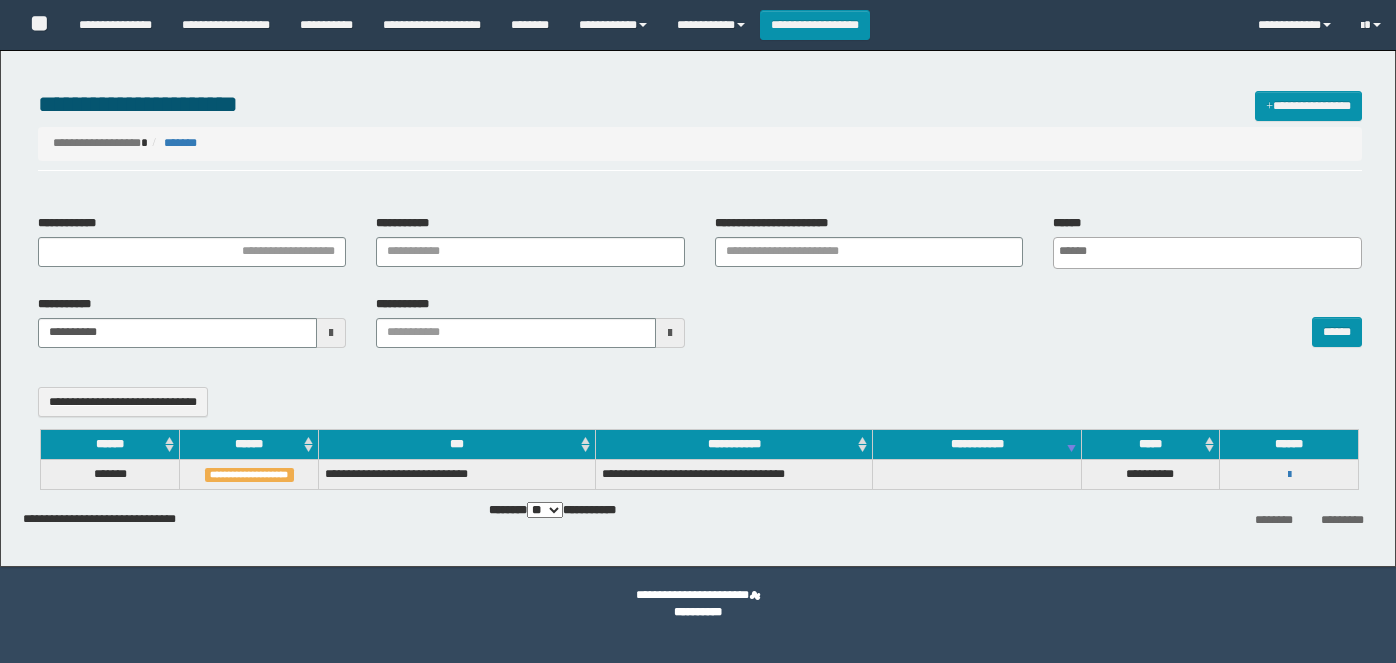 select 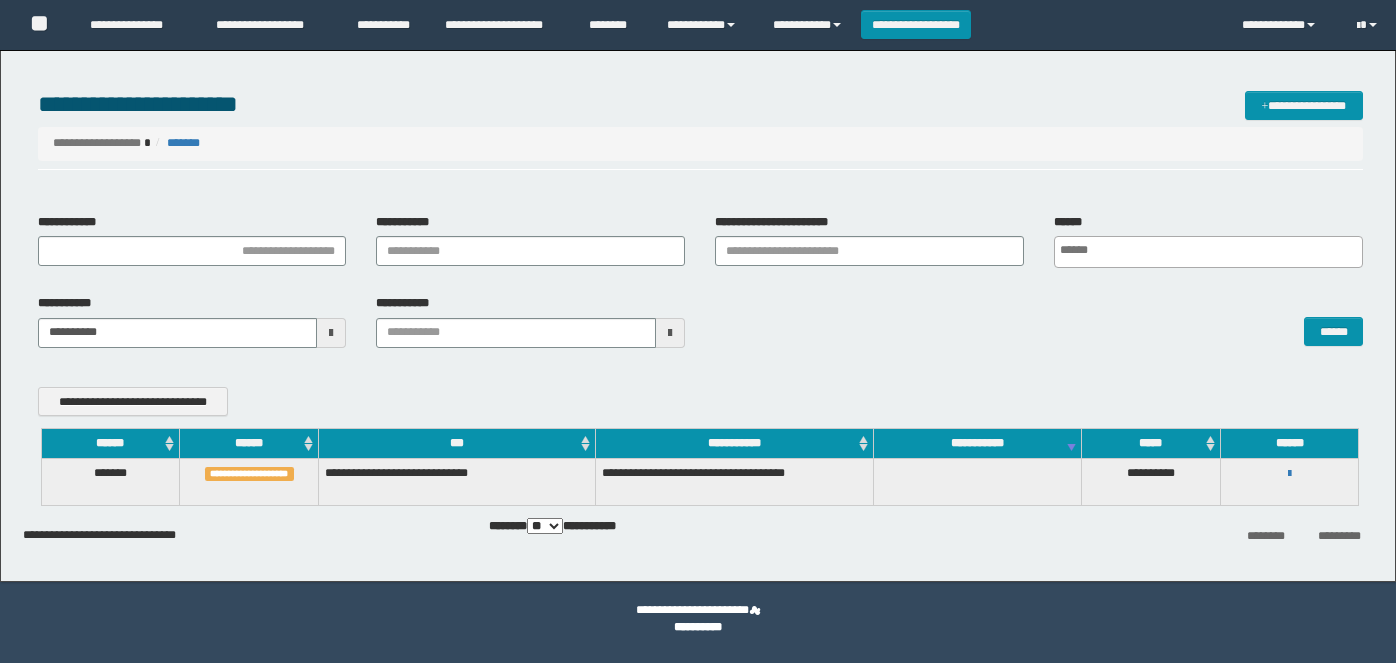 scroll, scrollTop: 0, scrollLeft: 0, axis: both 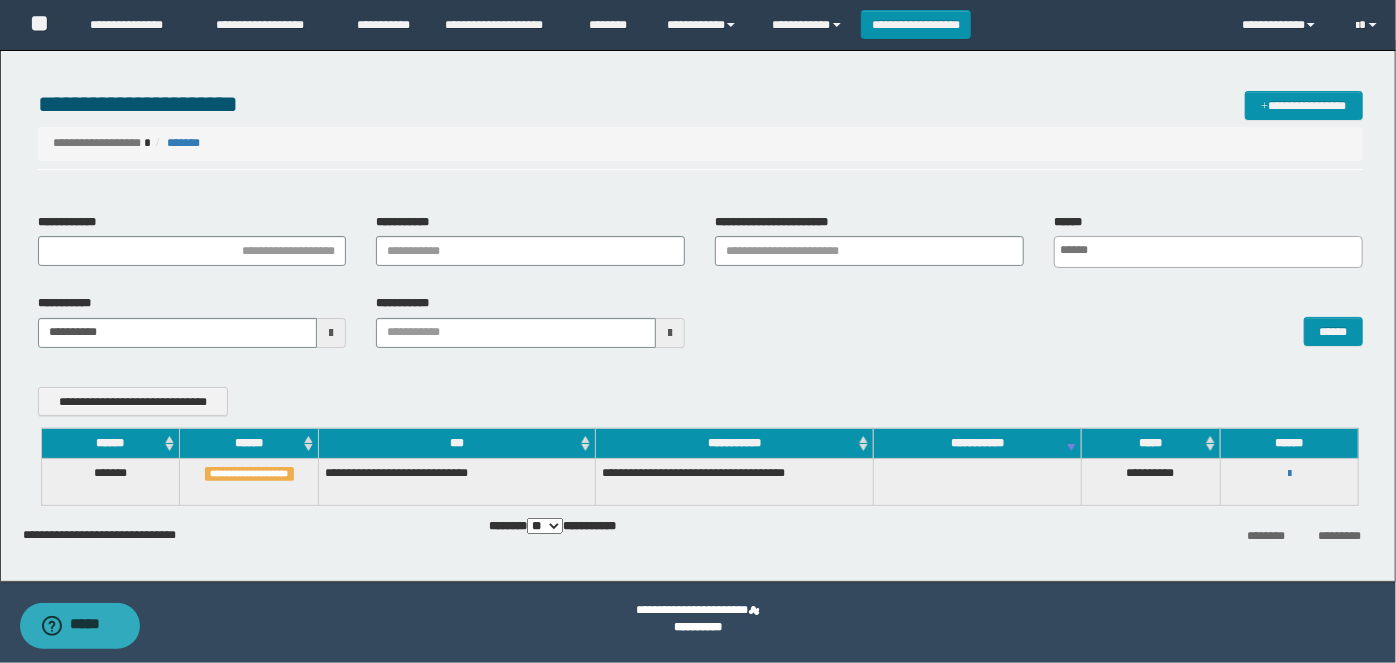 click on "**********" at bounding box center [700, 143] 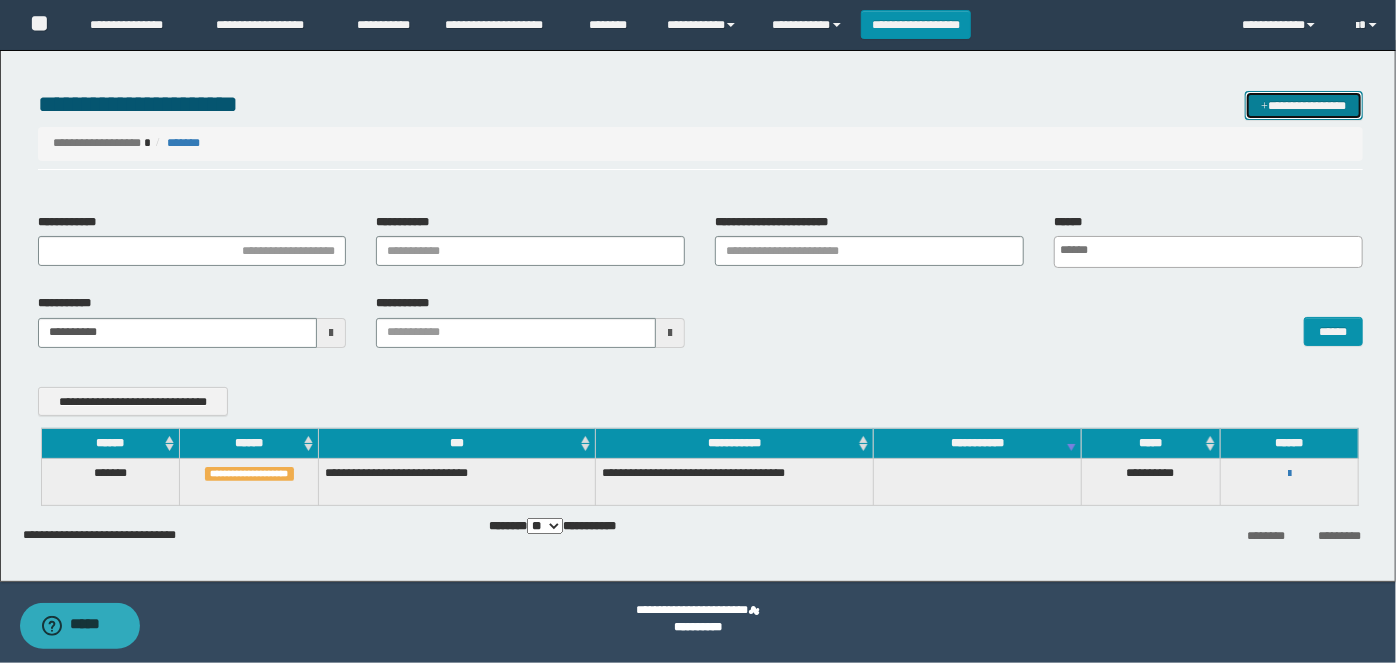 click on "**********" at bounding box center (1304, 105) 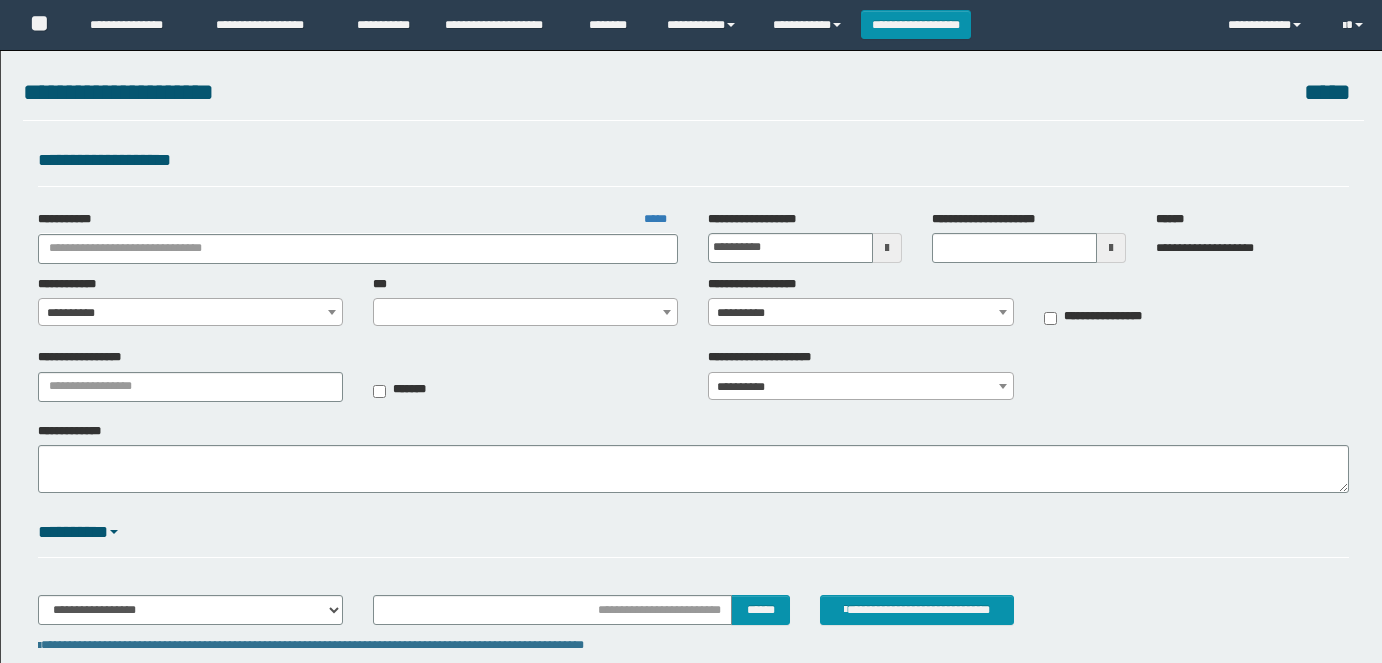 scroll, scrollTop: 0, scrollLeft: 0, axis: both 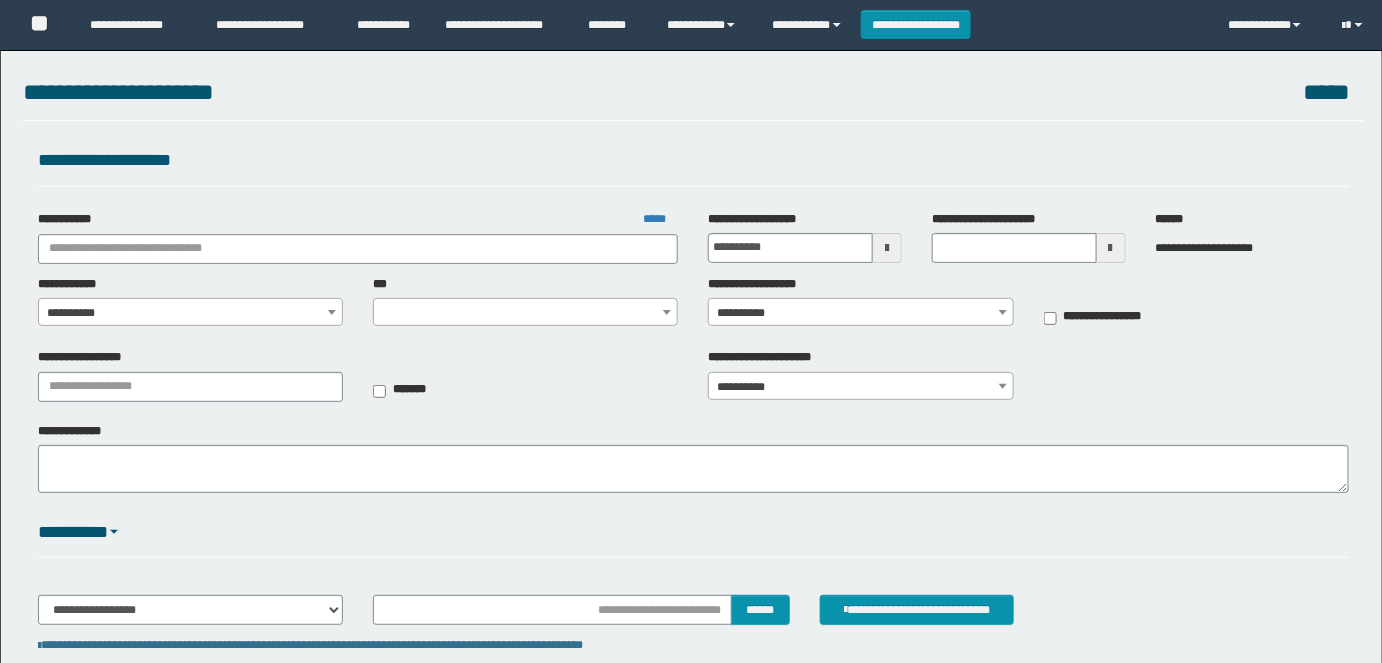 click on "**********" at bounding box center [691, 383] 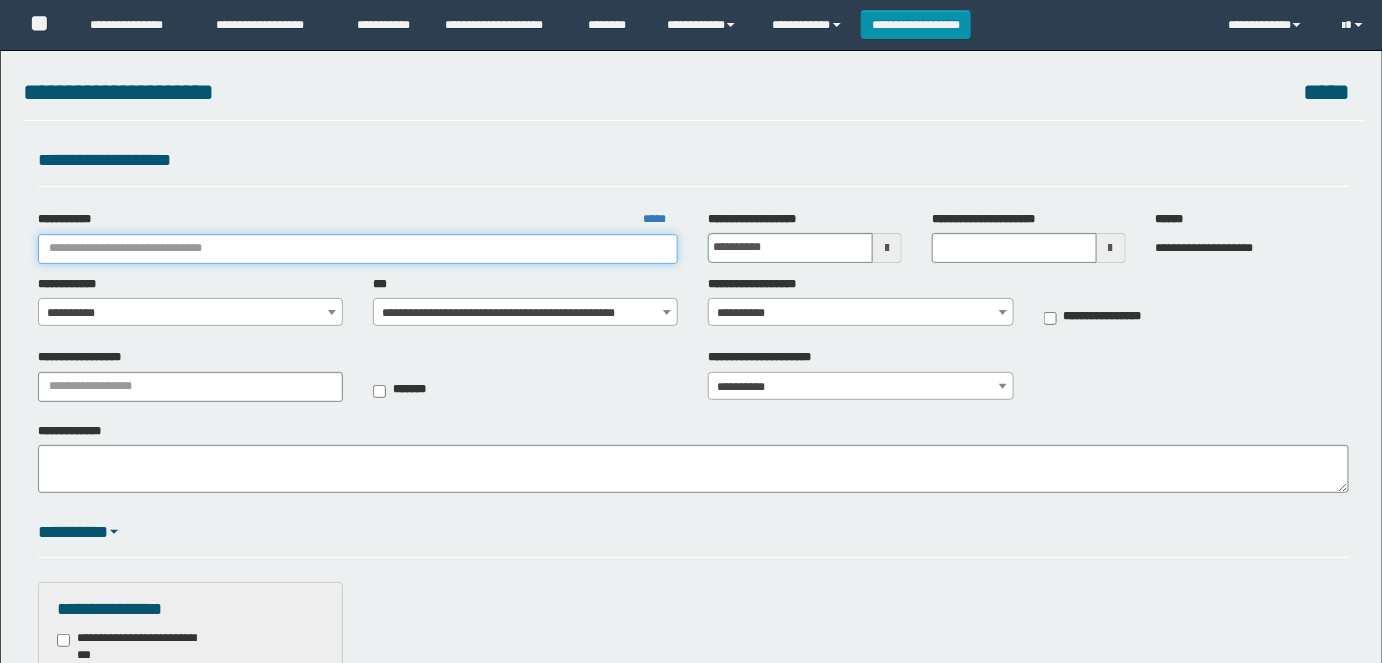 click on "**********" at bounding box center [358, 249] 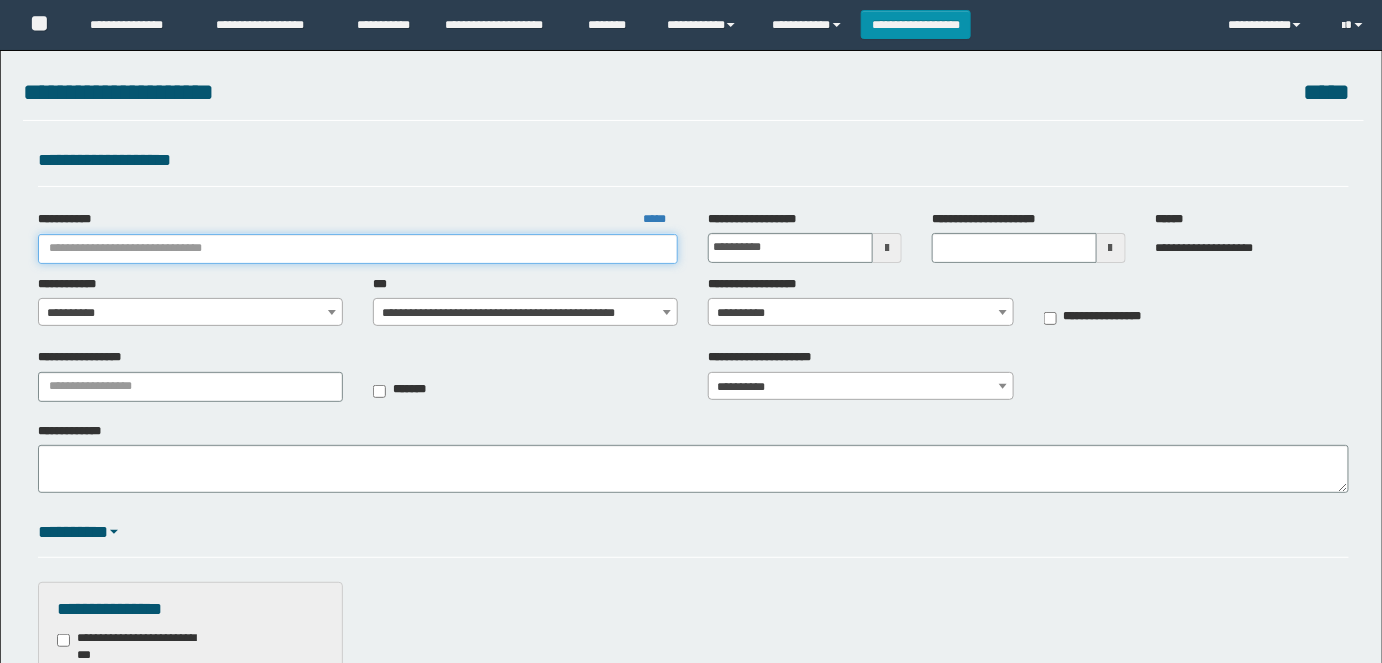 scroll, scrollTop: 0, scrollLeft: 0, axis: both 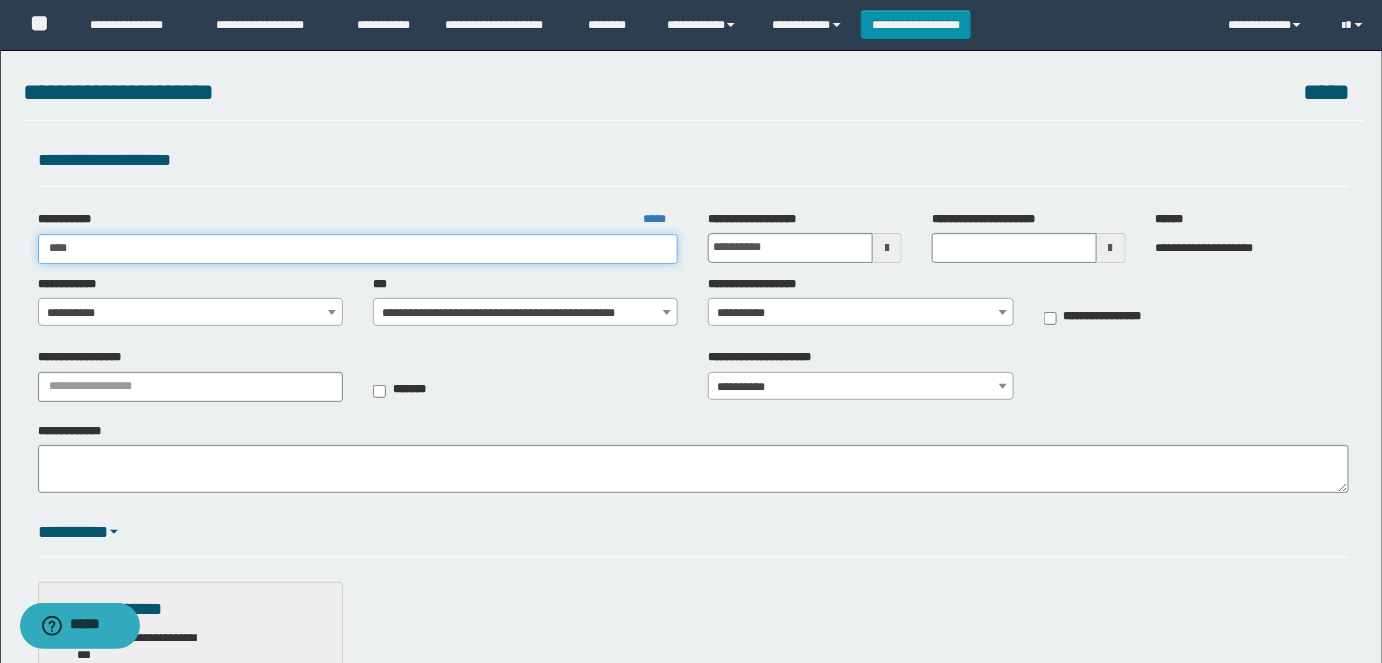 type on "*****" 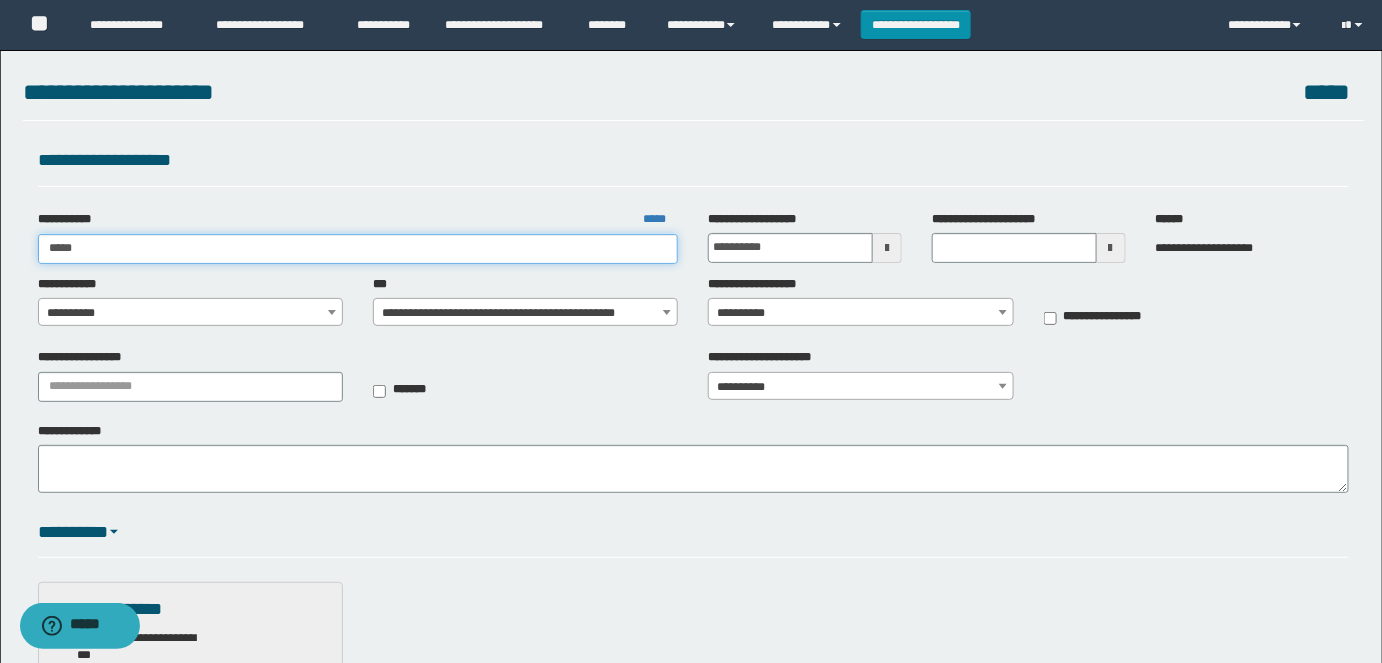 type on "*****" 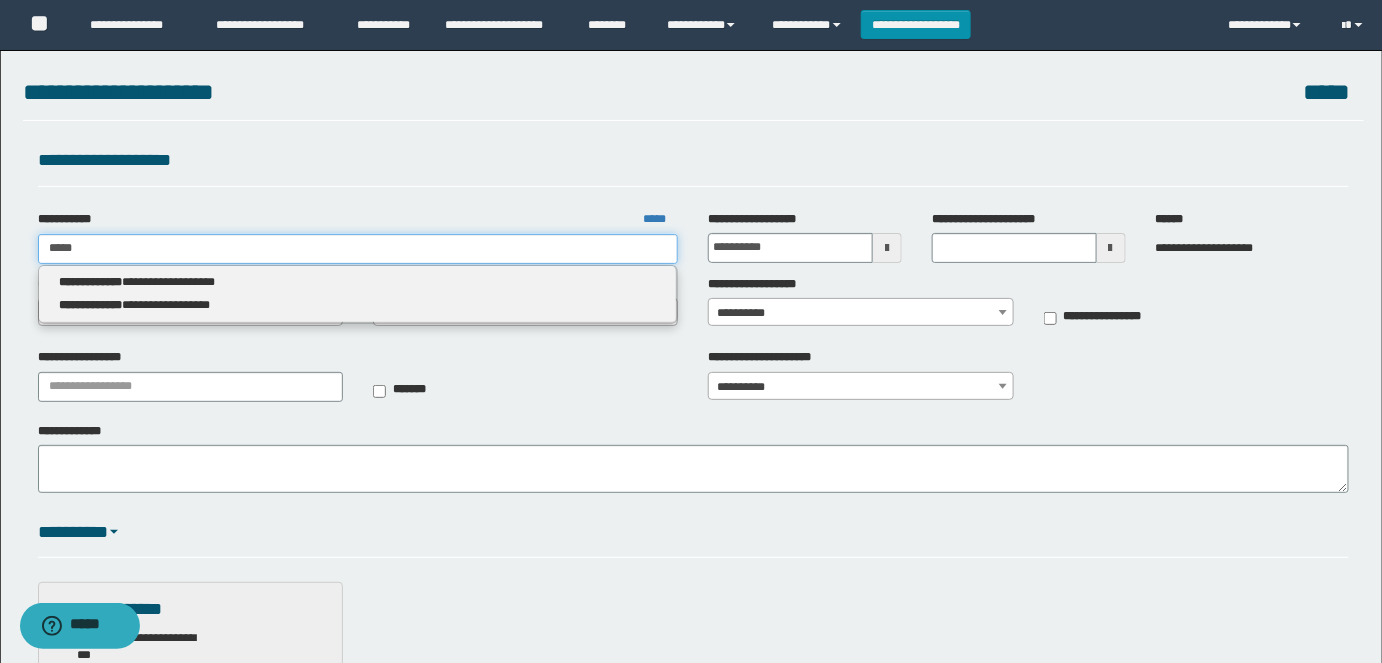 type on "*****" 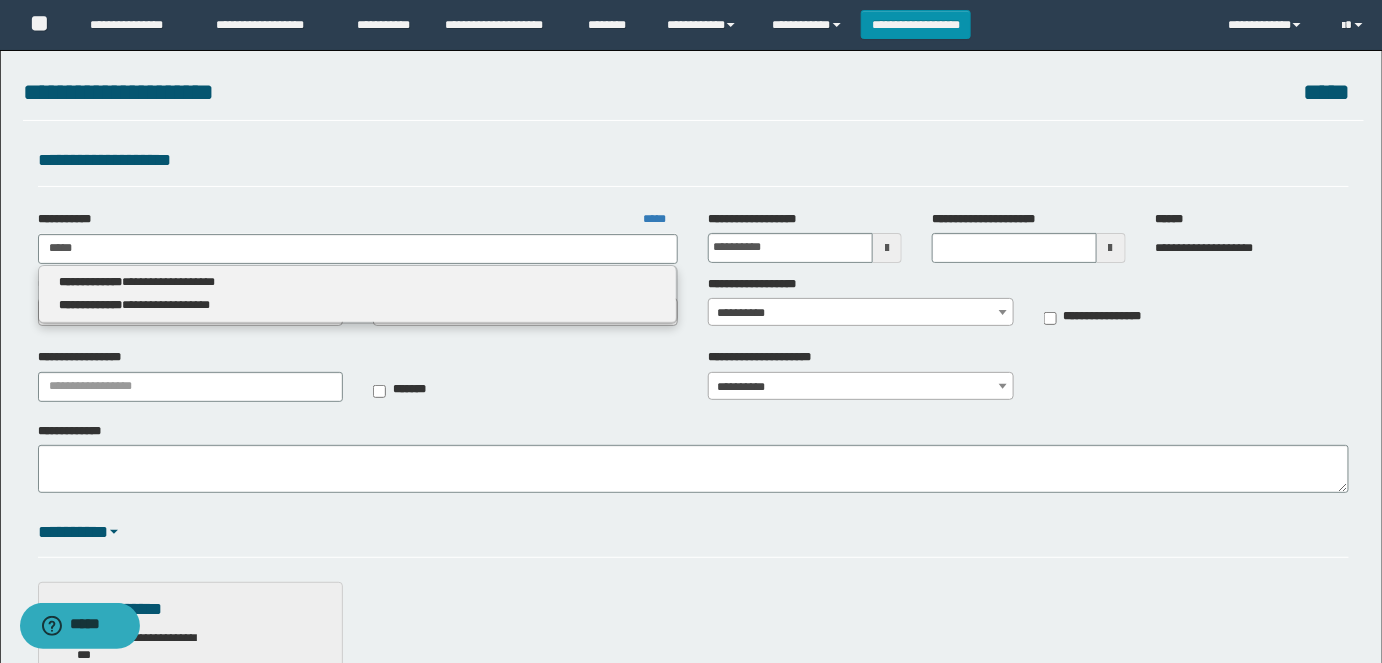 click on "**********" at bounding box center [358, 294] 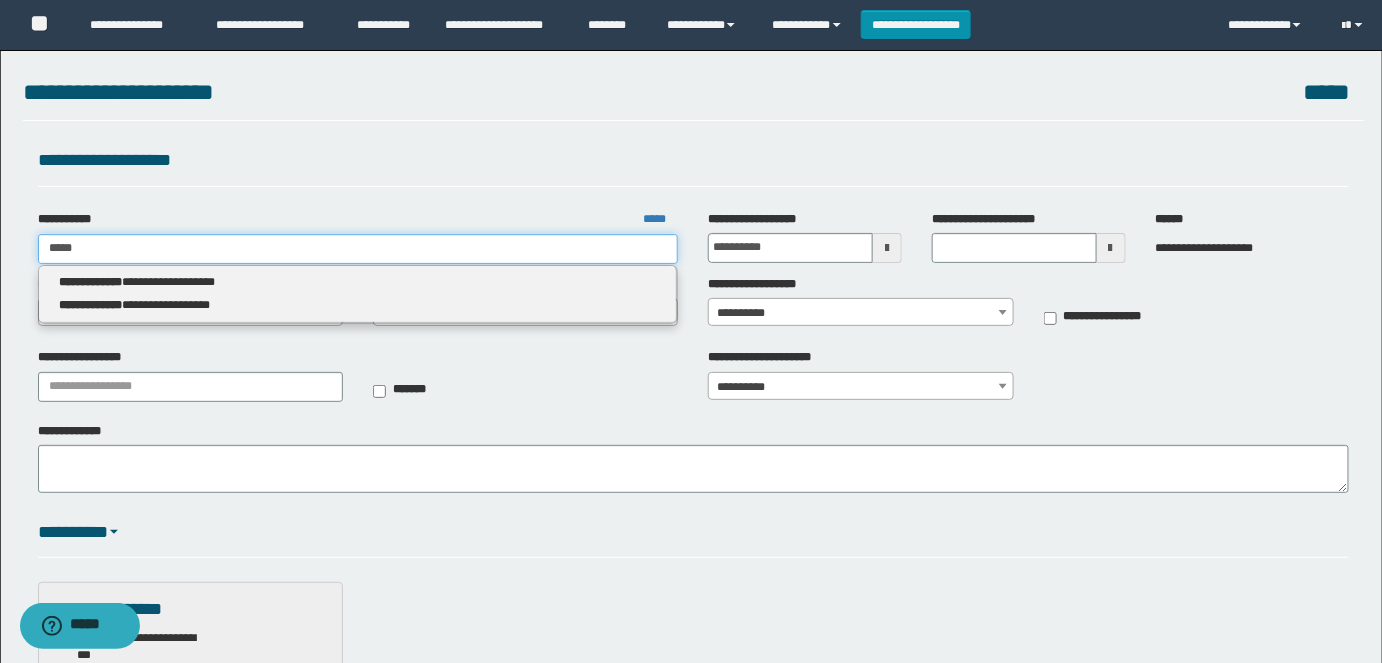 type 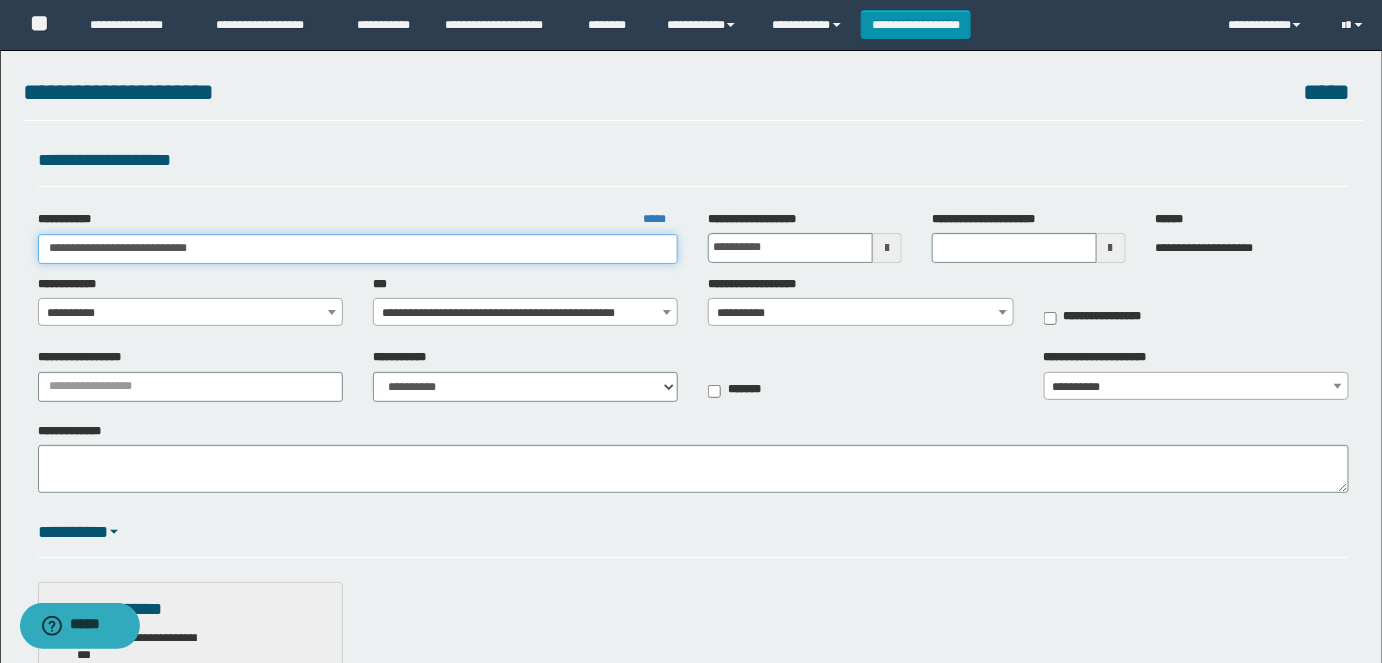 drag, startPoint x: 120, startPoint y: 254, endPoint x: 189, endPoint y: 254, distance: 69 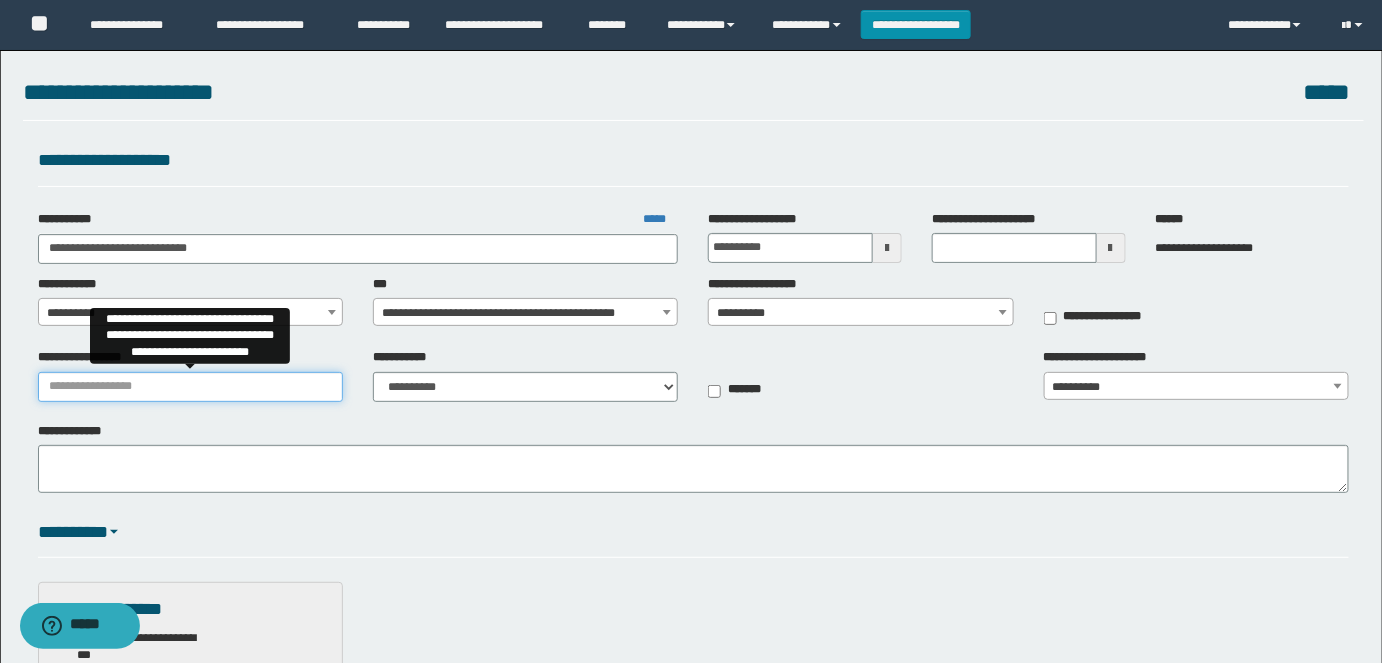 click on "**********" at bounding box center (190, 387) 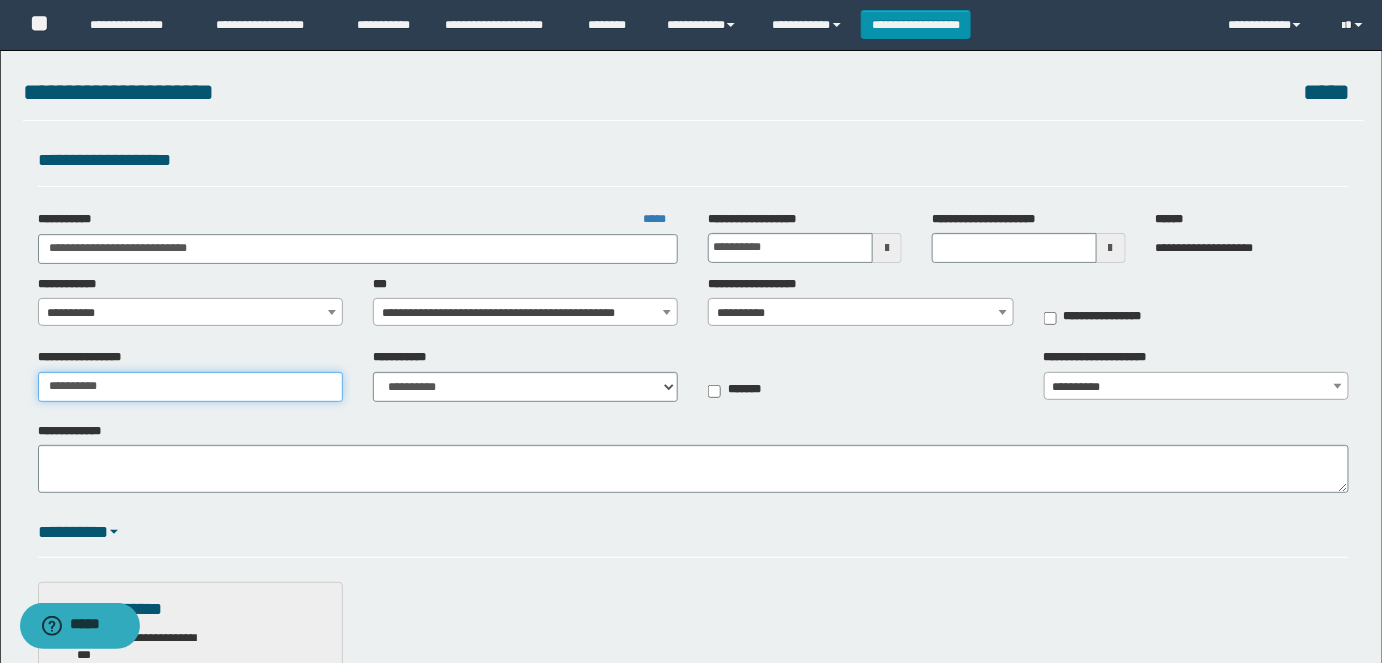 type on "**********" 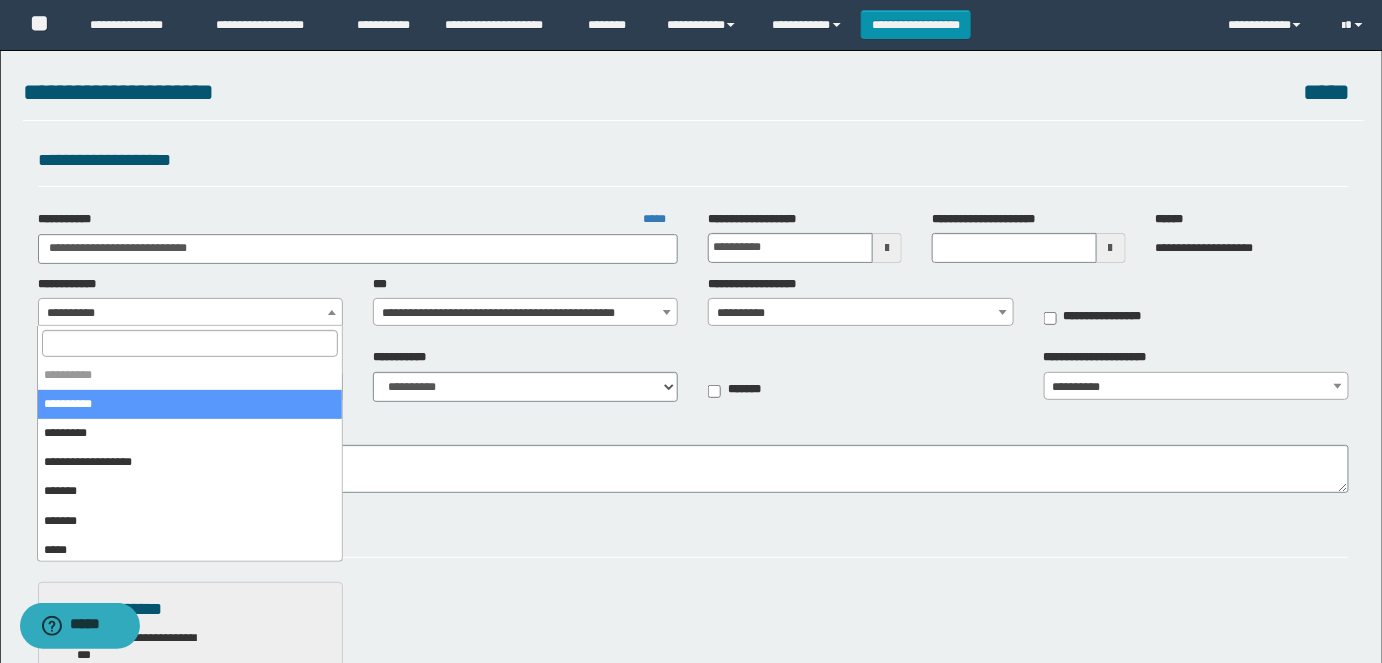 click on "**********" at bounding box center [191, 313] 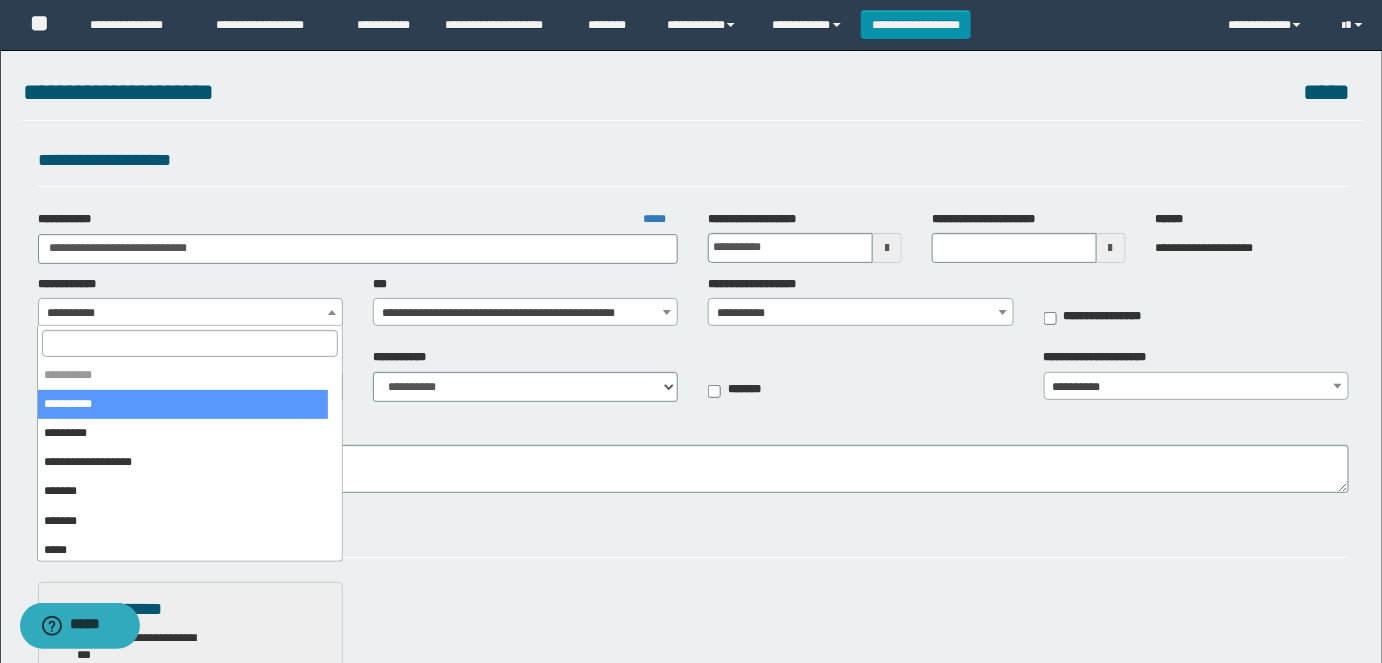 click at bounding box center (189, 343) 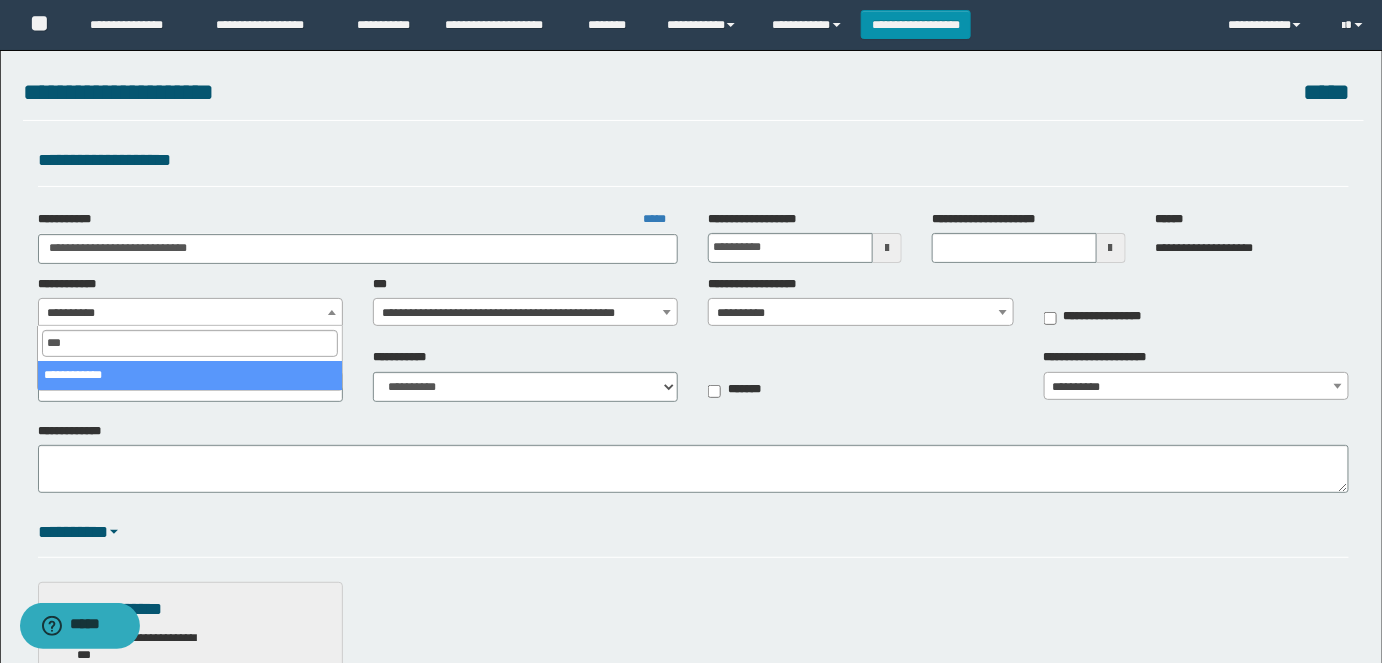 type on "****" 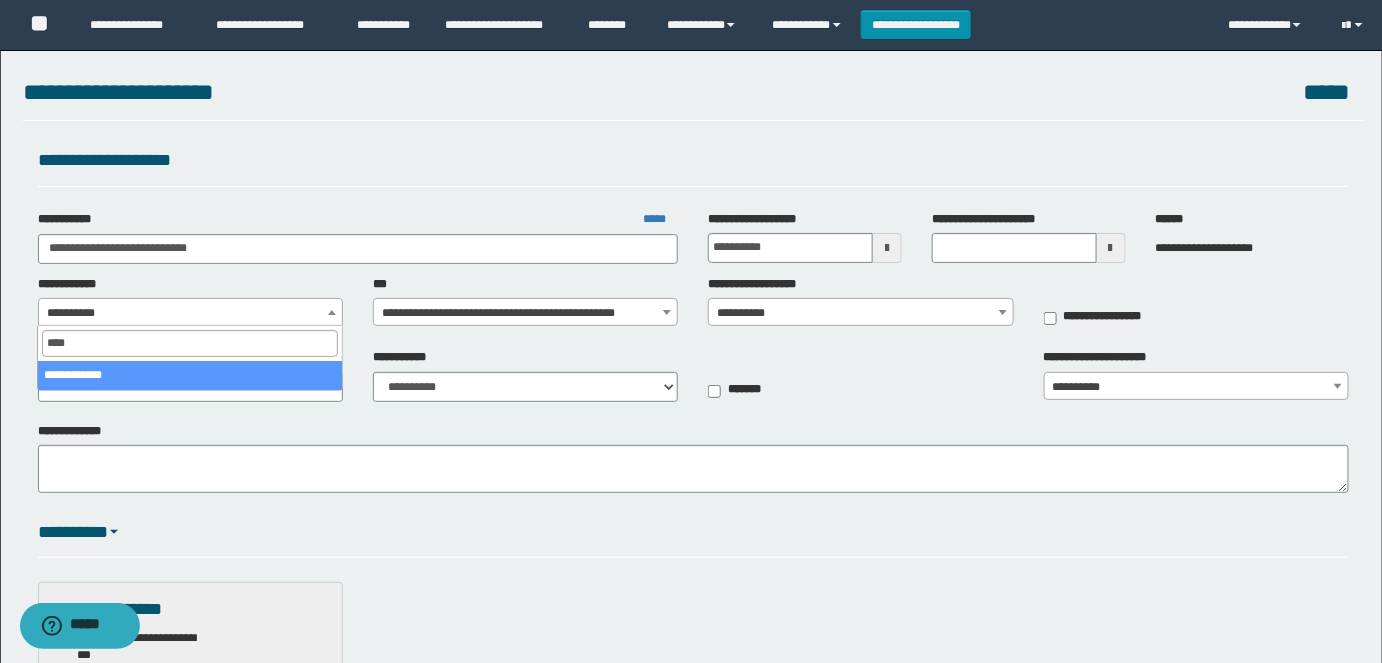 select on "*" 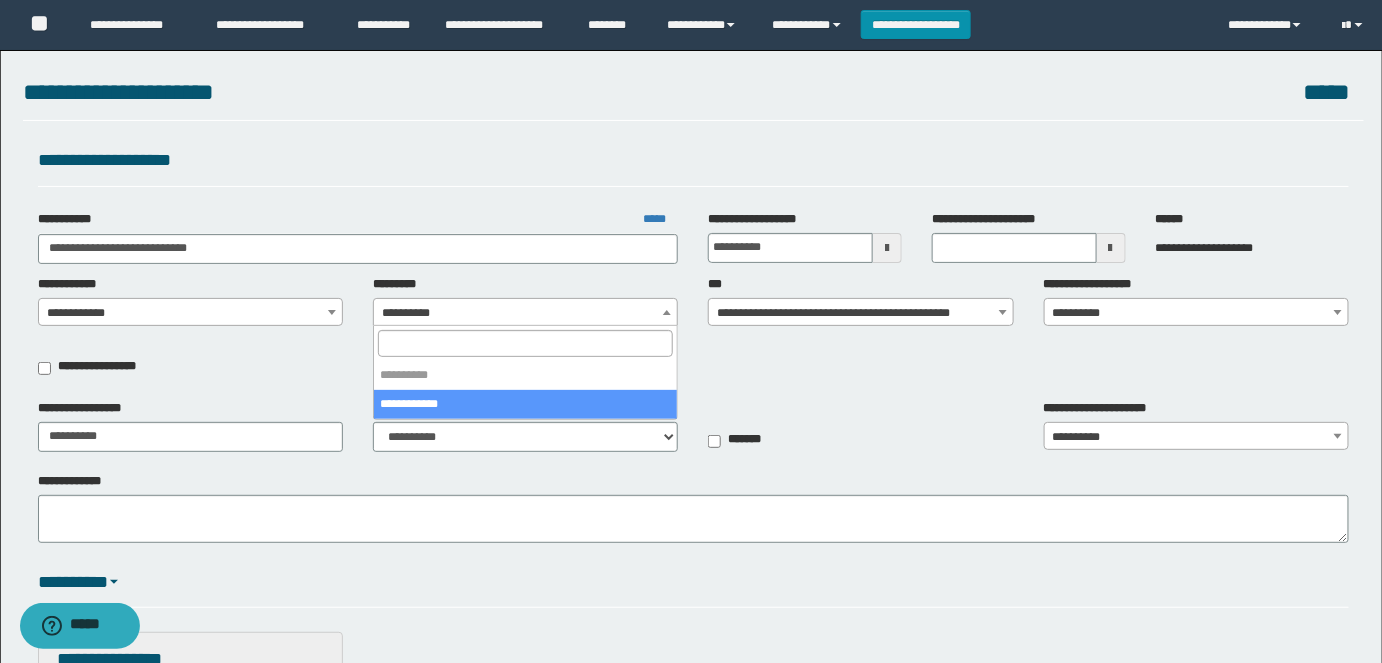 select on "***" 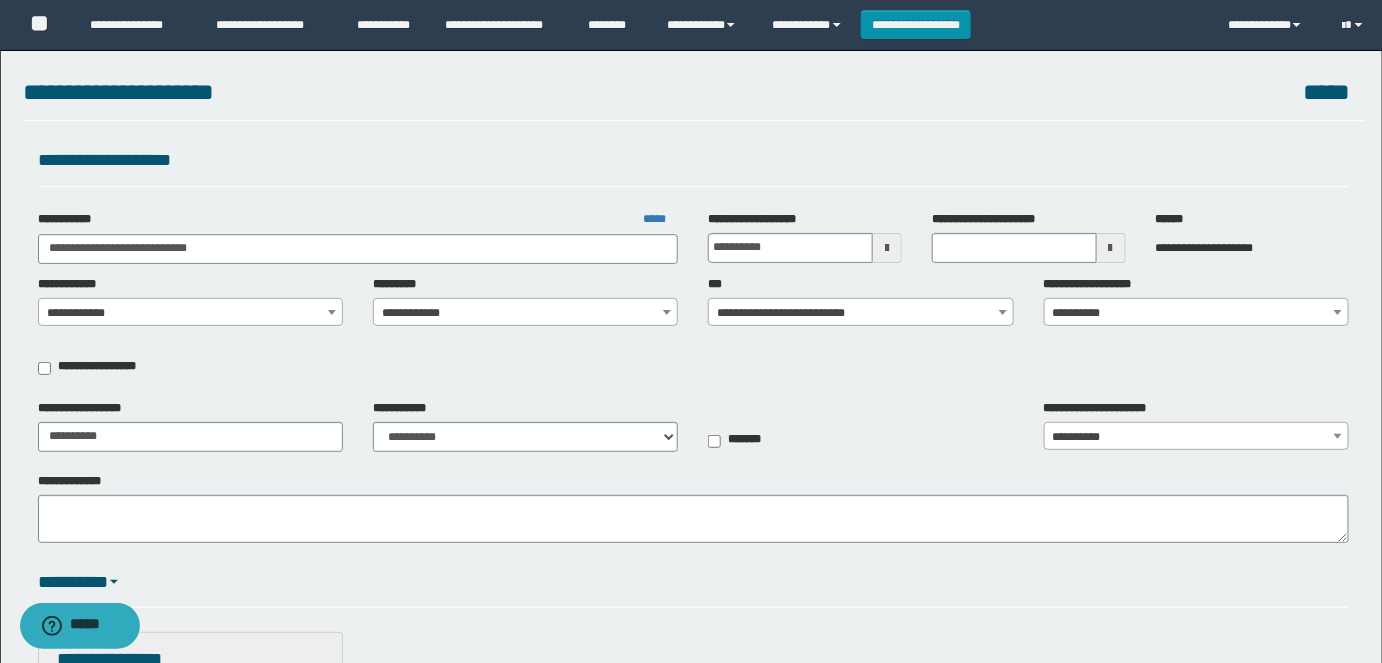 click on "**********" at bounding box center (694, 332) 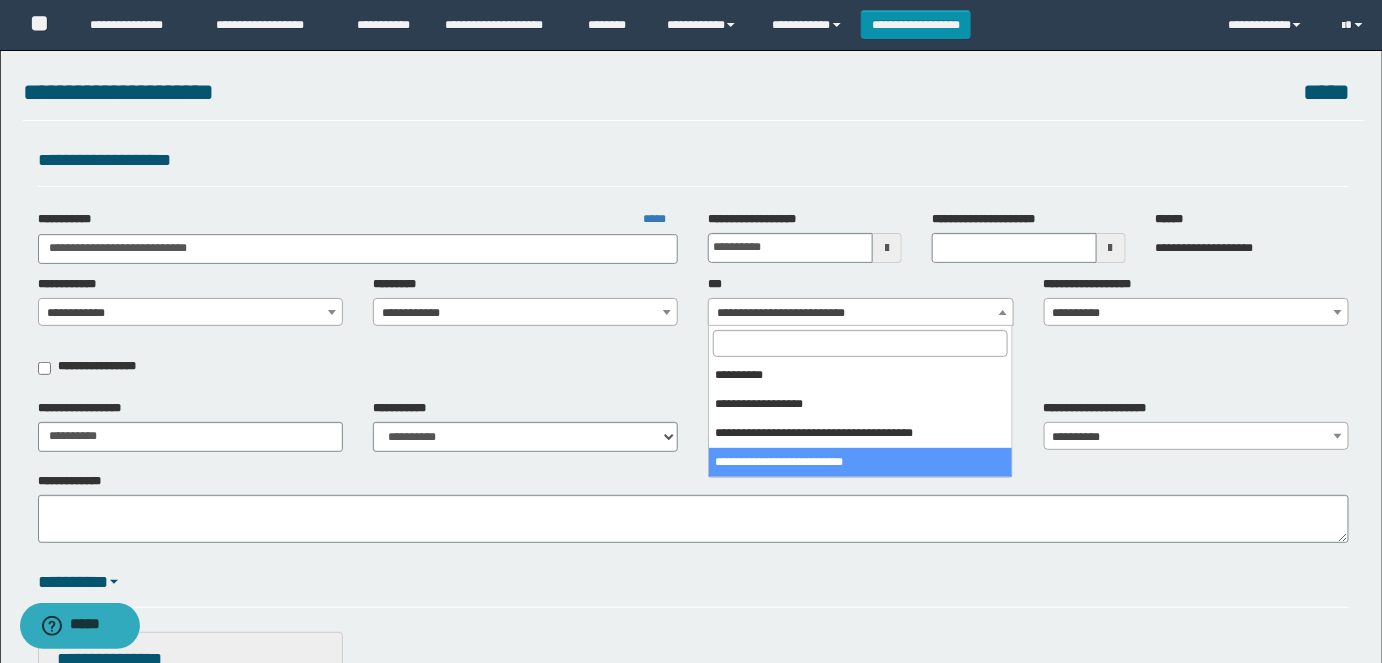 click on "**********" at bounding box center [861, 313] 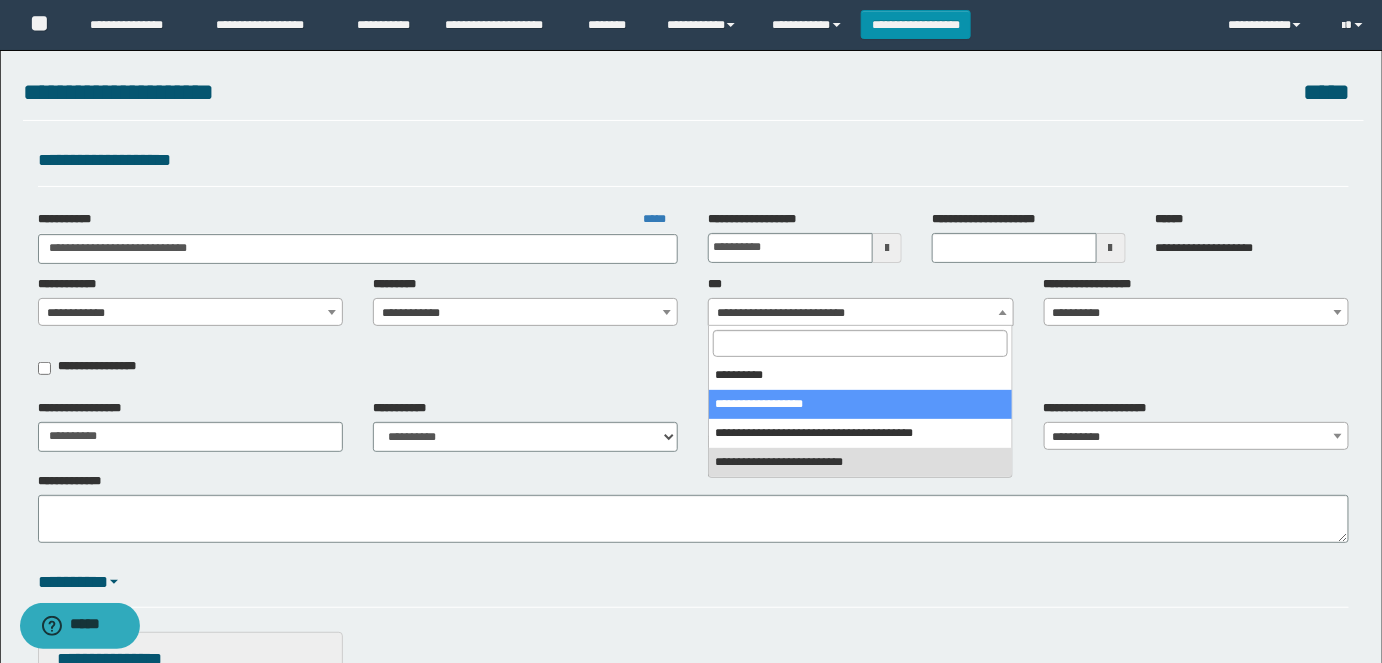 select on "***" 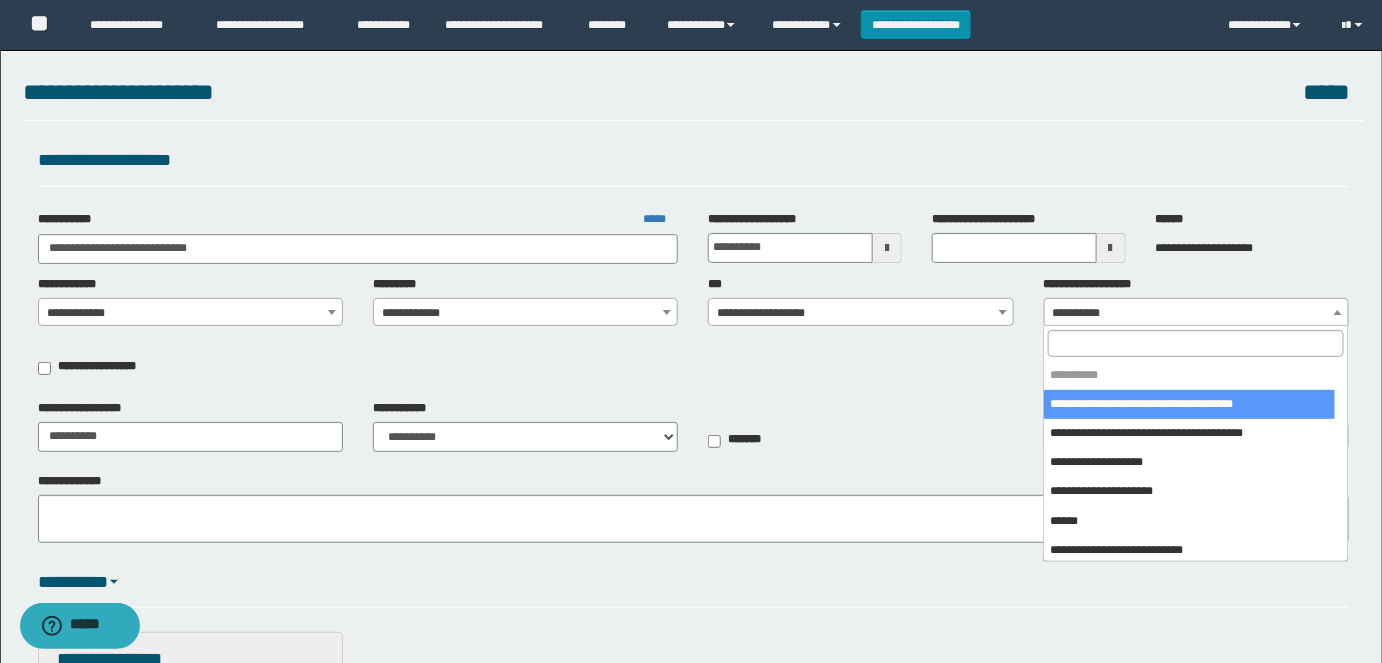 click on "**********" at bounding box center (1197, 313) 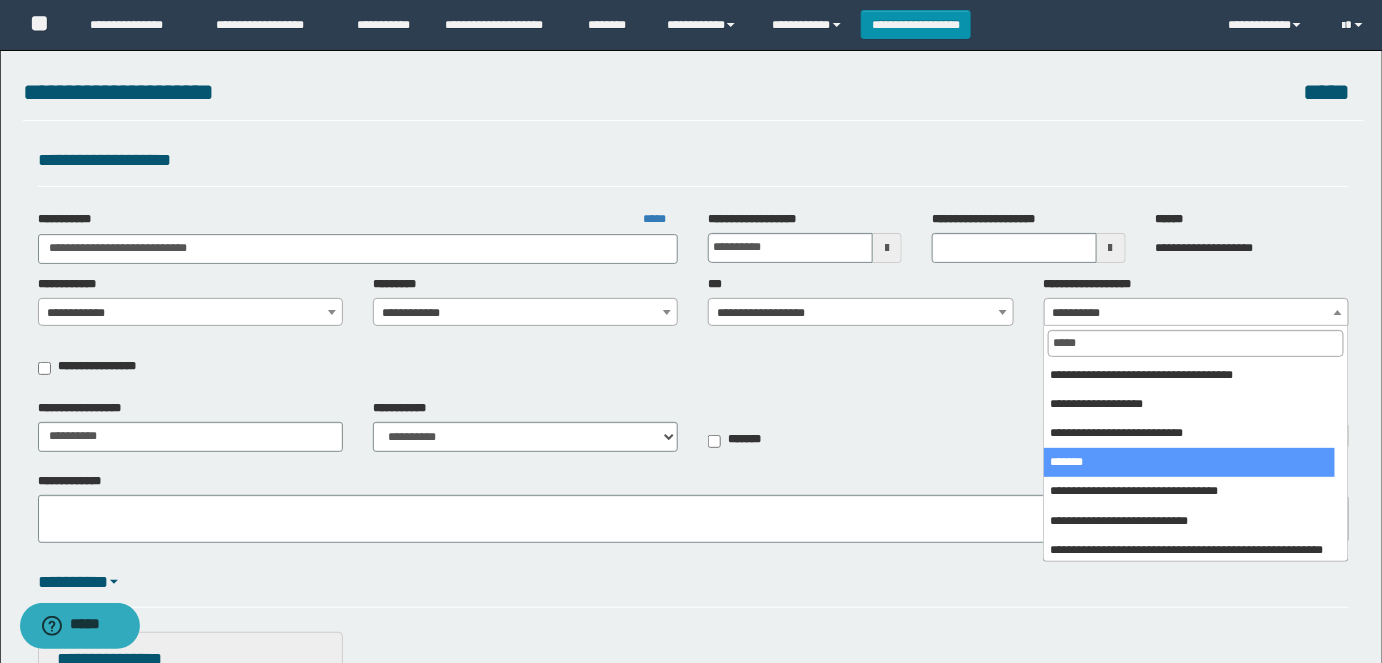 type on "*****" 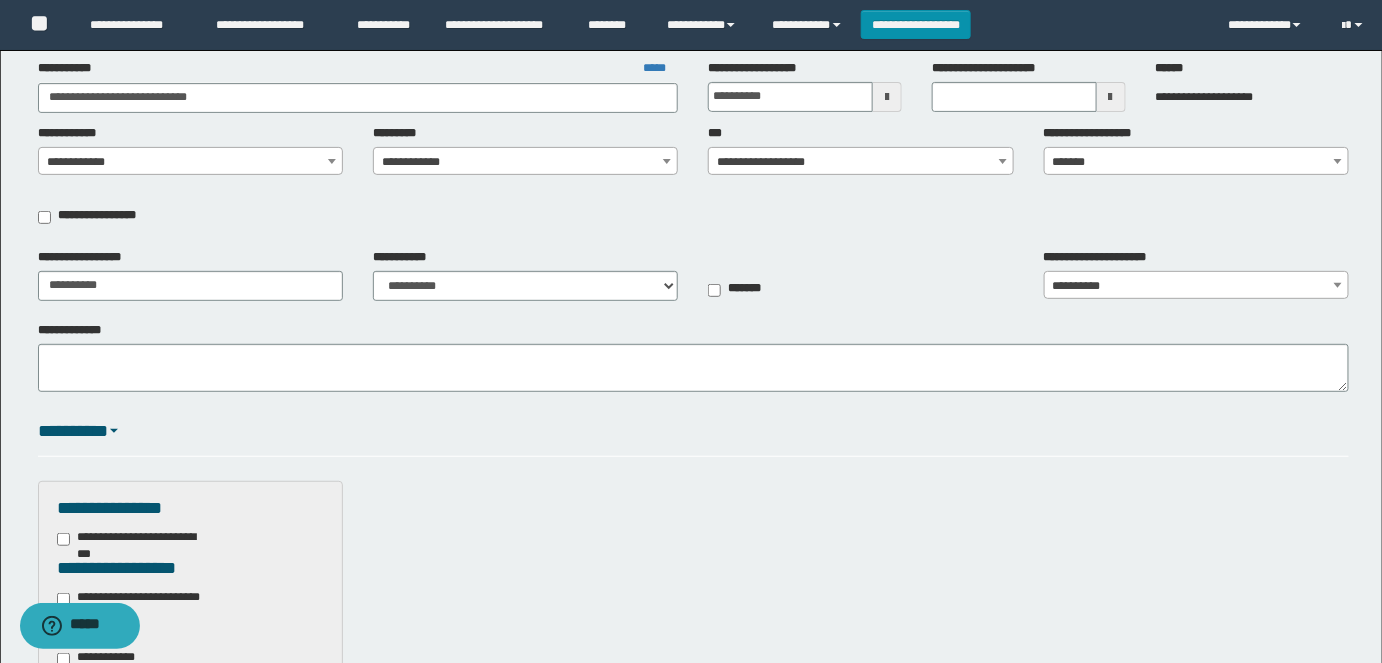 scroll, scrollTop: 454, scrollLeft: 0, axis: vertical 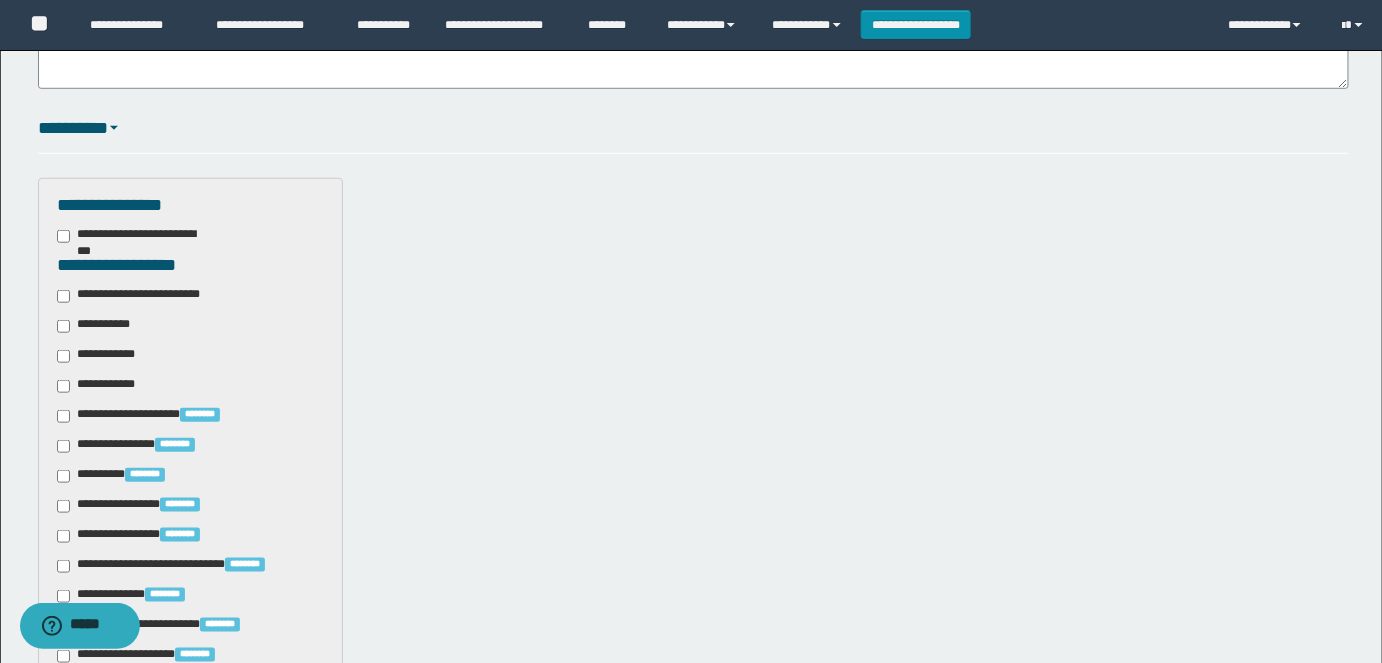 click on "**********" at bounding box center [143, 296] 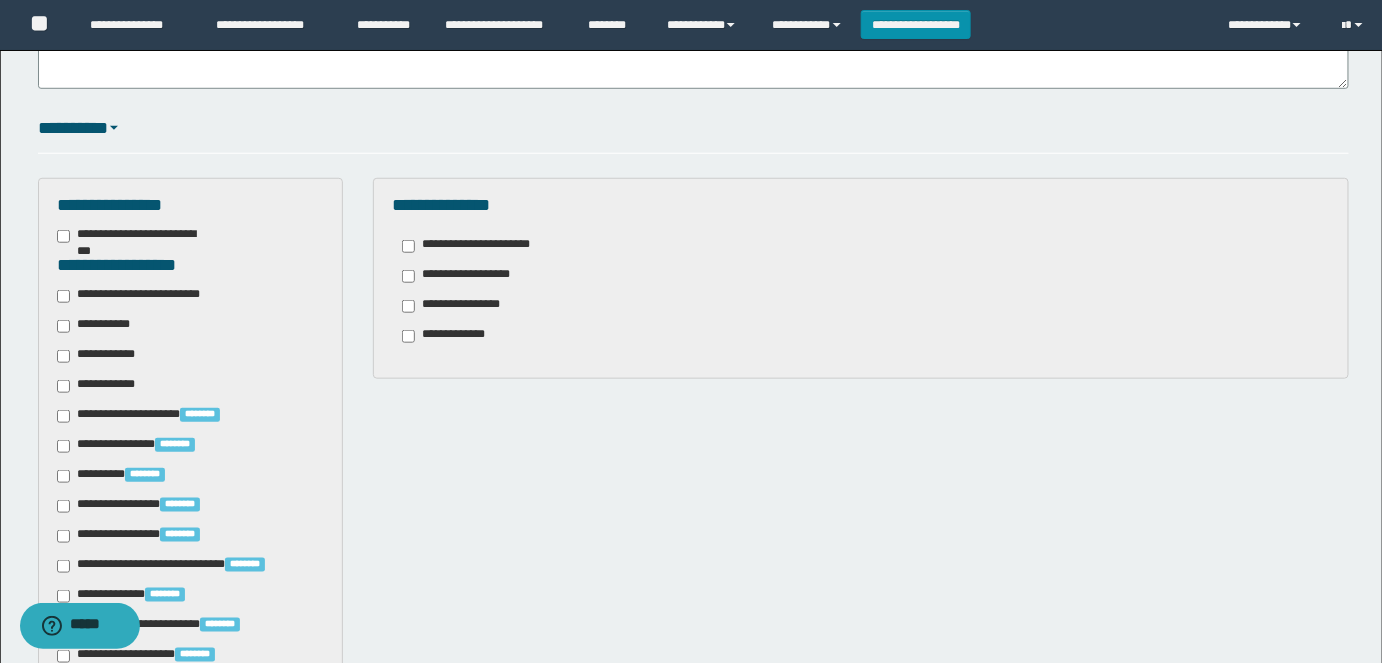click on "**********" at bounding box center [468, 291] 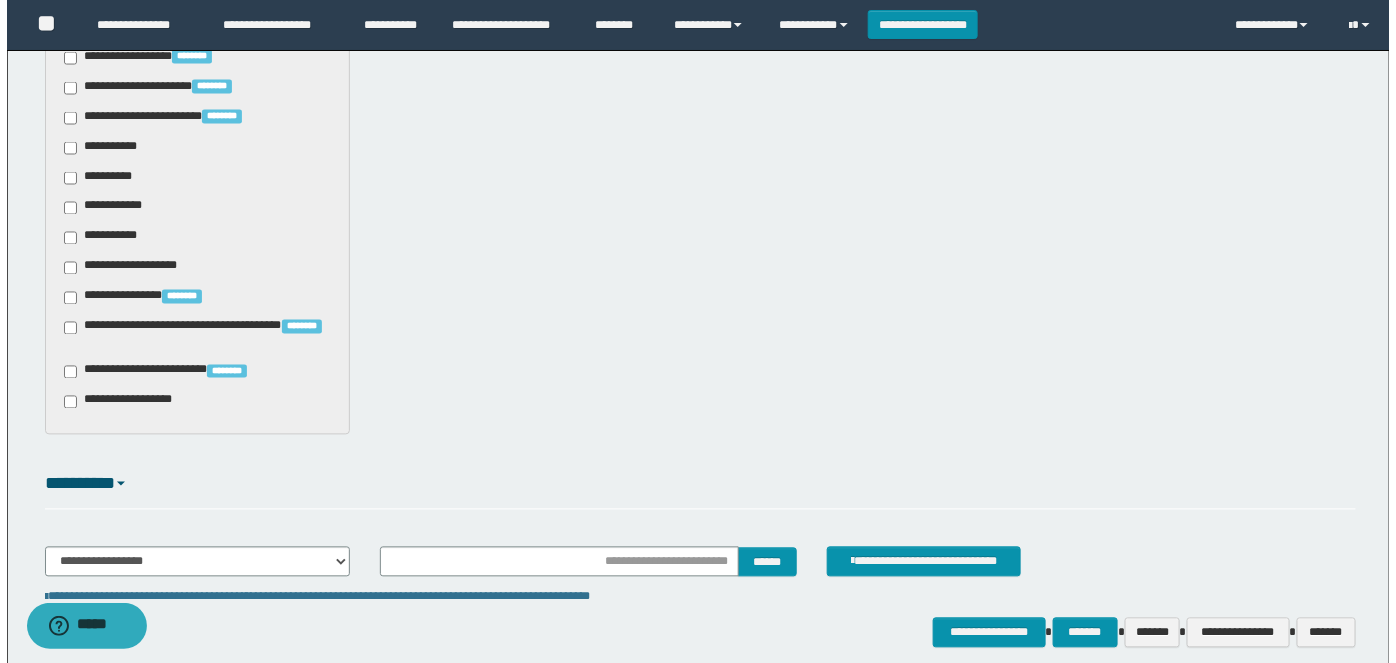 scroll, scrollTop: 1171, scrollLeft: 0, axis: vertical 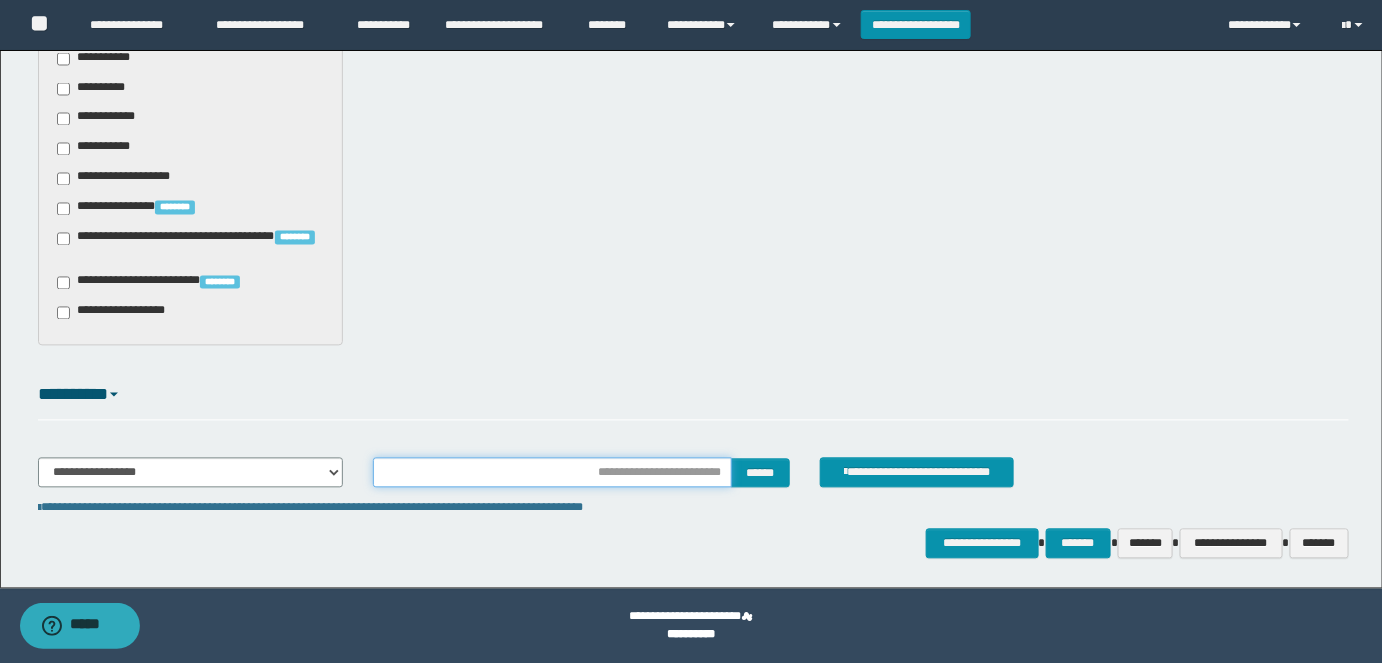 click at bounding box center [552, 473] 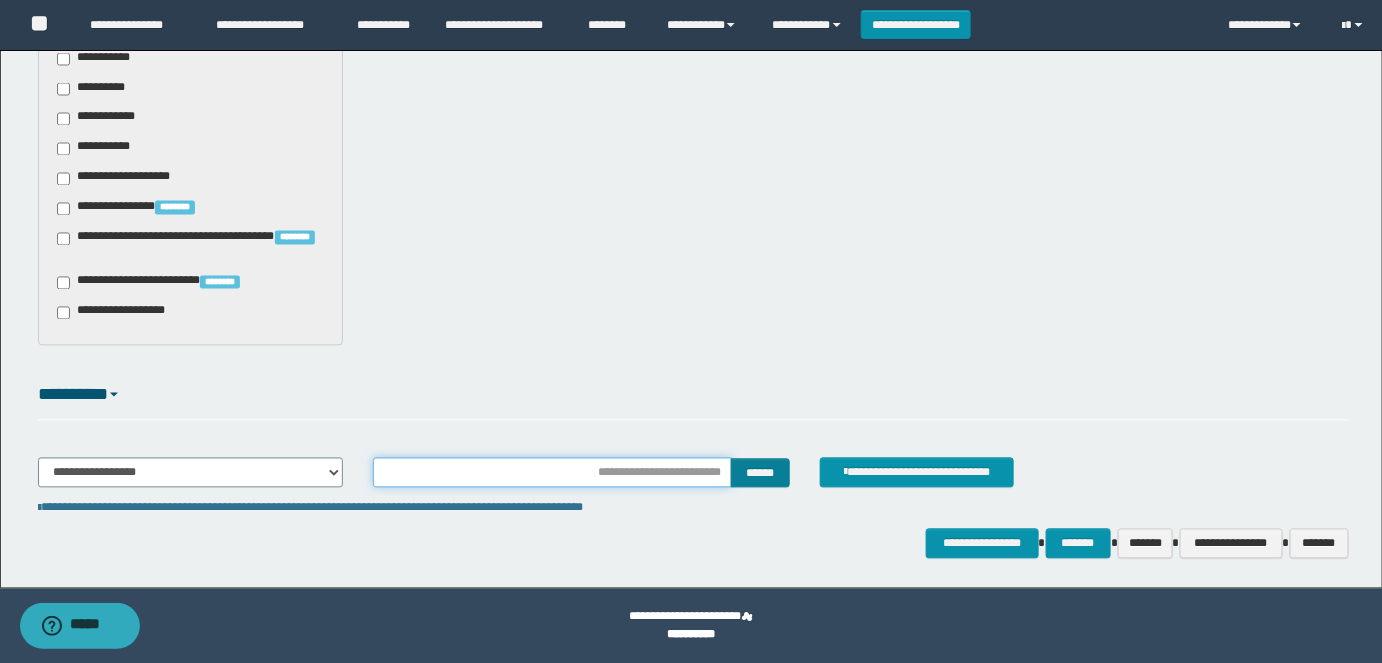 type on "**********" 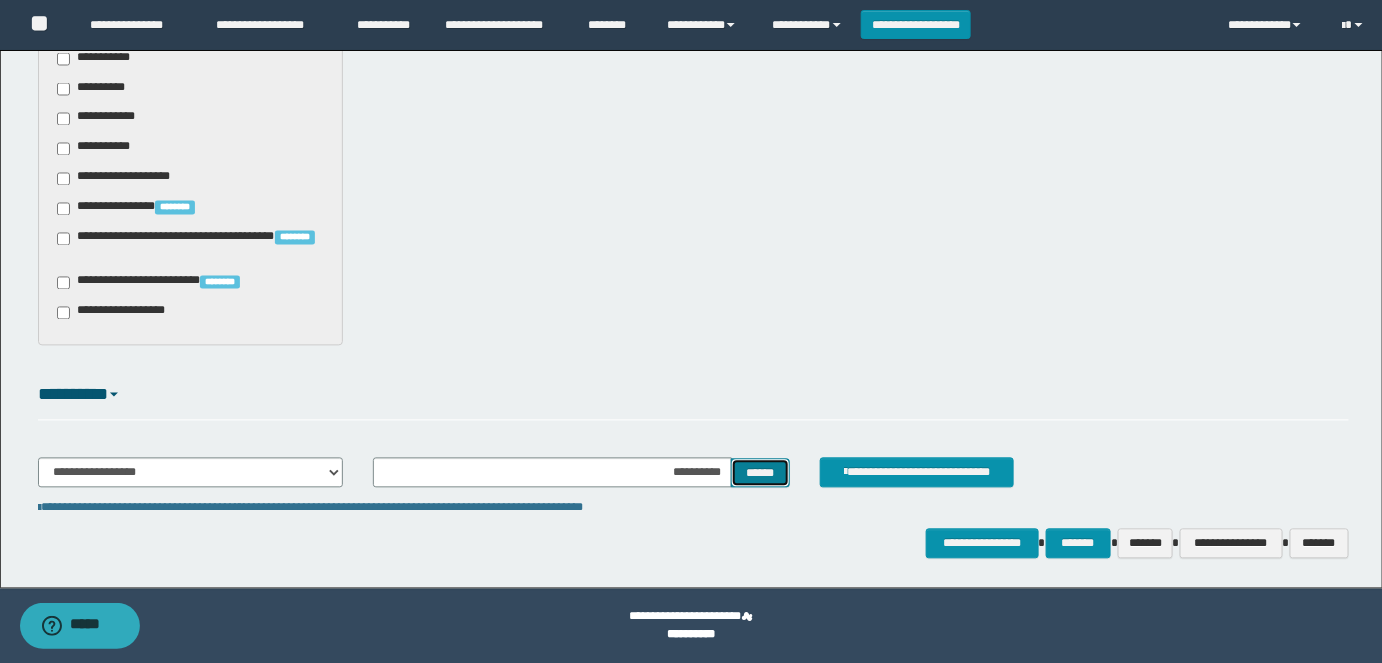 click on "******" at bounding box center (760, 473) 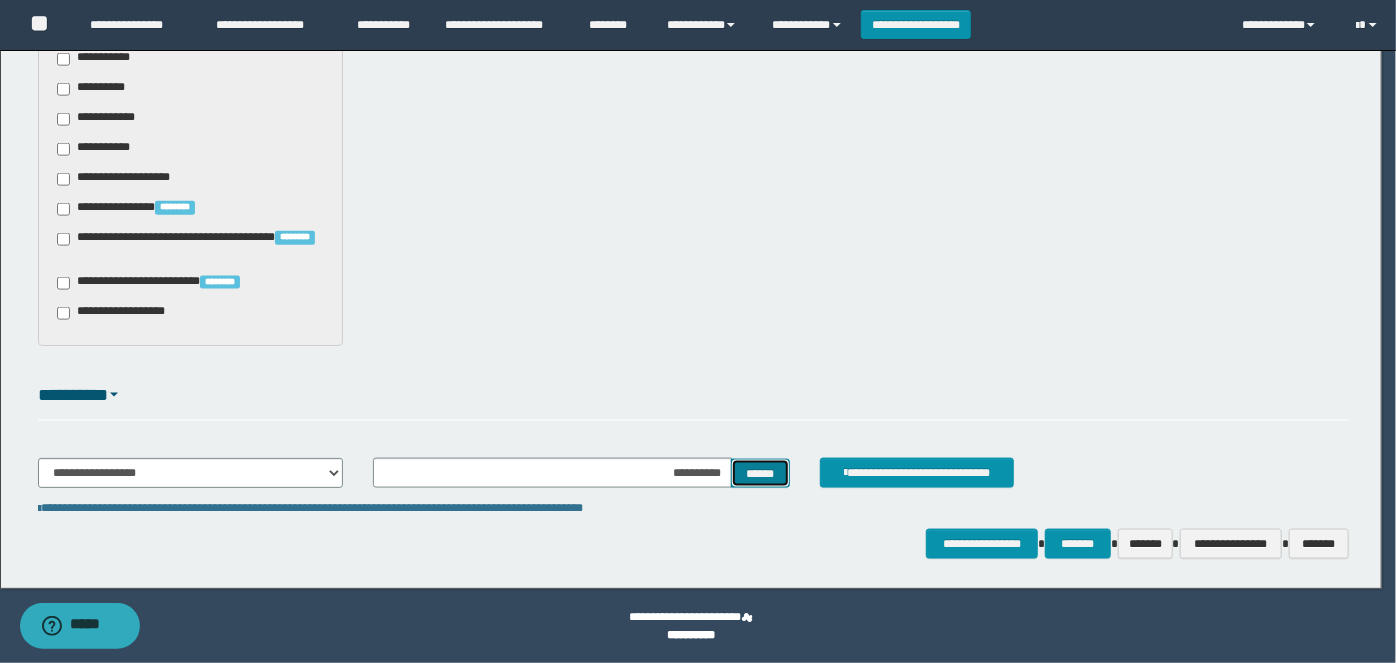 type 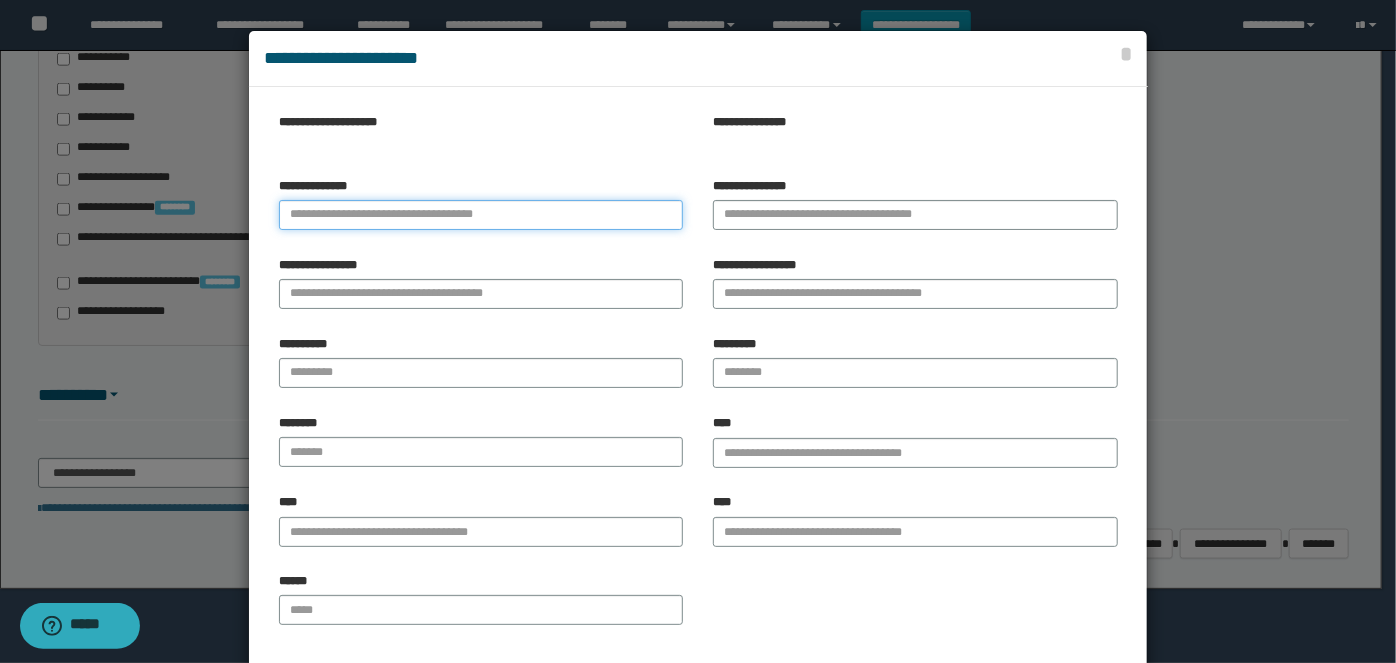 paste on "**********" 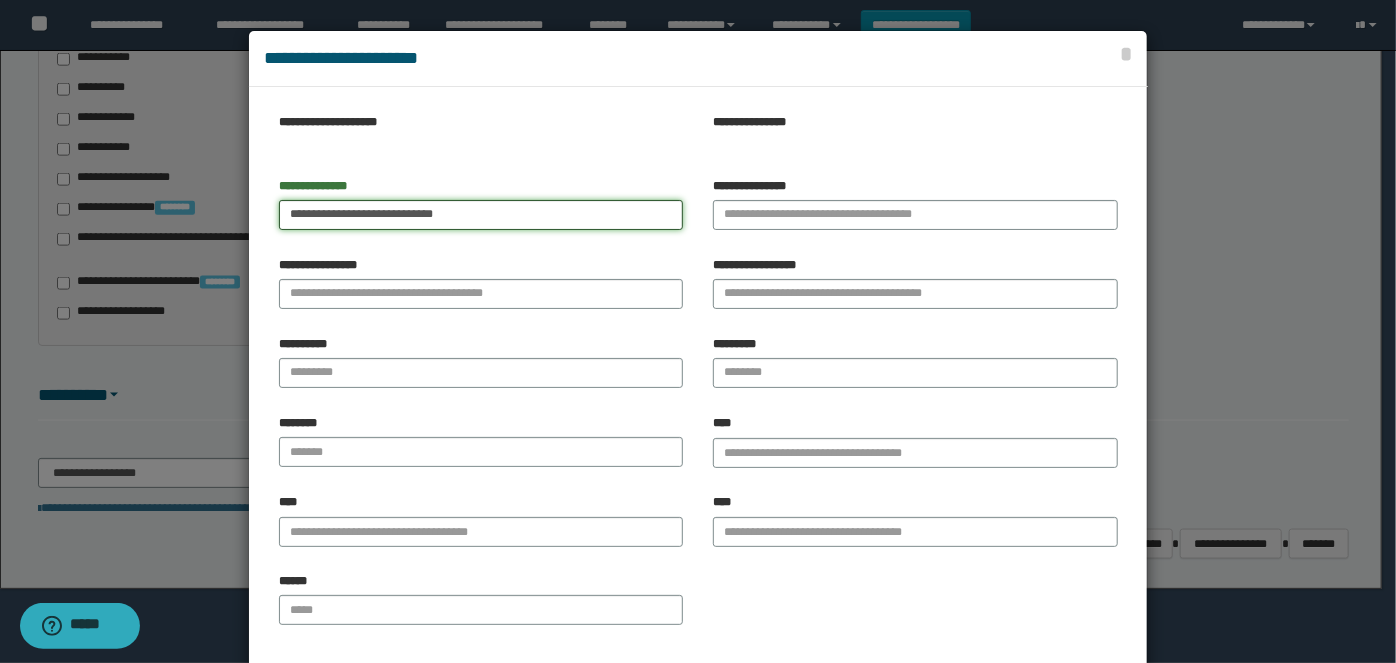 click on "**********" at bounding box center [481, 215] 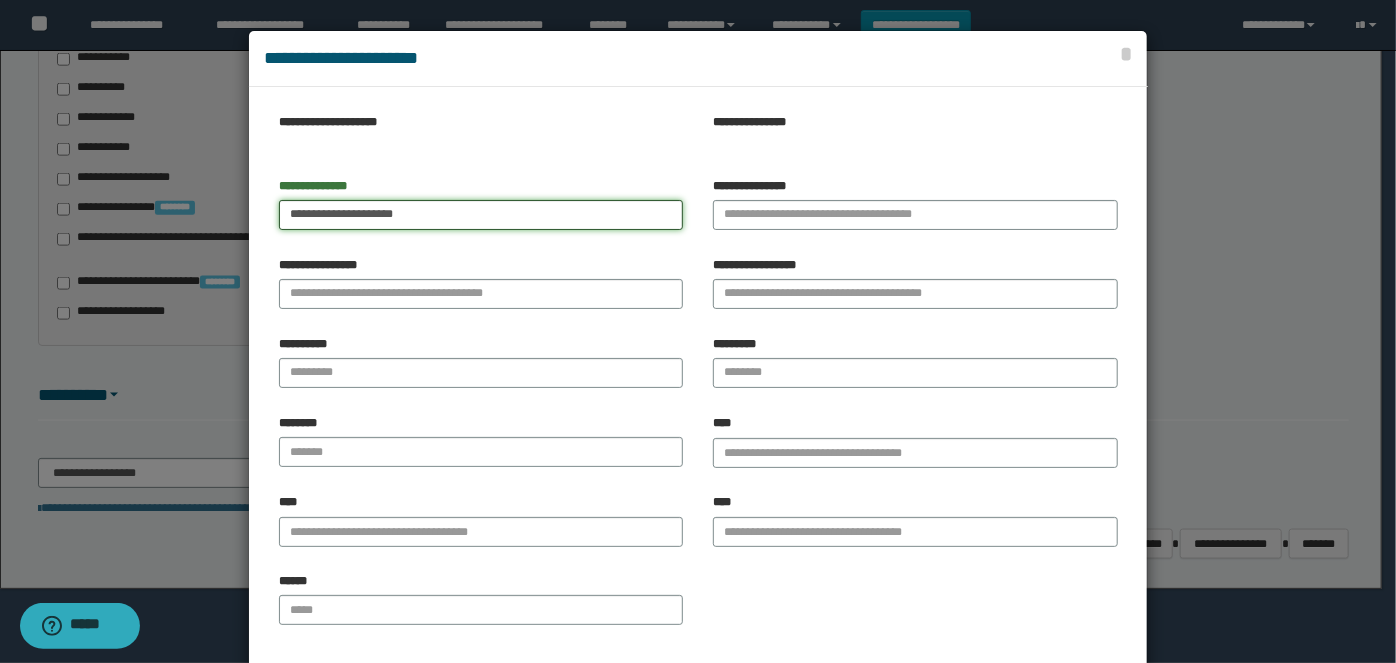 type on "**********" 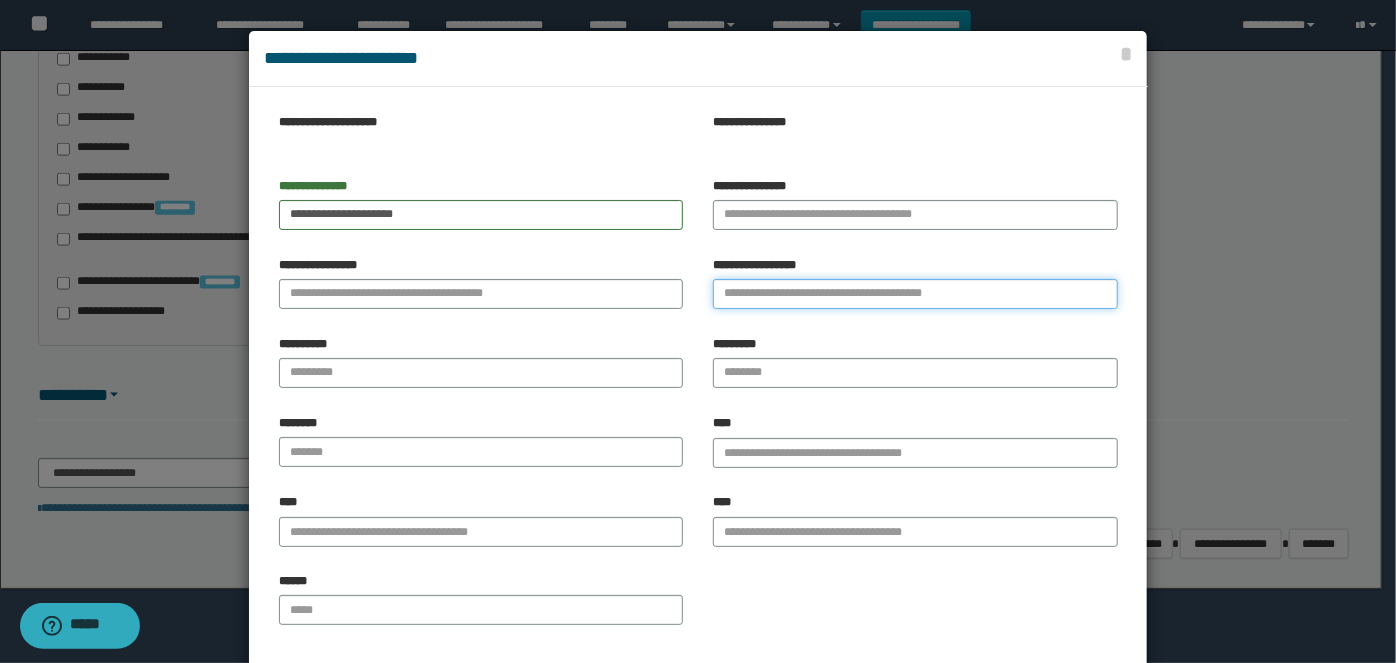 click on "**********" at bounding box center [915, 294] 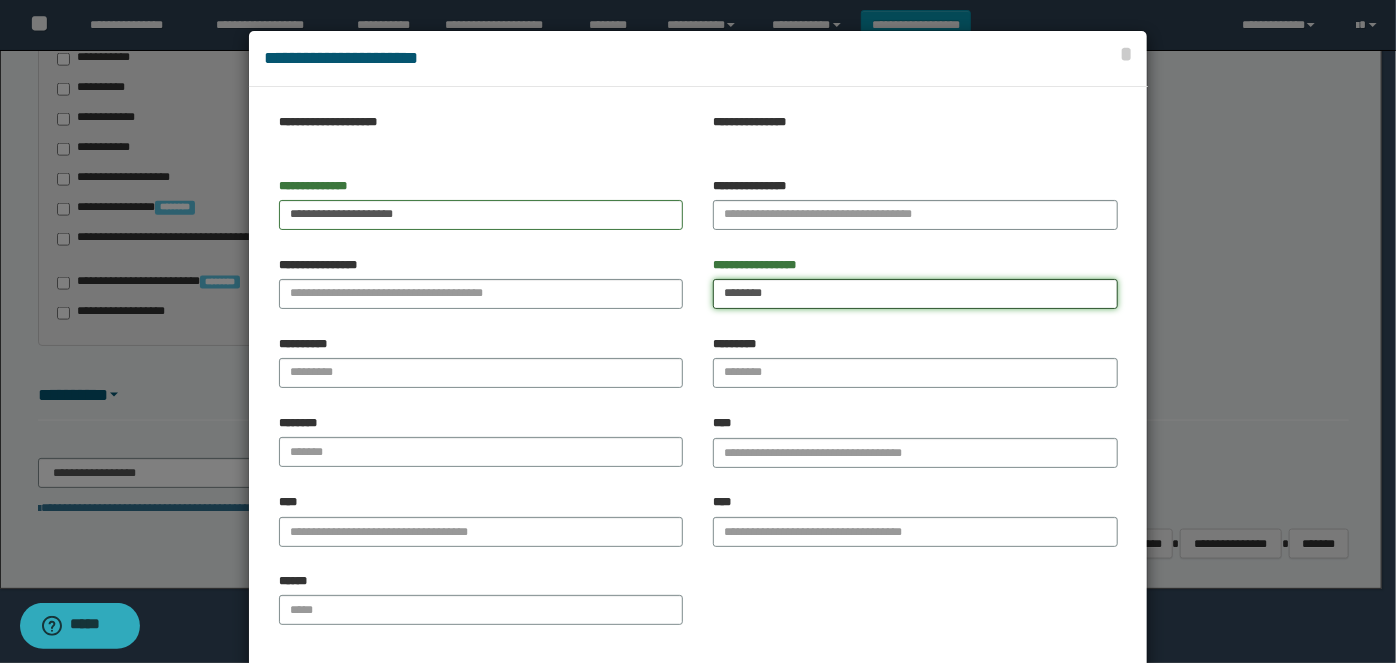 type on "********" 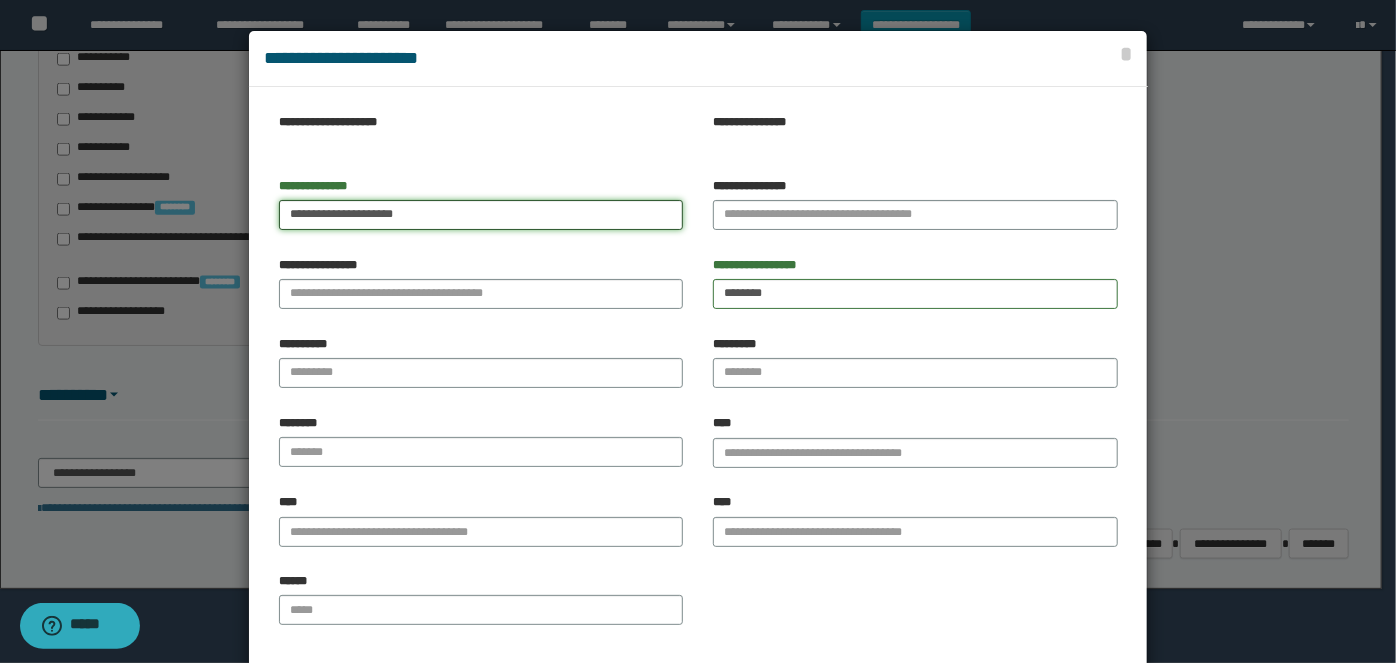 click on "**********" at bounding box center [481, 215] 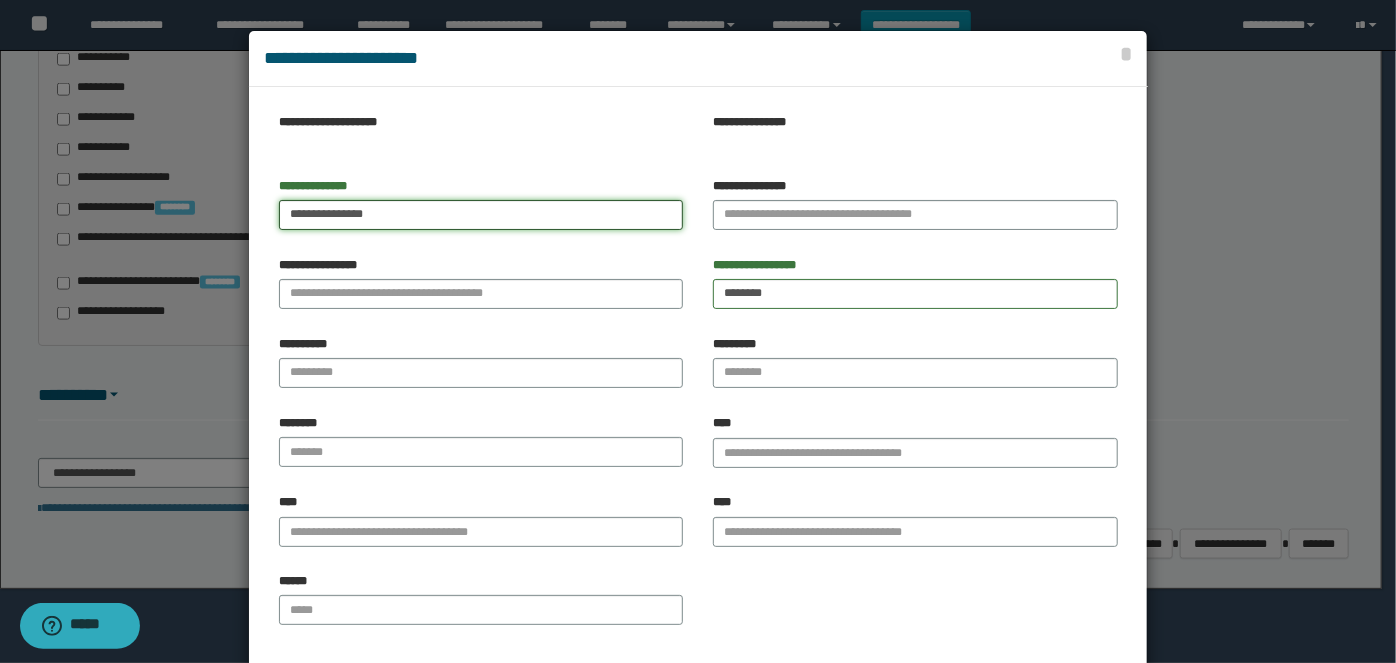 type on "**********" 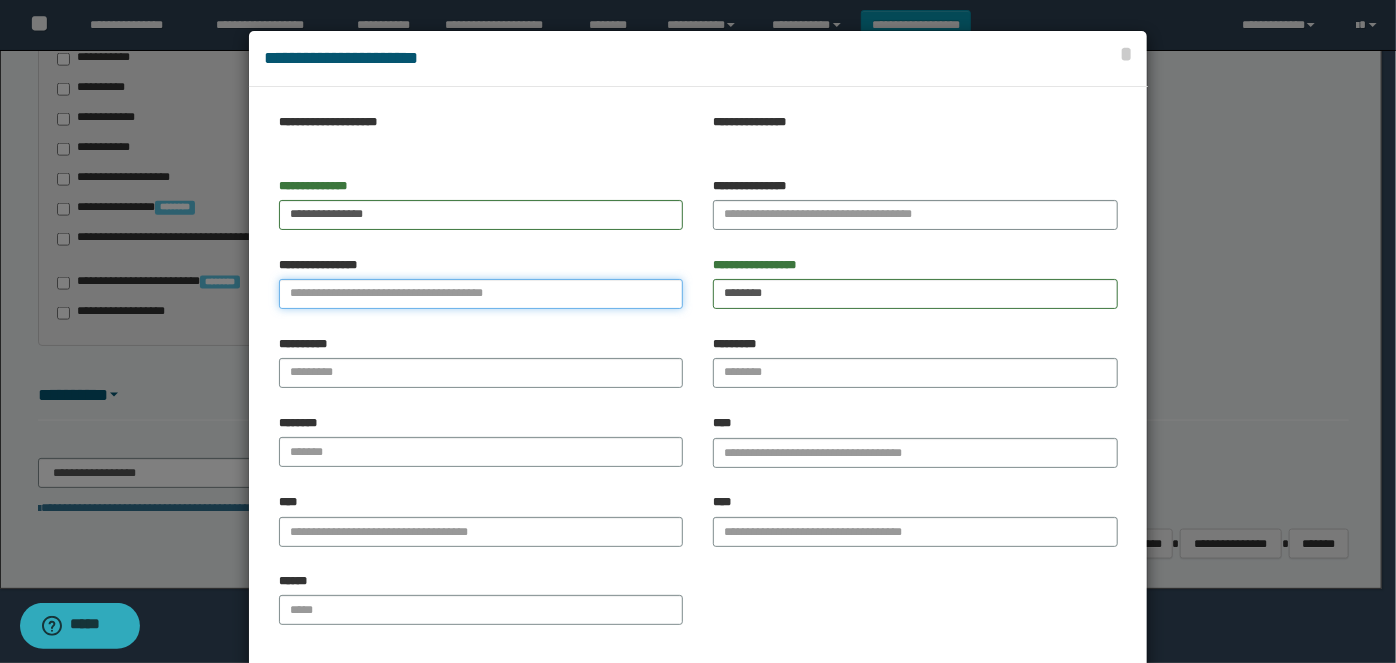 click on "**********" at bounding box center [481, 294] 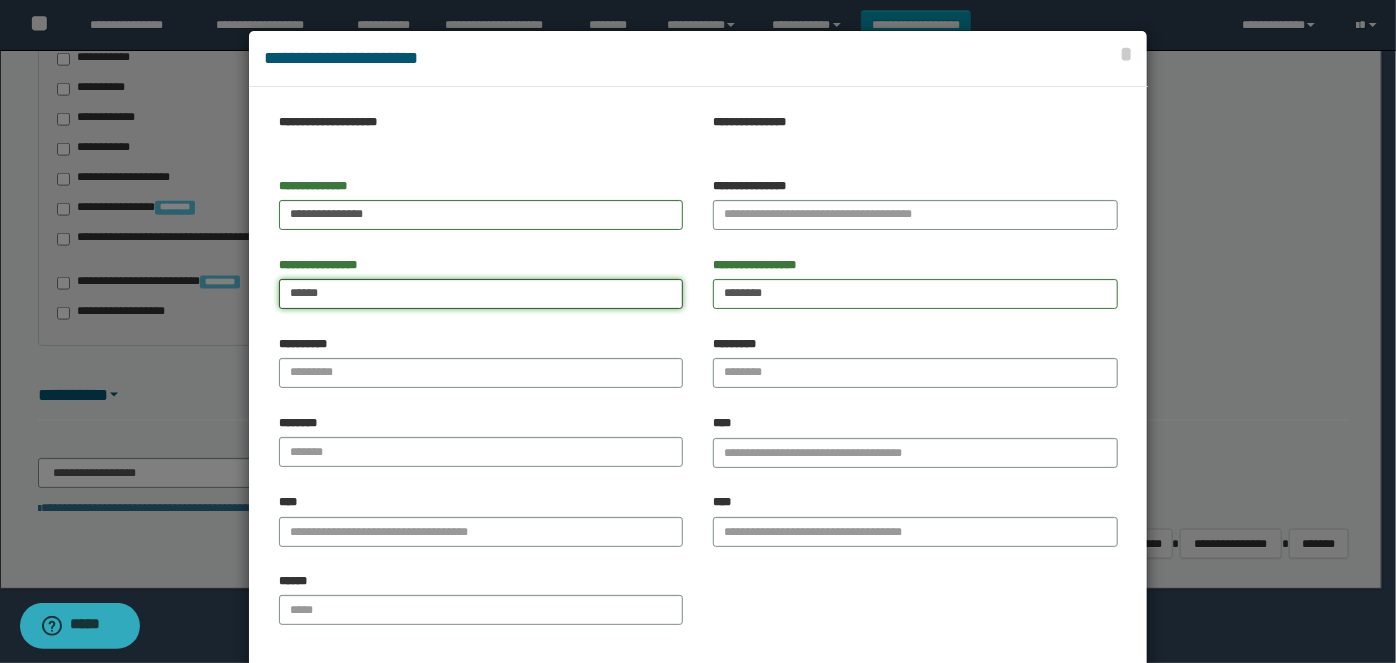 type on "*****" 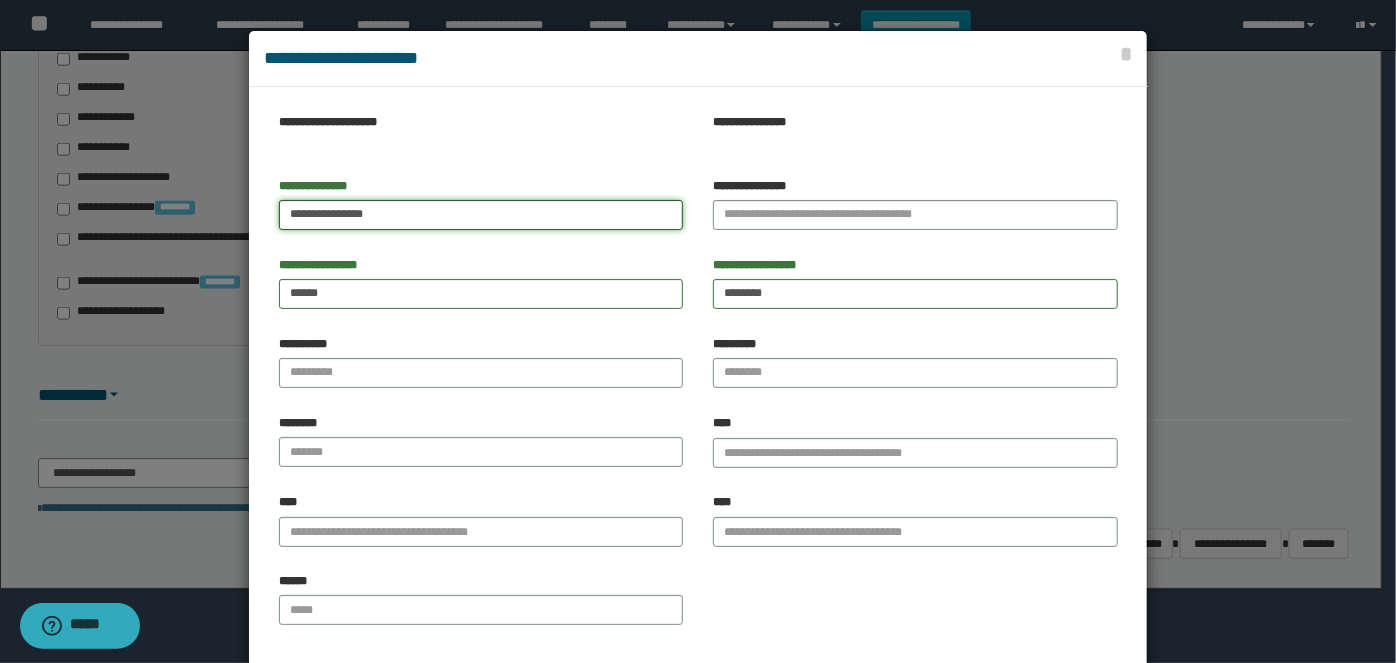 click on "**********" at bounding box center (481, 215) 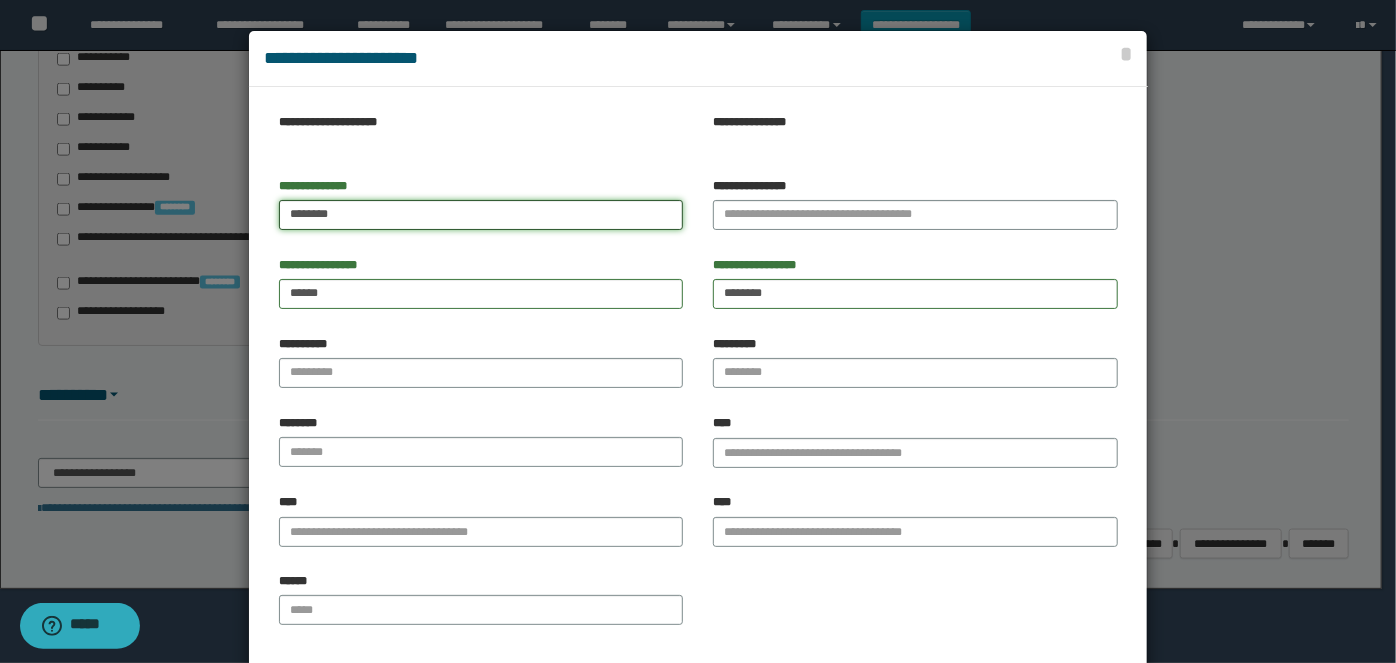 type on "******" 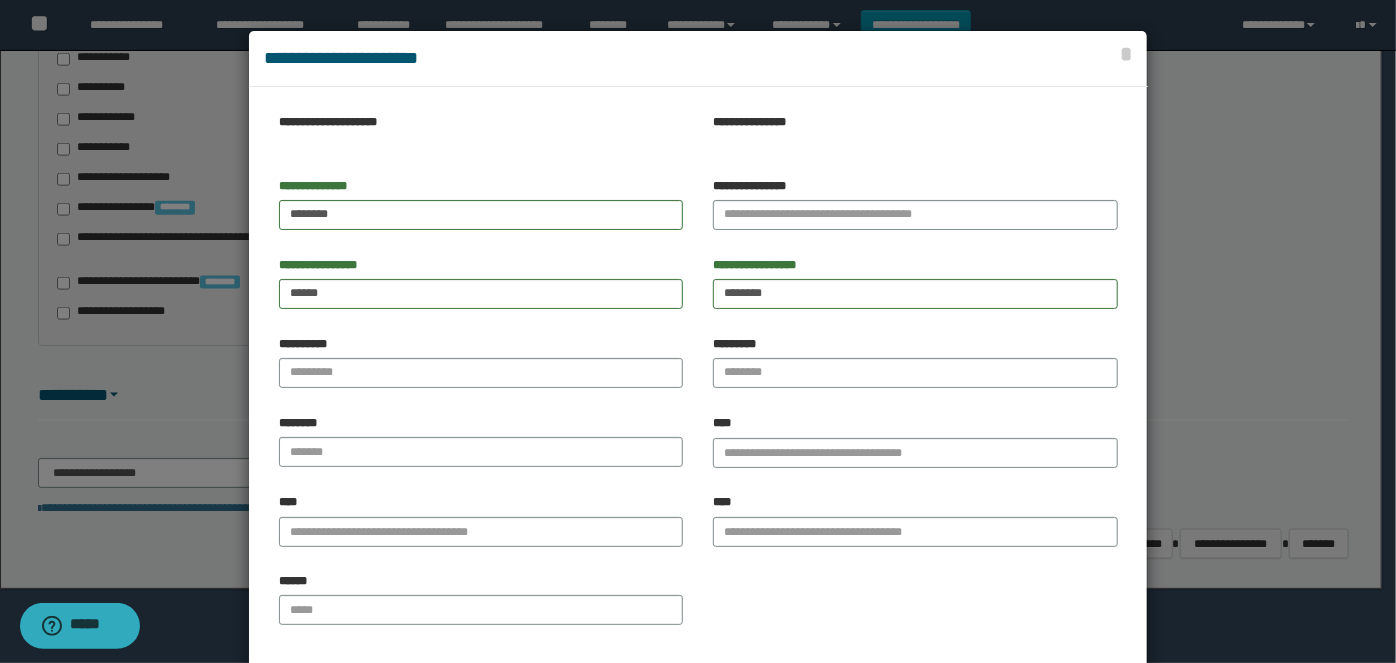 drag, startPoint x: 754, startPoint y: 234, endPoint x: 772, endPoint y: 228, distance: 18.973665 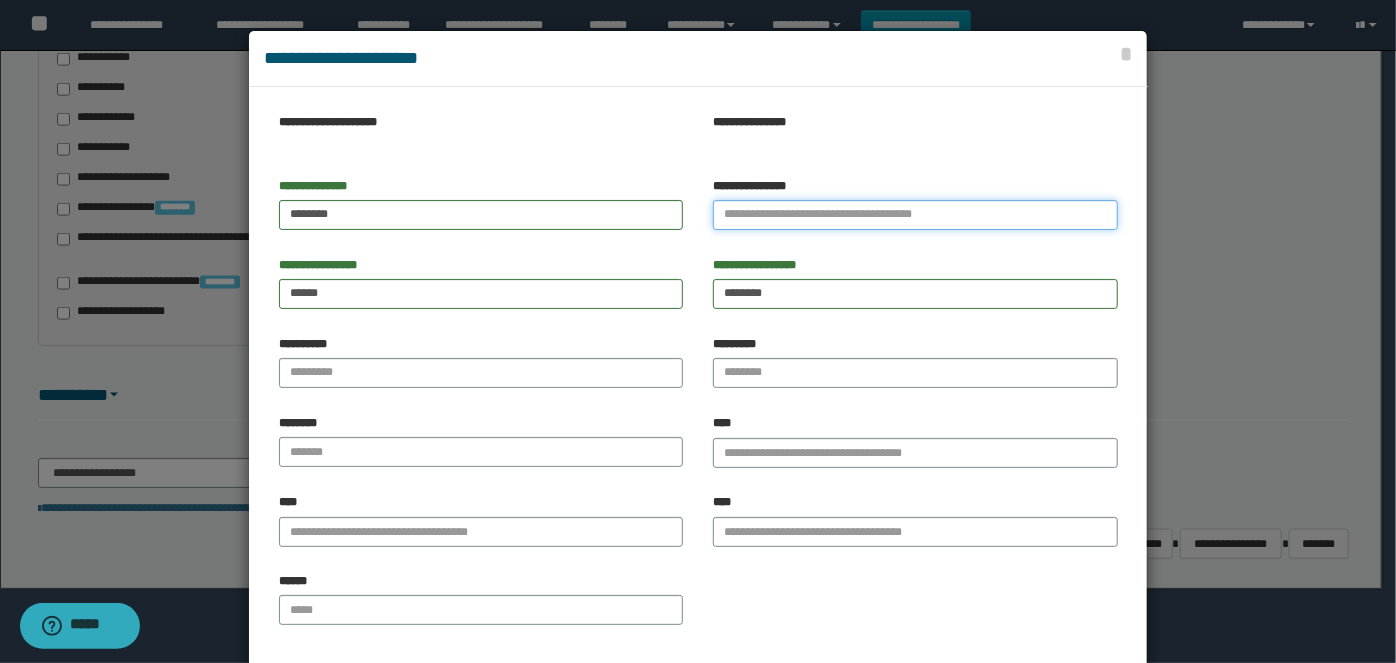 click on "**********" at bounding box center (915, 215) 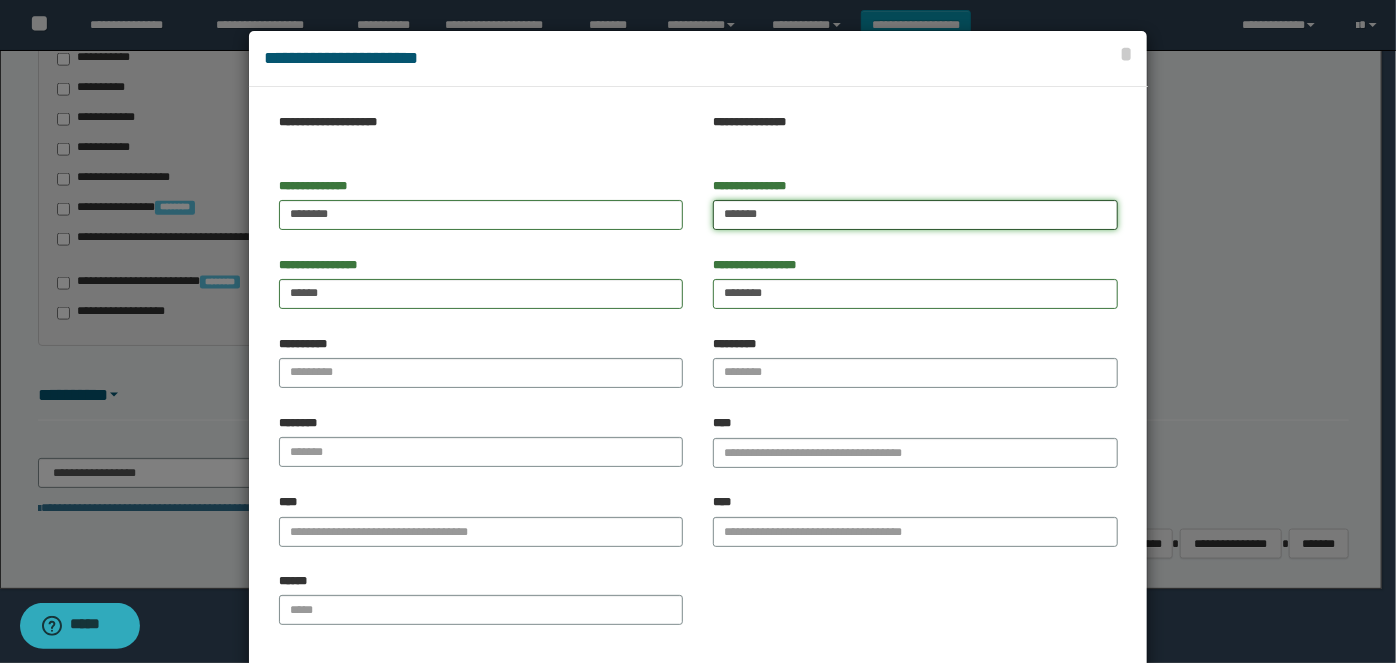 type on "*******" 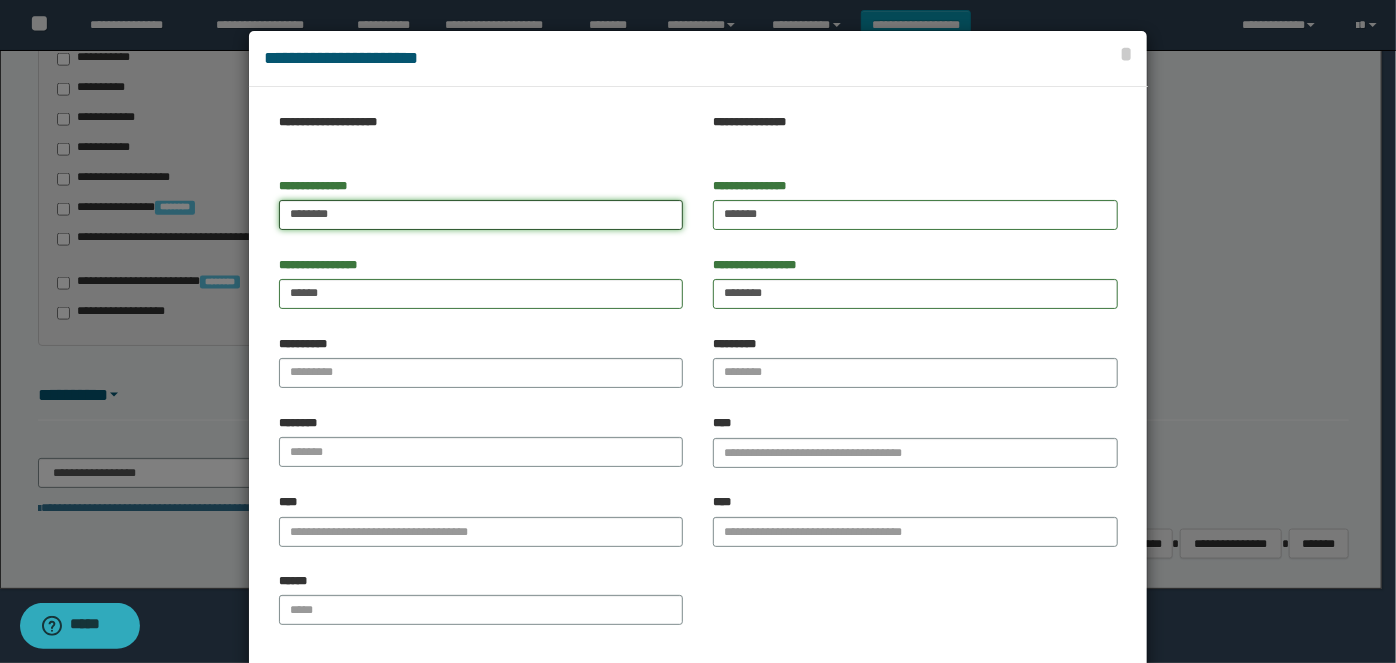 click on "******" at bounding box center [481, 215] 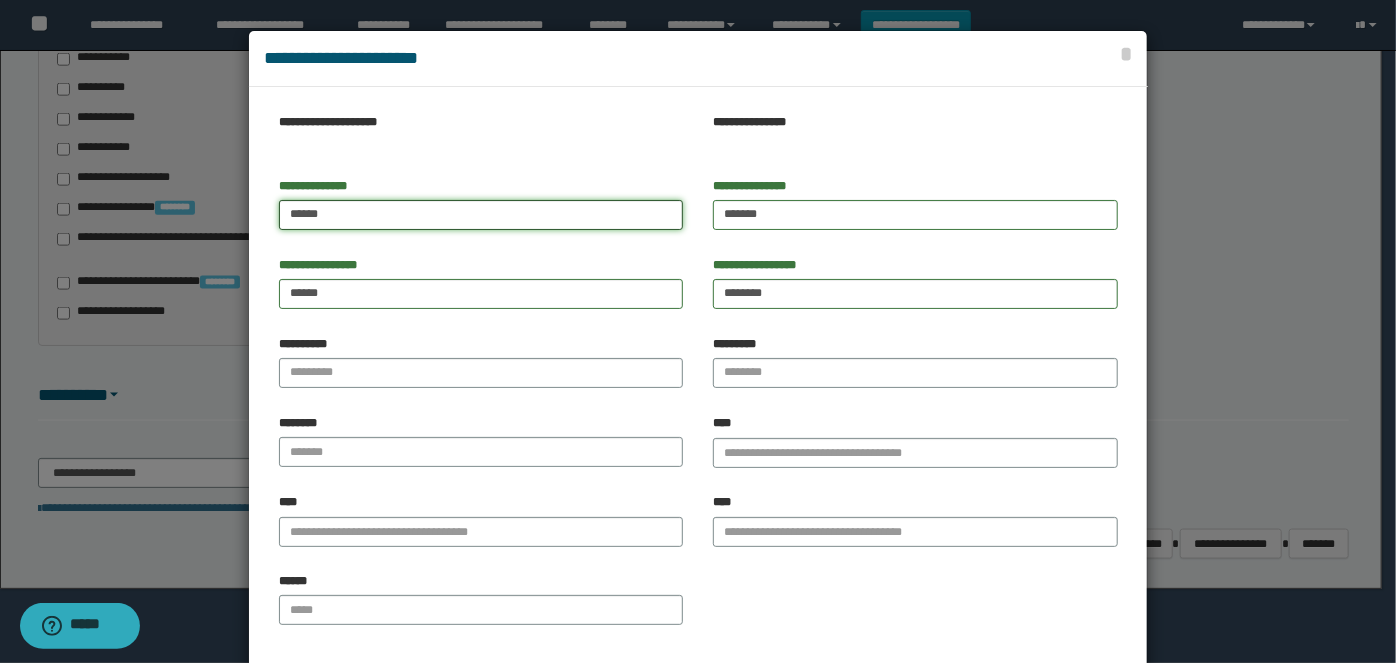 drag, startPoint x: 279, startPoint y: 216, endPoint x: 278, endPoint y: 240, distance: 24.020824 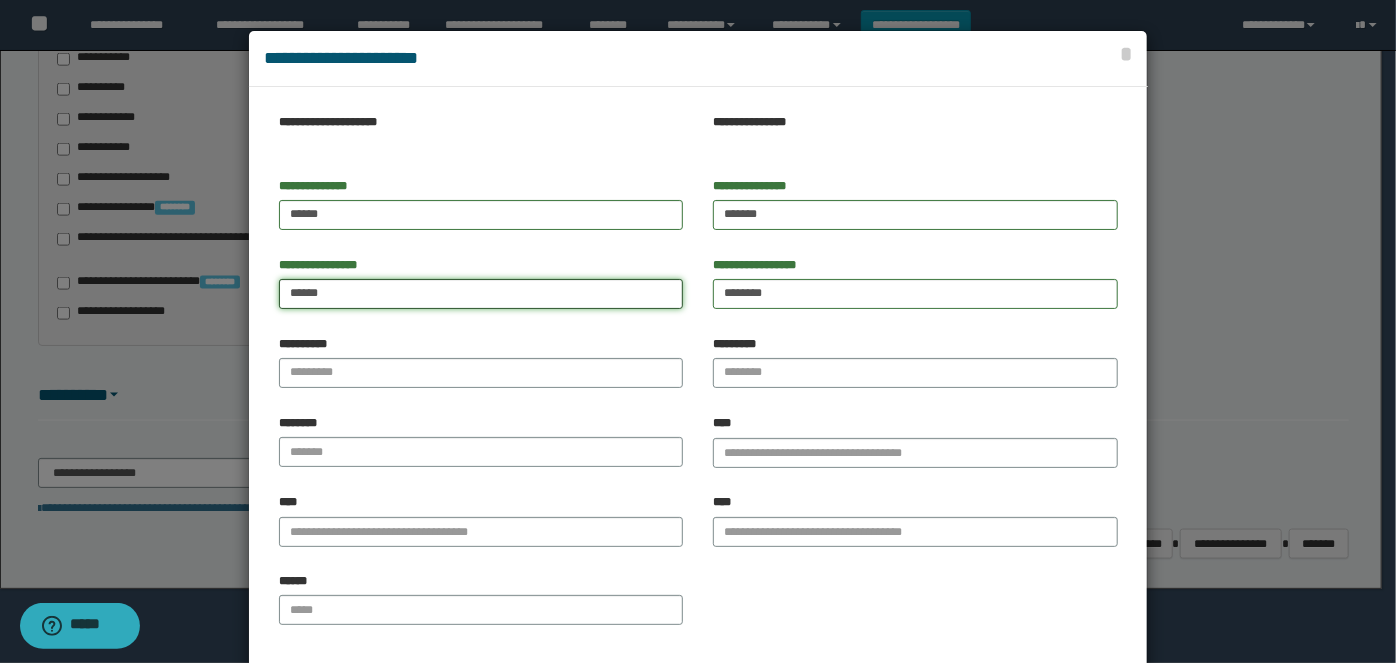 click on "*****" at bounding box center [481, 294] 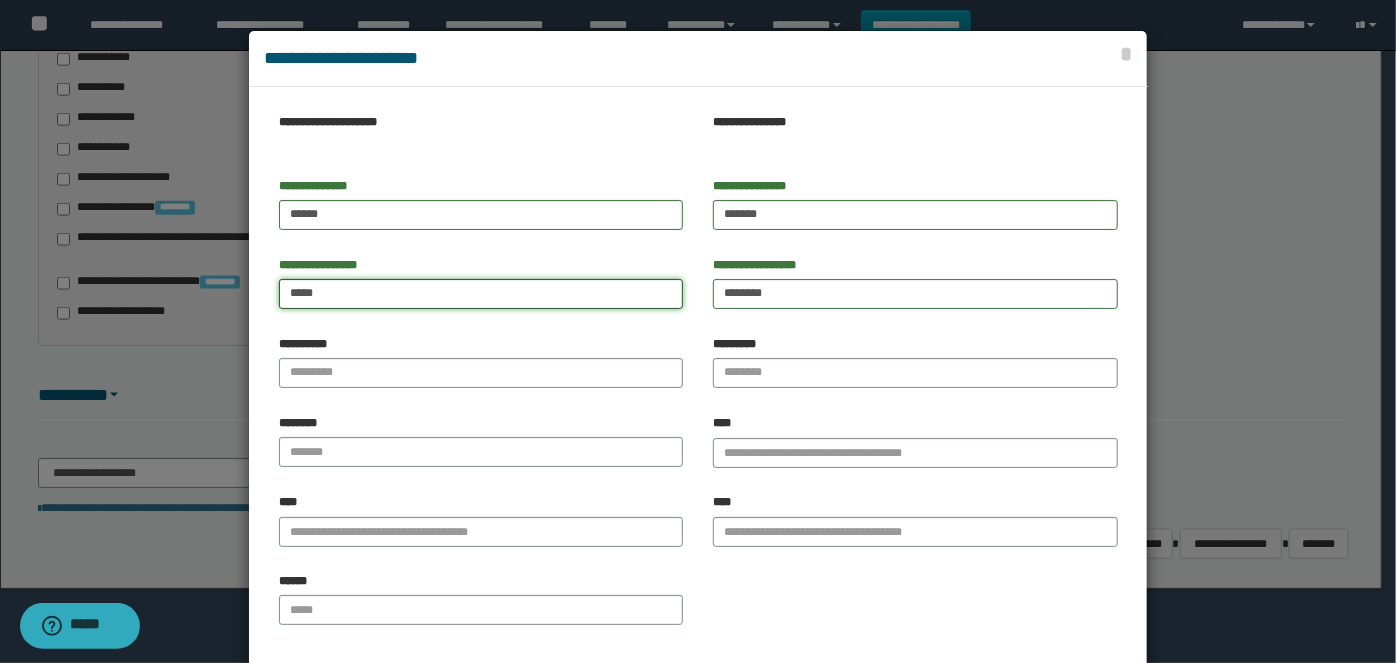 type on "*****" 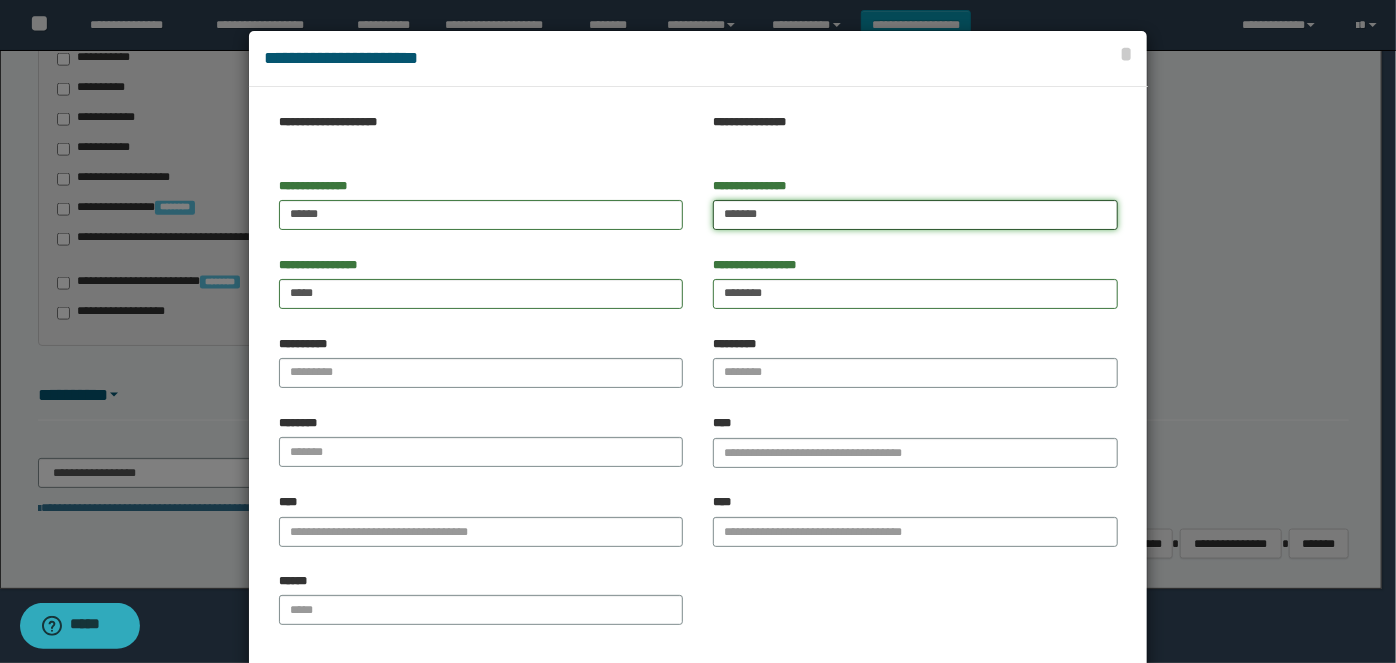 click on "*******" at bounding box center [915, 215] 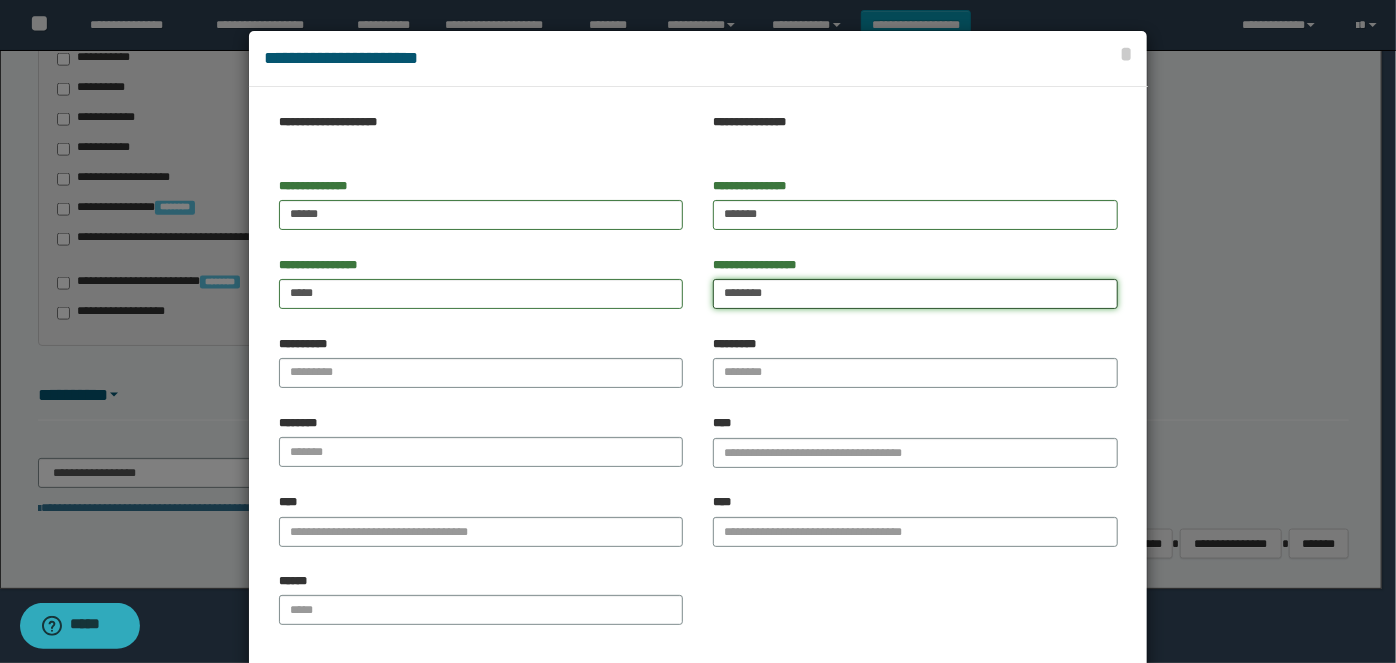 click on "********" at bounding box center (915, 294) 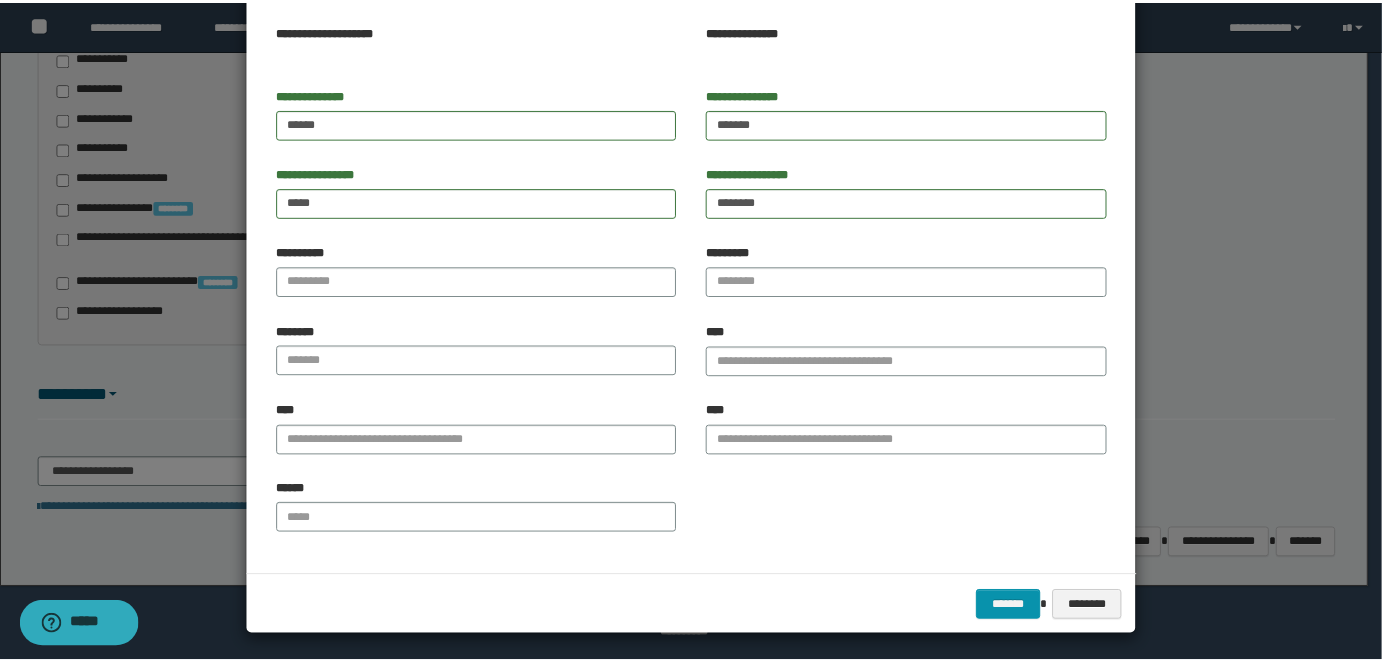 scroll, scrollTop: 94, scrollLeft: 0, axis: vertical 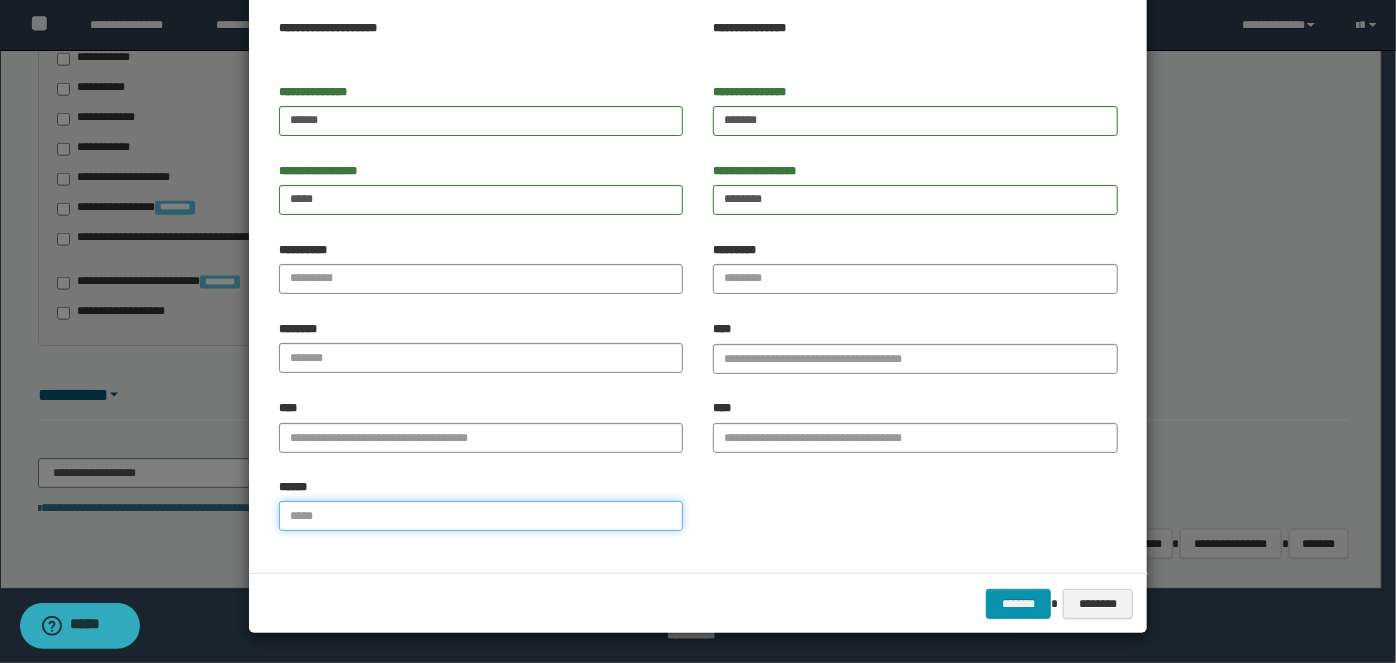 click on "******" at bounding box center [481, 516] 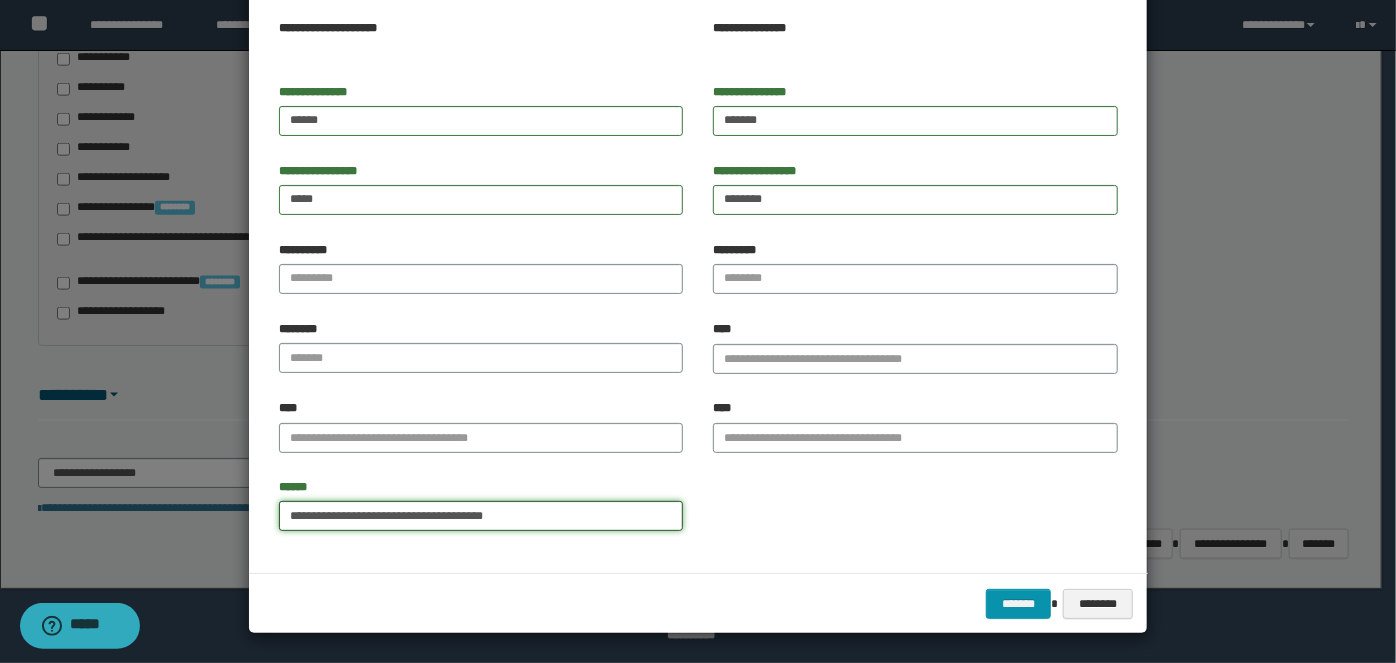 type on "**********" 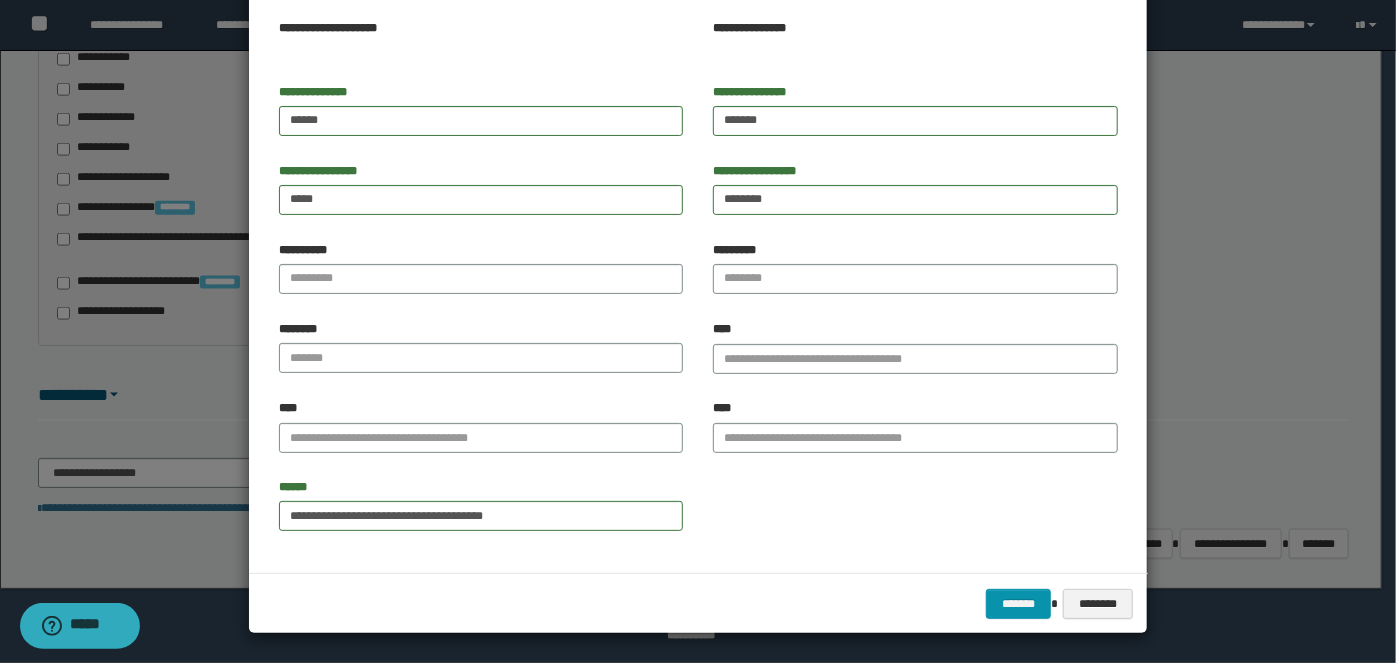 click on "*******
********" at bounding box center [698, 603] 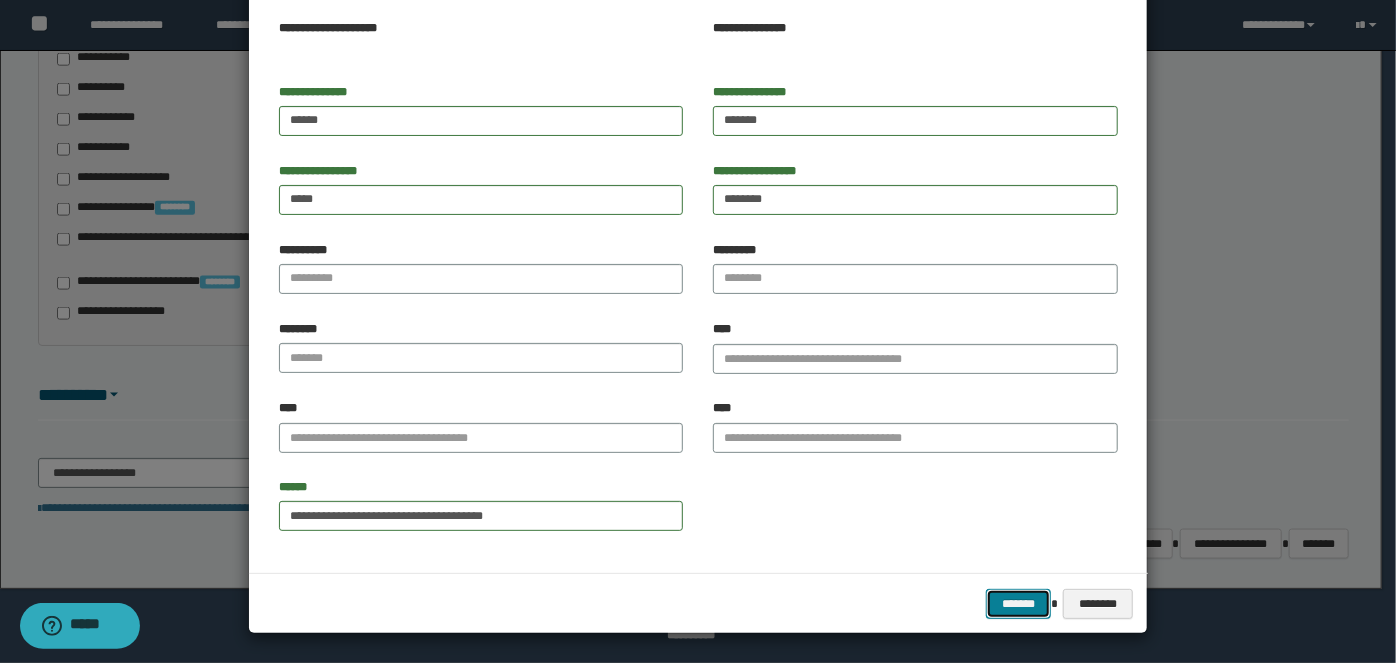 click on "*******" at bounding box center (1018, 603) 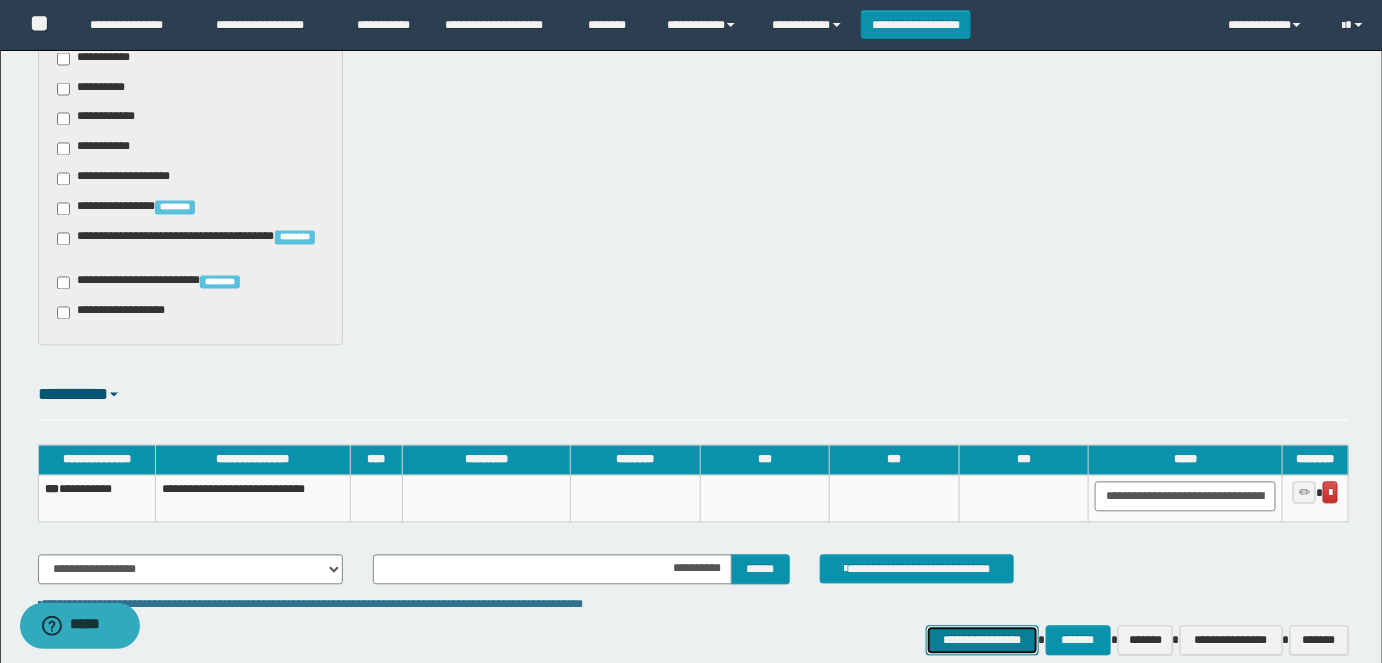 click on "**********" at bounding box center (982, 640) 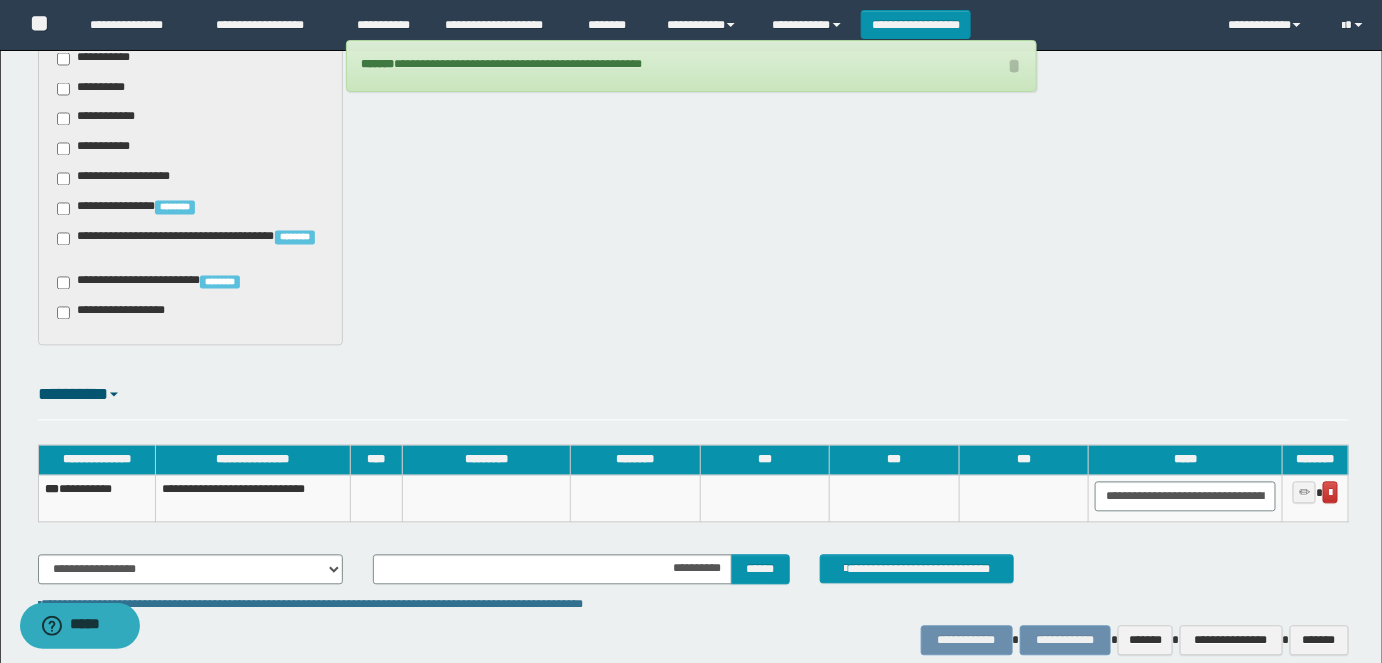 click on "**********" at bounding box center (96, 499) 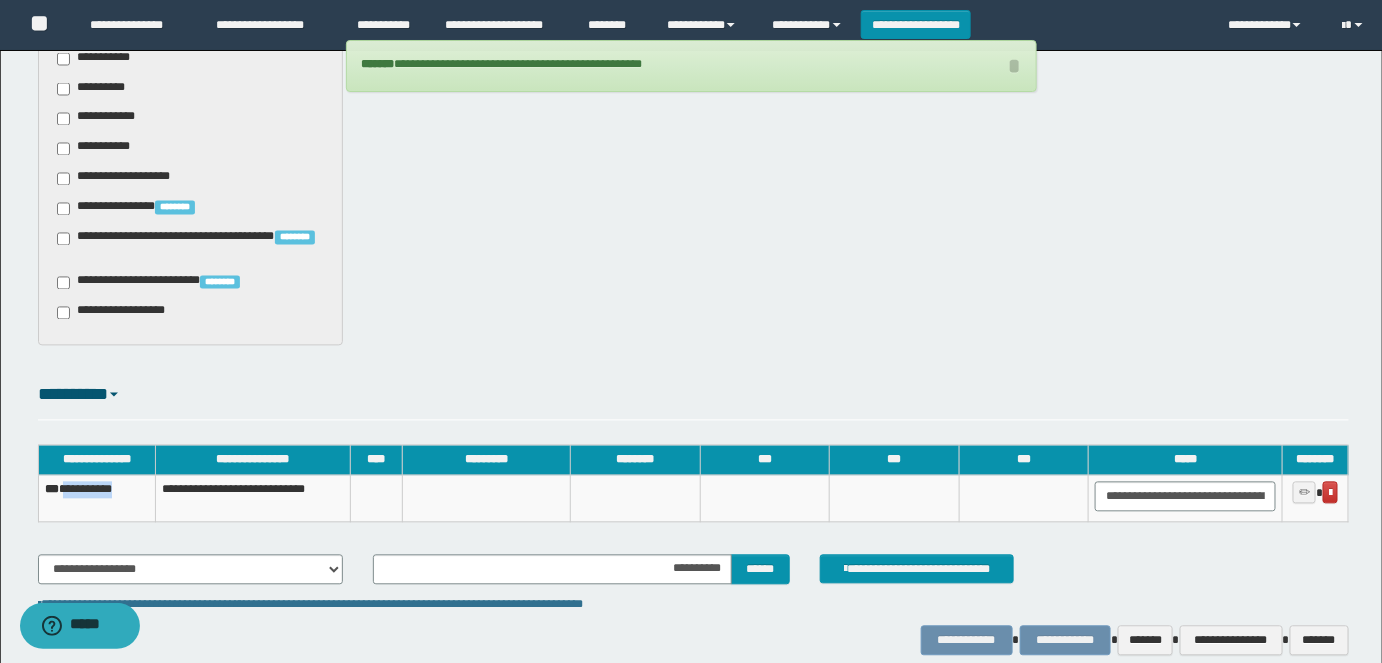 click on "**********" at bounding box center [96, 499] 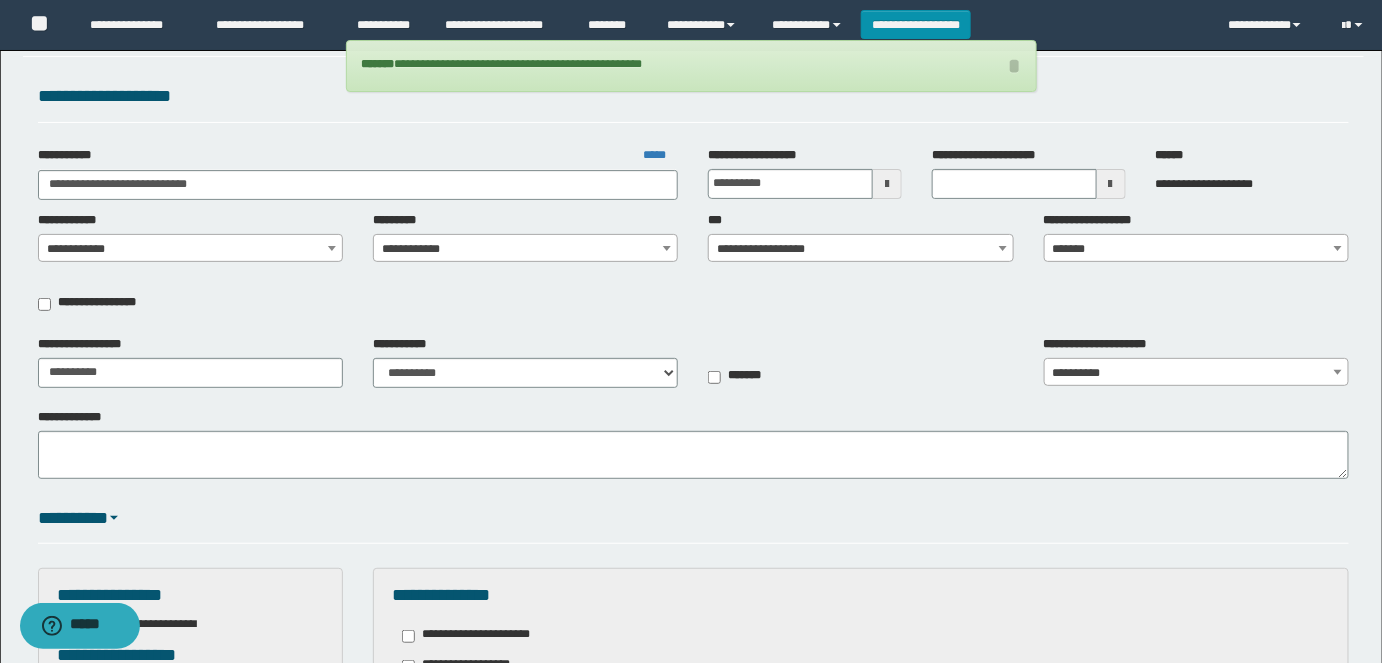 scroll, scrollTop: 0, scrollLeft: 0, axis: both 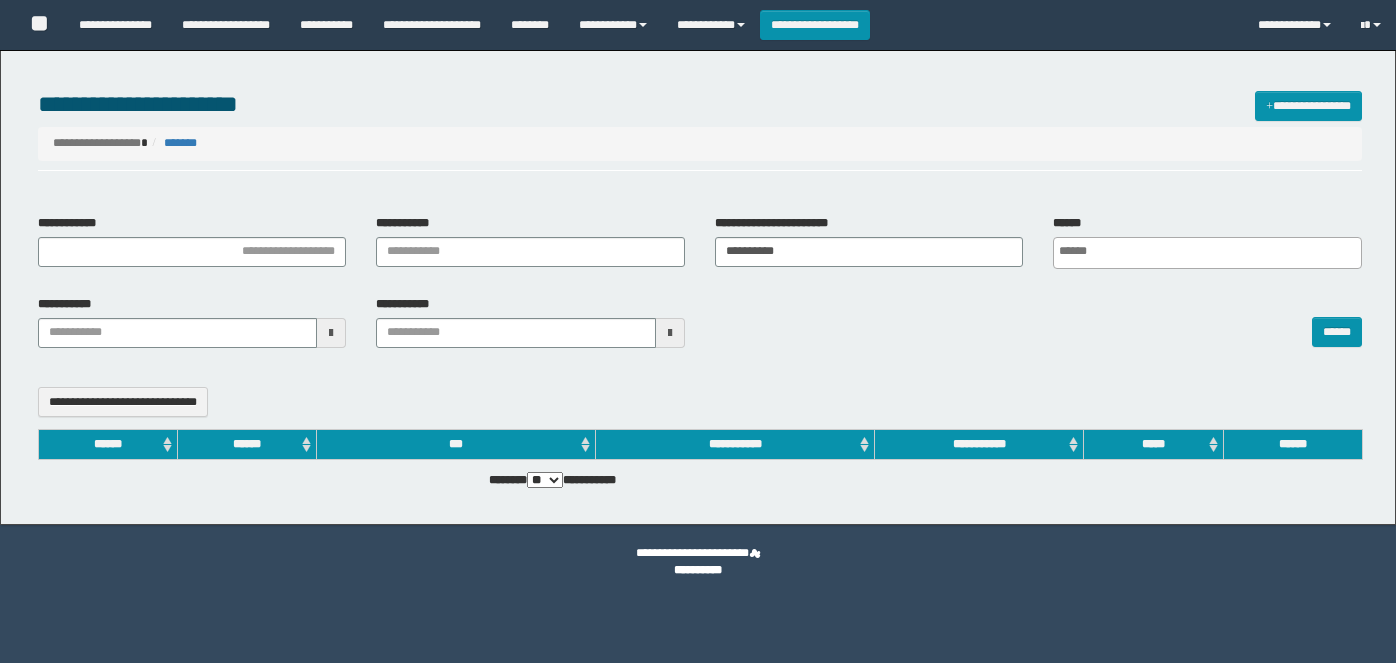 select 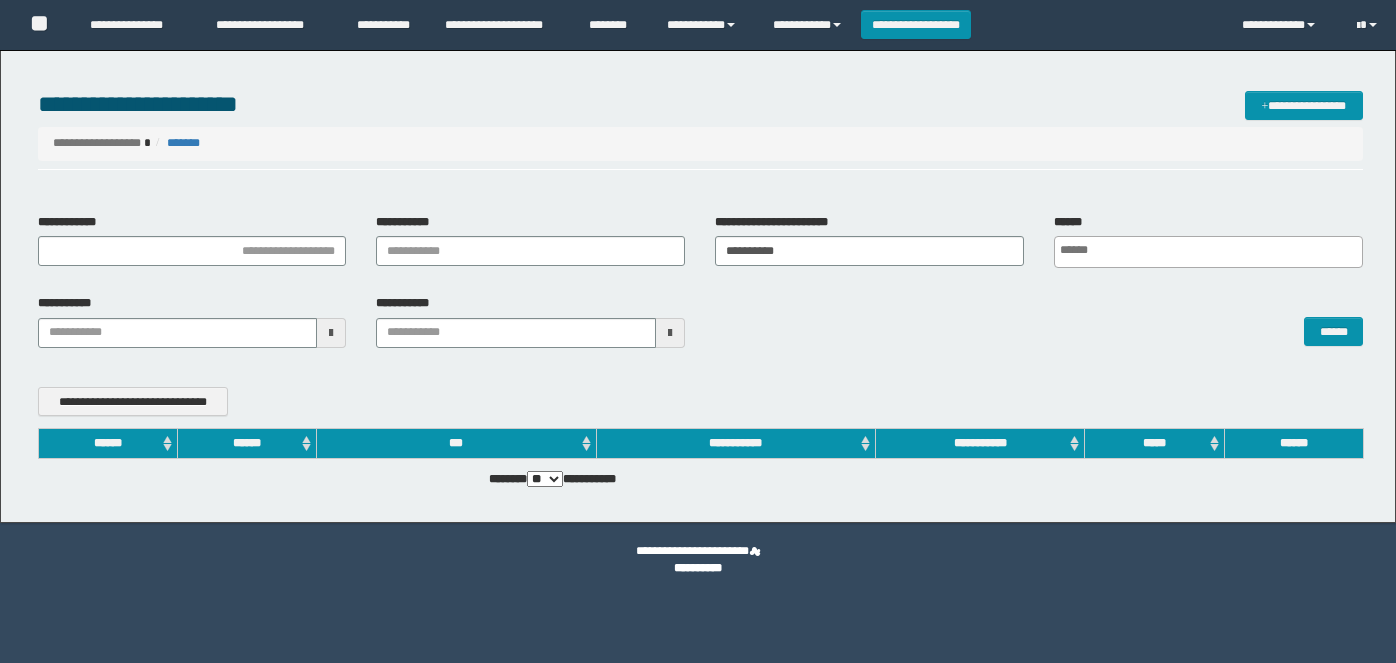 scroll, scrollTop: 0, scrollLeft: 0, axis: both 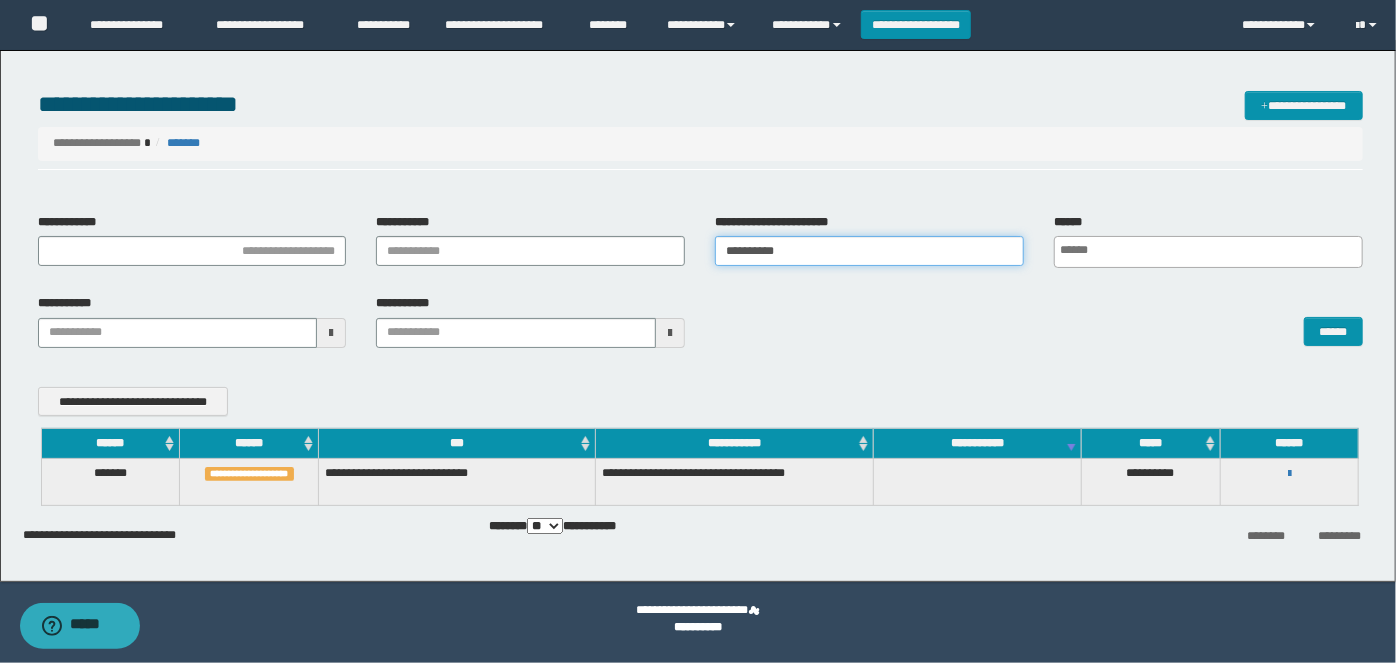 drag, startPoint x: 617, startPoint y: 222, endPoint x: 446, endPoint y: 222, distance: 171 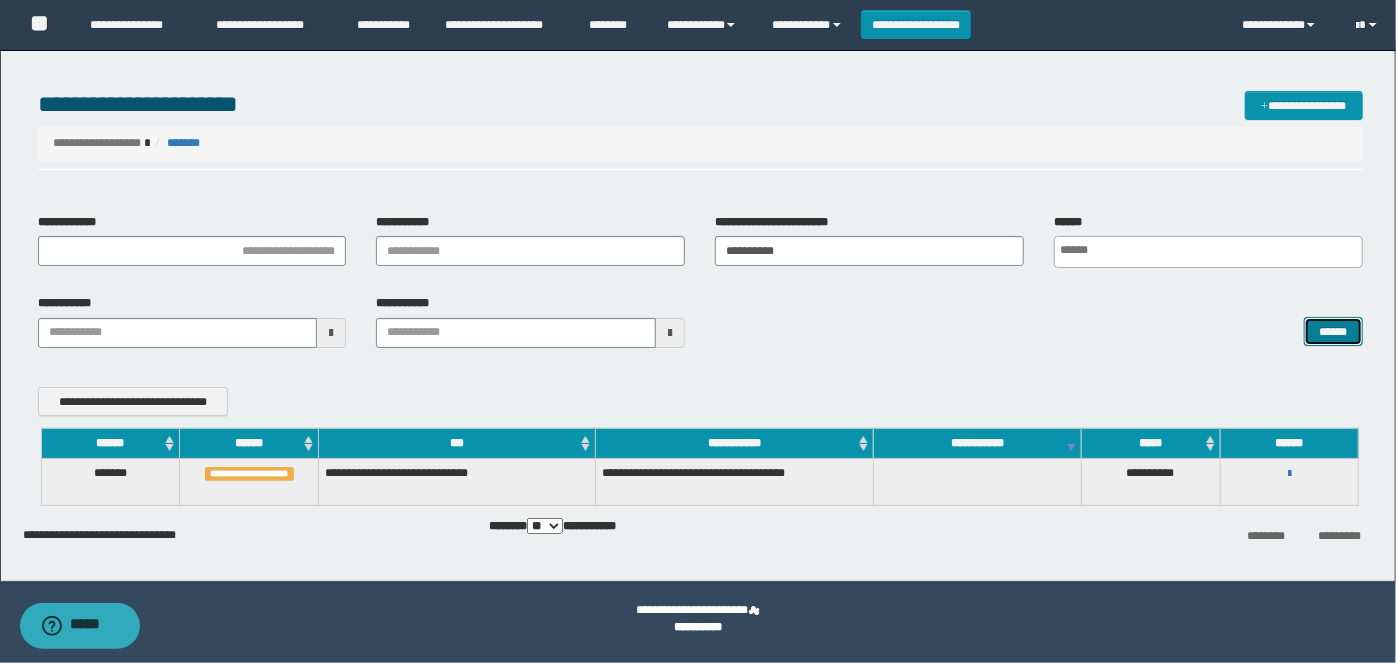 click on "******" at bounding box center [1333, 331] 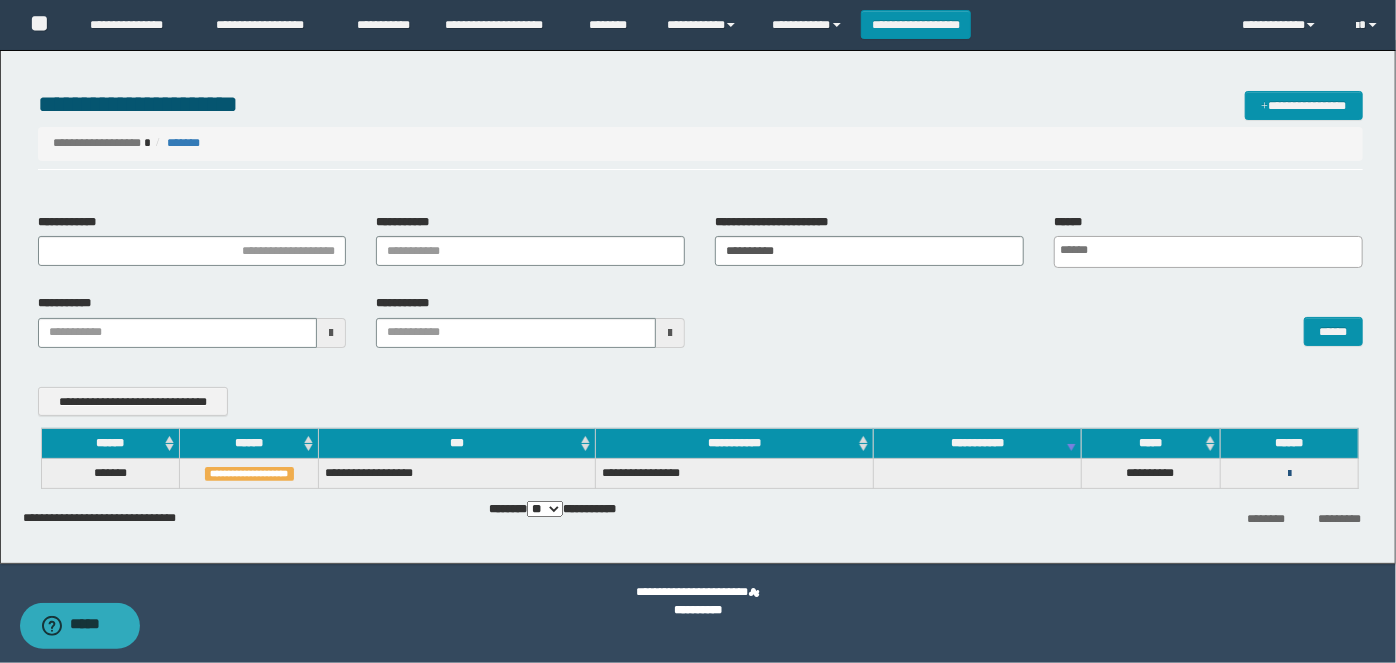 click at bounding box center (1289, 474) 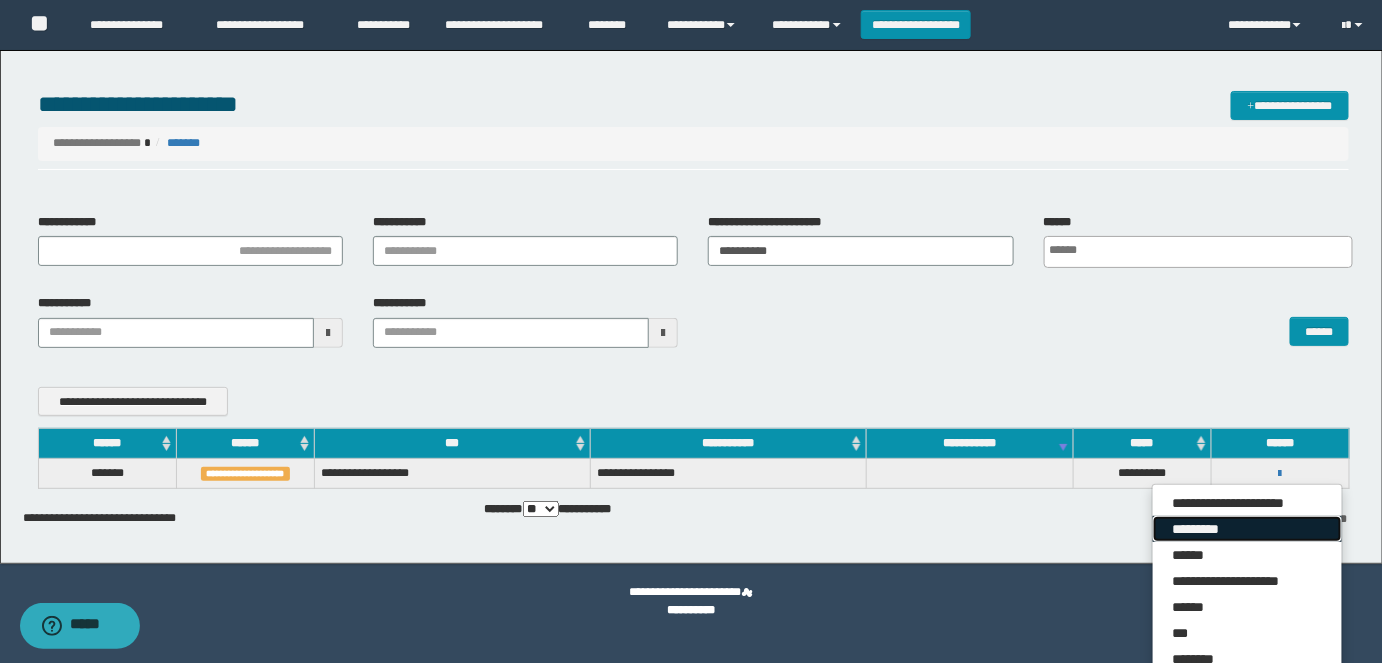 click on "*********" at bounding box center (1247, 529) 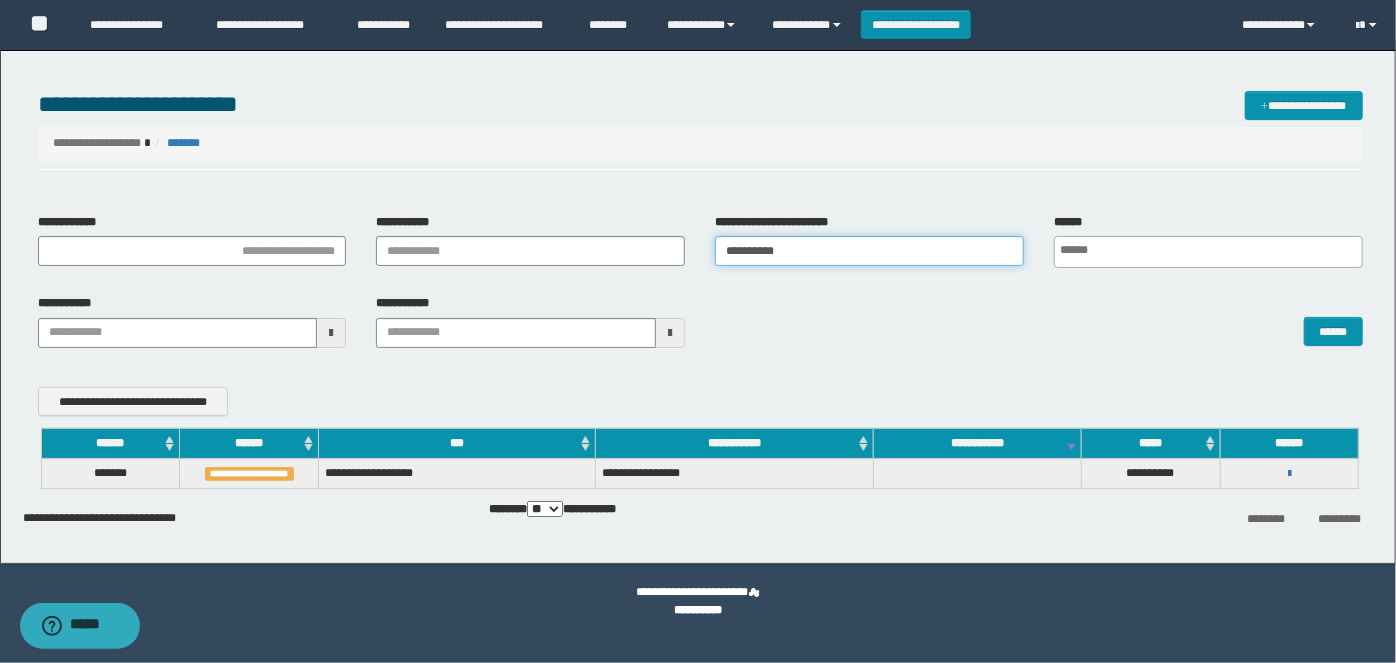 drag, startPoint x: 807, startPoint y: 259, endPoint x: 469, endPoint y: 209, distance: 341.67822 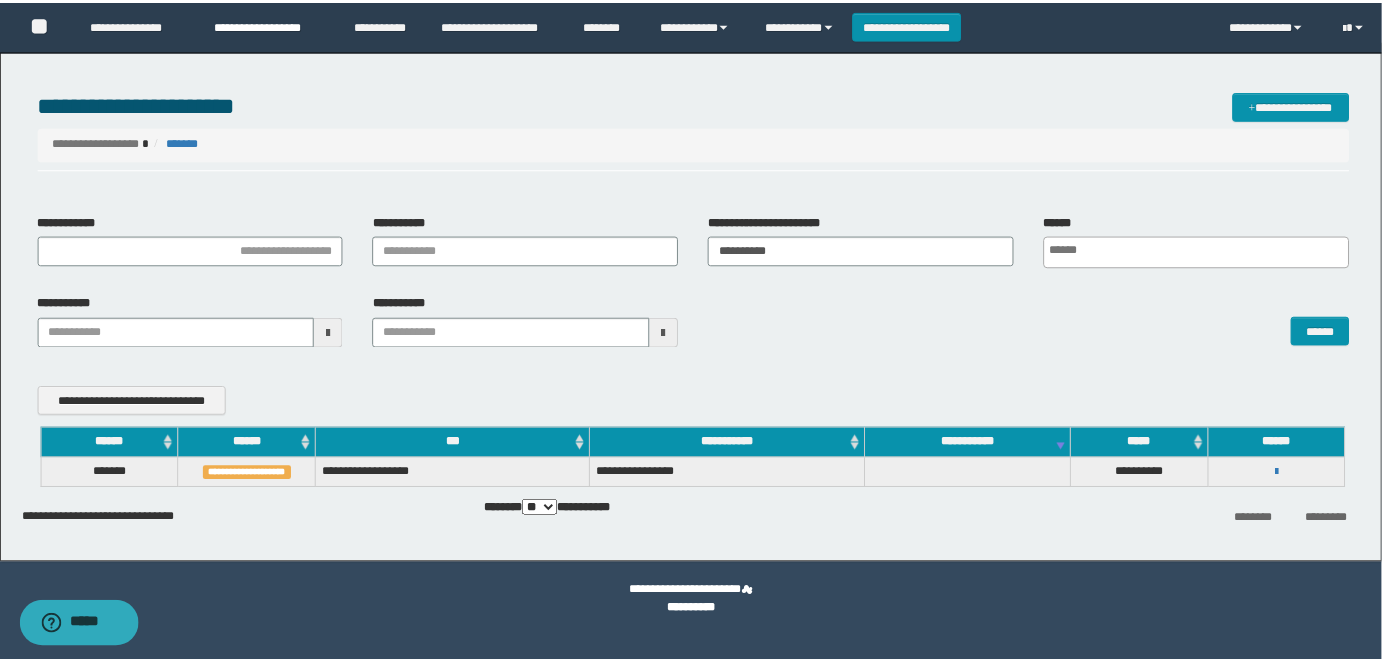 scroll, scrollTop: 0, scrollLeft: 5, axis: horizontal 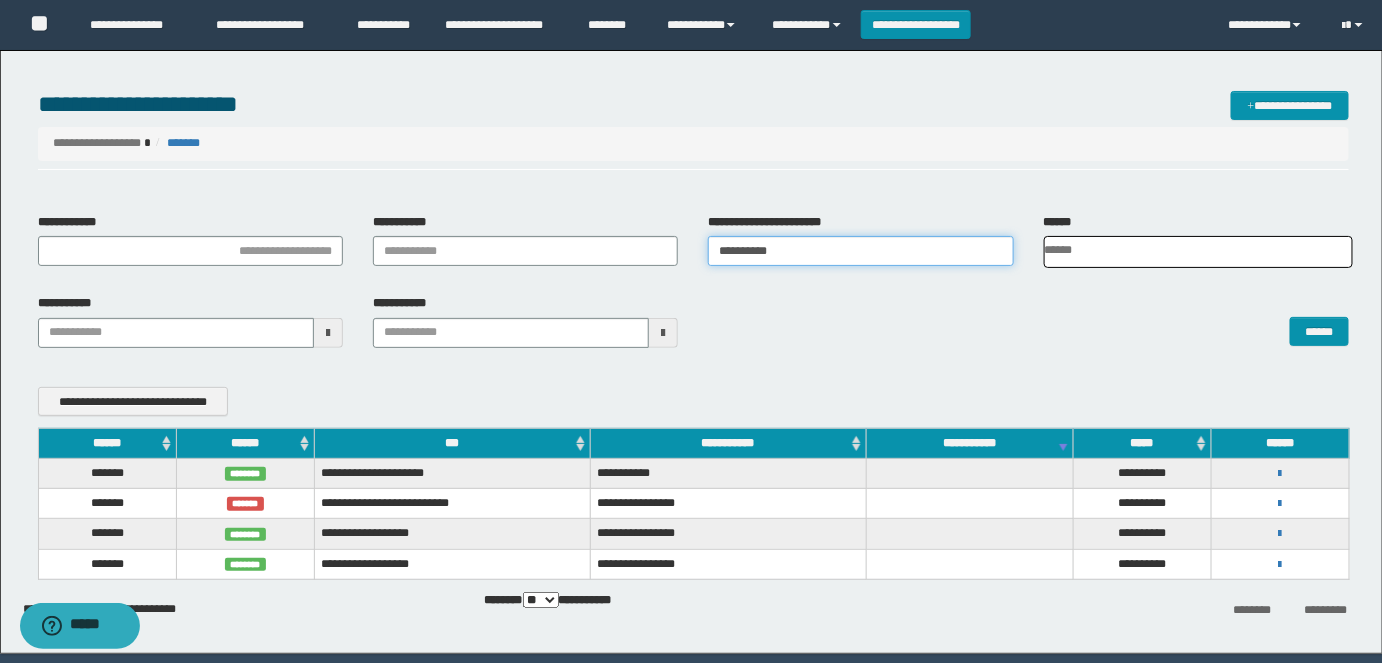 drag, startPoint x: 808, startPoint y: 238, endPoint x: 449, endPoint y: 236, distance: 359.00558 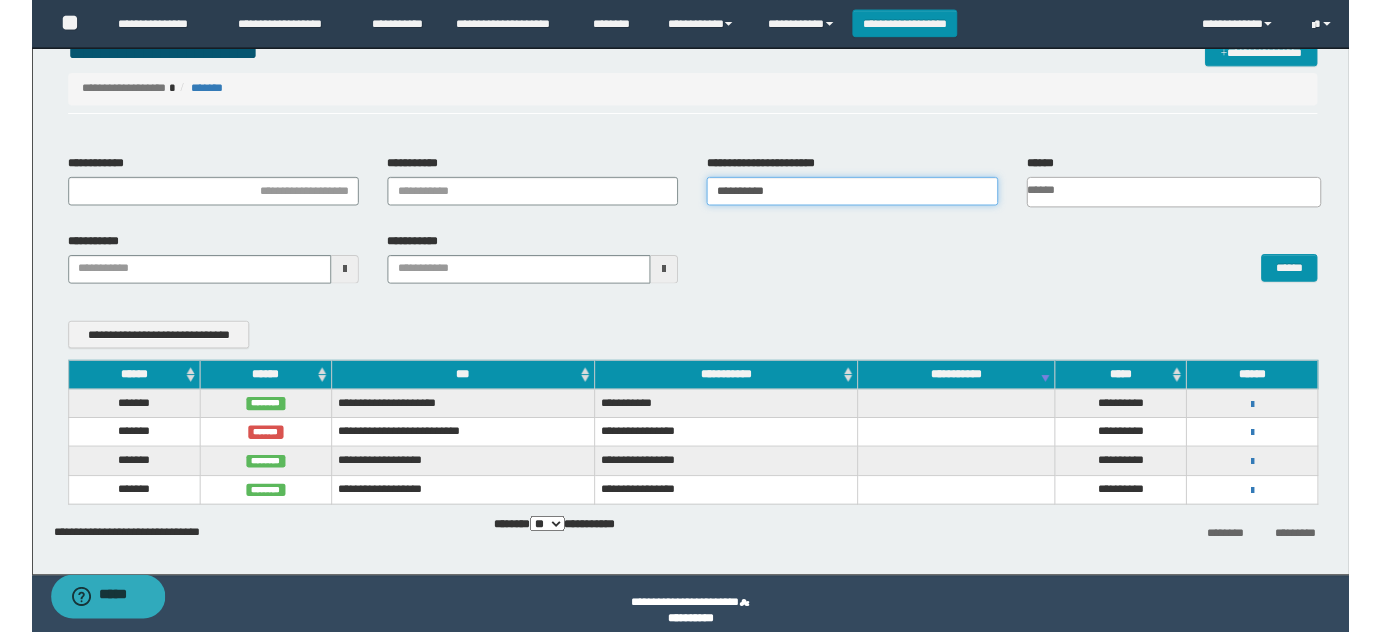 scroll, scrollTop: 64, scrollLeft: 0, axis: vertical 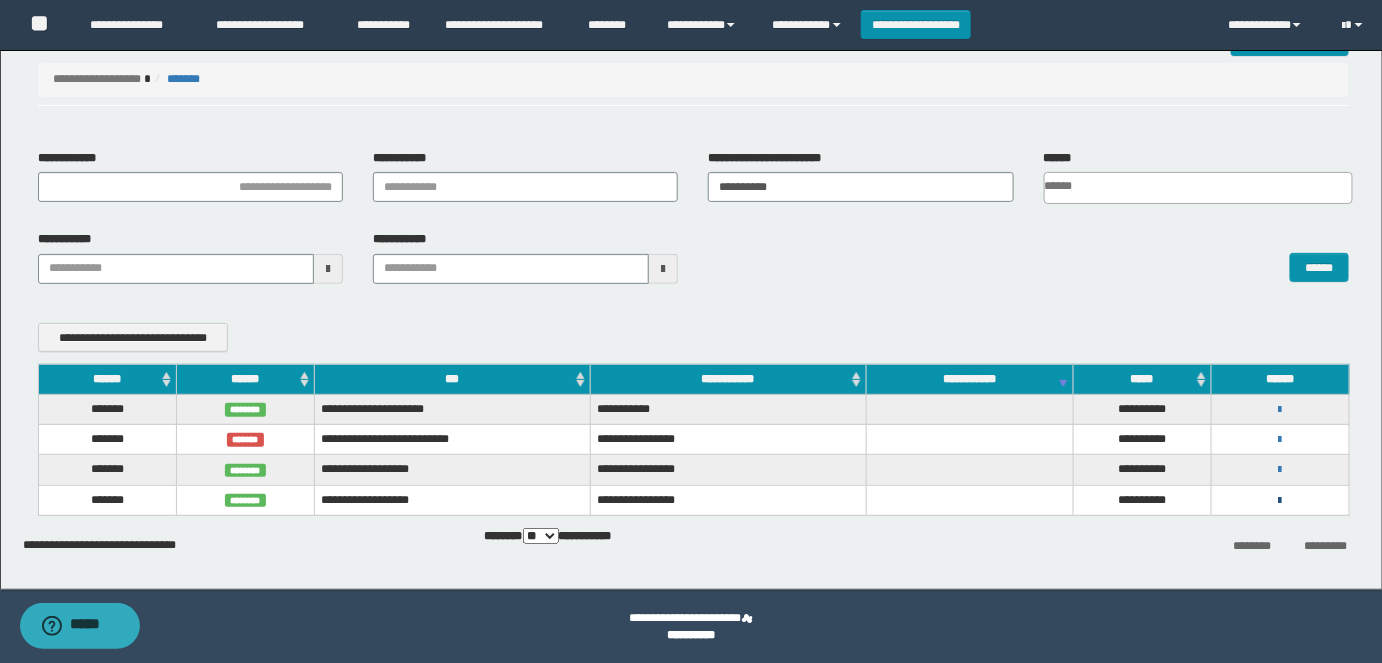 click at bounding box center [1280, 501] 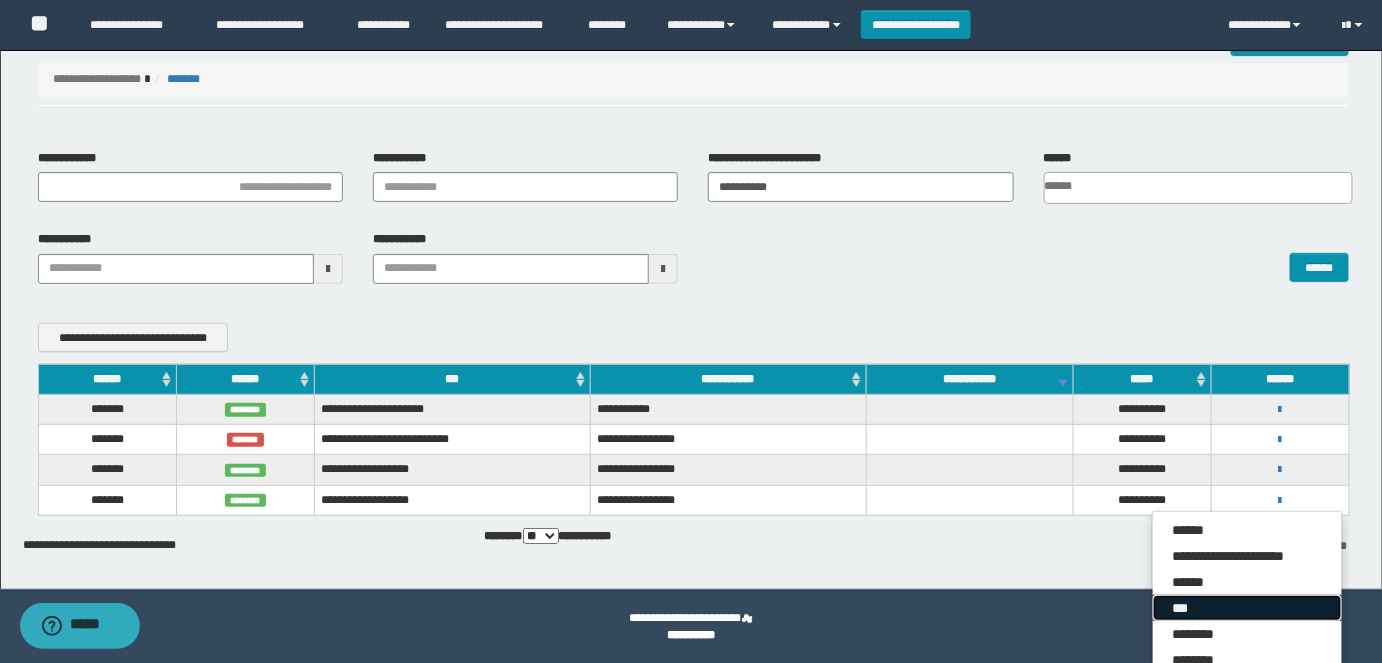 click on "***" at bounding box center [1247, 608] 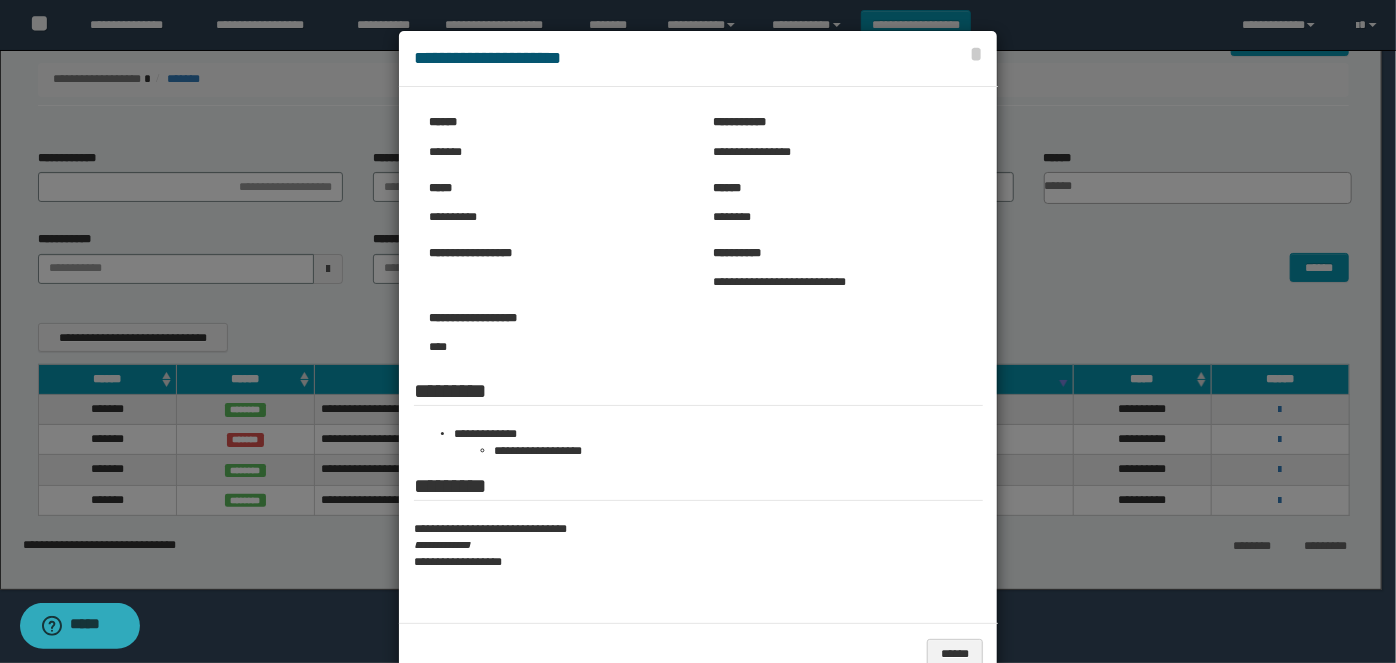 click at bounding box center [698, 357] 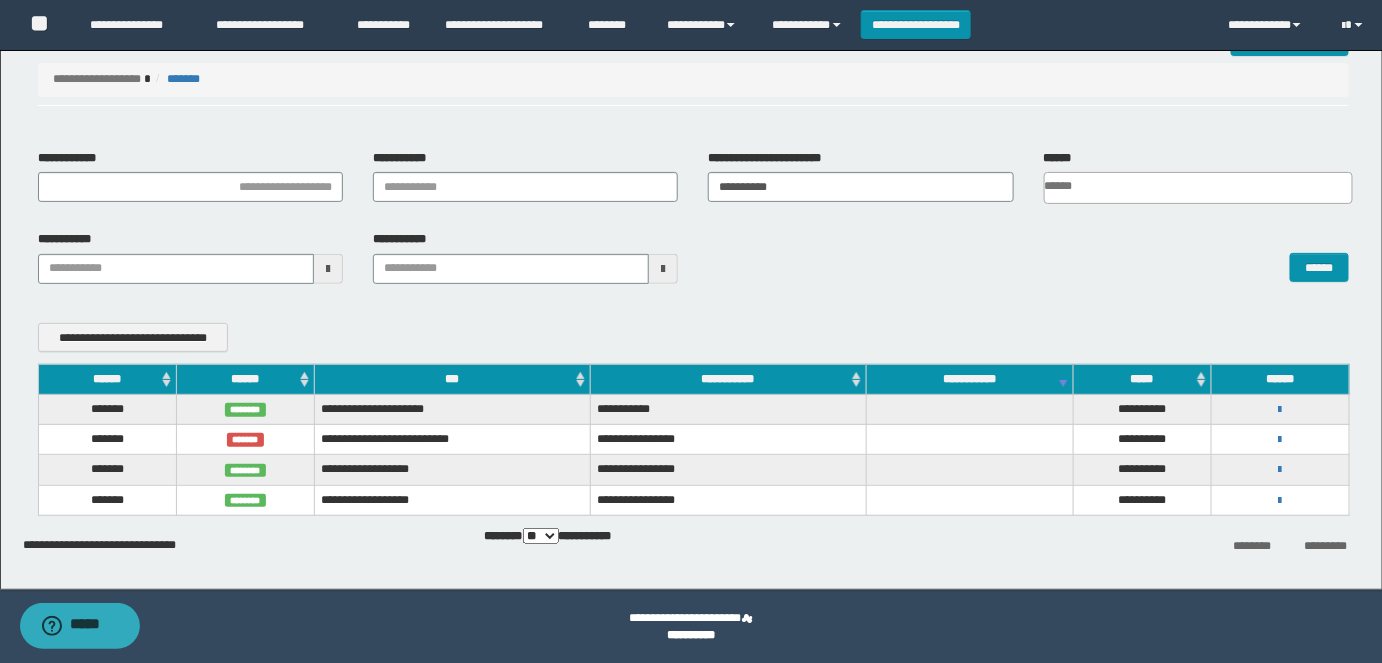click on "**********" at bounding box center [772, 158] 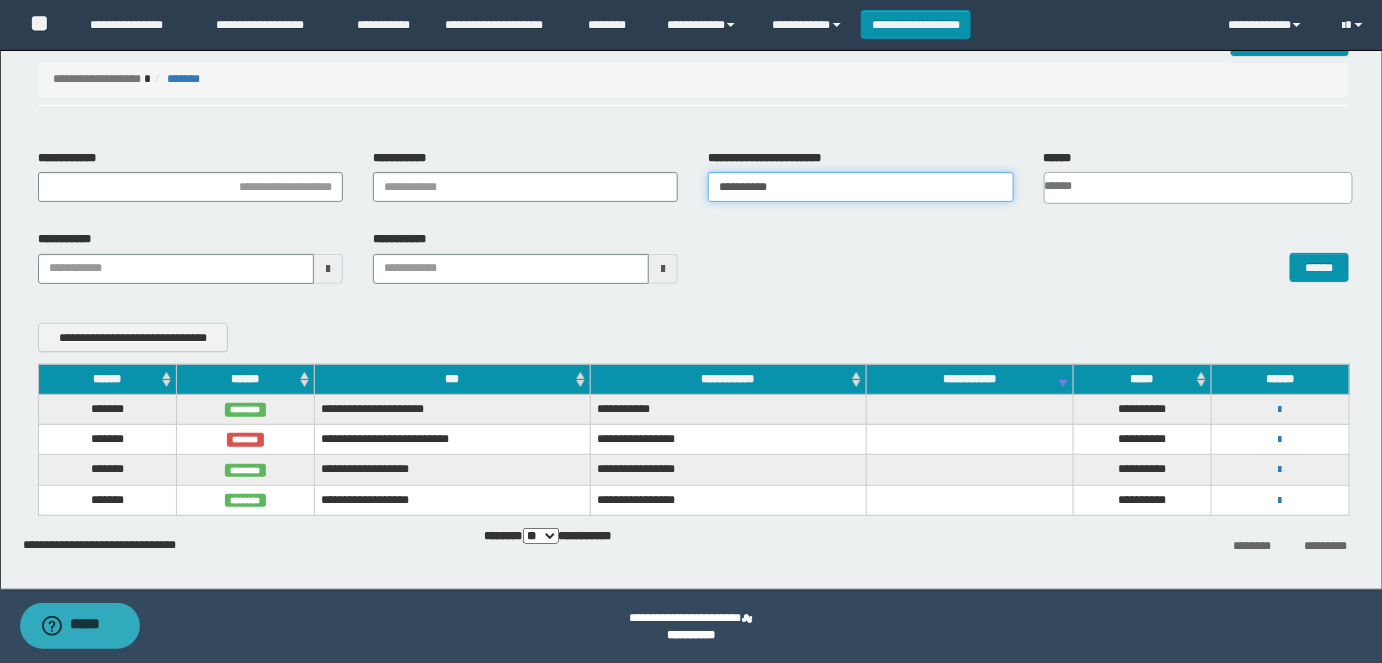 click on "**********" at bounding box center (860, 187) 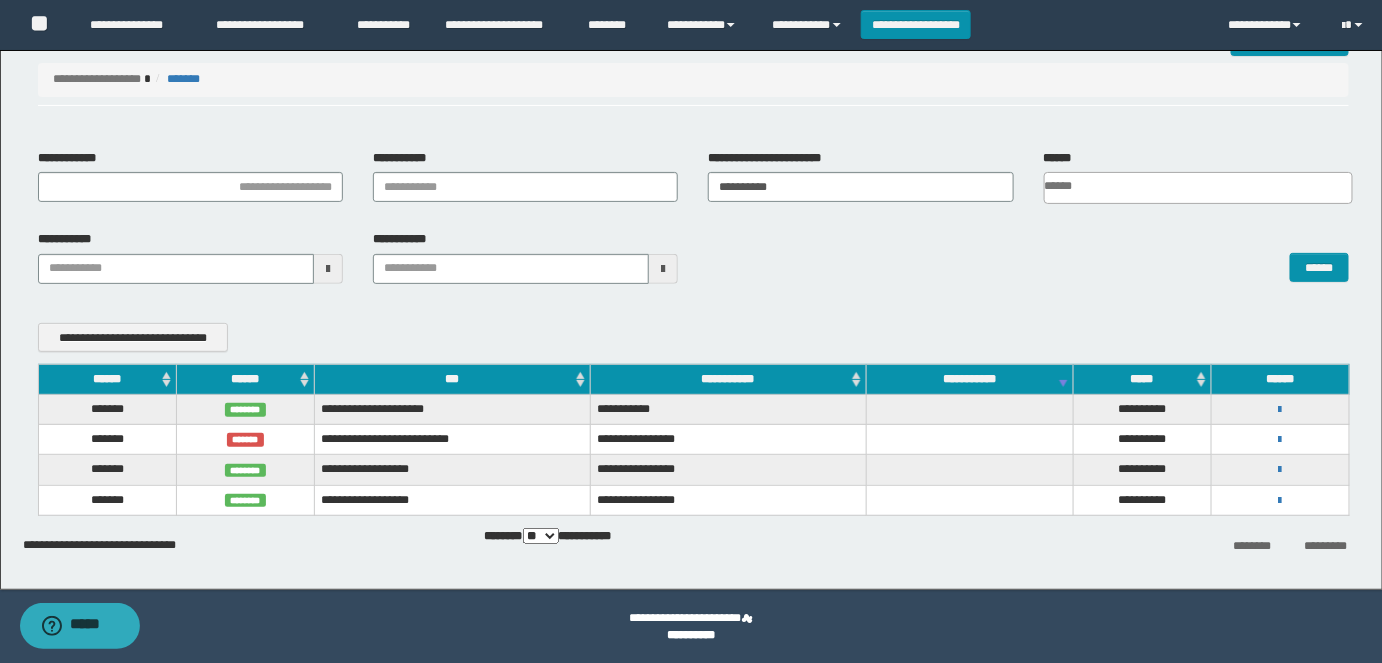 click on "**********" at bounding box center [772, 158] 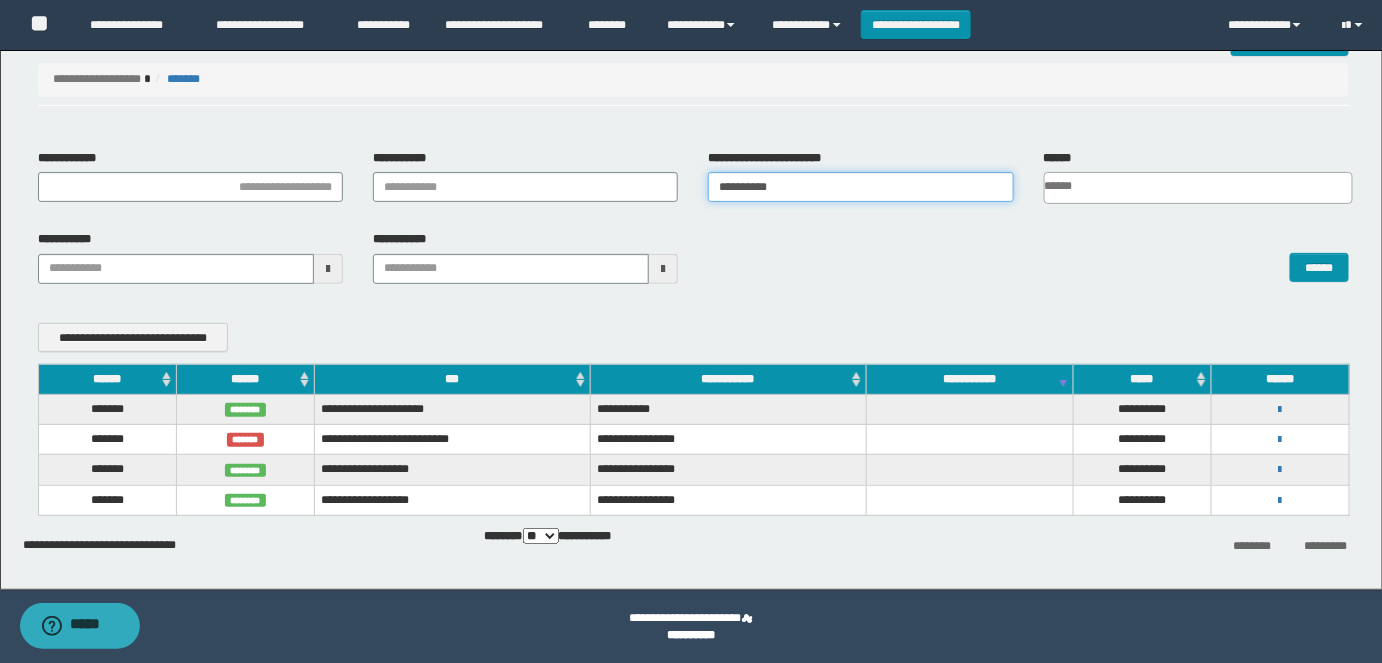 click on "**********" at bounding box center (860, 187) 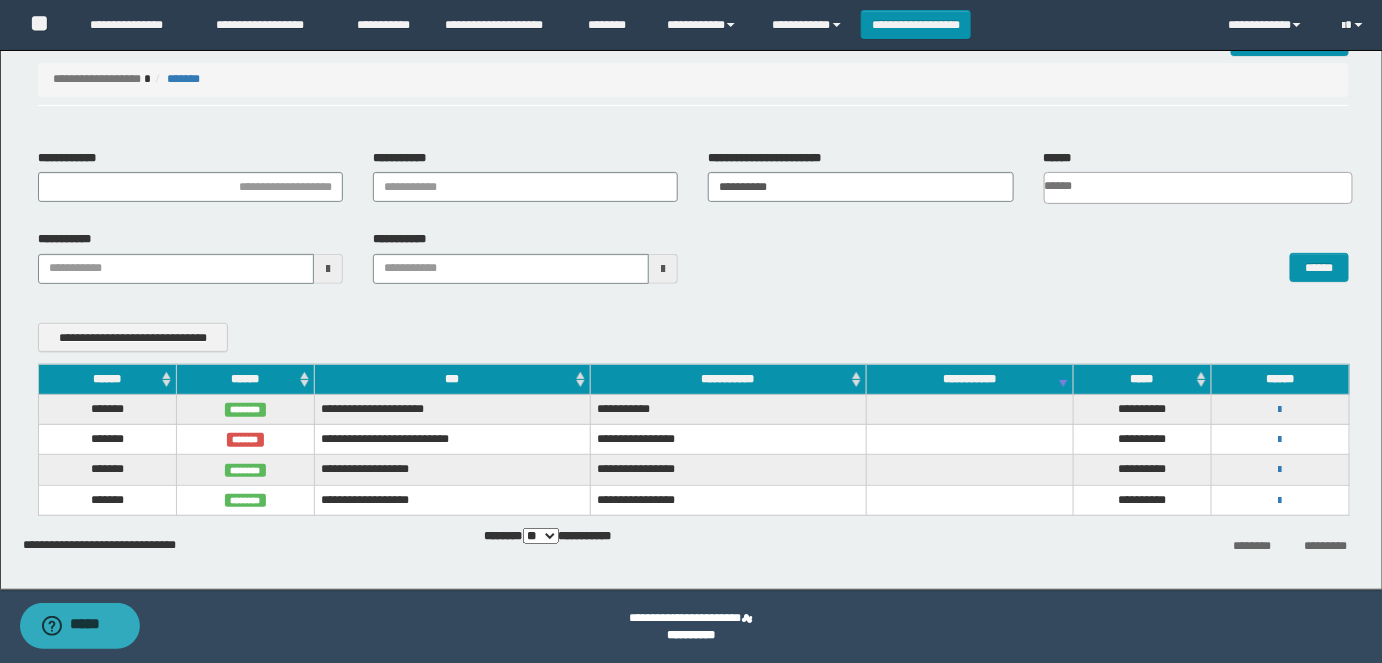 click on "**********" at bounding box center [772, 158] 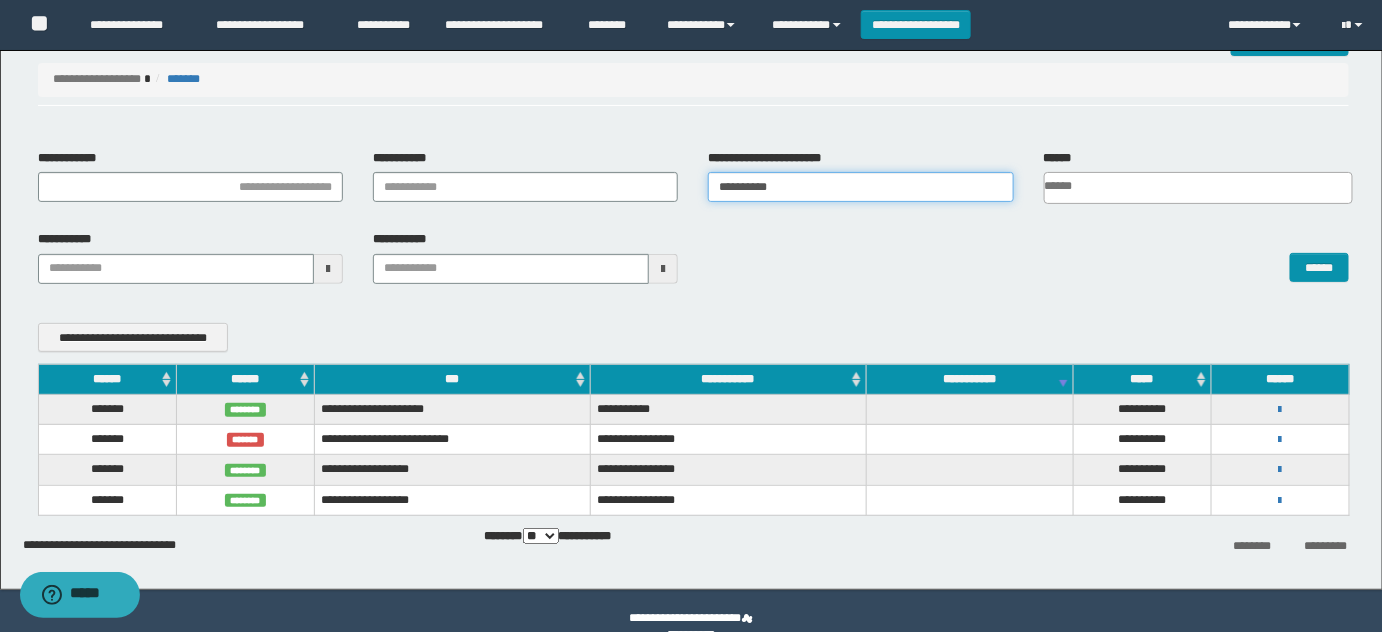 paste 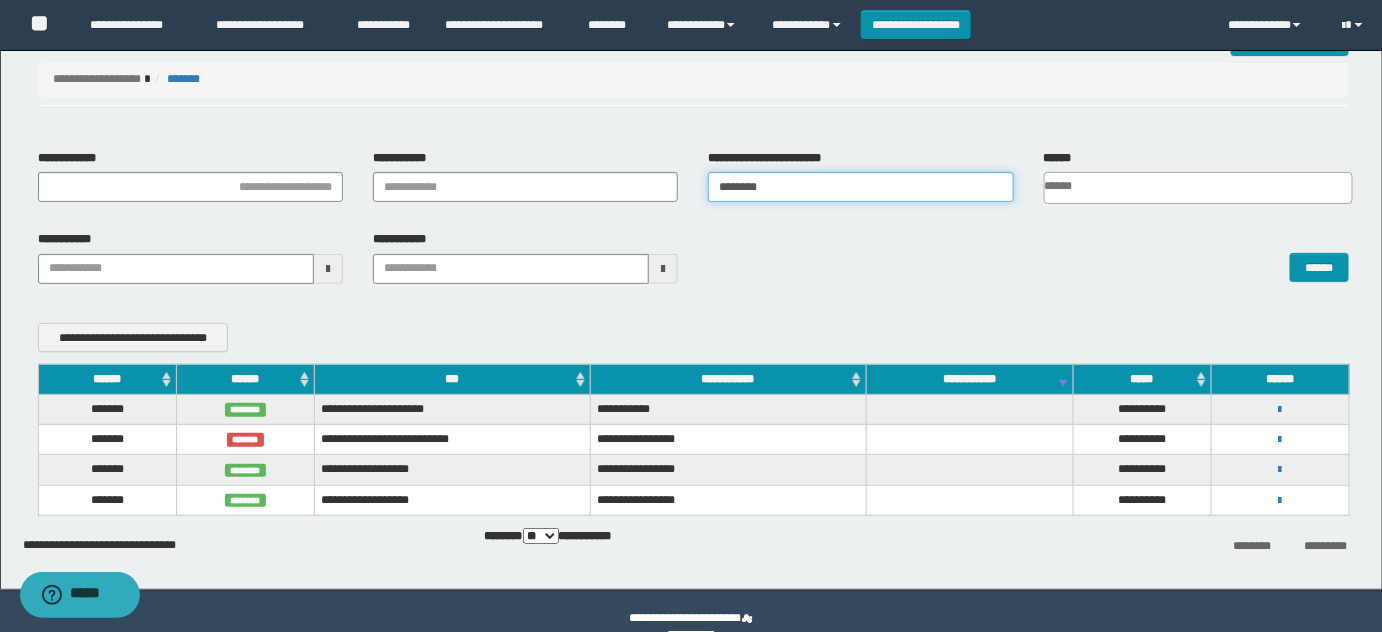 type on "********" 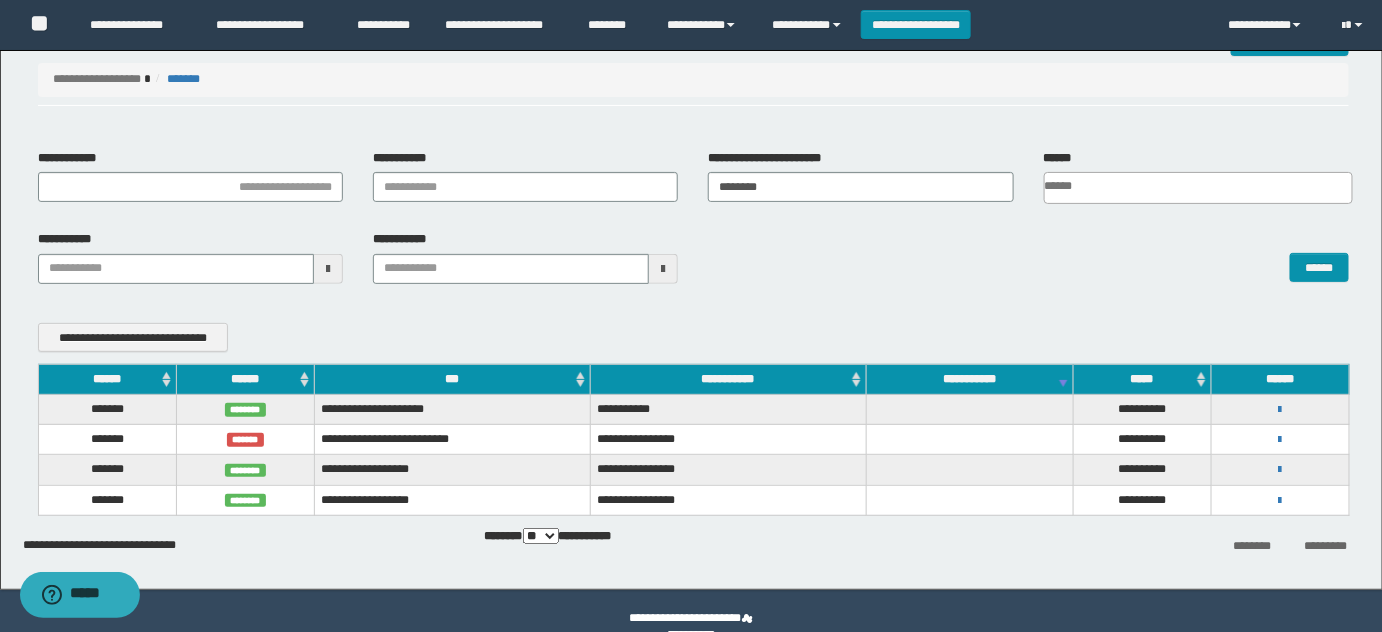 click on "******" at bounding box center [1028, 256] 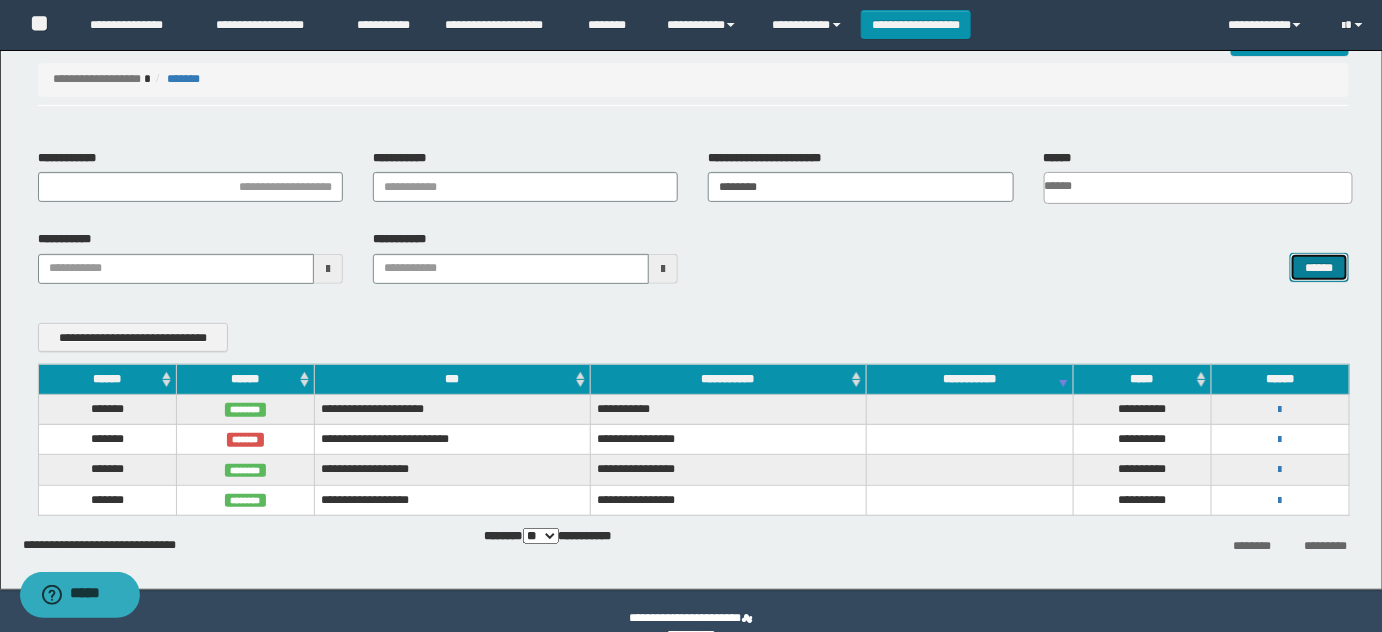 click on "******" at bounding box center (1319, 267) 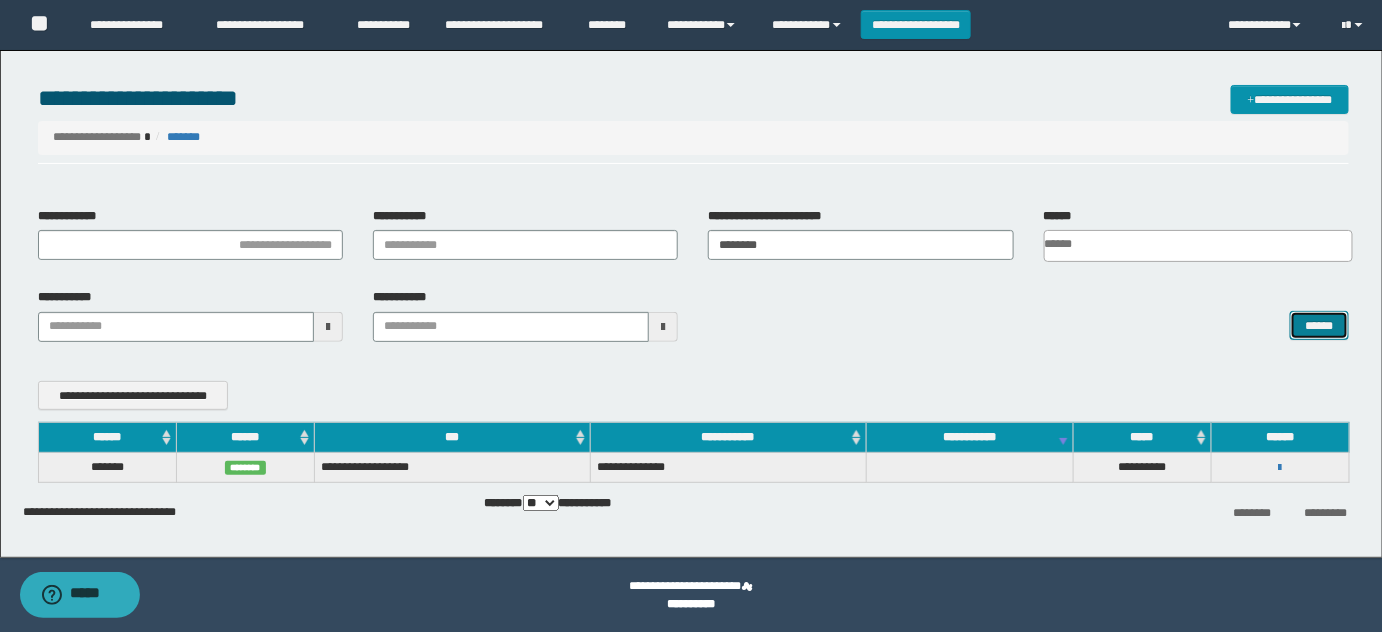 type 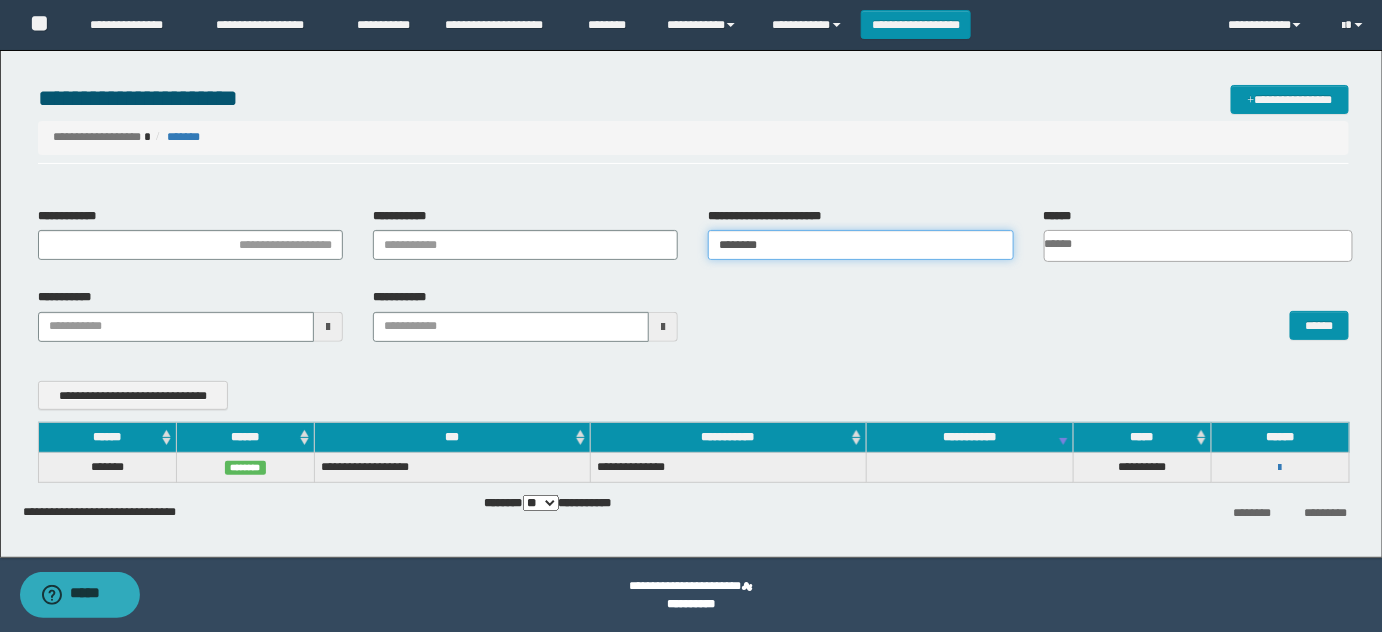 drag, startPoint x: 838, startPoint y: 234, endPoint x: 293, endPoint y: 209, distance: 545.5731 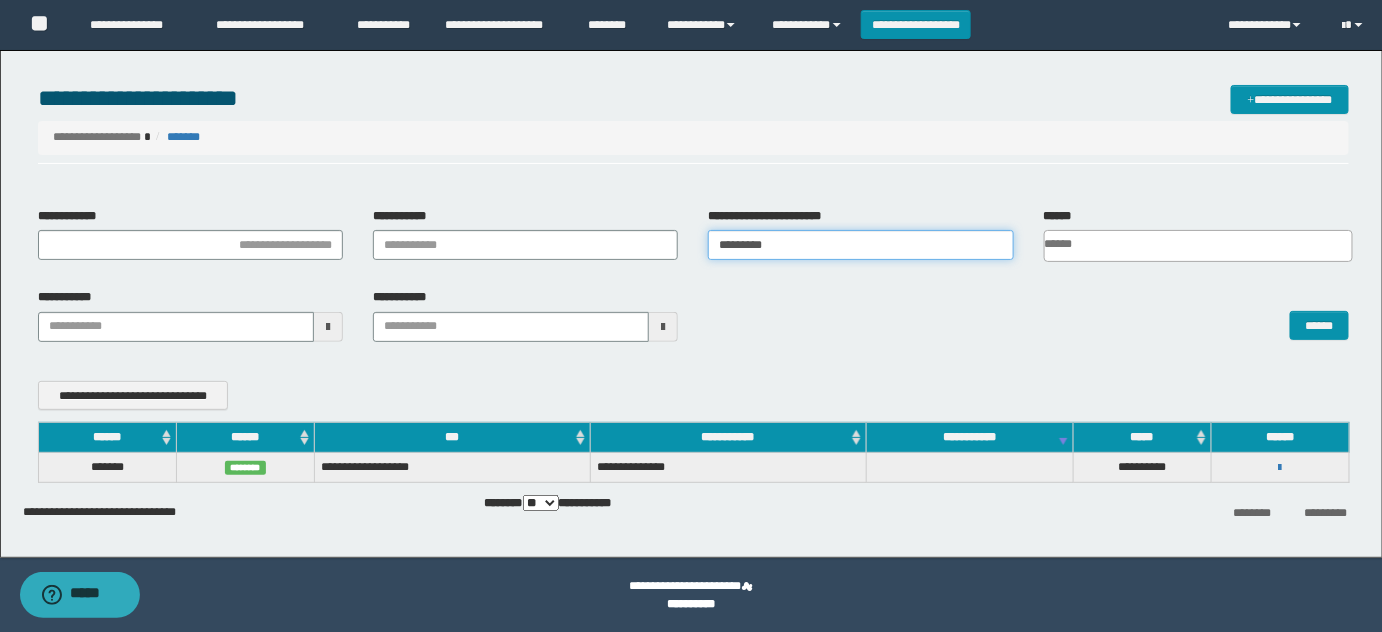 type on "*********" 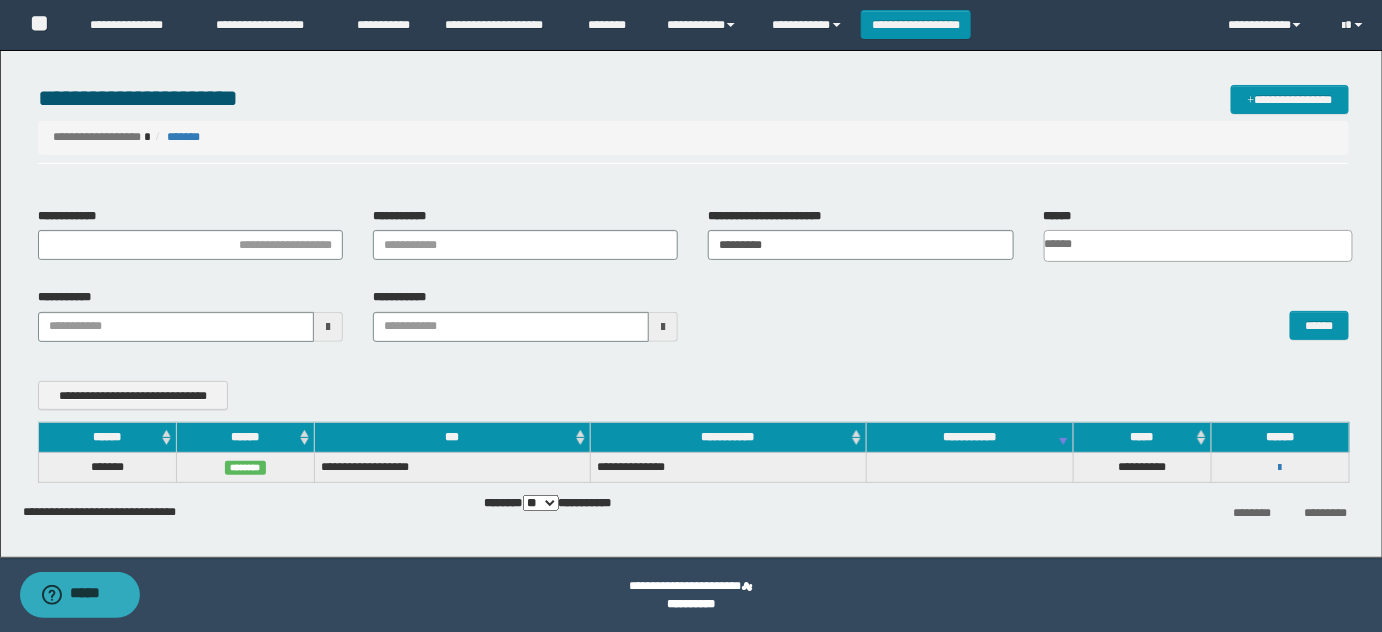 click on "******" at bounding box center [1028, 314] 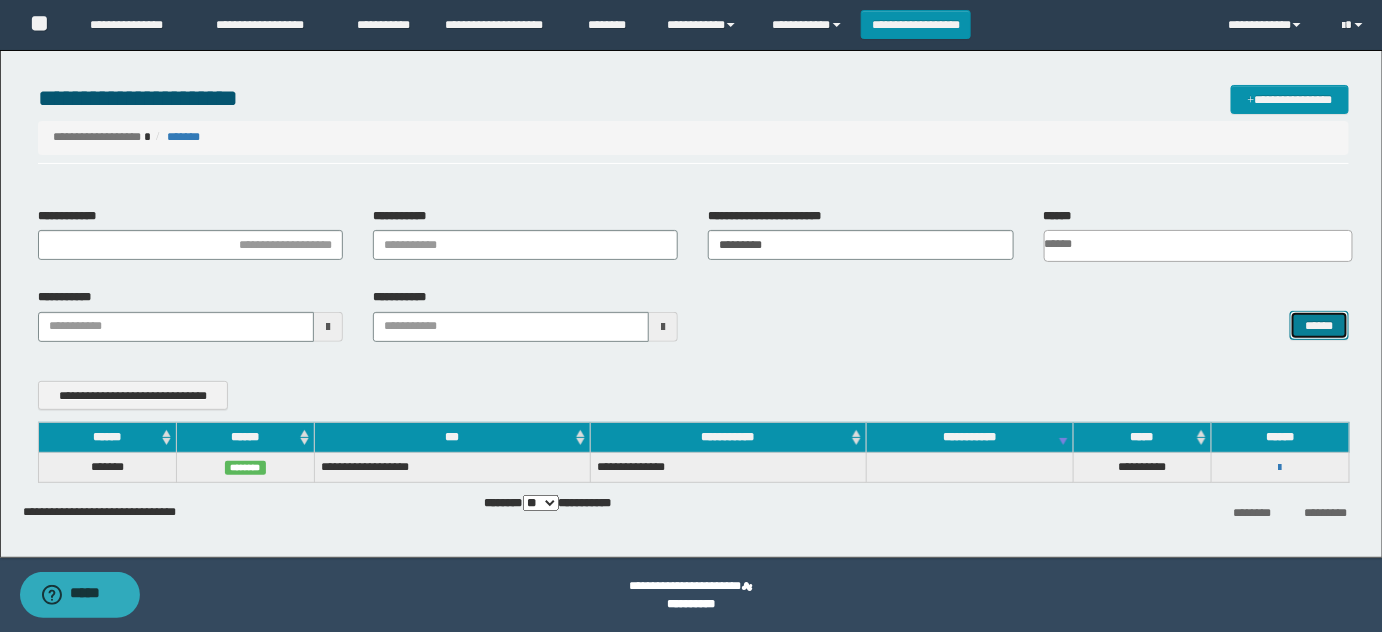 click on "******" at bounding box center (1319, 325) 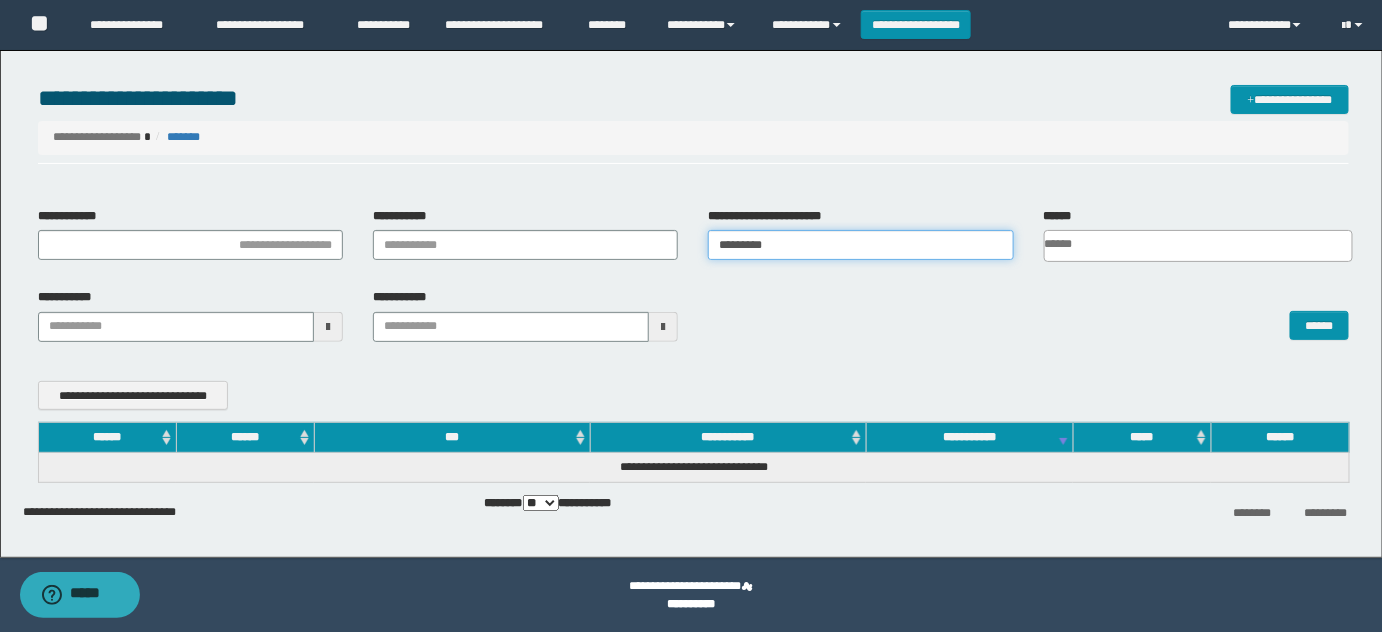 click on "*********" at bounding box center (860, 245) 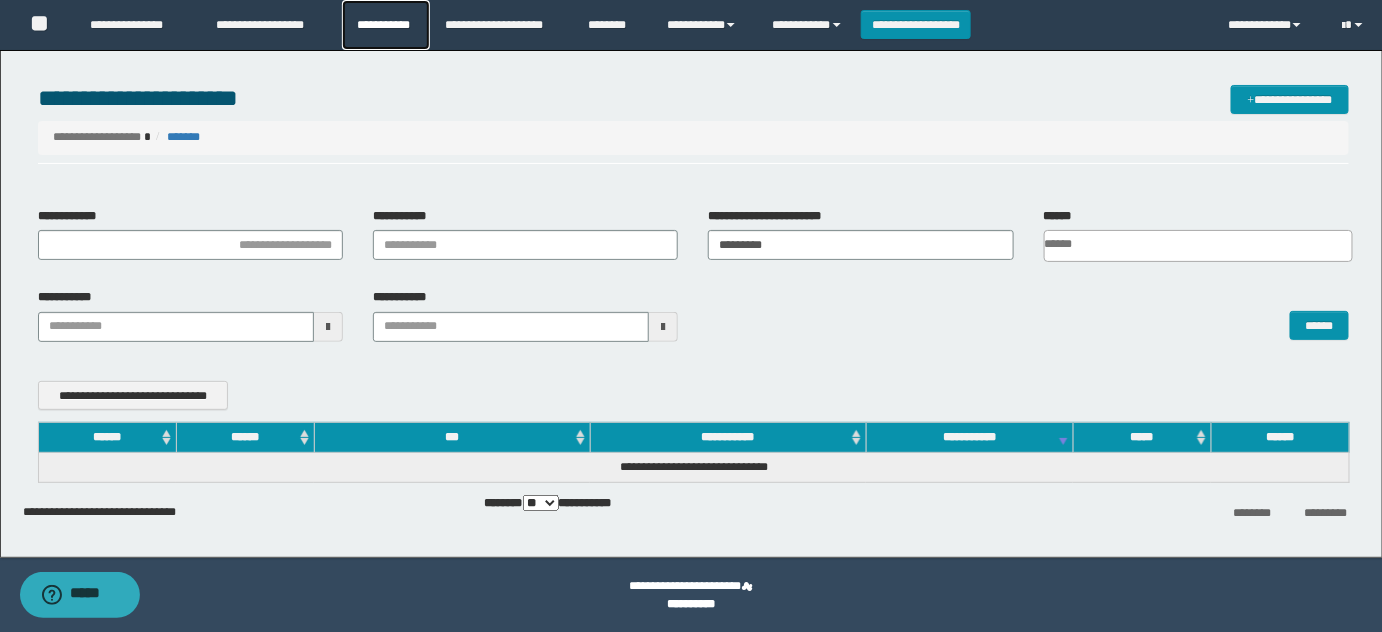 click on "**********" at bounding box center (386, 25) 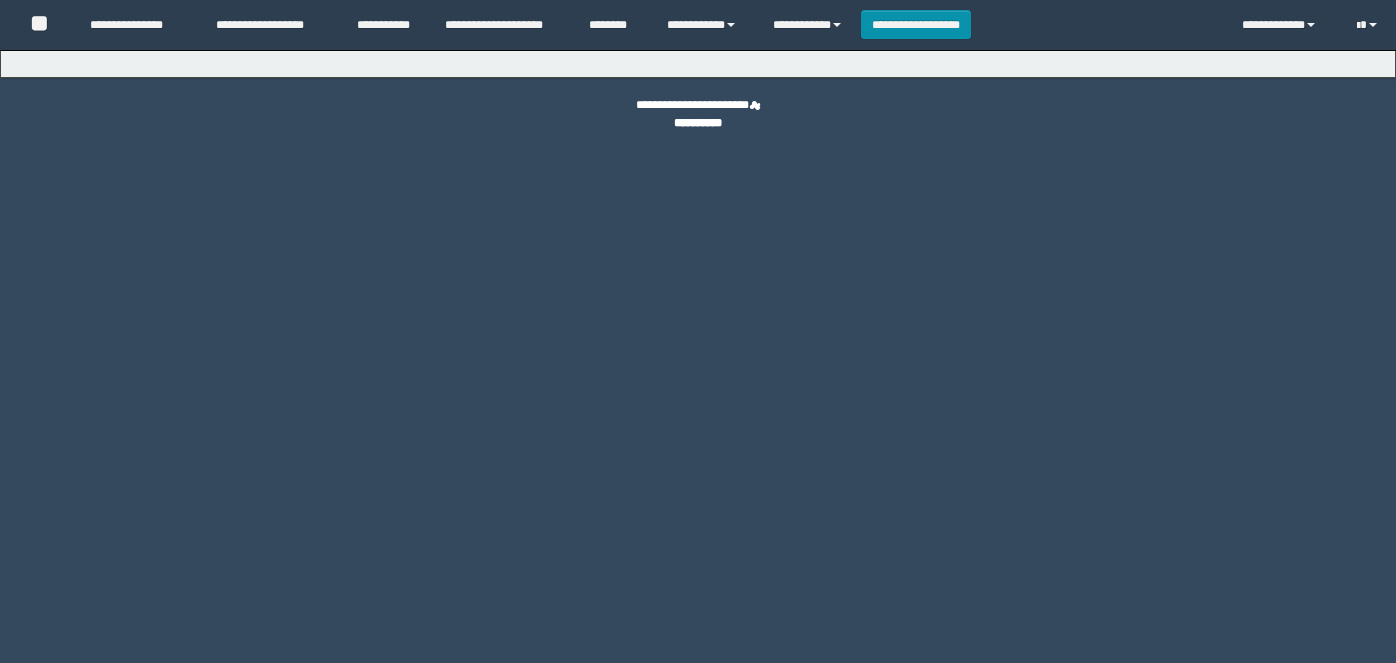 scroll, scrollTop: 0, scrollLeft: 0, axis: both 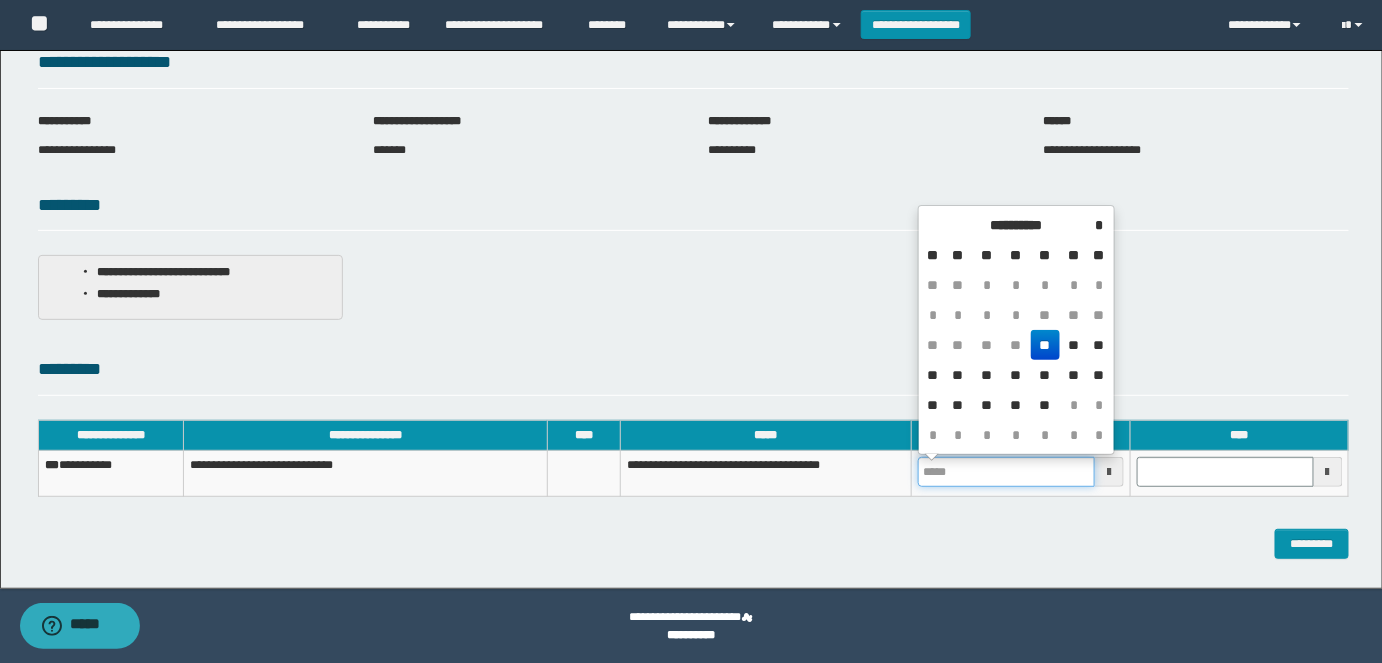 click at bounding box center (1006, 472) 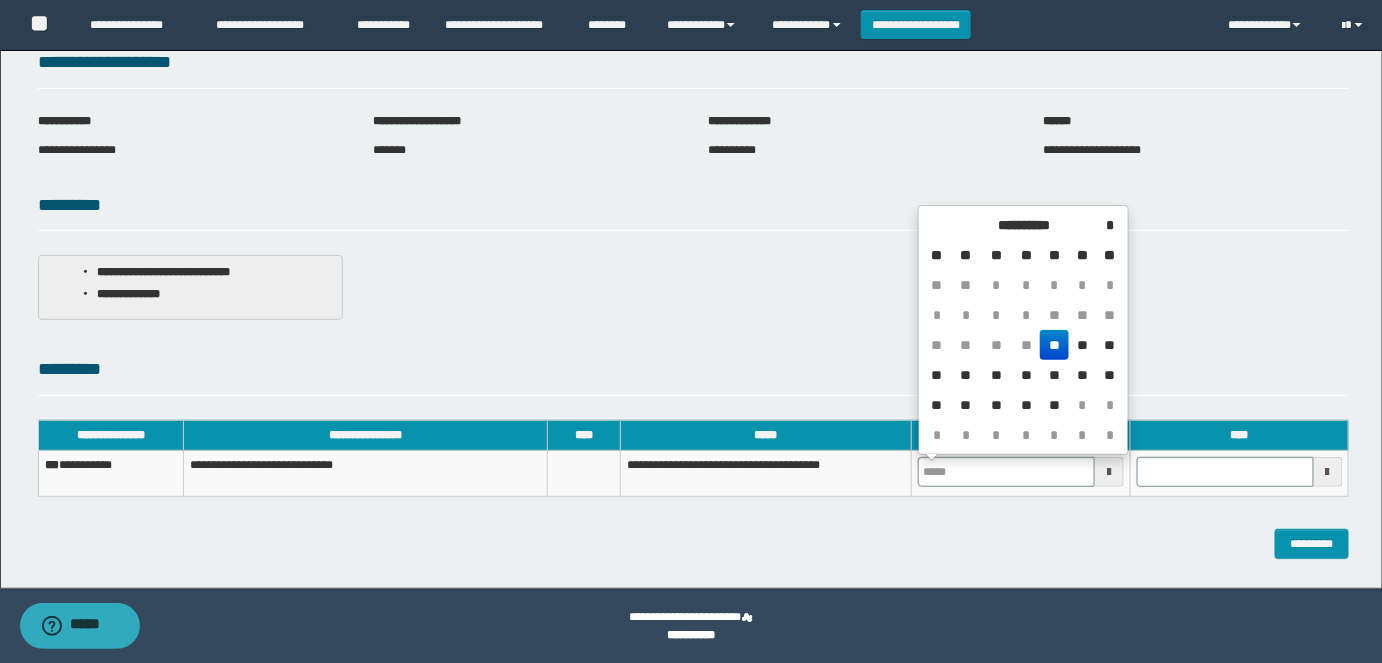 click on "**" at bounding box center (1054, 345) 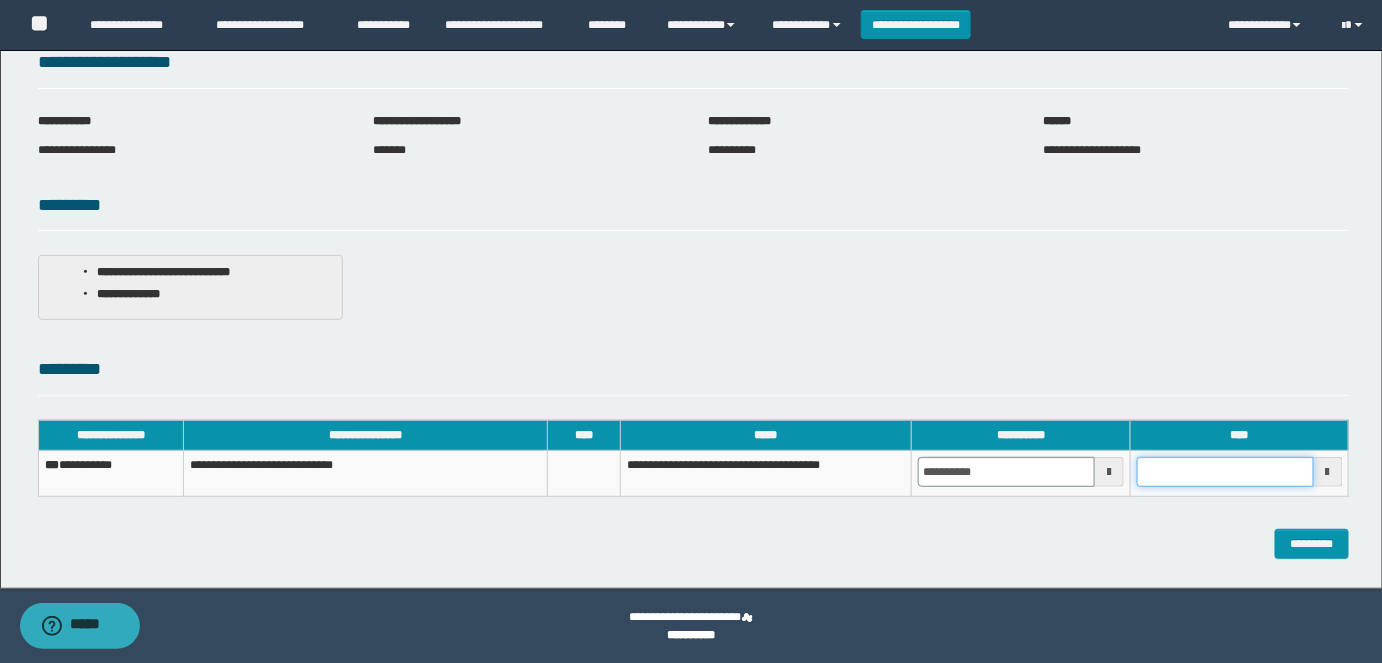 click at bounding box center [1225, 472] 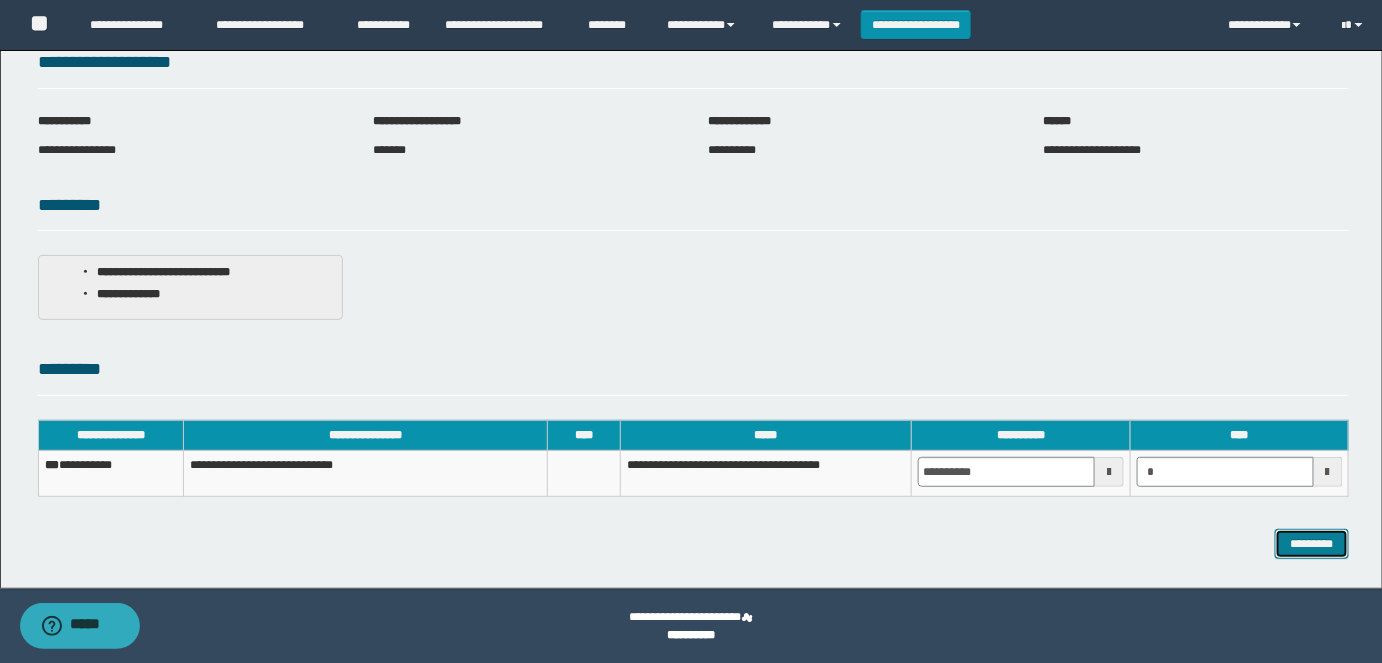 type on "*******" 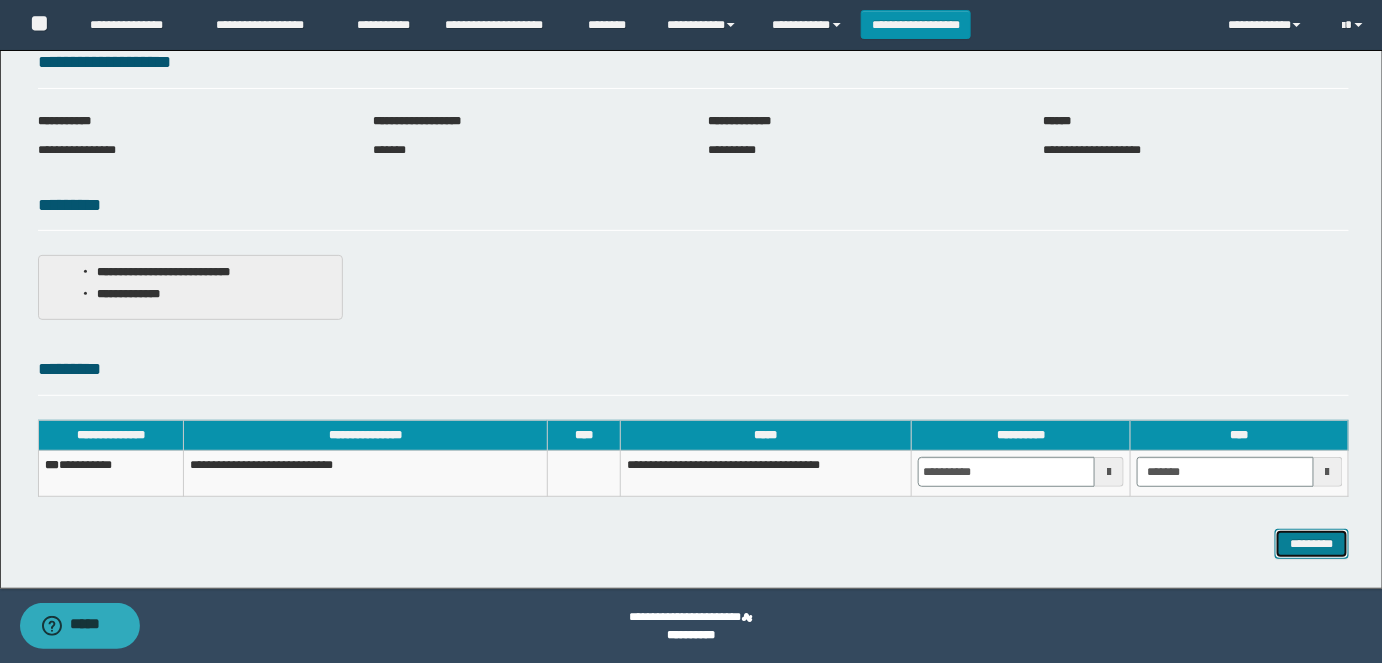 click on "*********" at bounding box center [1312, 543] 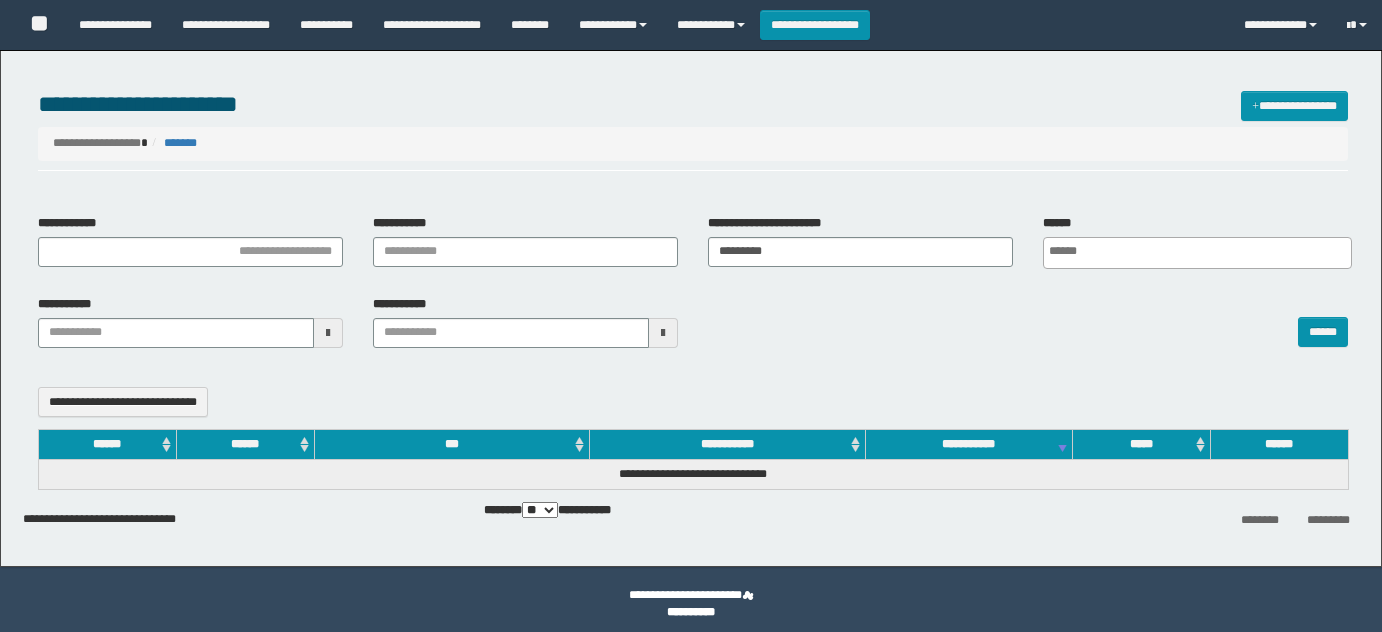 select 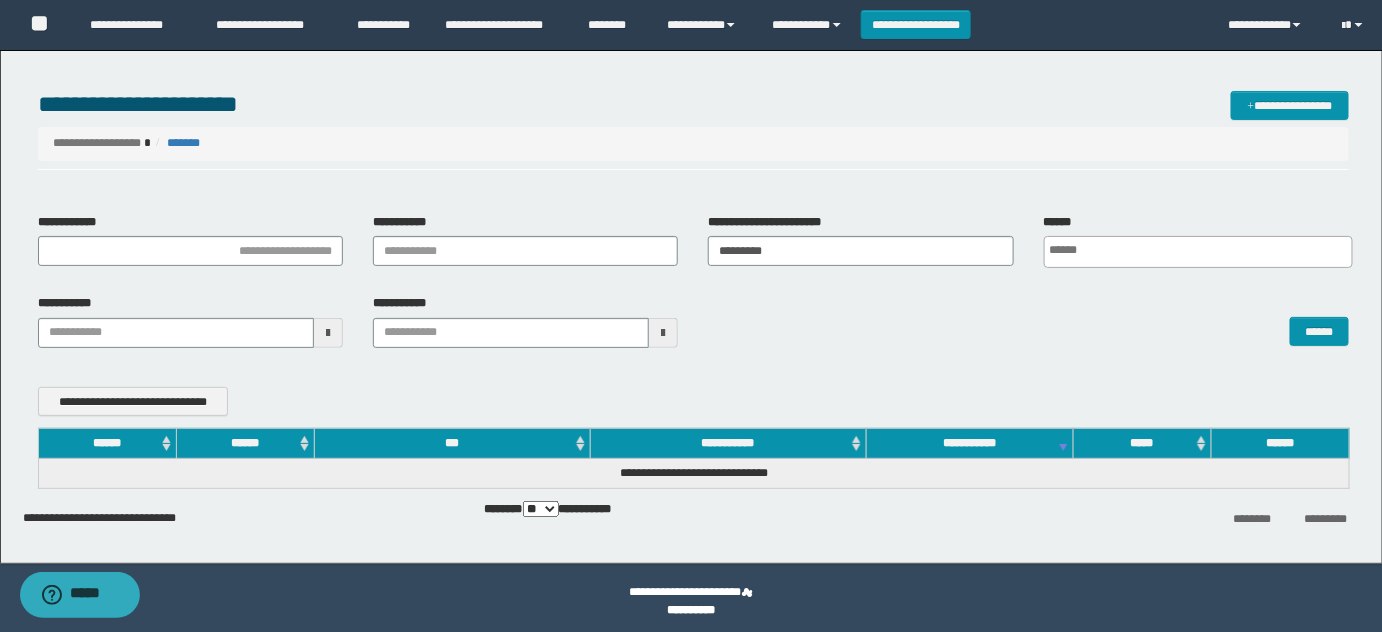 scroll, scrollTop: 0, scrollLeft: 0, axis: both 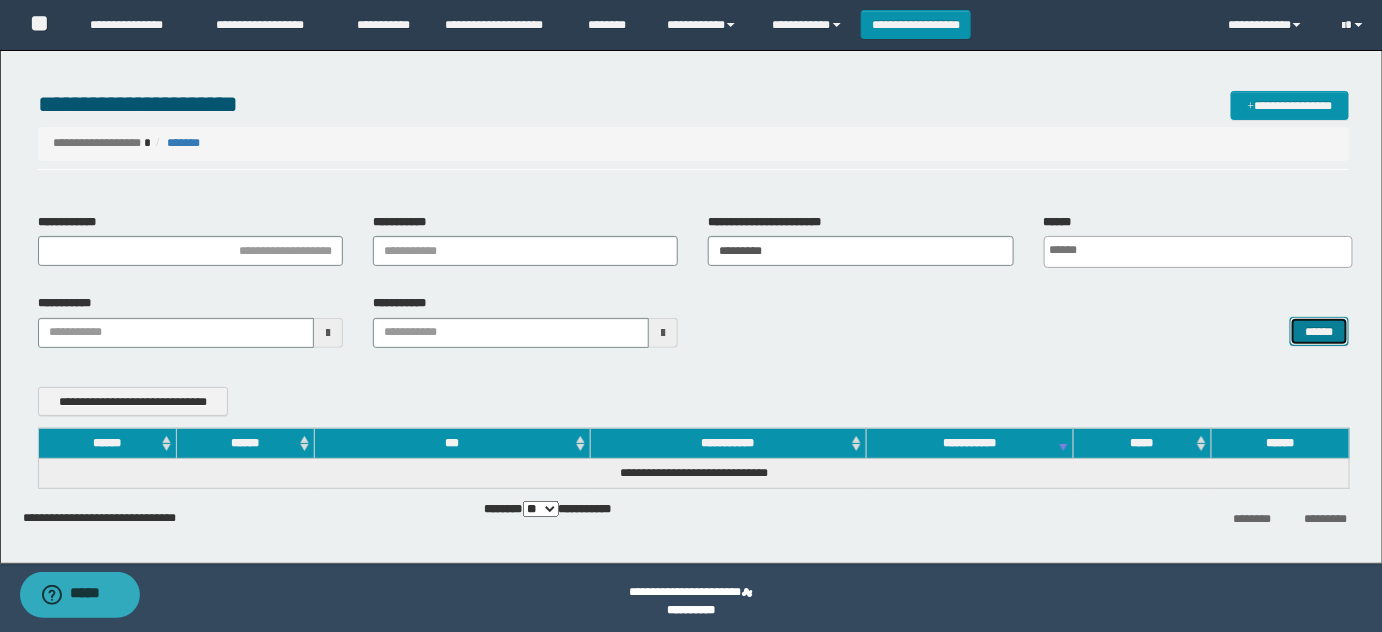 click on "******" at bounding box center (1319, 331) 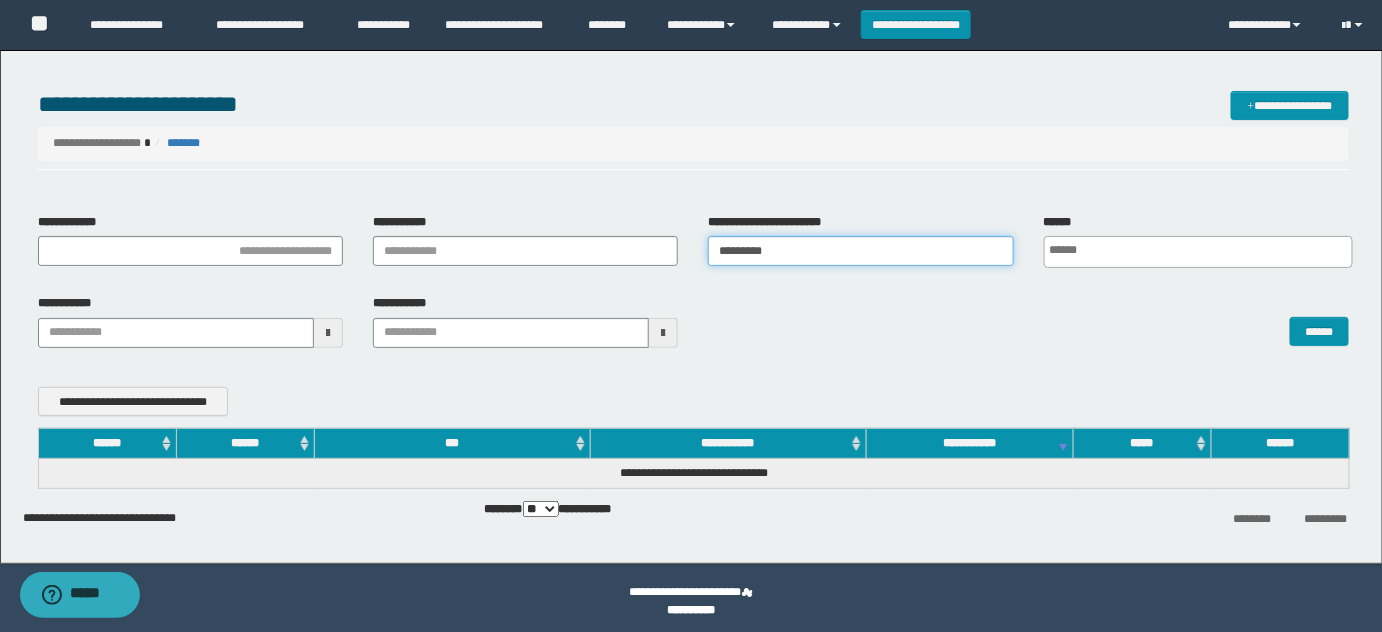 drag, startPoint x: 698, startPoint y: 263, endPoint x: 437, endPoint y: 252, distance: 261.2317 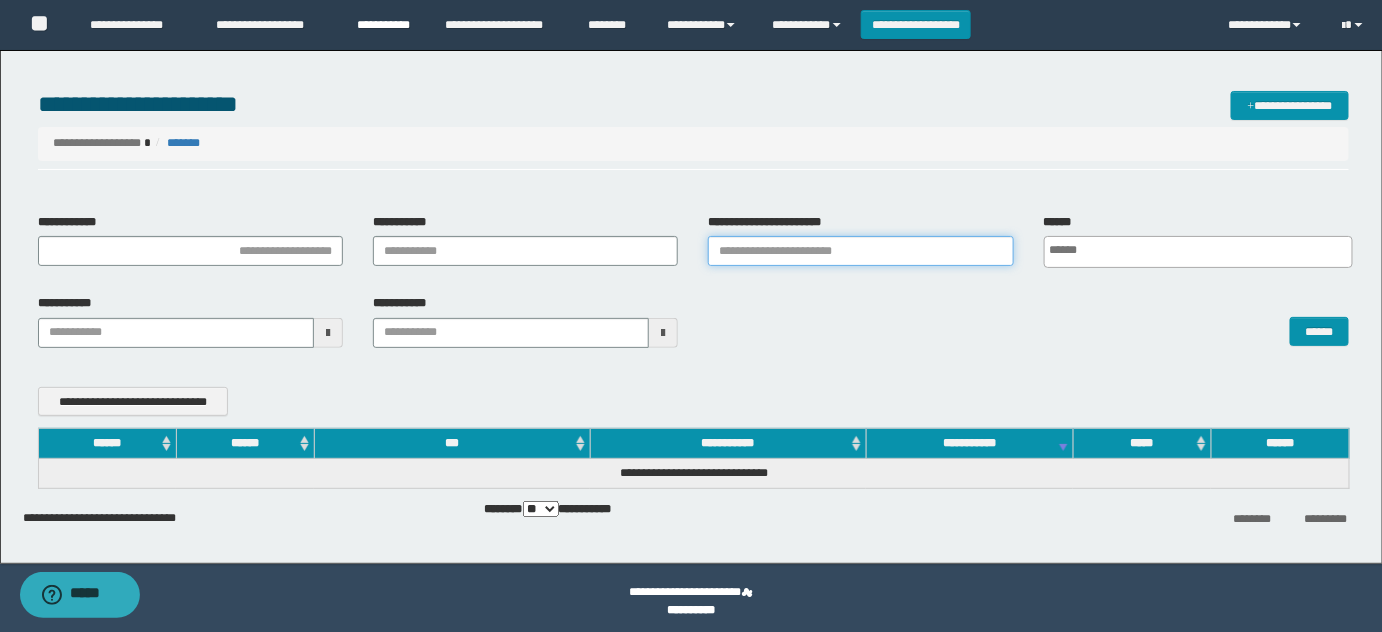 type 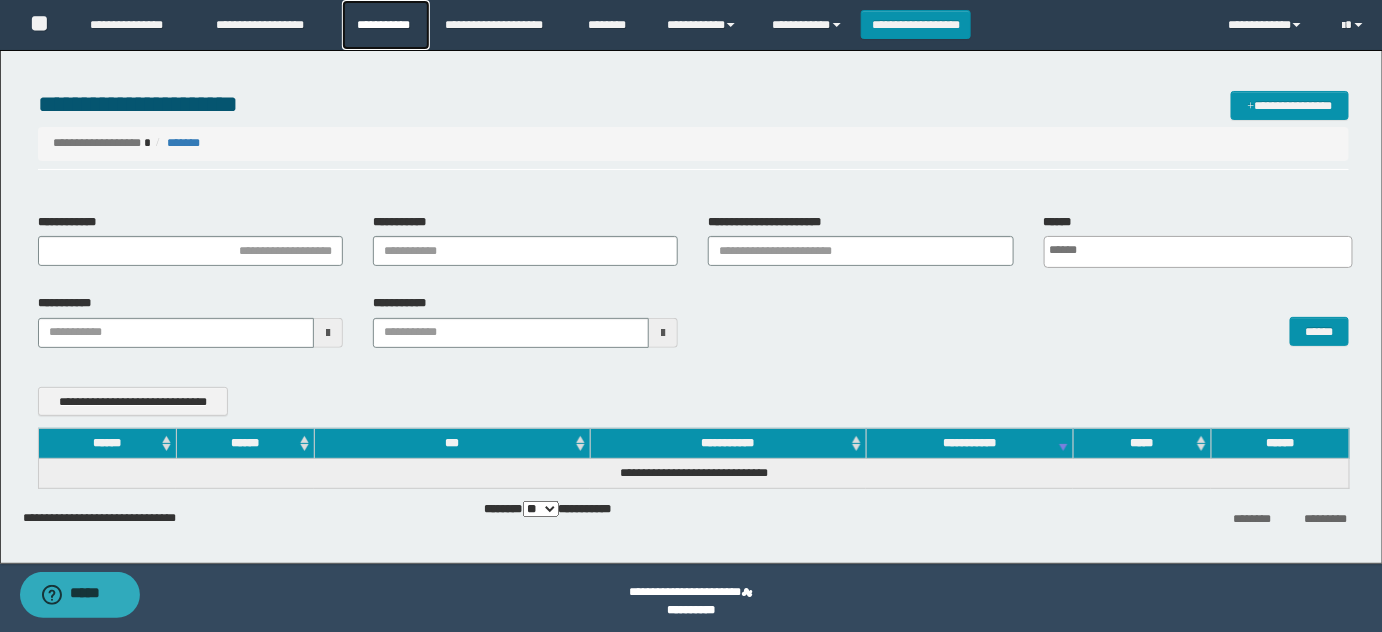 click on "**********" at bounding box center [386, 25] 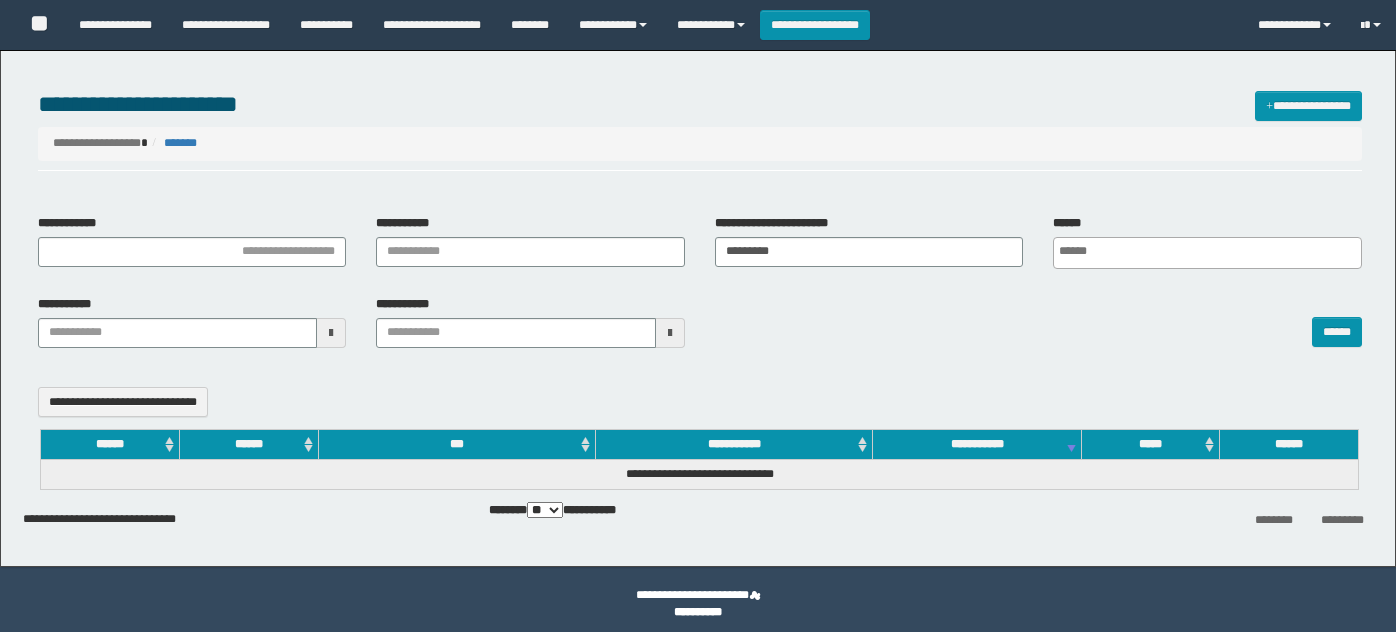 select 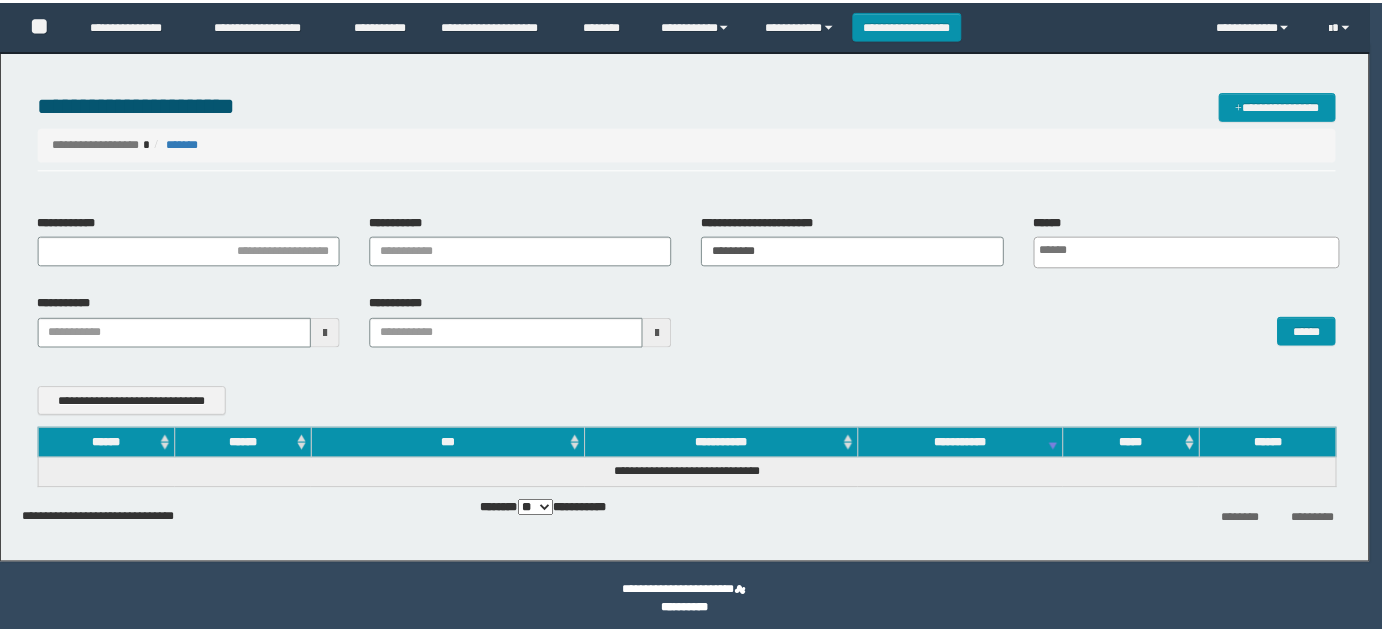 scroll, scrollTop: 0, scrollLeft: 0, axis: both 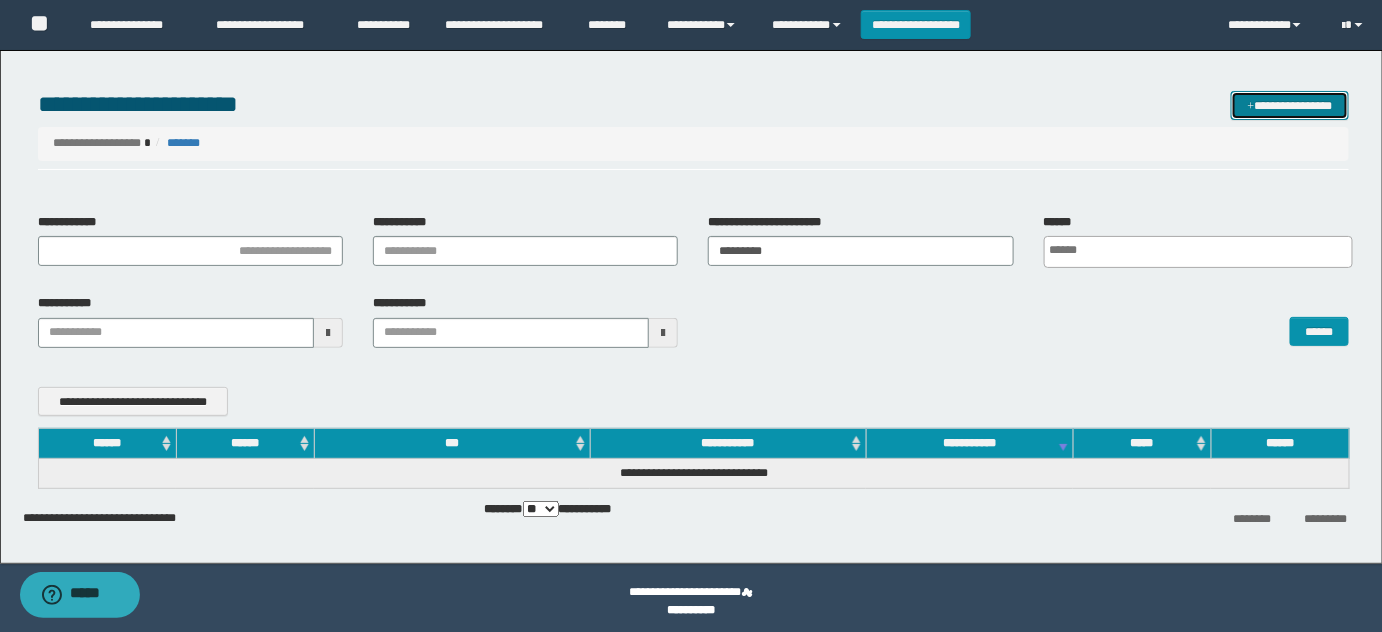 click on "**********" at bounding box center [1290, 105] 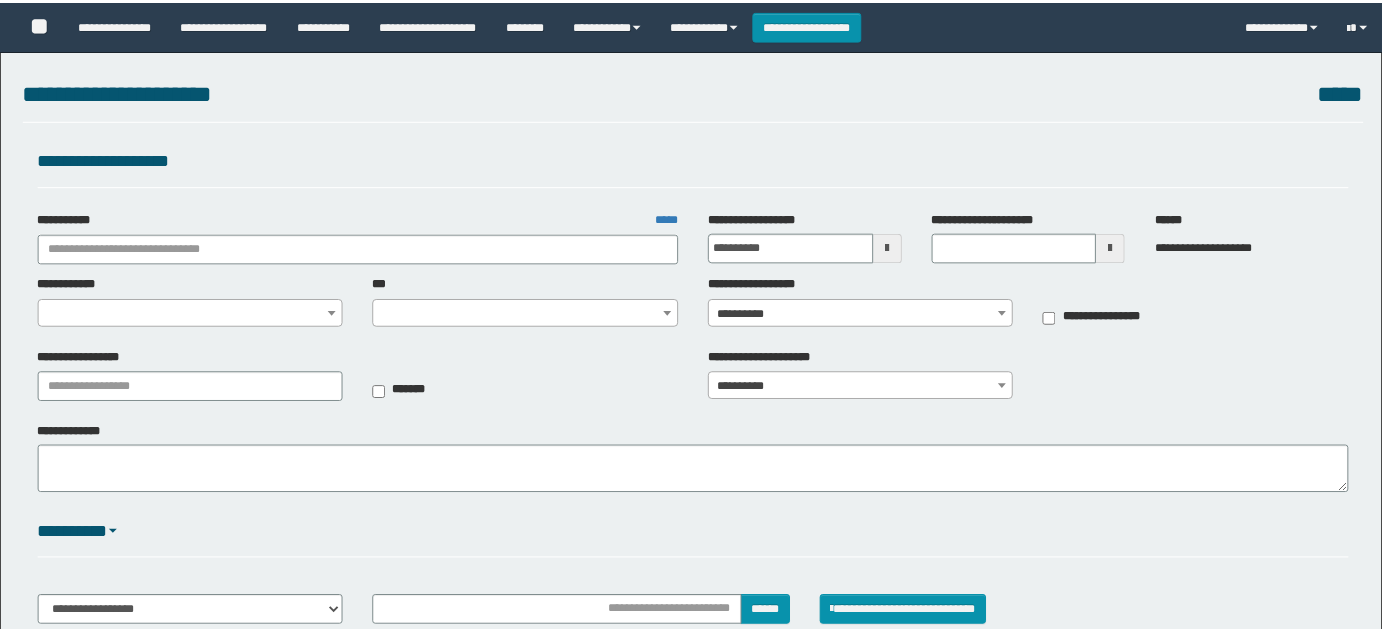 scroll, scrollTop: 0, scrollLeft: 0, axis: both 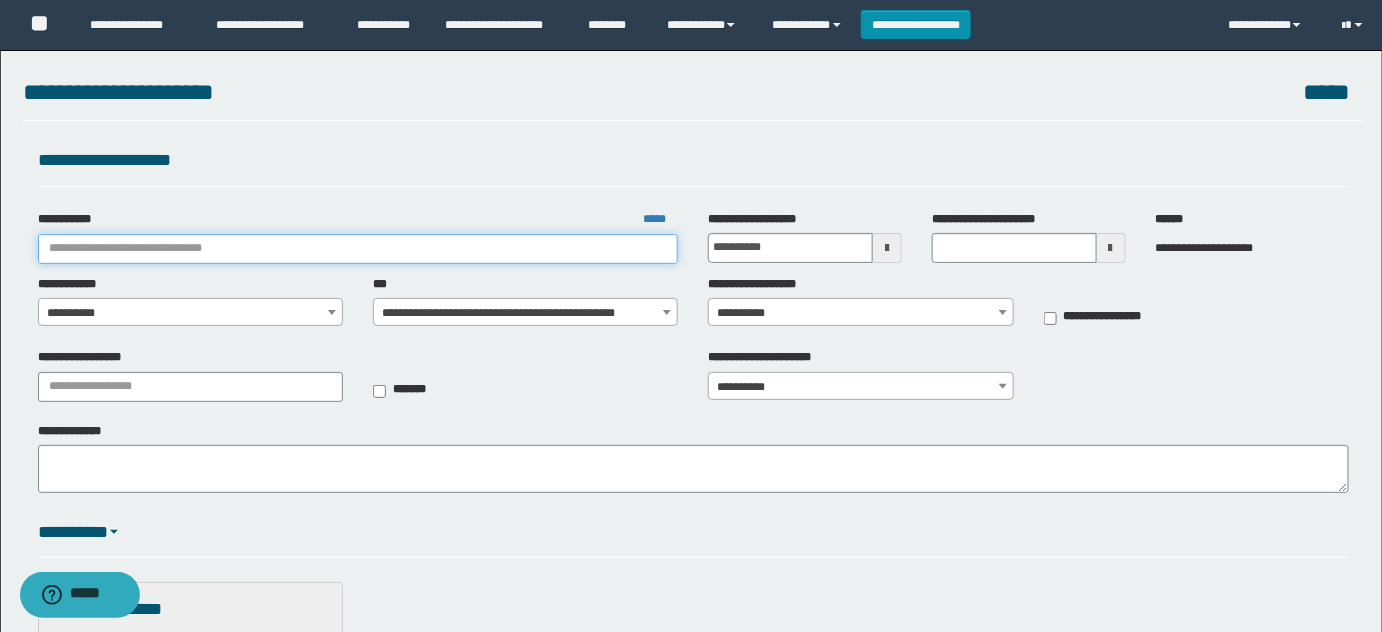 click on "**********" at bounding box center [358, 249] 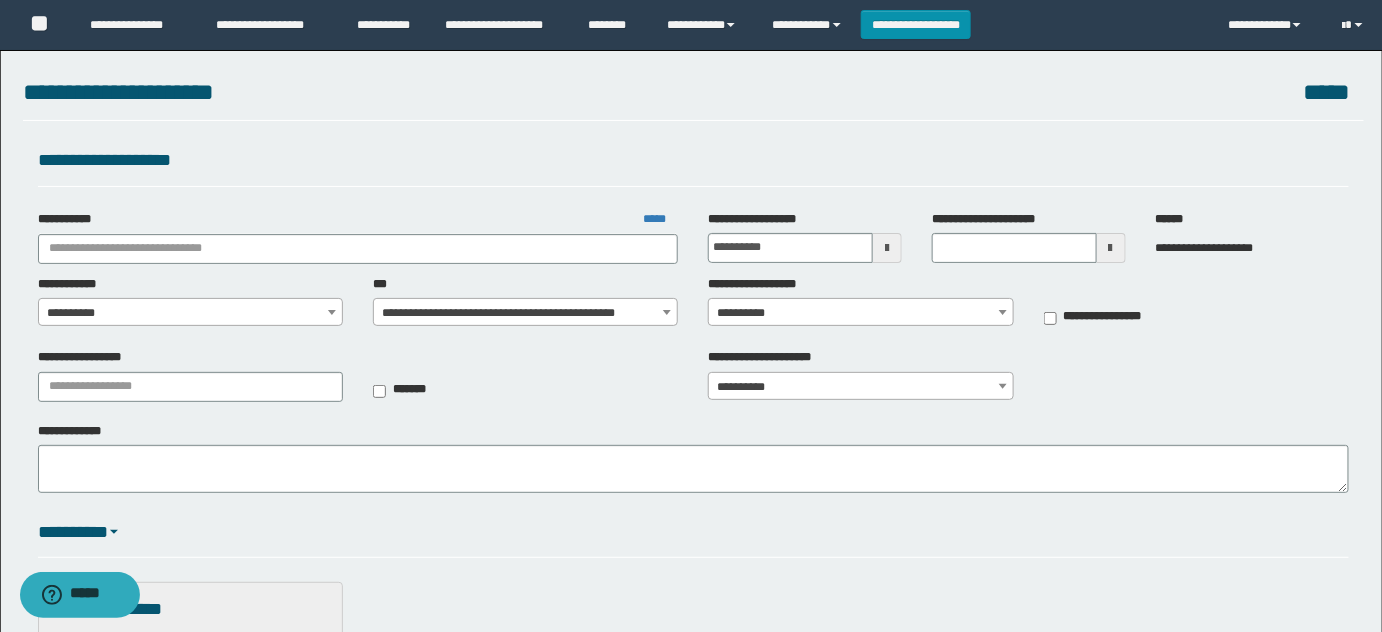 click on "**********" at bounding box center (358, 237) 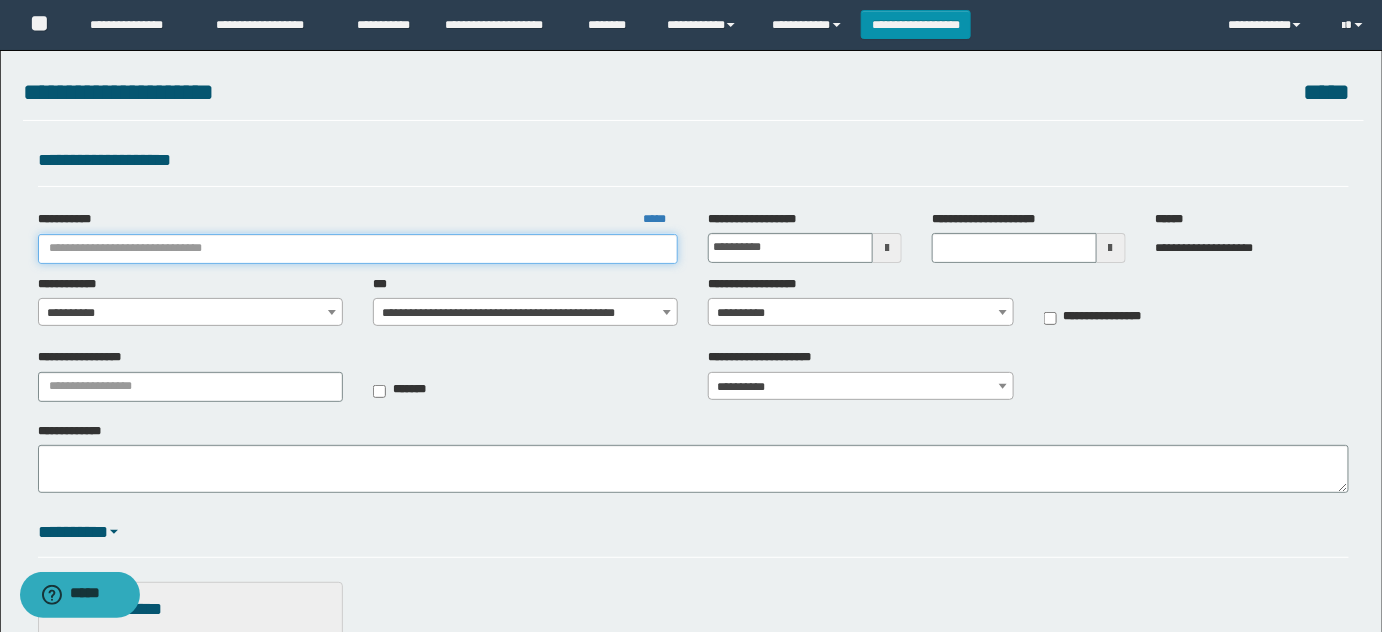 click on "**********" at bounding box center (358, 249) 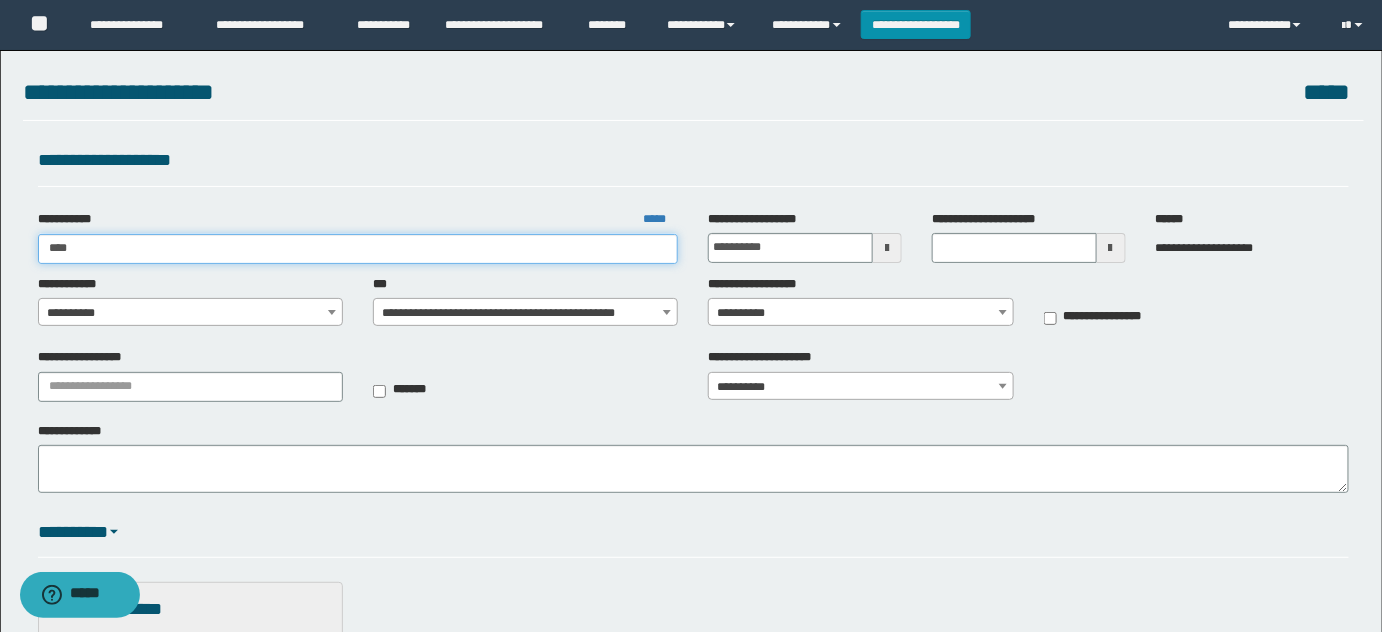 type on "*****" 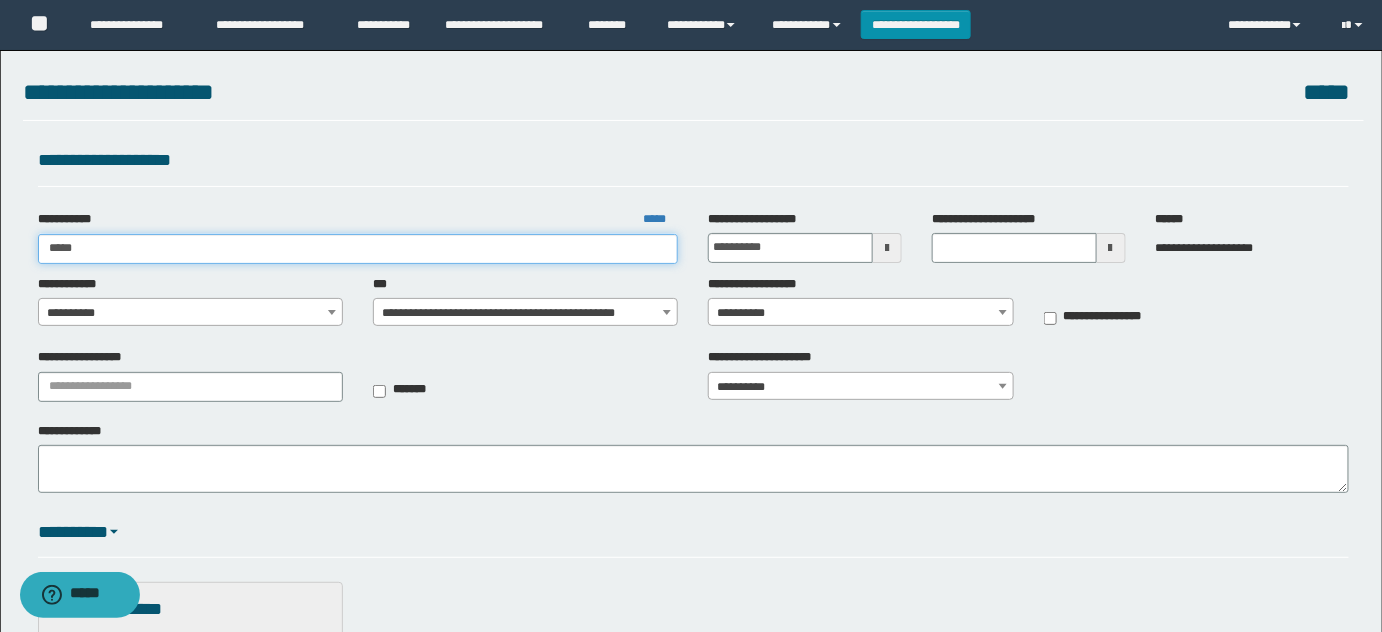 type on "*****" 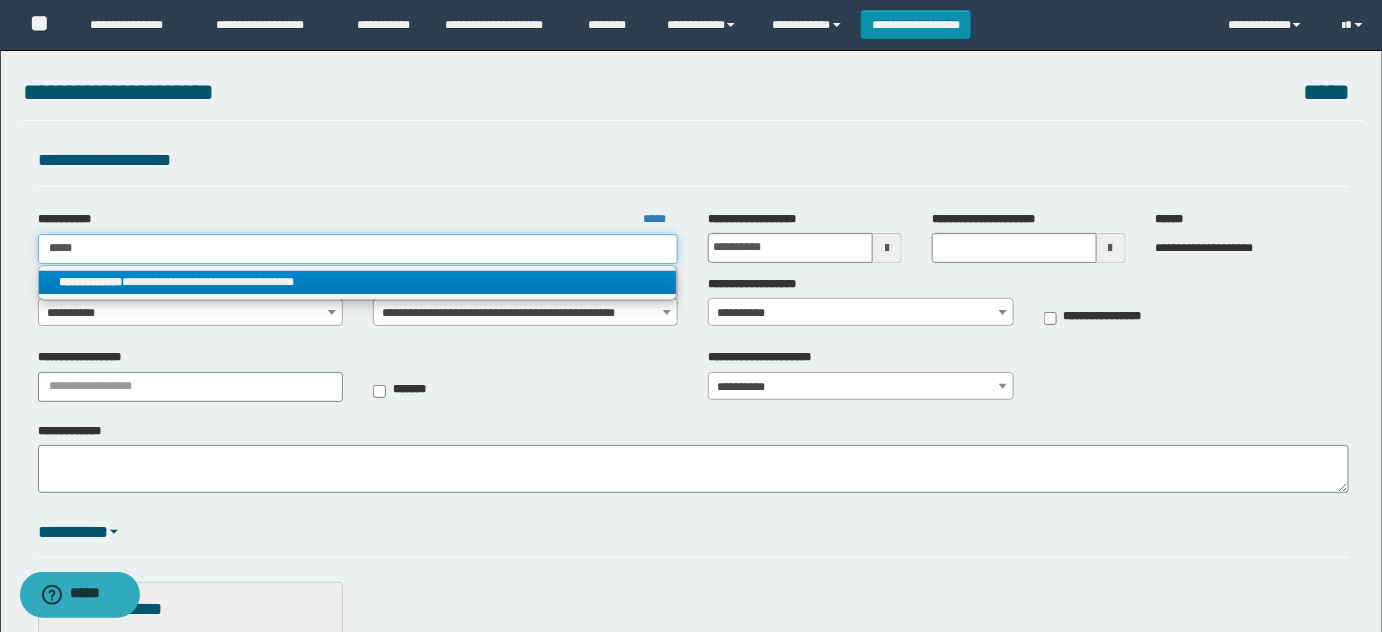 type on "*****" 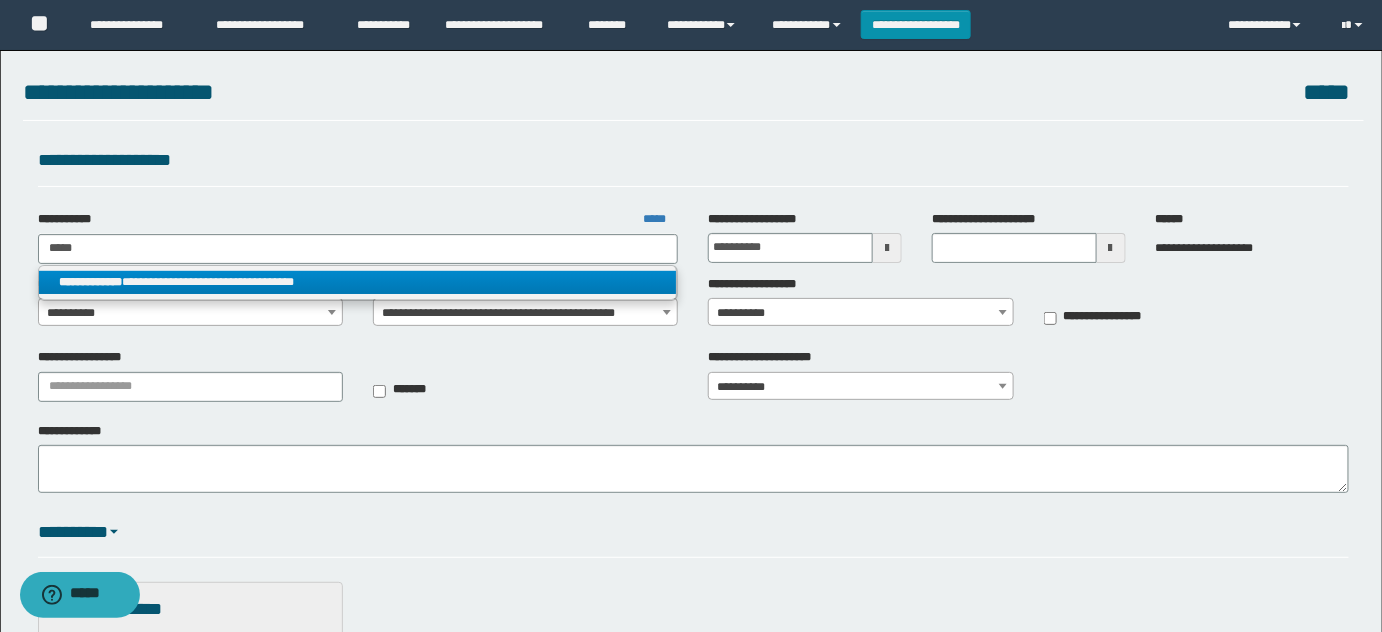click on "**********" at bounding box center [358, 282] 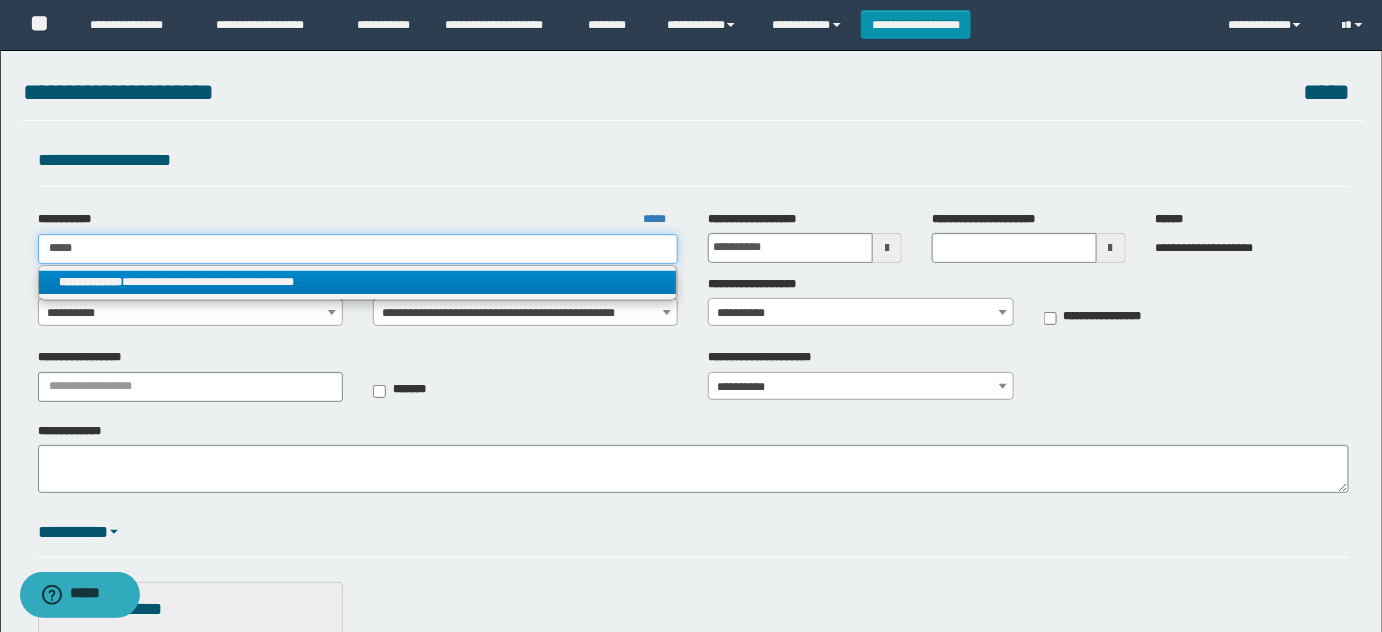 type 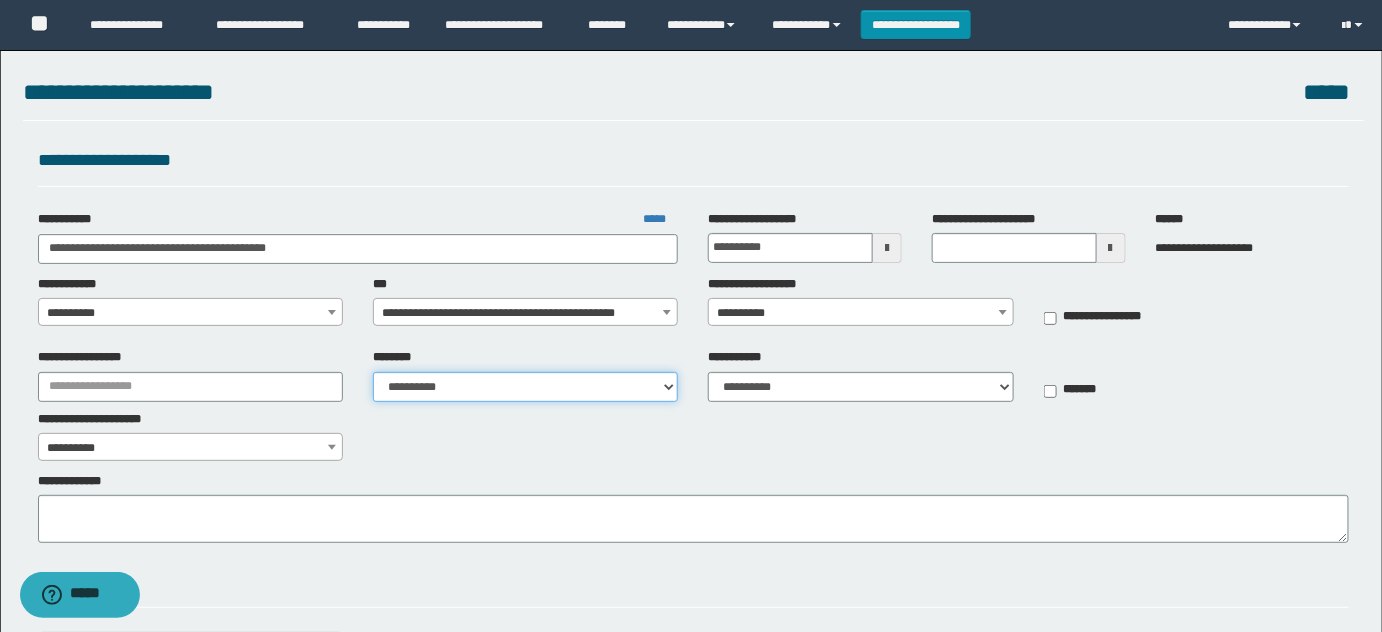 click on "**********" at bounding box center [525, 387] 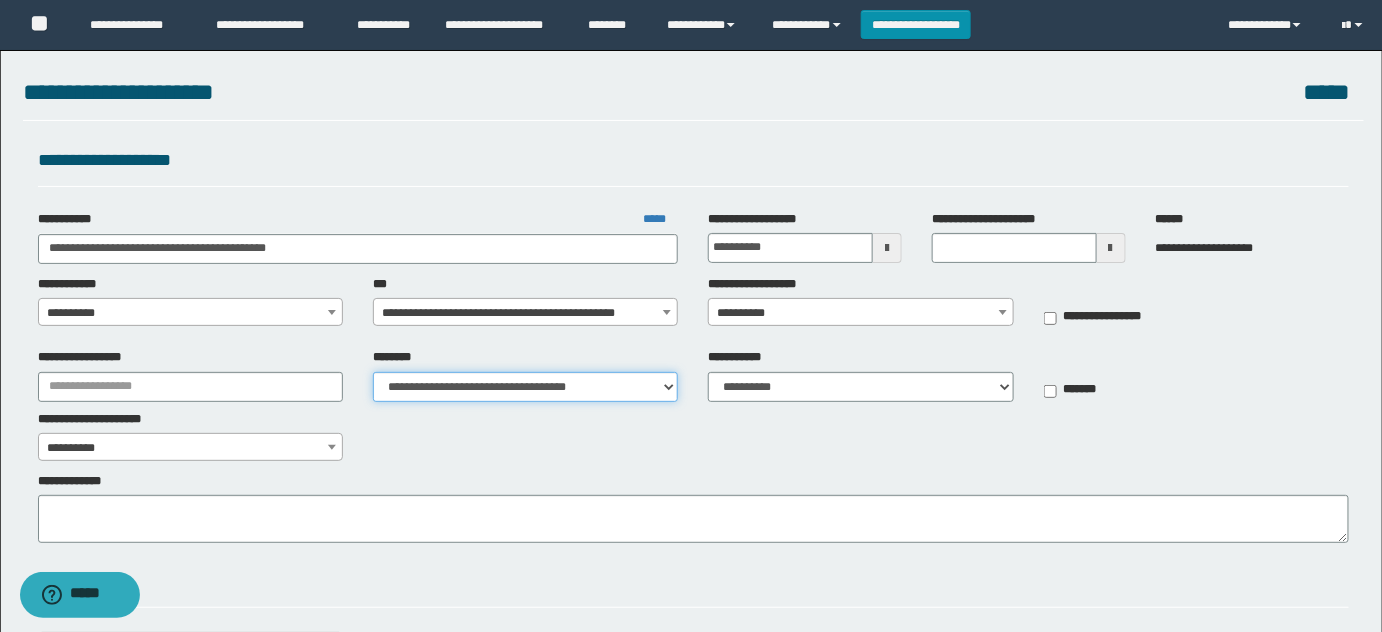 click on "**********" at bounding box center (525, 387) 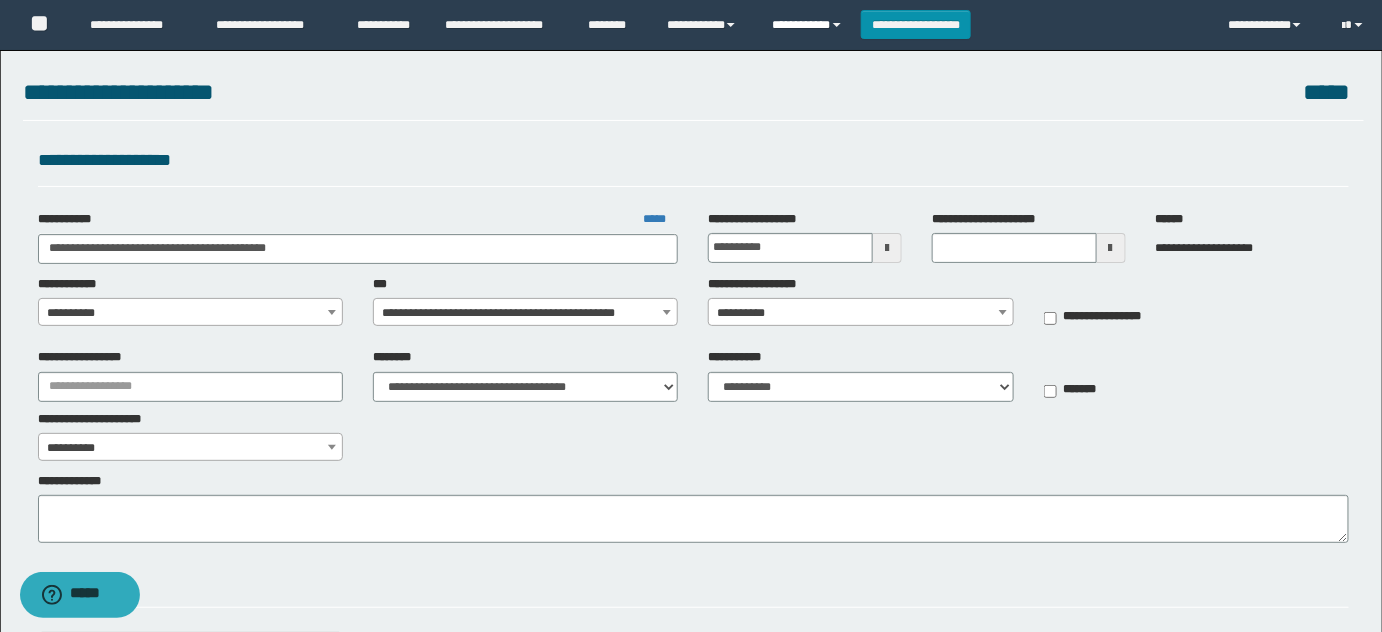 click on "**********" at bounding box center (809, 25) 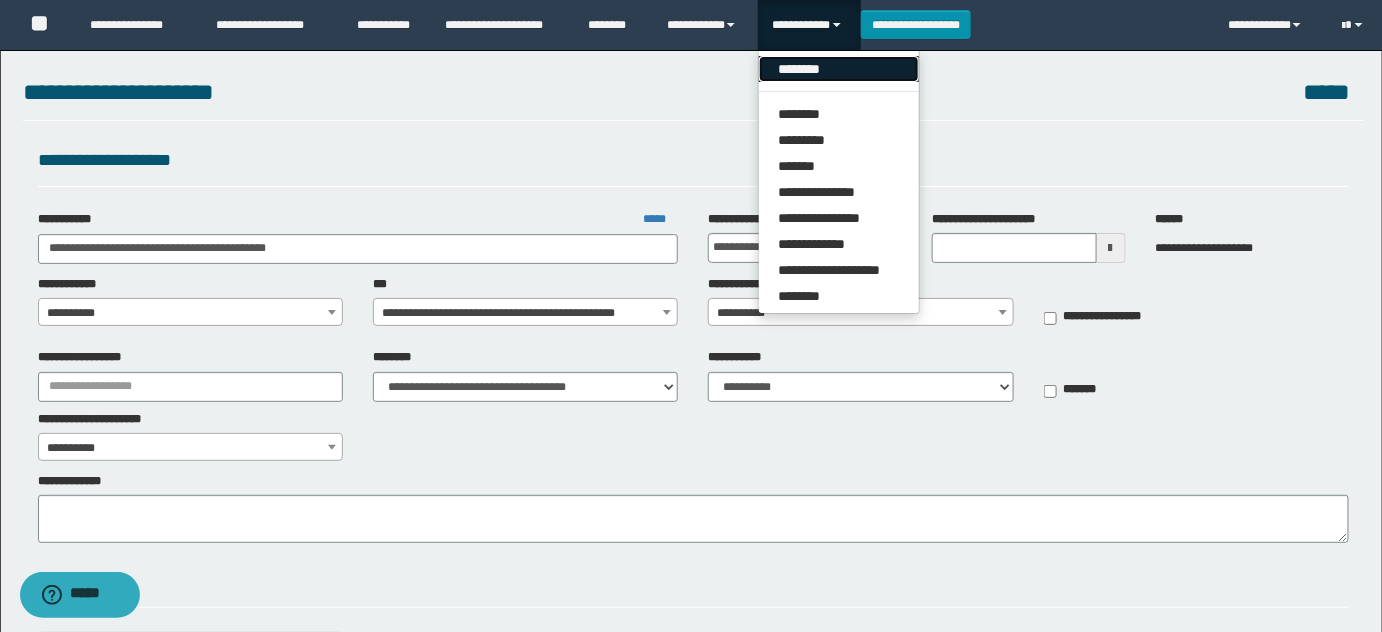 click on "********" at bounding box center (839, 69) 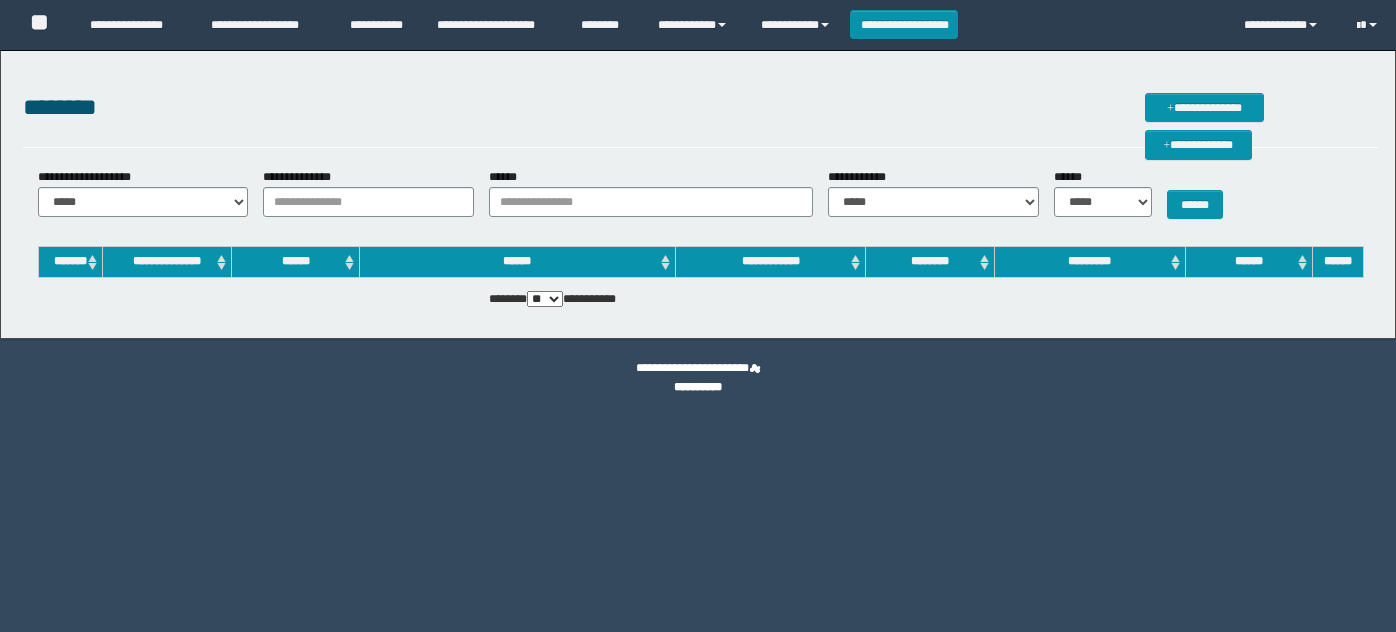 scroll, scrollTop: 0, scrollLeft: 0, axis: both 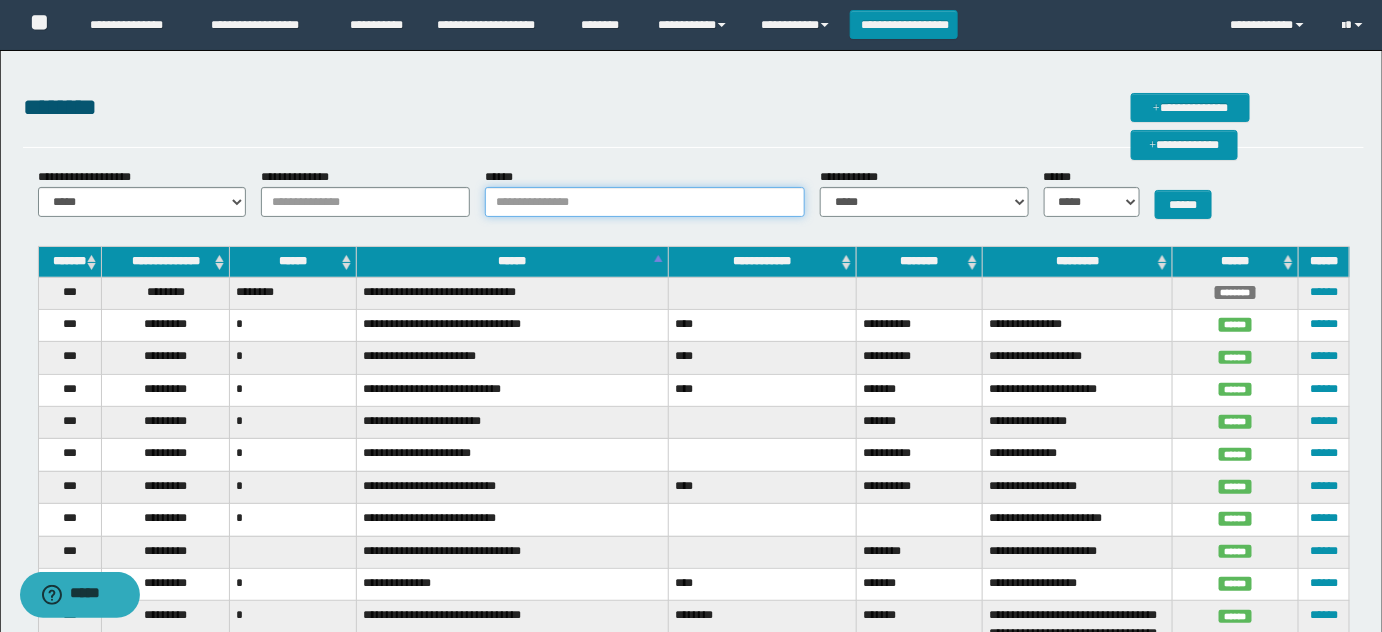 click on "******" at bounding box center (645, 202) 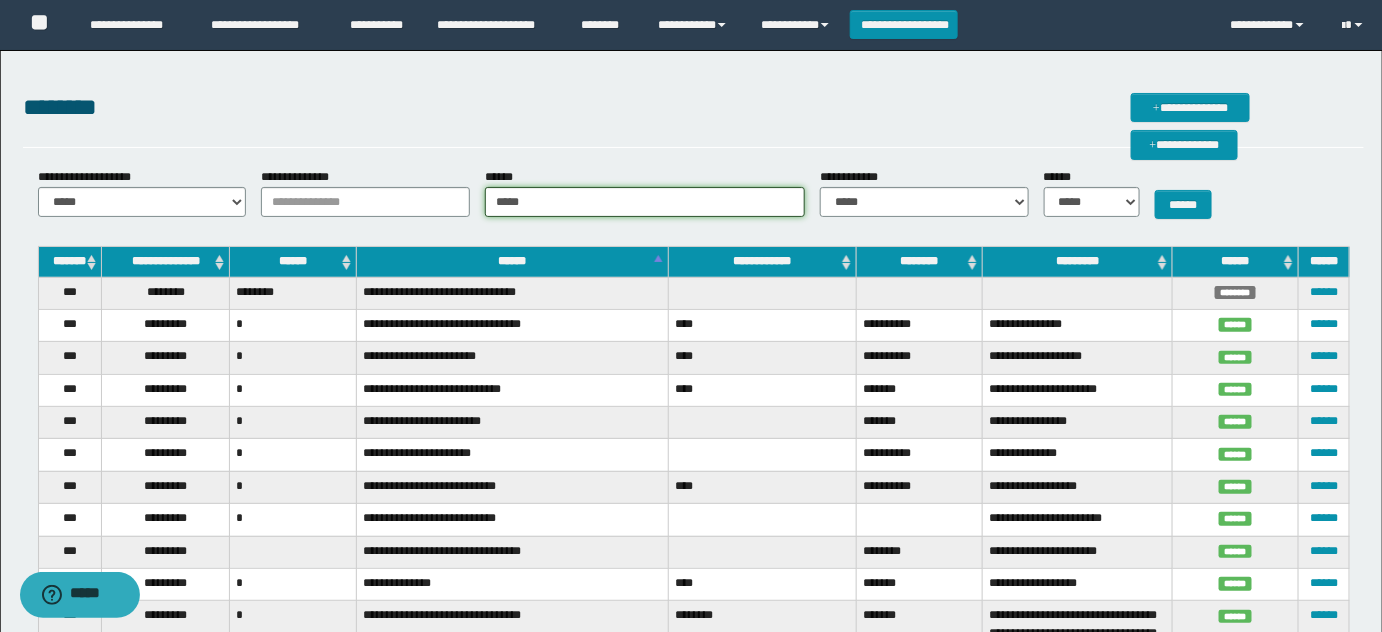 type on "*****" 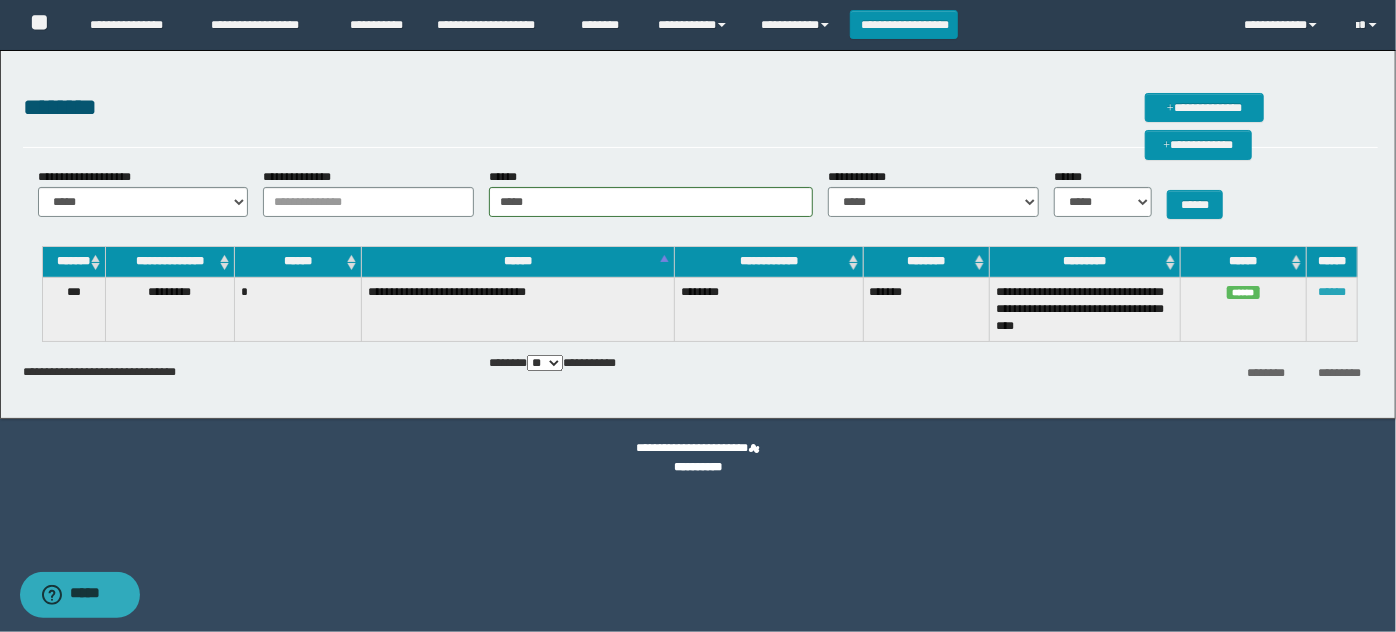 click on "******" at bounding box center (1332, 292) 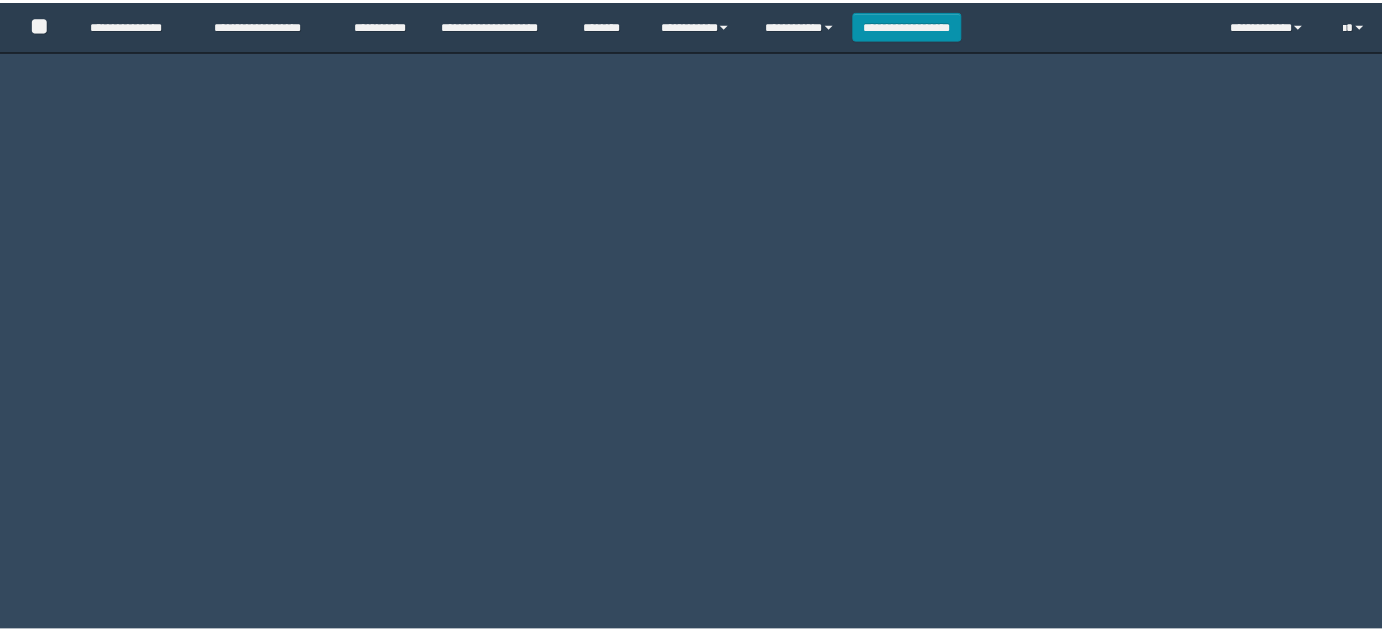 scroll, scrollTop: 0, scrollLeft: 0, axis: both 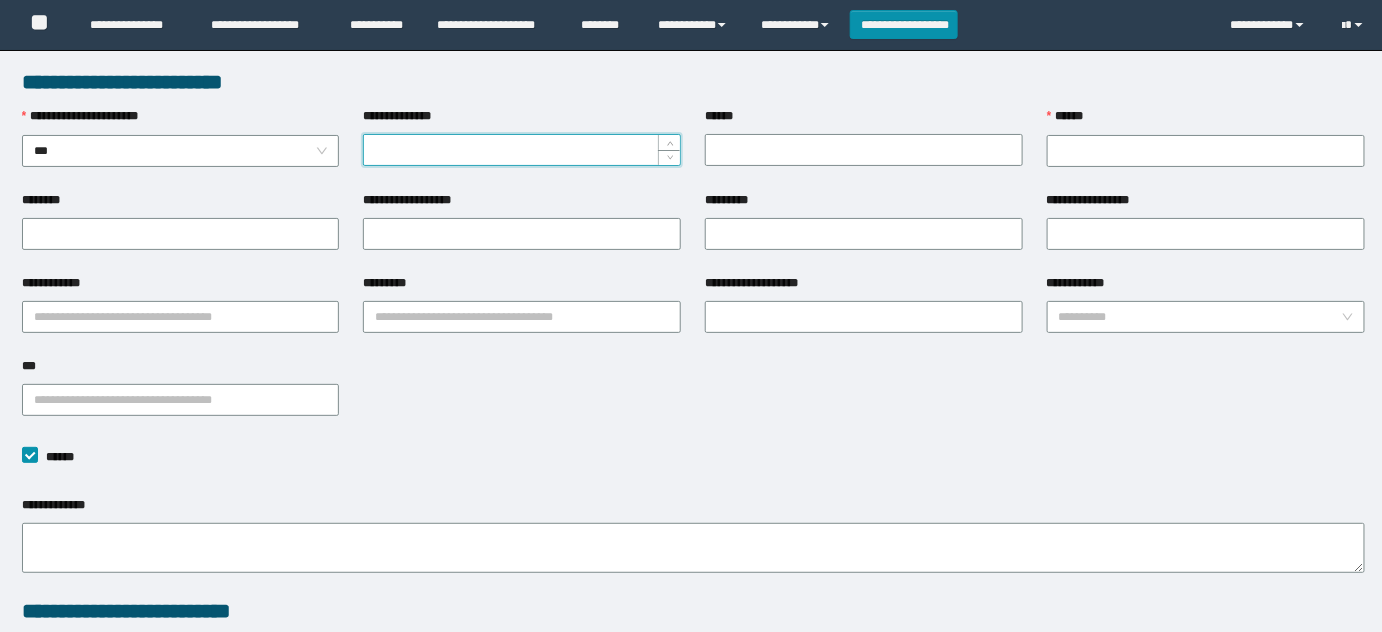 type on "*********" 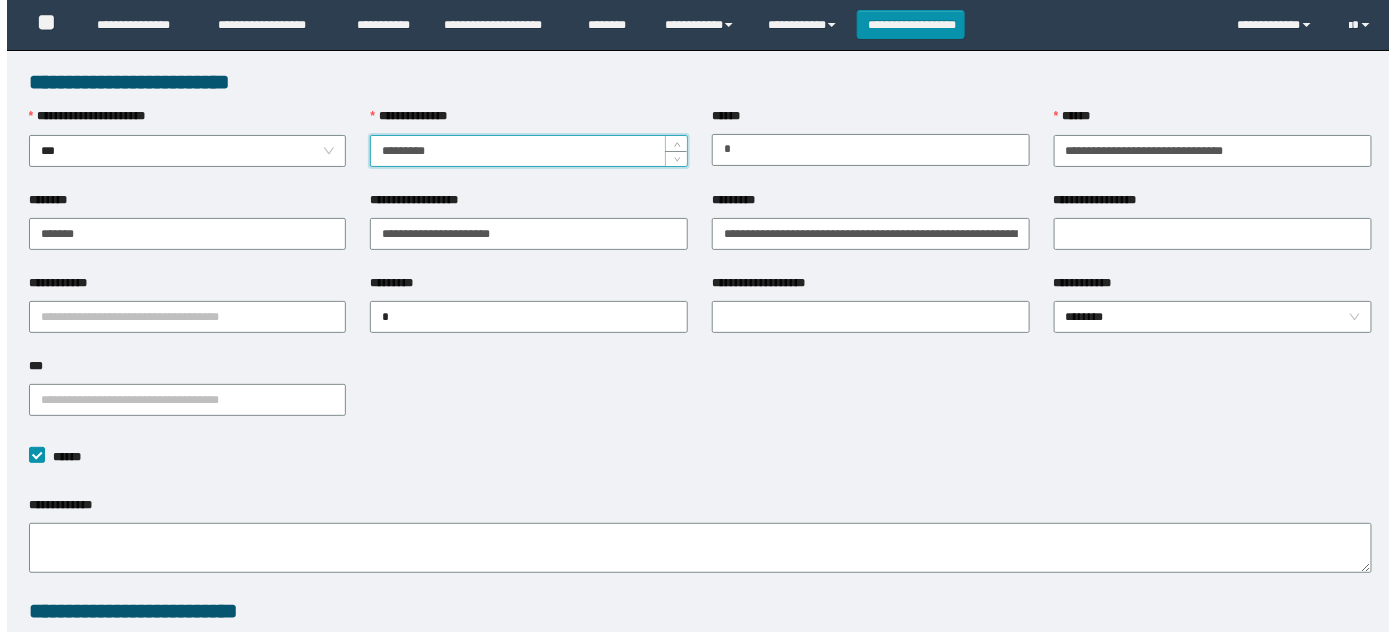 scroll, scrollTop: 0, scrollLeft: 0, axis: both 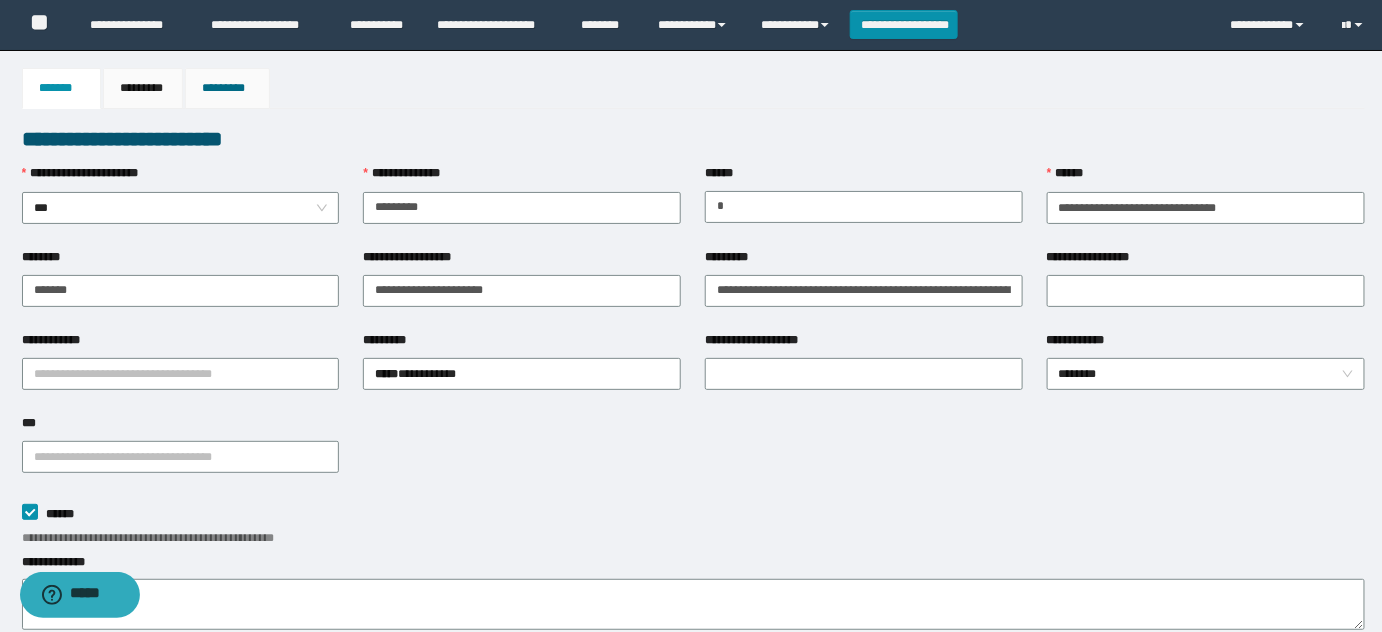 click on "*********" at bounding box center (228, 88) 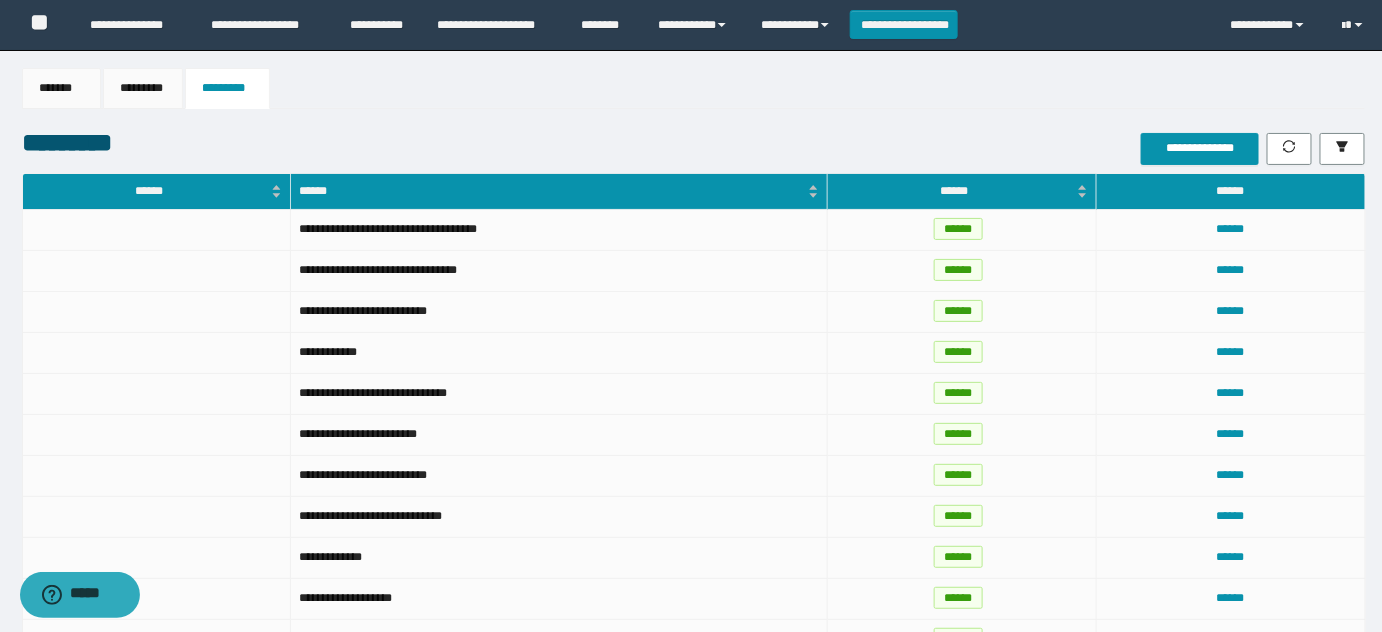 click on "**********" at bounding box center [1197, 149] 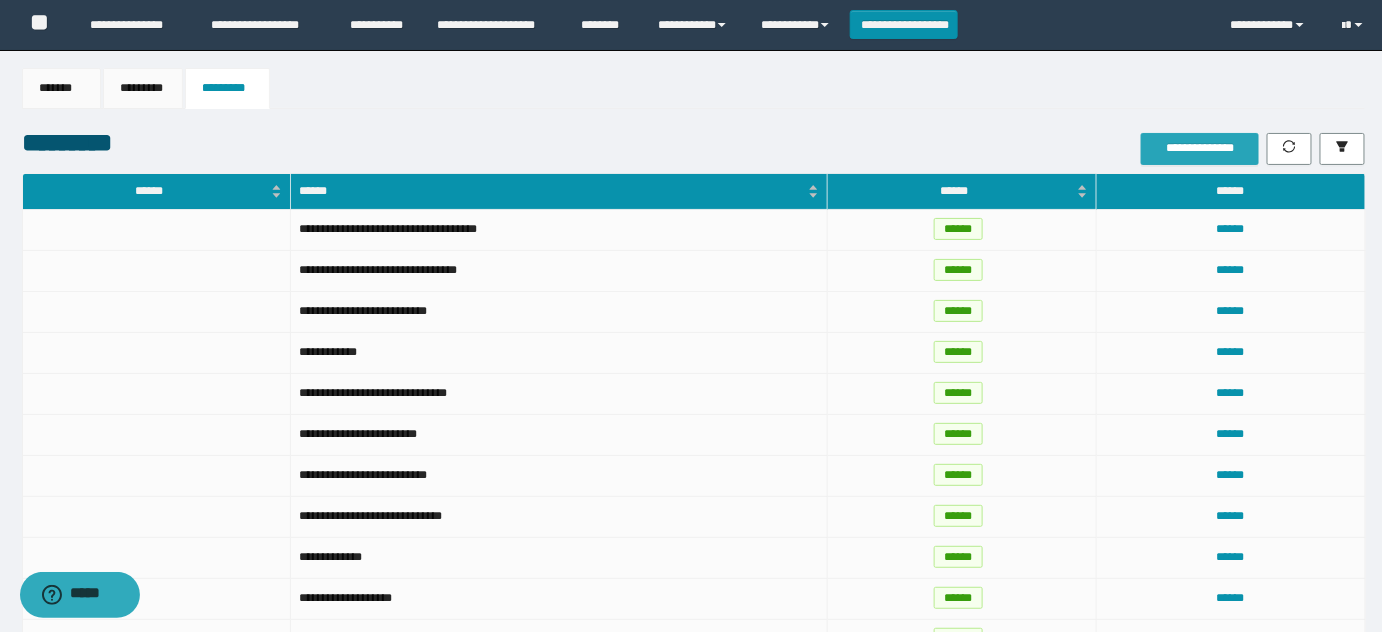 click on "**********" at bounding box center [1199, 148] 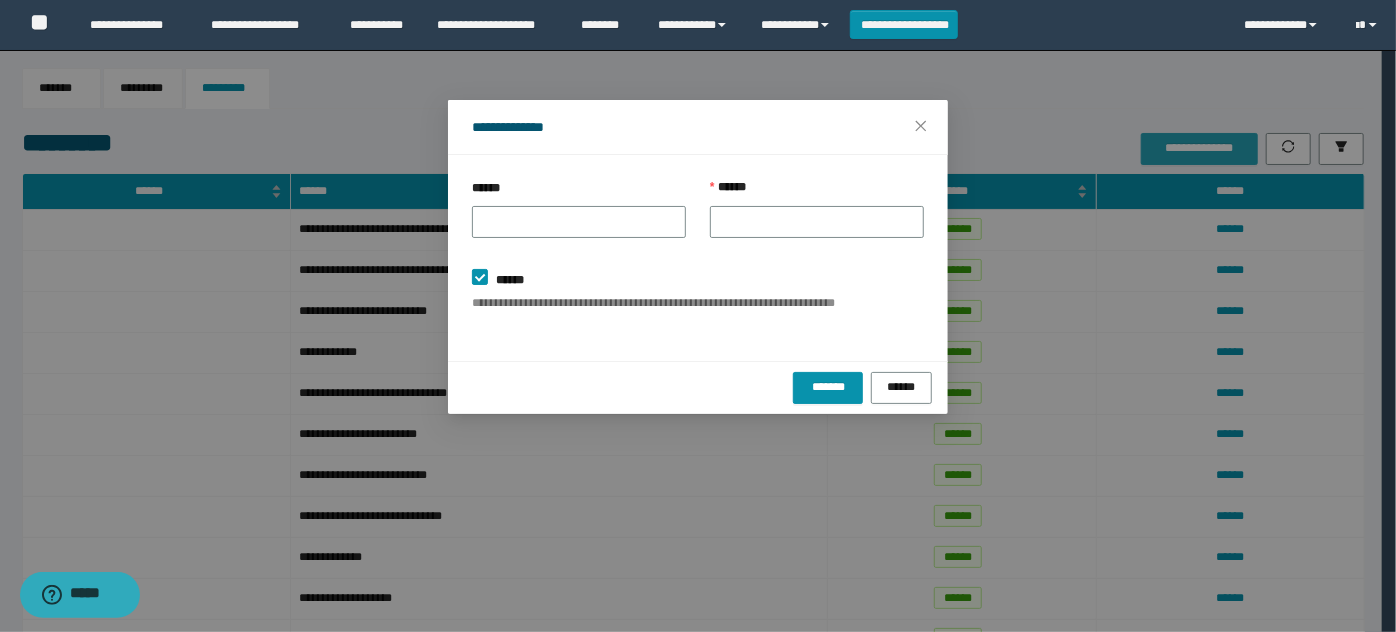 type 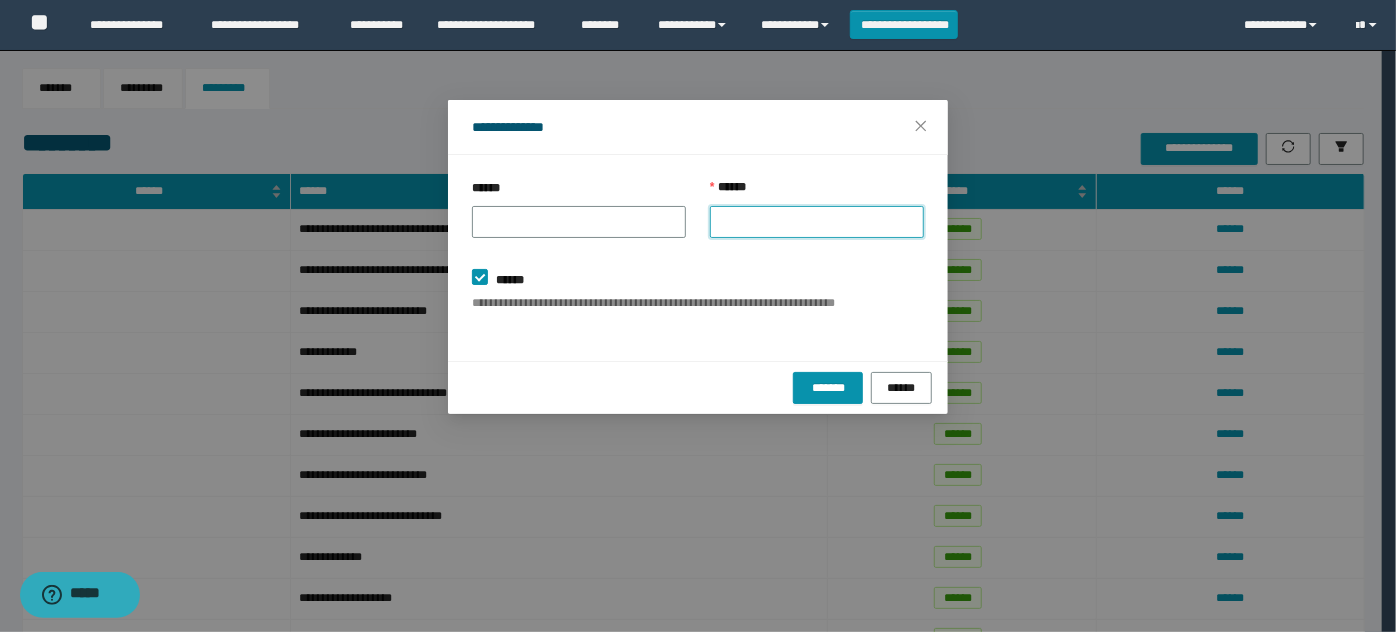 click on "******" at bounding box center [817, 222] 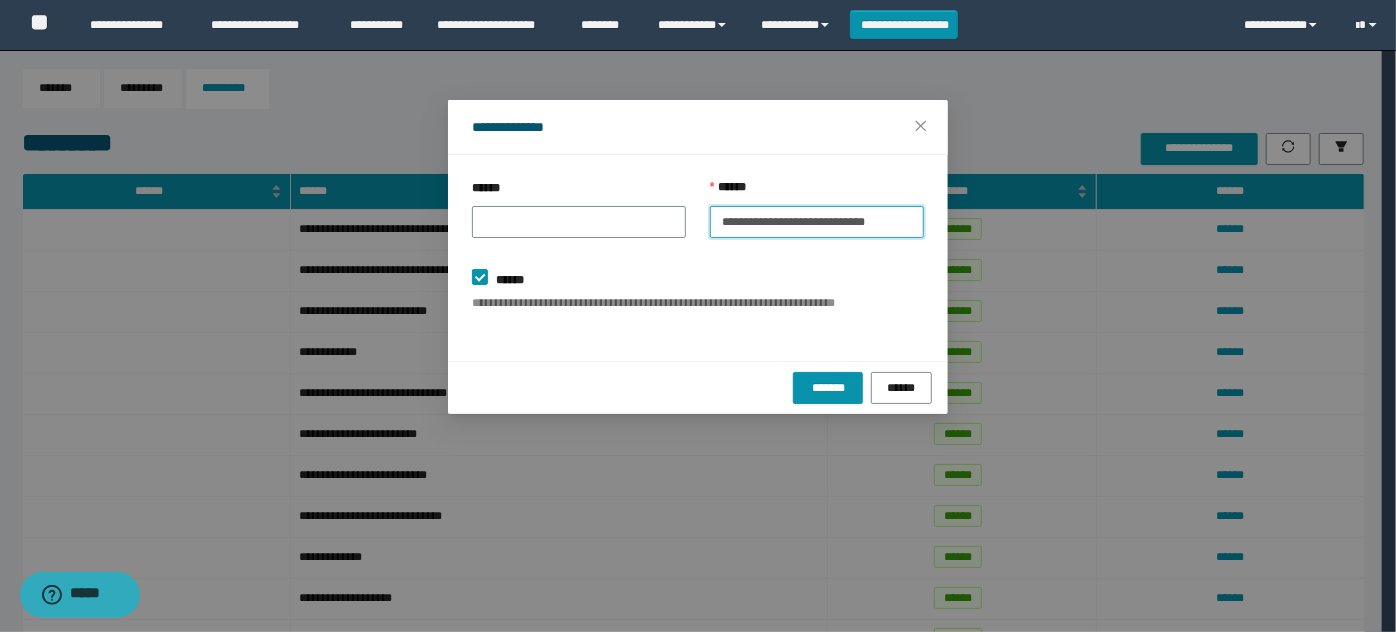 scroll, scrollTop: 0, scrollLeft: 6, axis: horizontal 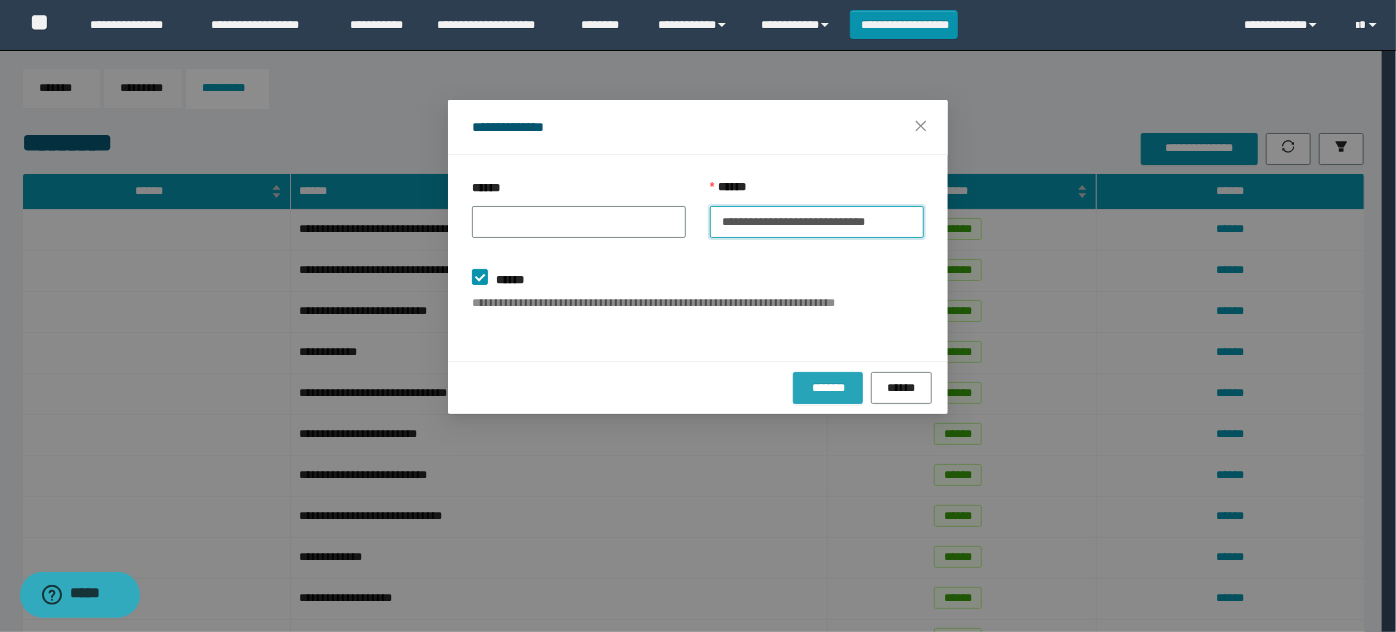 type on "**********" 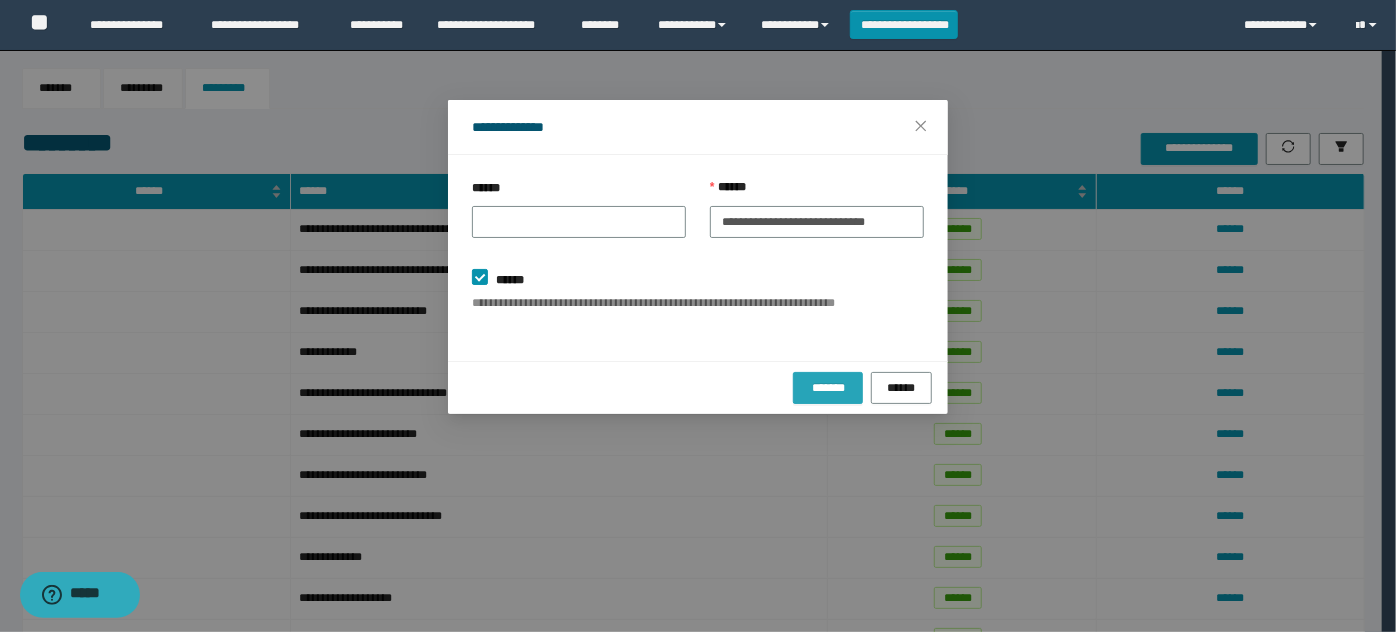 click on "*******" at bounding box center [828, 387] 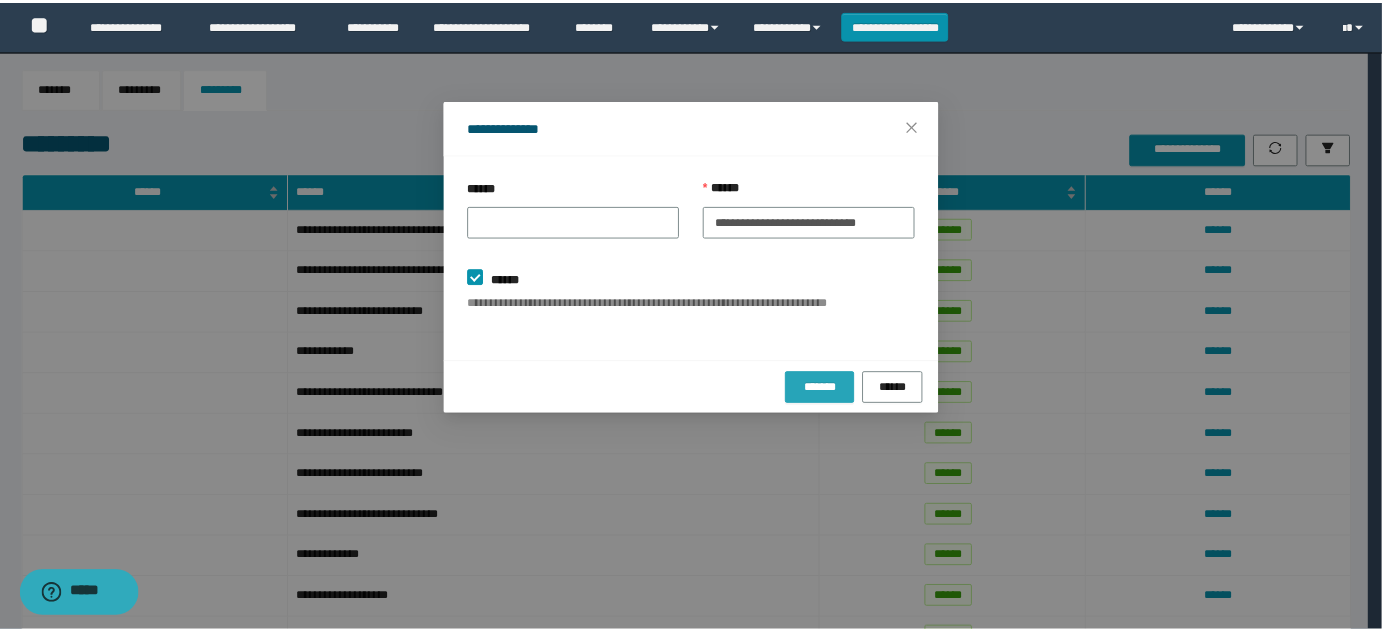 scroll, scrollTop: 0, scrollLeft: 0, axis: both 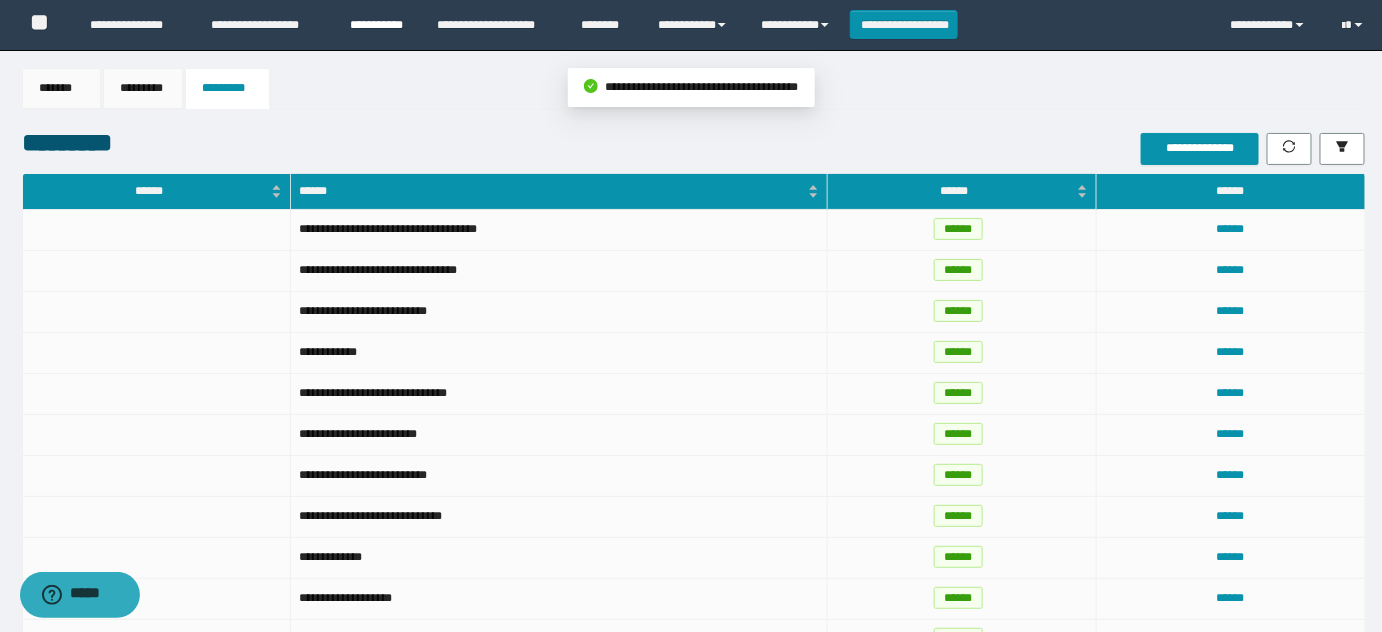 click on "**********" at bounding box center [378, 25] 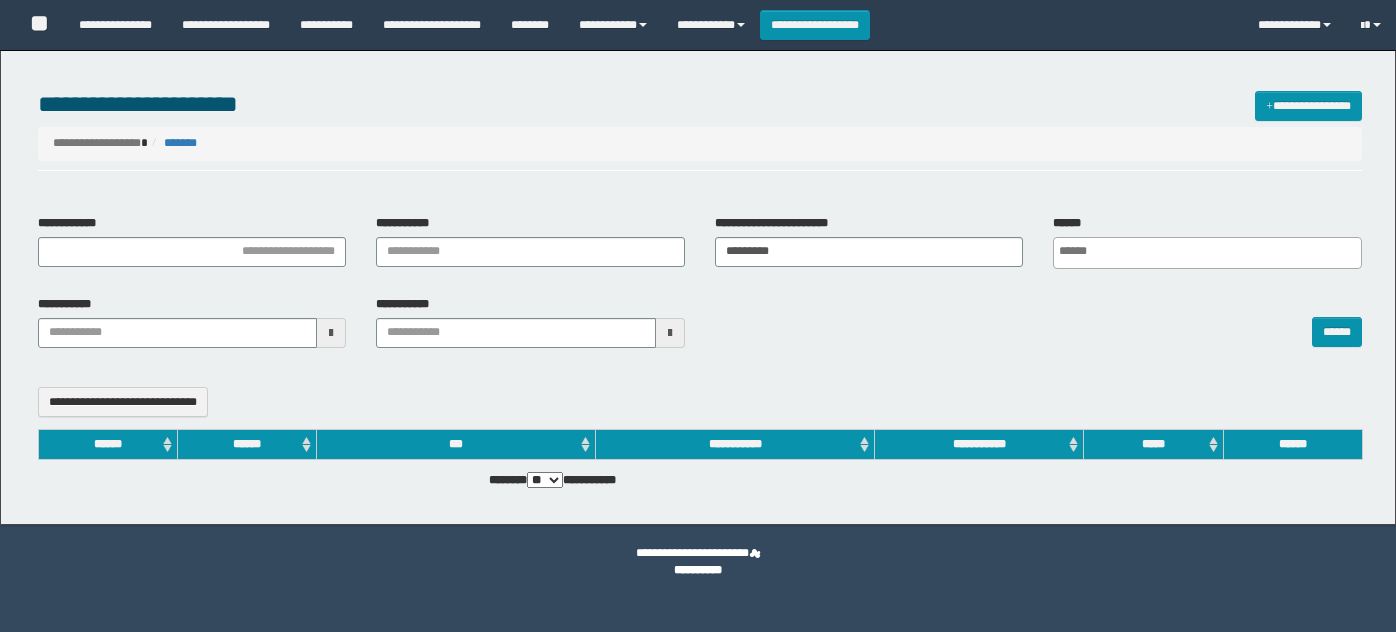 select 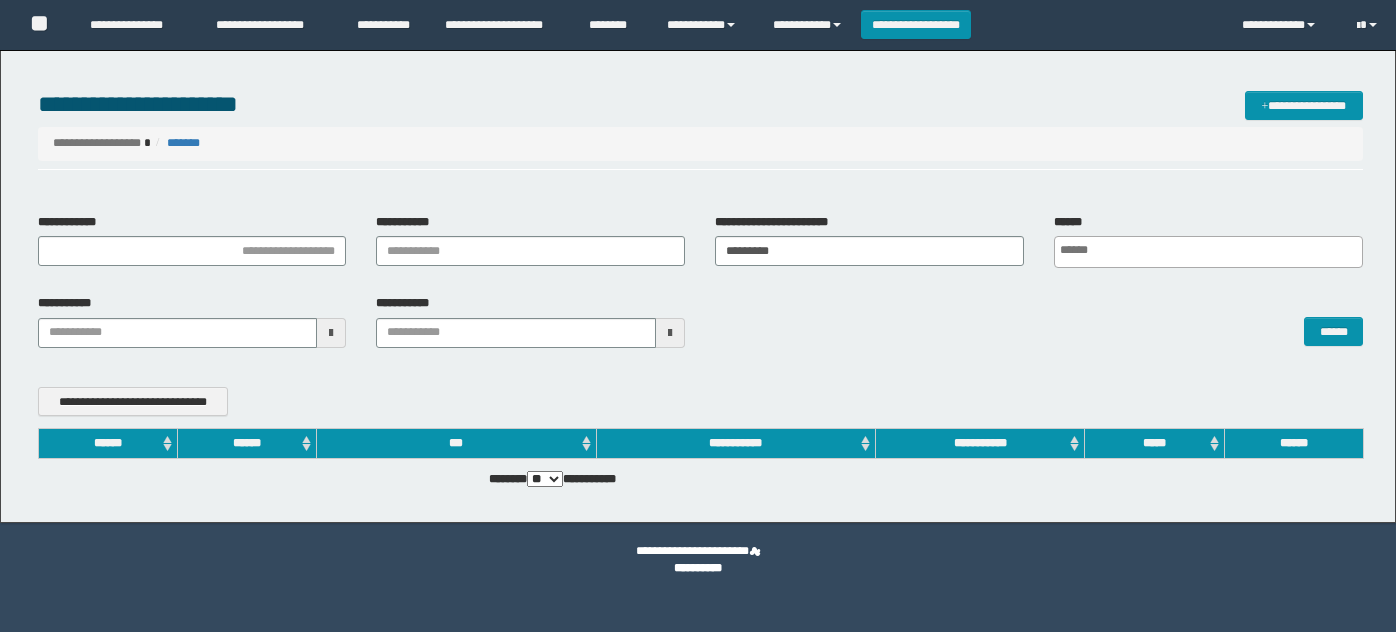 scroll, scrollTop: 0, scrollLeft: 0, axis: both 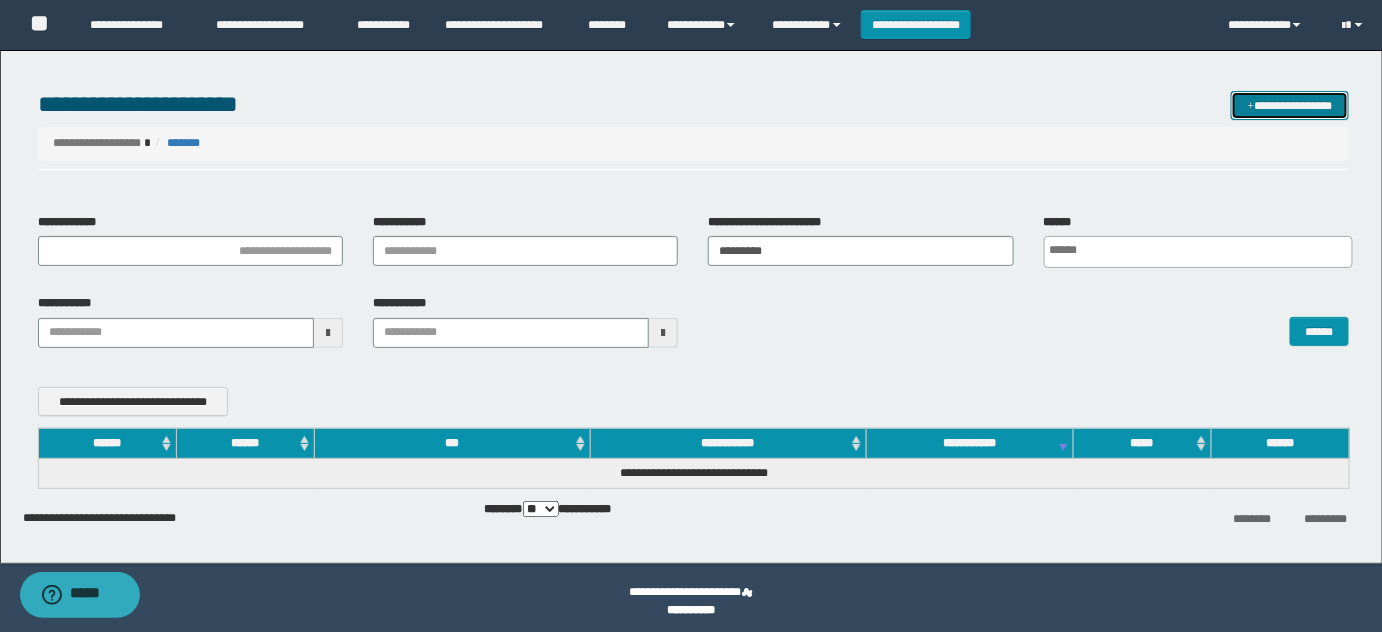 click on "**********" at bounding box center (1290, 105) 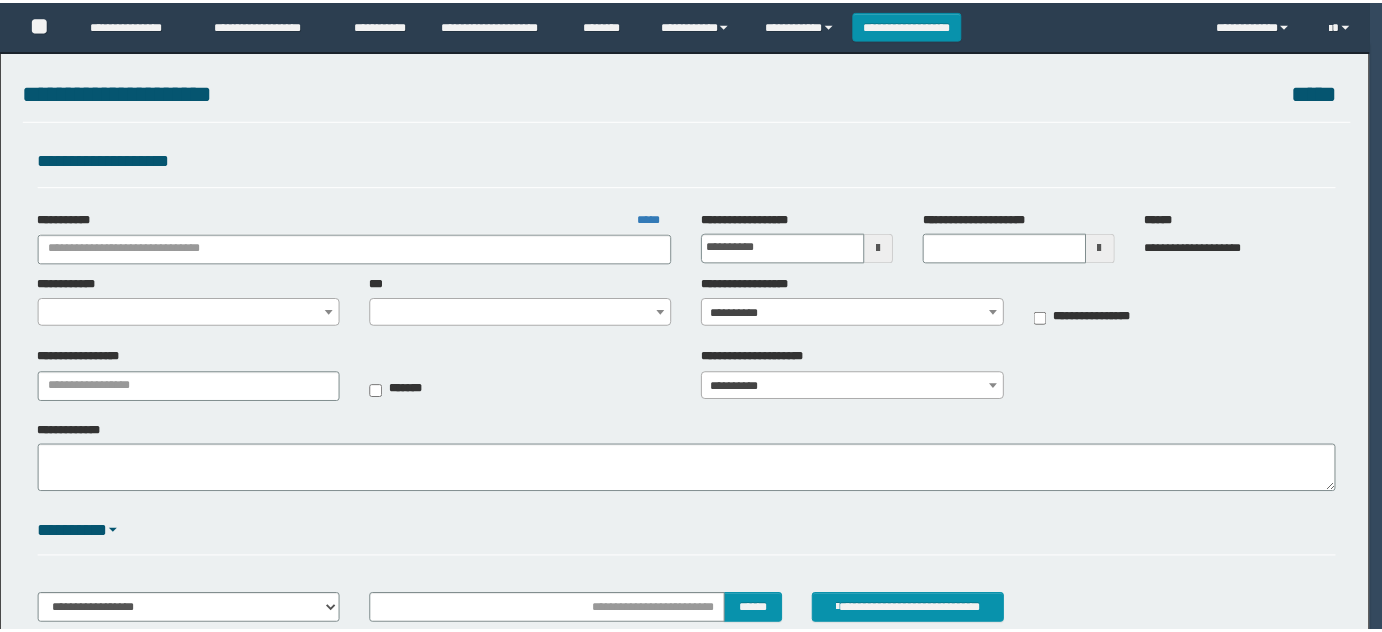 scroll, scrollTop: 0, scrollLeft: 0, axis: both 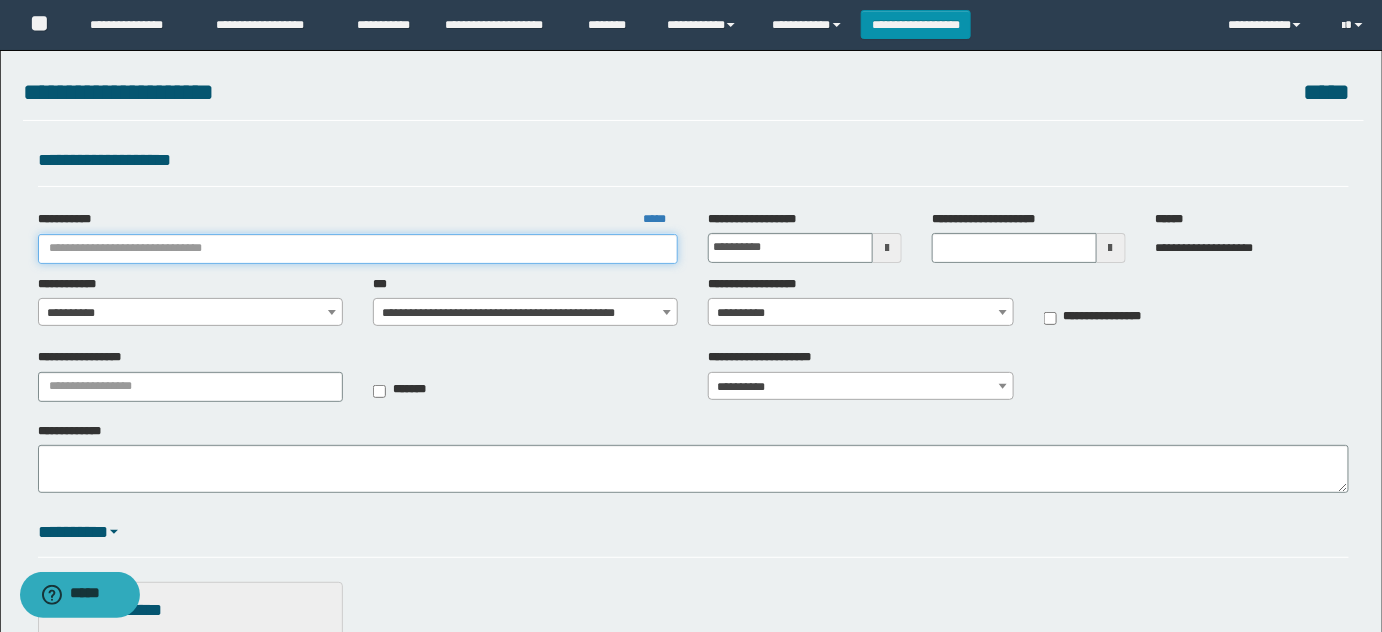 click on "**********" at bounding box center [358, 249] 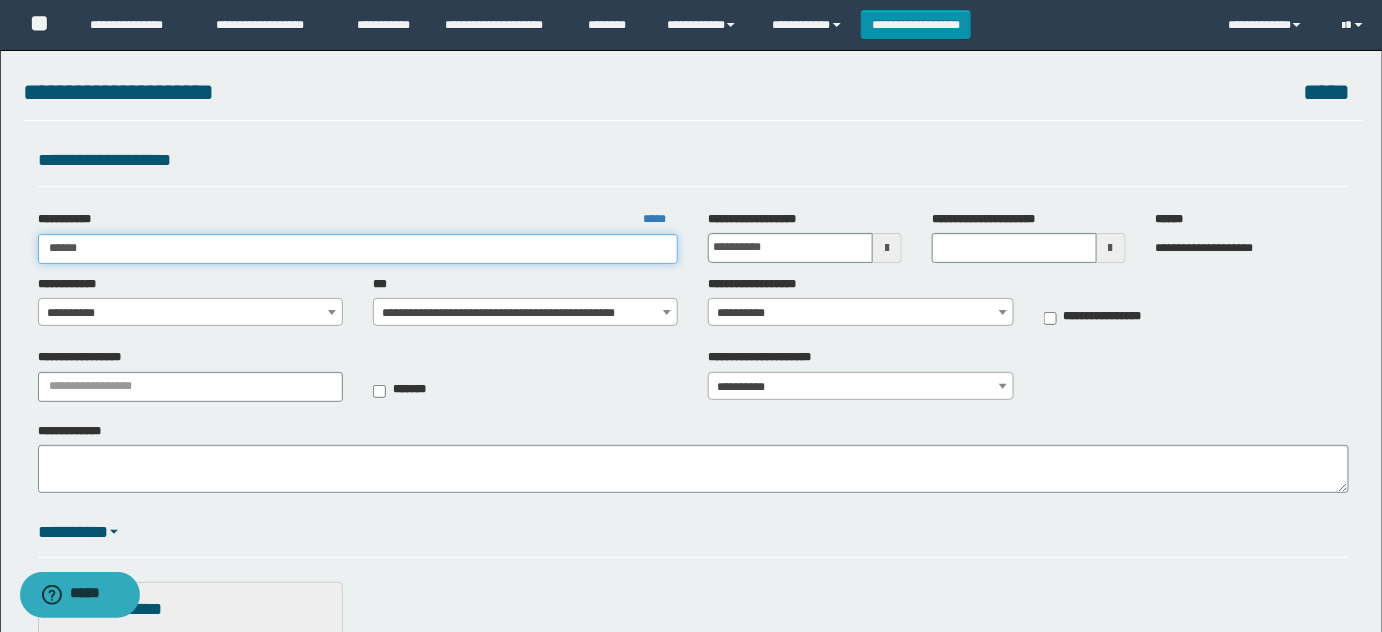 type on "*****" 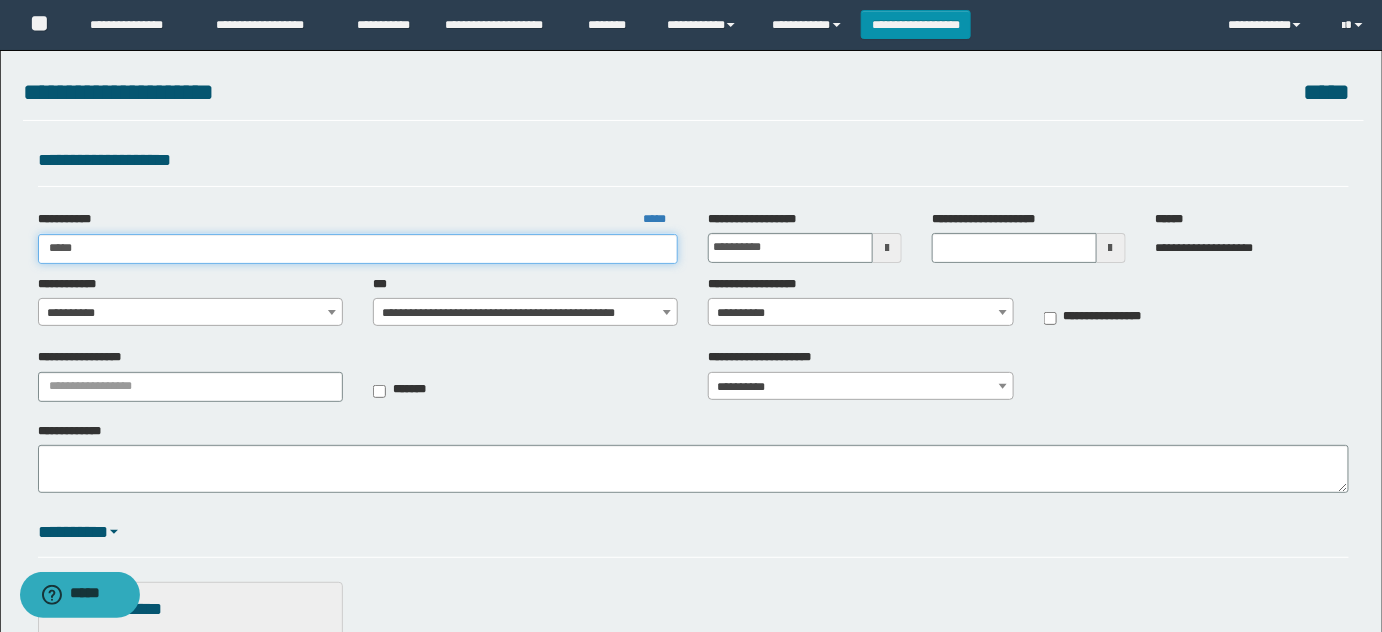 type on "*****" 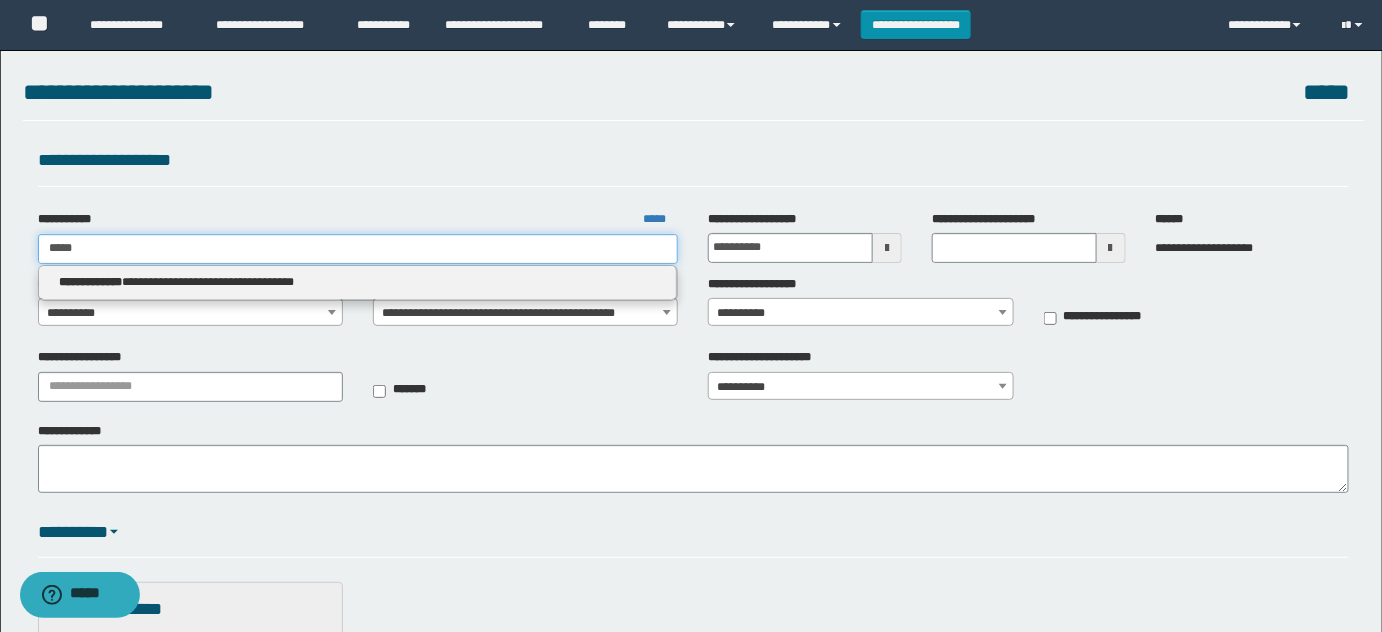type on "*****" 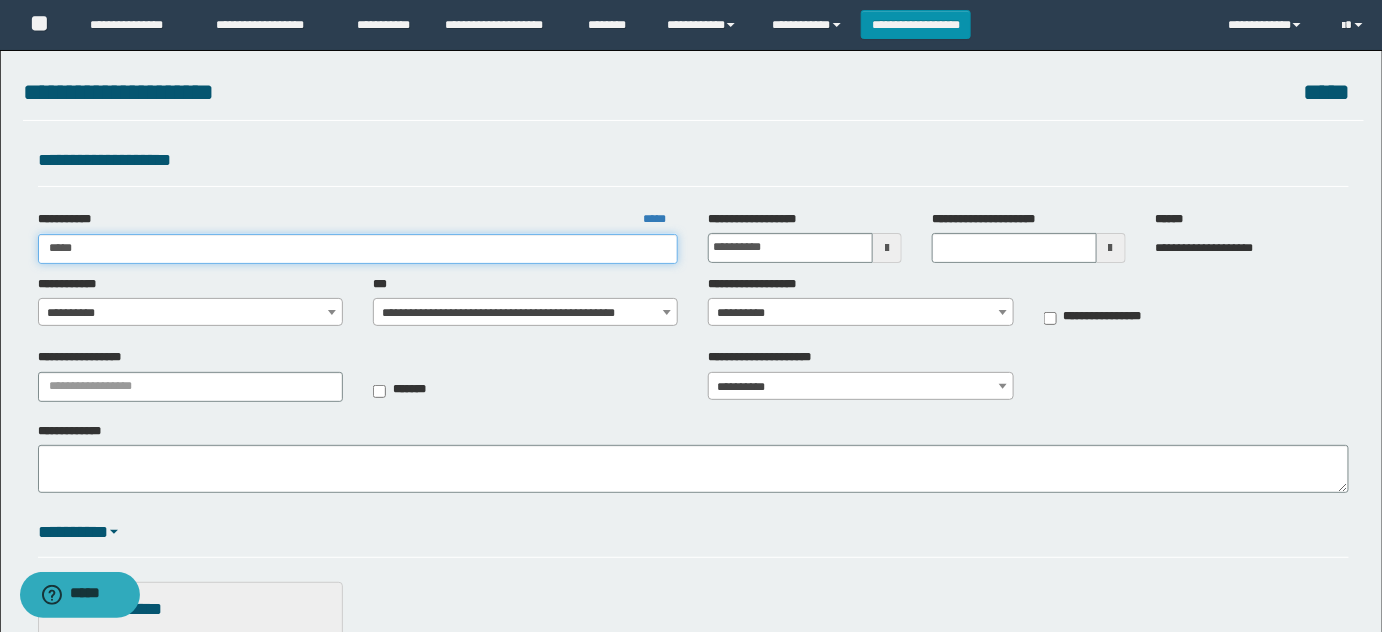 type on "*****" 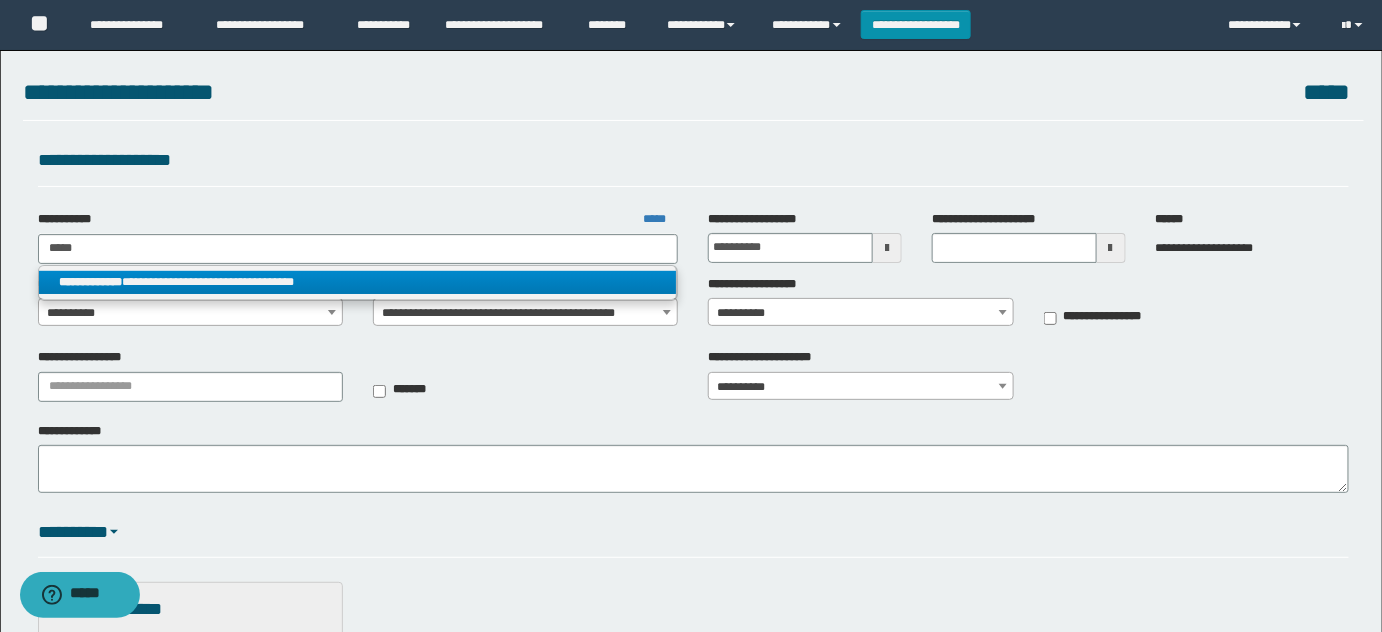 click on "**********" at bounding box center (358, 282) 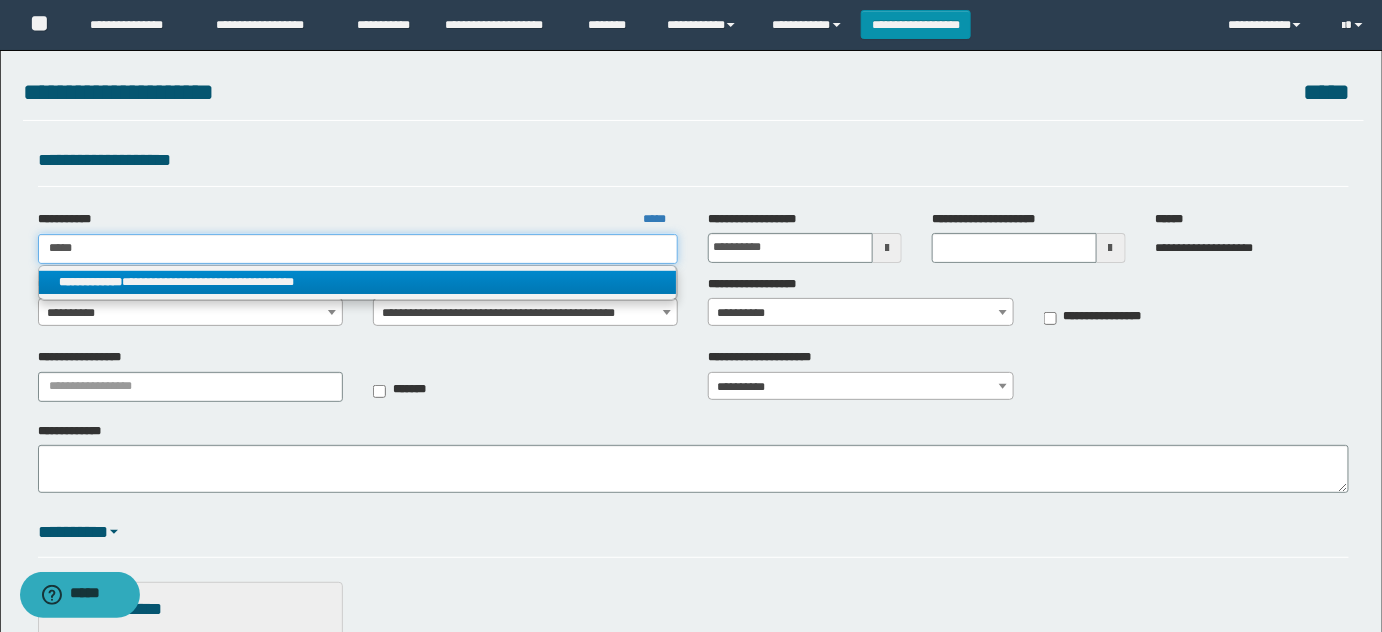 type 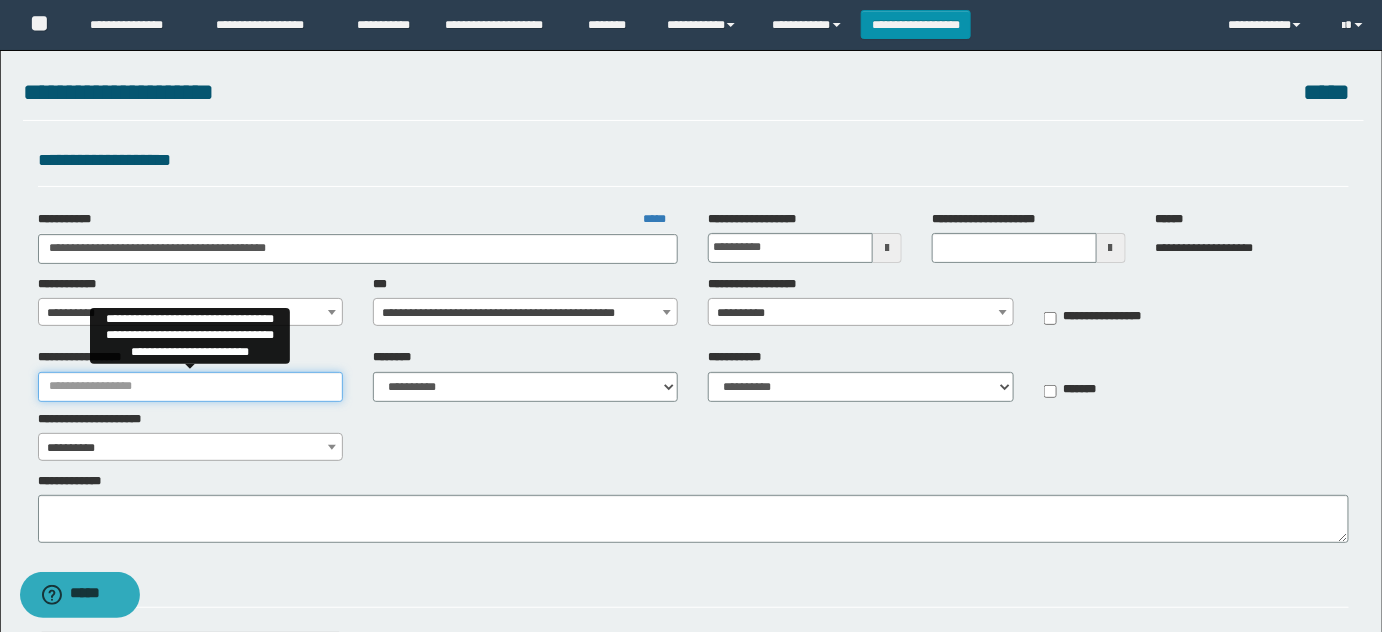 click on "**********" at bounding box center (190, 387) 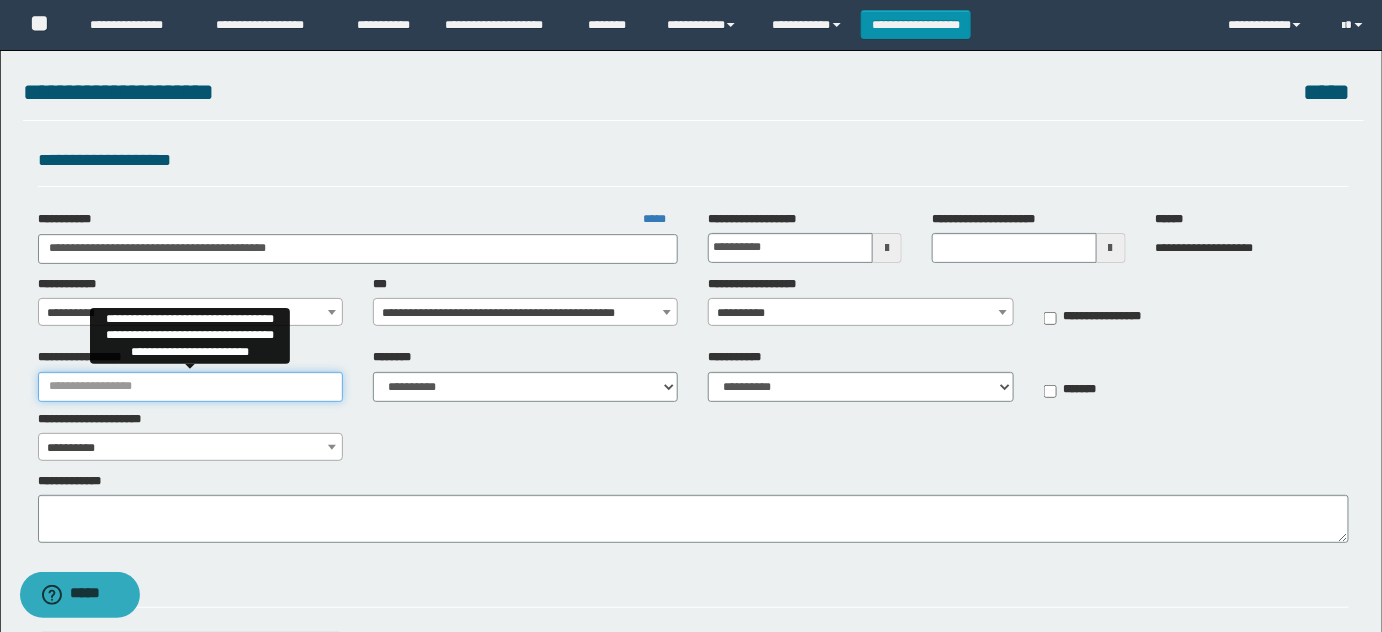 click on "**********" at bounding box center (190, 387) 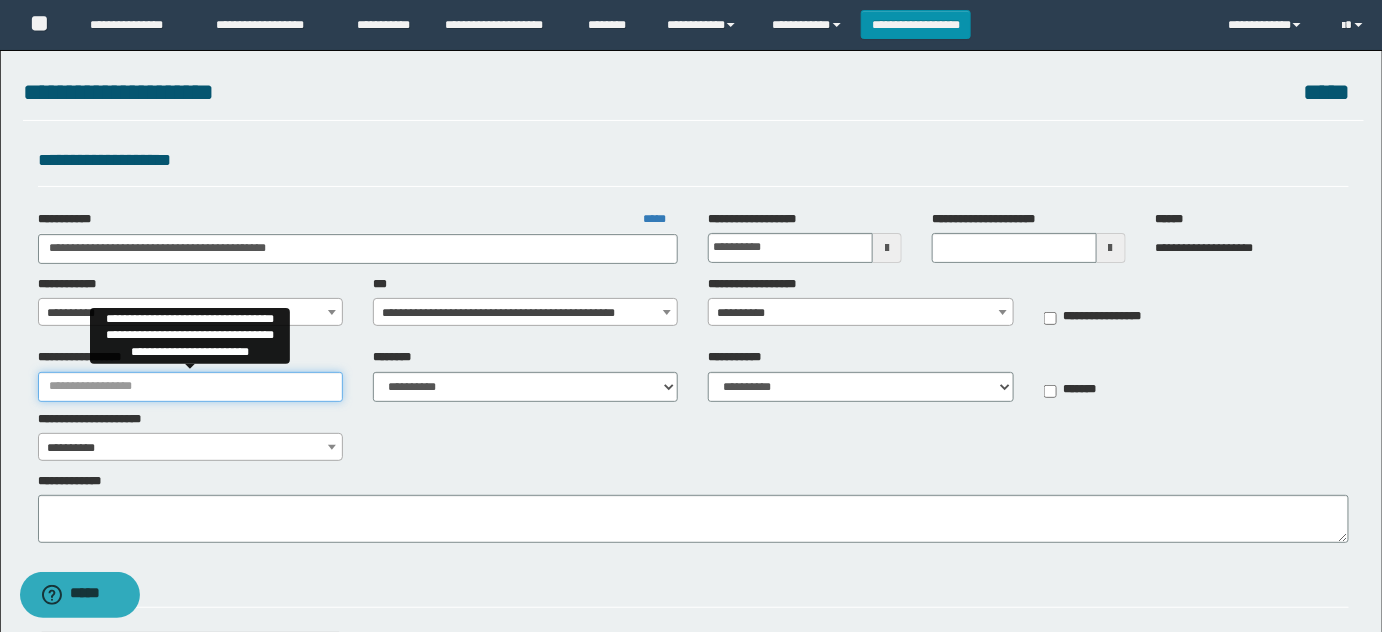 paste on "**********" 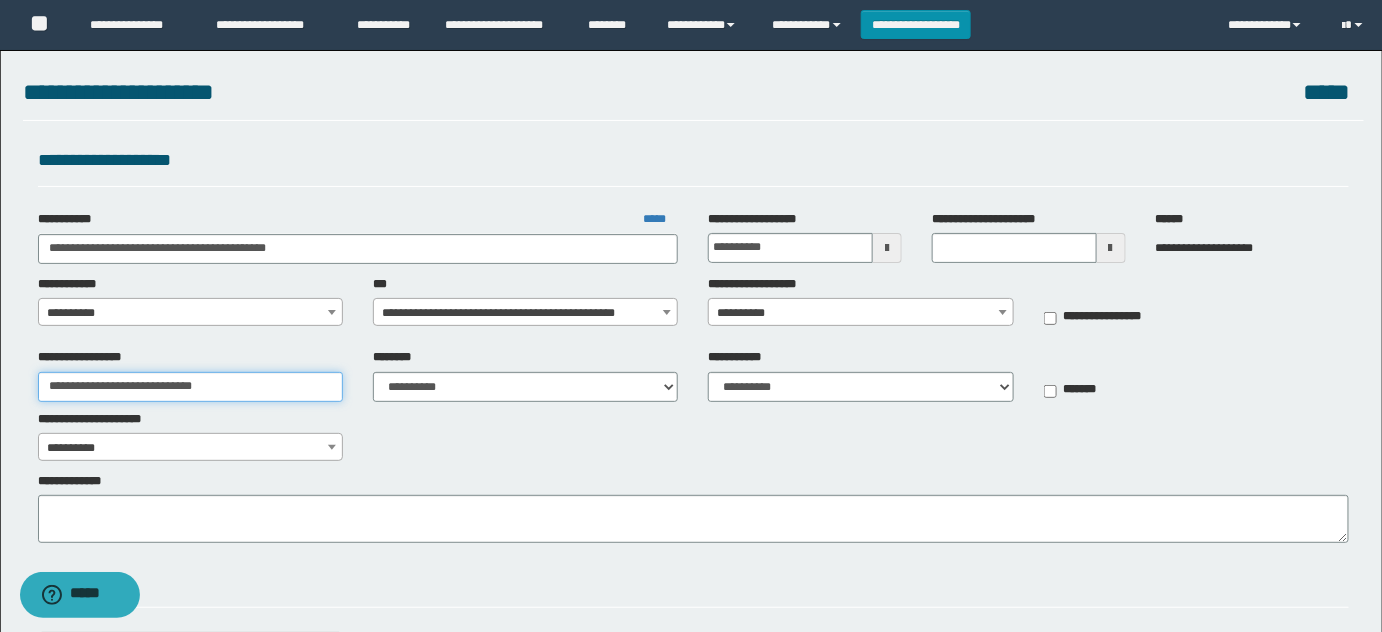 type on "**********" 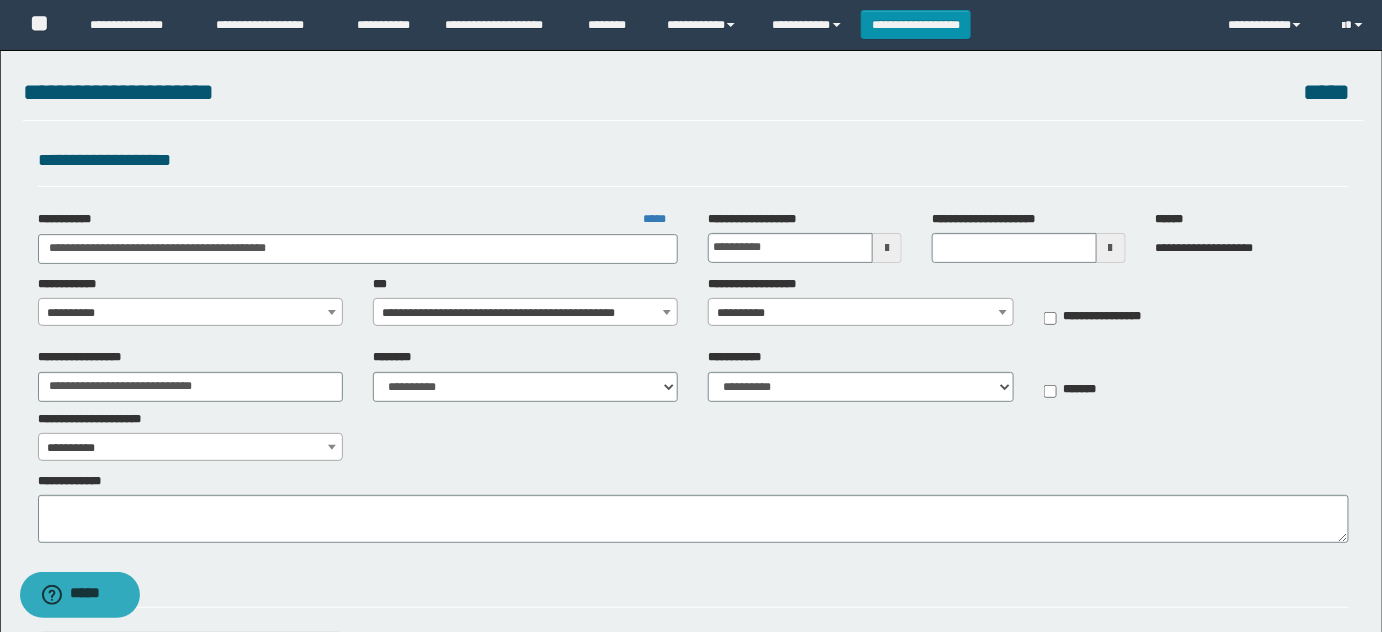 click on "**********" at bounding box center [525, 375] 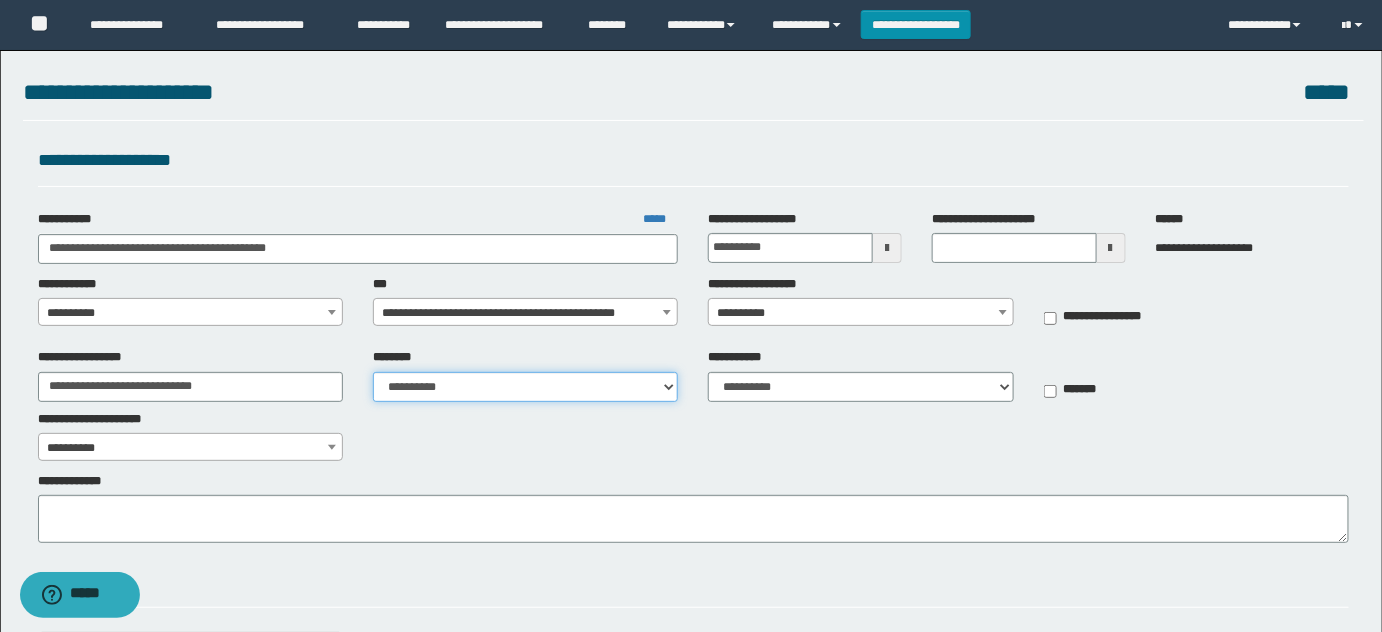 click on "**********" at bounding box center (525, 387) 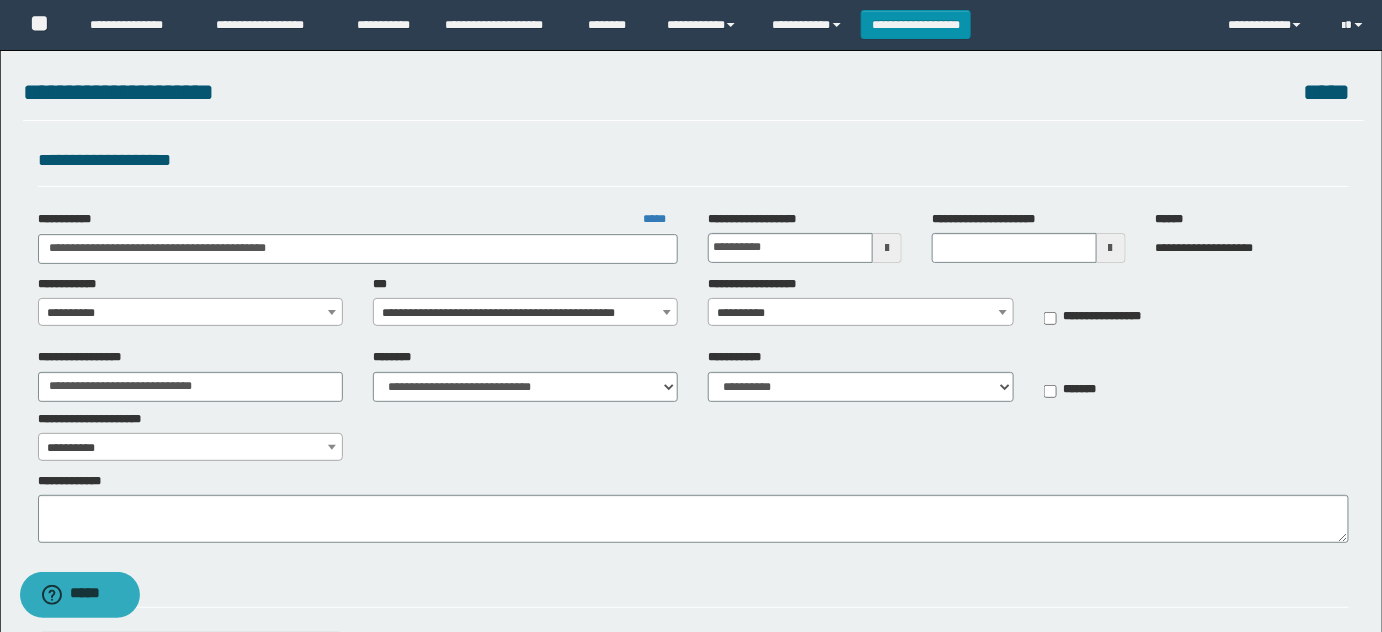 click on "**********" at bounding box center [191, 313] 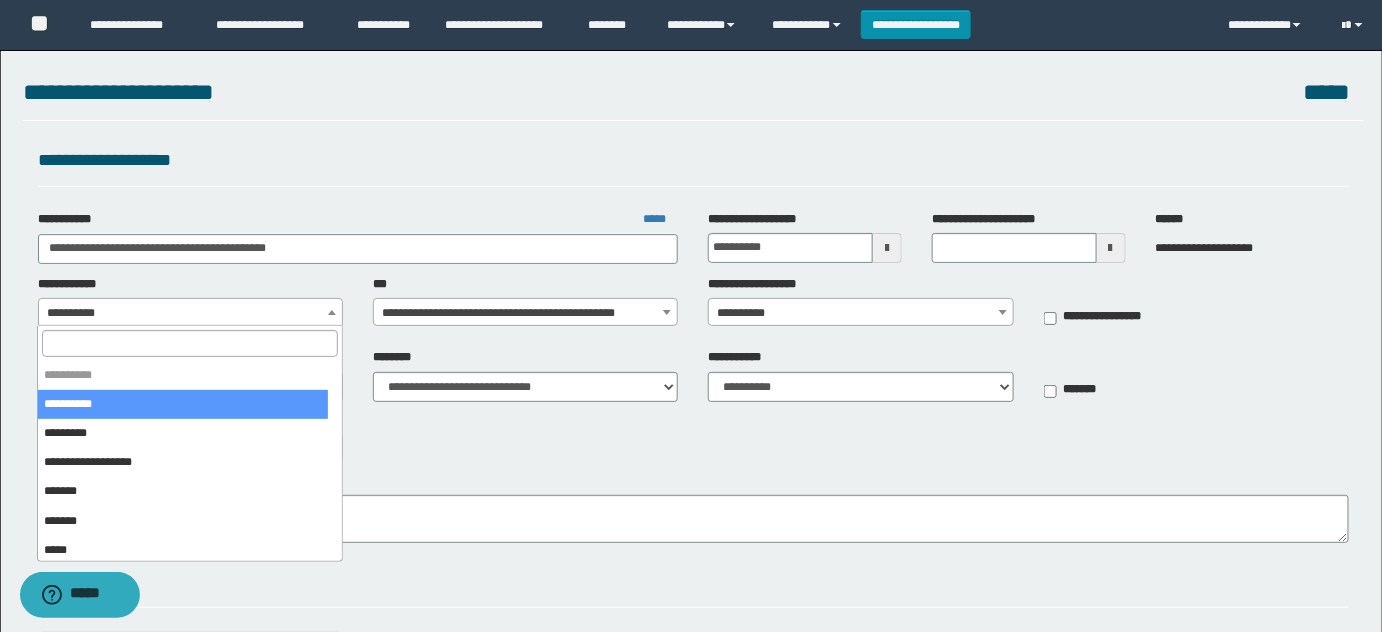 click at bounding box center [189, 343] 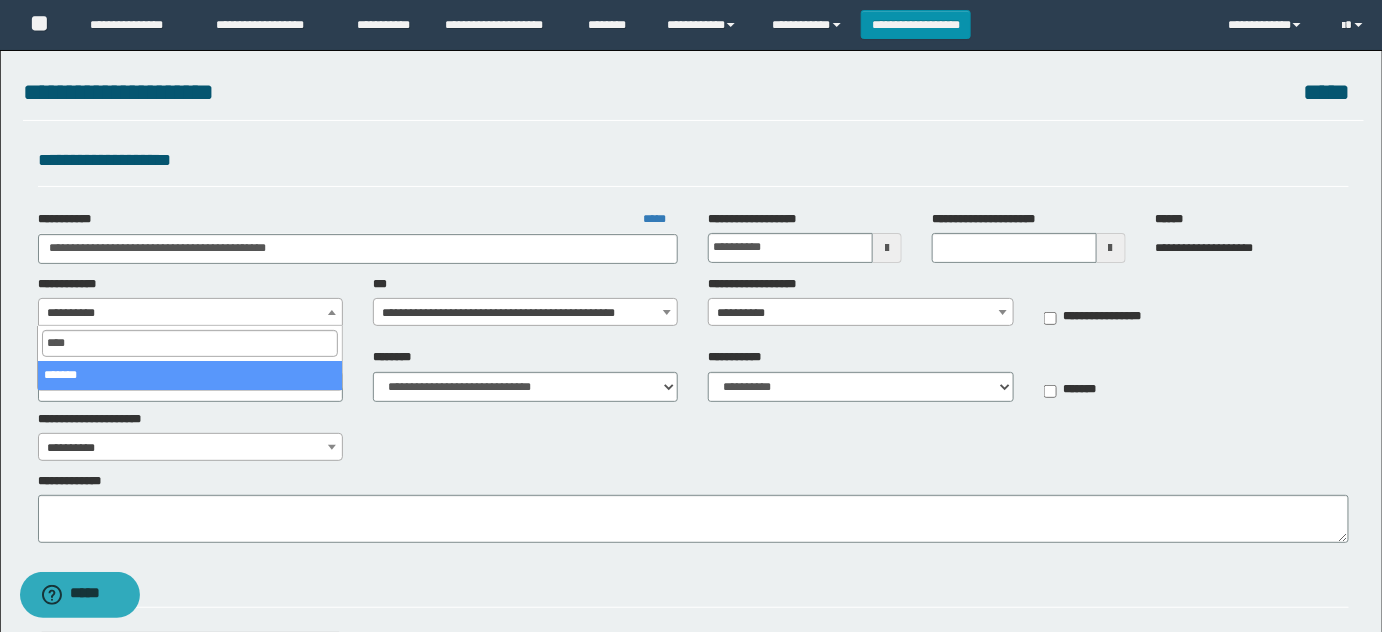 type on "*****" 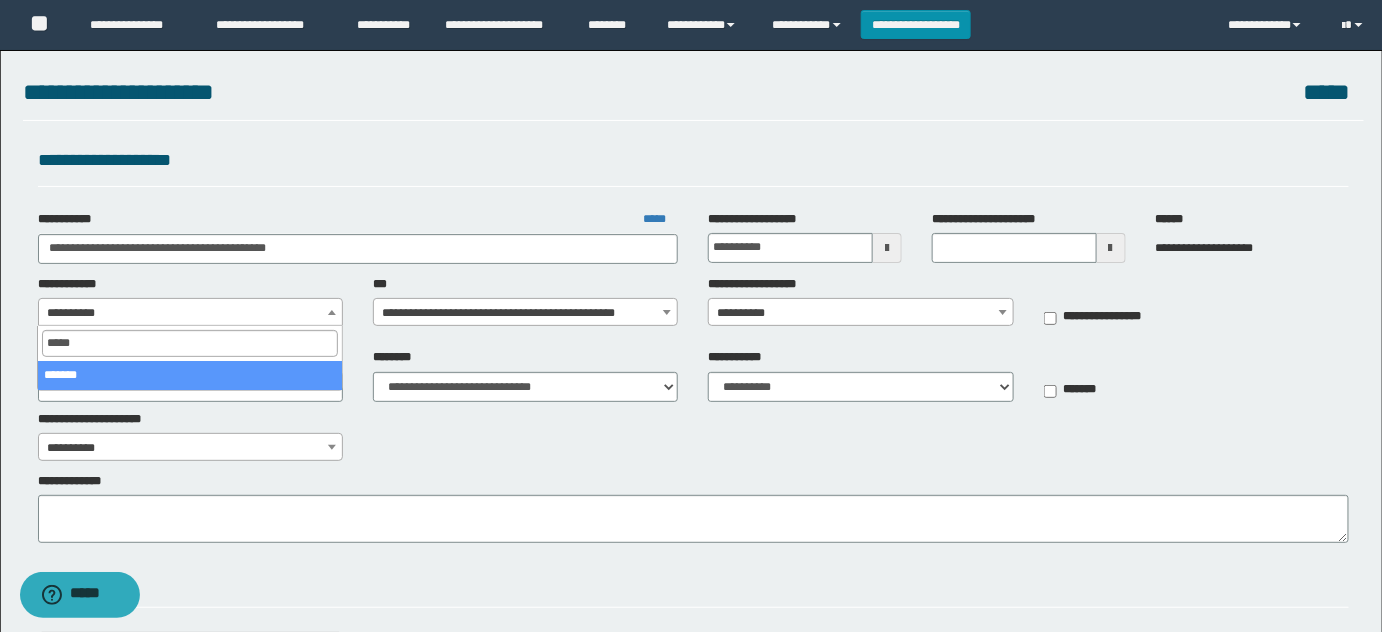 select on "**" 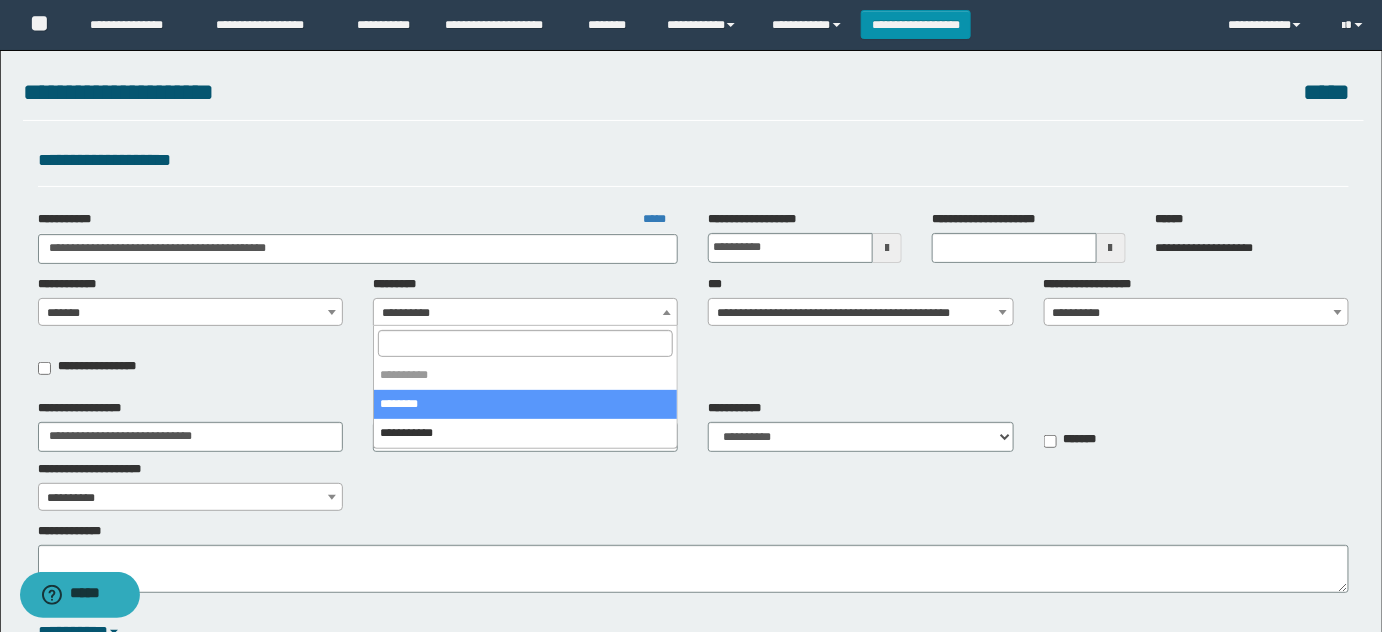 select on "****" 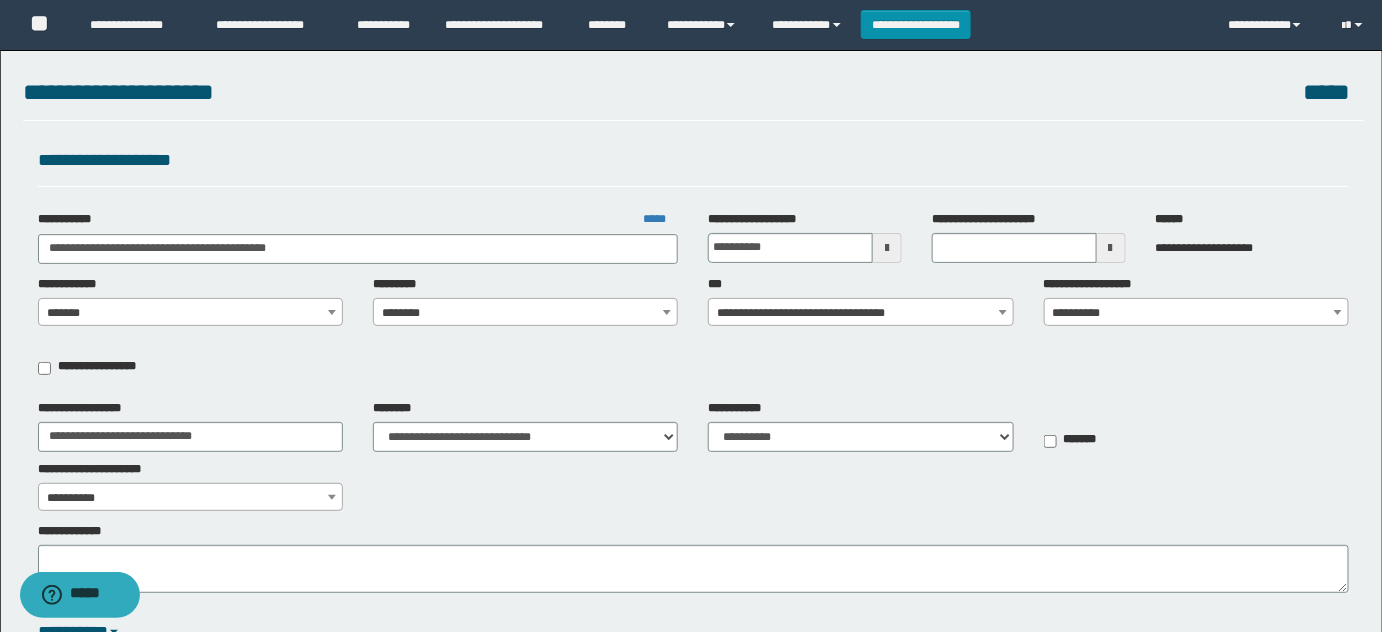 click on "**********" at bounding box center [861, 313] 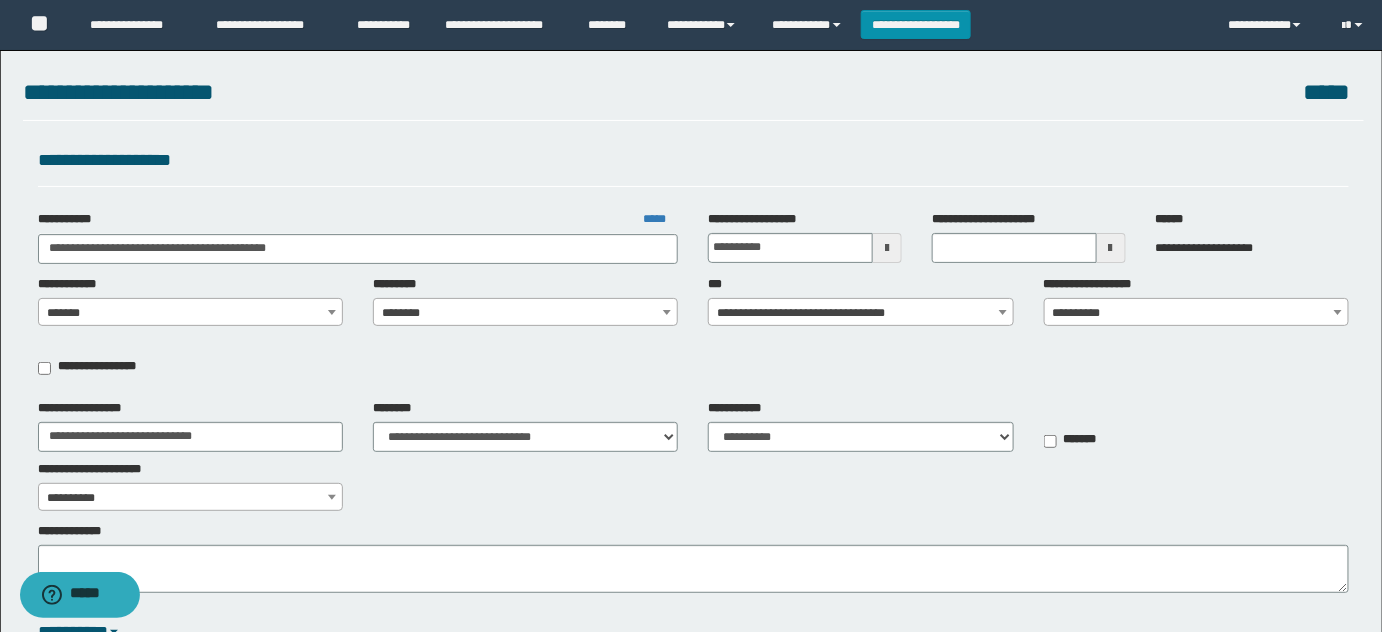 click on "**********" at bounding box center [861, 313] 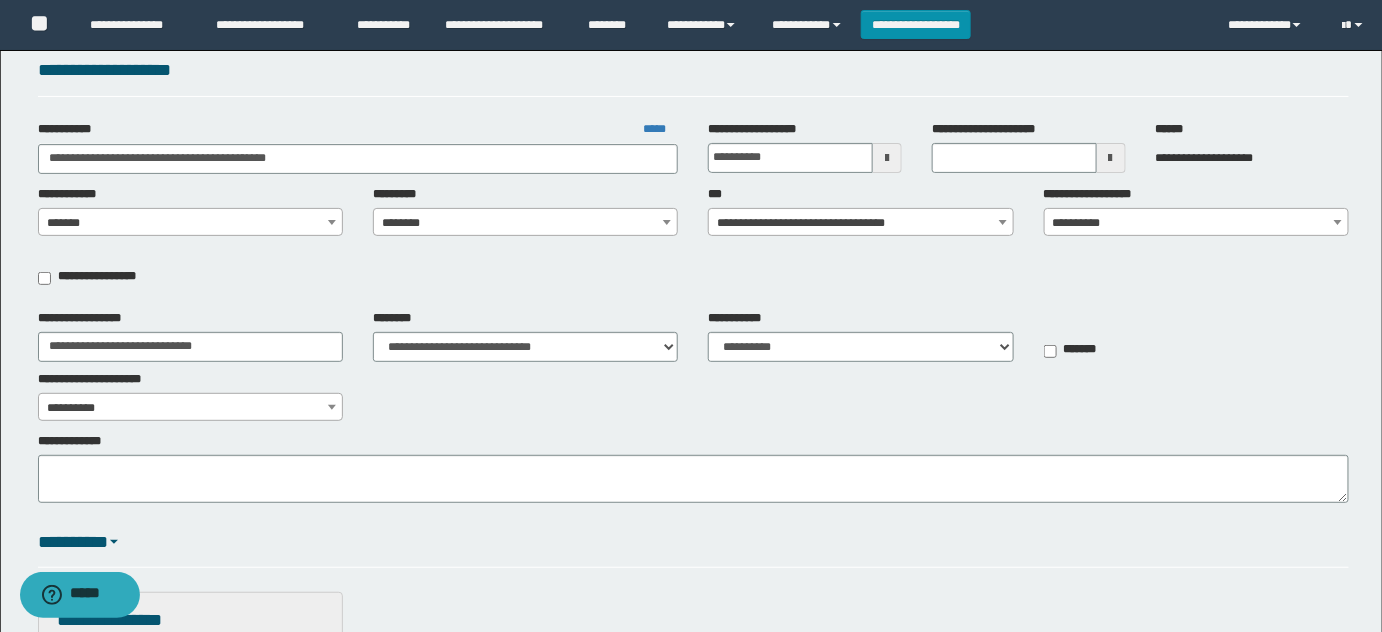 scroll, scrollTop: 0, scrollLeft: 0, axis: both 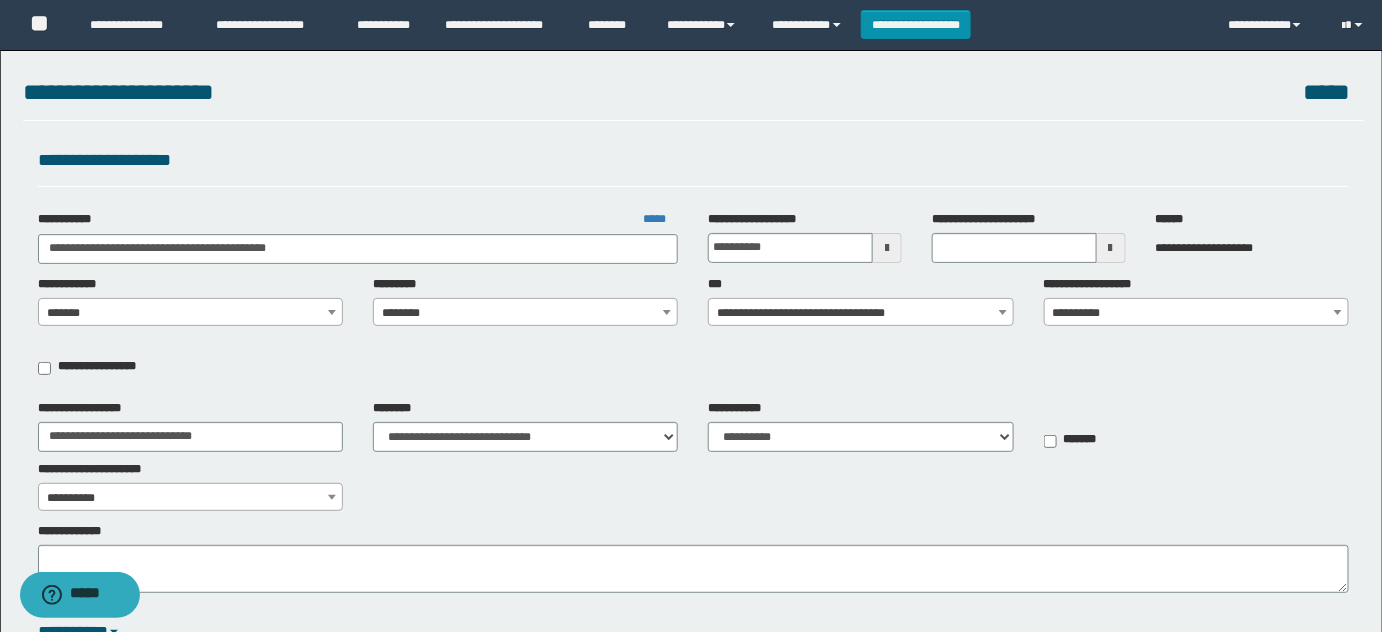 click on "**********" at bounding box center [1197, 313] 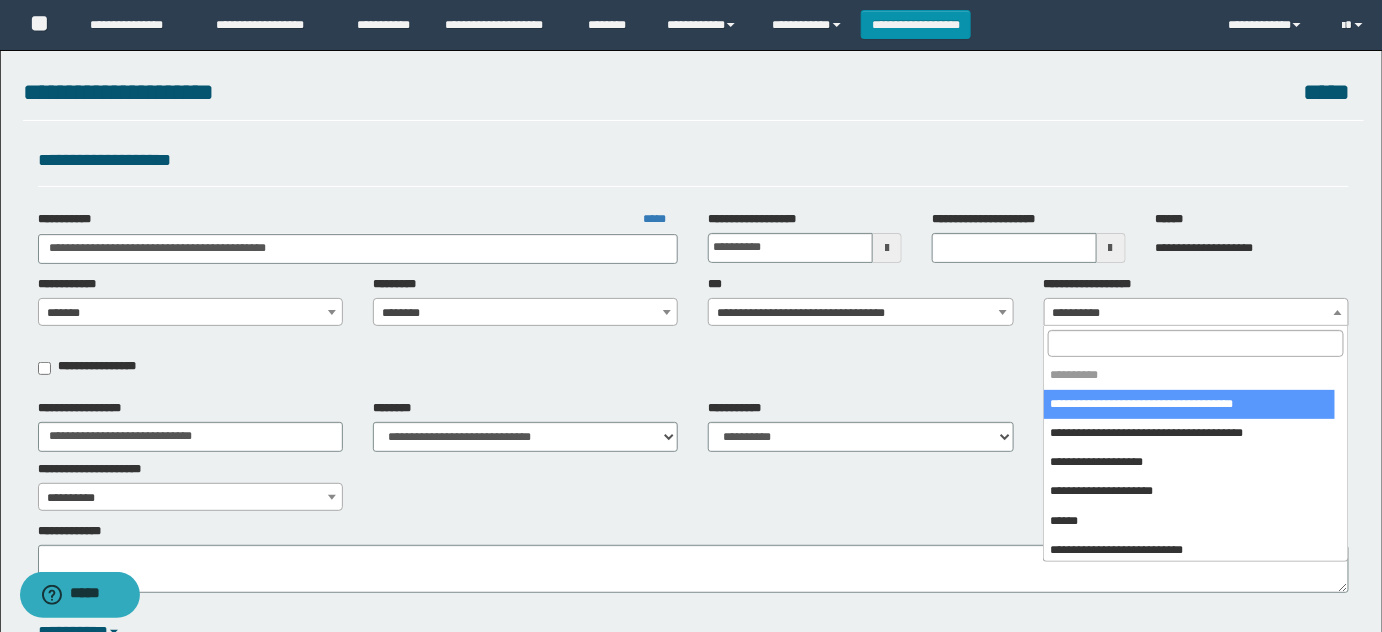 click at bounding box center [1195, 343] 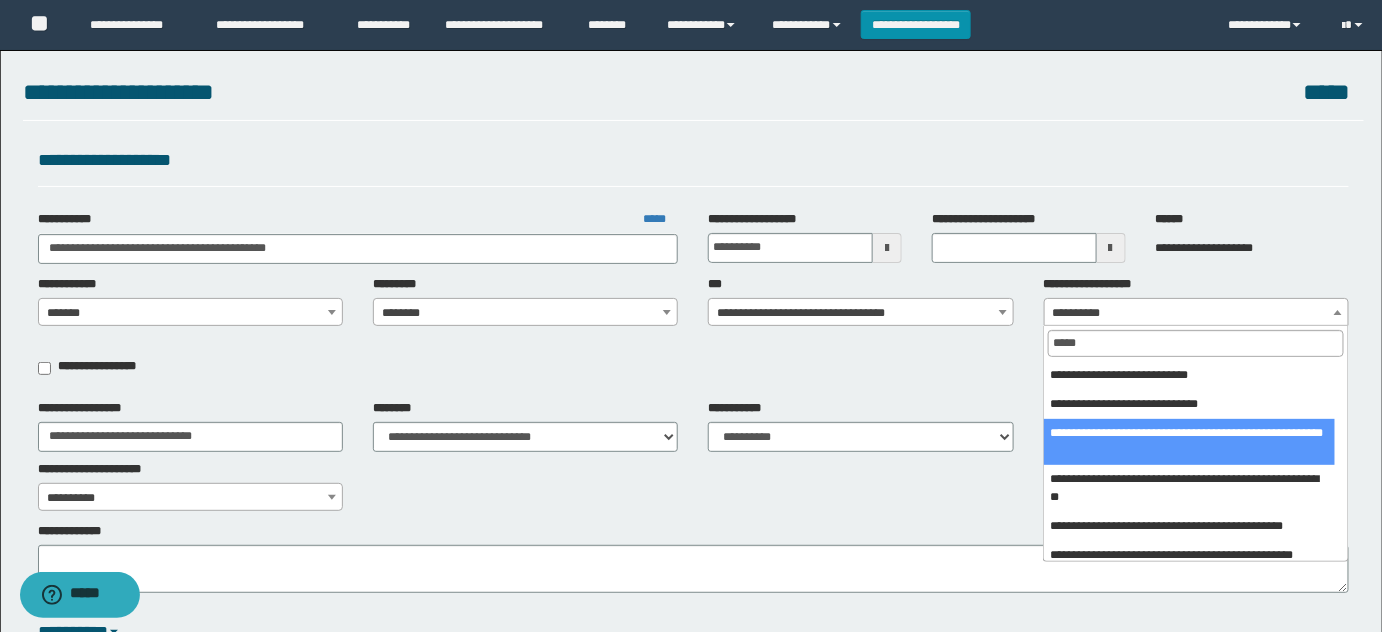 type on "*****" 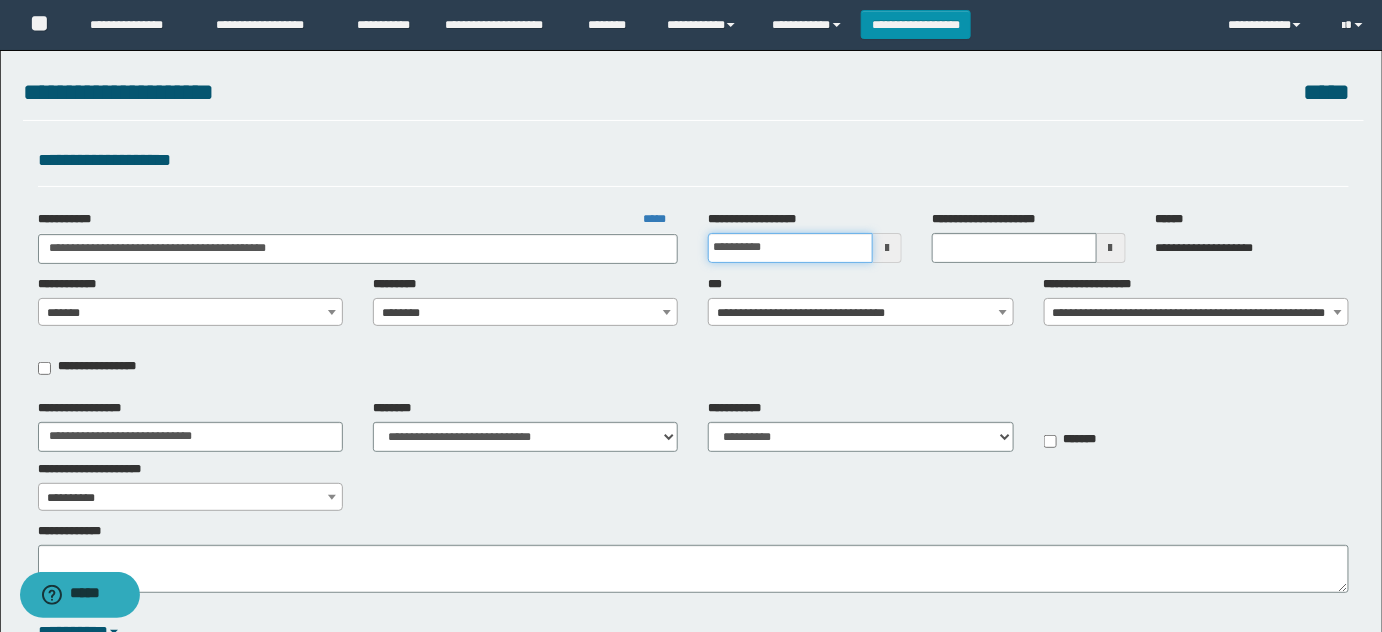 click on "**********" at bounding box center [790, 248] 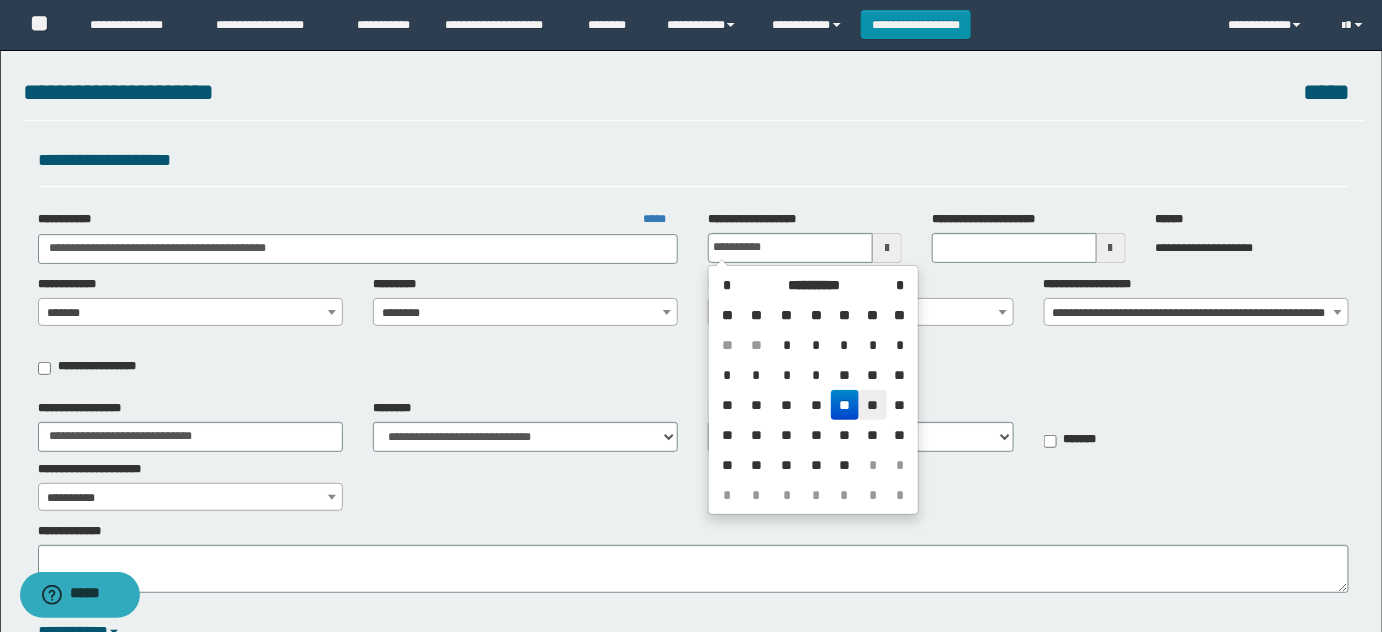 click on "**" at bounding box center (873, 405) 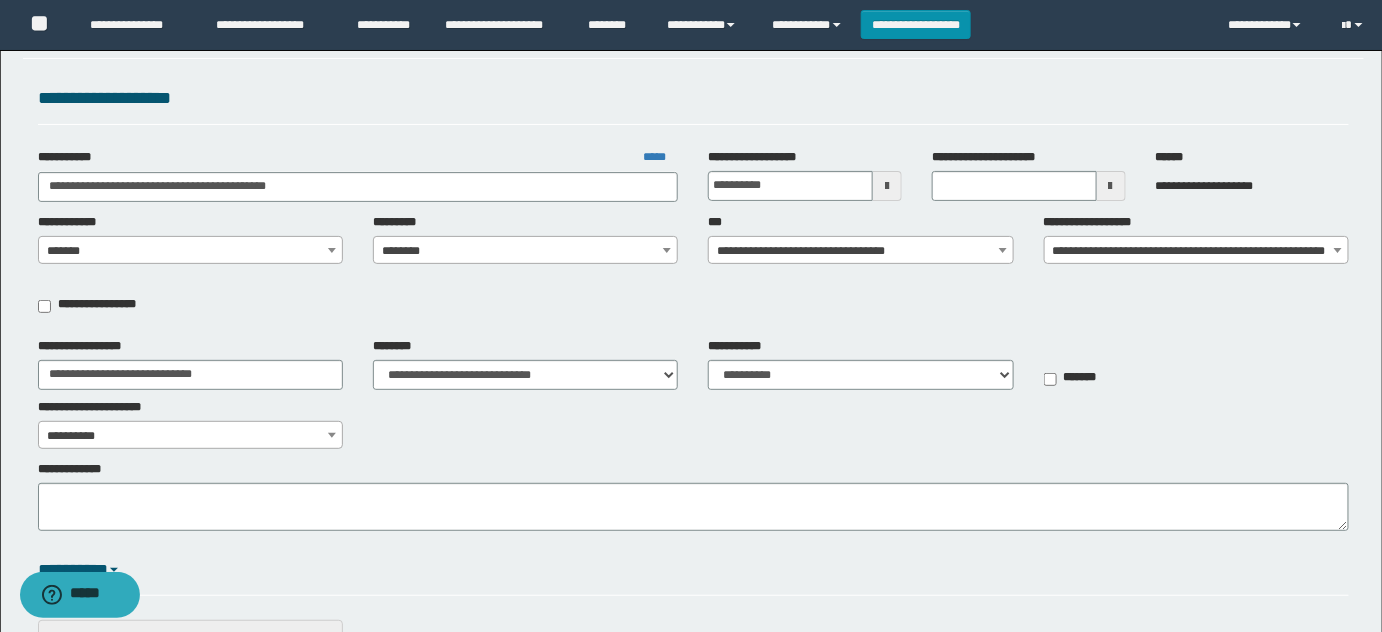 scroll, scrollTop: 0, scrollLeft: 0, axis: both 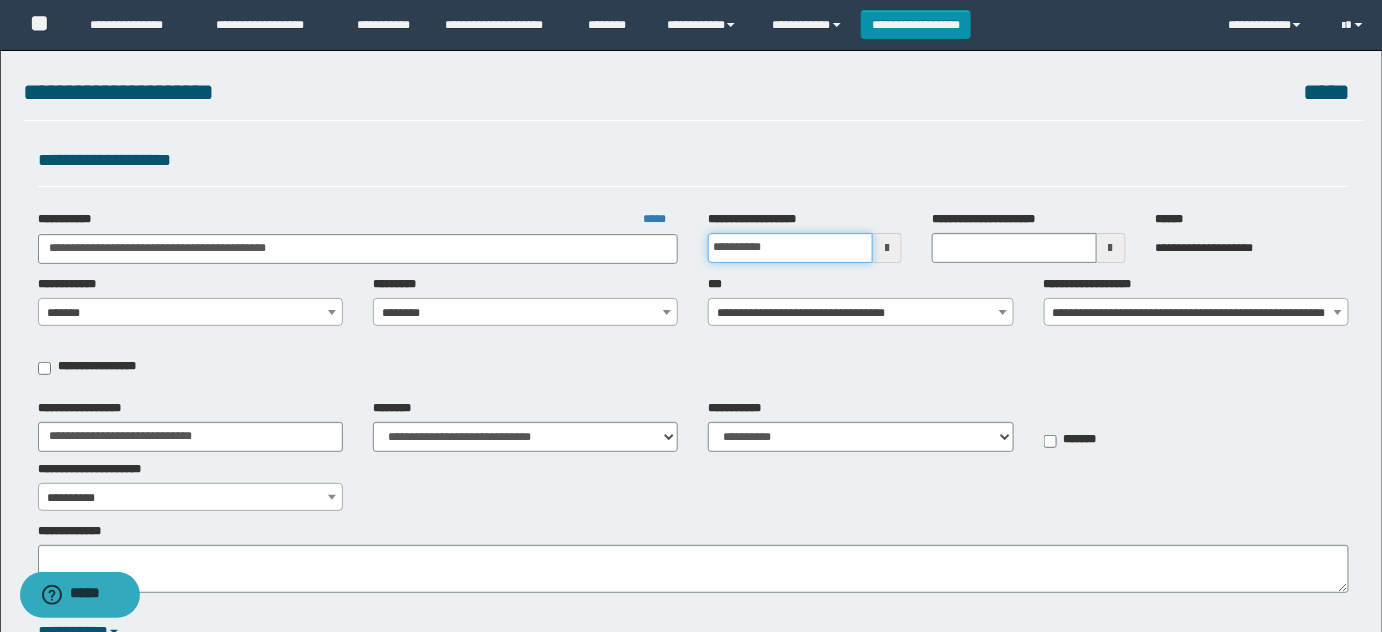click on "**********" at bounding box center [790, 248] 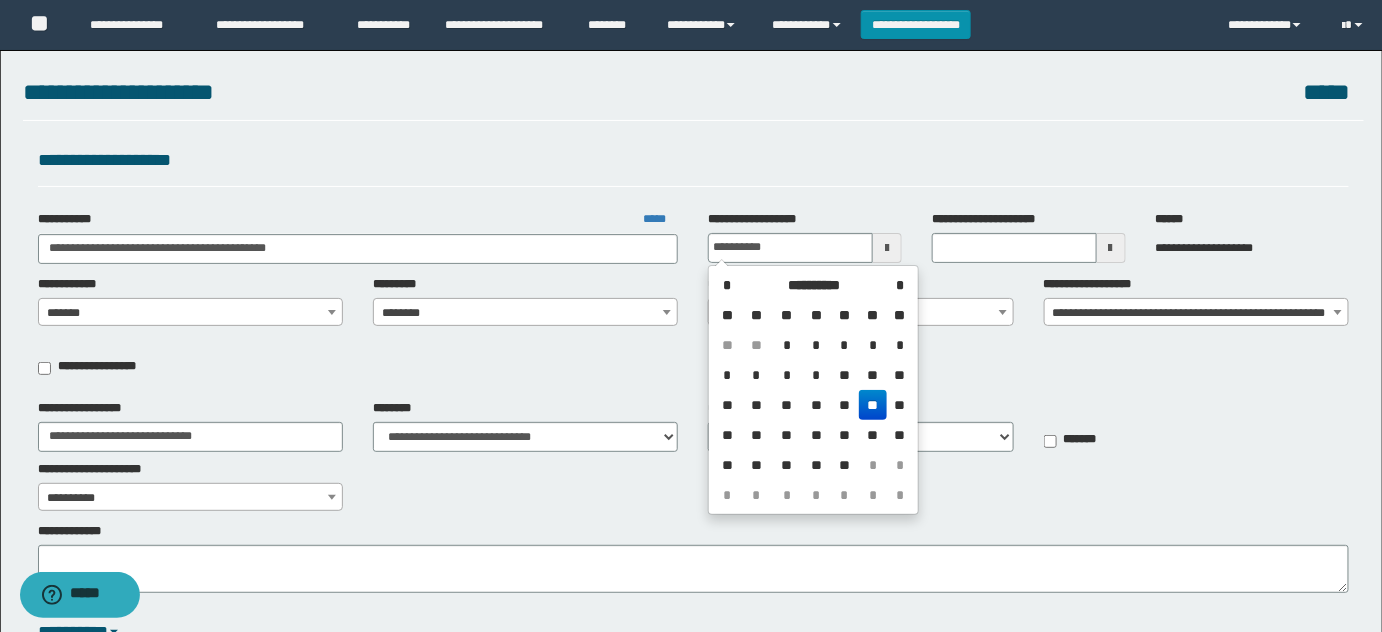 click on "**" at bounding box center [873, 405] 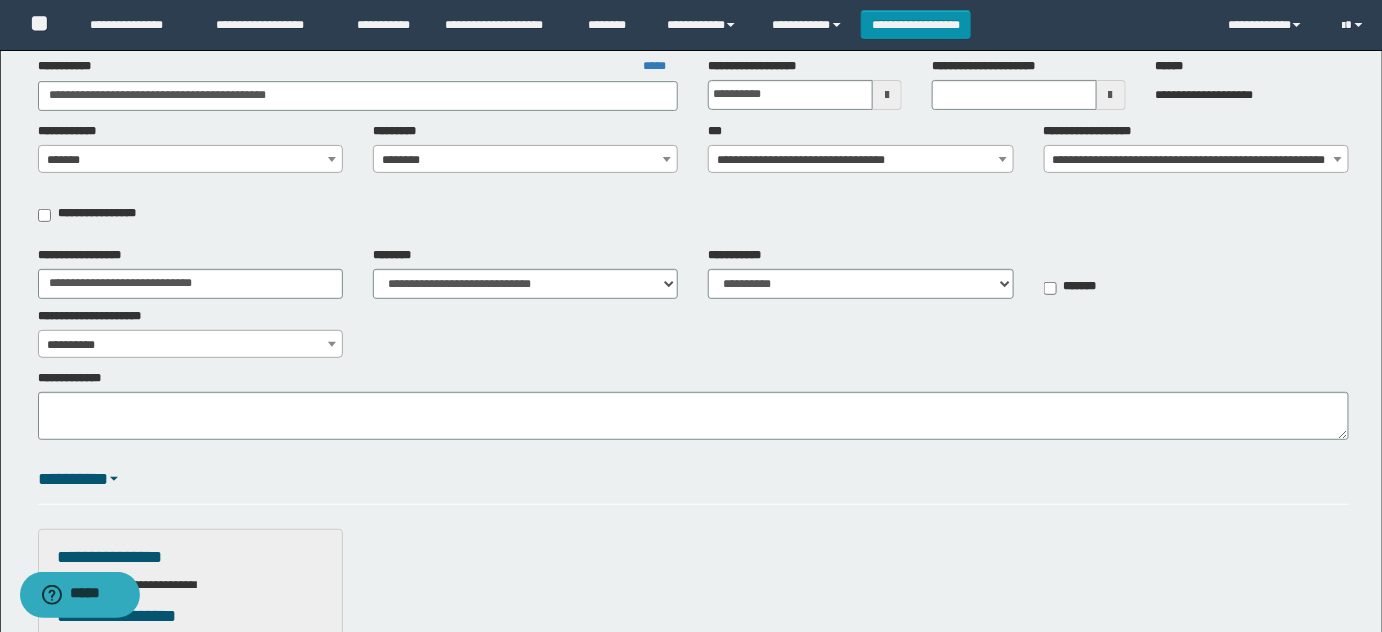 scroll, scrollTop: 181, scrollLeft: 0, axis: vertical 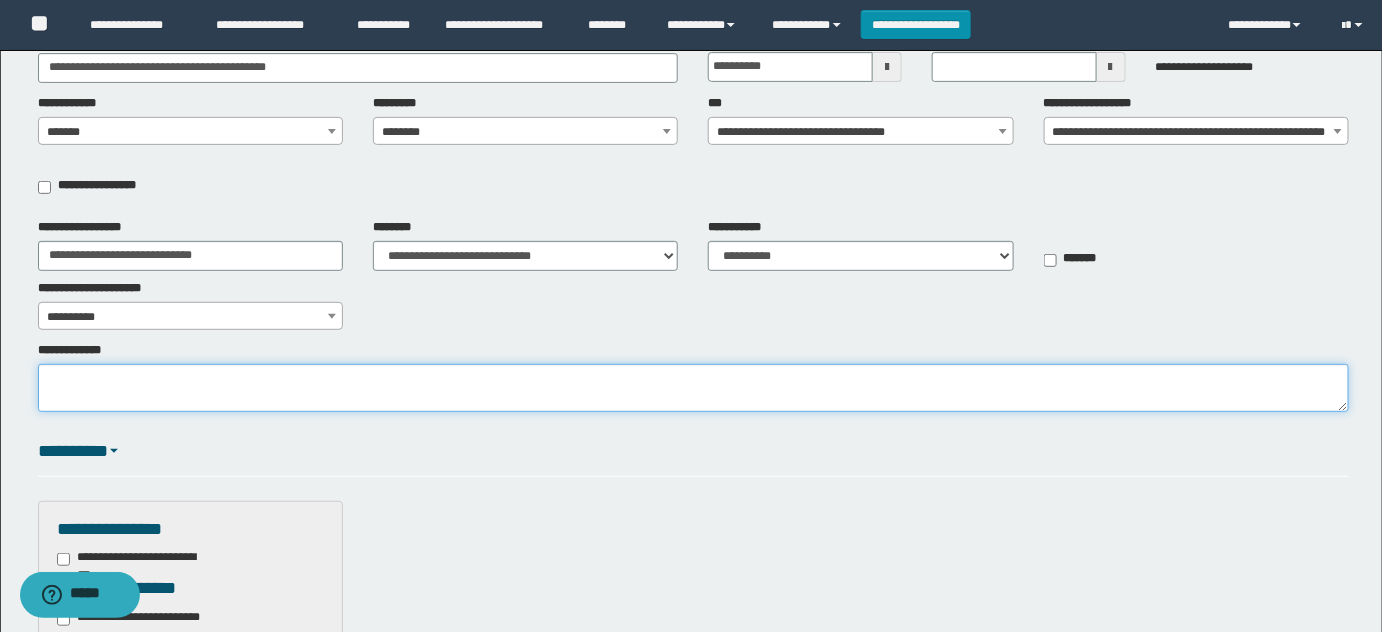 click on "**********" at bounding box center (694, 388) 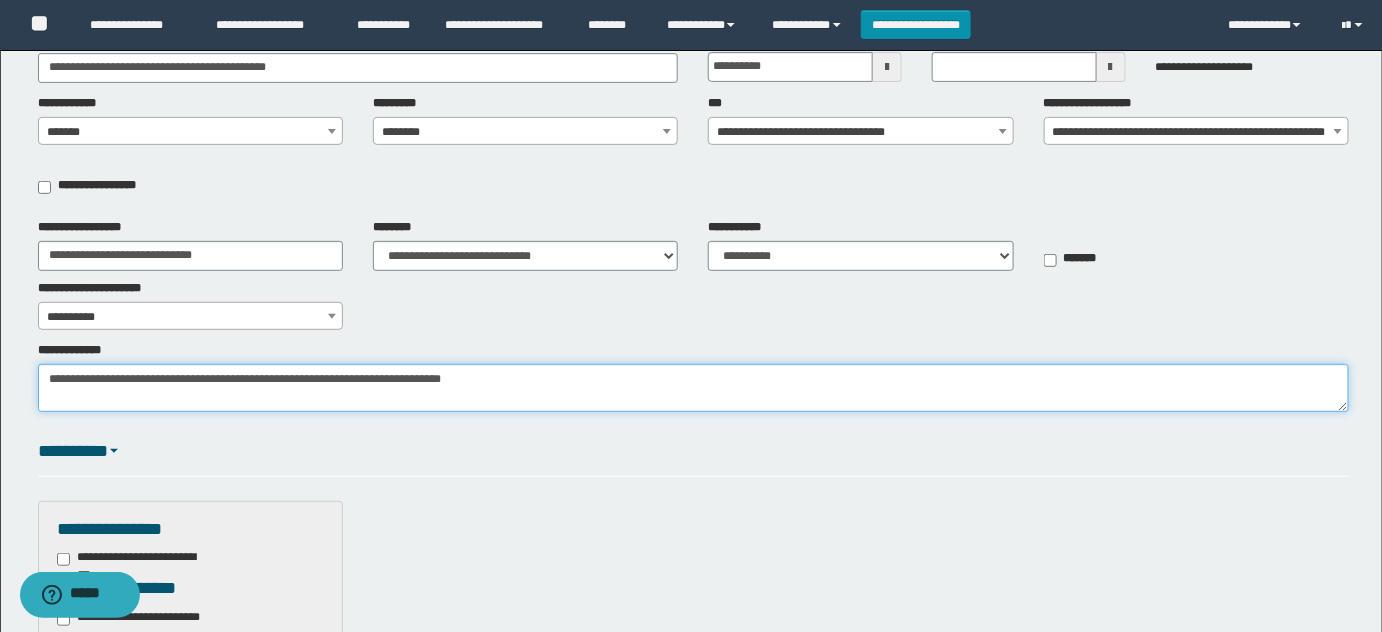 drag, startPoint x: 54, startPoint y: 378, endPoint x: 0, endPoint y: 380, distance: 54.037025 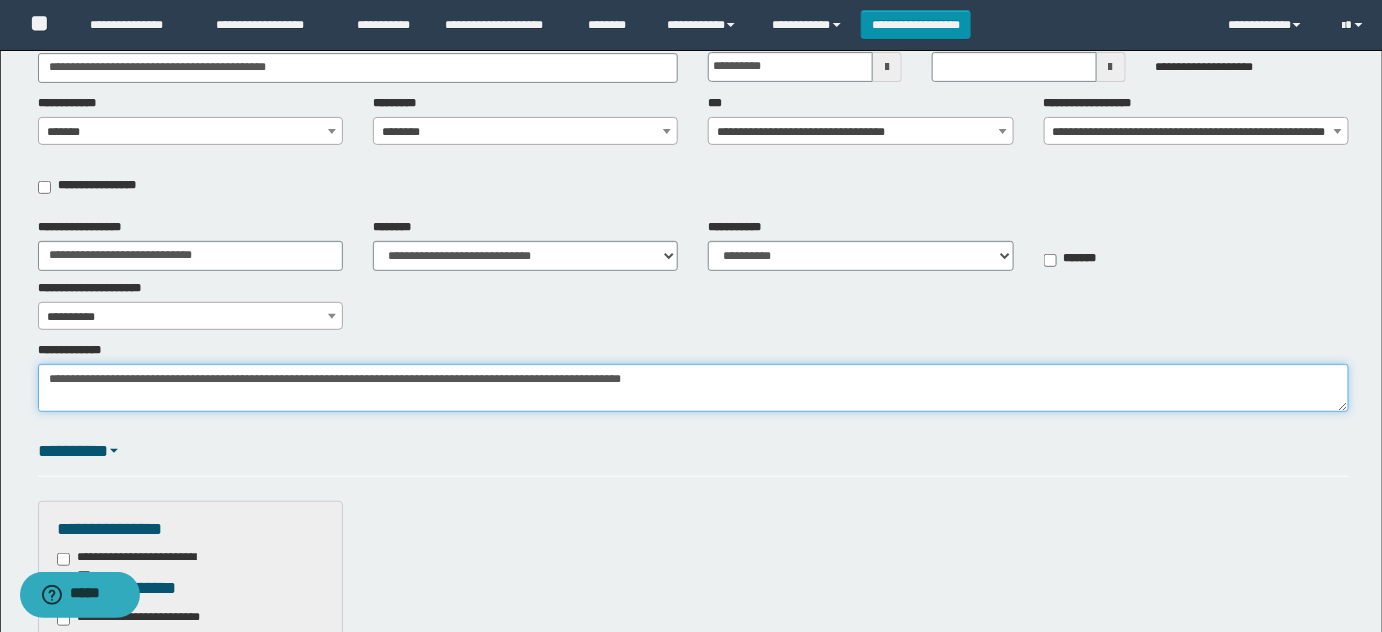 click on "**********" at bounding box center [694, 388] 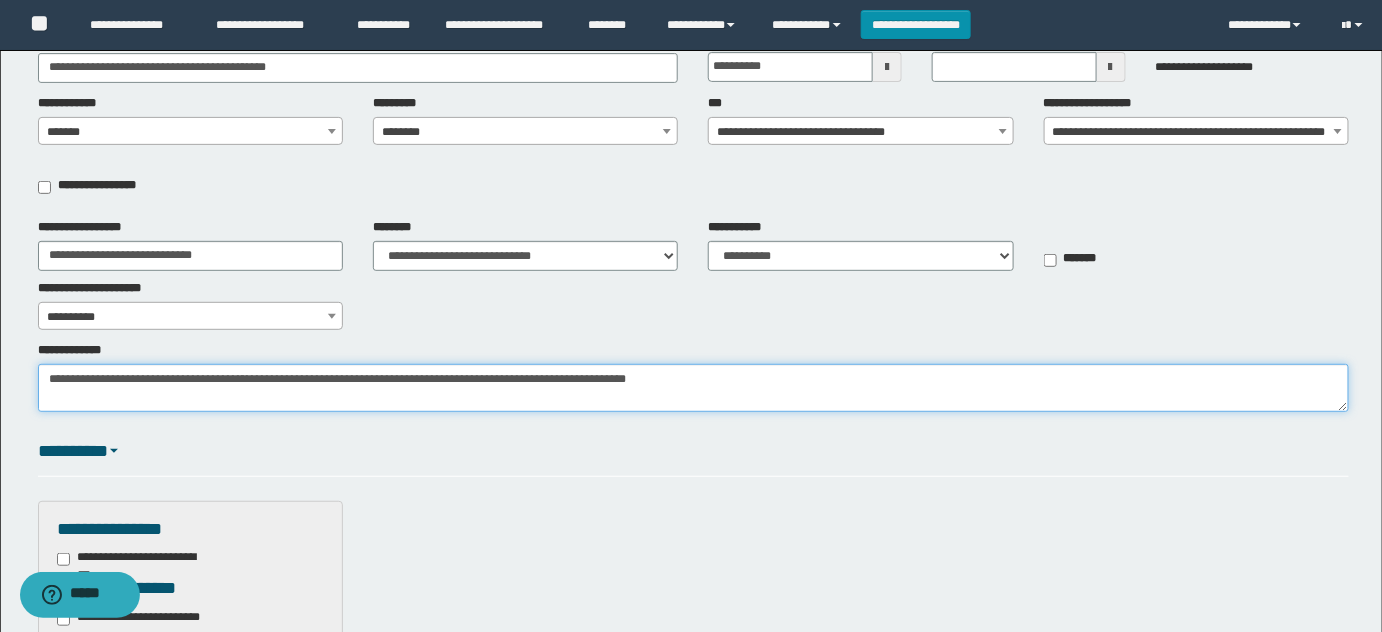 click on "**********" at bounding box center (694, 388) 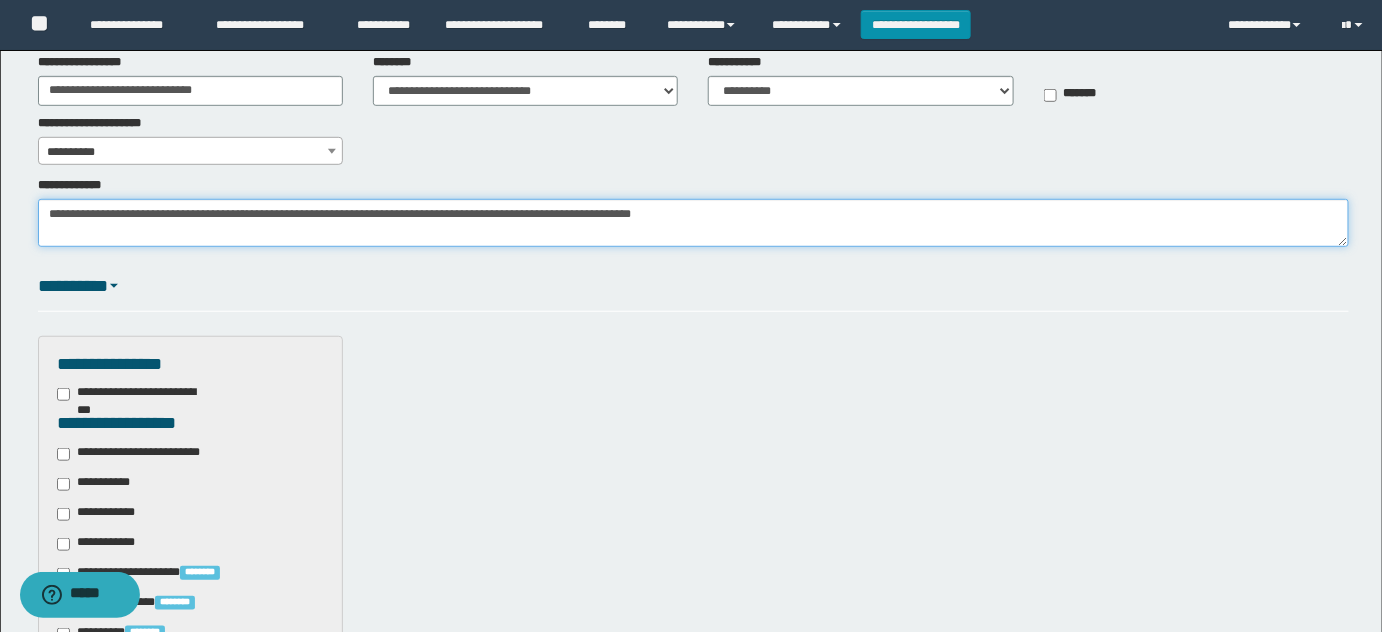 scroll, scrollTop: 363, scrollLeft: 0, axis: vertical 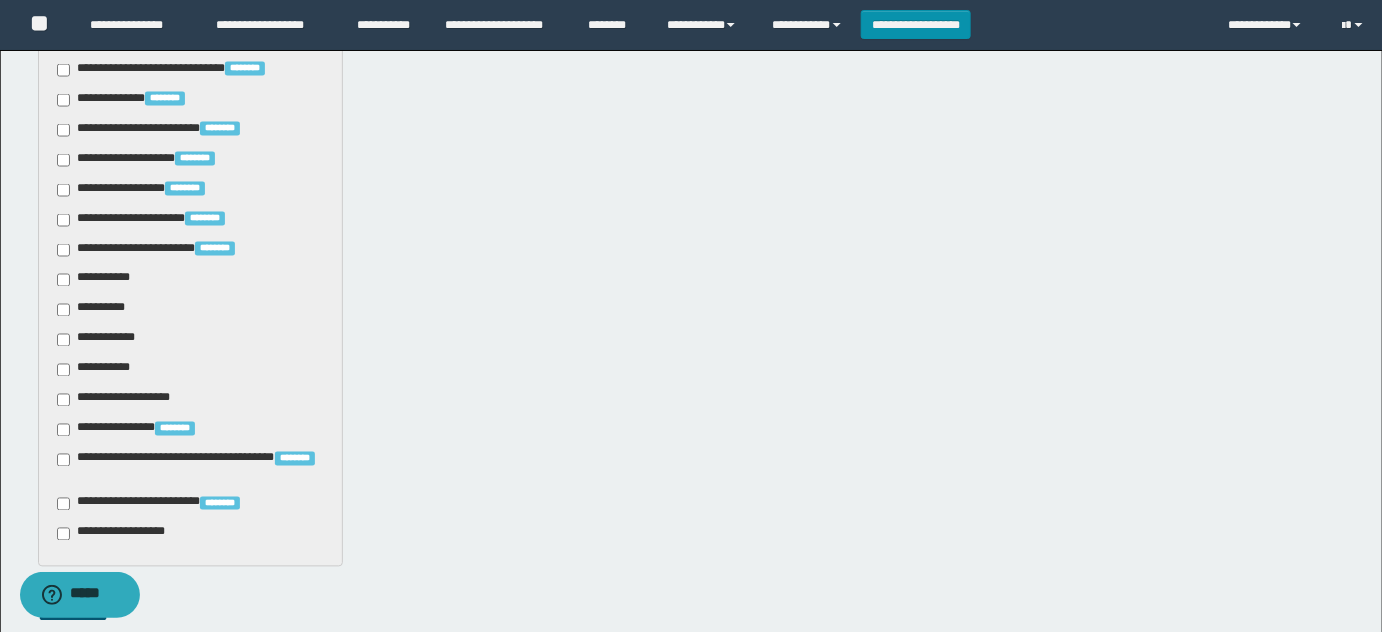 click on "**********" at bounding box center [97, 280] 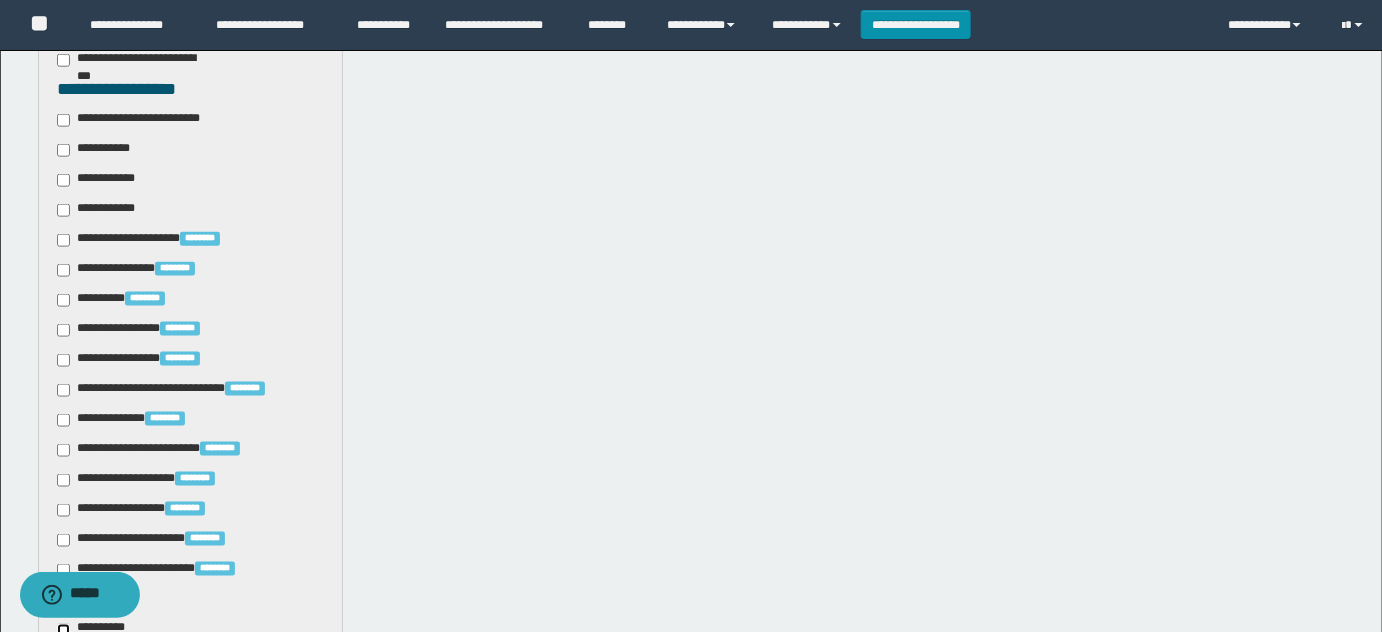 scroll, scrollTop: 636, scrollLeft: 0, axis: vertical 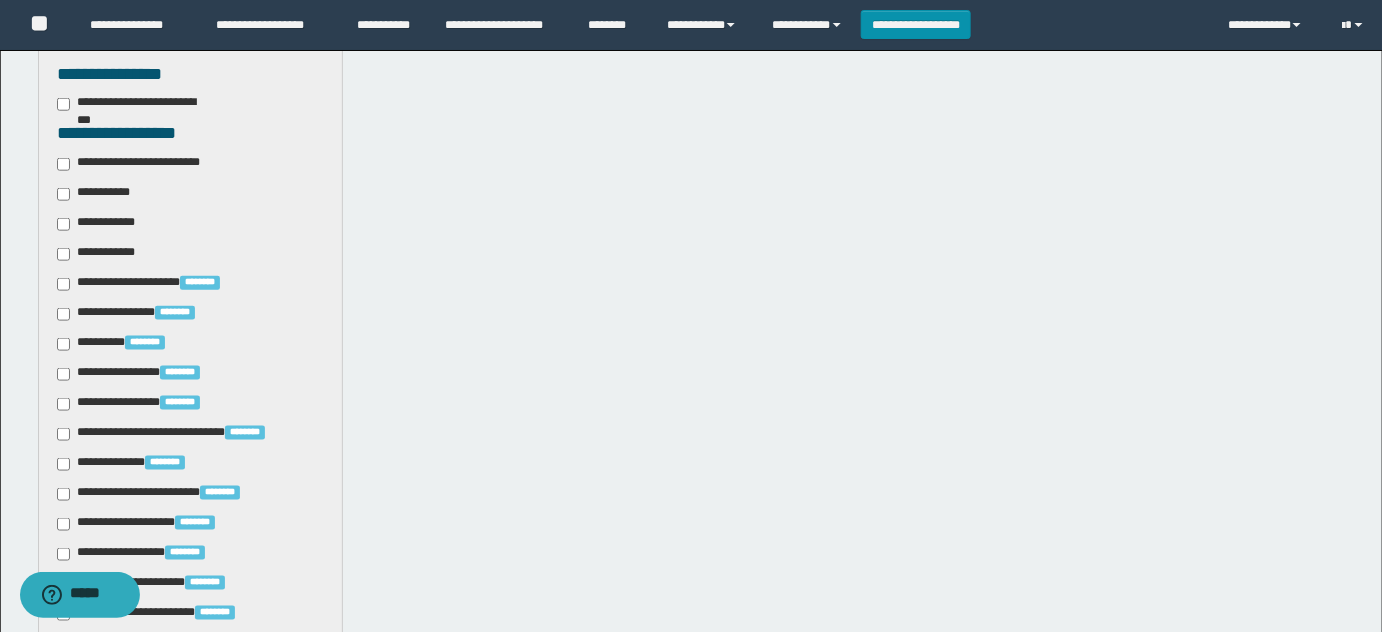 click on "**********" at bounding box center [97, 194] 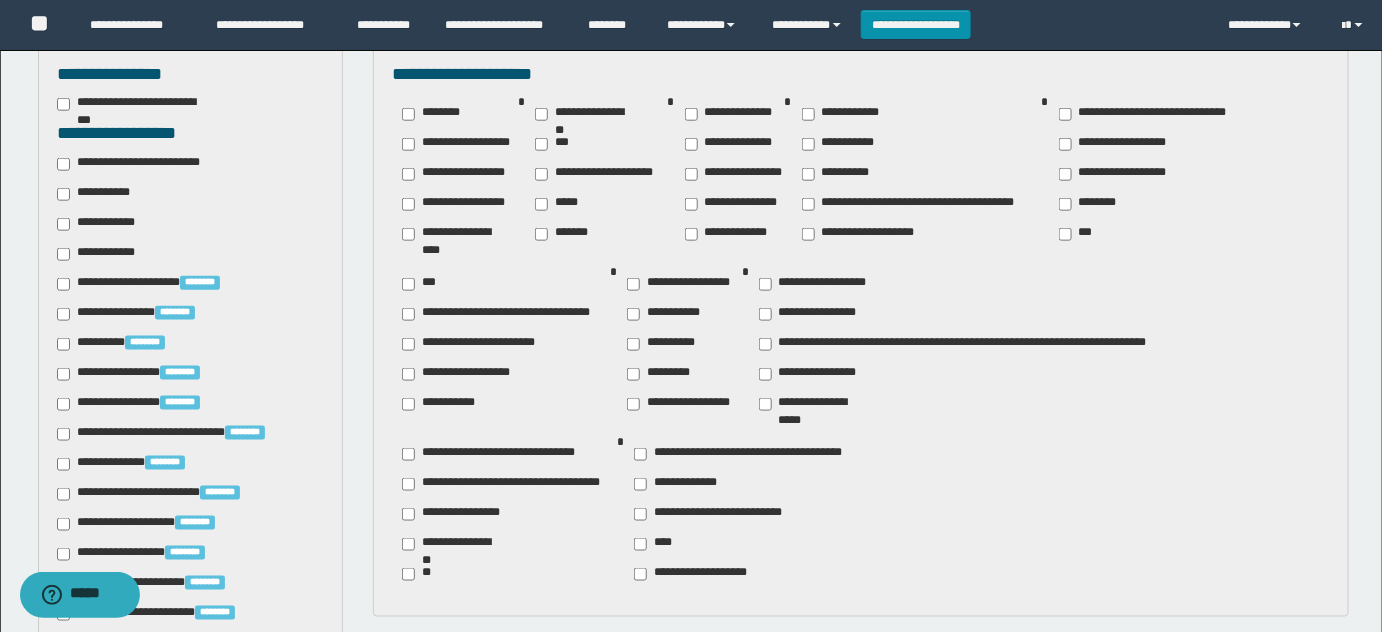 click on "********" at bounding box center (1092, 204) 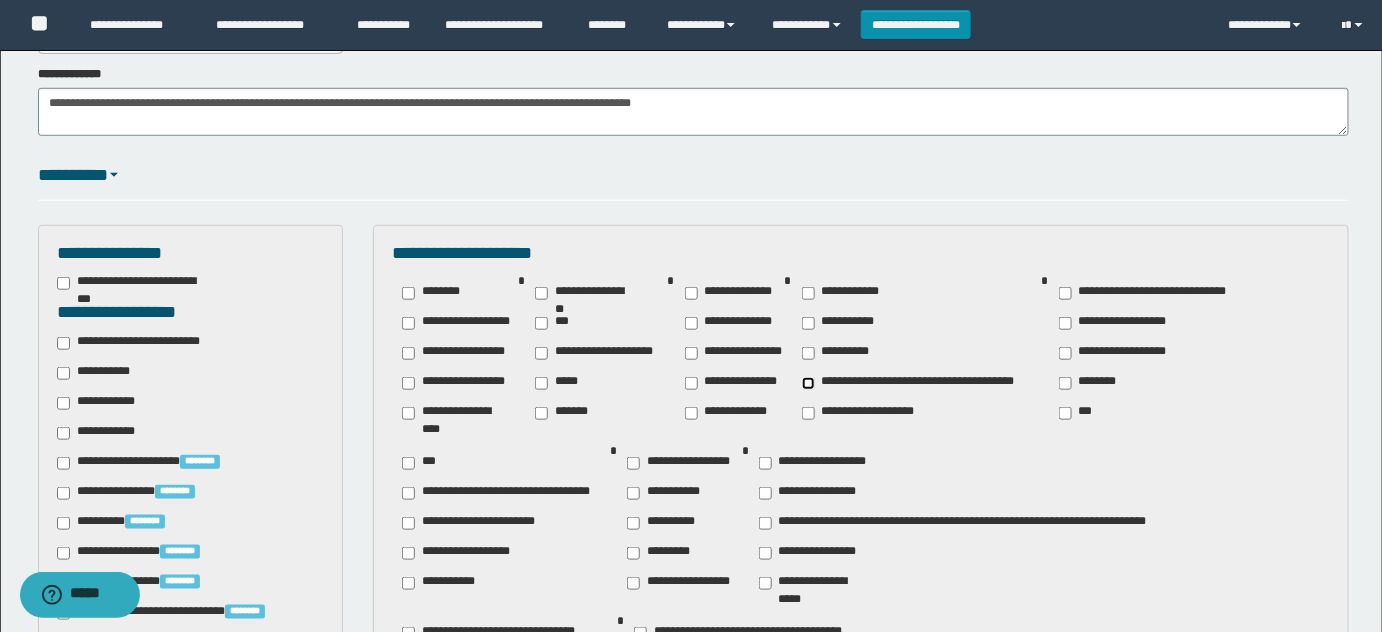 scroll, scrollTop: 454, scrollLeft: 0, axis: vertical 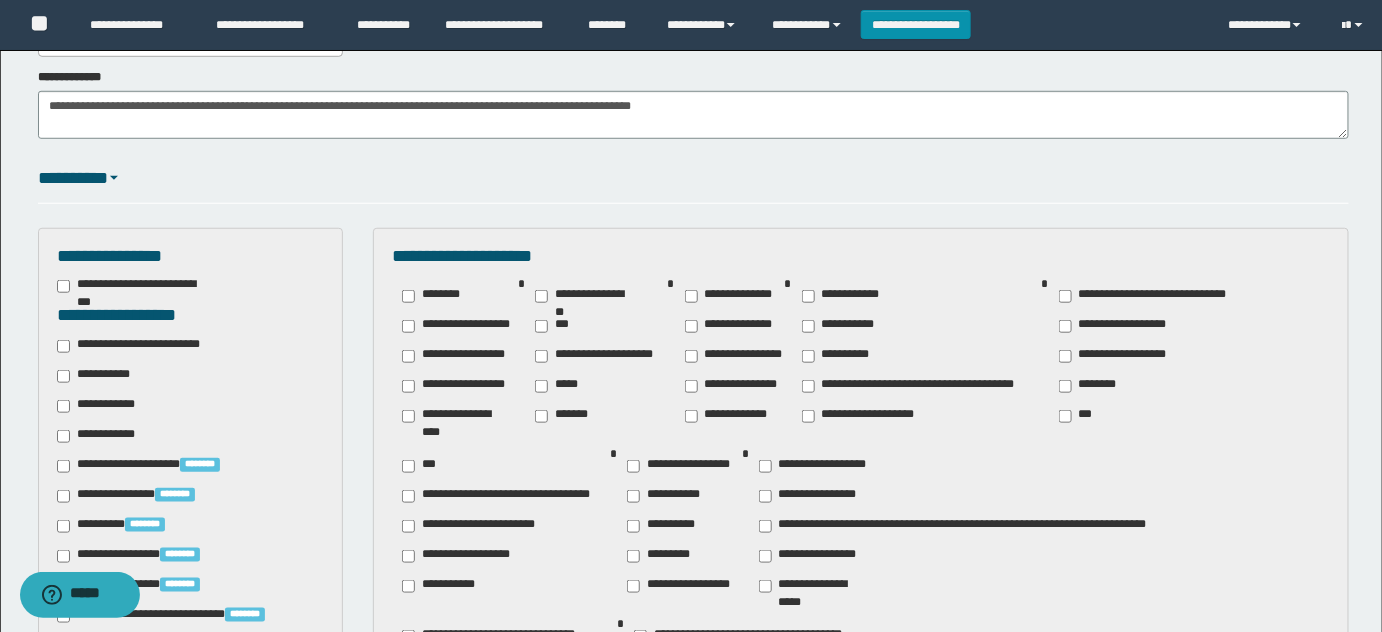 click on "**********" at bounding box center [691, 471] 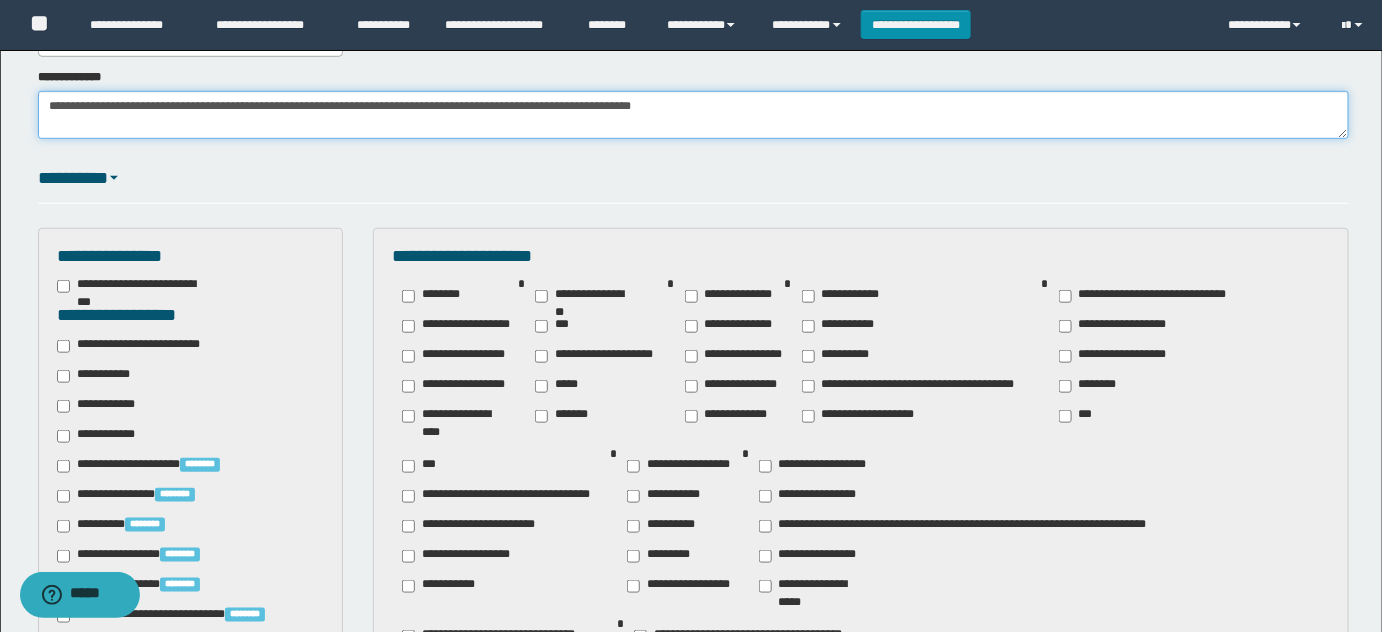 click on "**********" at bounding box center (694, 115) 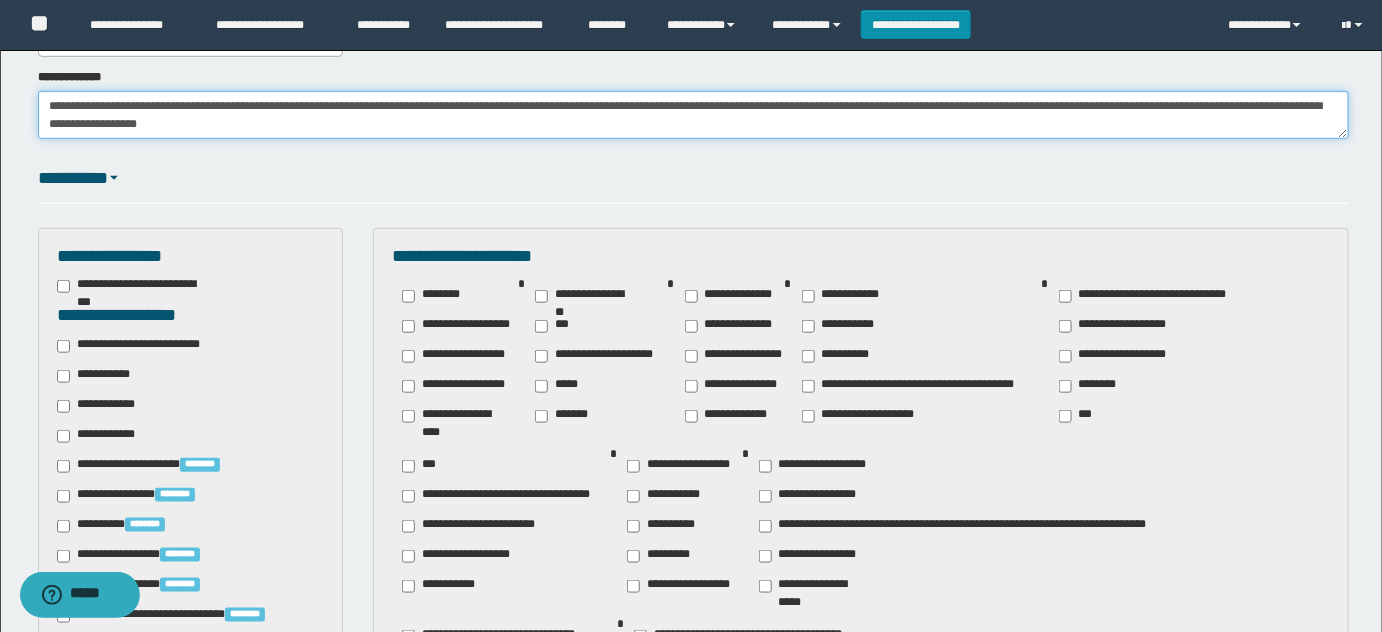 click on "**********" at bounding box center (694, 115) 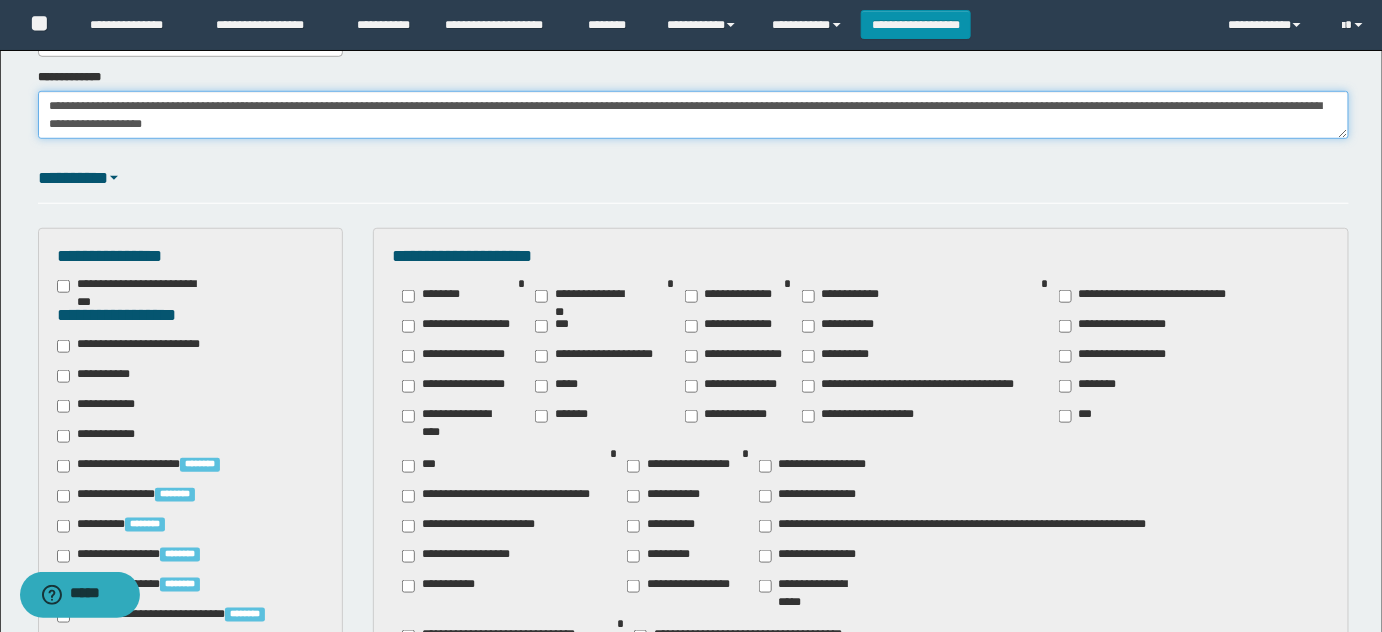 type on "**********" 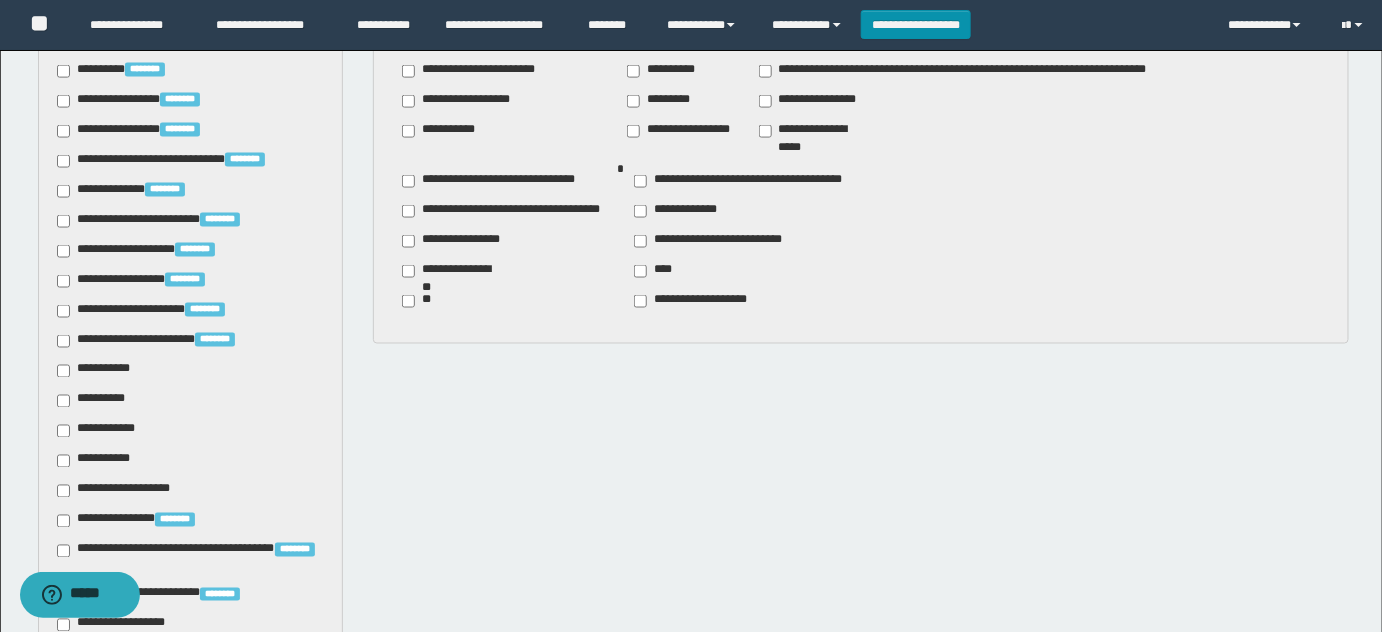 scroll, scrollTop: 1253, scrollLeft: 0, axis: vertical 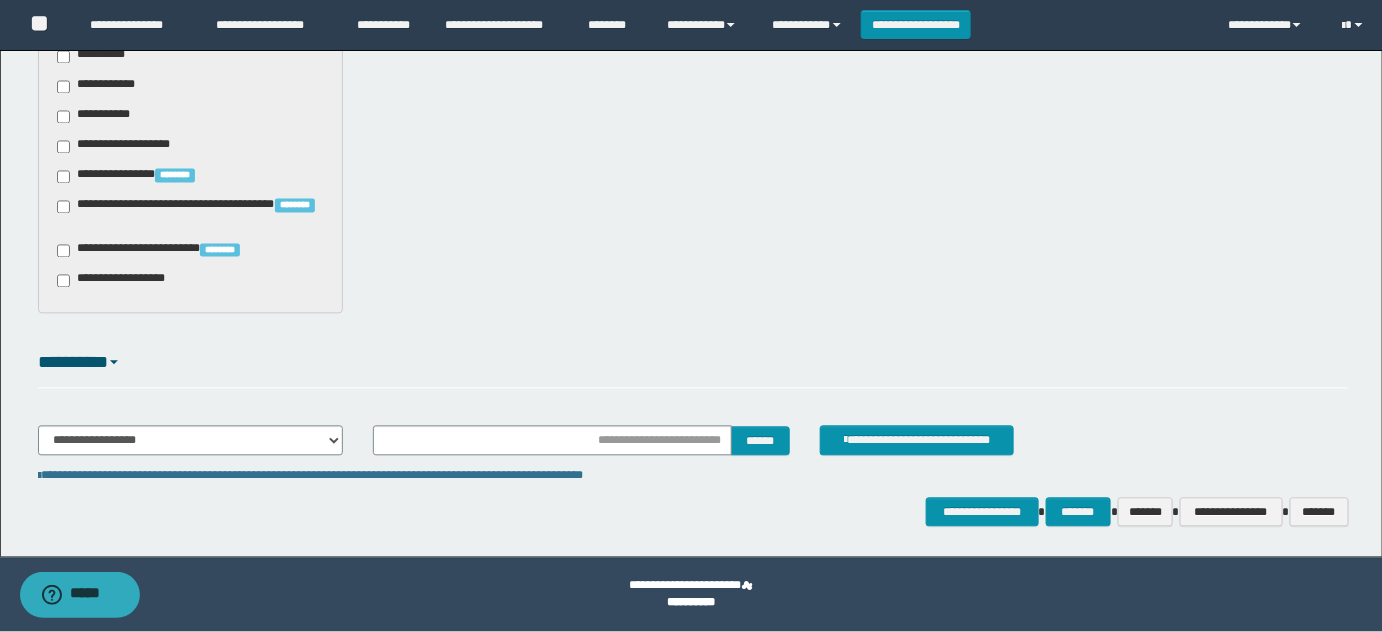 click on "**********" at bounding box center (117, 281) 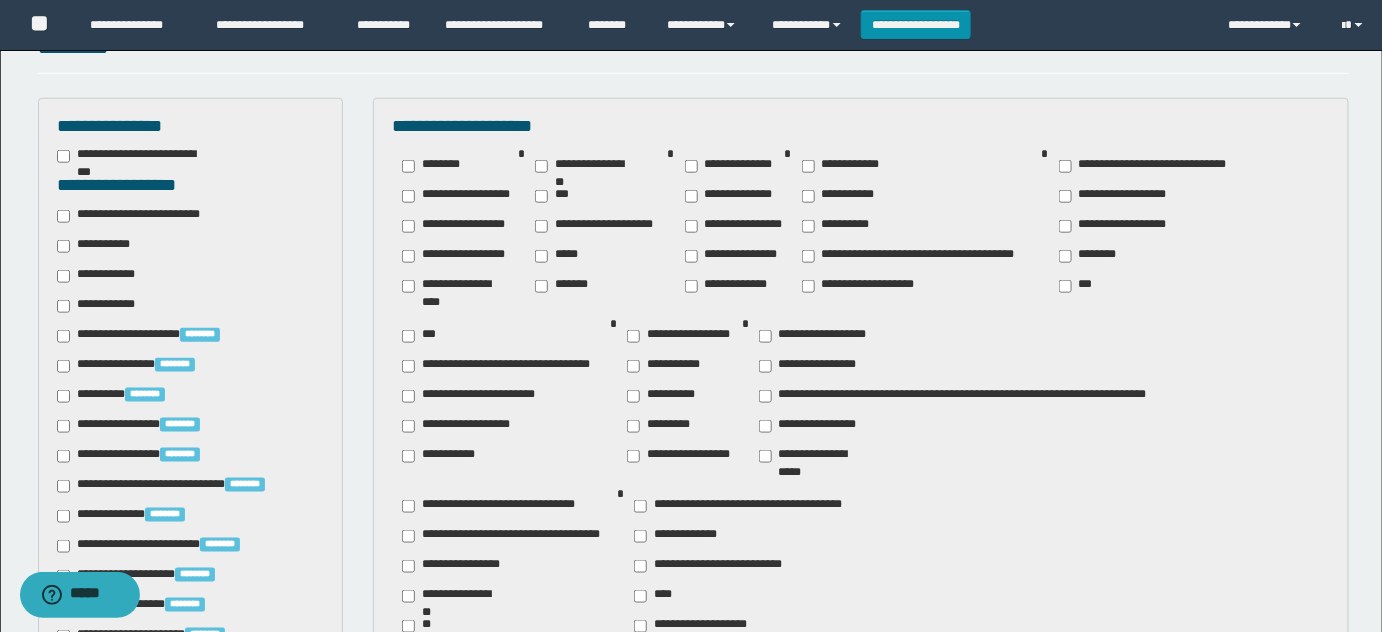 scroll, scrollTop: 525, scrollLeft: 0, axis: vertical 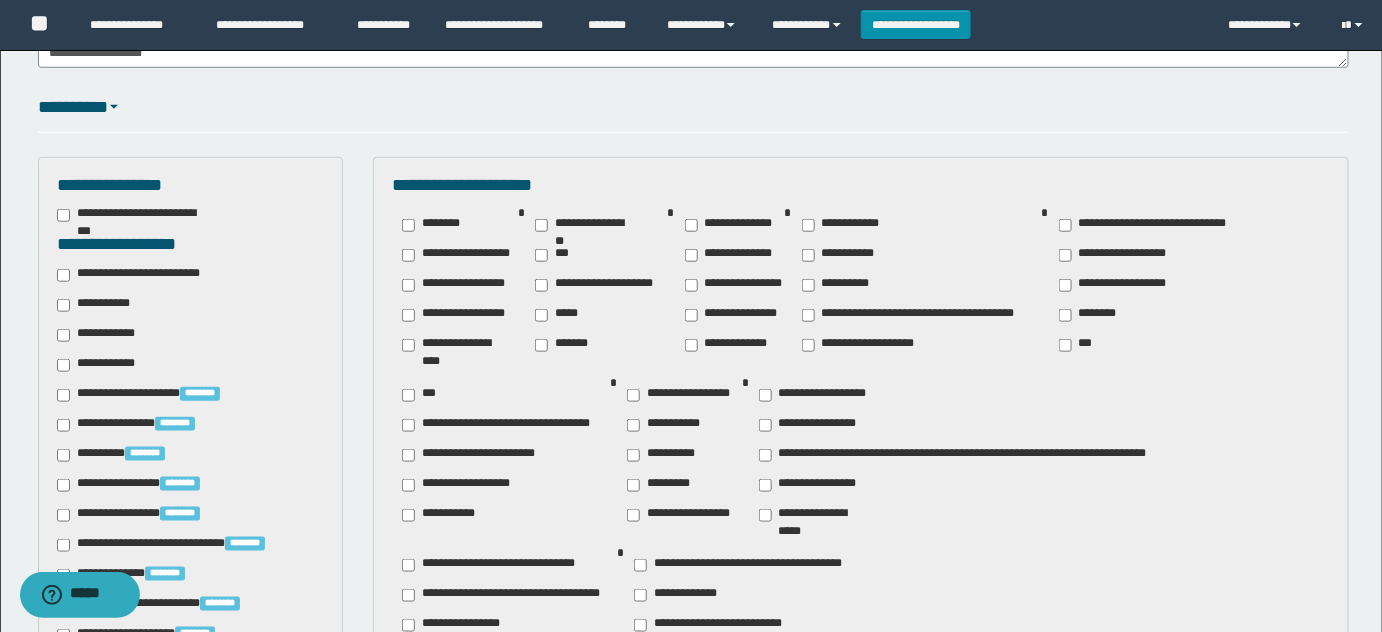 click on "**********" at bounding box center [103, 335] 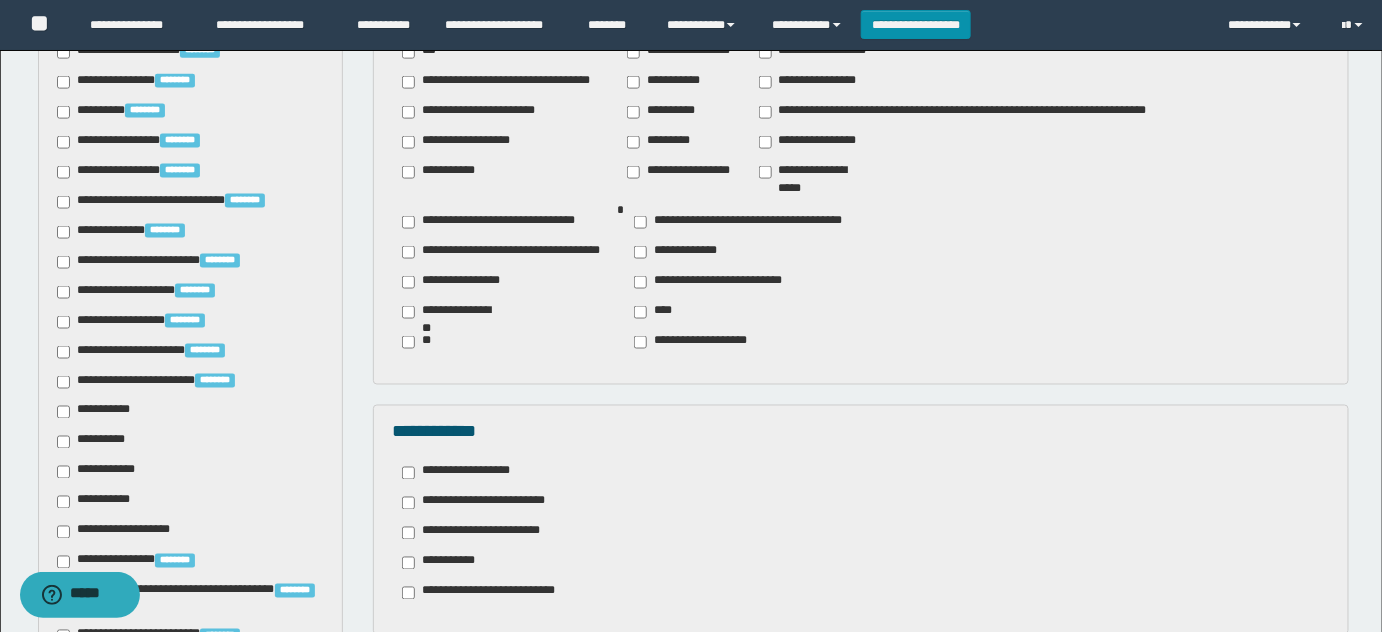 scroll, scrollTop: 1071, scrollLeft: 0, axis: vertical 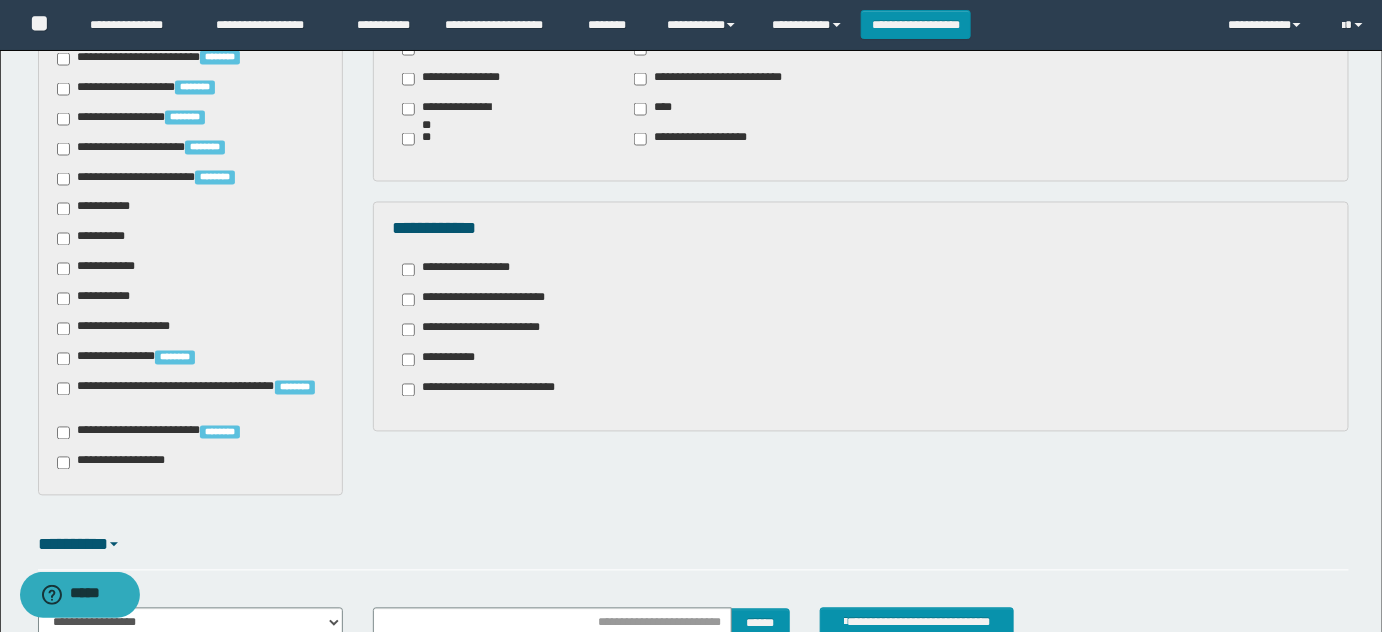 click on "**********" at bounding box center (464, 270) 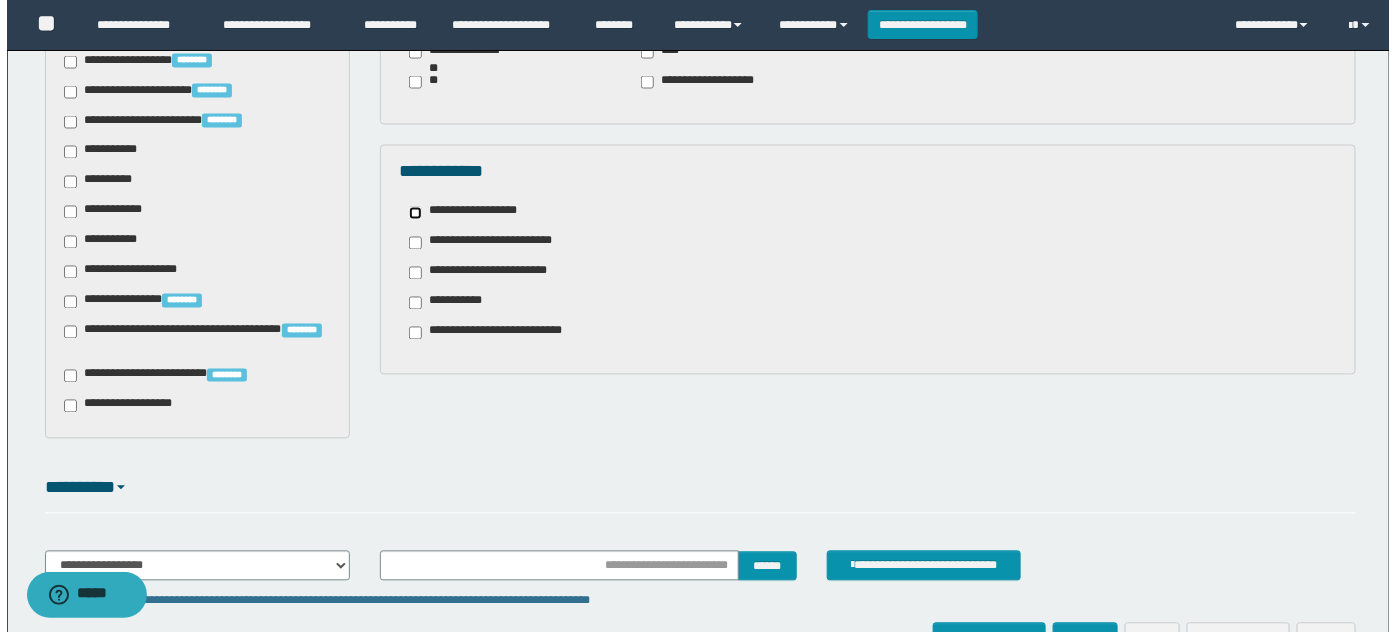 scroll, scrollTop: 1253, scrollLeft: 0, axis: vertical 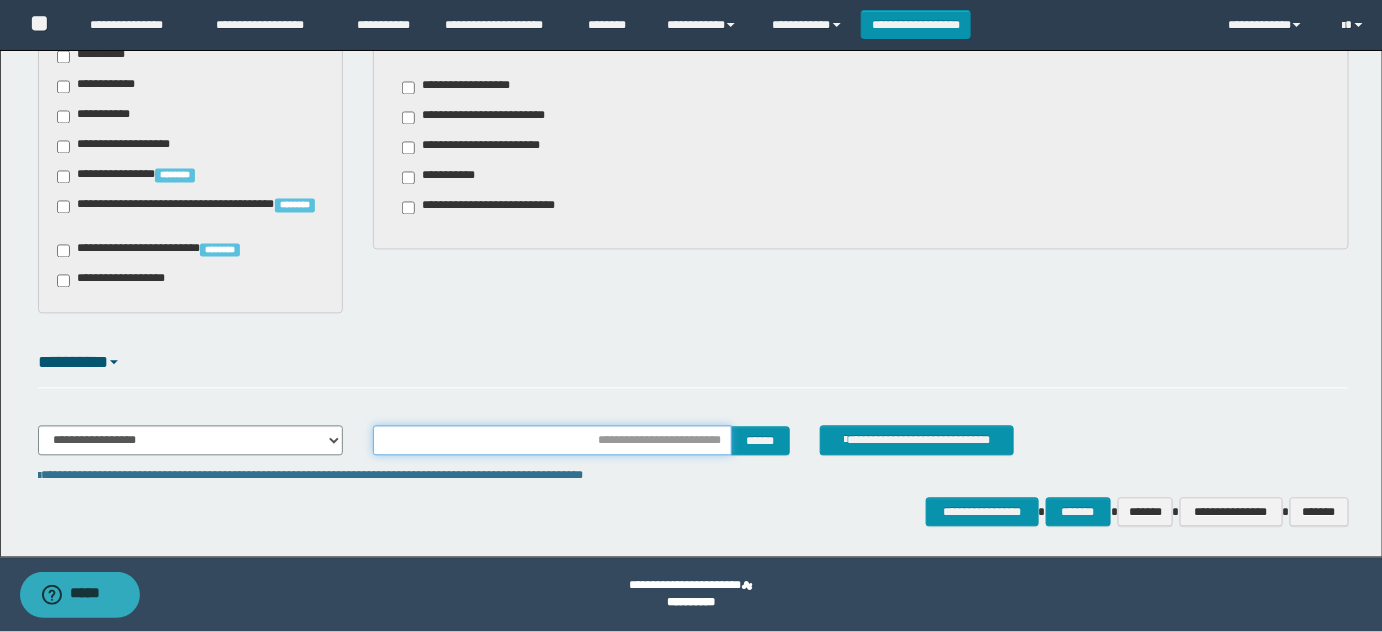 click at bounding box center [552, 441] 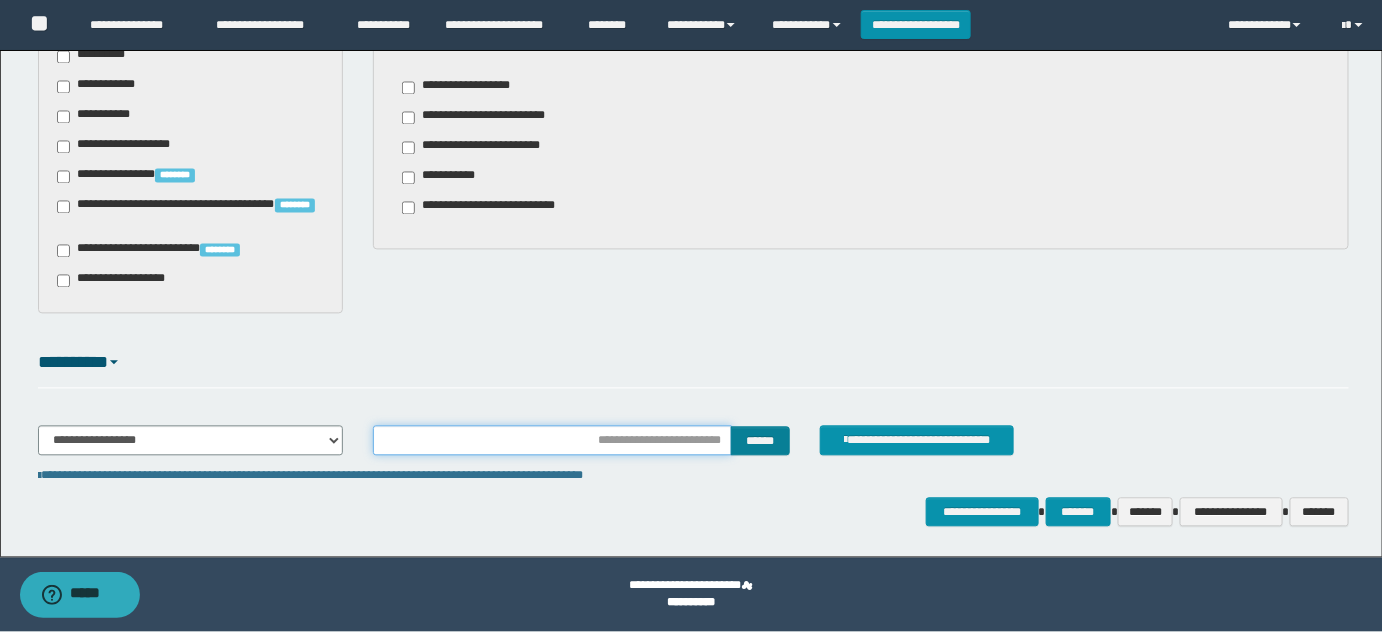 type on "**********" 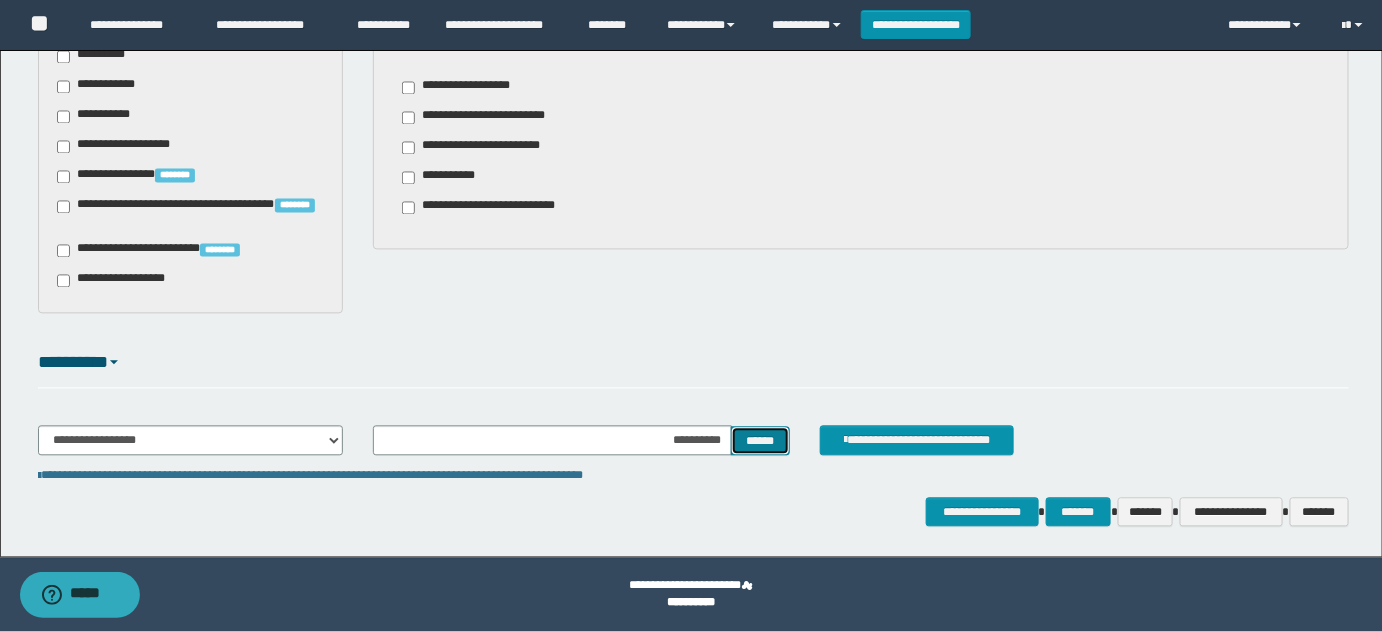 click on "******" at bounding box center [760, 441] 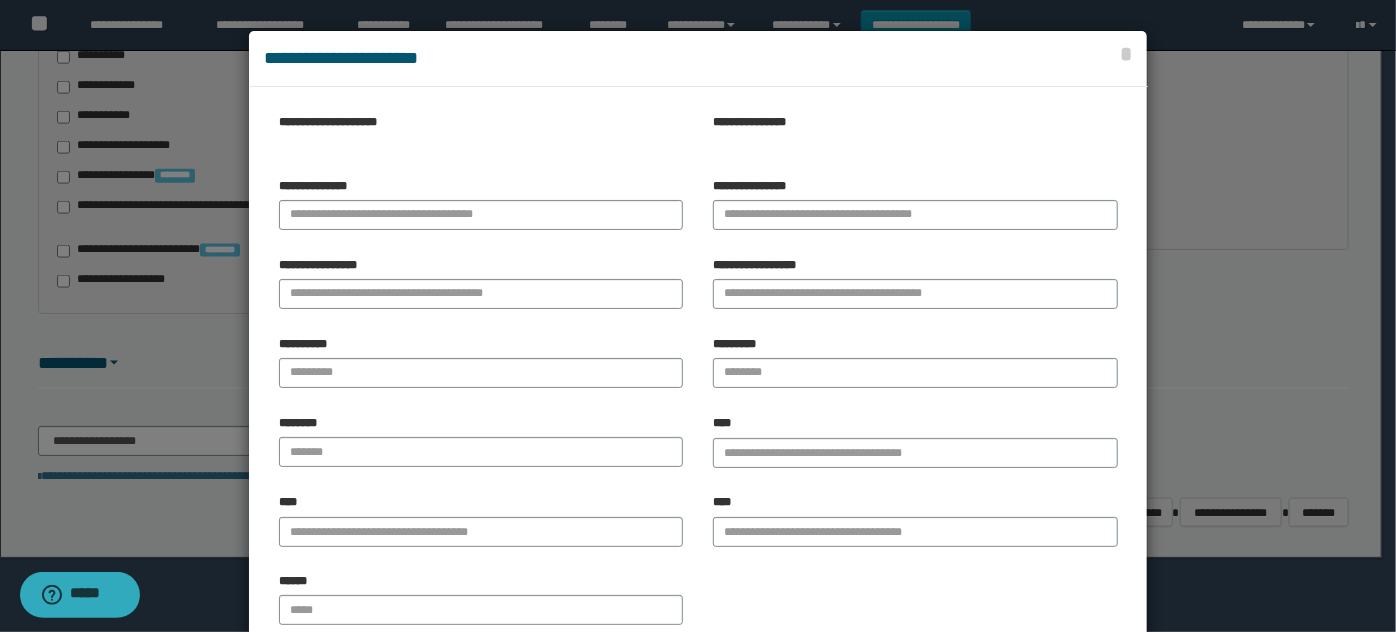 type 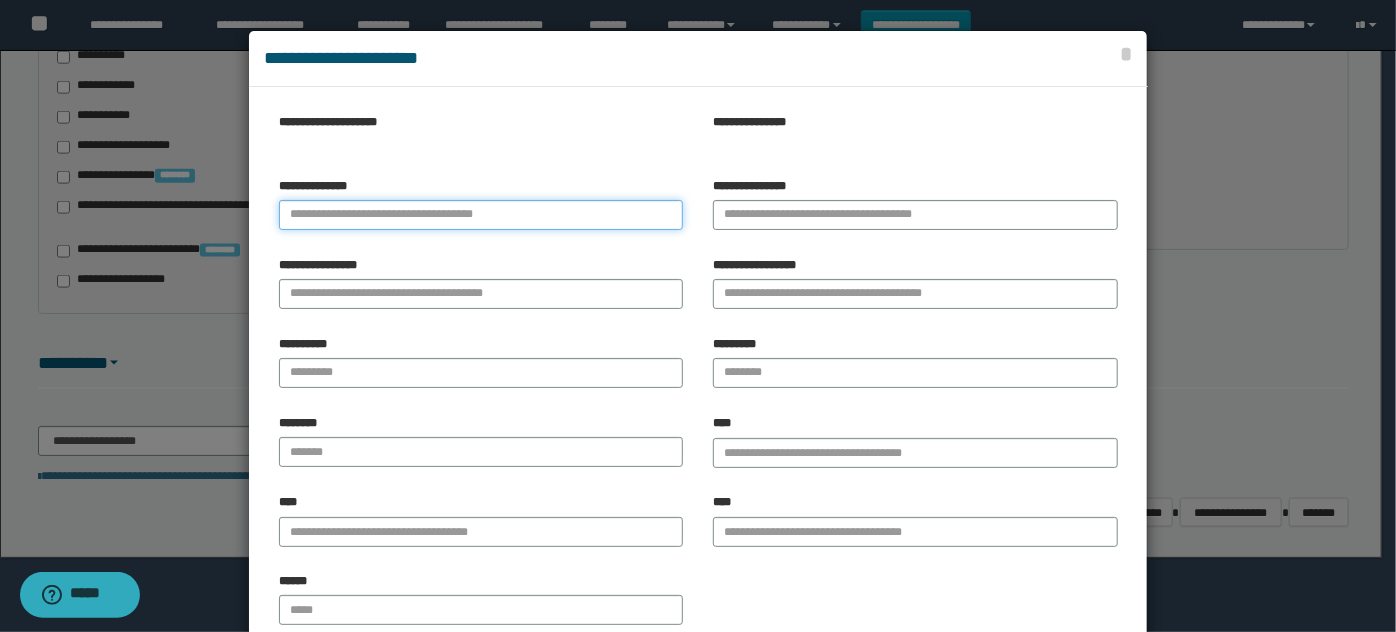 paste on "**********" 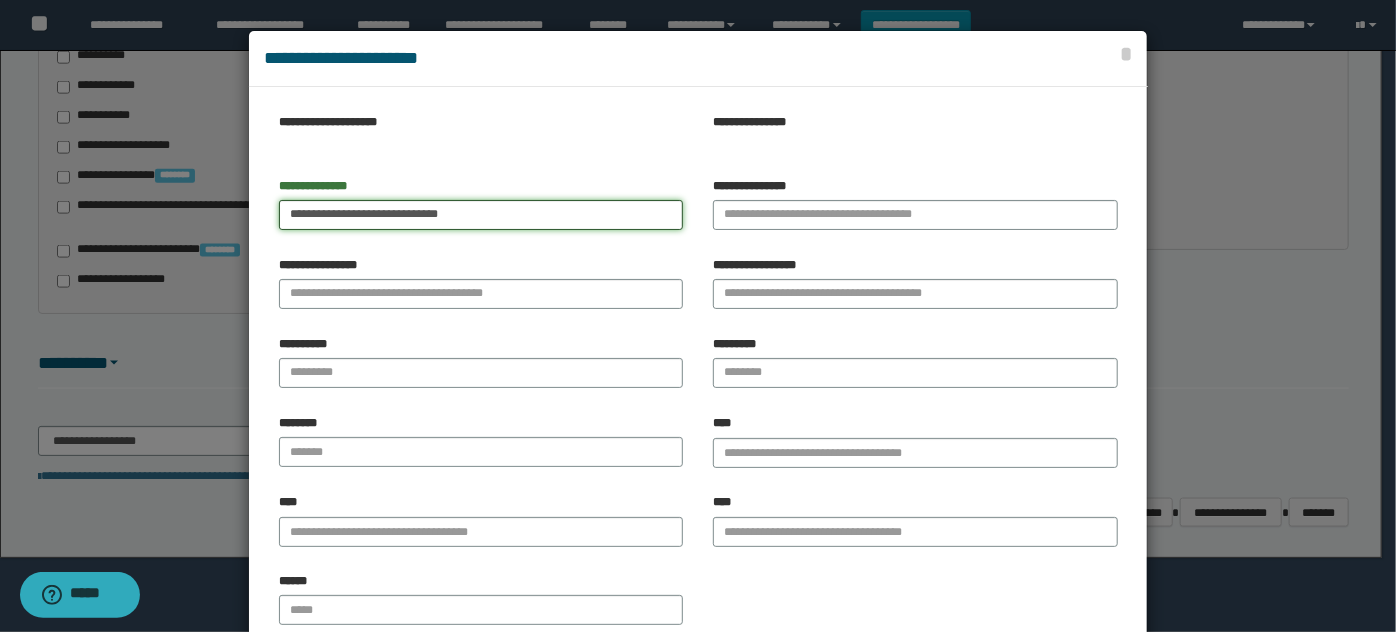click on "**********" at bounding box center (481, 215) 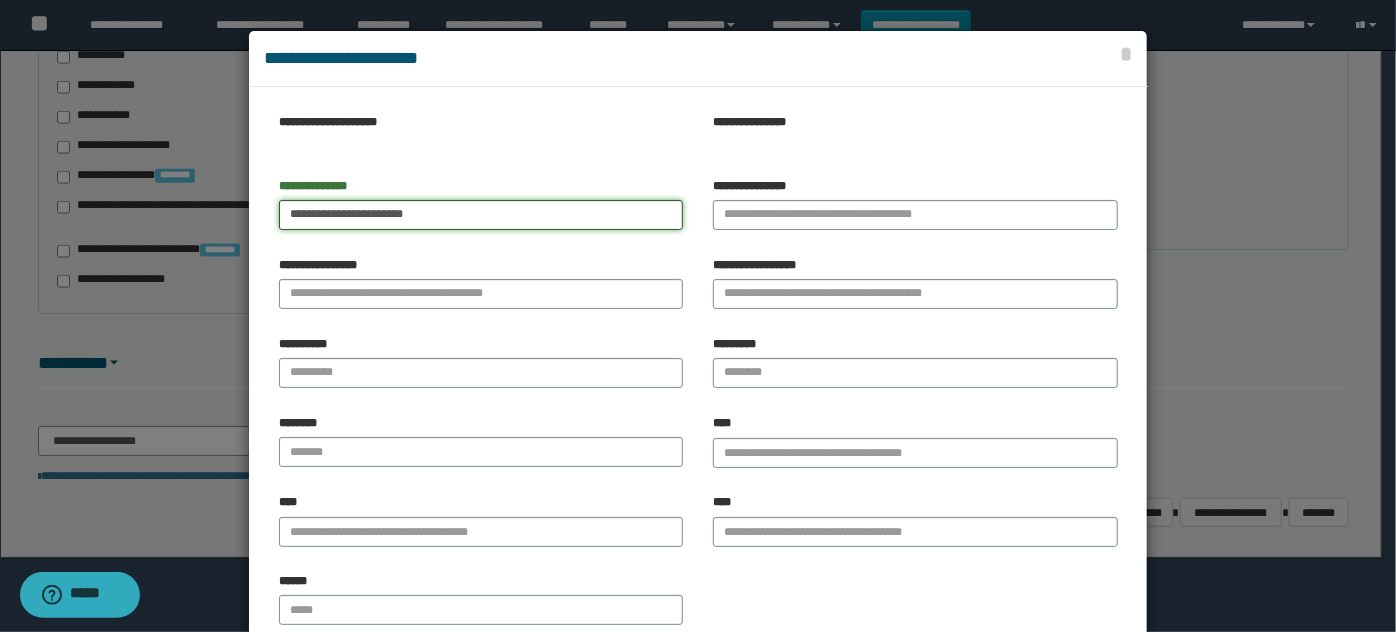 type on "**********" 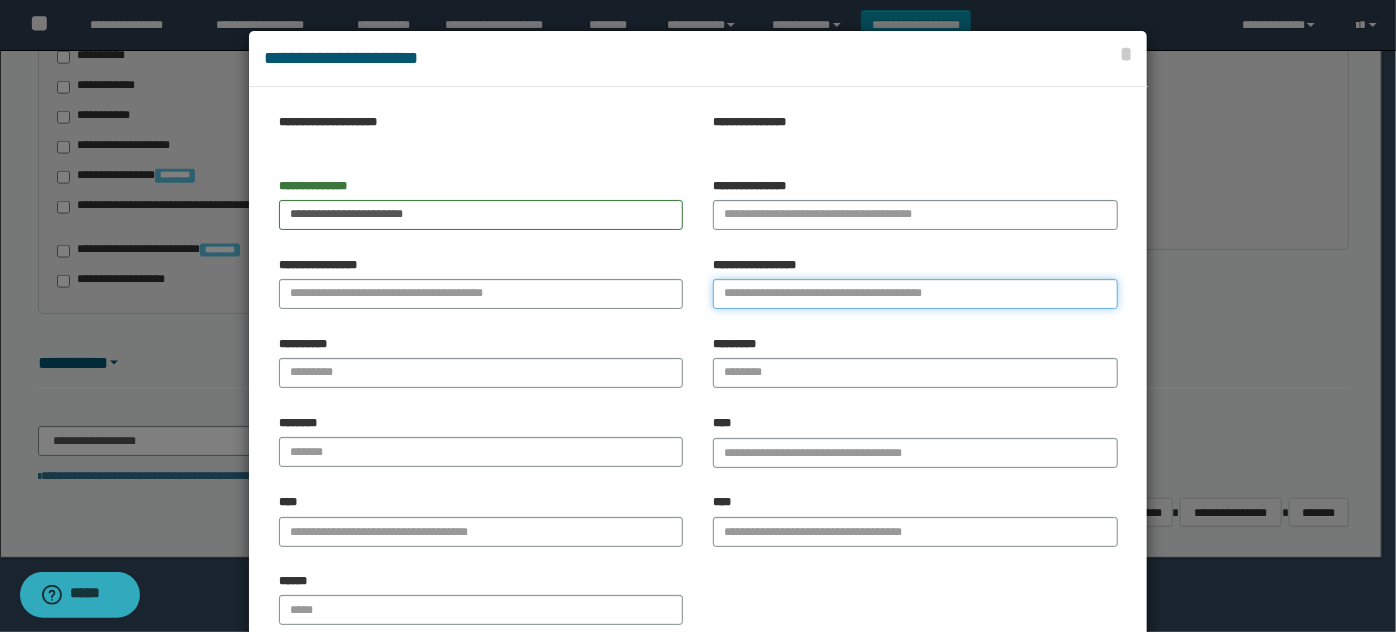 click on "**********" at bounding box center [915, 294] 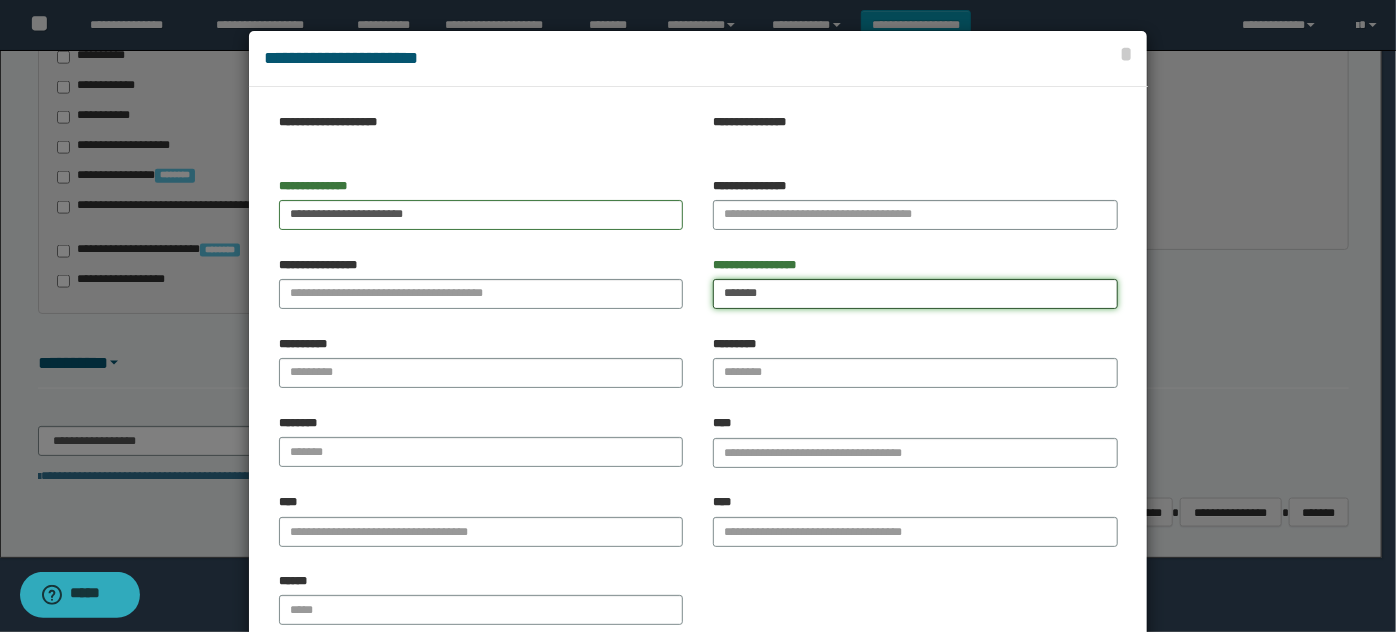 type on "*******" 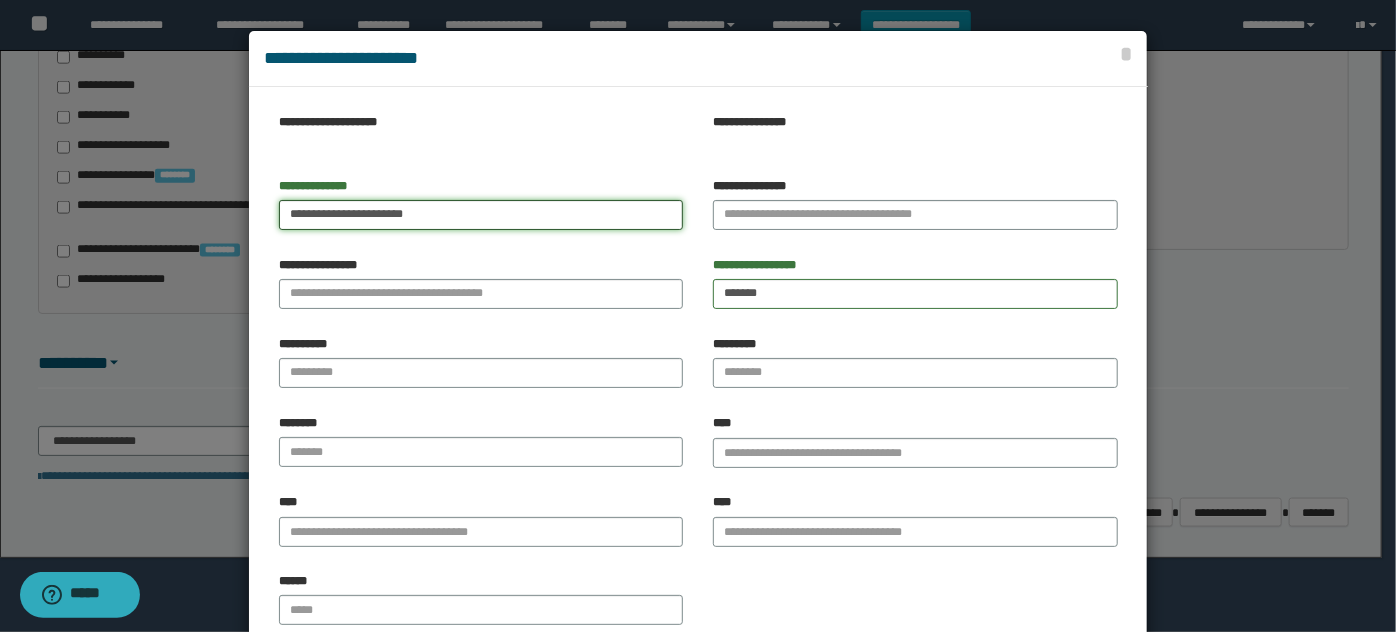 click on "**********" at bounding box center [481, 215] 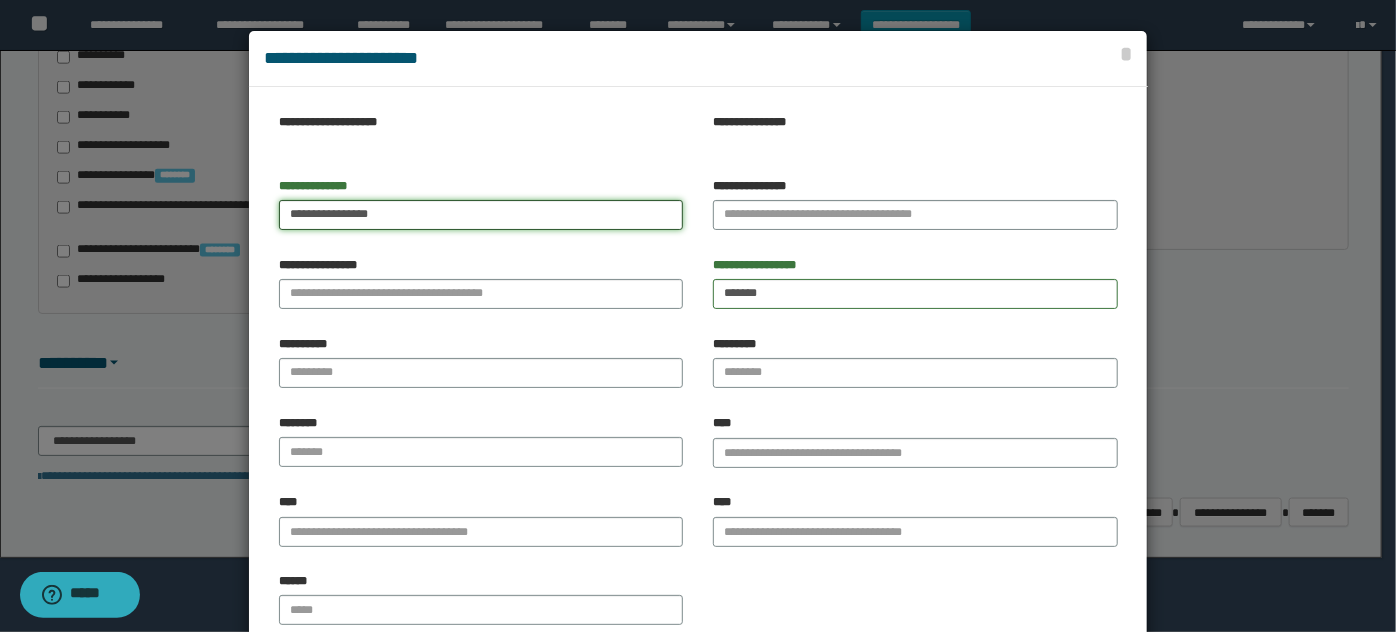 type on "**********" 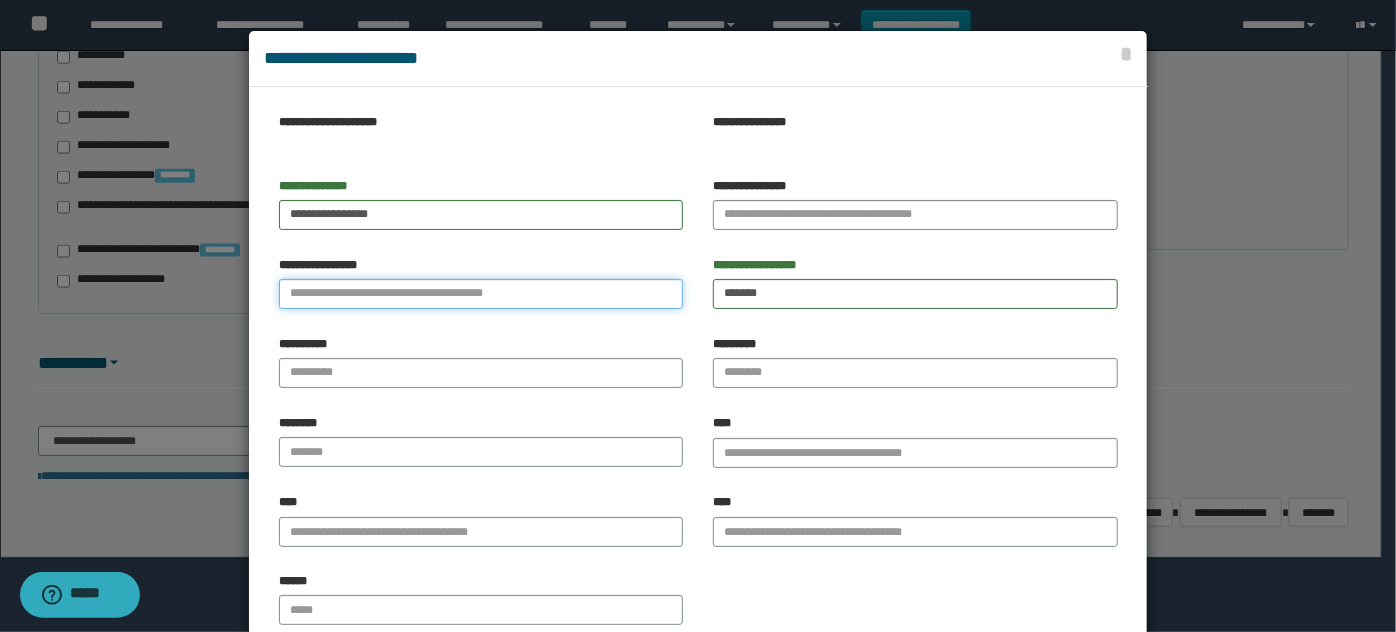 drag, startPoint x: 378, startPoint y: 290, endPoint x: 374, endPoint y: 278, distance: 12.649111 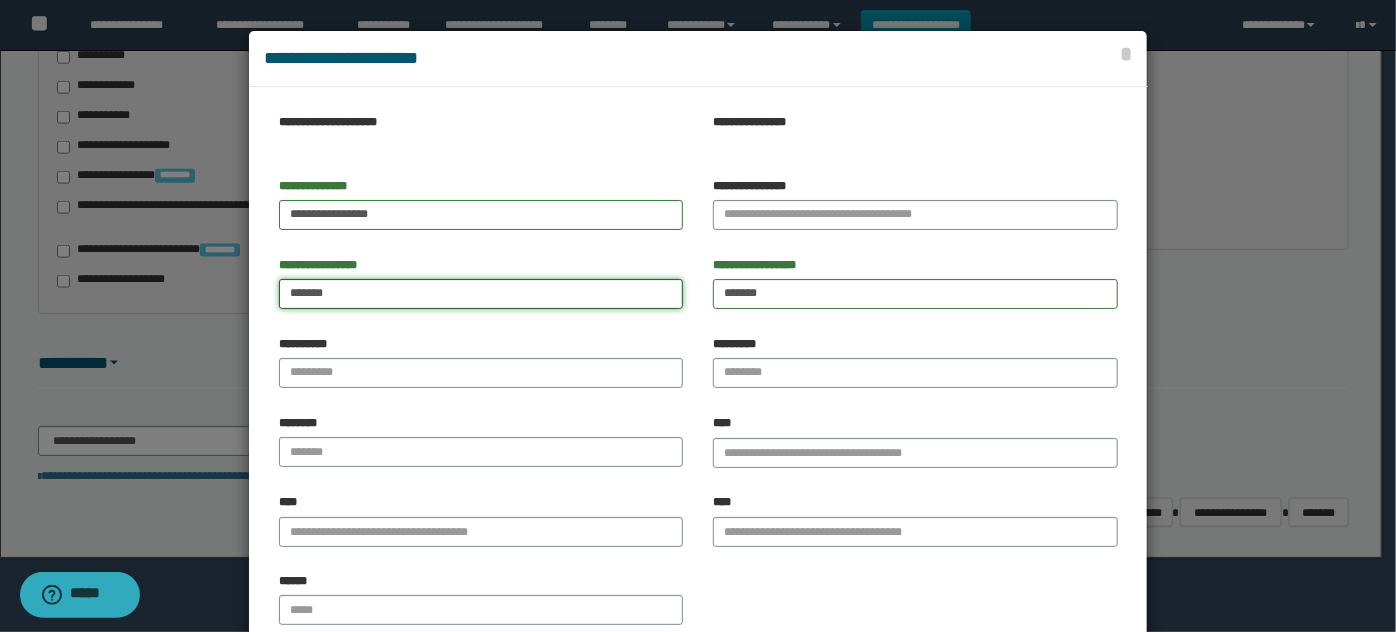 type on "*******" 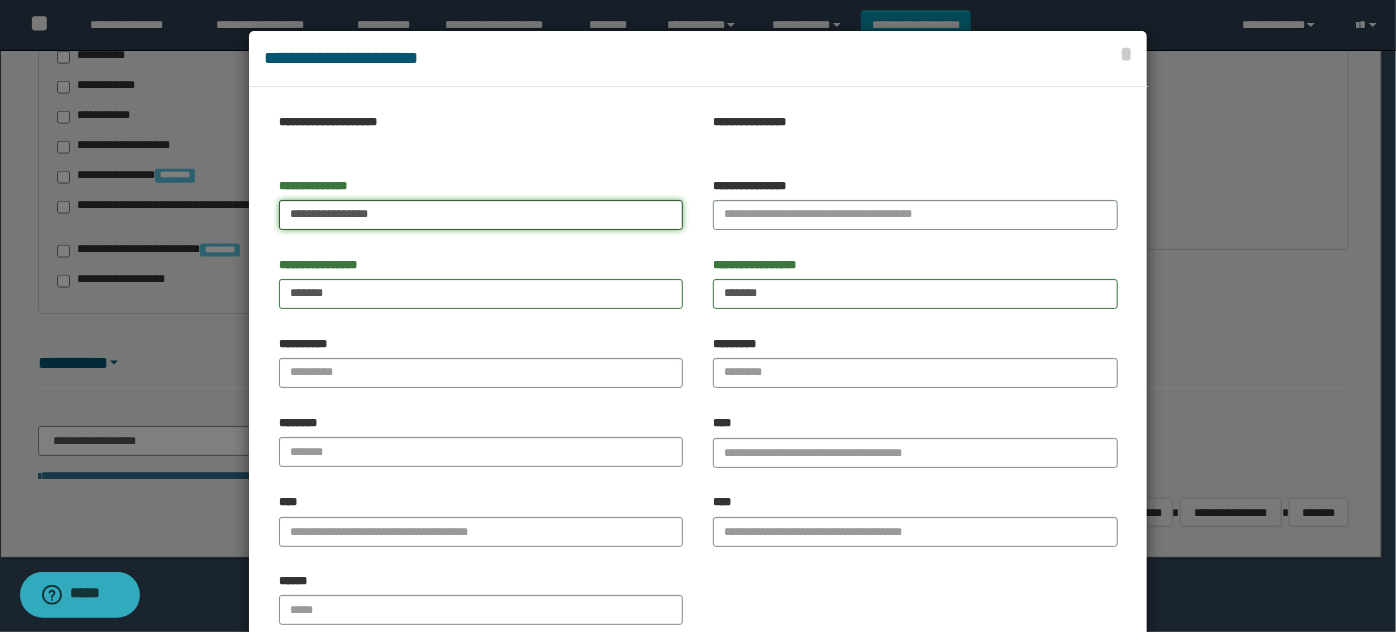 click on "**********" at bounding box center (481, 215) 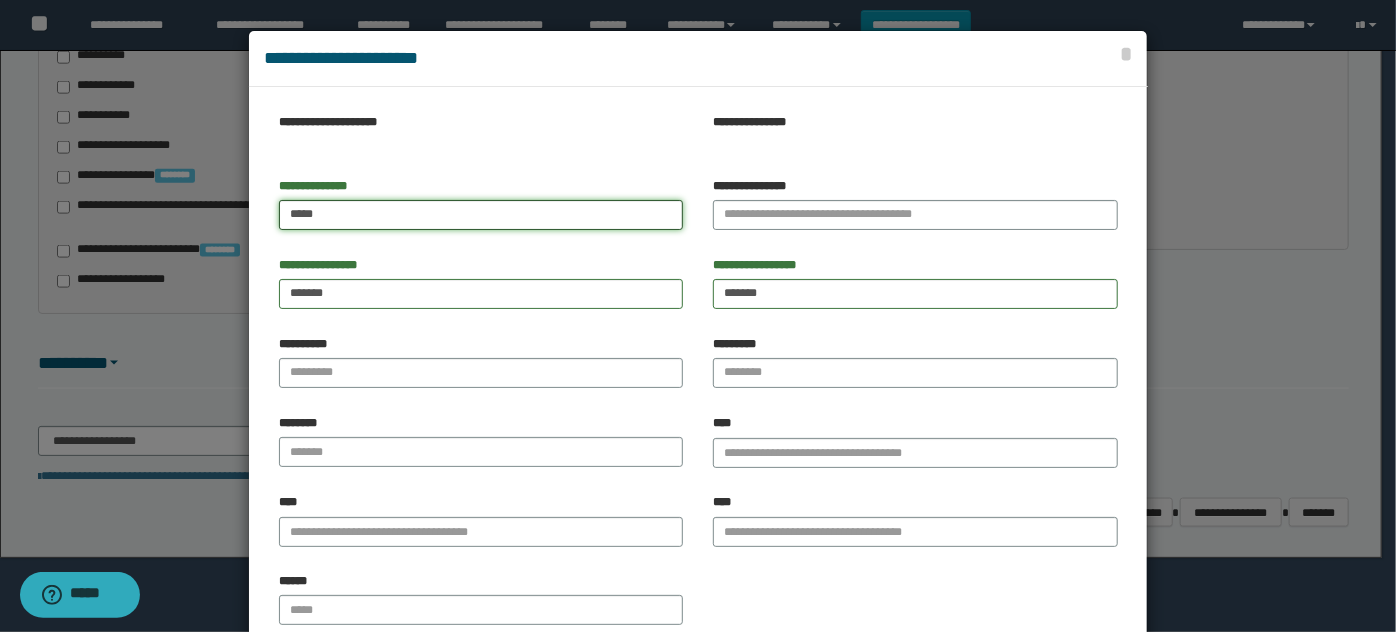 type on "****" 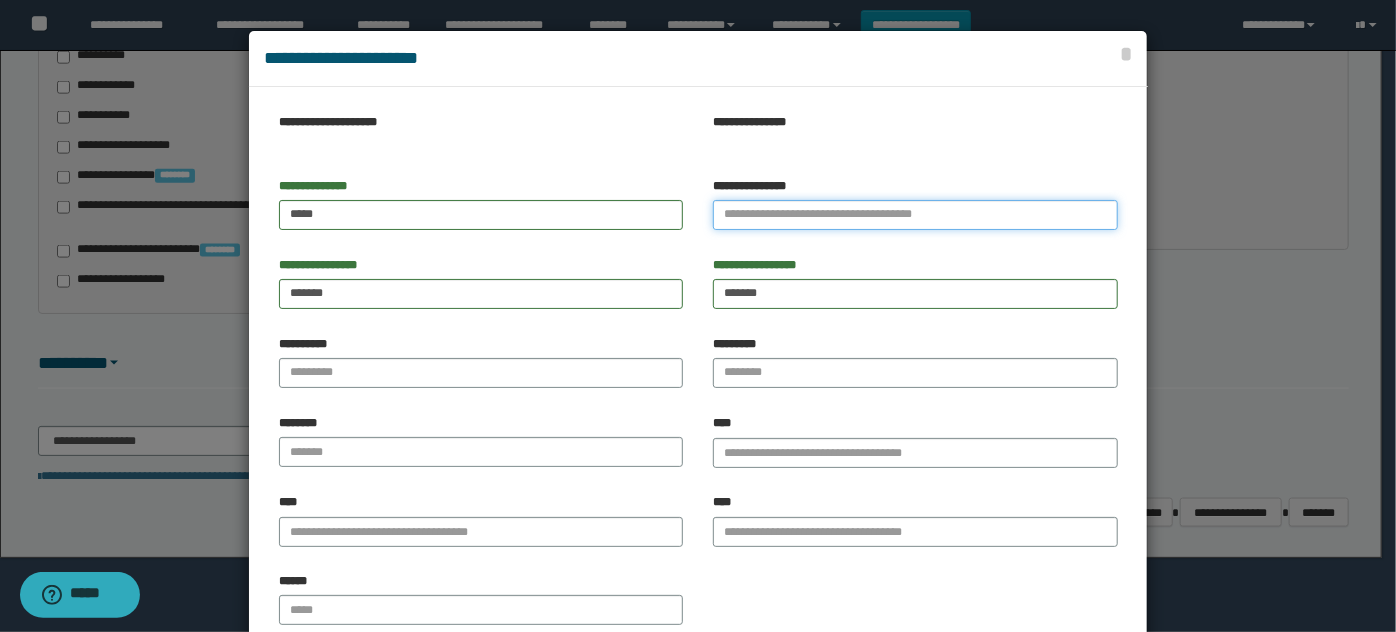 click on "**********" at bounding box center (915, 215) 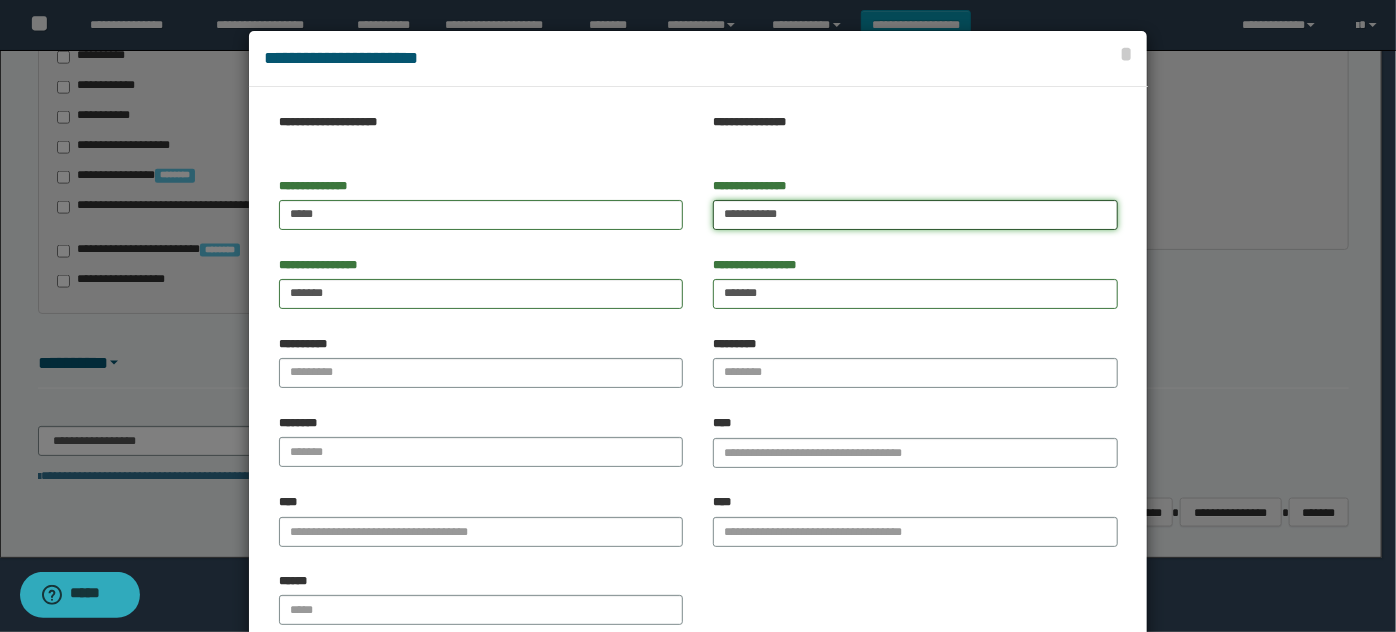 type on "*********" 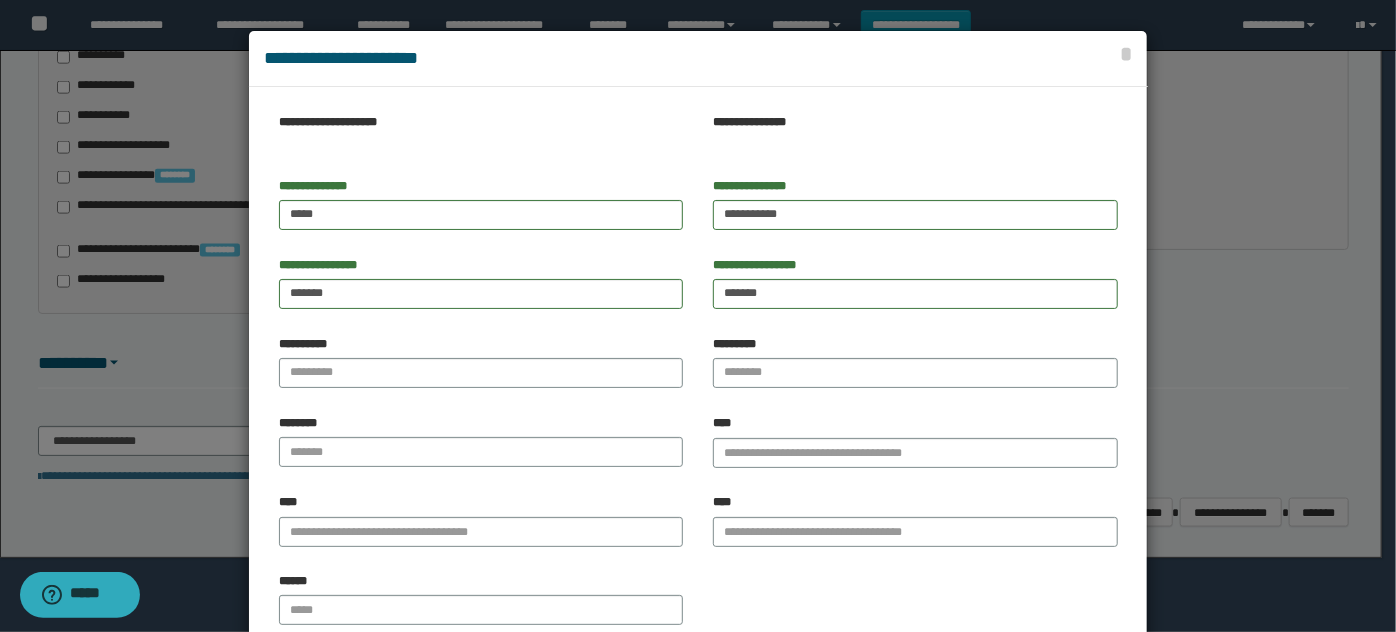click on "**********" at bounding box center (481, 211) 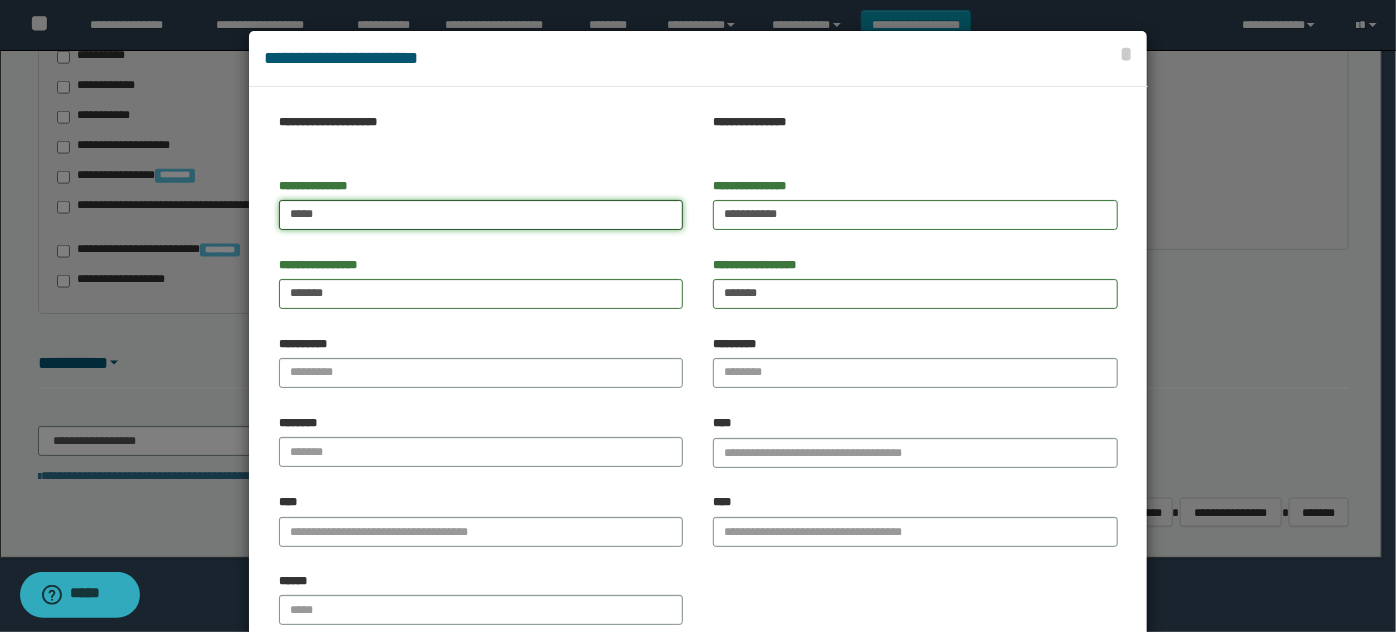 click on "****" at bounding box center [481, 215] 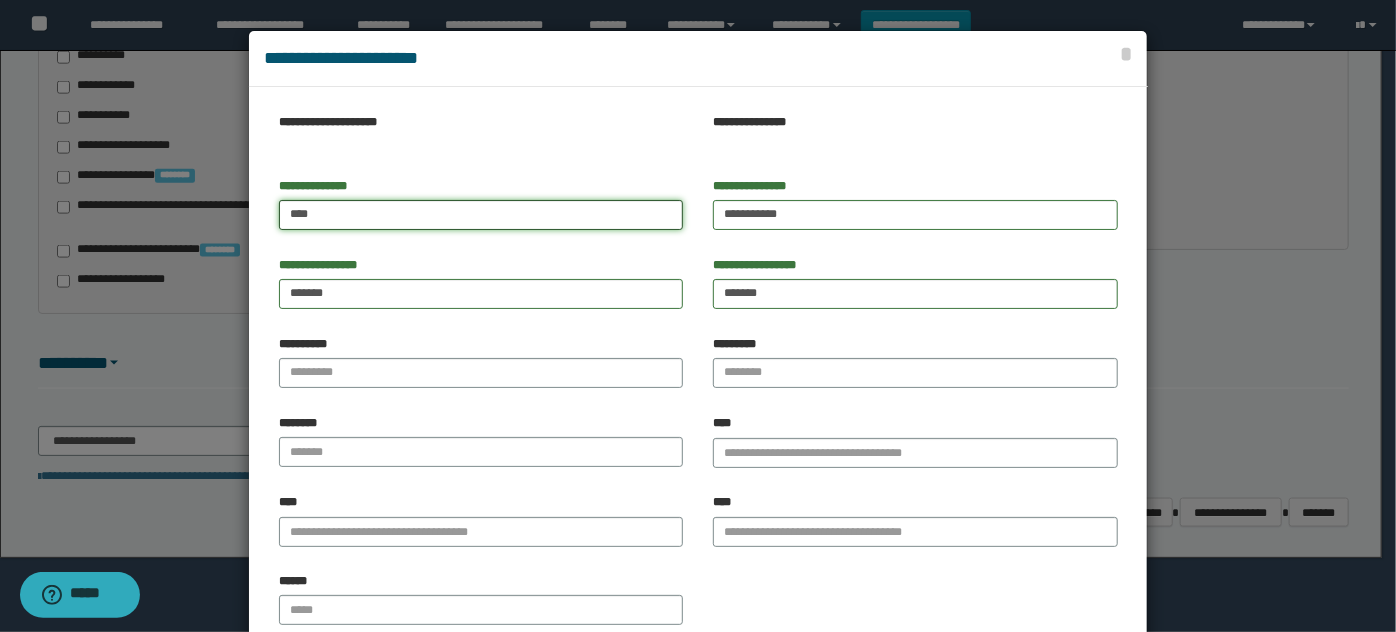 click on "****" at bounding box center (481, 215) 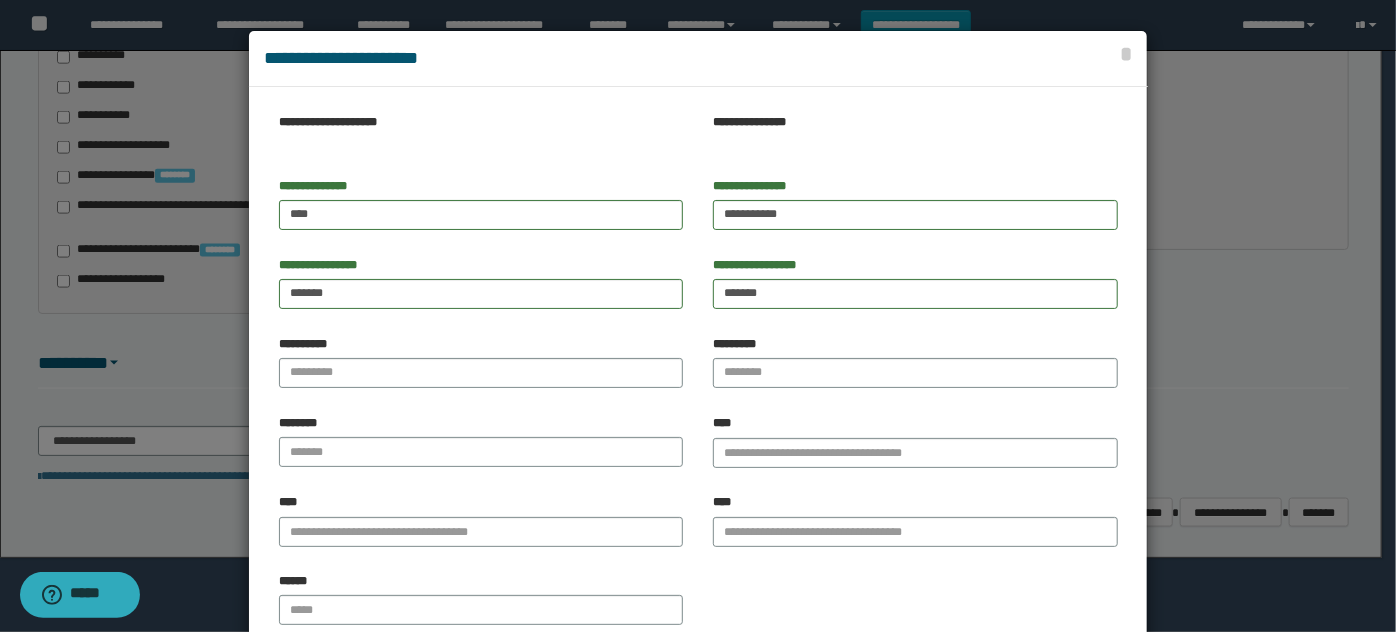 click on "**********" at bounding box center (481, 290) 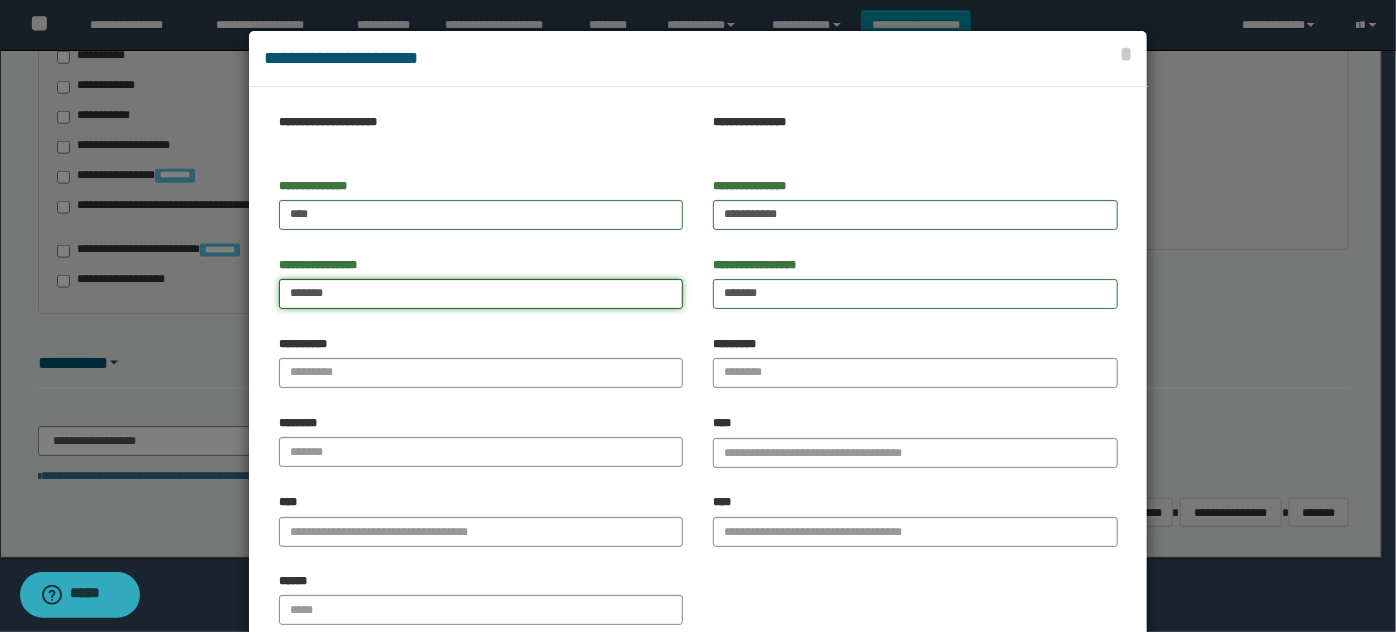 click on "*******" at bounding box center [481, 294] 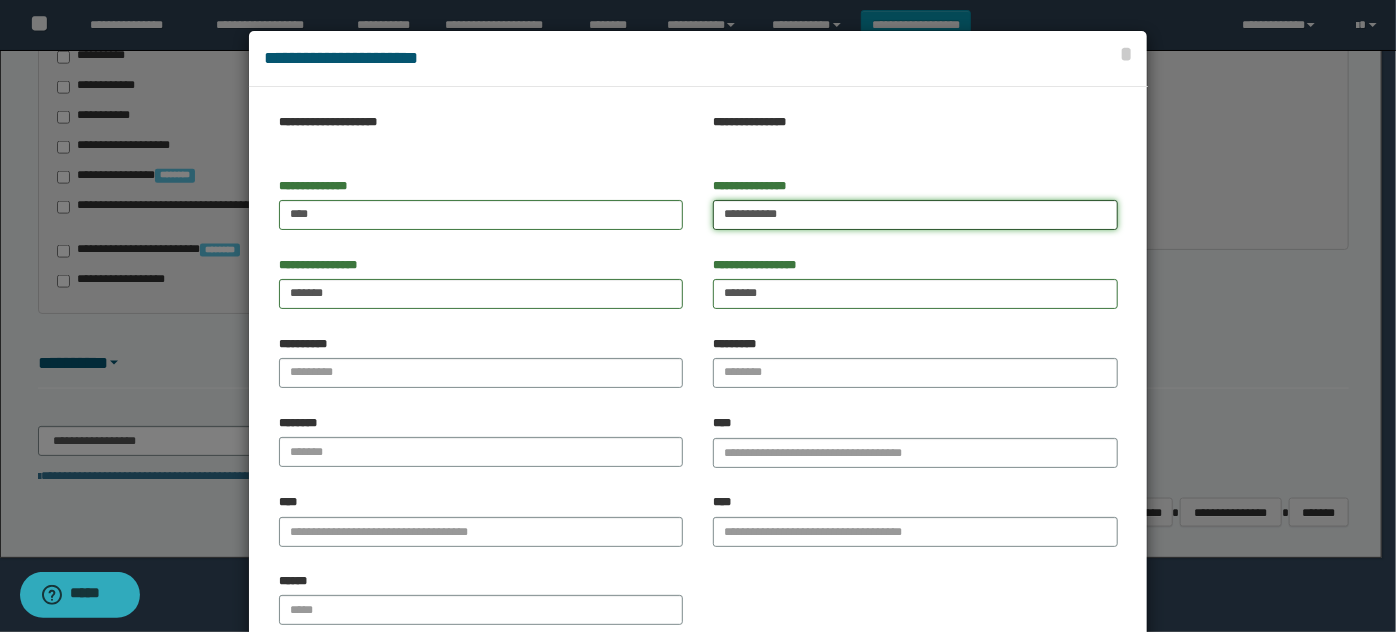 click on "*********" at bounding box center [915, 215] 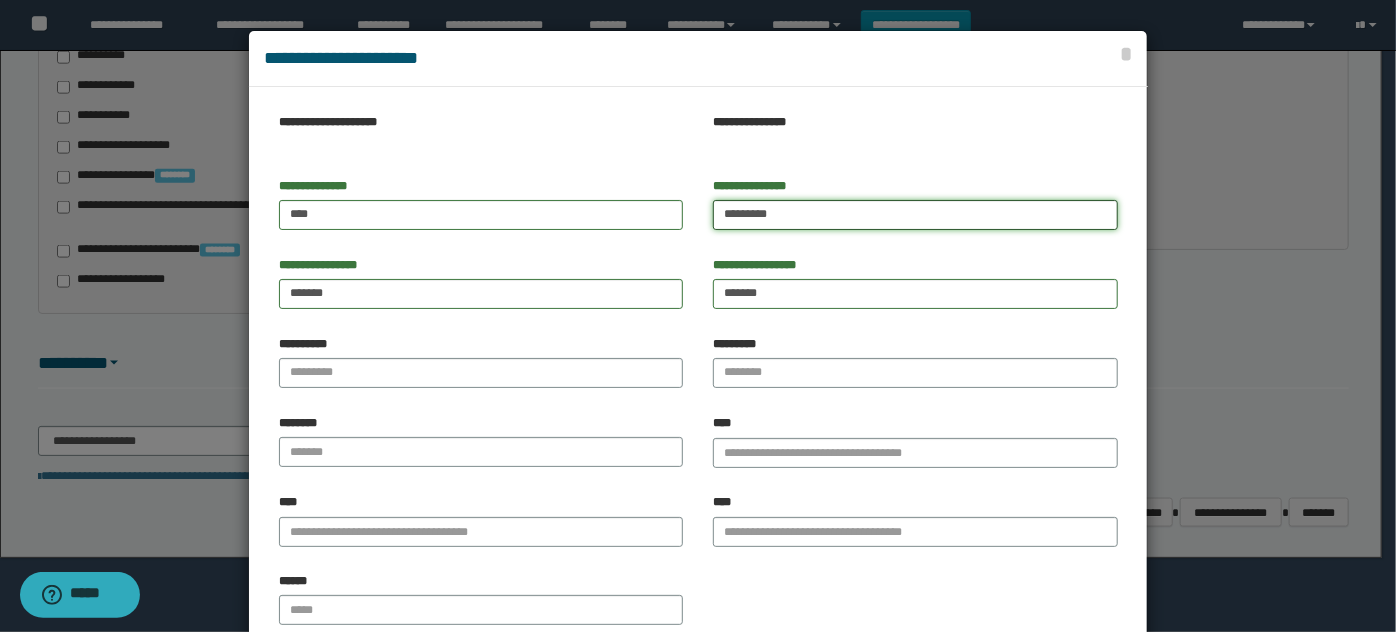 drag, startPoint x: 708, startPoint y: 216, endPoint x: 705, endPoint y: 230, distance: 14.3178215 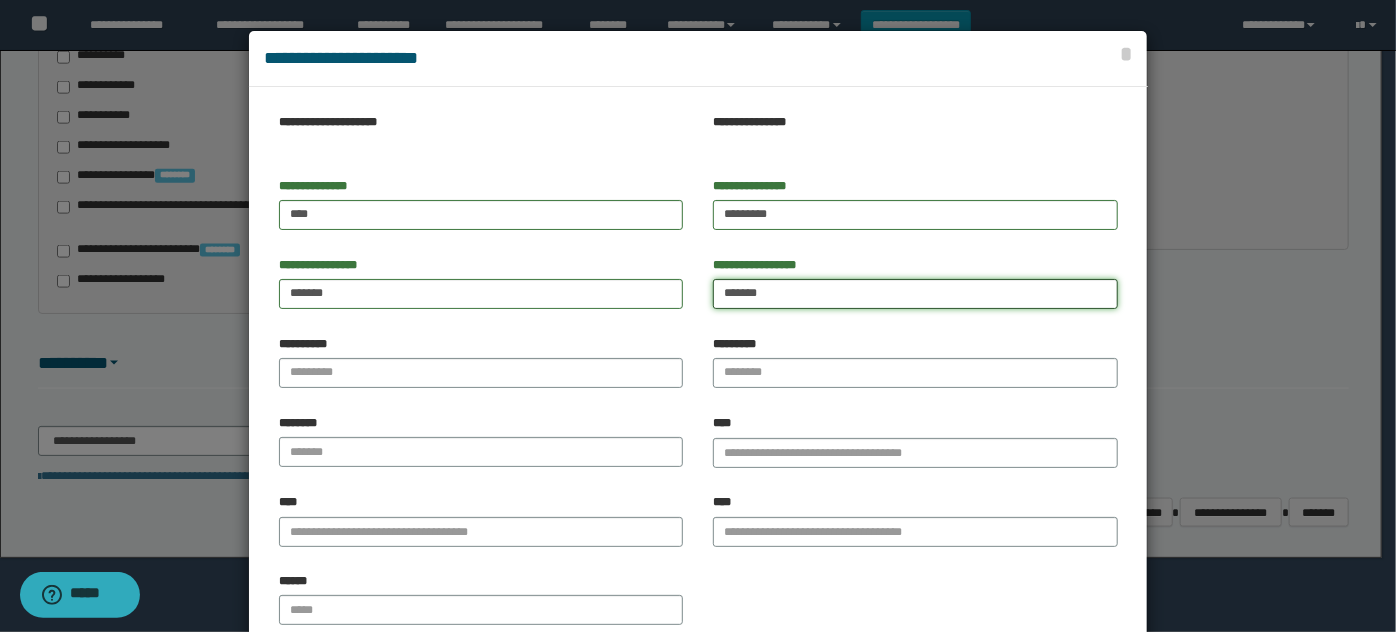 click on "*******" at bounding box center [915, 294] 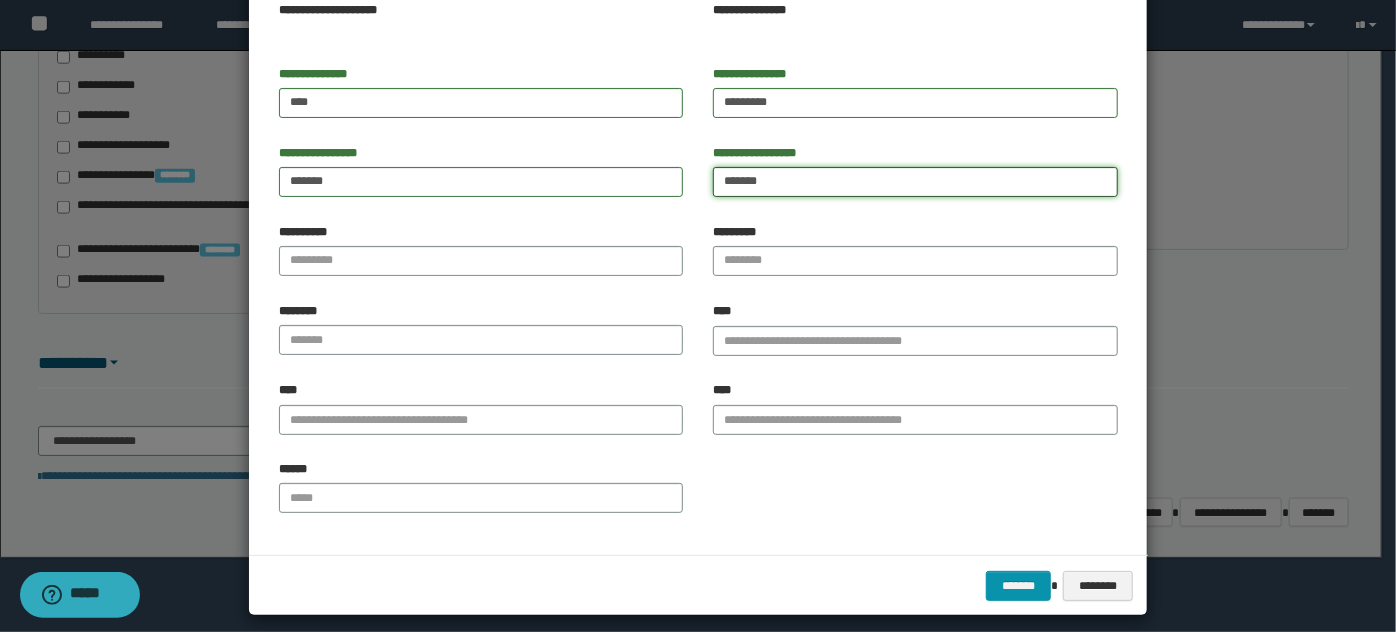 scroll, scrollTop: 125, scrollLeft: 0, axis: vertical 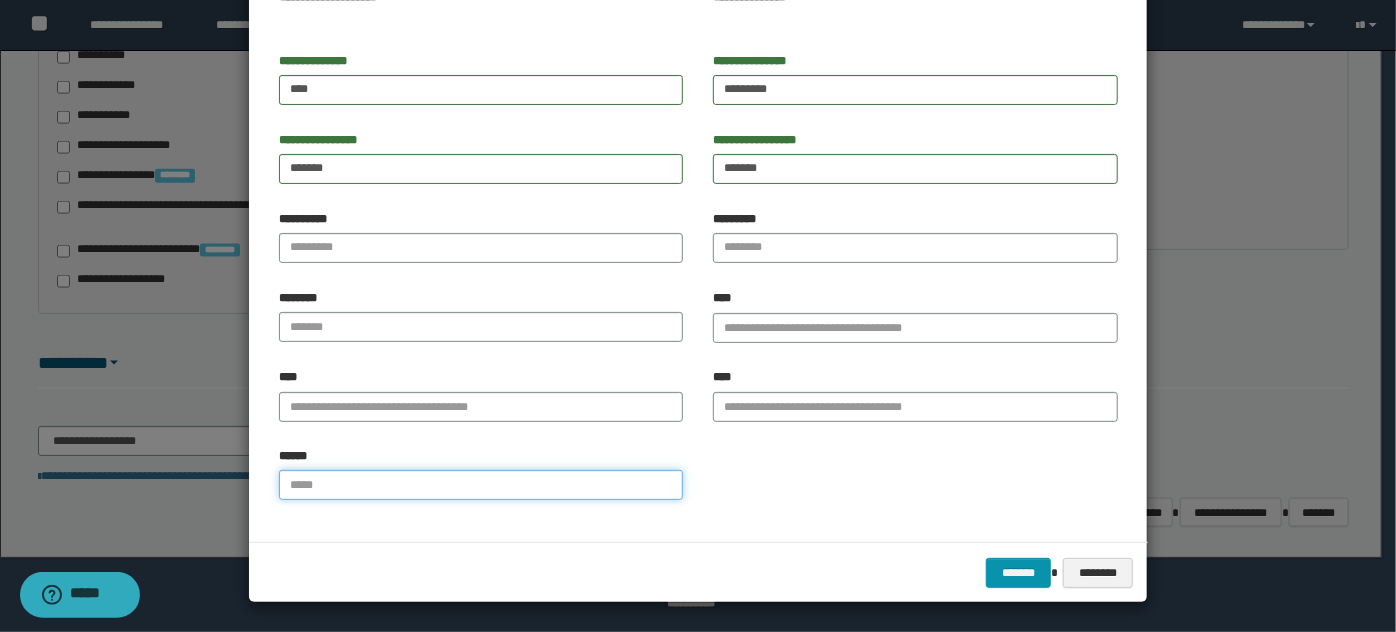 click on "******" at bounding box center [481, 485] 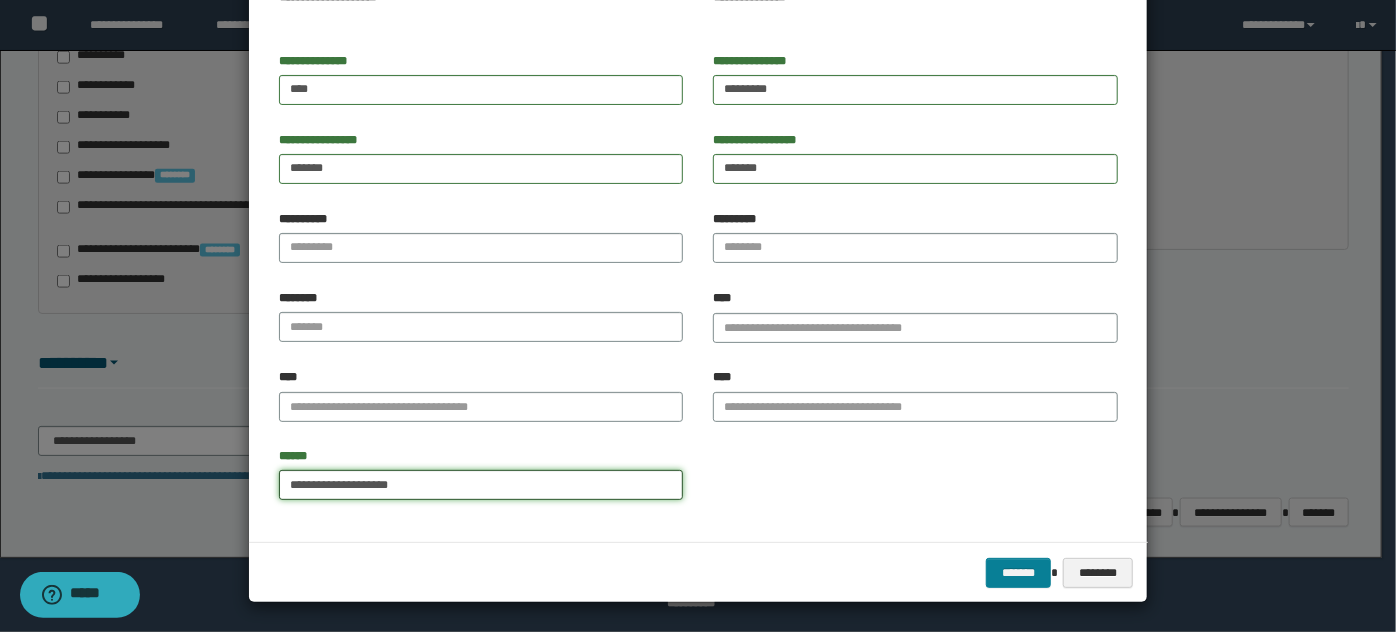 type on "**********" 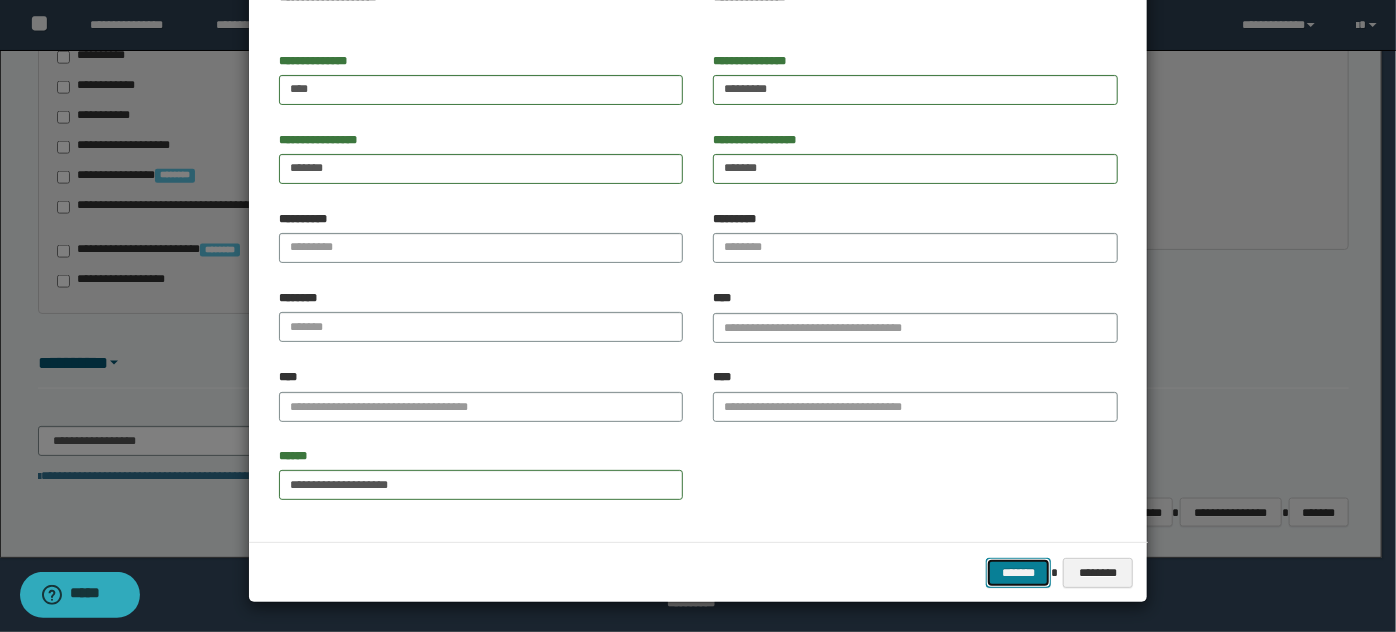 click on "*******" at bounding box center (1018, 572) 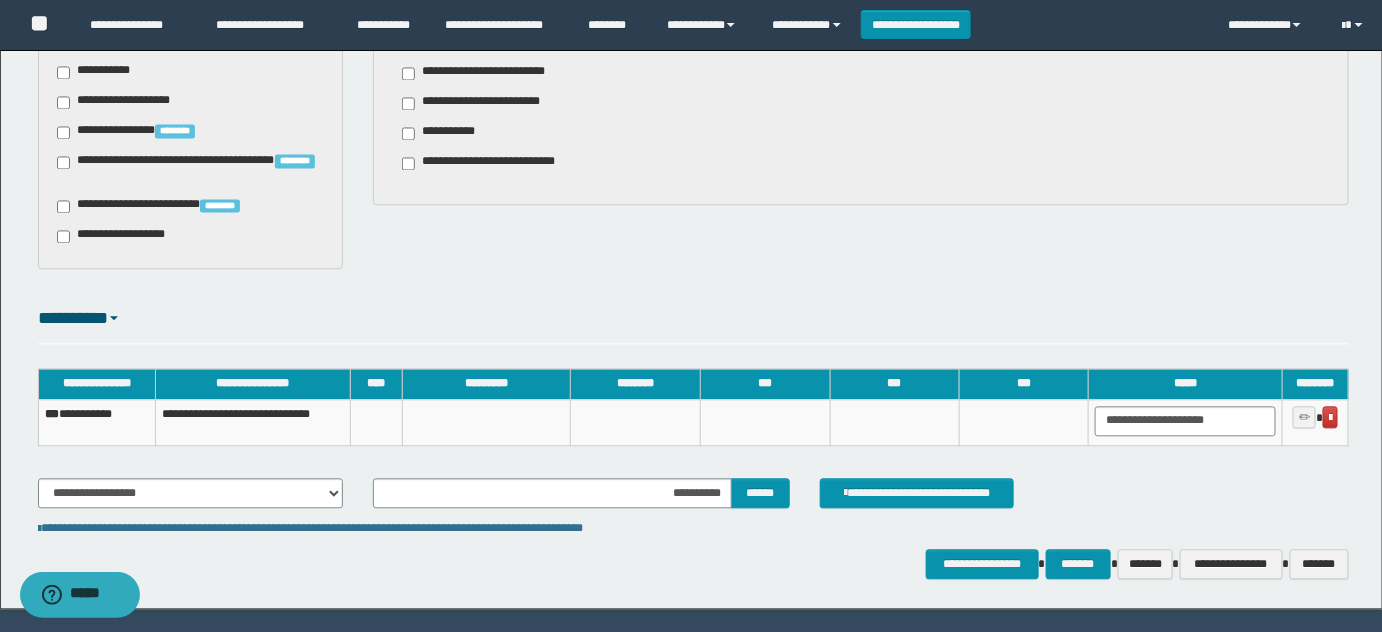 scroll, scrollTop: 1349, scrollLeft: 0, axis: vertical 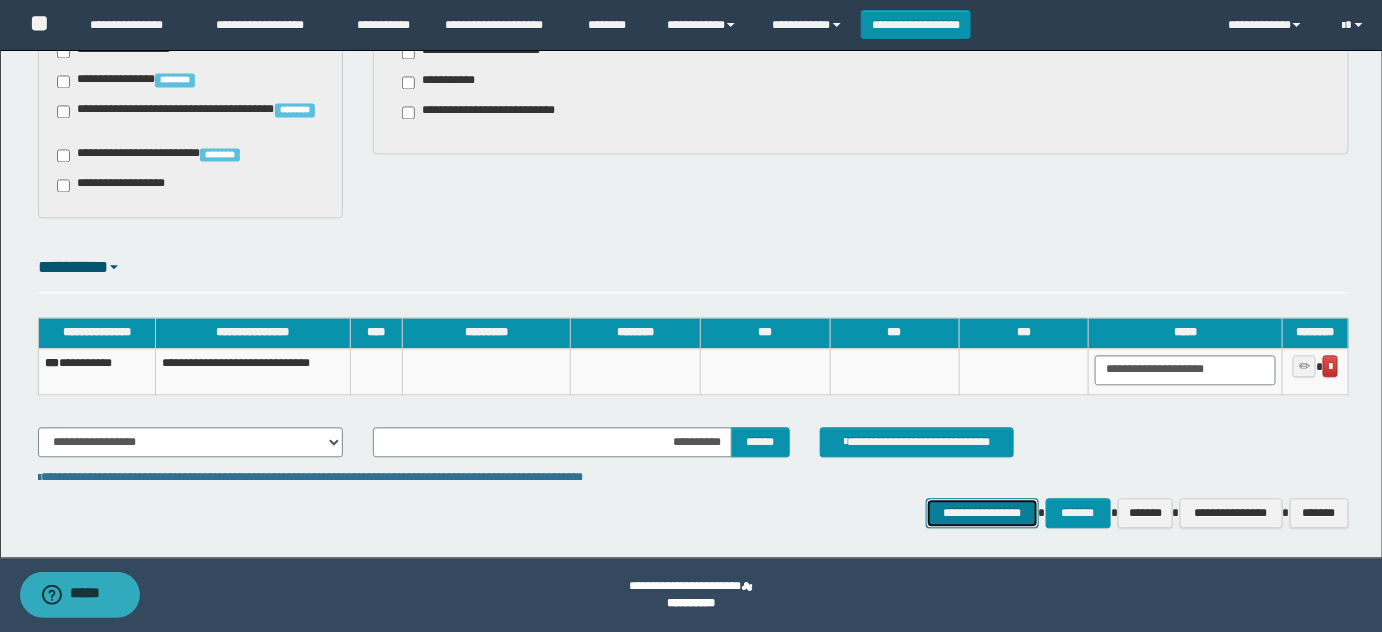 click on "**********" at bounding box center [982, 512] 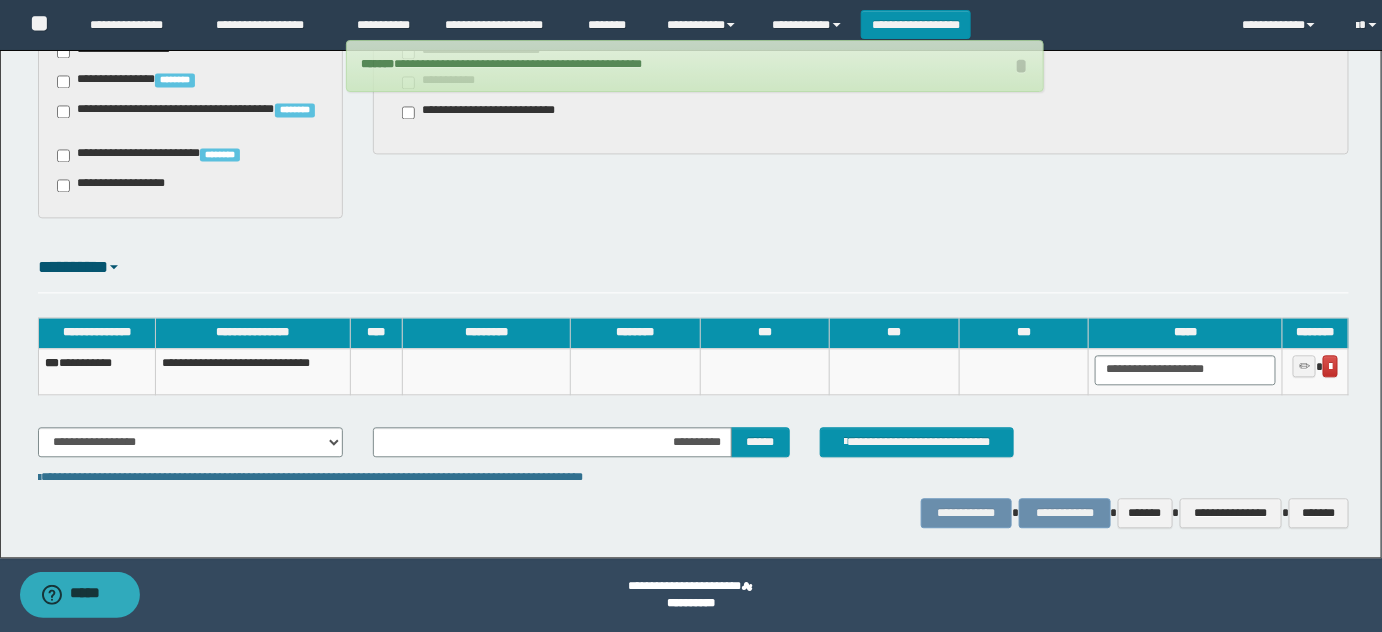 click on "**********" at bounding box center [96, 371] 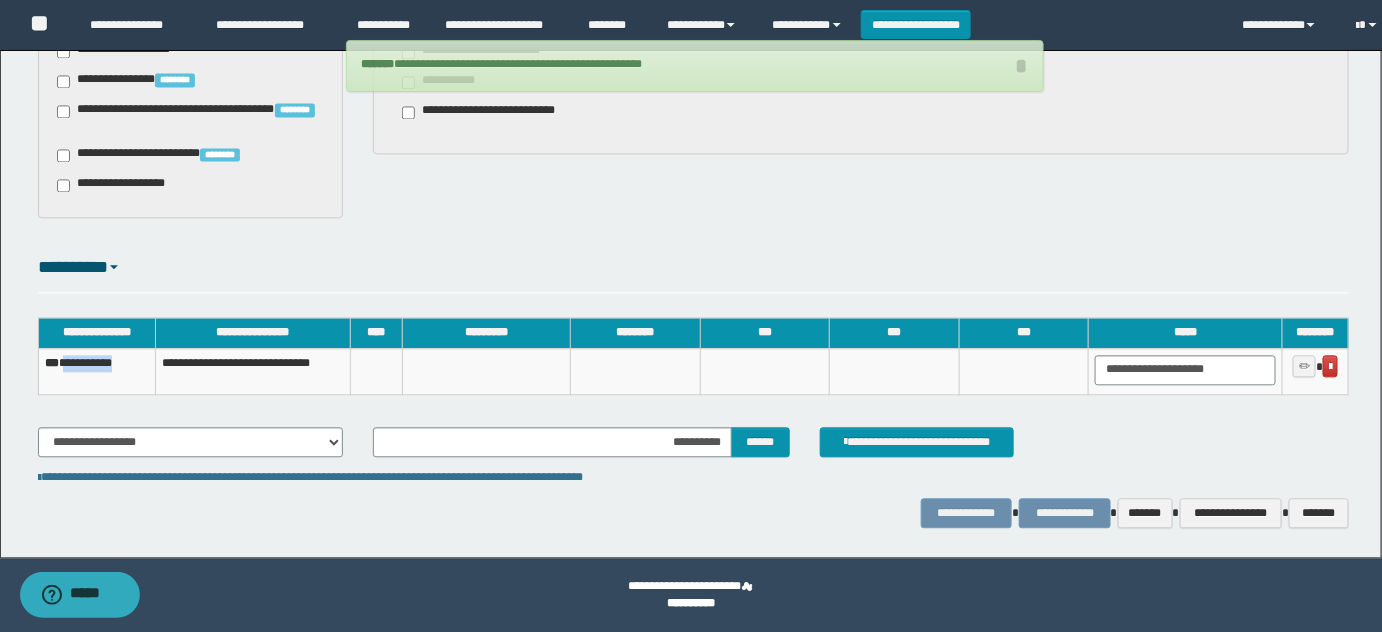 click on "**********" at bounding box center [96, 371] 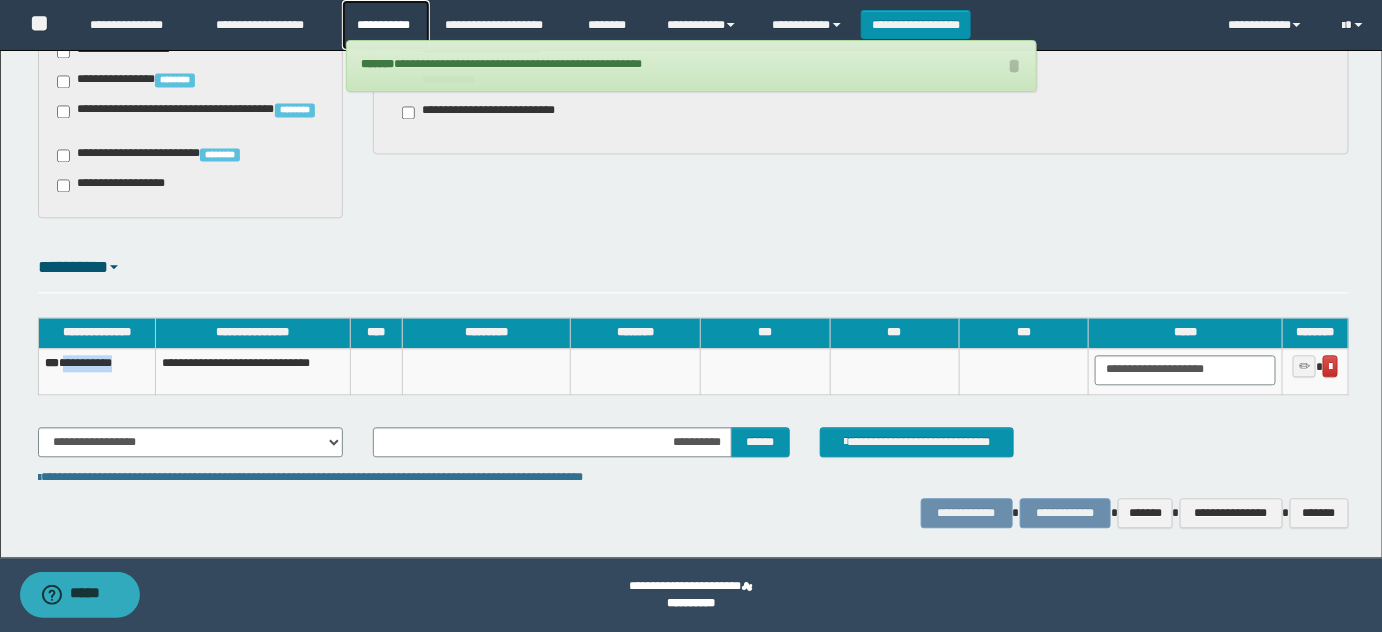 click on "**********" at bounding box center (386, 25) 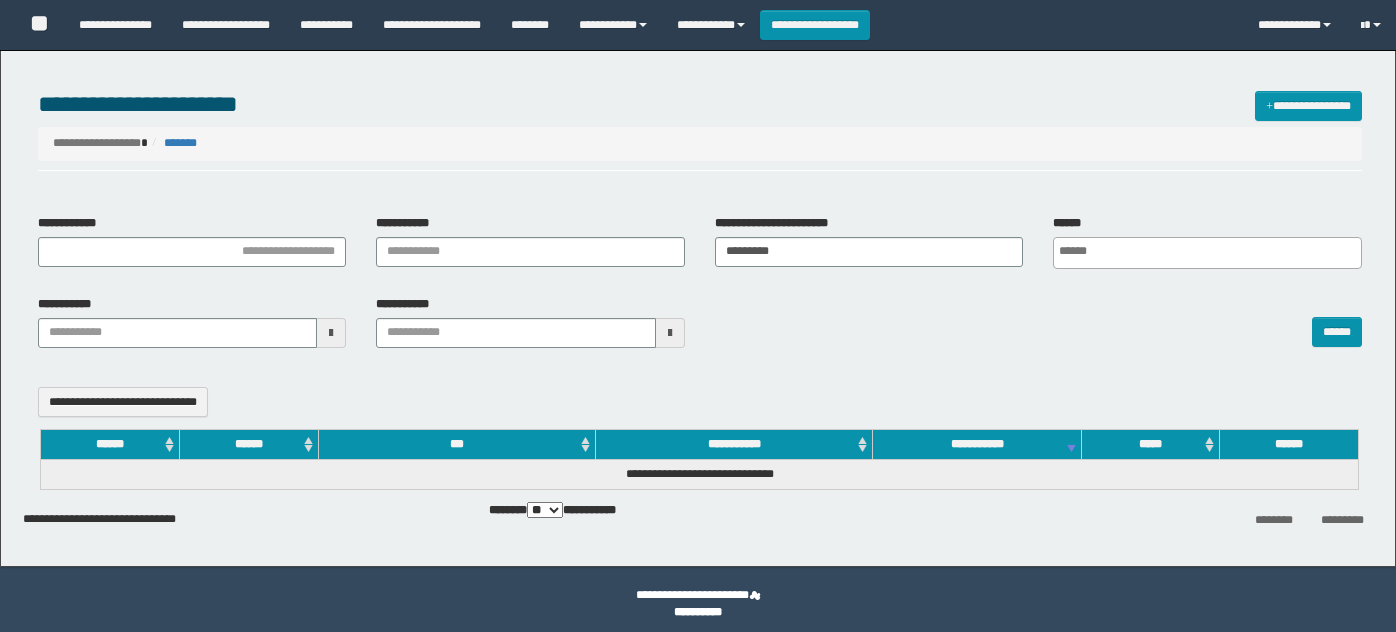 select 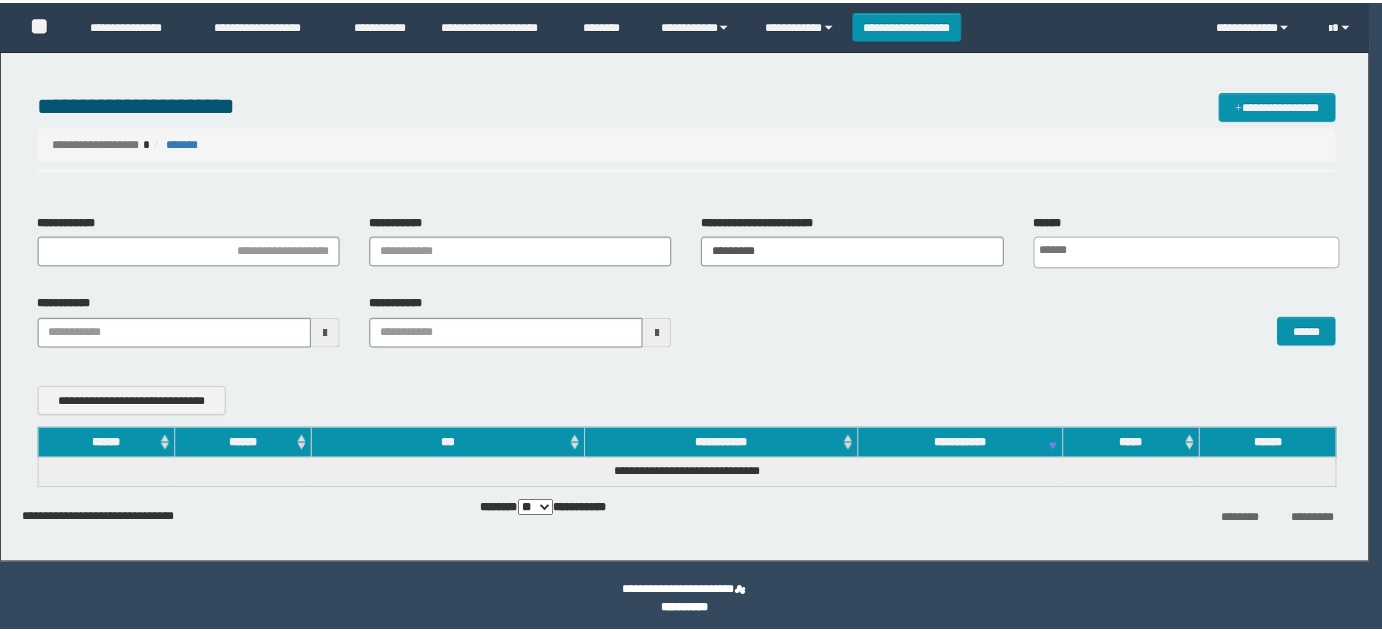 scroll, scrollTop: 0, scrollLeft: 0, axis: both 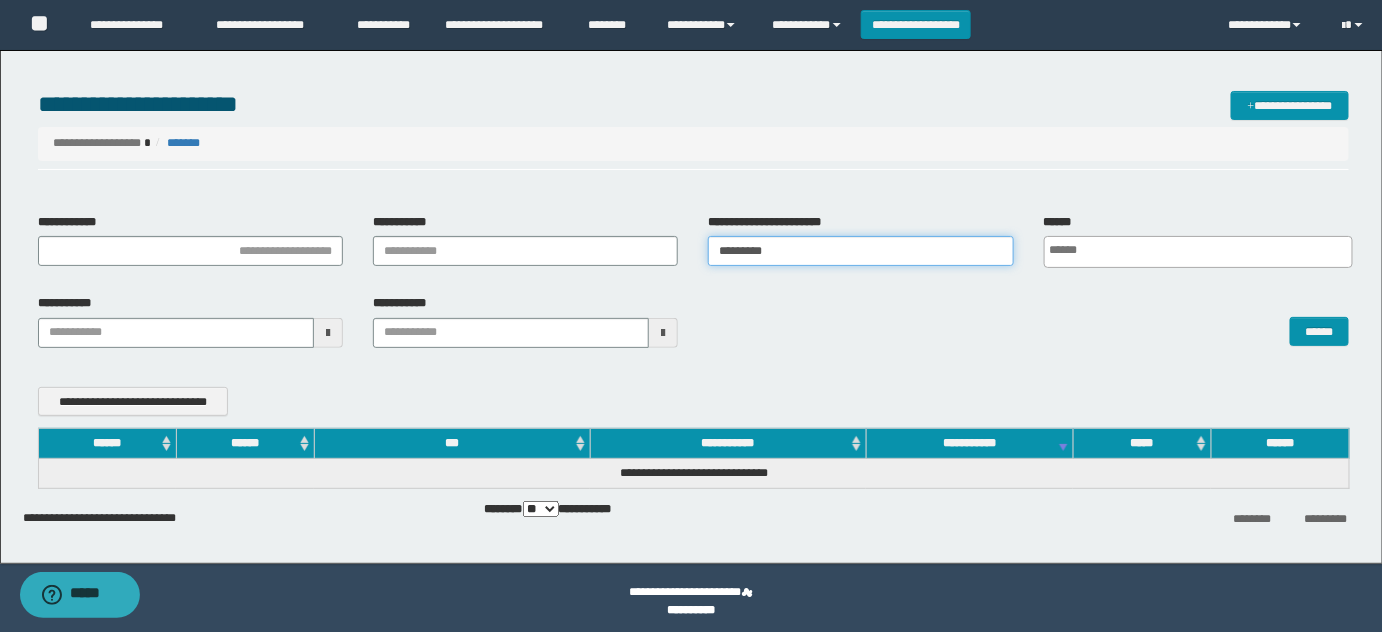 drag, startPoint x: 819, startPoint y: 251, endPoint x: 485, endPoint y: 225, distance: 335.01044 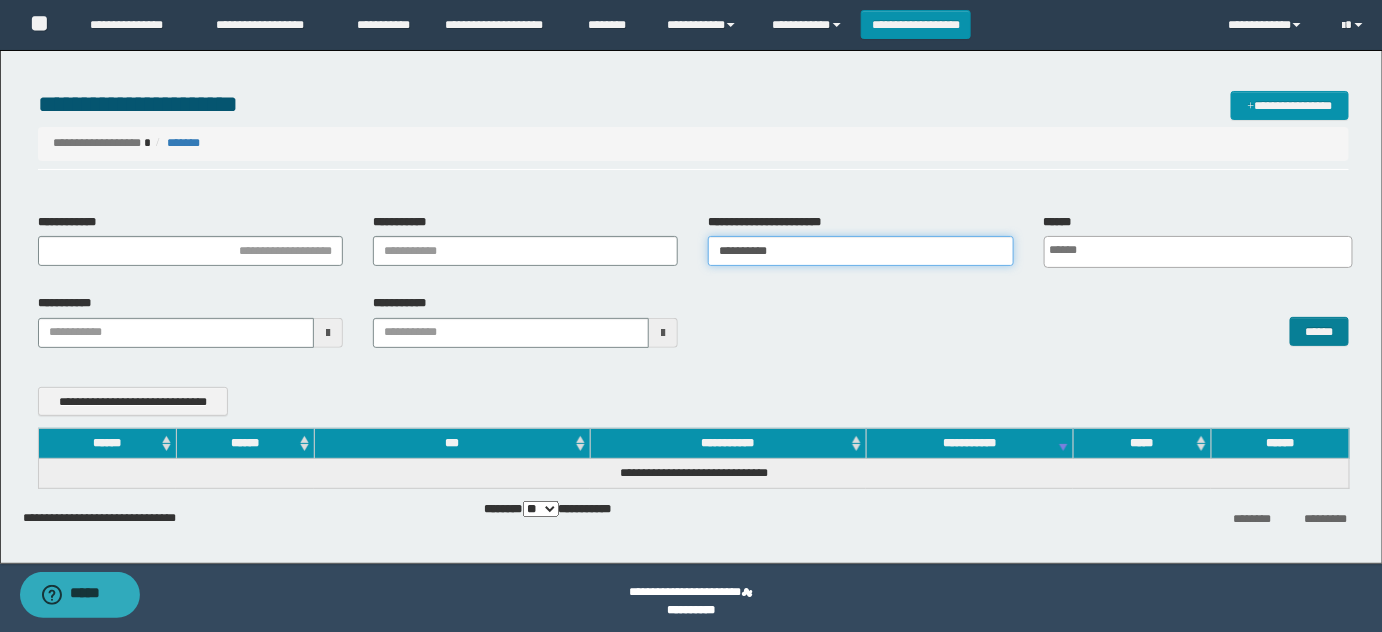 type on "**********" 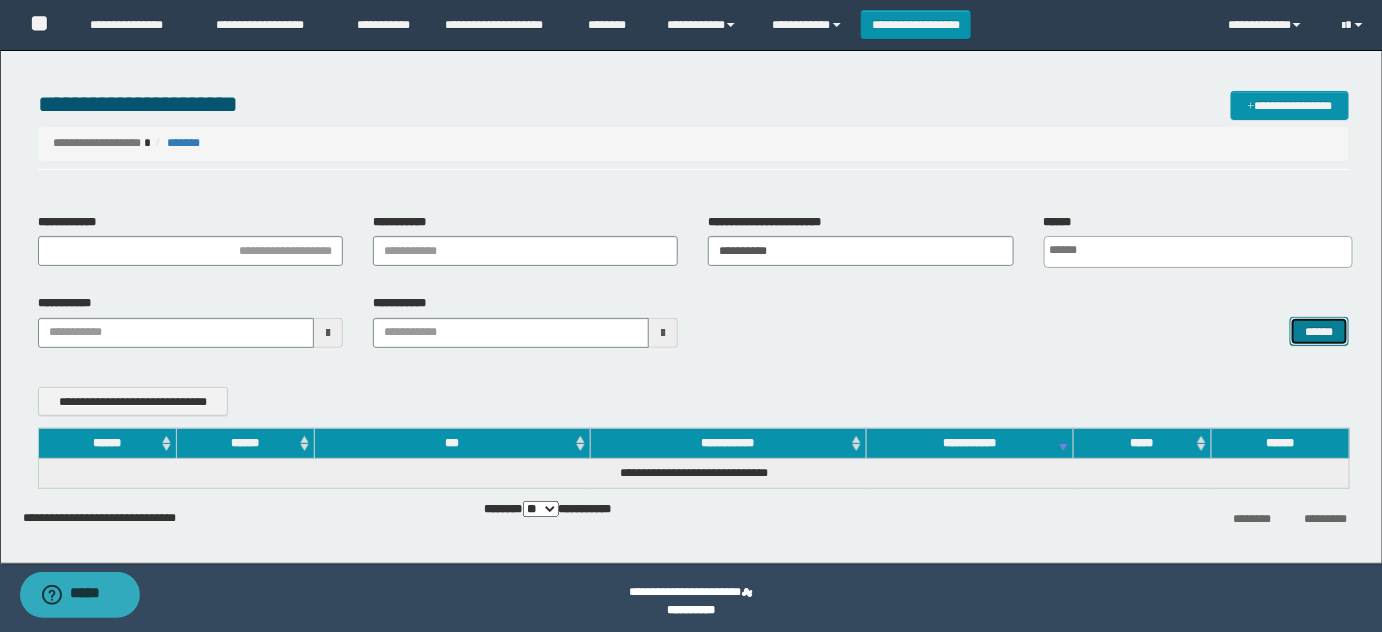 click on "******" at bounding box center [1319, 331] 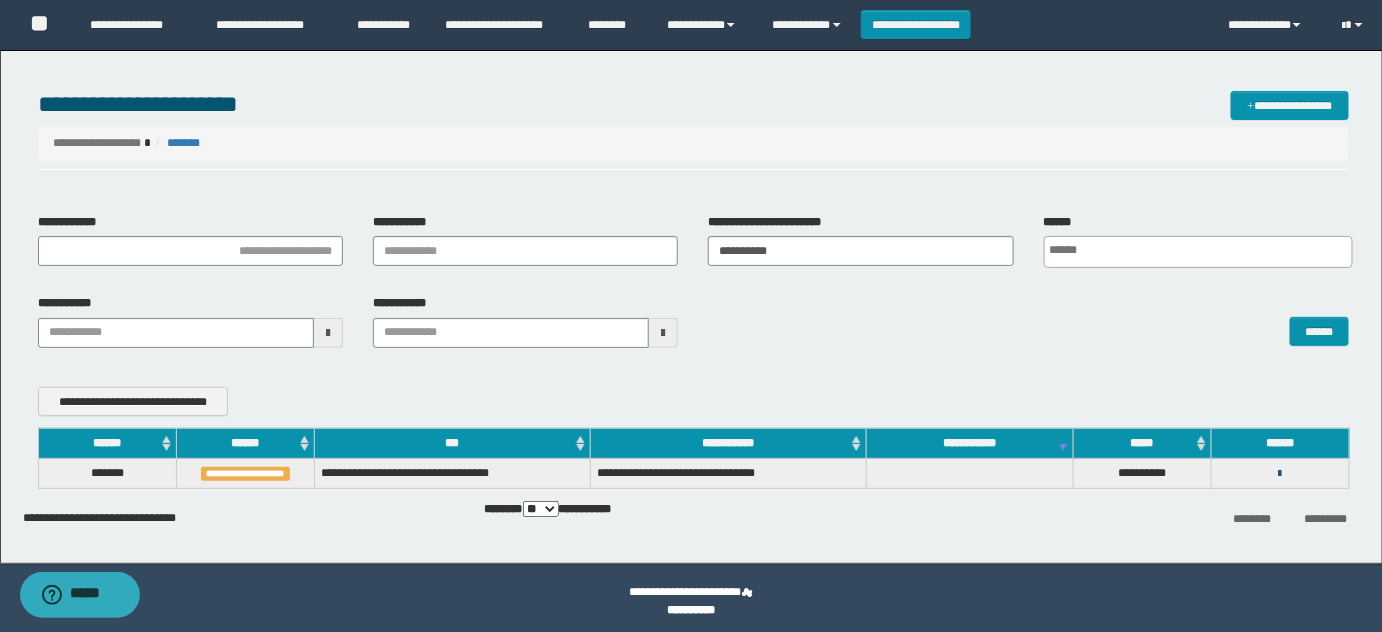 click at bounding box center [1280, 474] 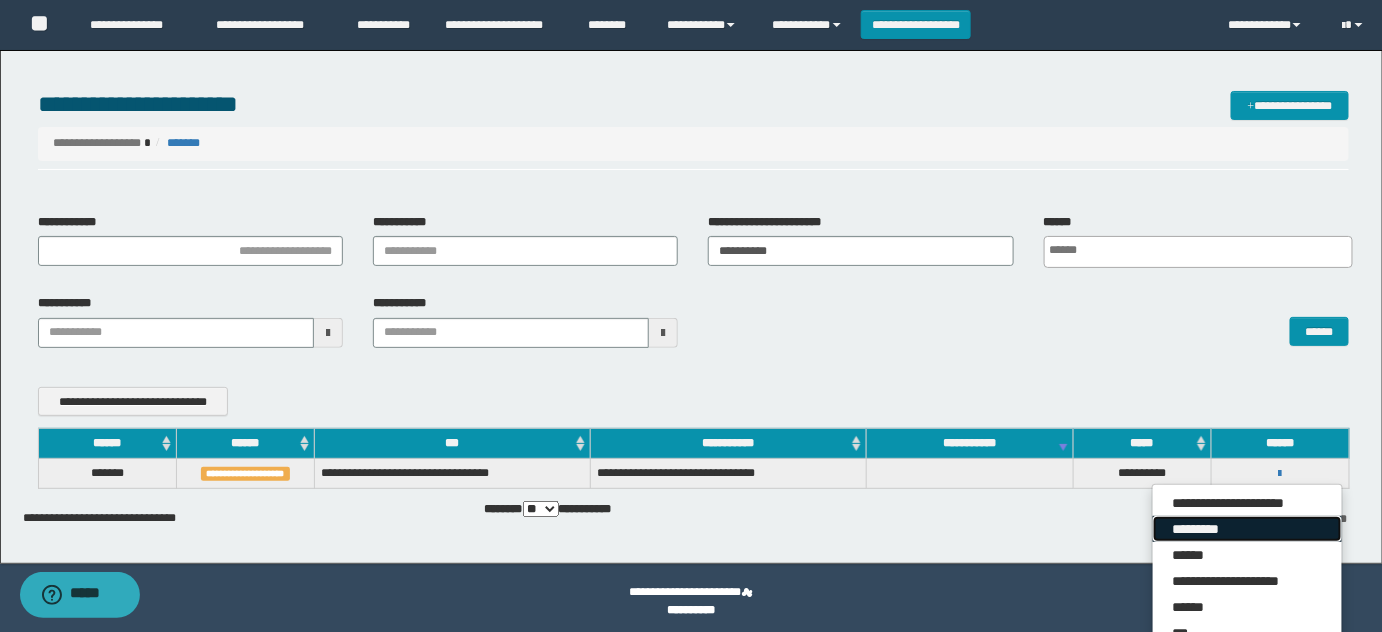 click on "*********" at bounding box center [1247, 529] 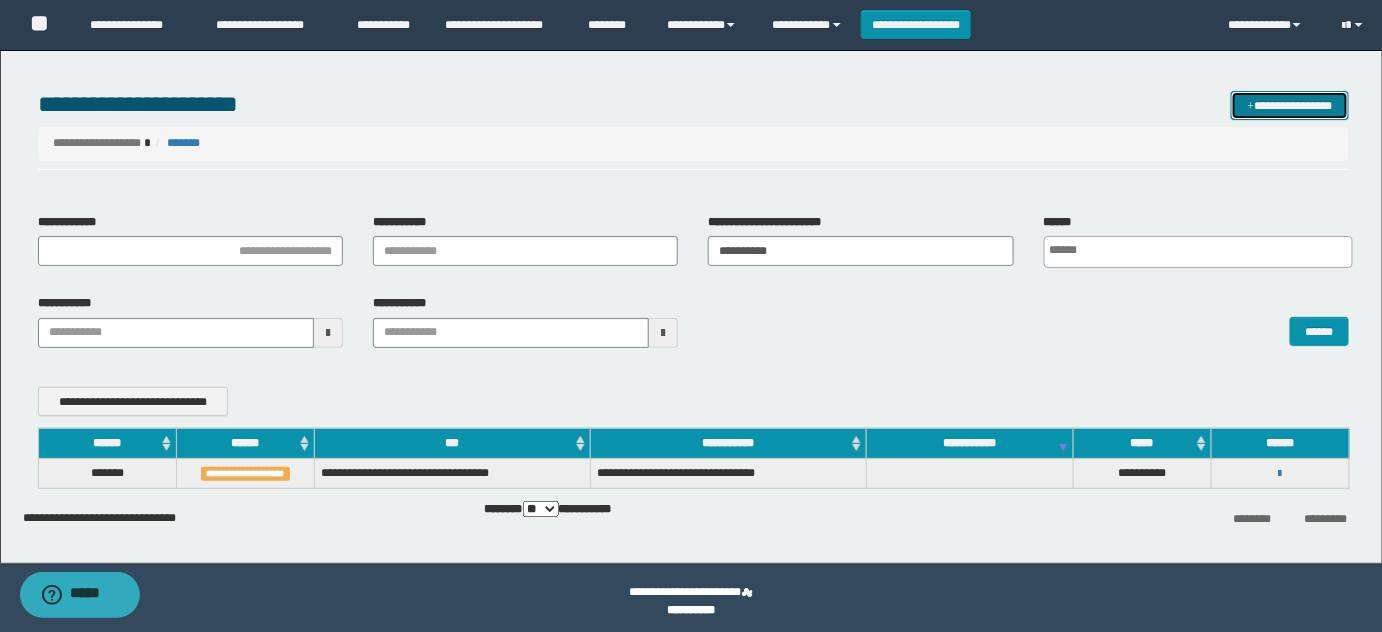 click on "**********" at bounding box center [1290, 105] 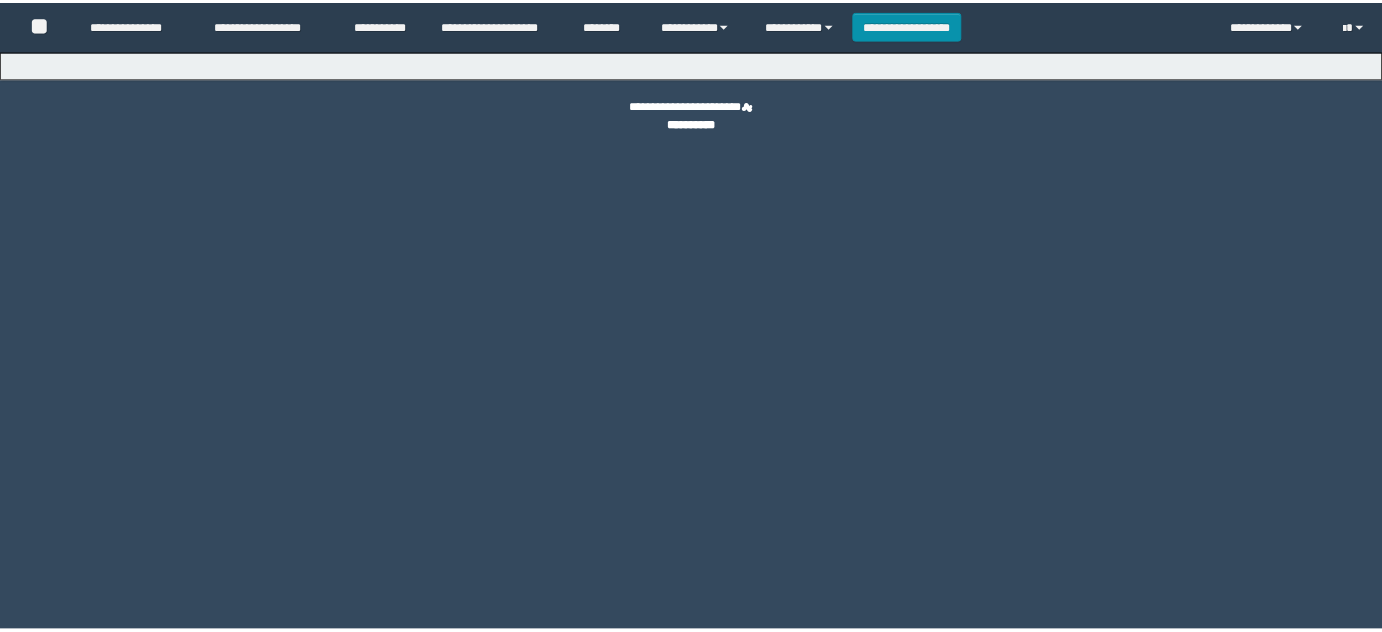 scroll, scrollTop: 0, scrollLeft: 0, axis: both 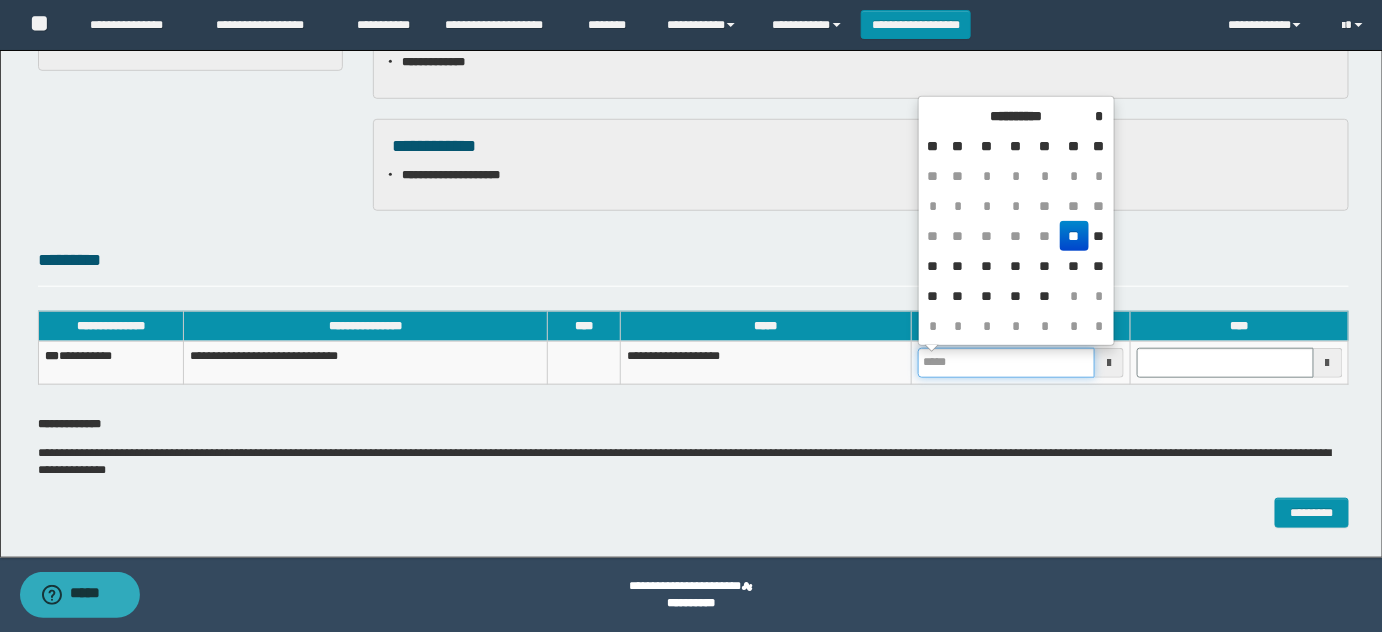 click at bounding box center [1006, 363] 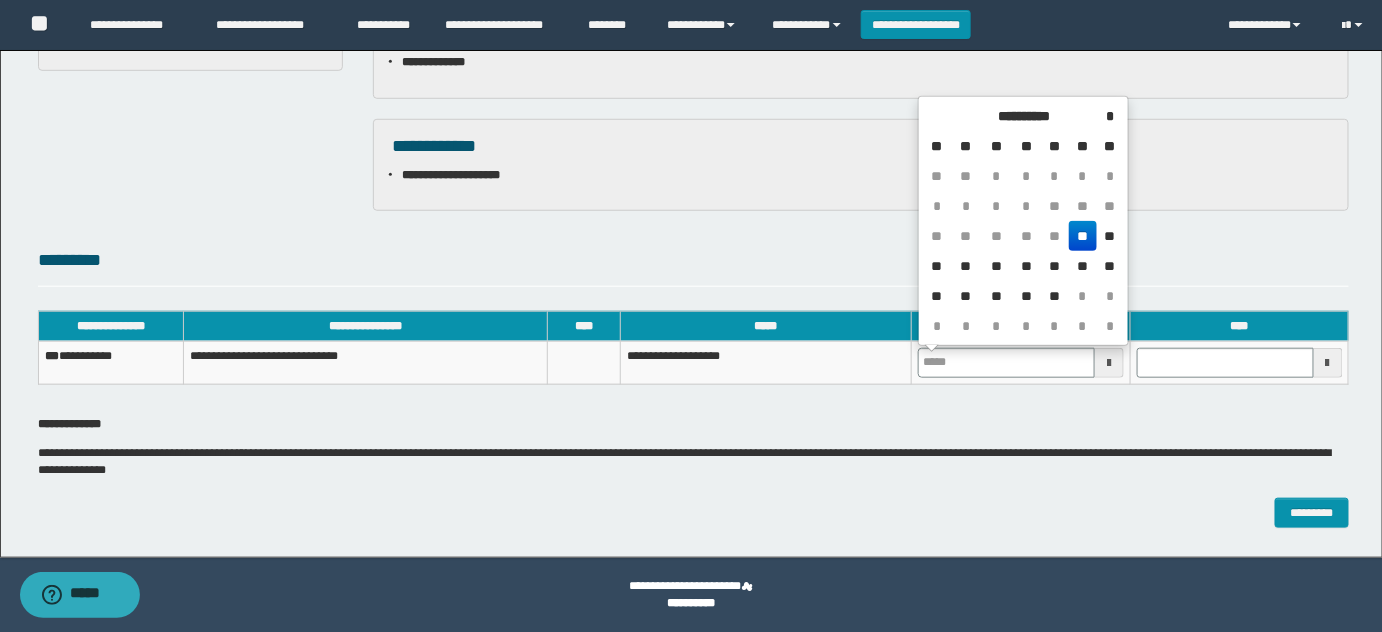click on "**" at bounding box center (1083, 236) 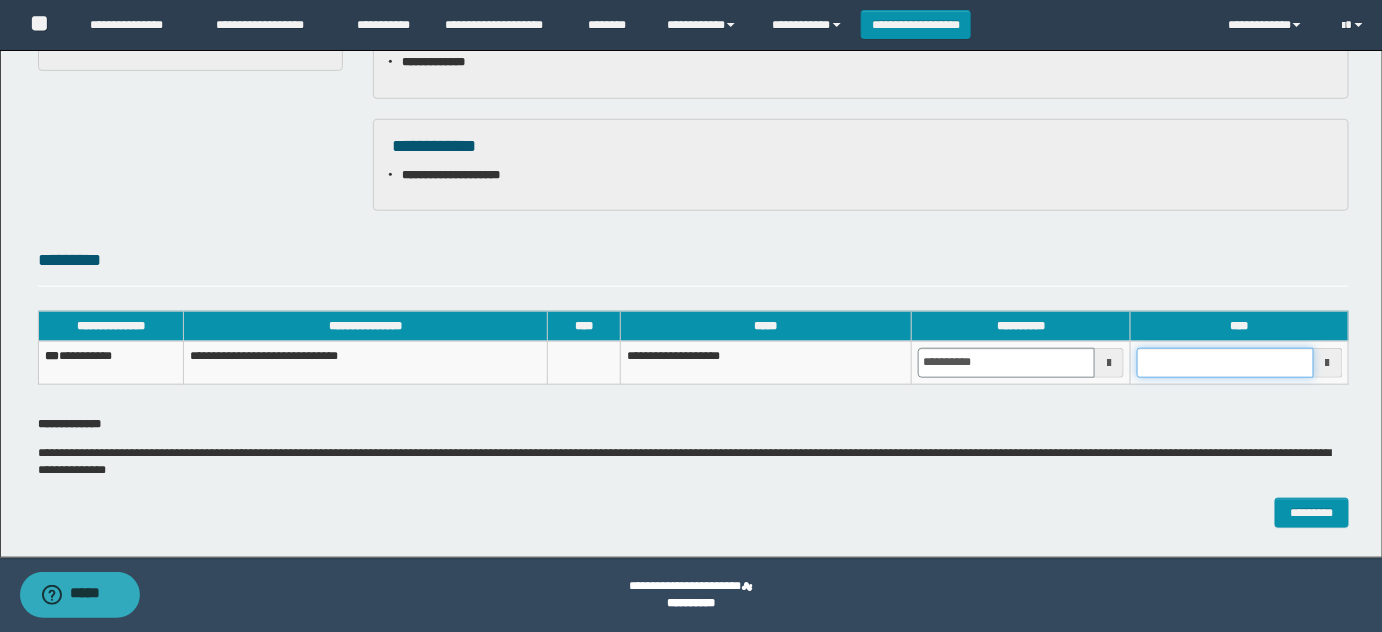 click at bounding box center (1225, 363) 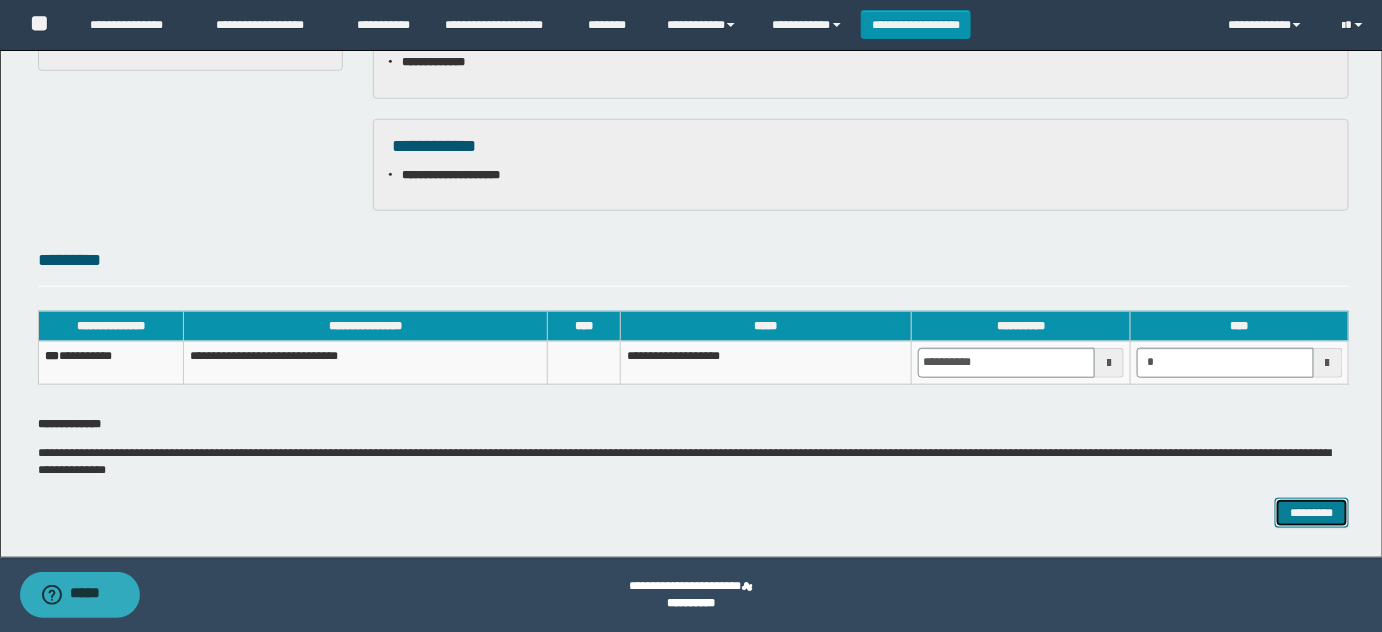 type on "*******" 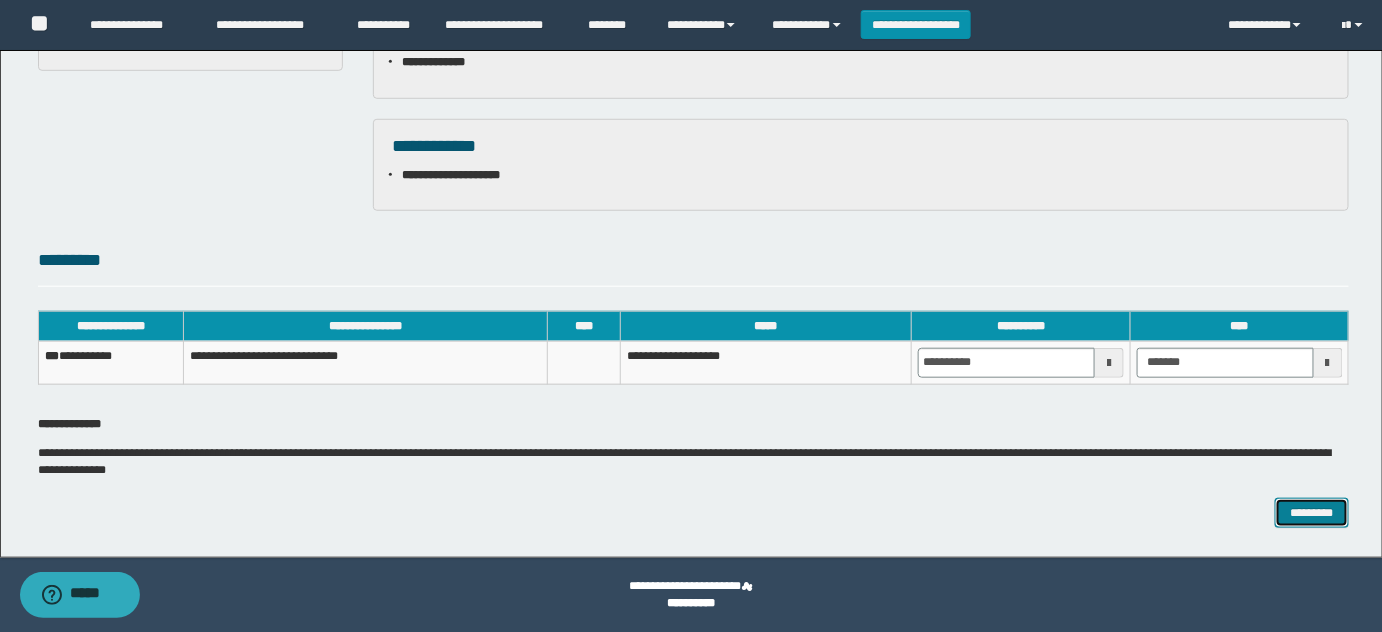 click on "*********" at bounding box center [1312, 512] 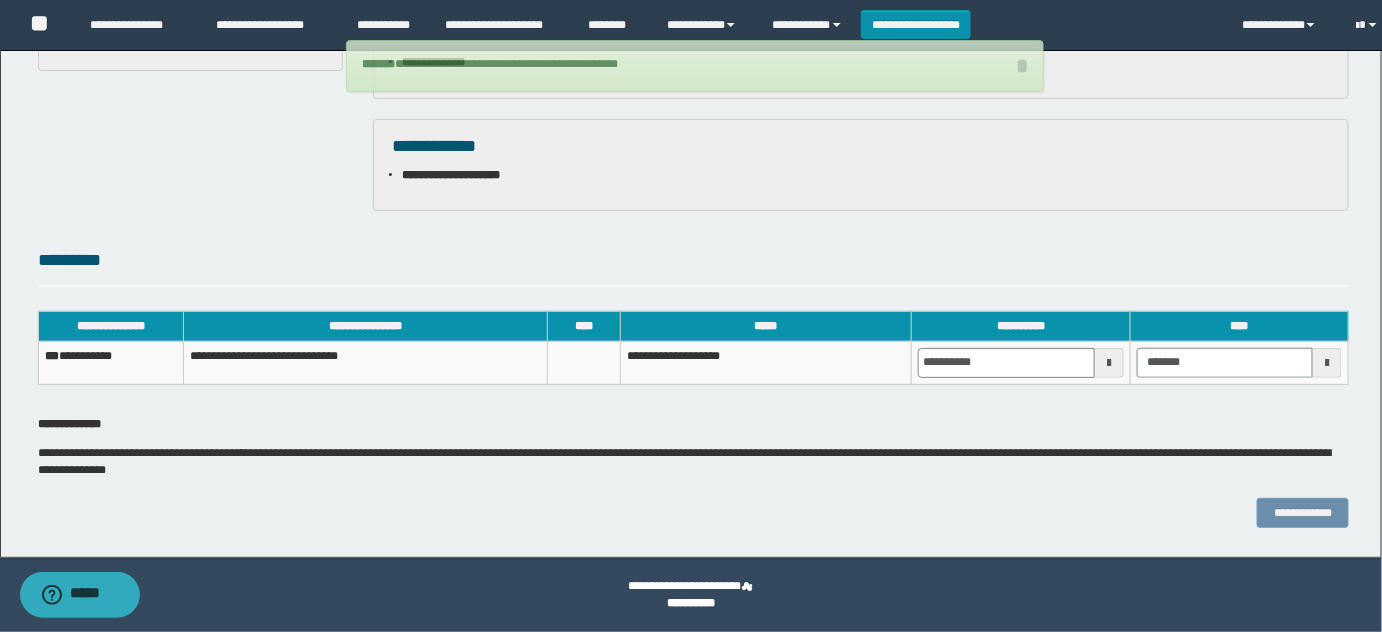 click on "**********" at bounding box center (111, 362) 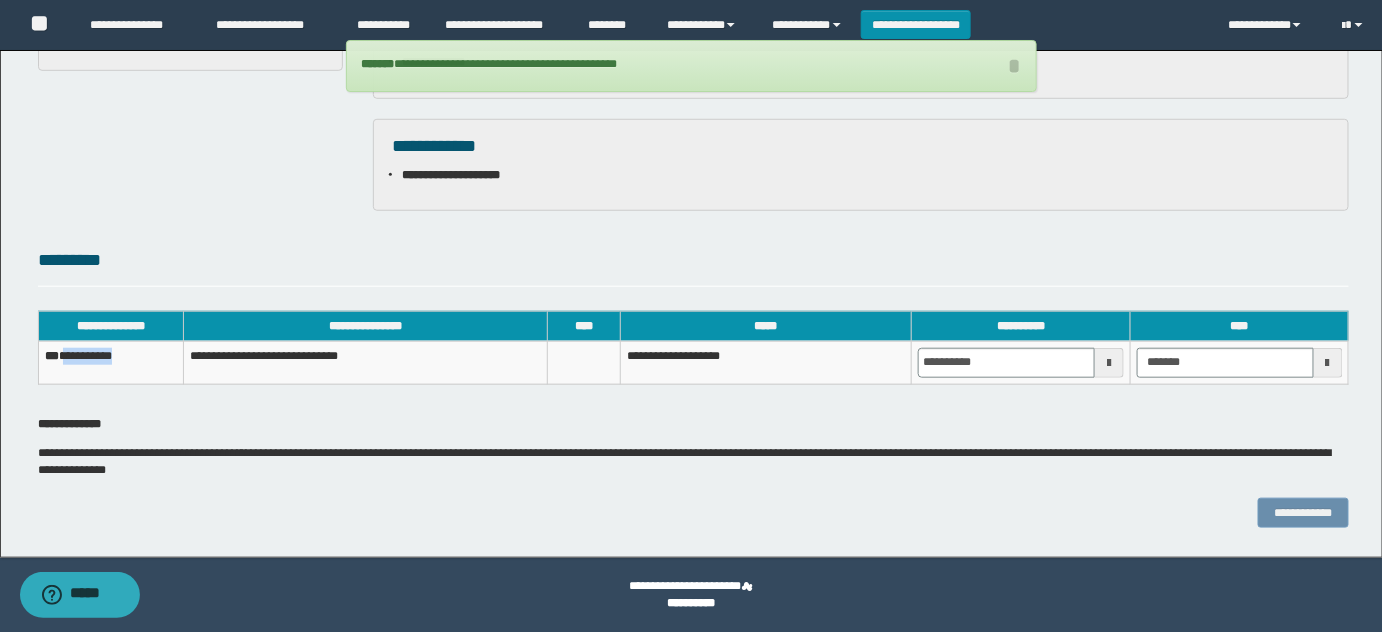 click on "**********" at bounding box center [111, 362] 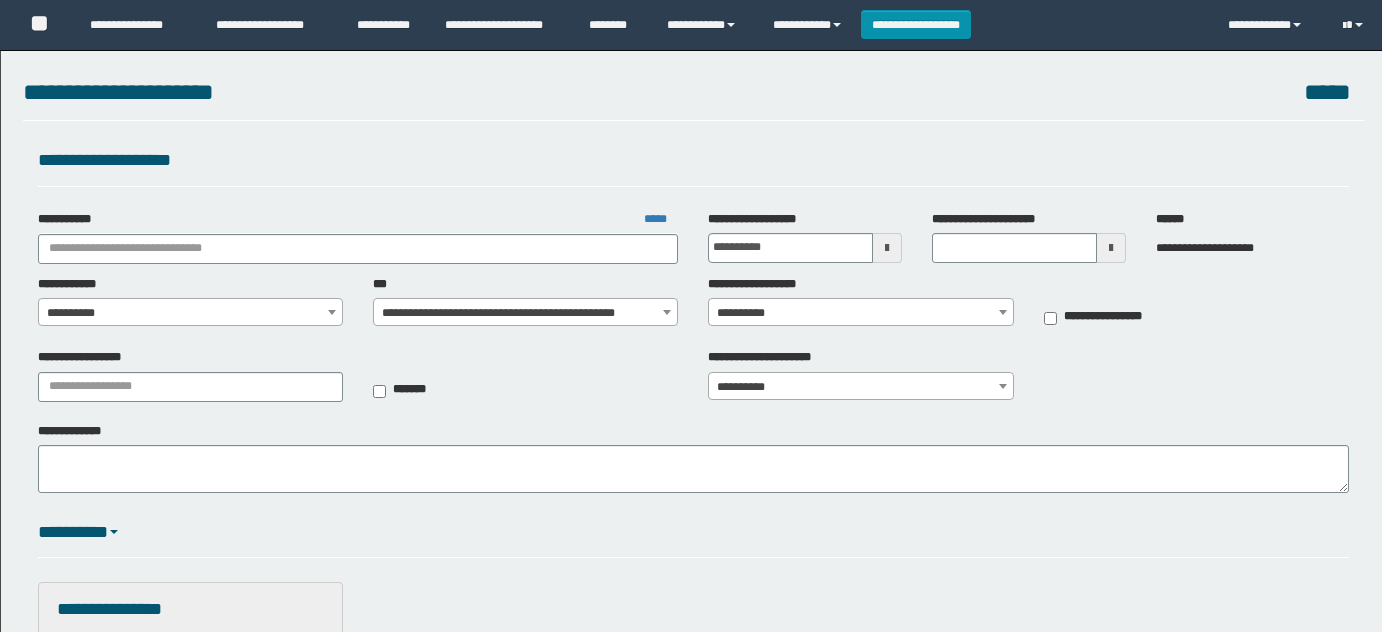 scroll, scrollTop: 0, scrollLeft: 0, axis: both 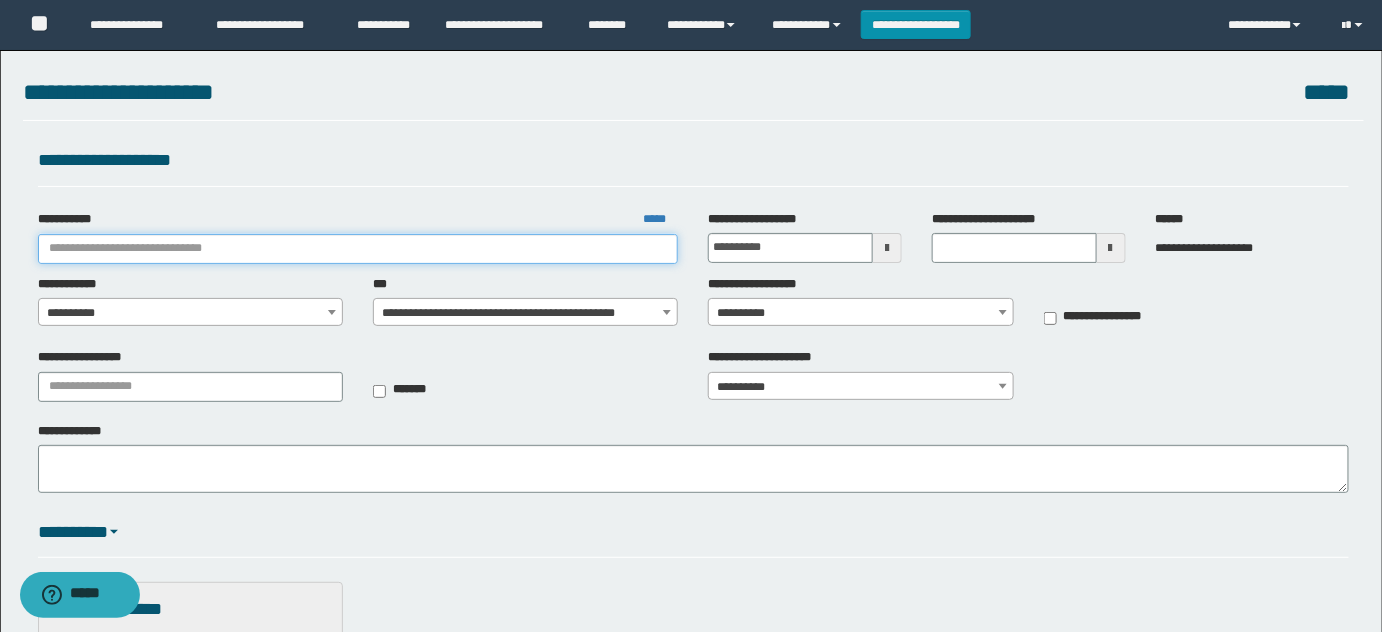 click on "**********" at bounding box center (358, 249) 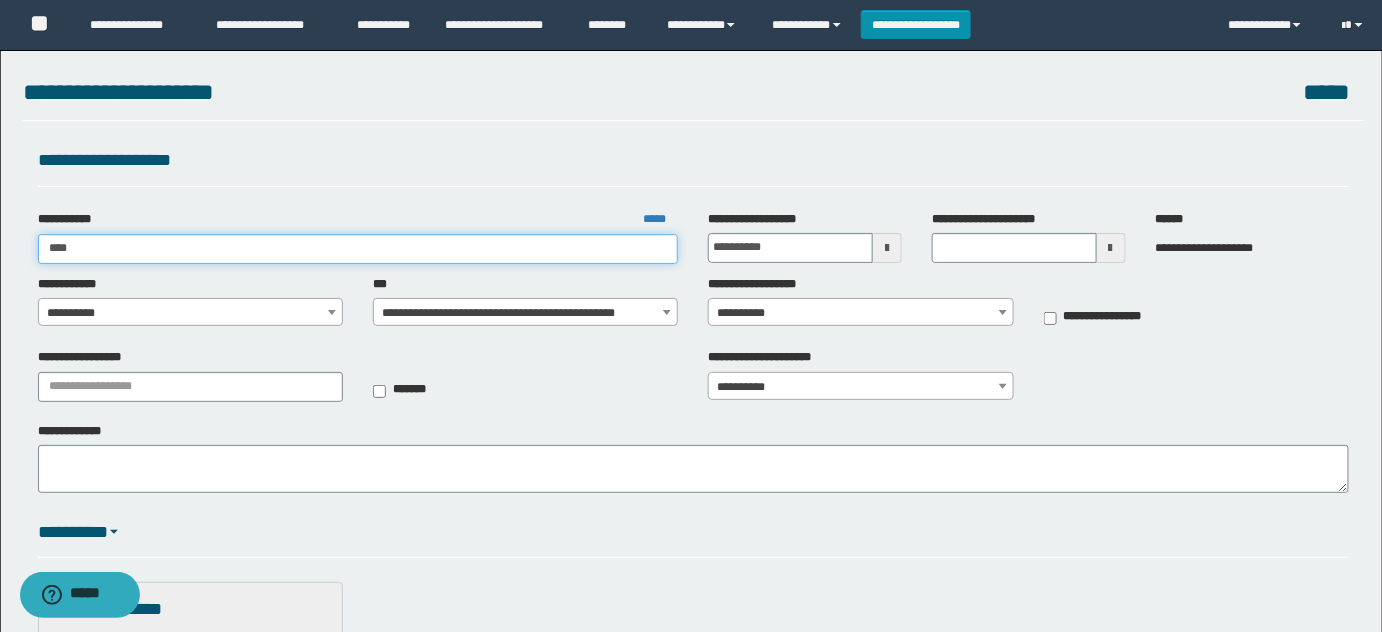 type on "*****" 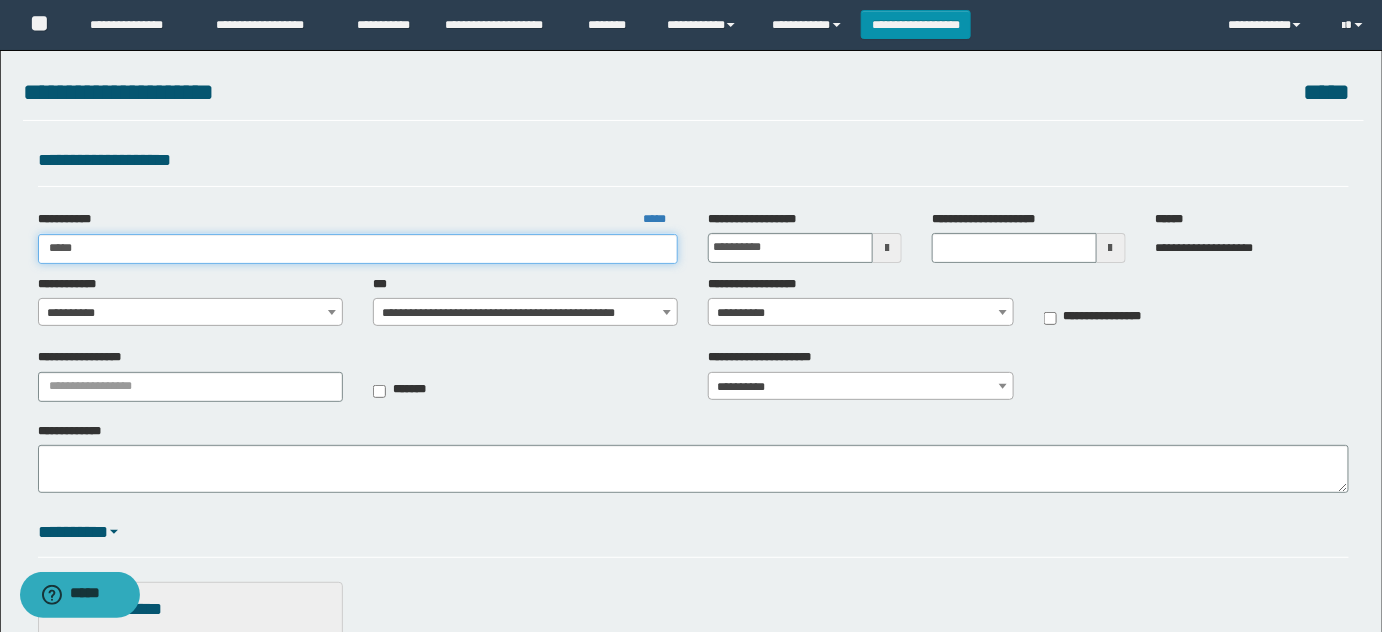 type on "*****" 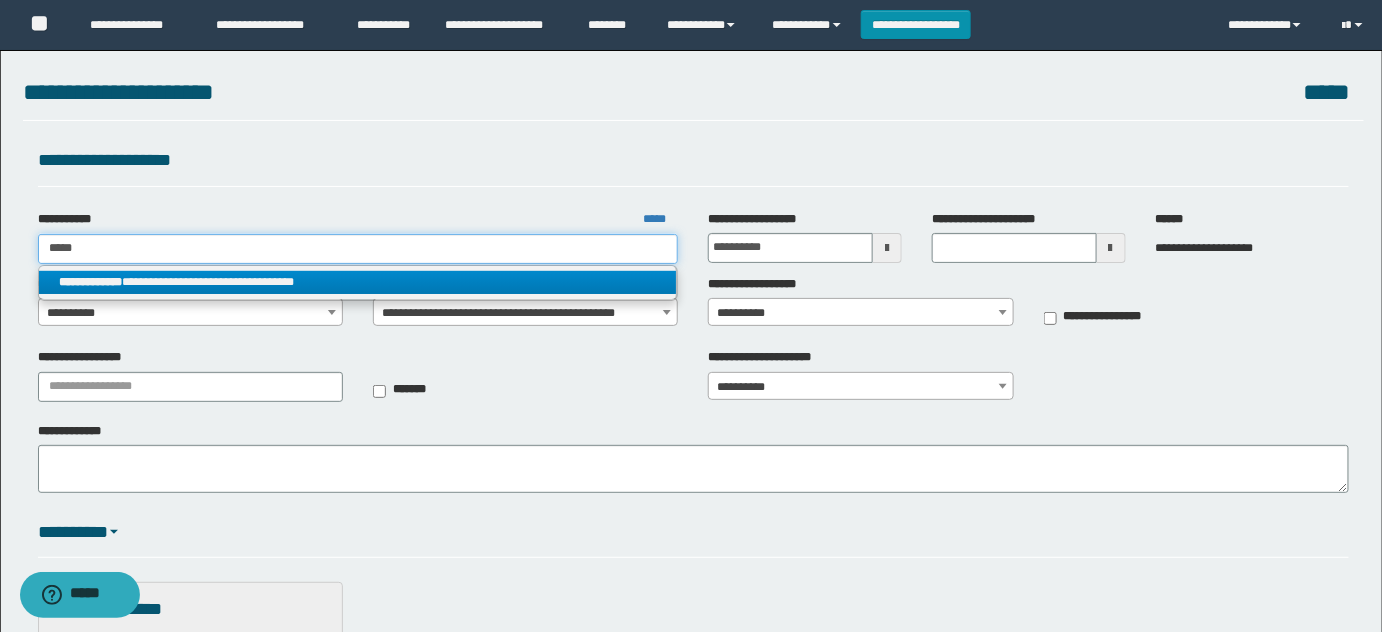 type on "*****" 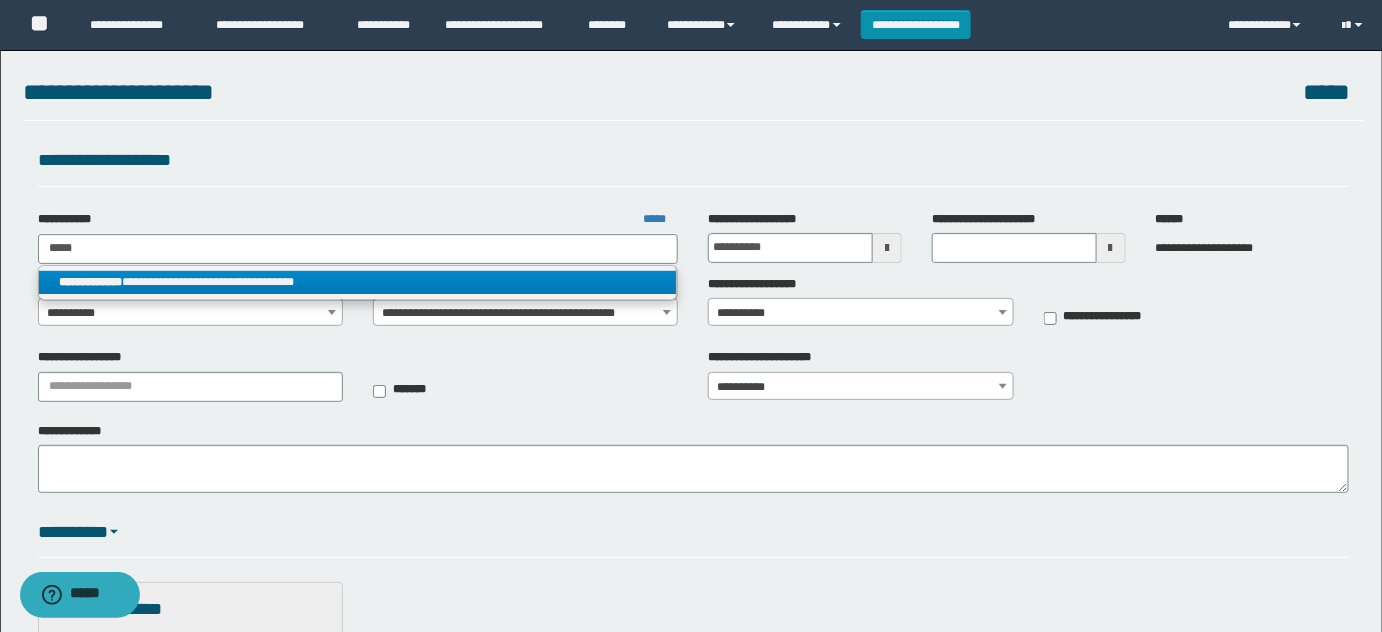 click on "**********" at bounding box center (358, 282) 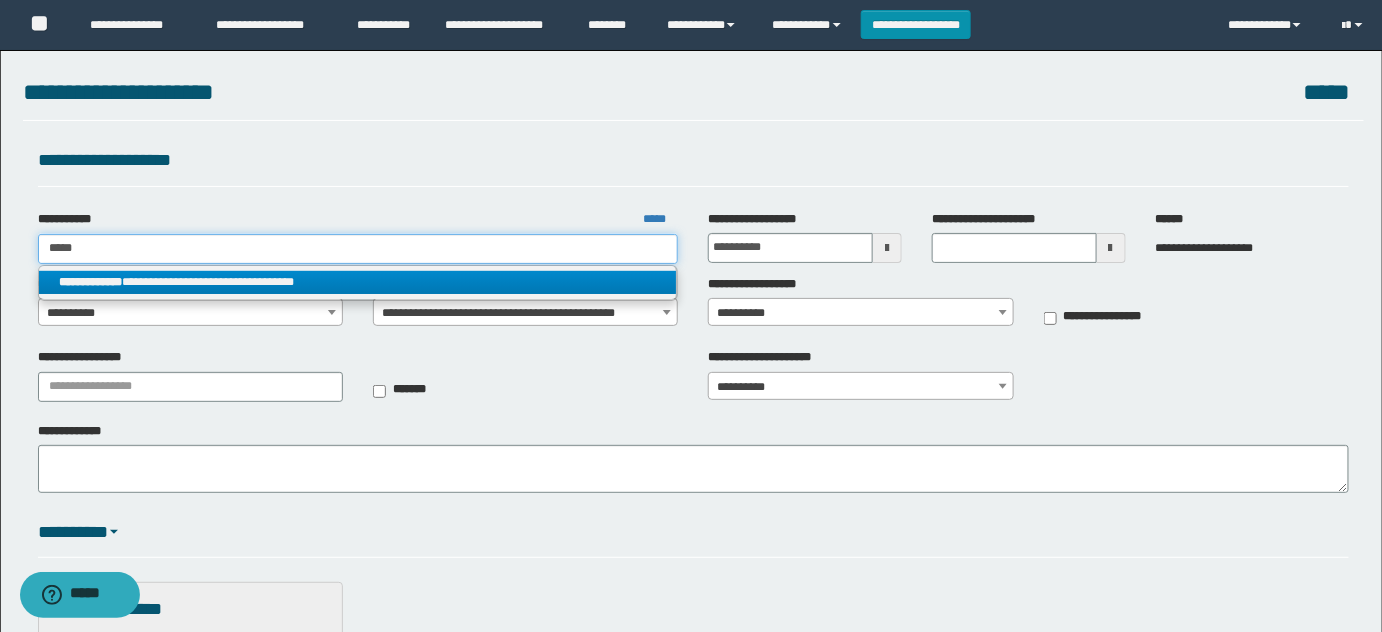 type 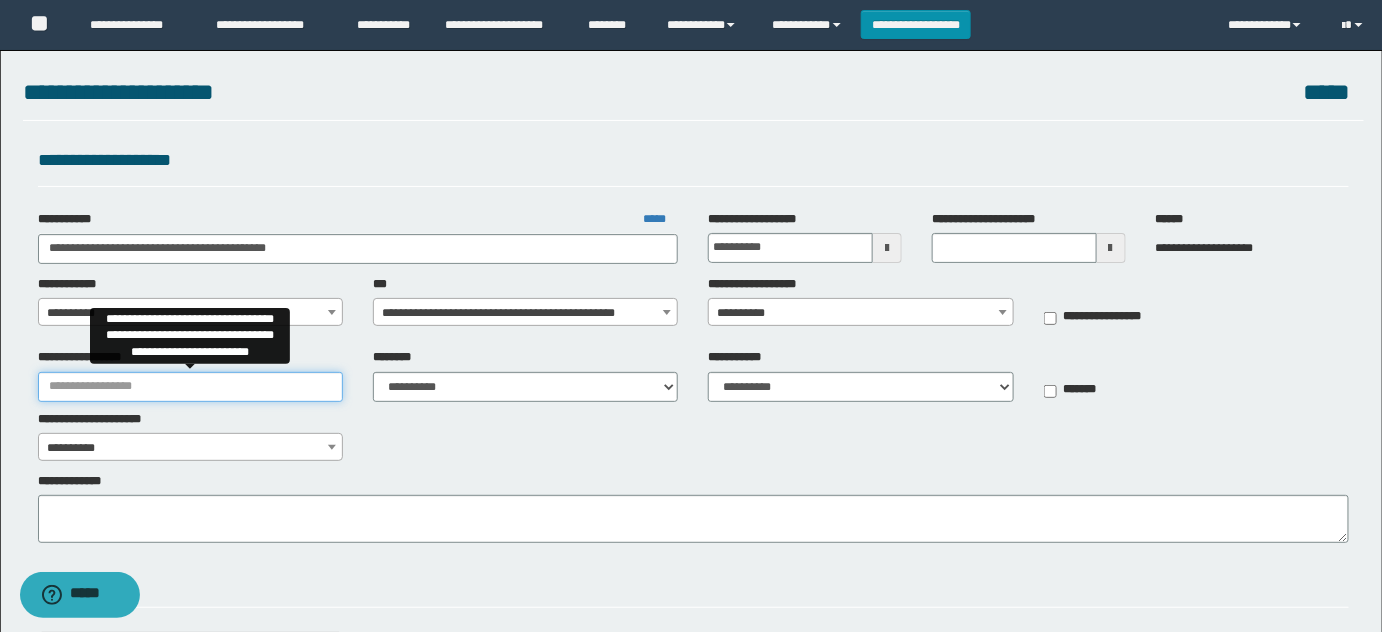 drag, startPoint x: 129, startPoint y: 400, endPoint x: 136, endPoint y: 391, distance: 11.401754 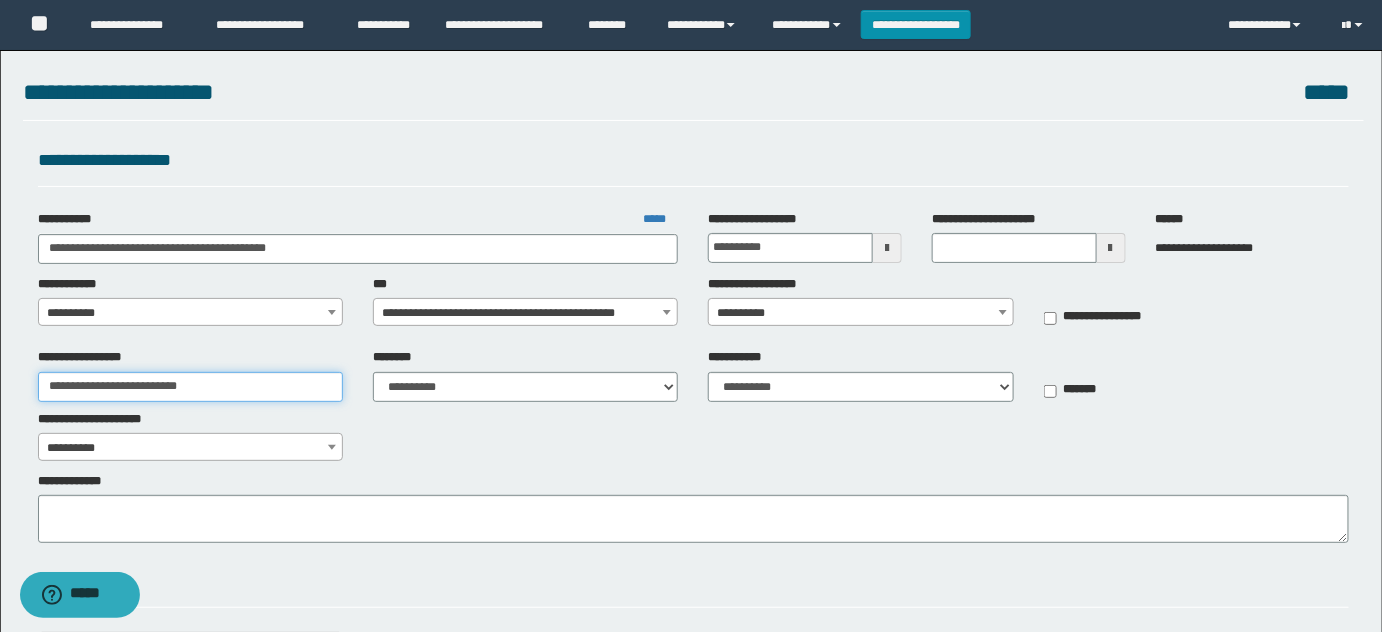 type on "**********" 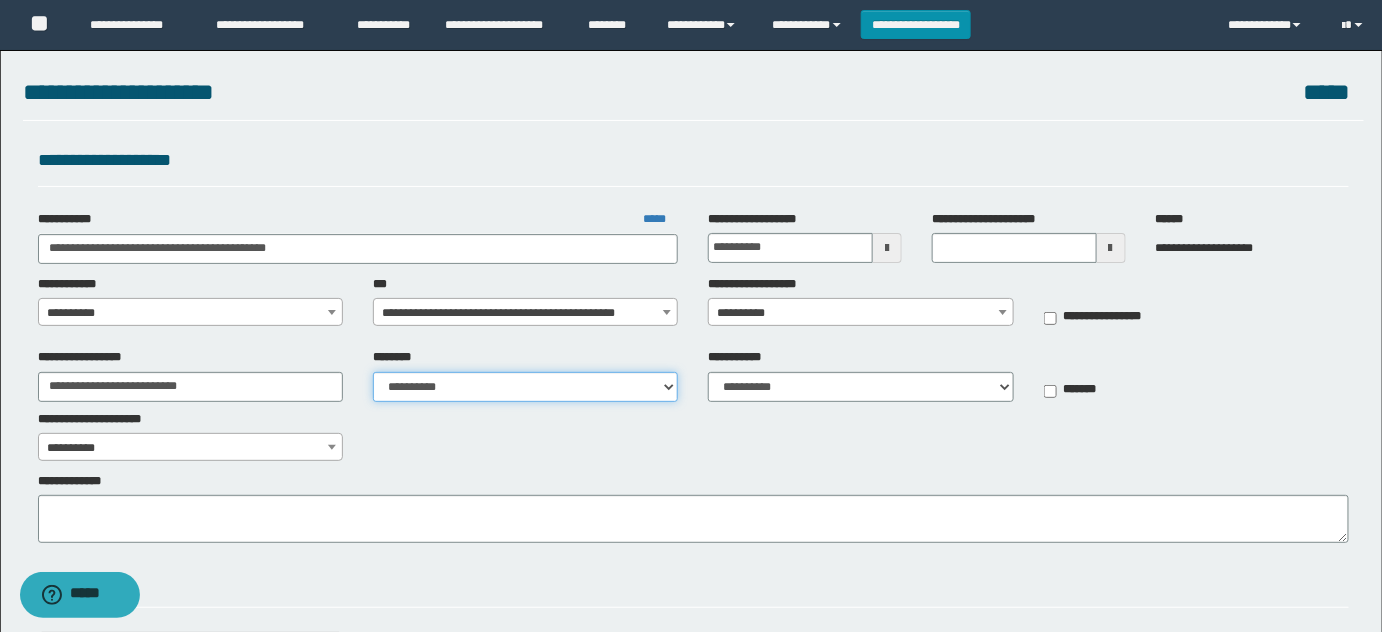 click on "**********" at bounding box center [525, 387] 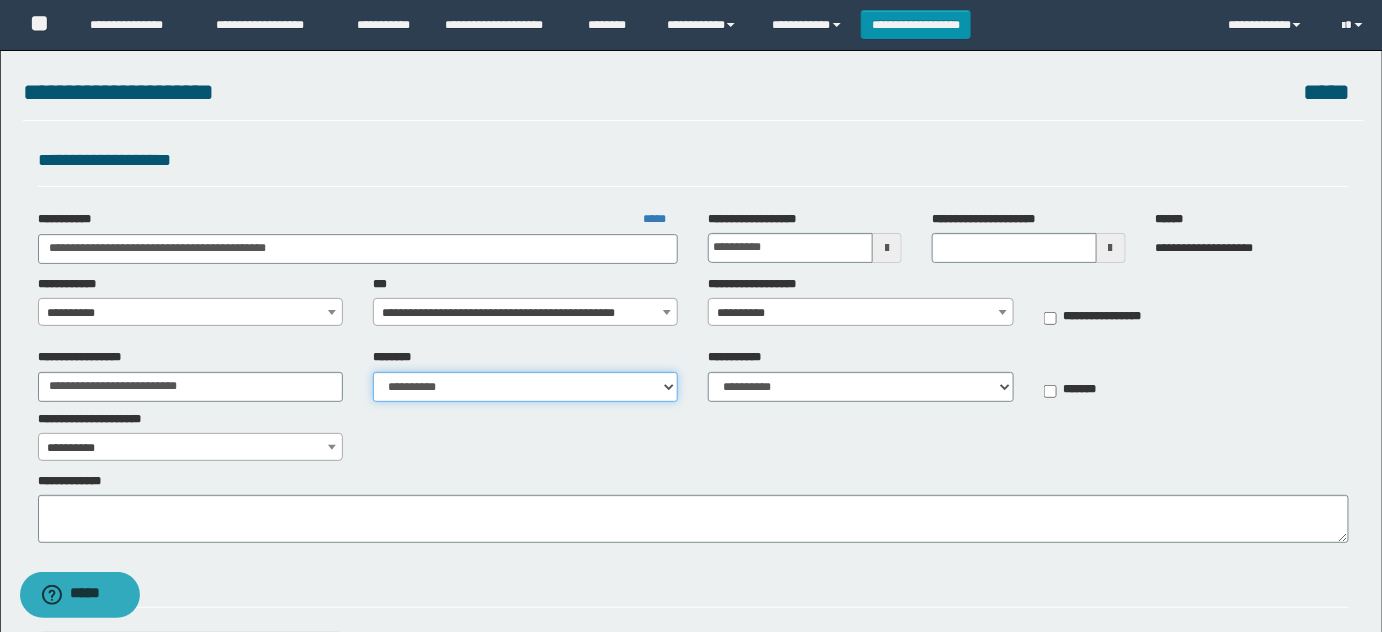 click on "**********" at bounding box center (525, 387) 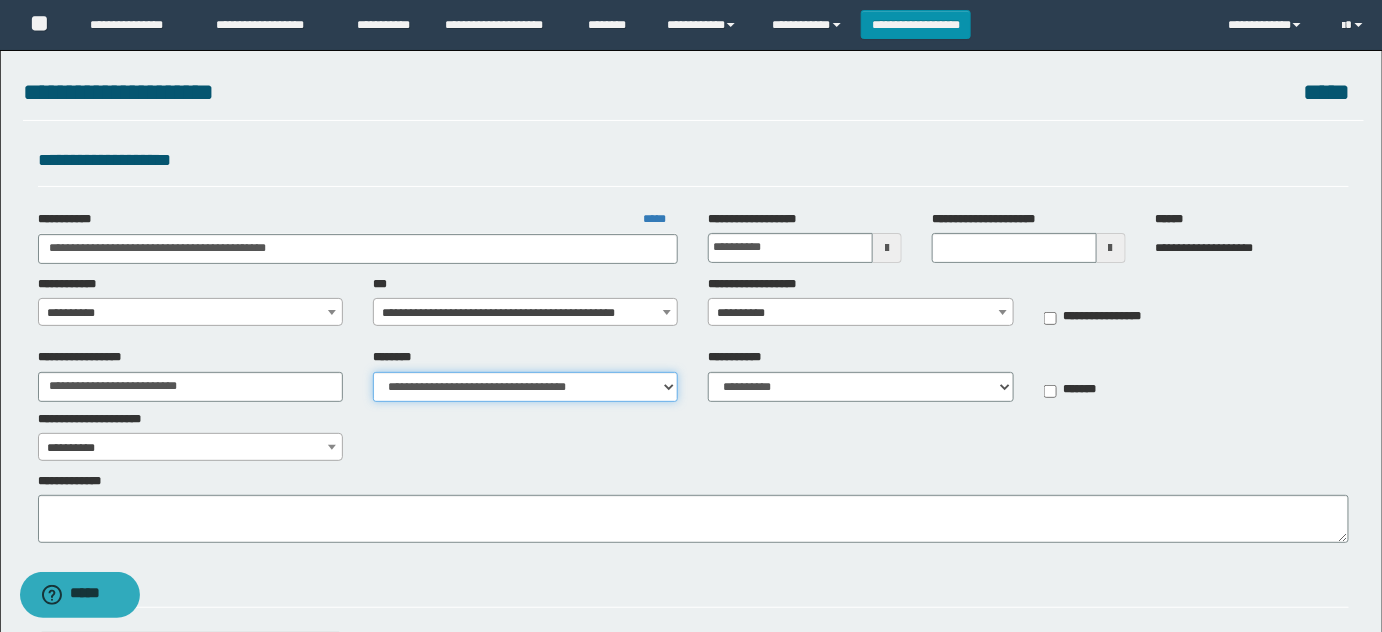 click on "**********" at bounding box center [525, 387] 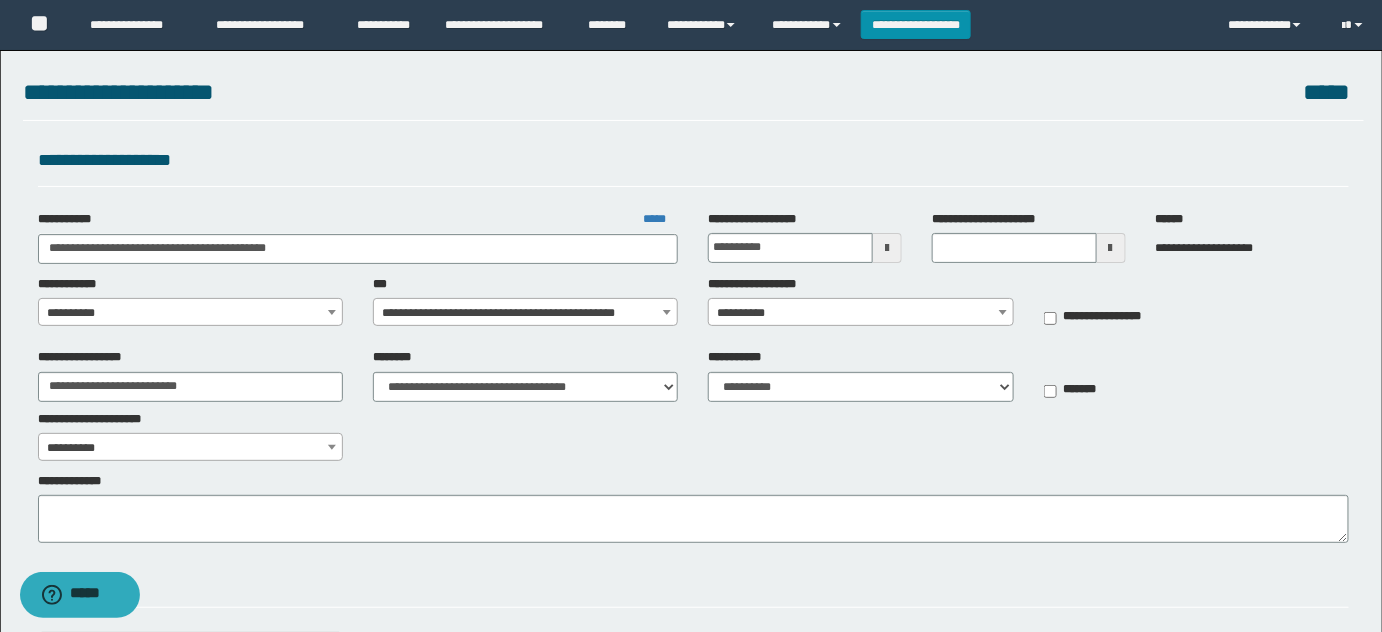 click on "**********" at bounding box center (191, 313) 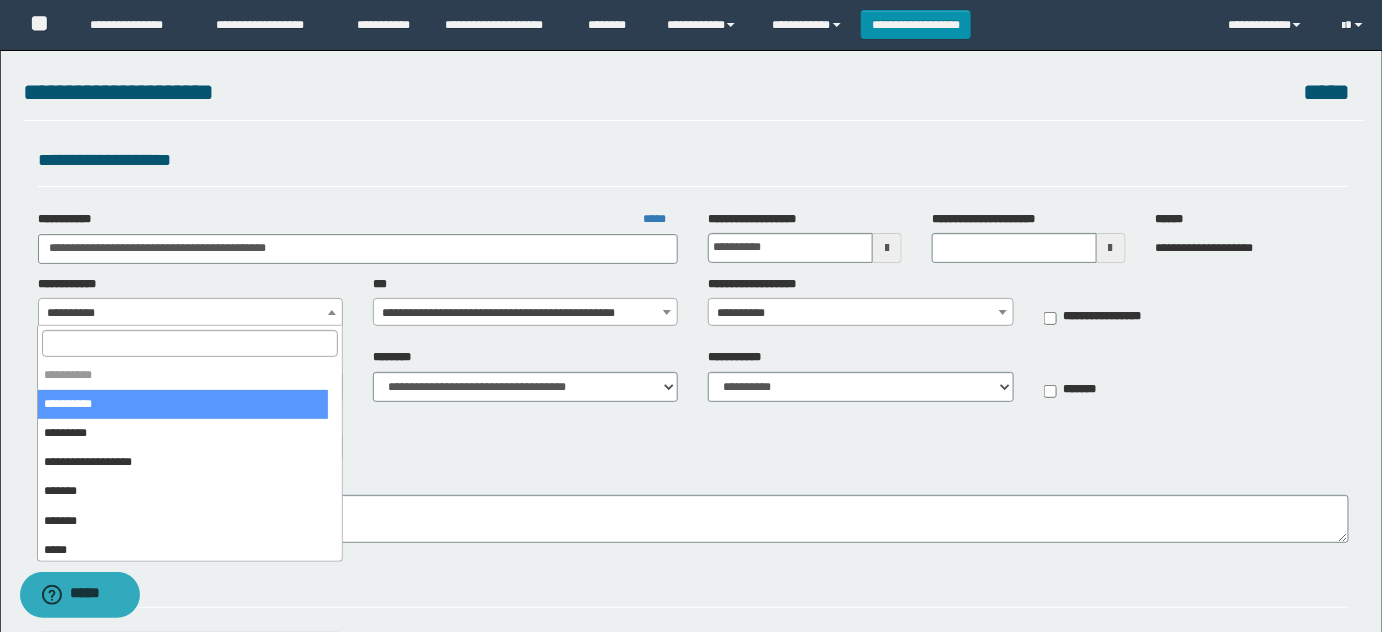 click at bounding box center [189, 343] 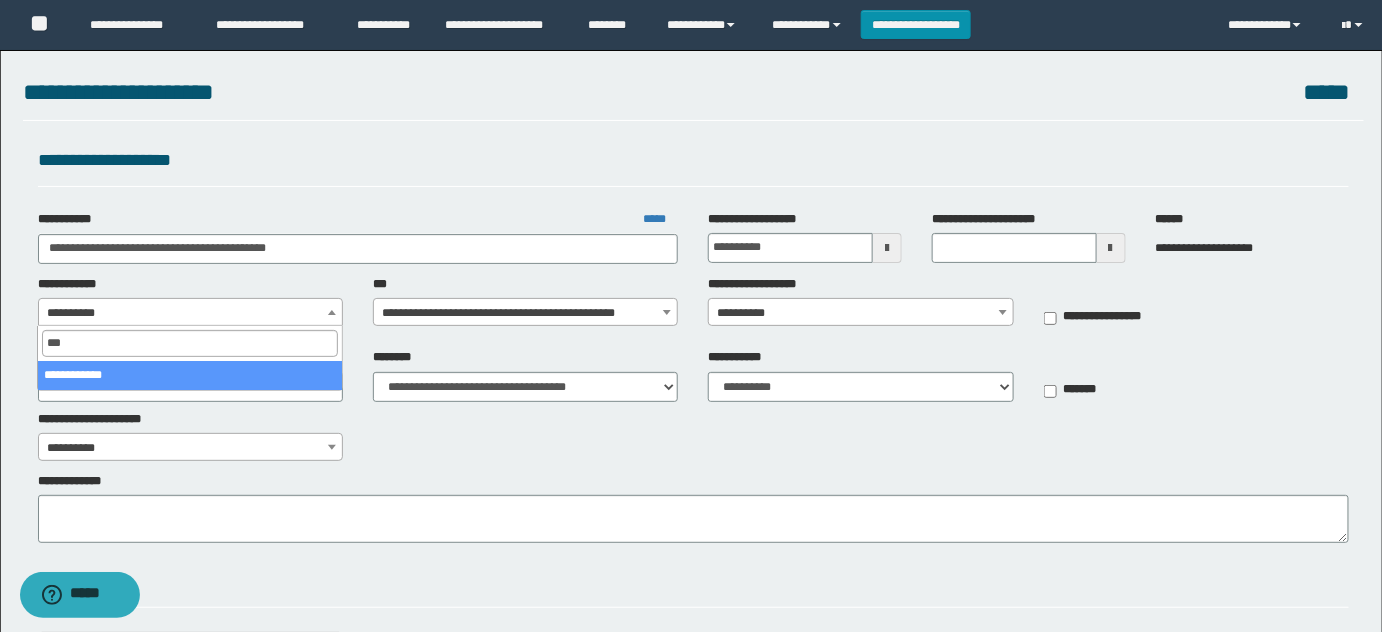 type on "****" 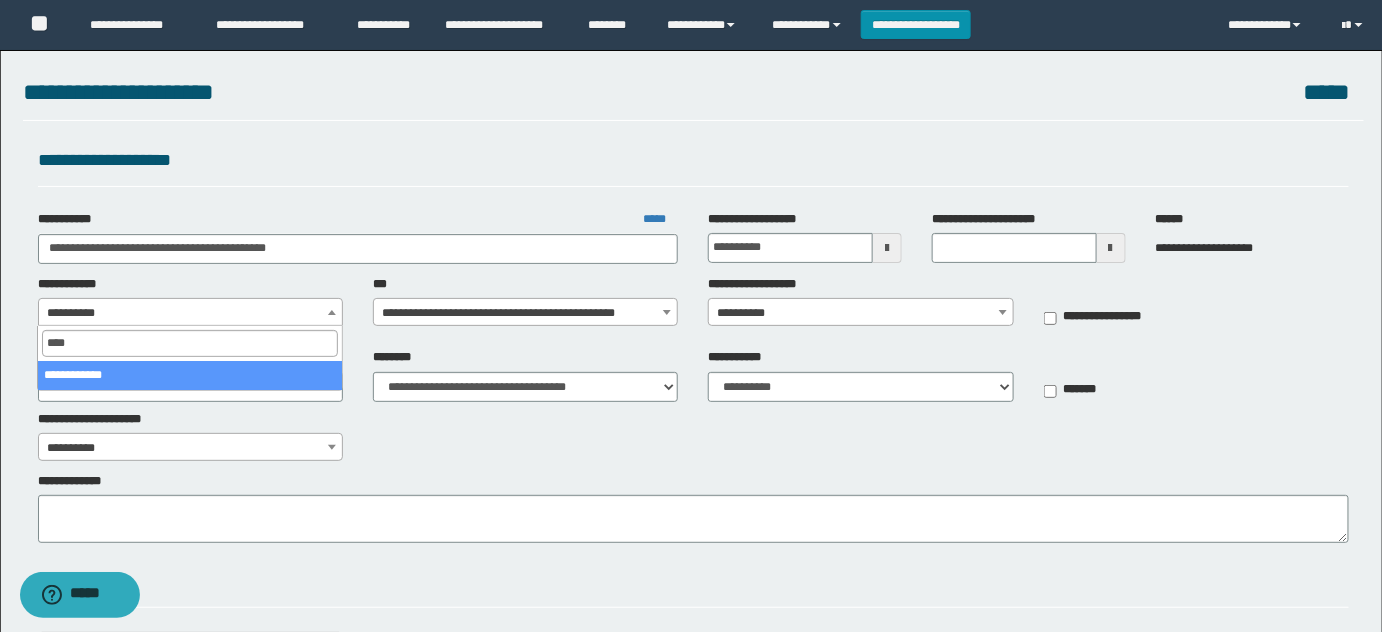 select on "*" 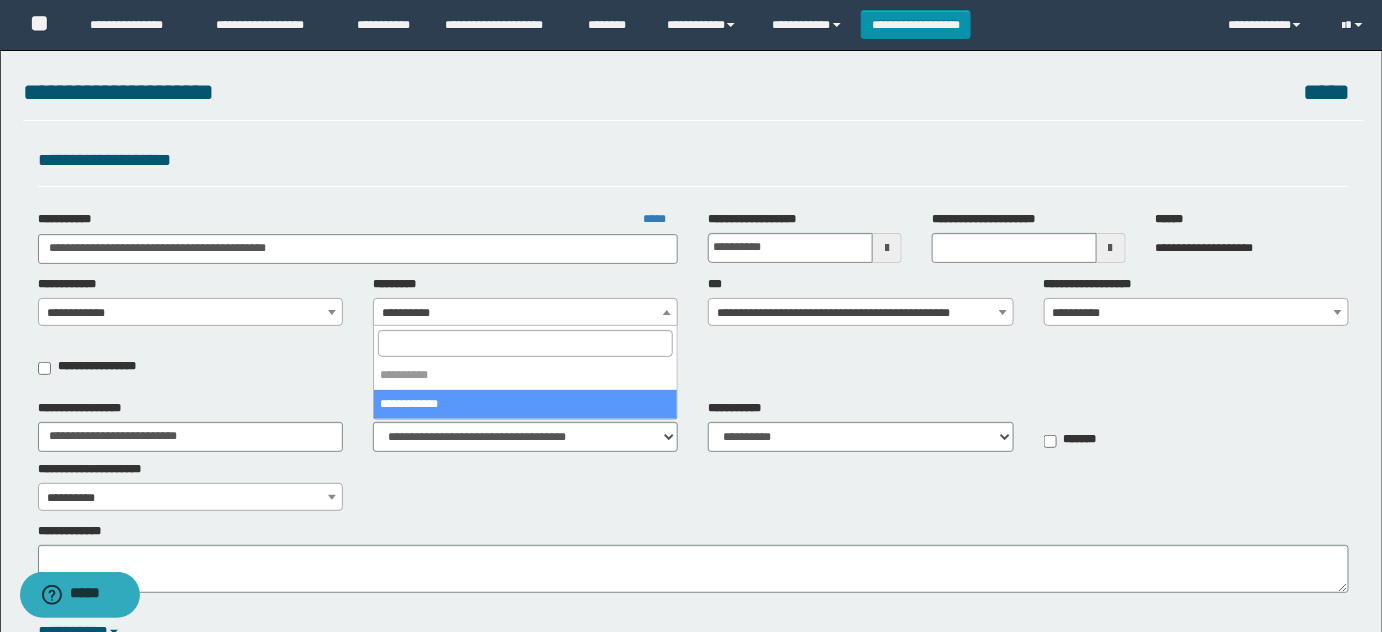 select on "***" 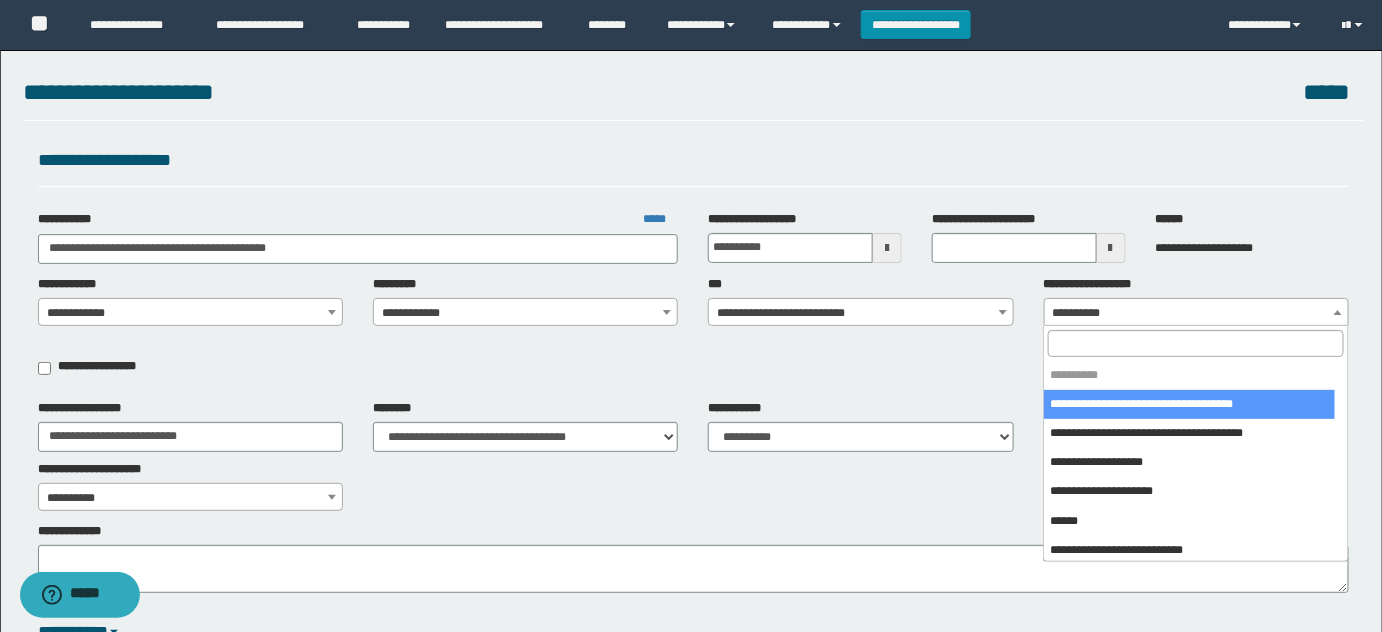 click on "**********" at bounding box center (1197, 313) 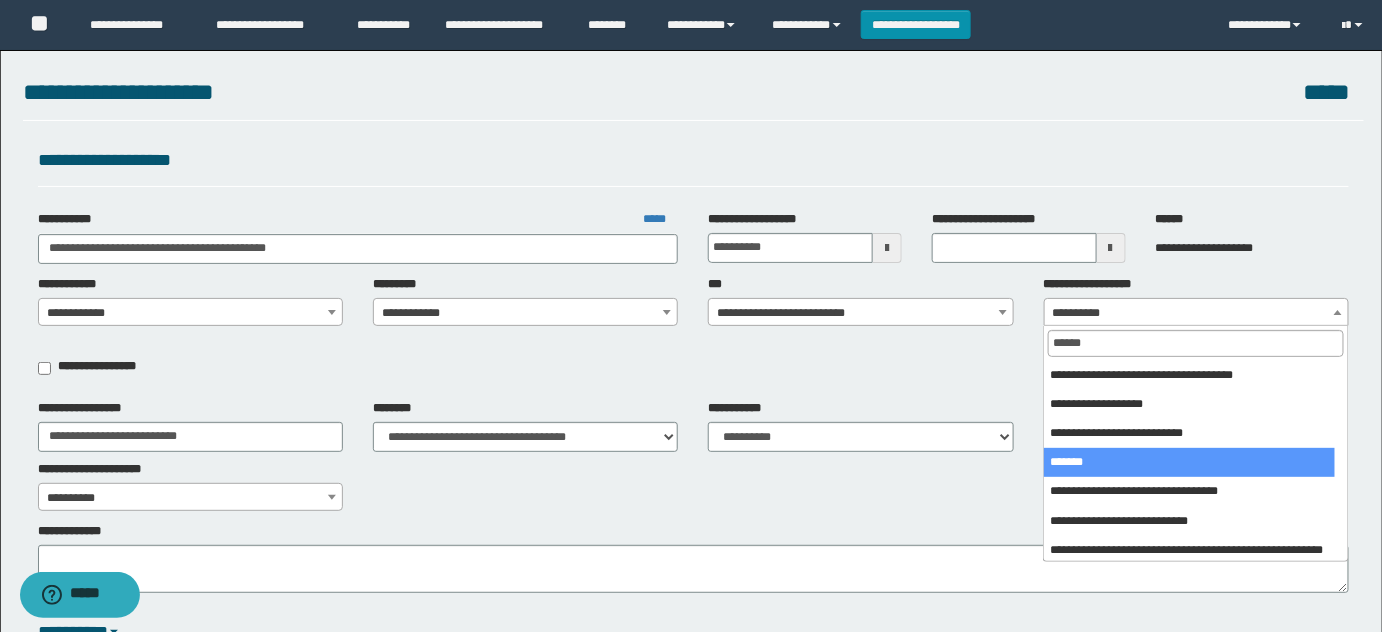 type on "******" 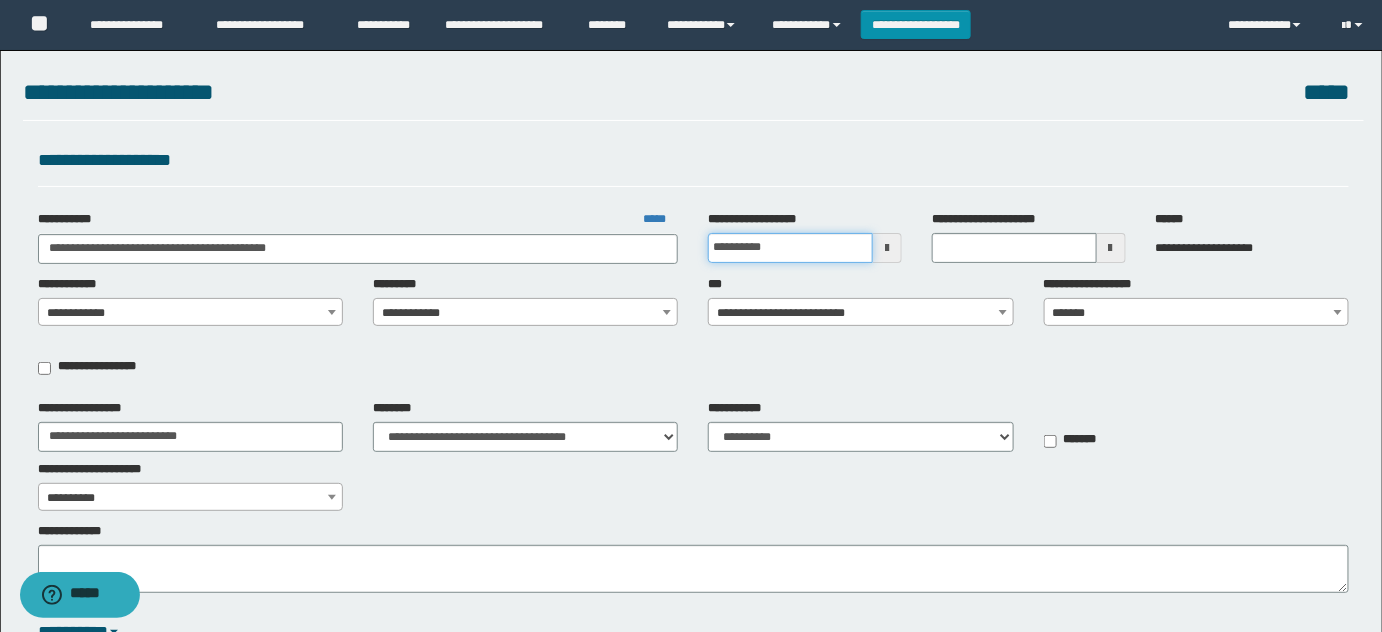 click on "**********" at bounding box center (790, 248) 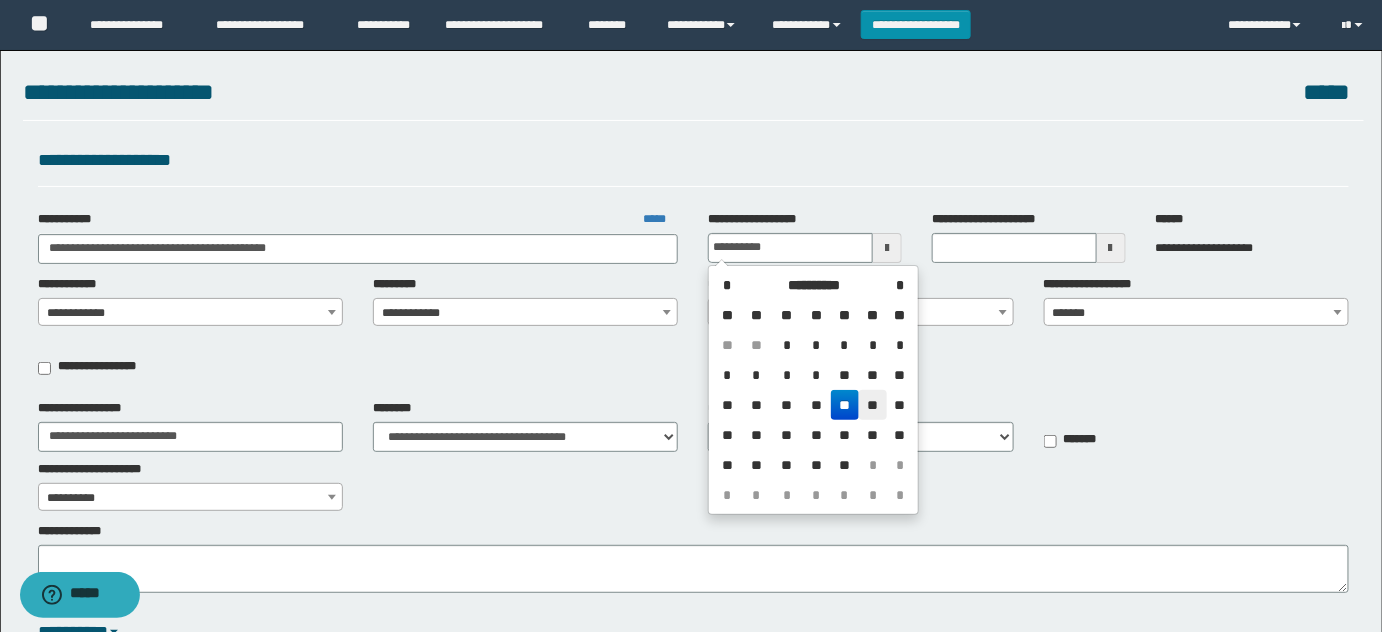 click on "**" at bounding box center (873, 405) 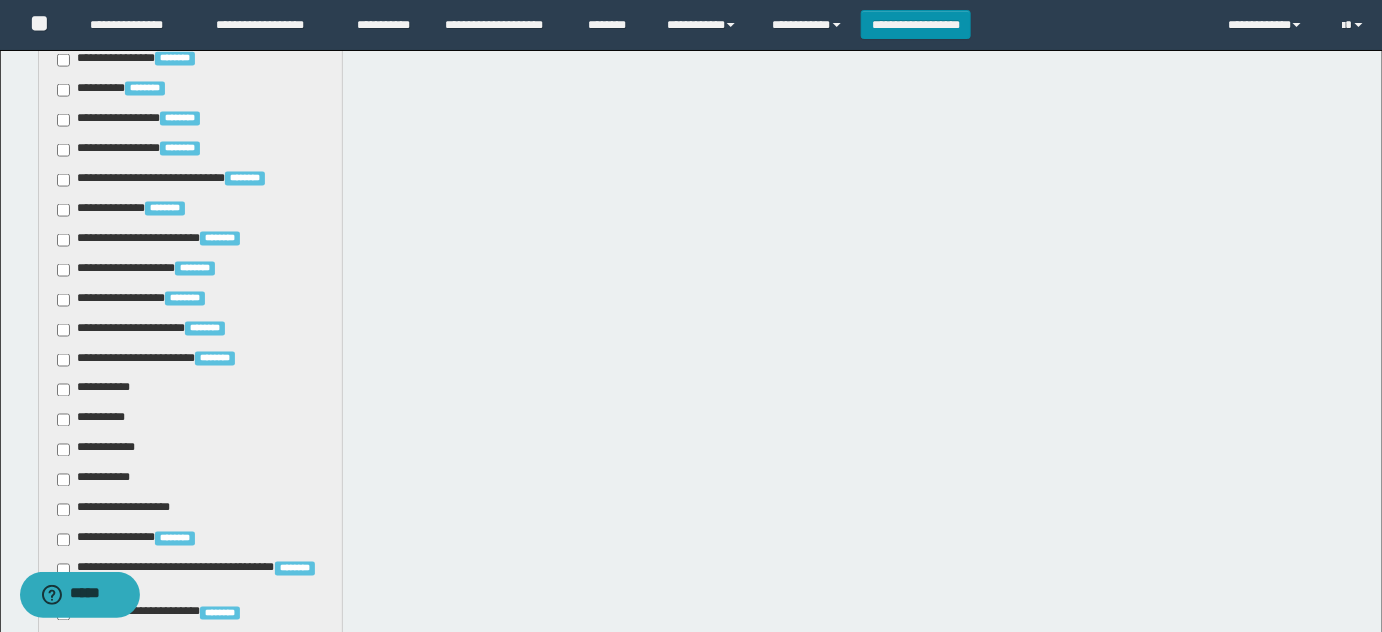 scroll, scrollTop: 1000, scrollLeft: 0, axis: vertical 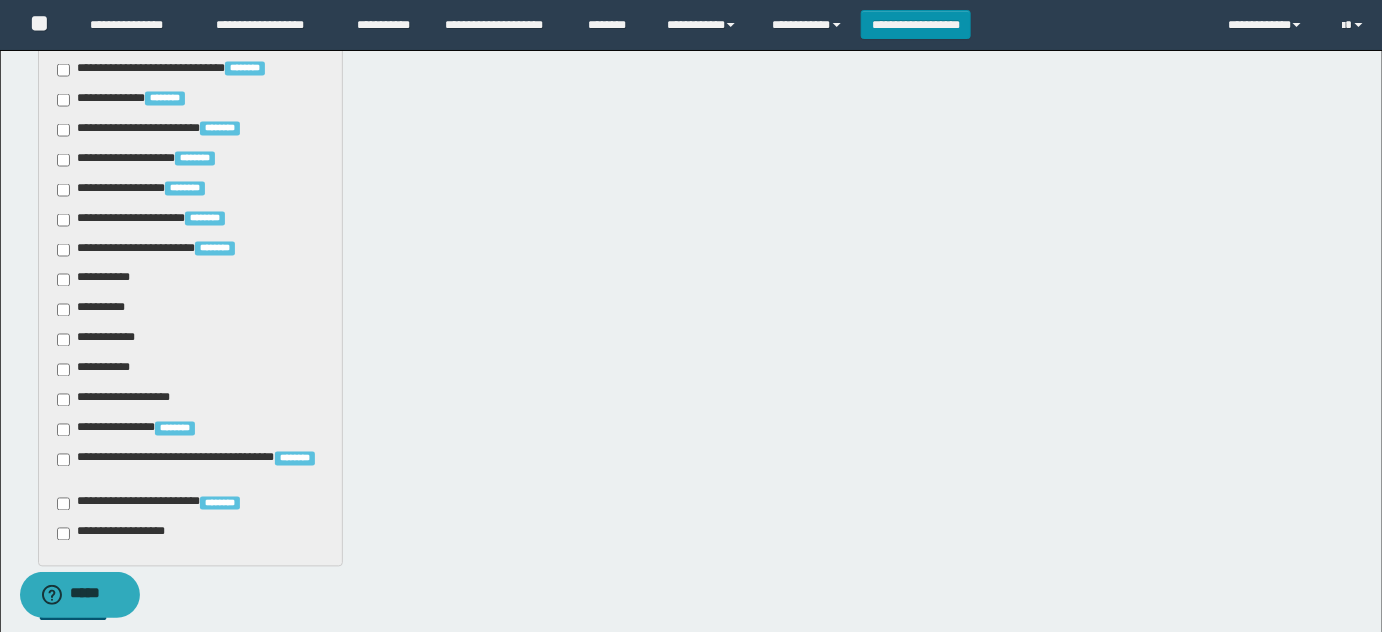 click on "**********" at bounding box center [97, 280] 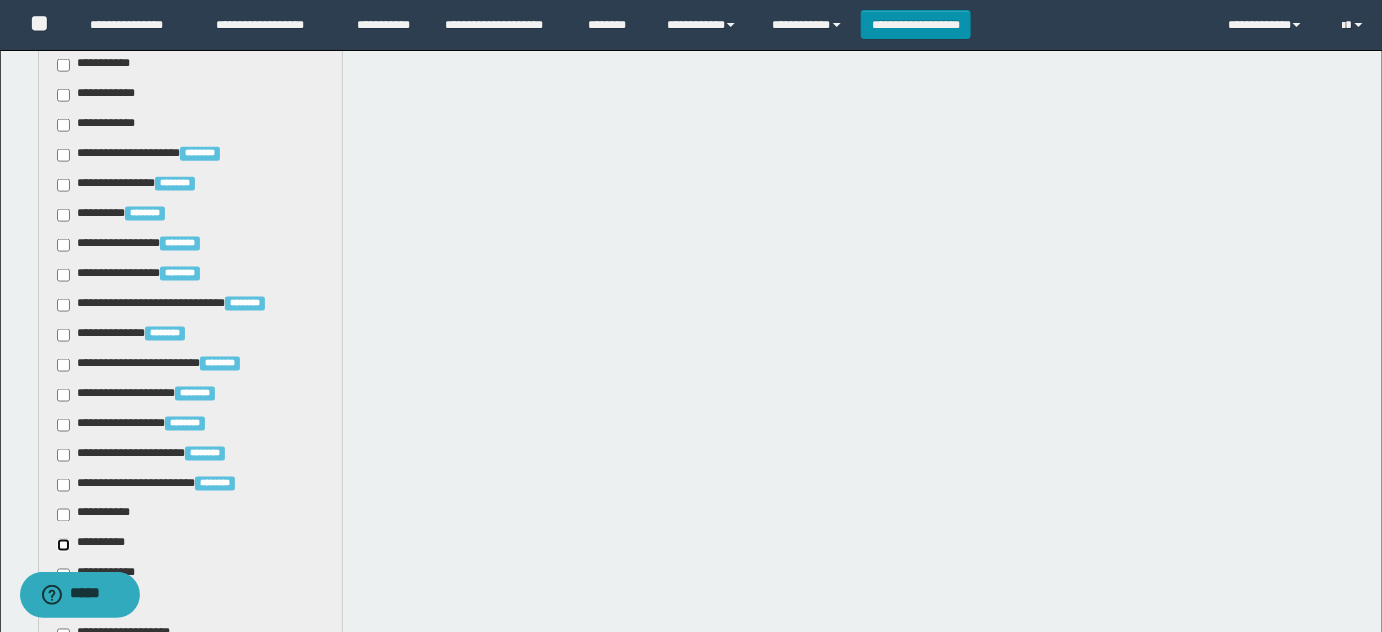 scroll, scrollTop: 727, scrollLeft: 0, axis: vertical 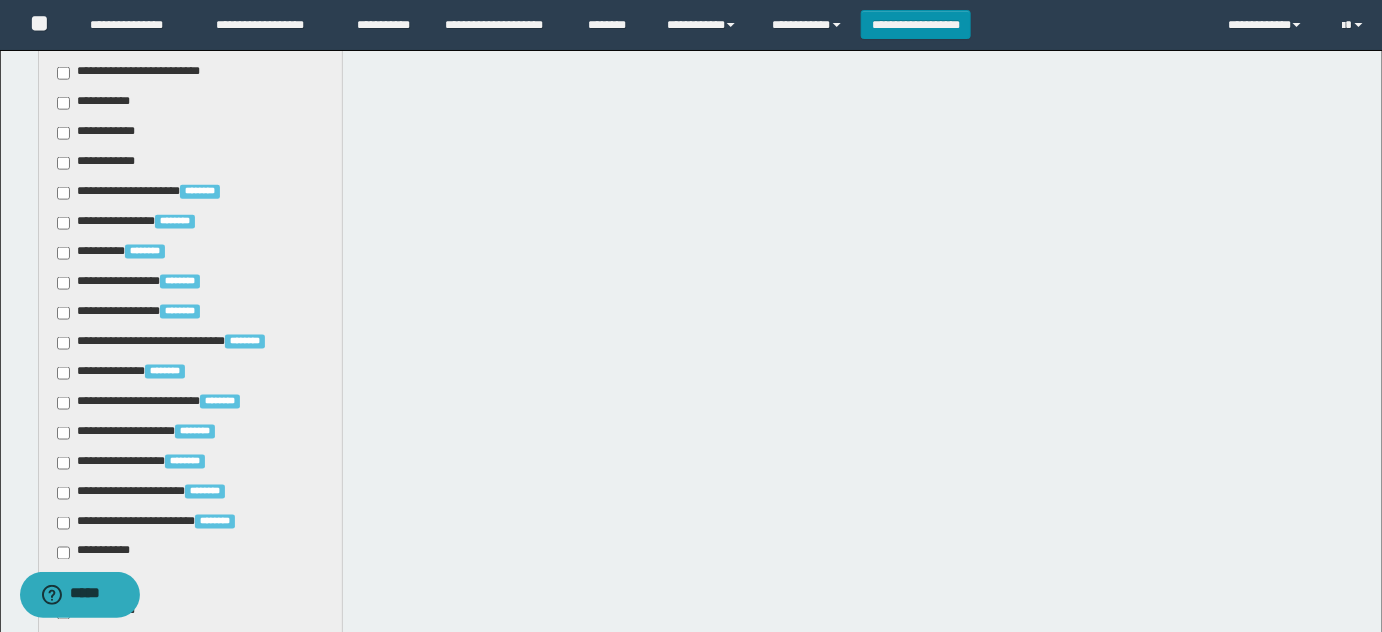 click on "**********" at bounding box center [97, 103] 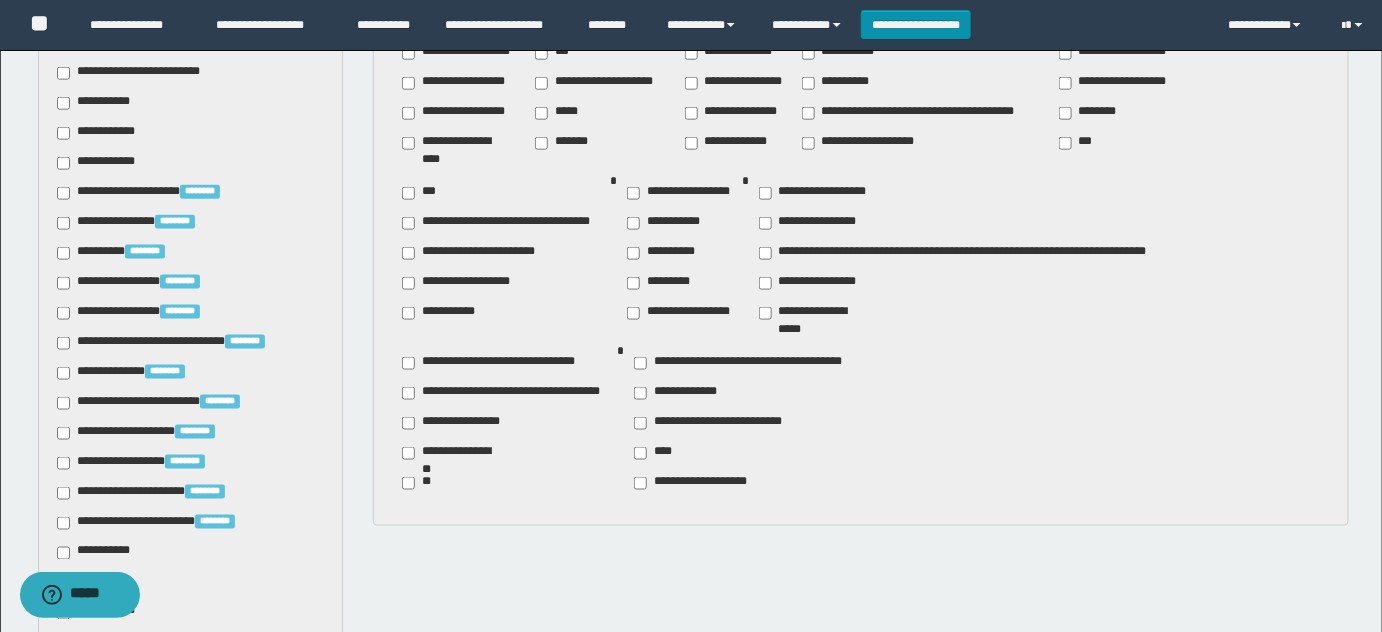 click on "**********" at bounding box center [973, 253] 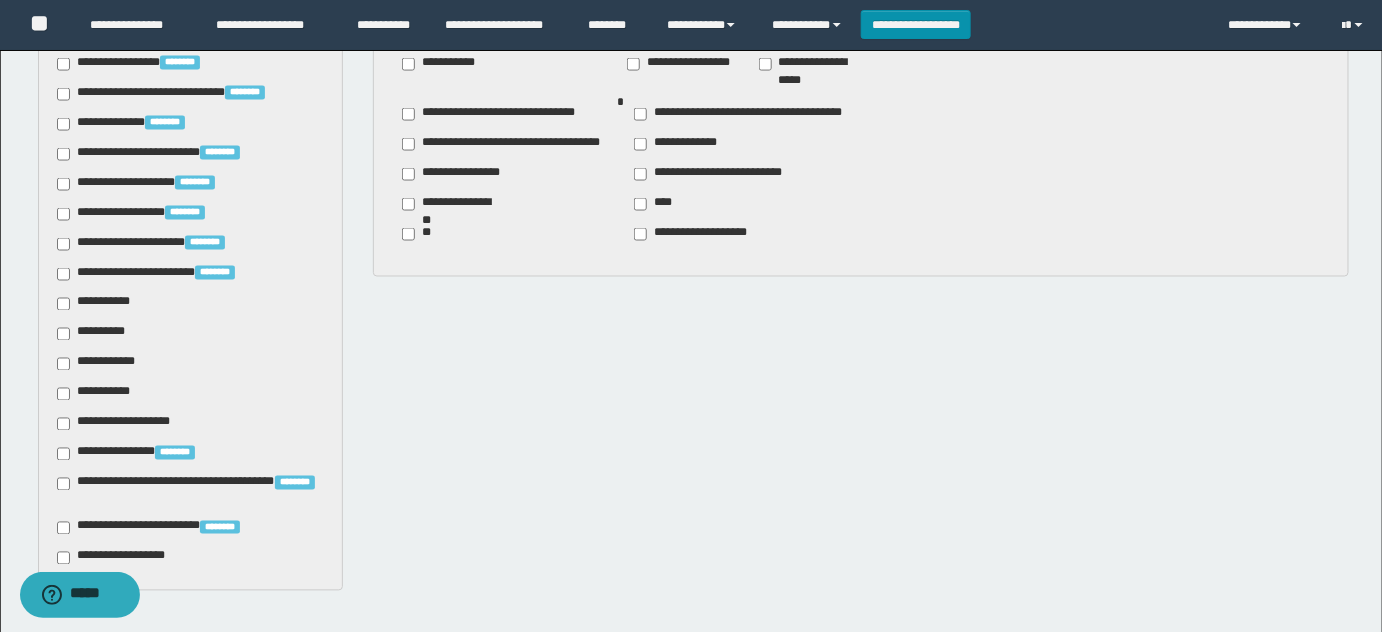 scroll, scrollTop: 1253, scrollLeft: 0, axis: vertical 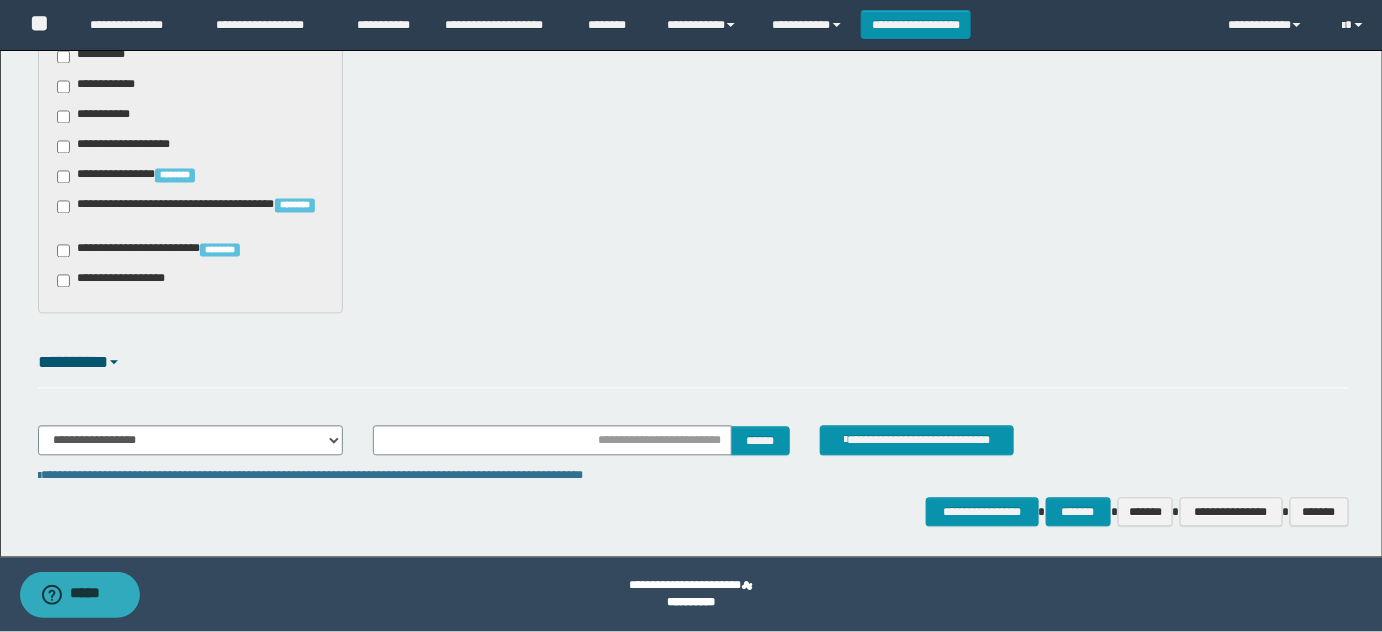 click on "**********" at bounding box center [164, 251] 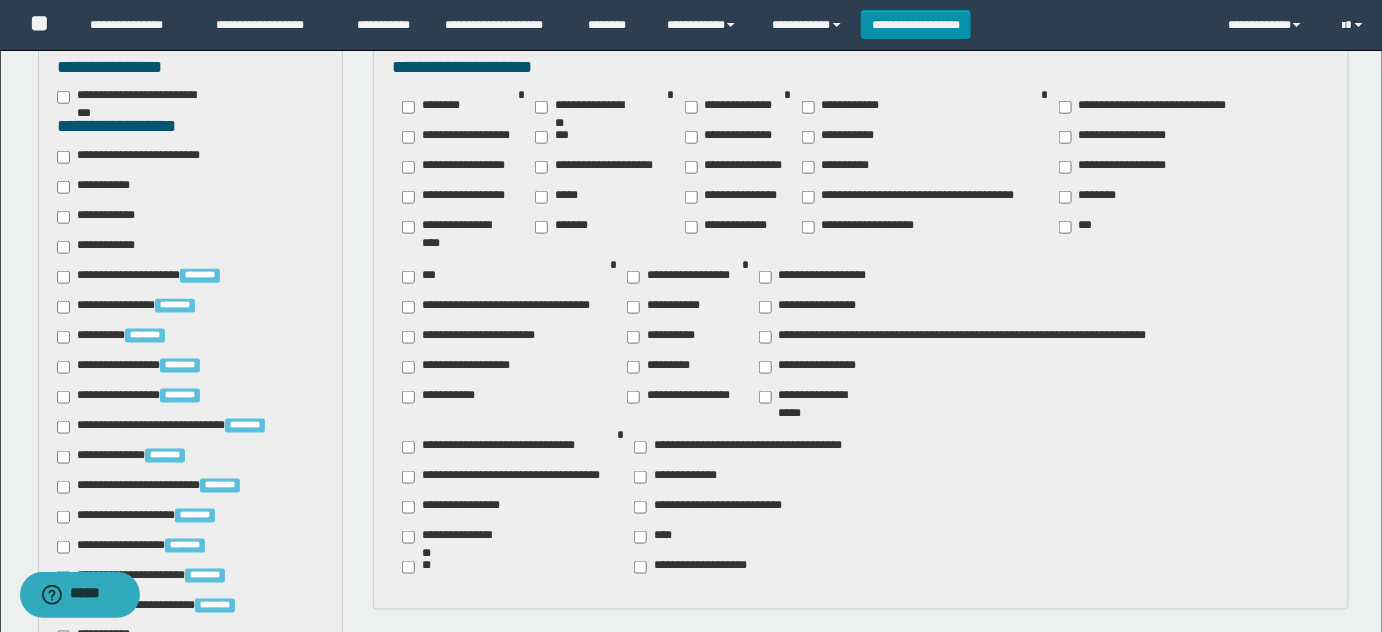 scroll, scrollTop: 344, scrollLeft: 0, axis: vertical 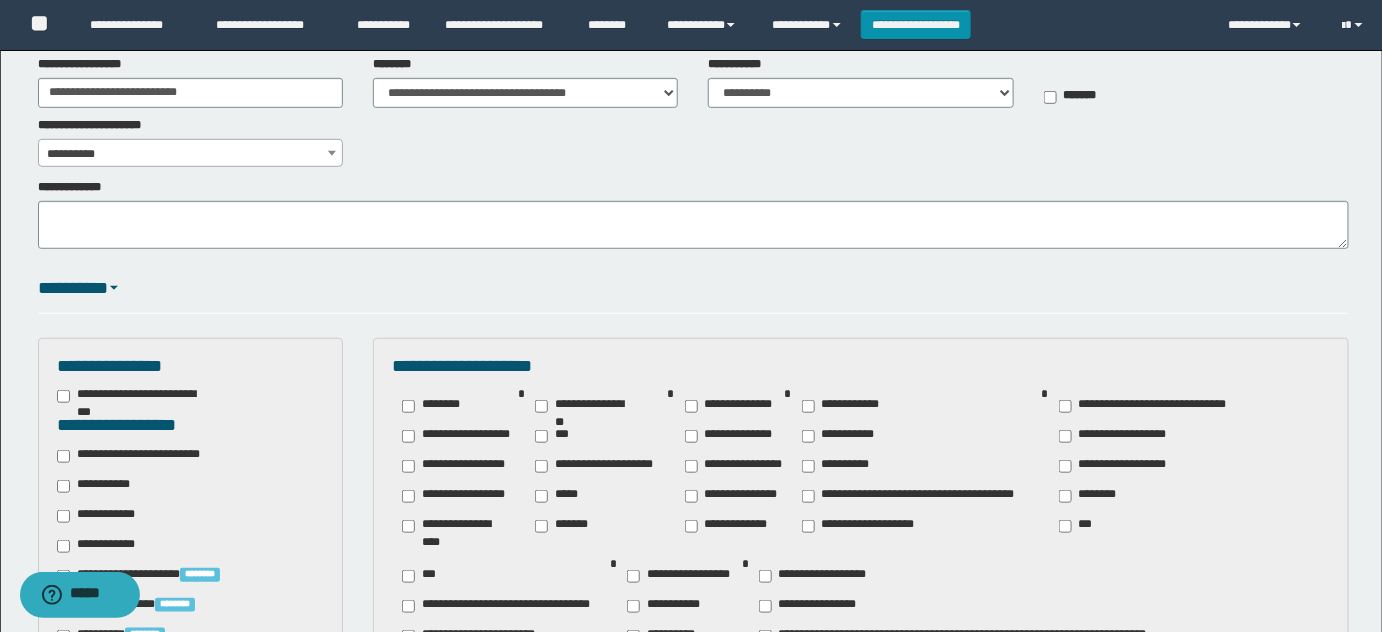 click on "**********" at bounding box center (691, 581) 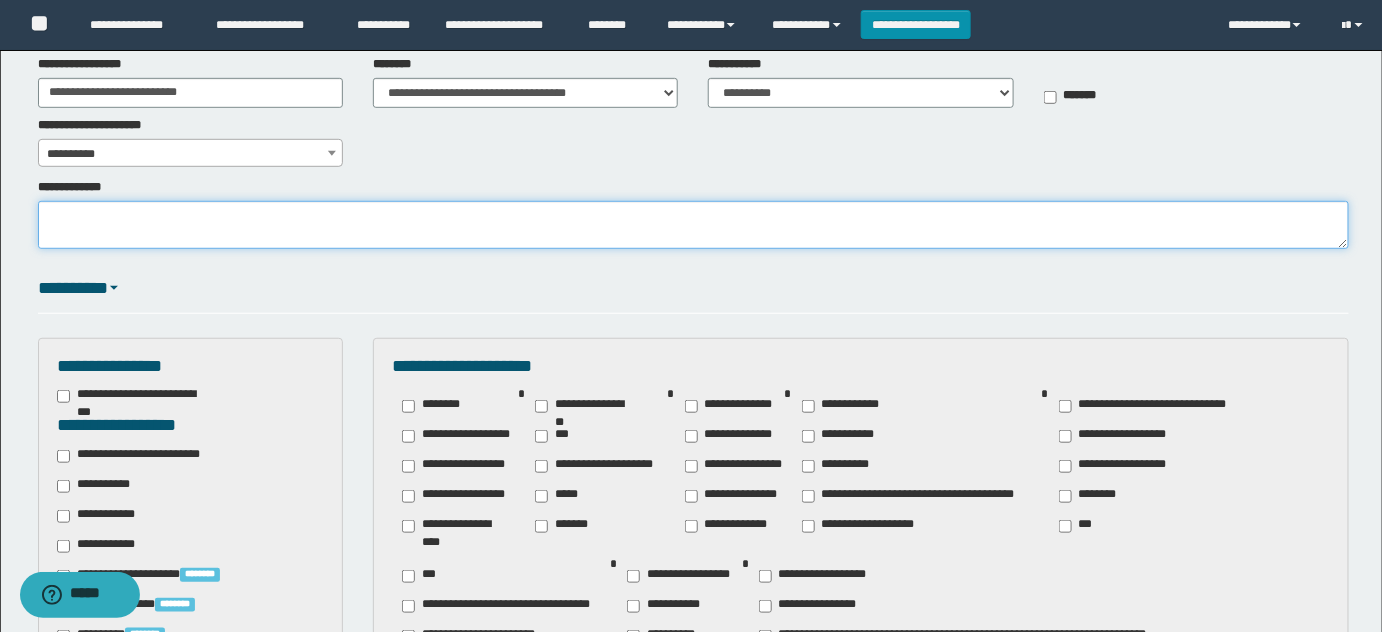 click on "**********" at bounding box center (694, 225) 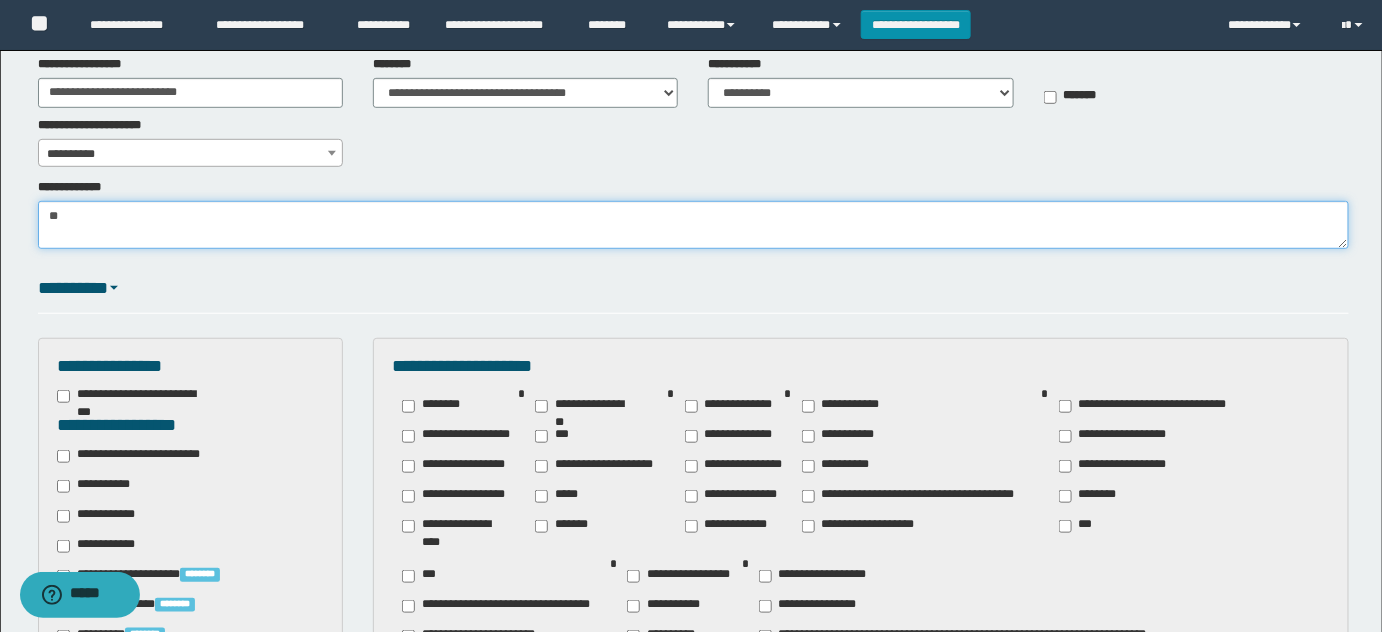 type on "*" 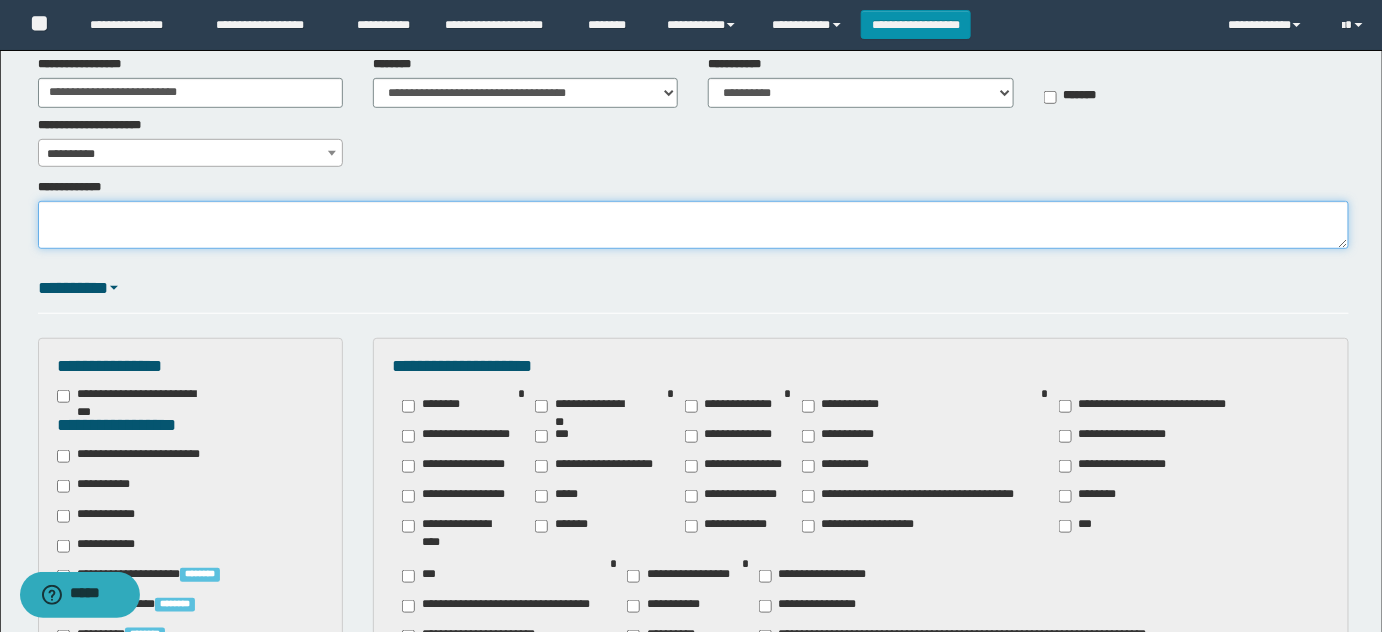 click on "**********" at bounding box center [694, 225] 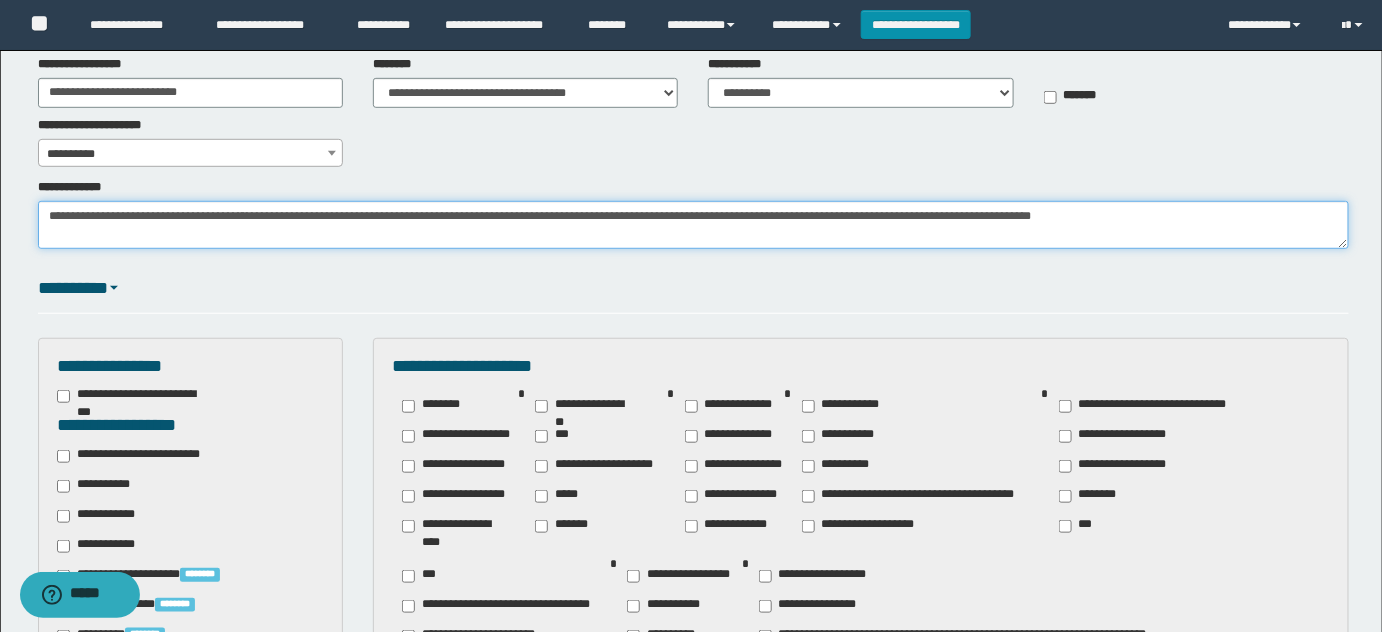 drag, startPoint x: 326, startPoint y: 222, endPoint x: 392, endPoint y: 221, distance: 66.007576 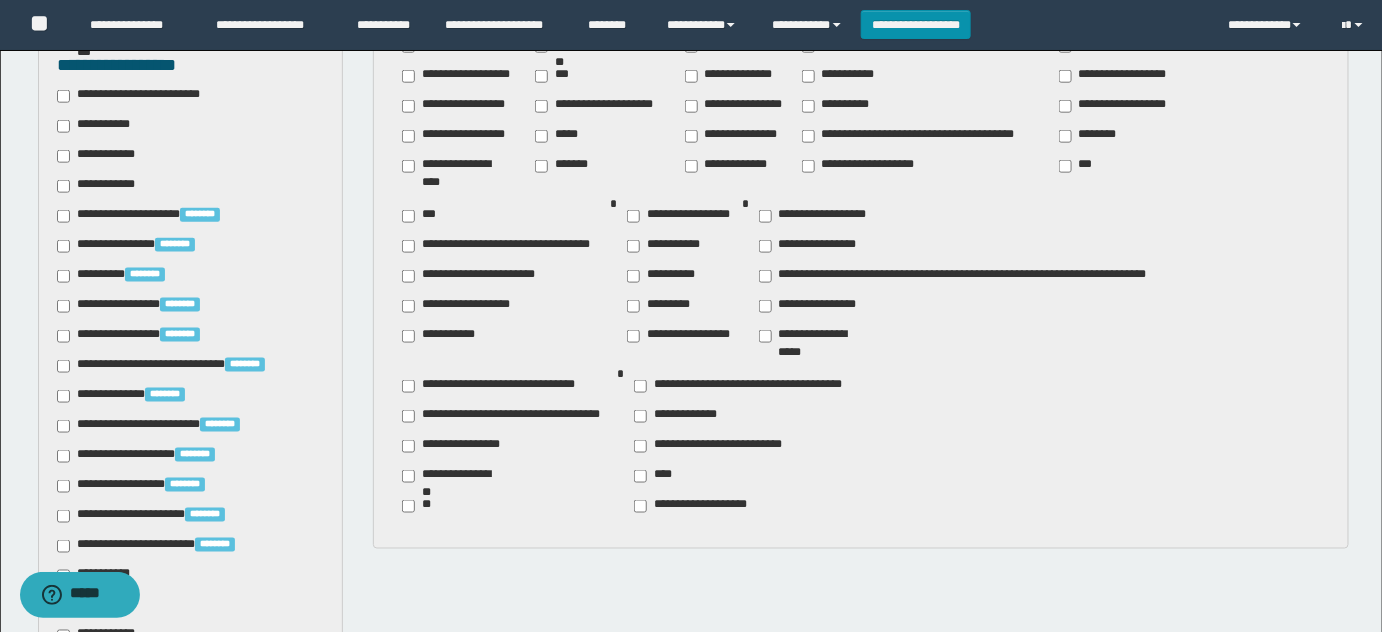 type on "**********" 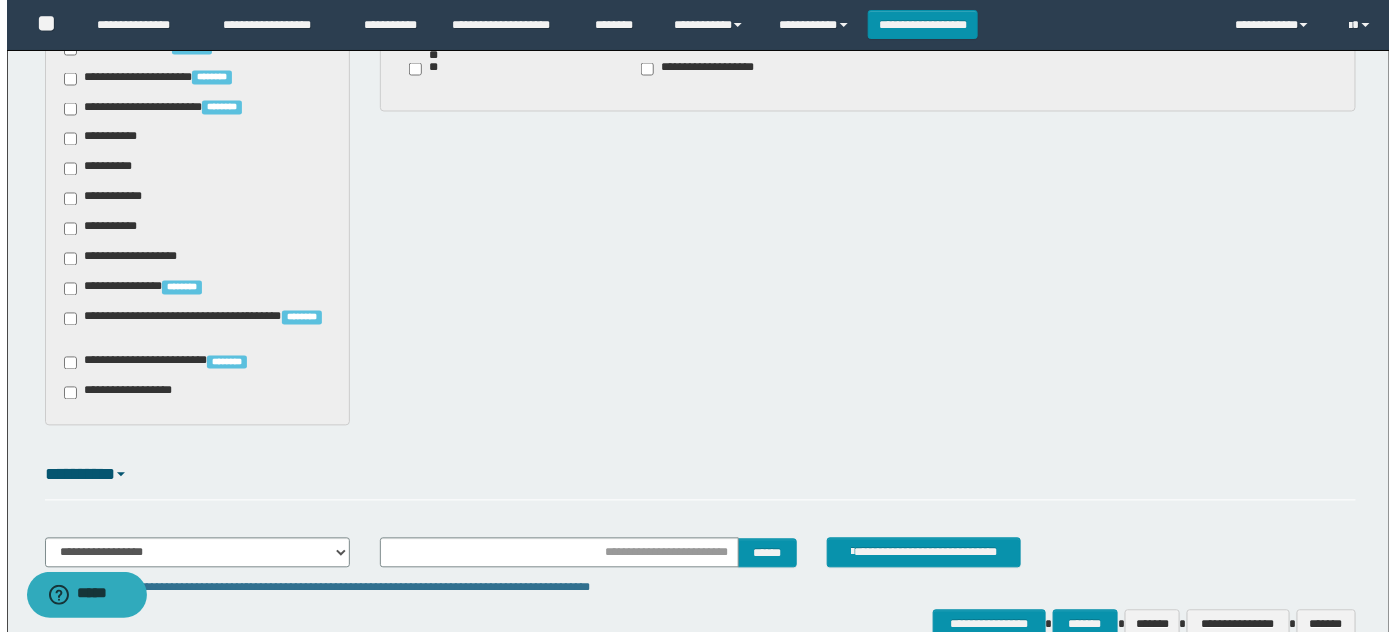 scroll, scrollTop: 1253, scrollLeft: 0, axis: vertical 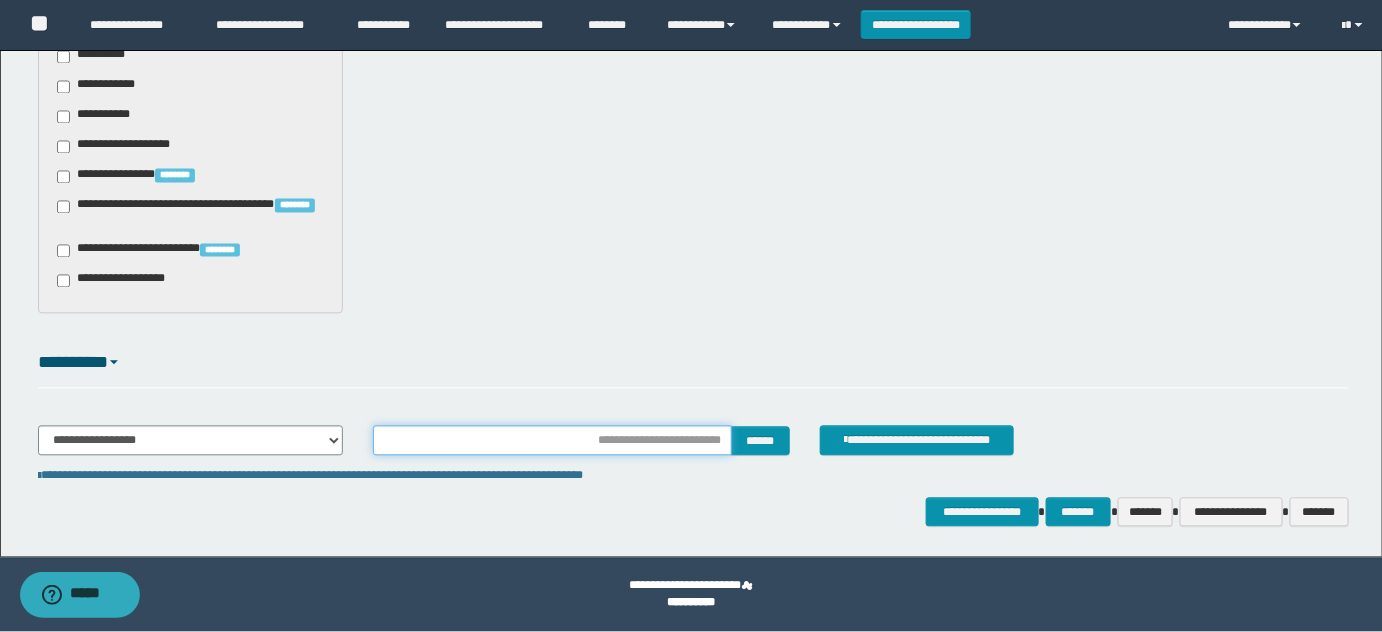 click at bounding box center [552, 441] 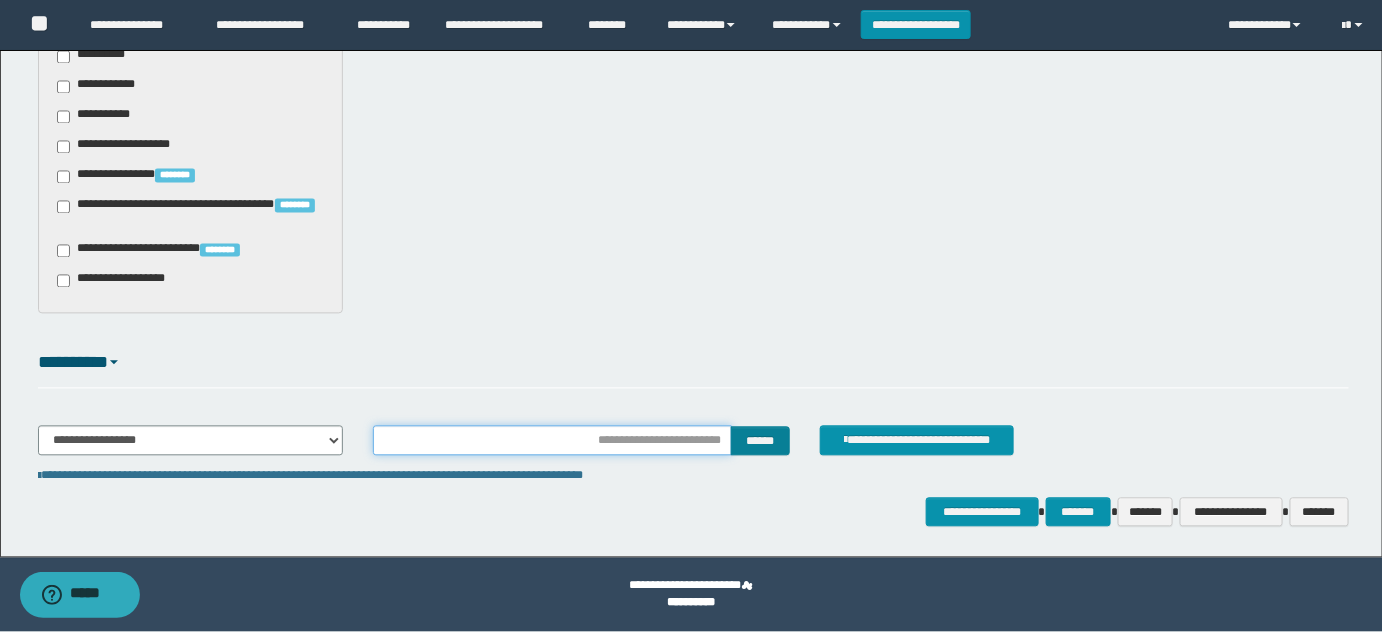 type on "**********" 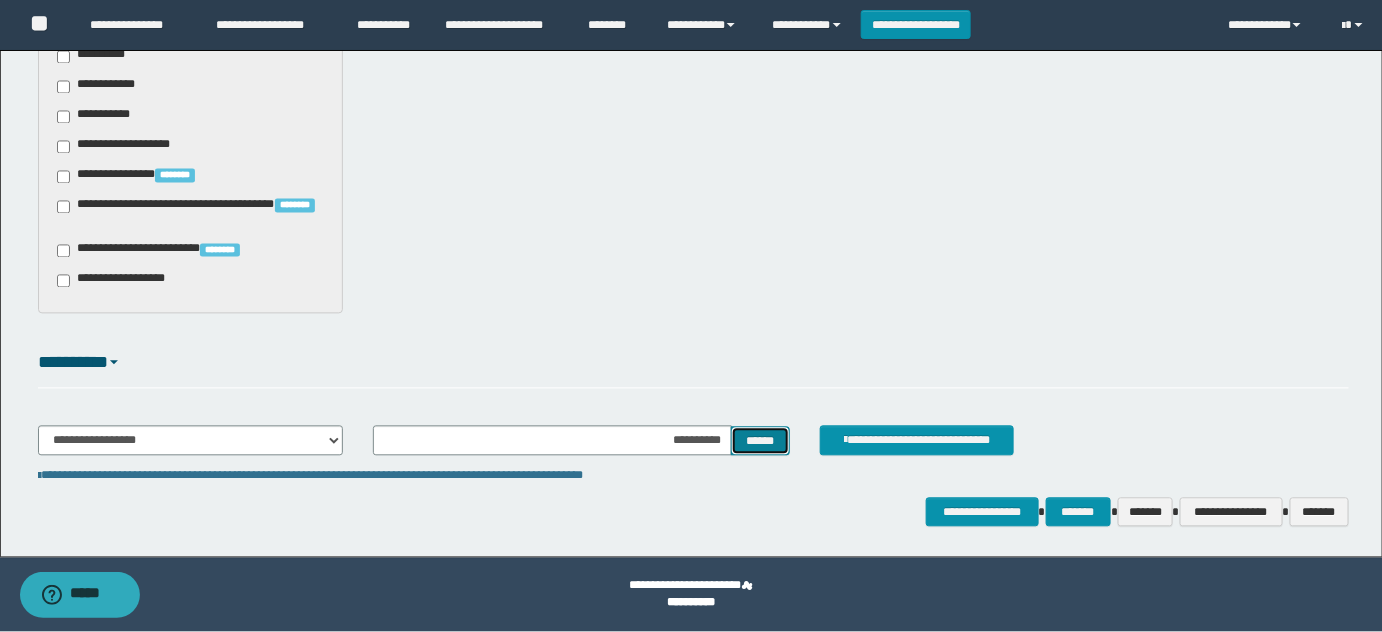 click on "******" at bounding box center [760, 441] 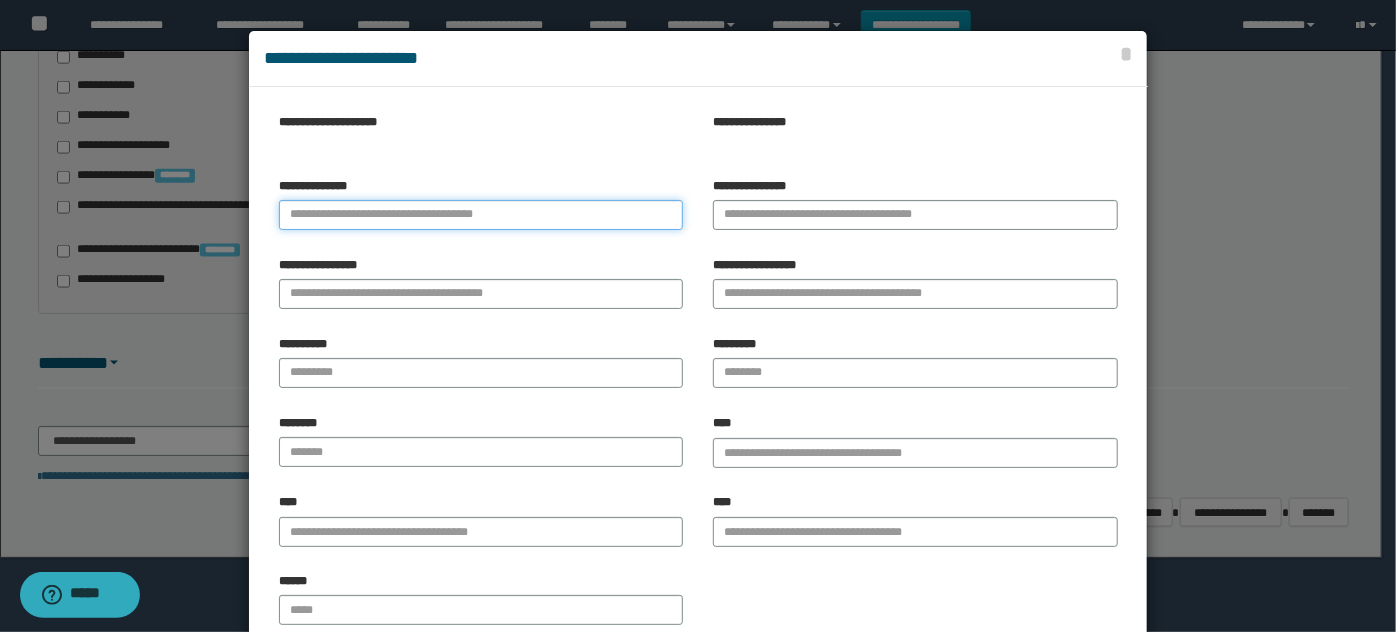 paste on "**********" 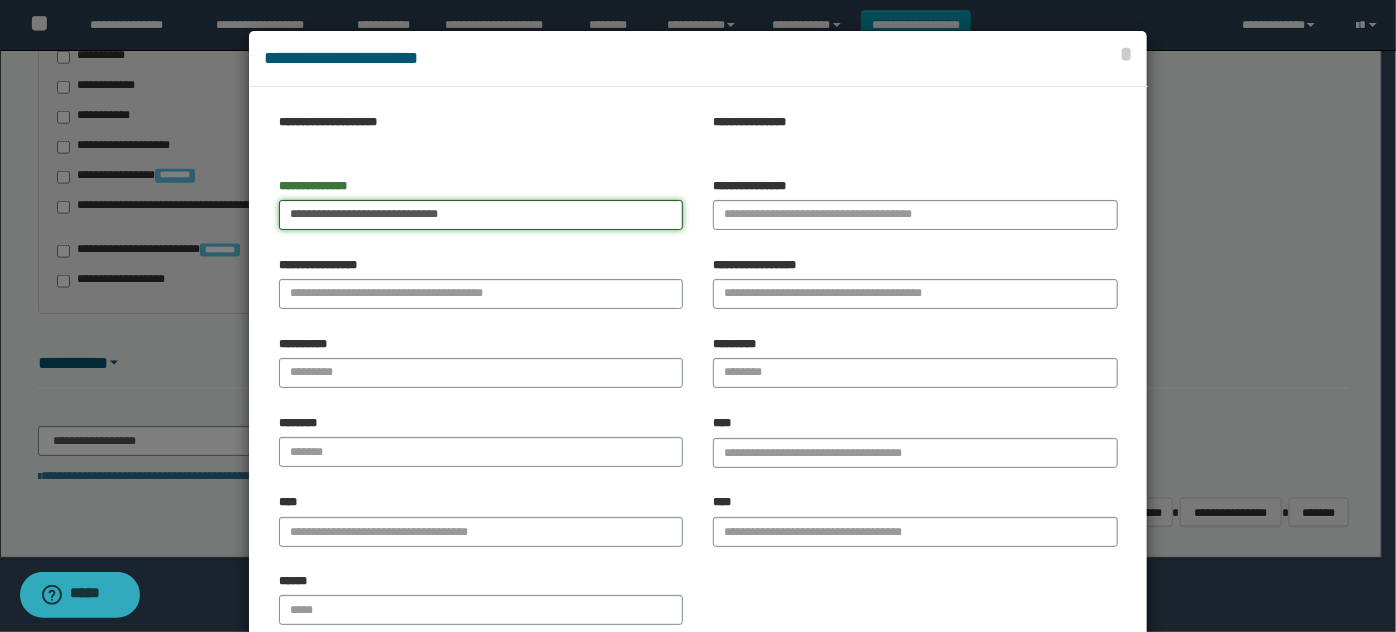 click on "**********" at bounding box center [481, 215] 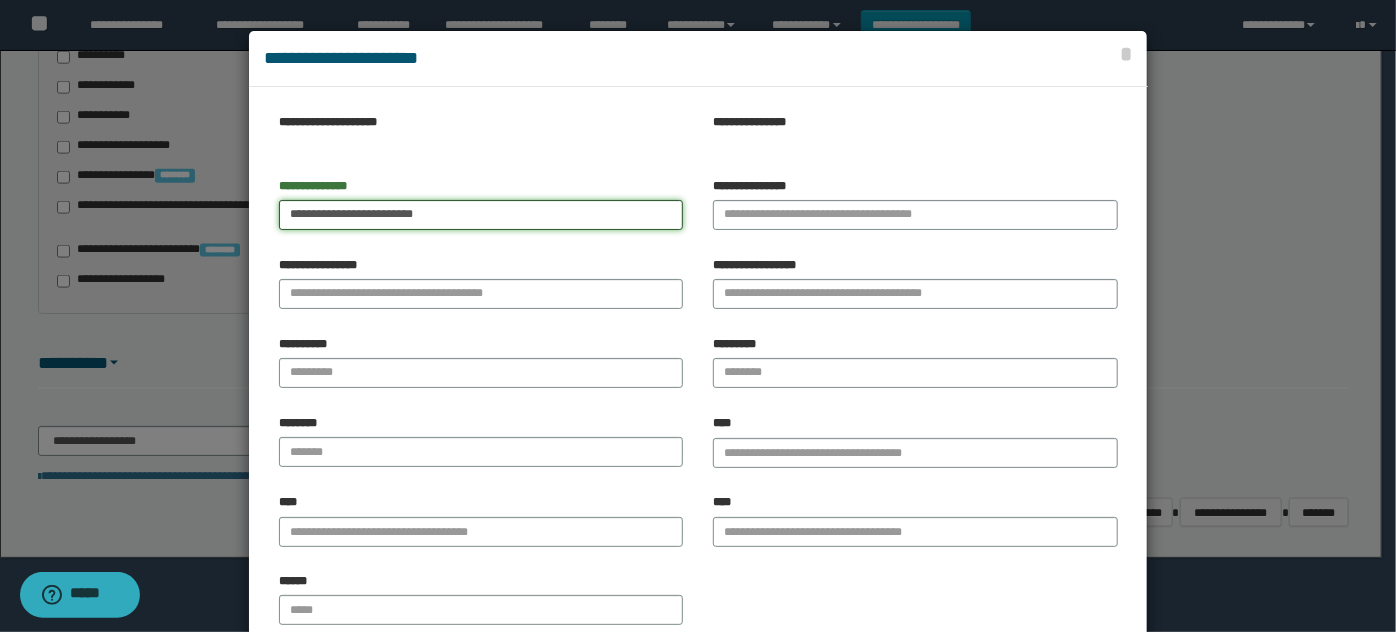 type on "**********" 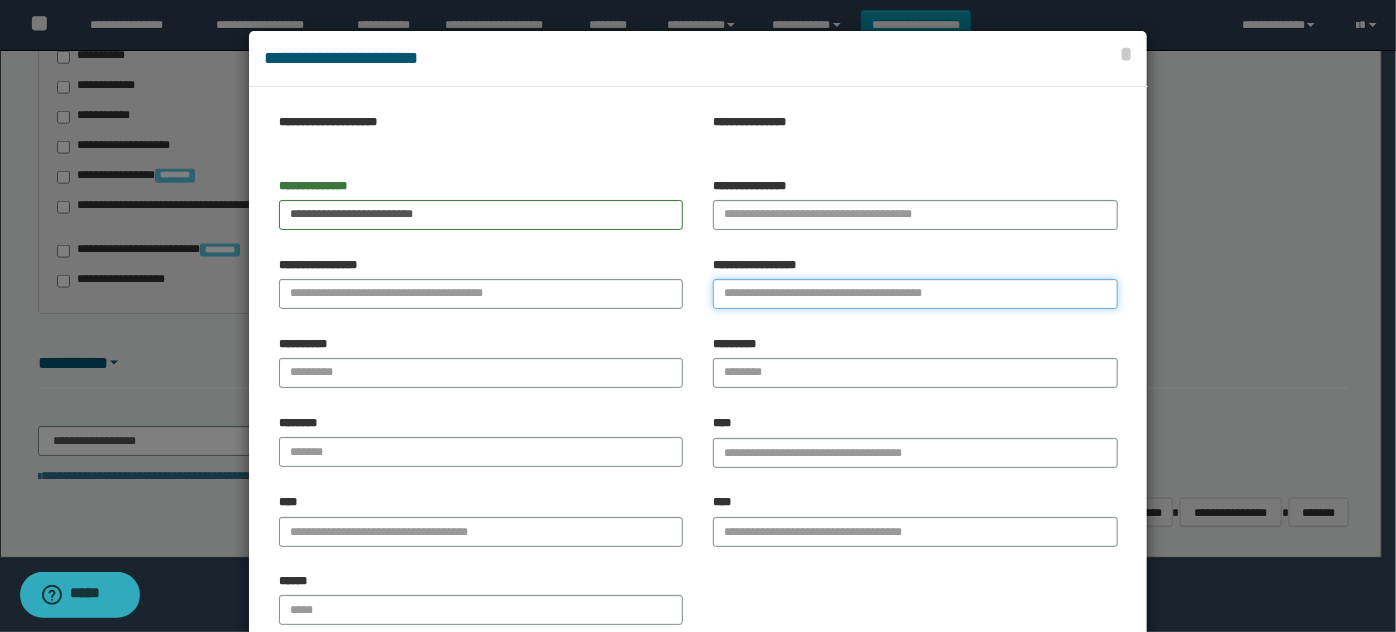 click on "**********" at bounding box center (915, 294) 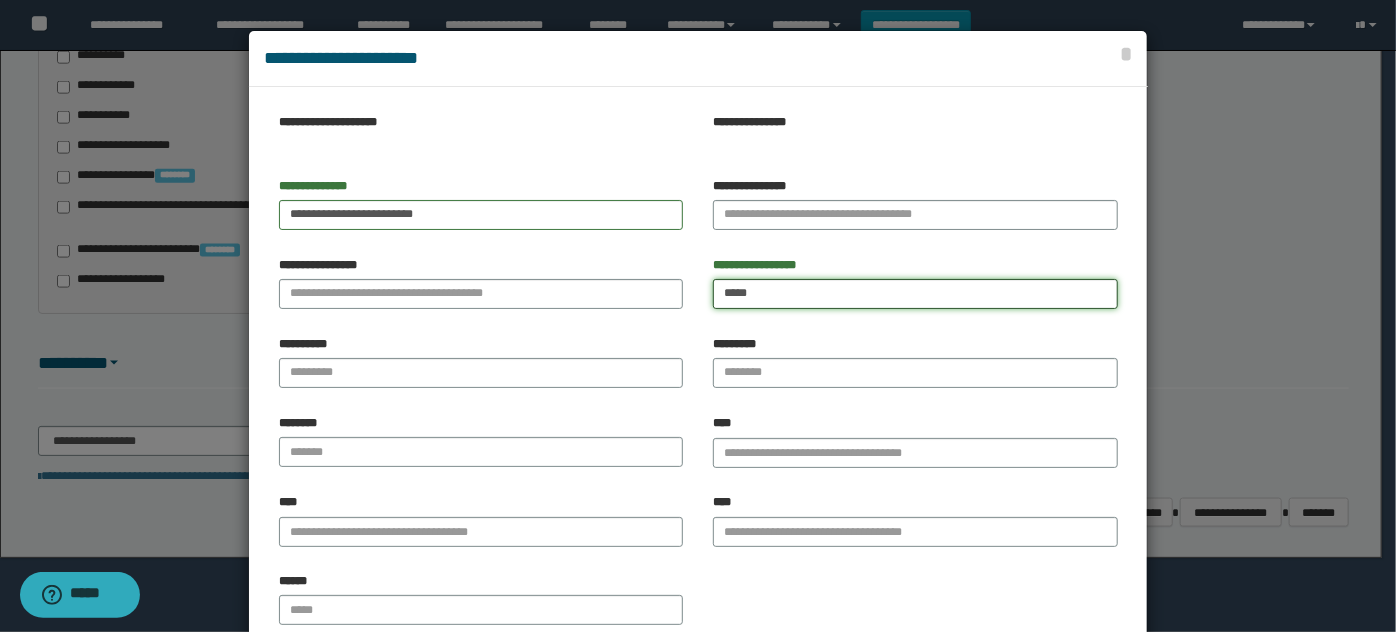 type on "*****" 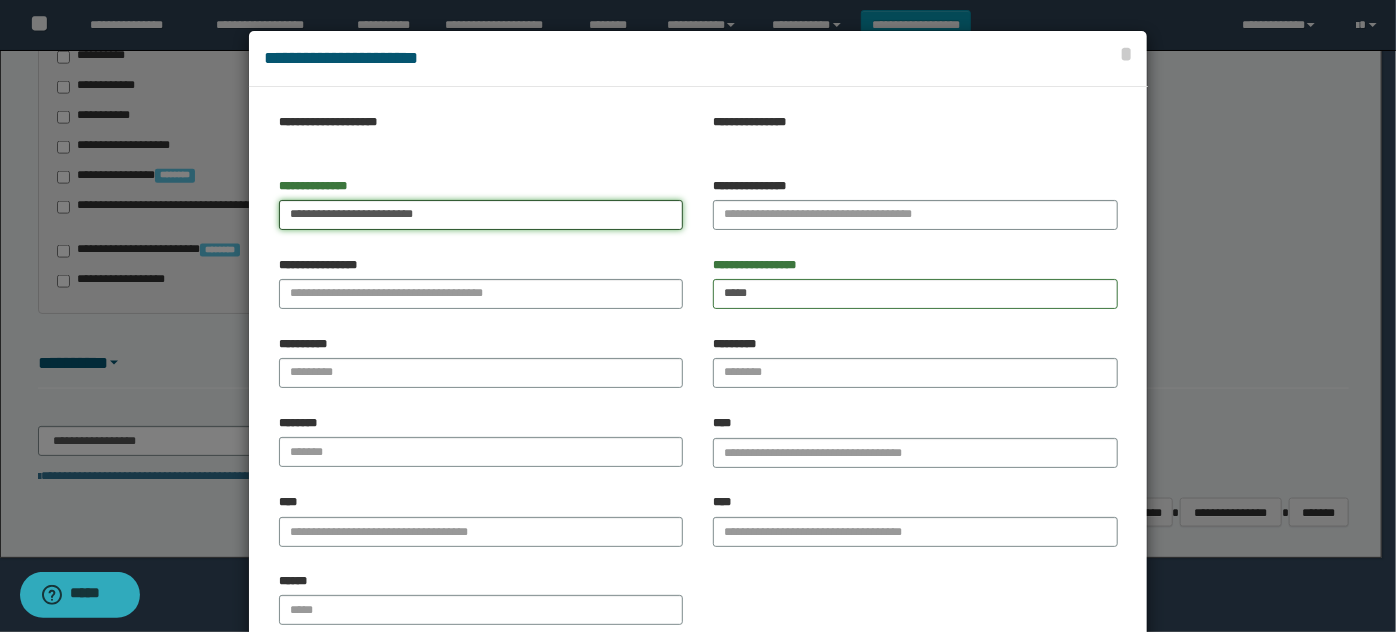 click on "**********" at bounding box center (481, 215) 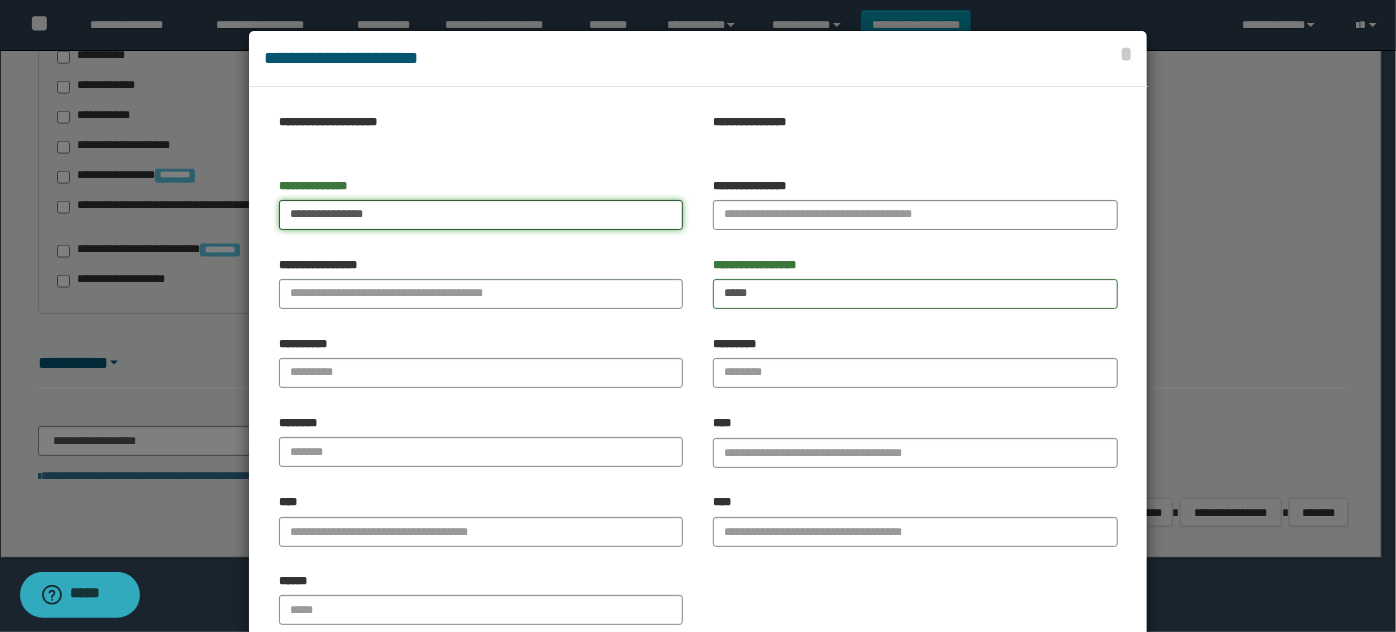 type on "**********" 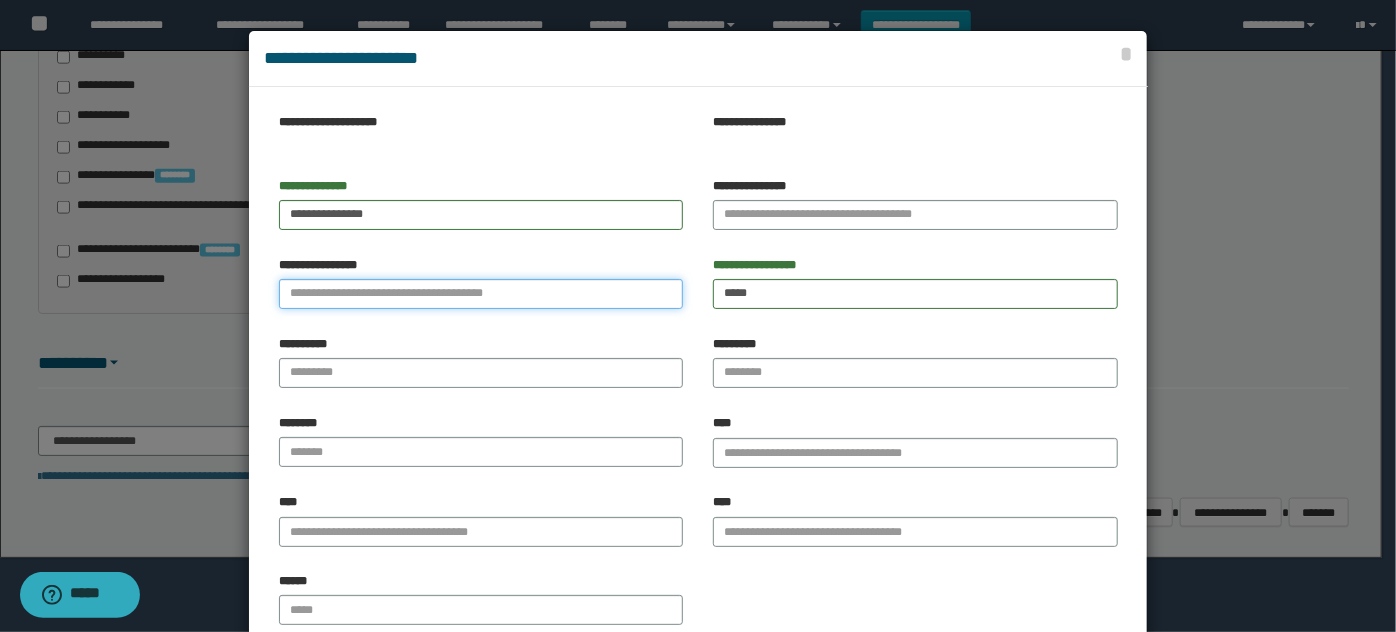 drag, startPoint x: 395, startPoint y: 302, endPoint x: 383, endPoint y: 278, distance: 26.832815 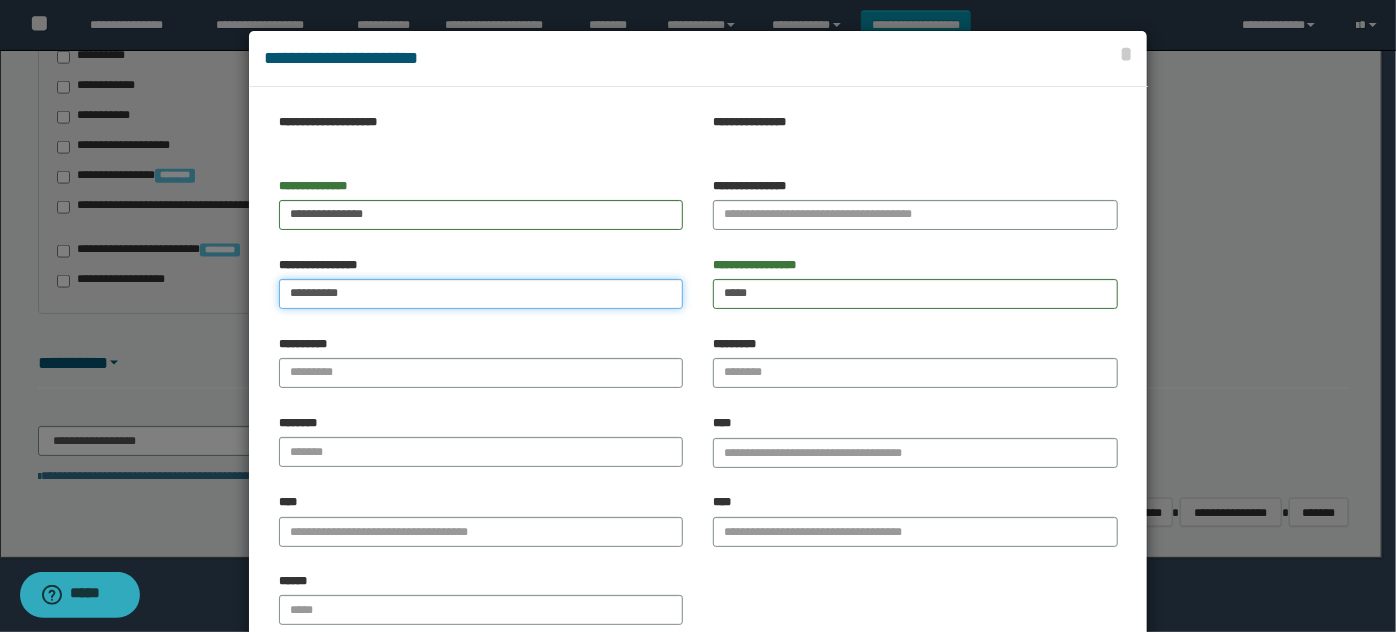 type on "*********" 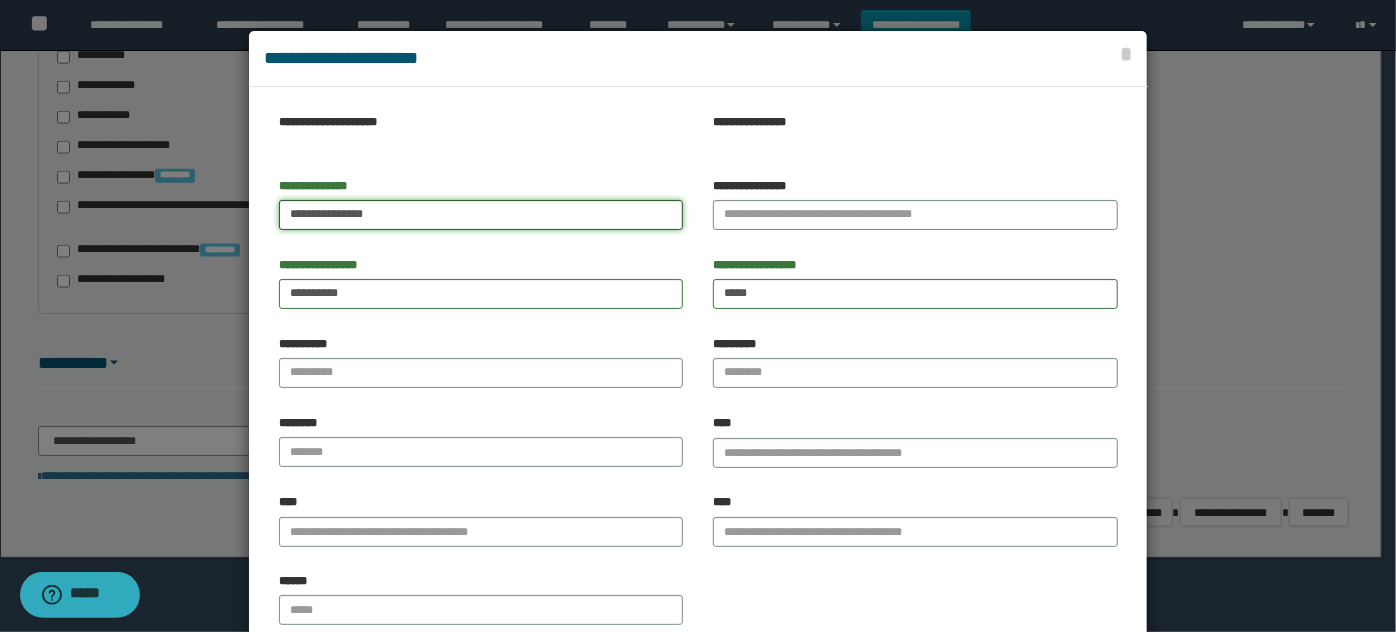 click on "**********" at bounding box center [481, 215] 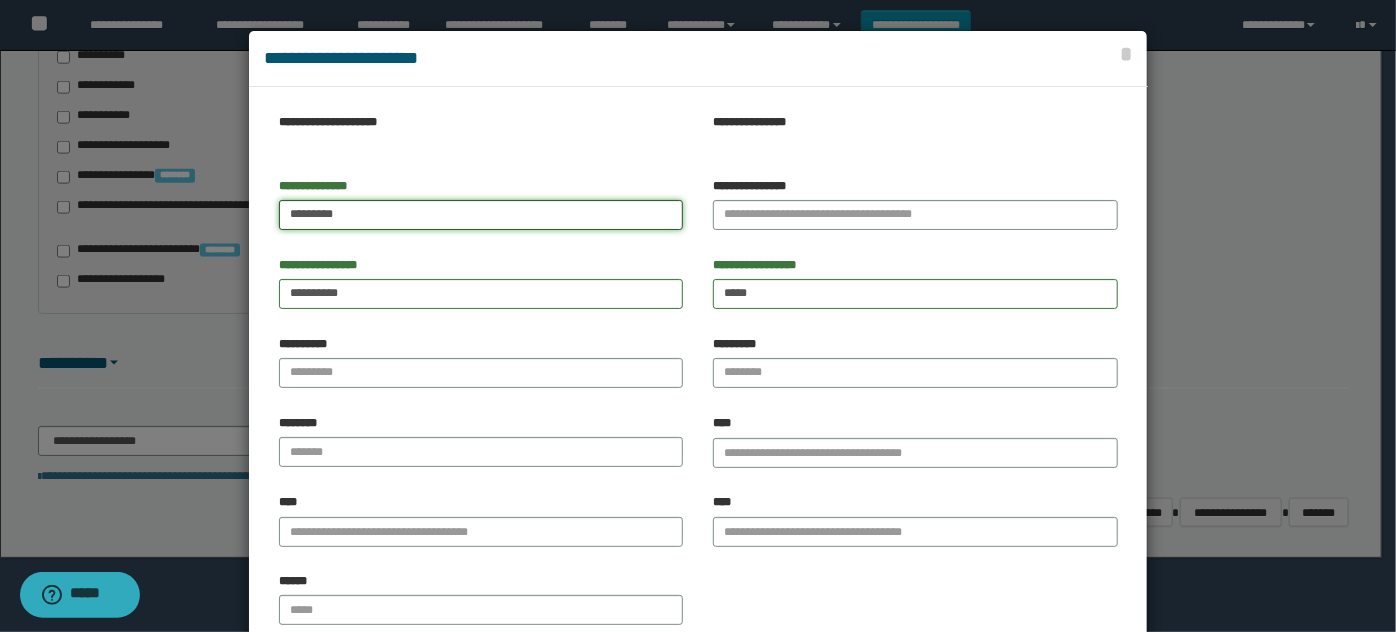 type on "******" 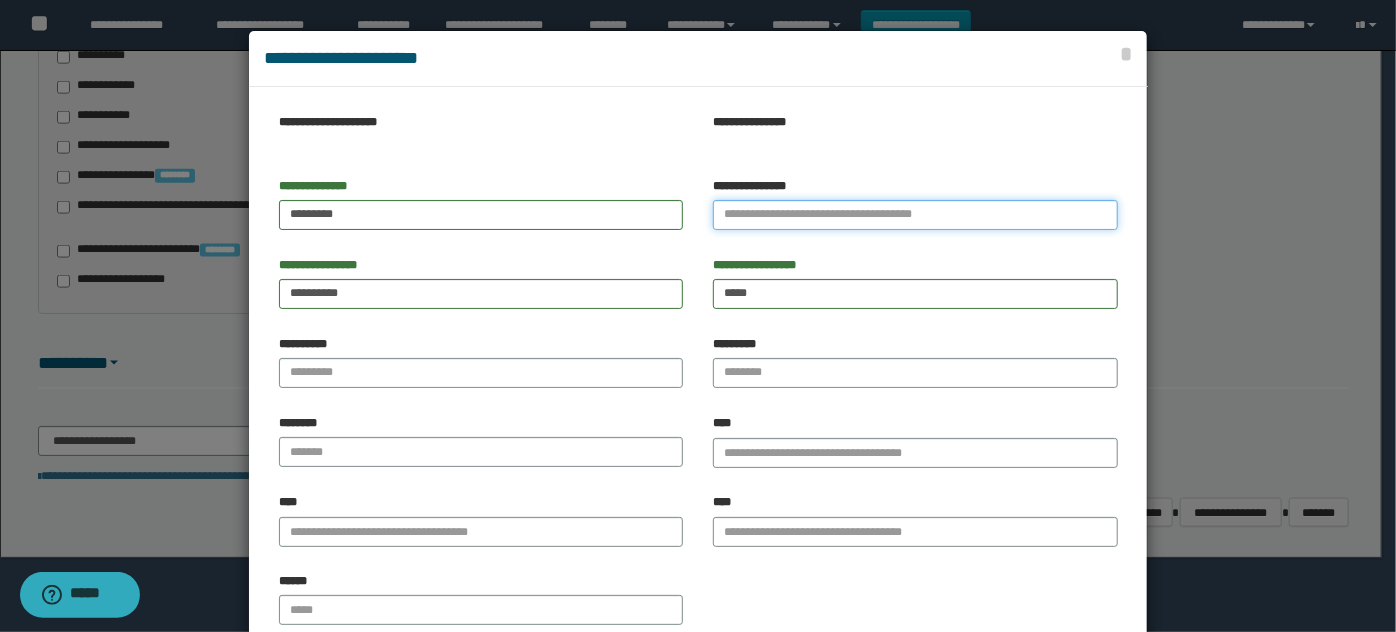 click on "**********" at bounding box center [915, 215] 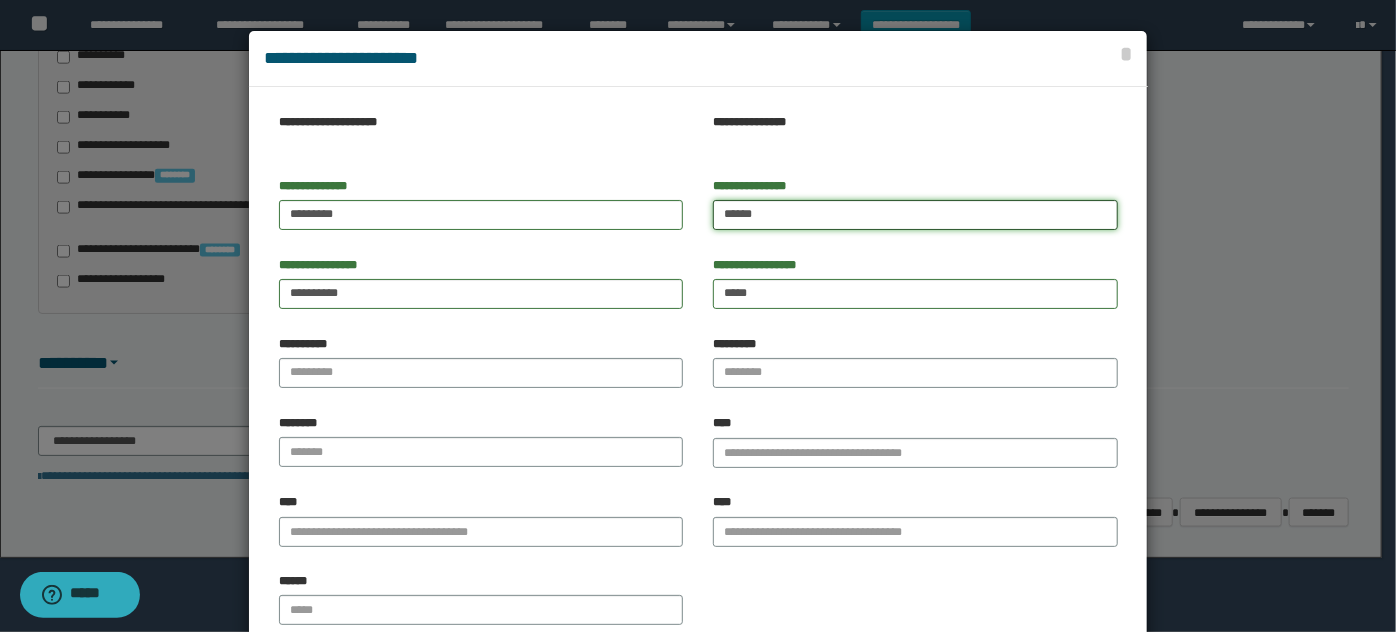 type on "******" 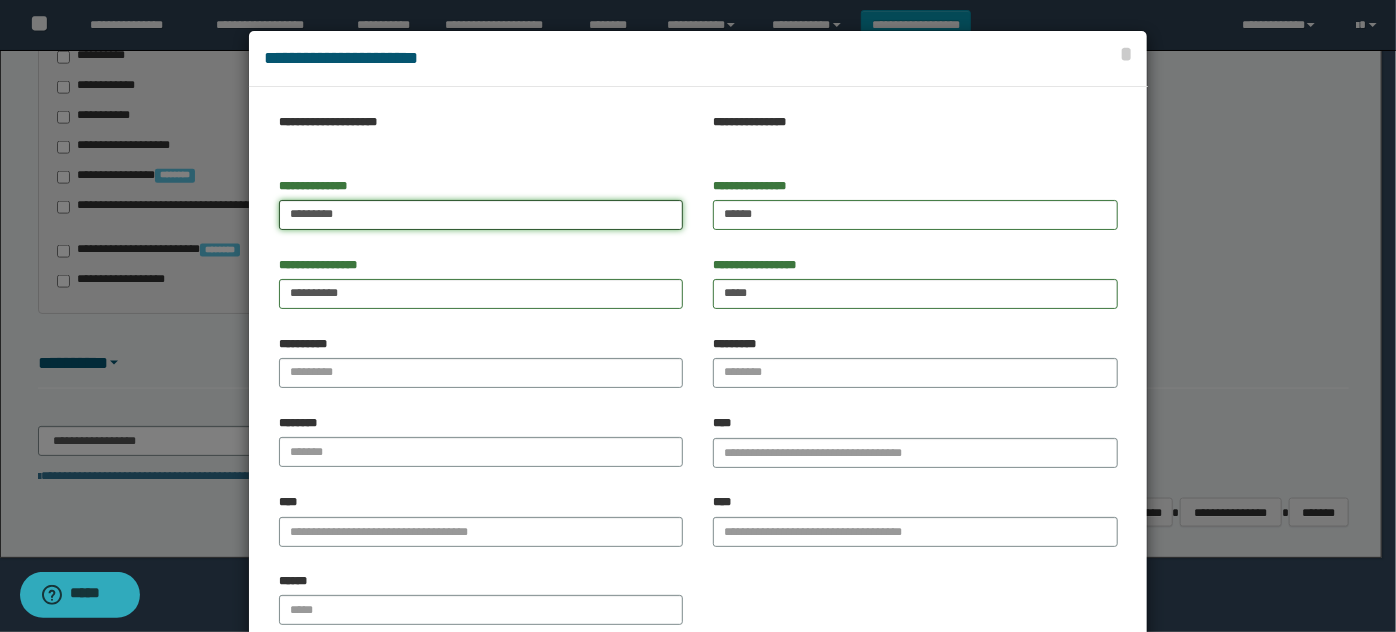 click on "******" at bounding box center [481, 215] 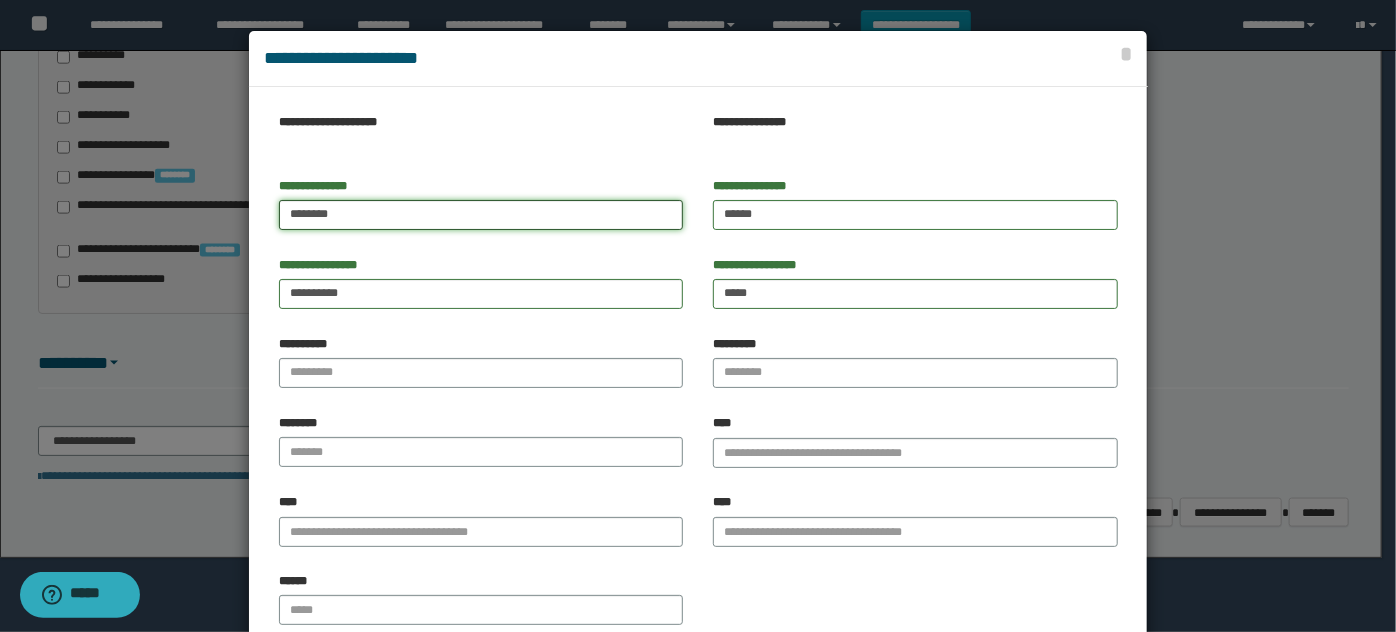 click on "******" at bounding box center [481, 215] 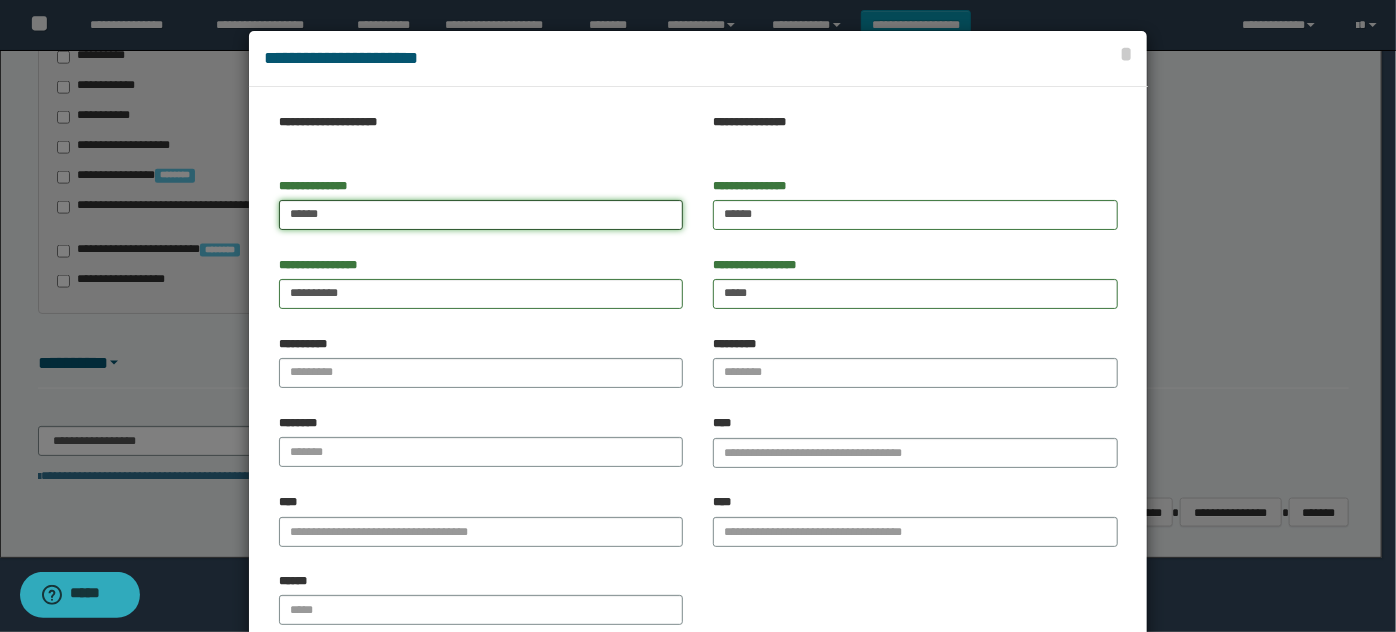type on "******" 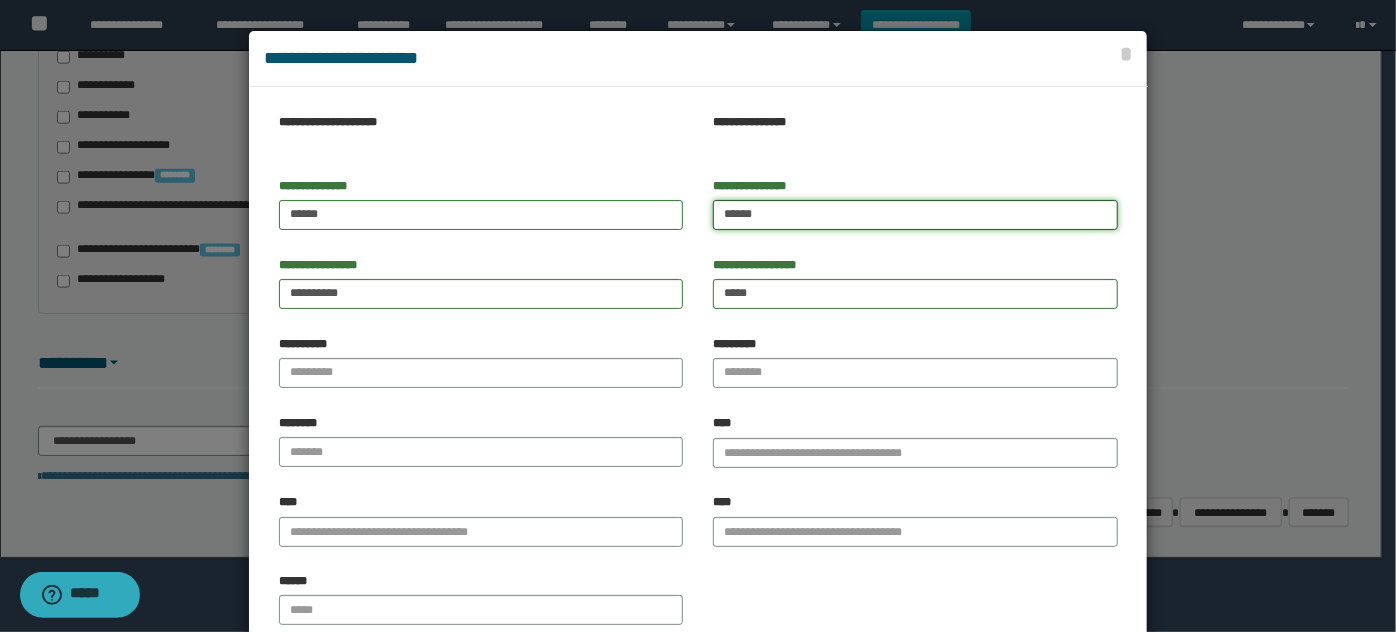 click on "******" at bounding box center [915, 215] 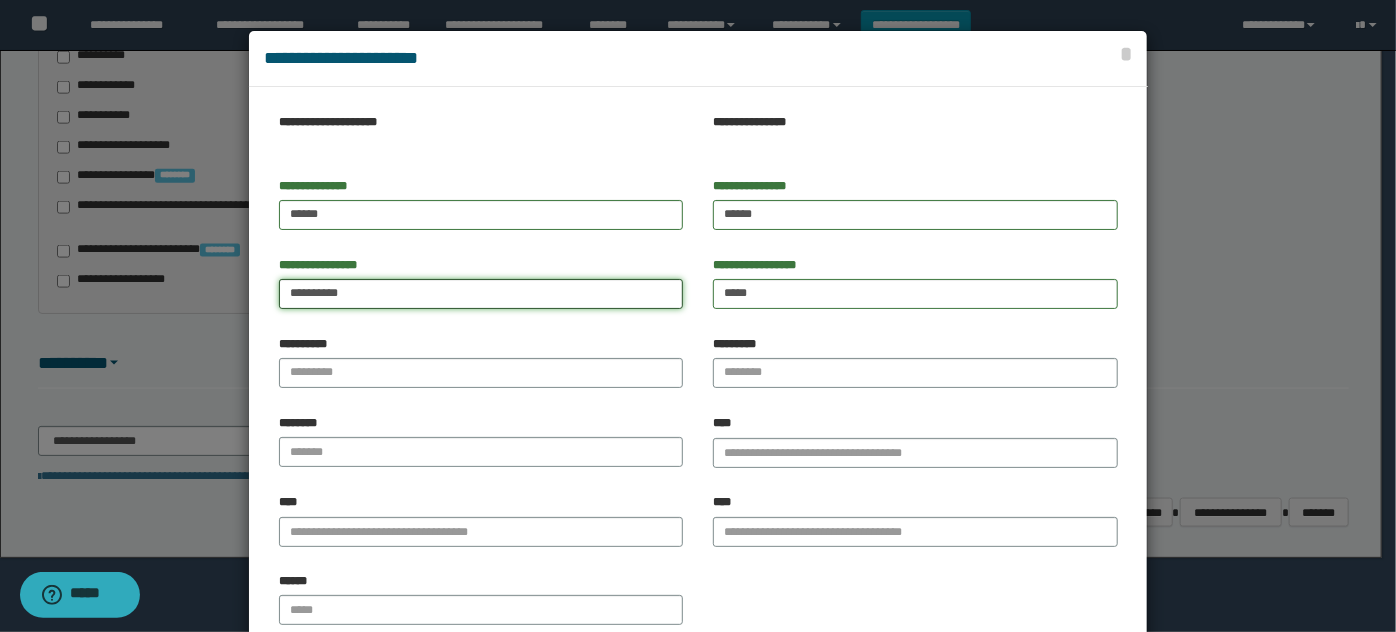 drag, startPoint x: 505, startPoint y: 293, endPoint x: 257, endPoint y: 310, distance: 248.58199 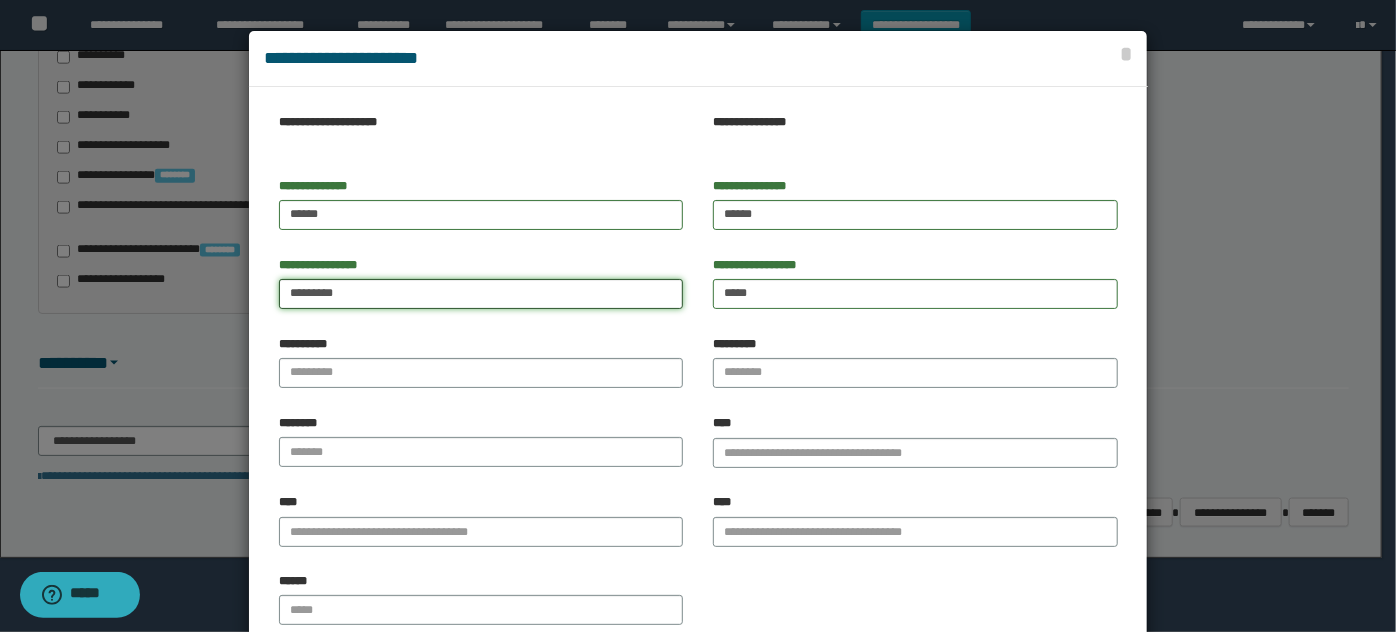 click on "*********" at bounding box center [481, 294] 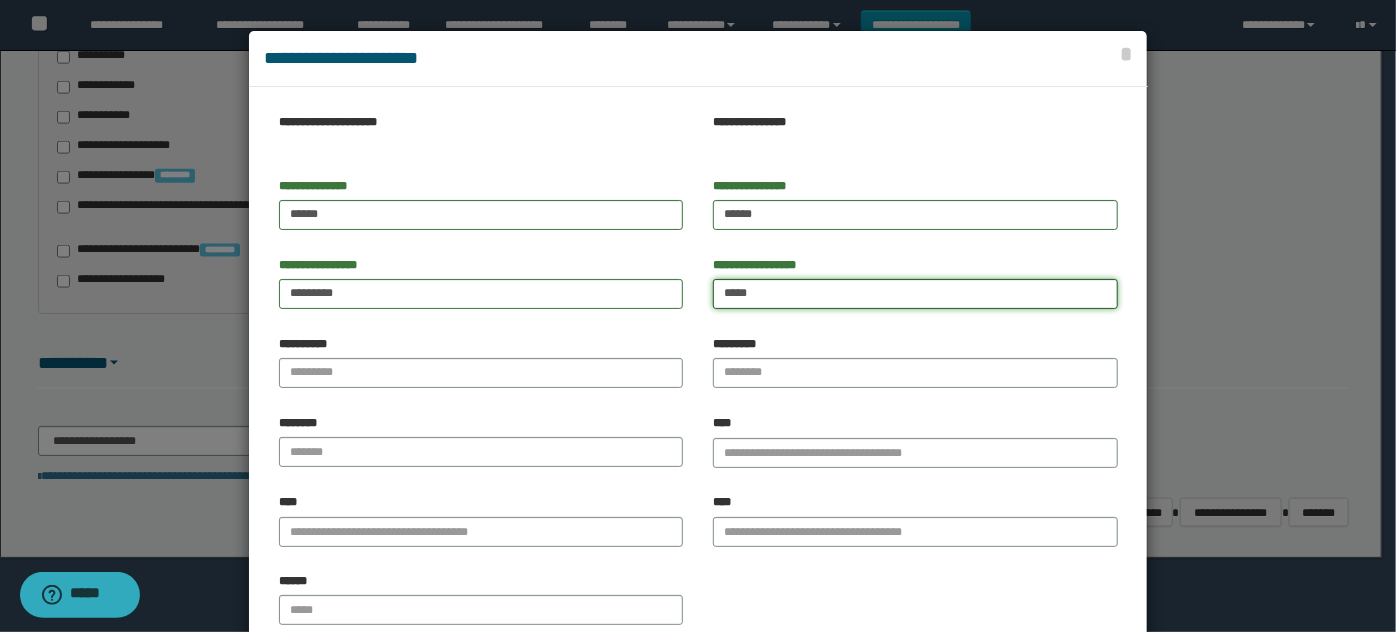 click on "*****" at bounding box center (915, 294) 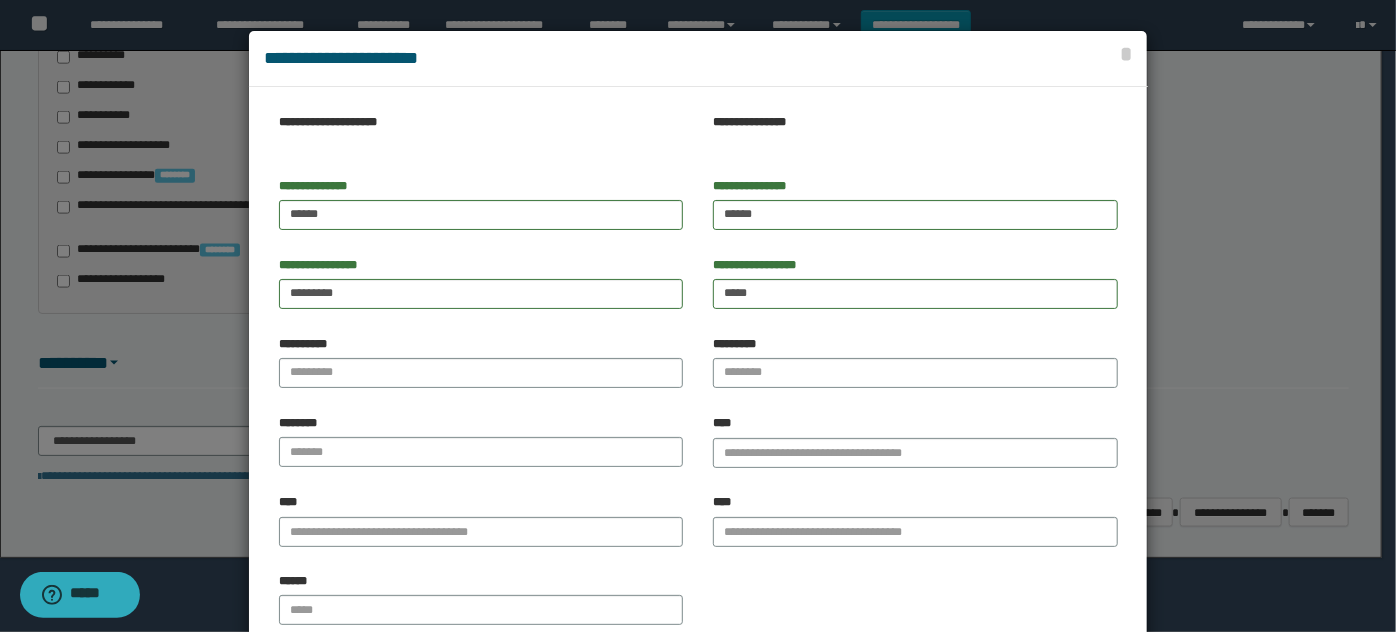 click on "**********" at bounding box center [915, 290] 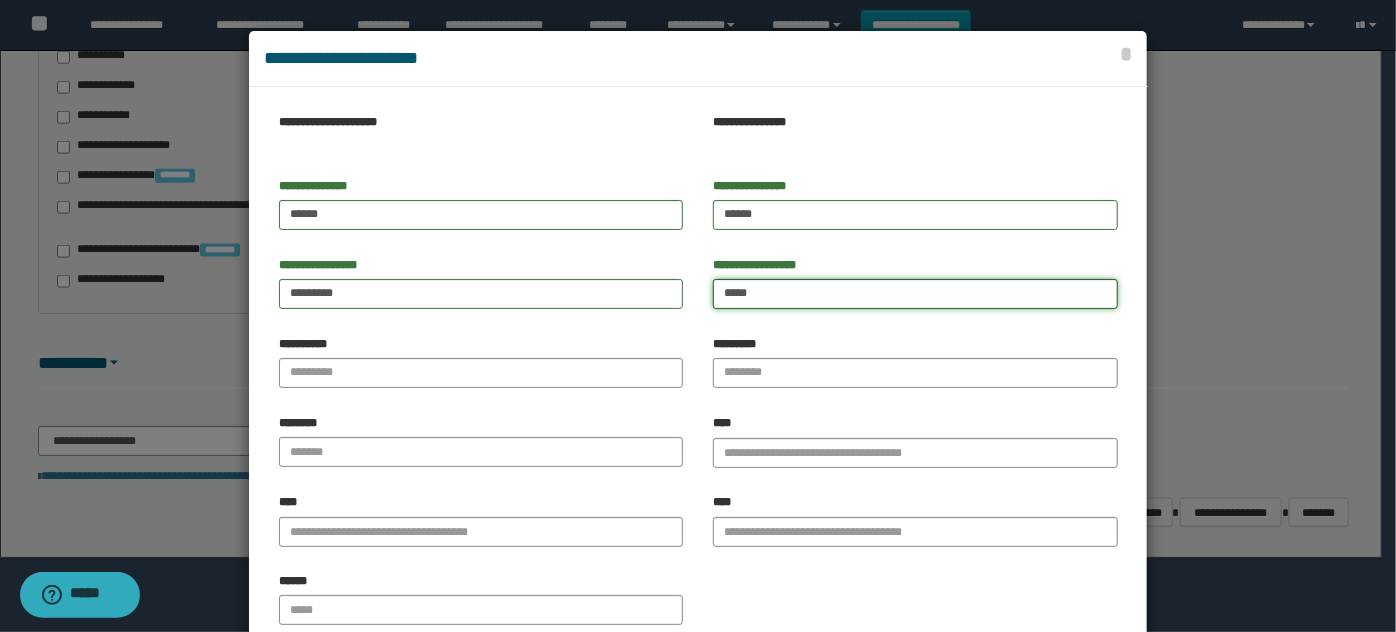 click on "*****" at bounding box center [915, 294] 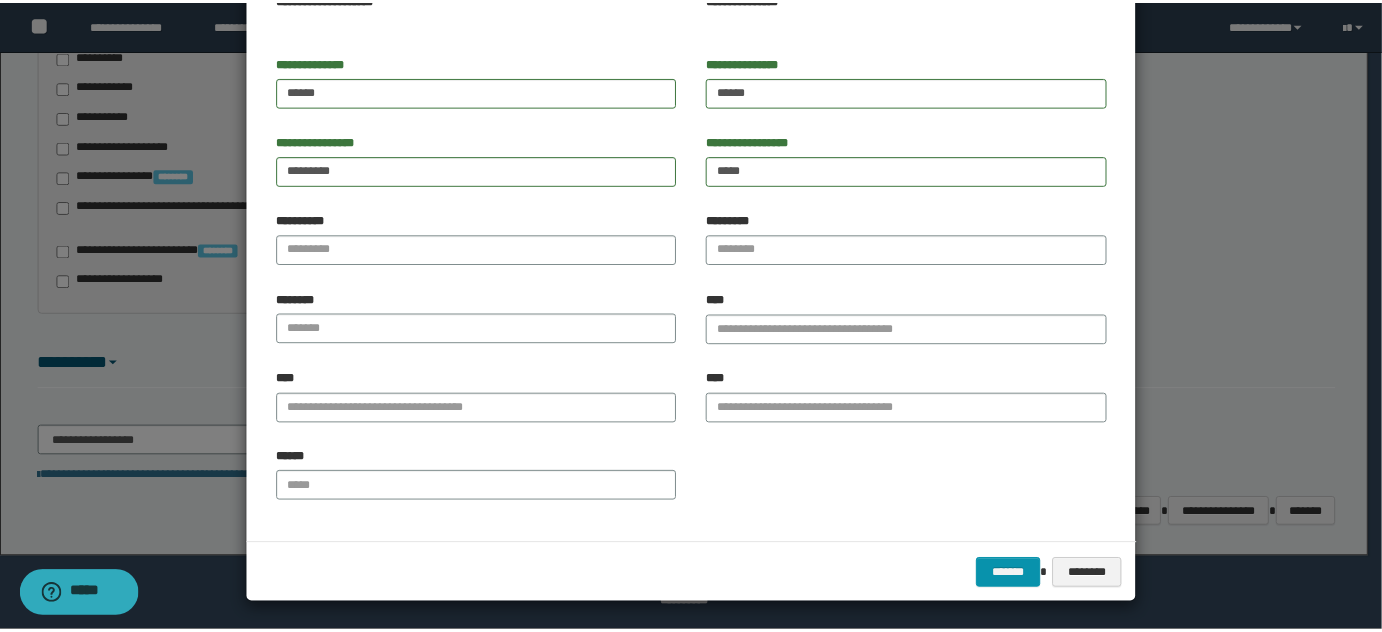 scroll, scrollTop: 125, scrollLeft: 0, axis: vertical 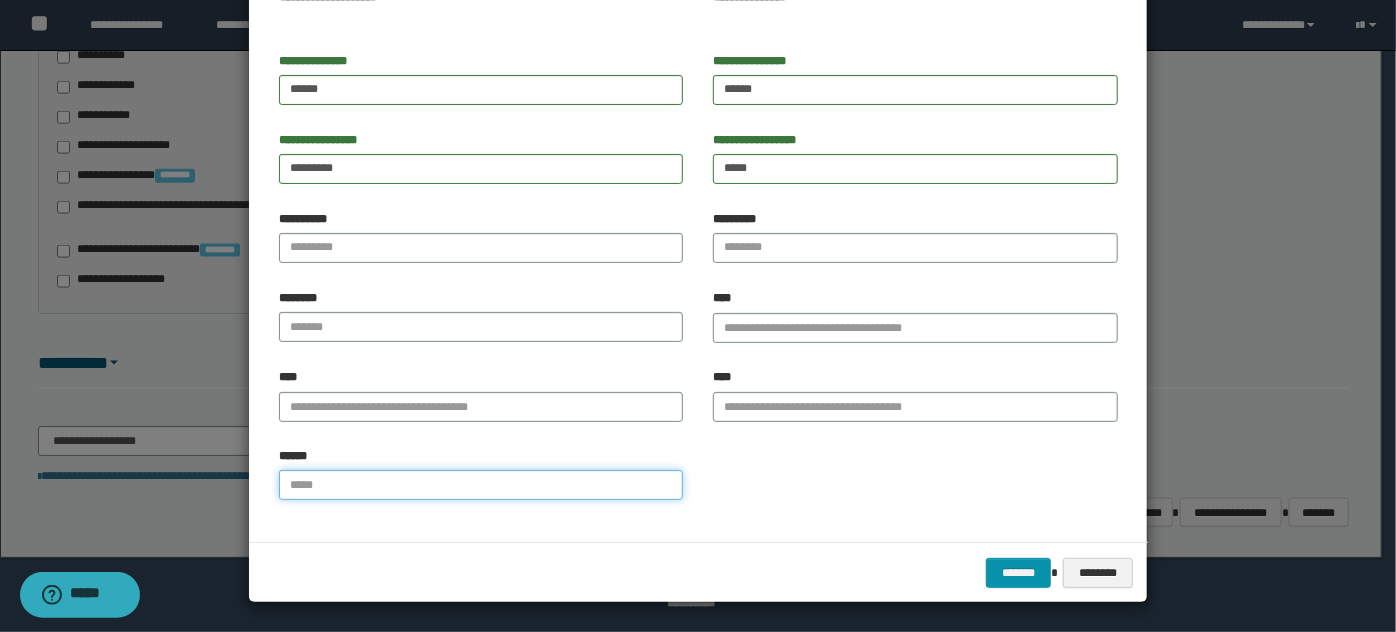 click on "******" at bounding box center [481, 485] 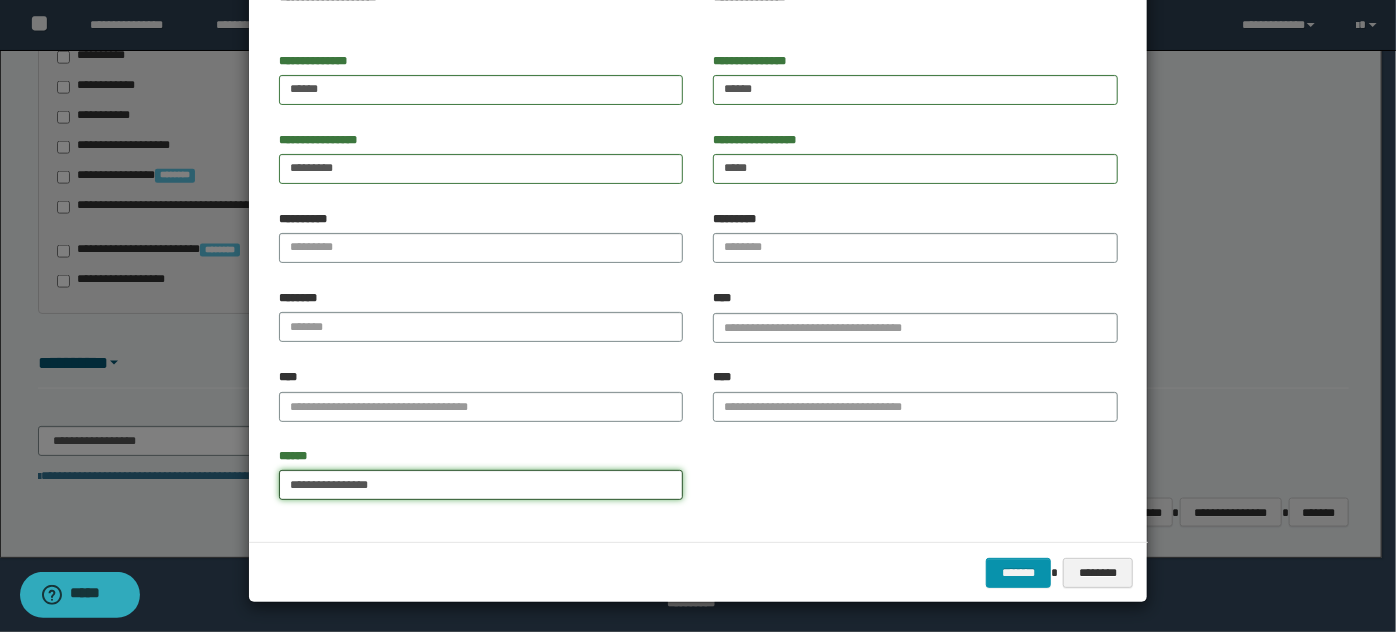 type on "**********" 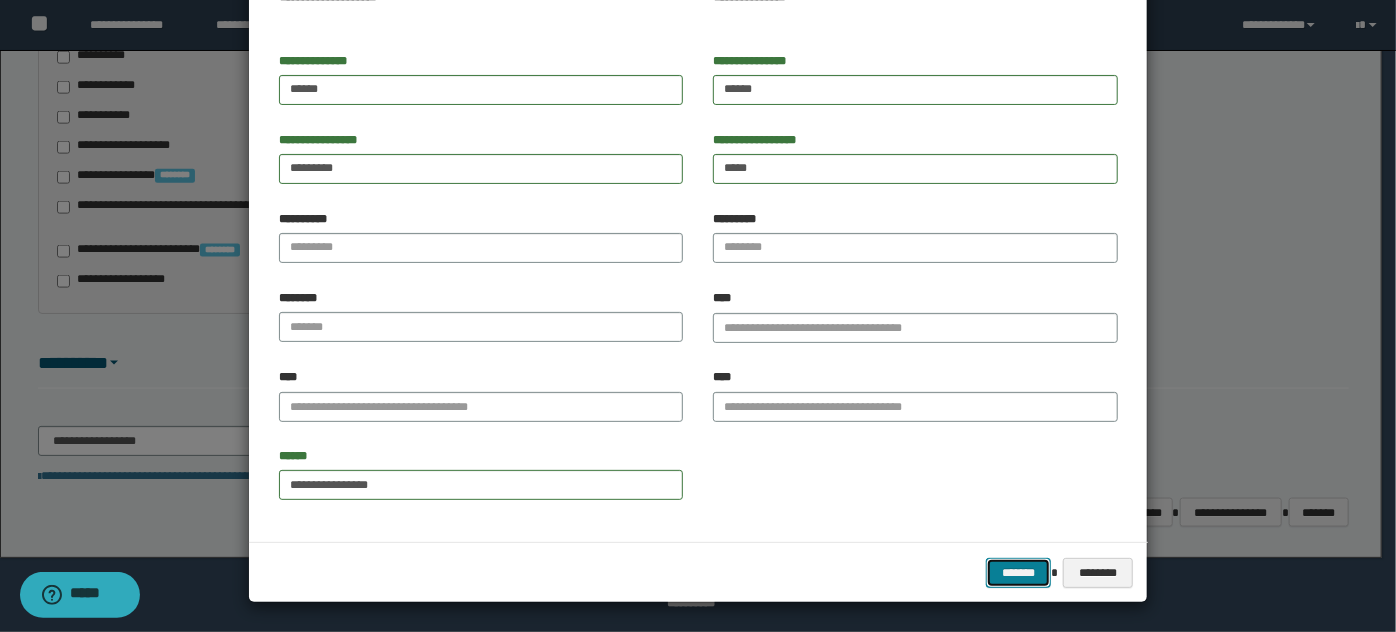 click on "*******" at bounding box center [1018, 572] 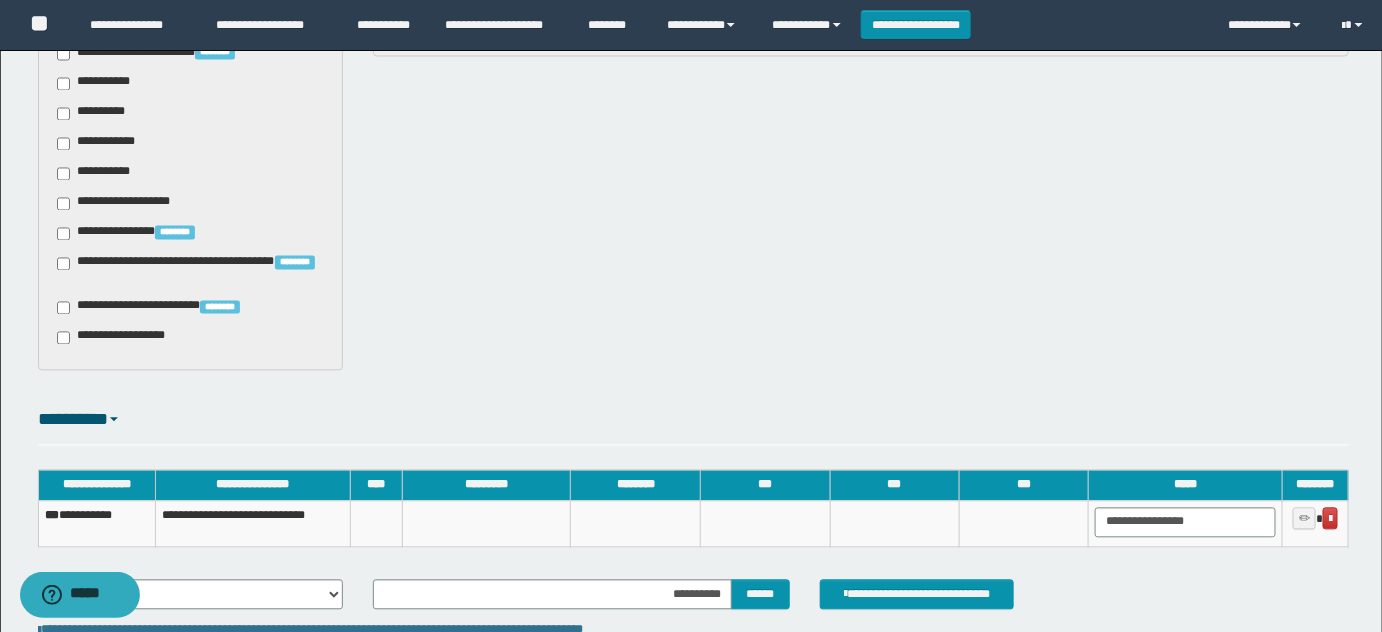 scroll, scrollTop: 1349, scrollLeft: 0, axis: vertical 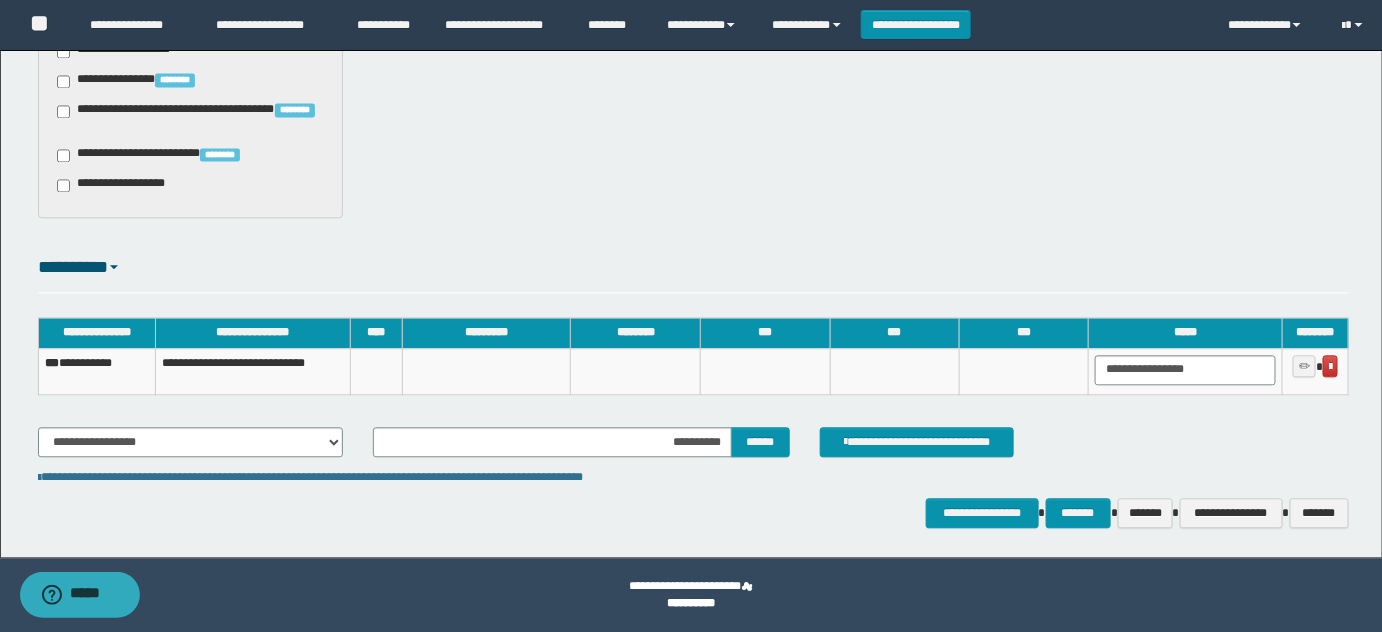 click on "**********" at bounding box center [691, -376] 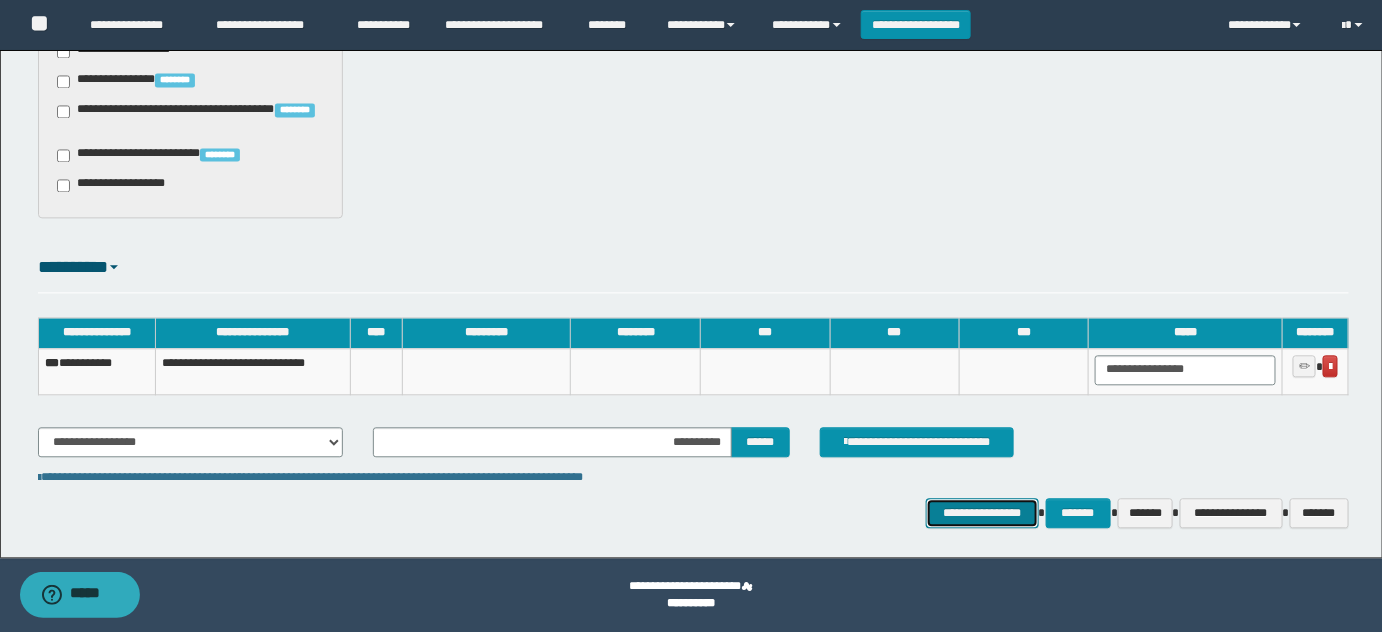 click on "**********" at bounding box center (982, 512) 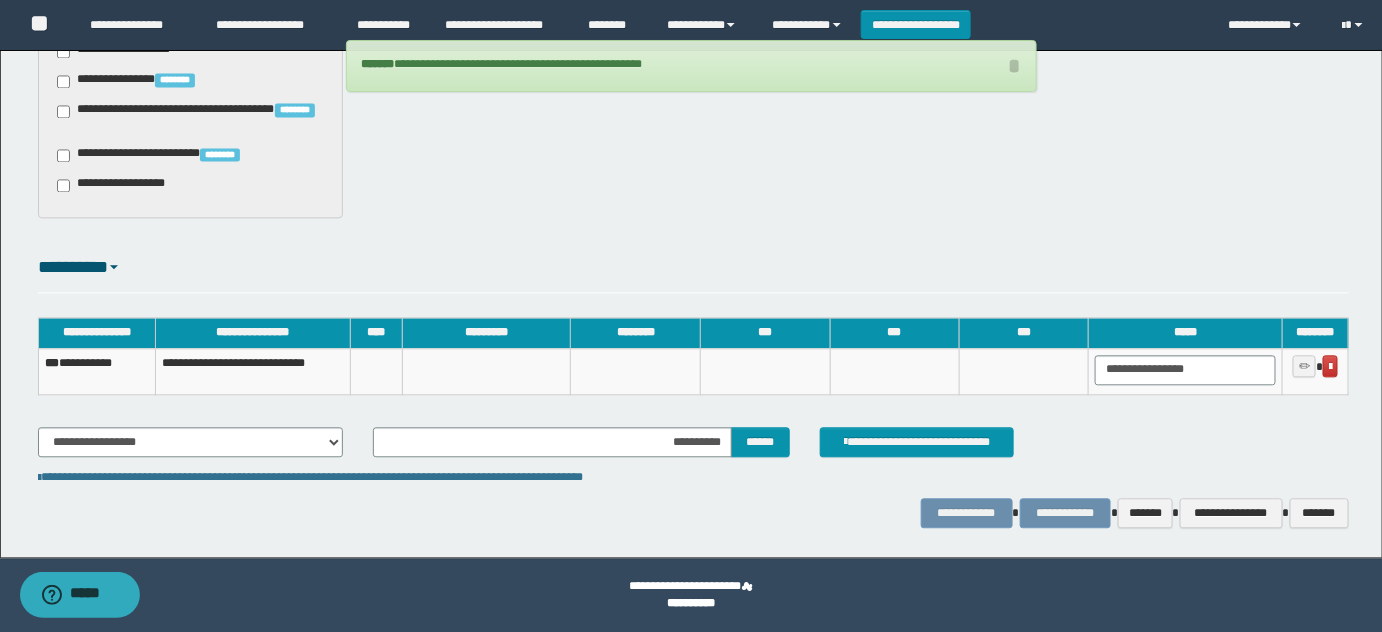 click on "**********" at bounding box center [96, 371] 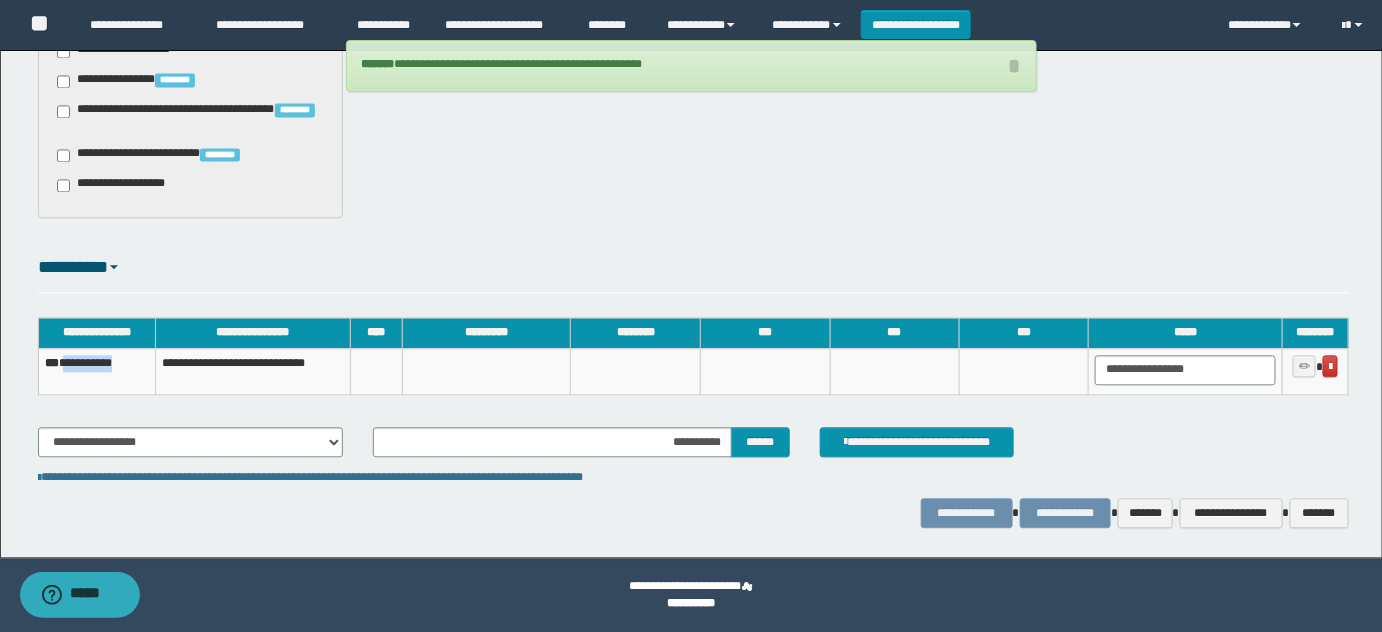 click on "**********" at bounding box center (96, 371) 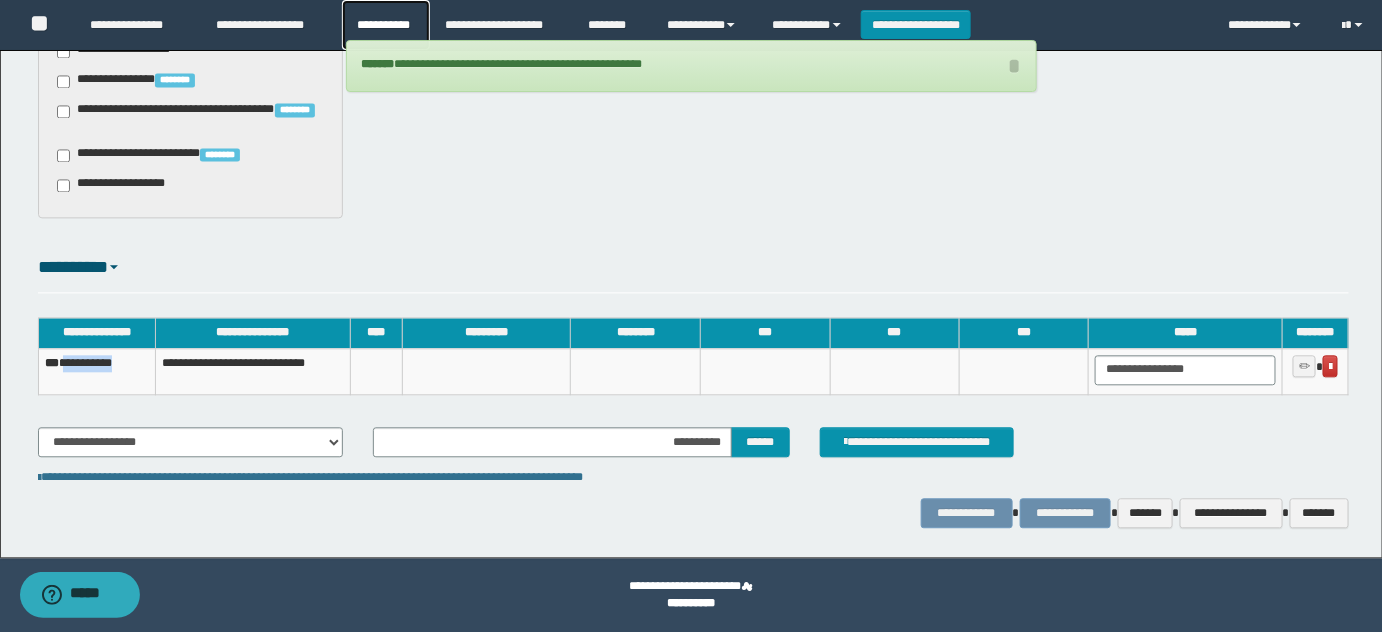 click on "**********" at bounding box center (386, 25) 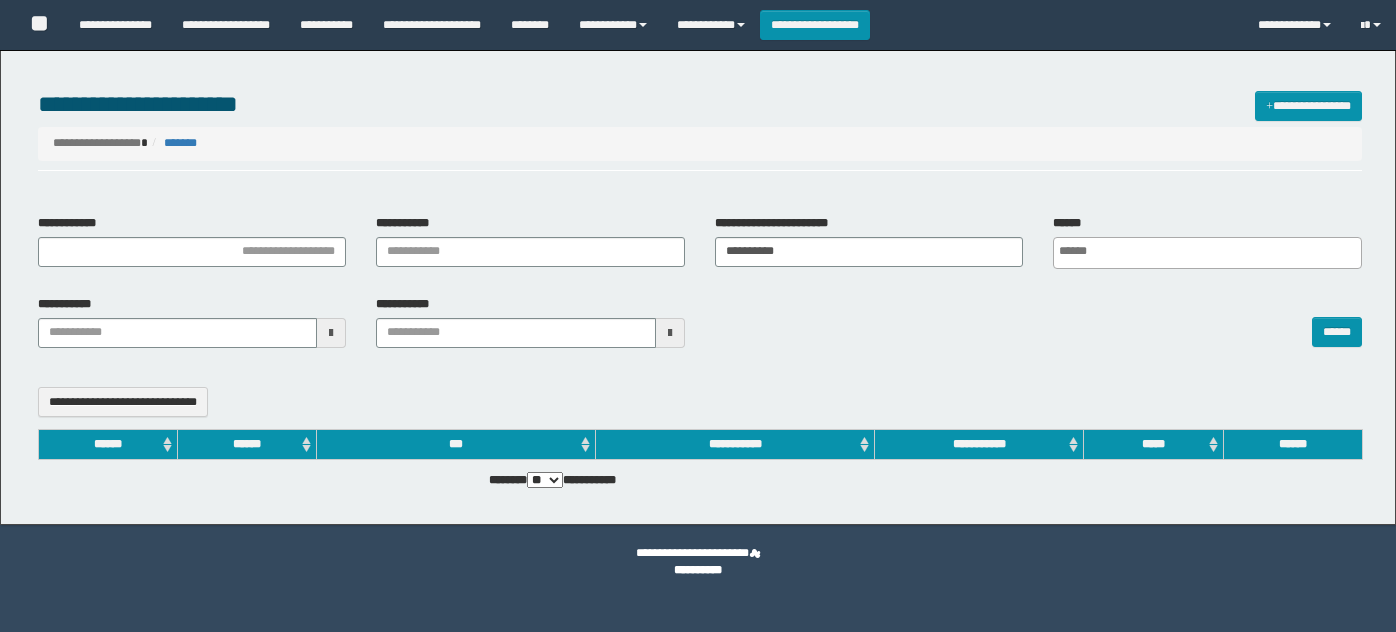 select 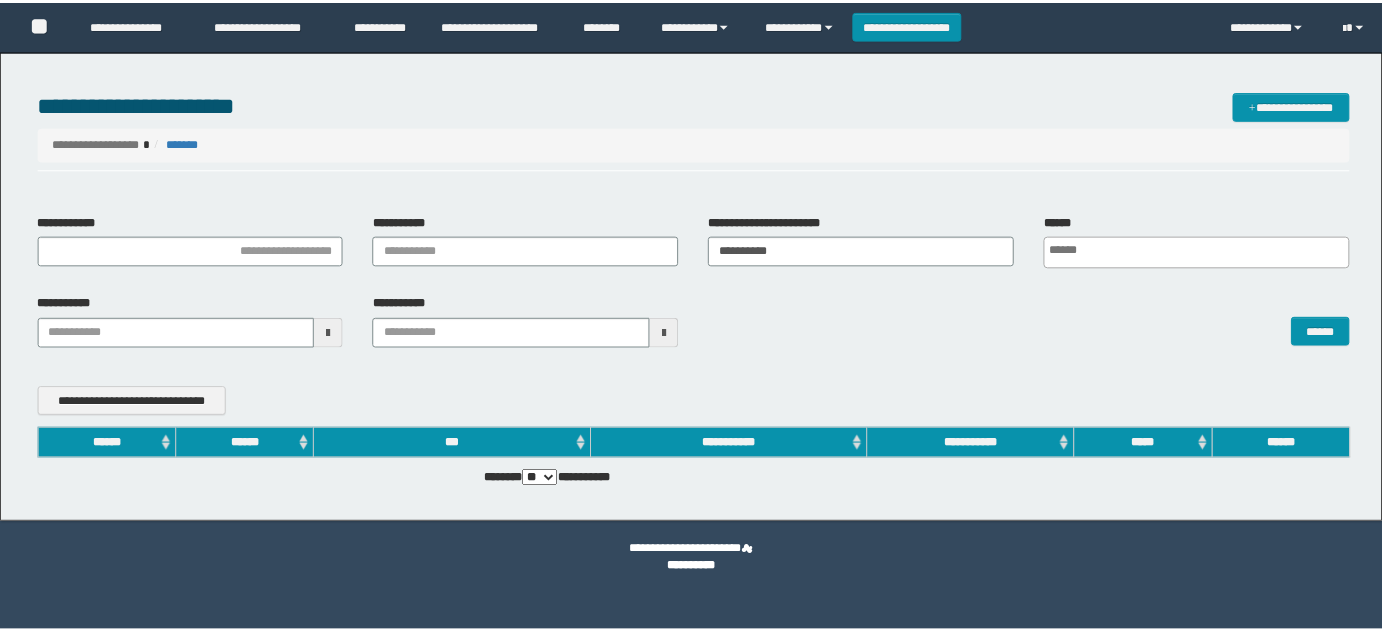 scroll, scrollTop: 0, scrollLeft: 0, axis: both 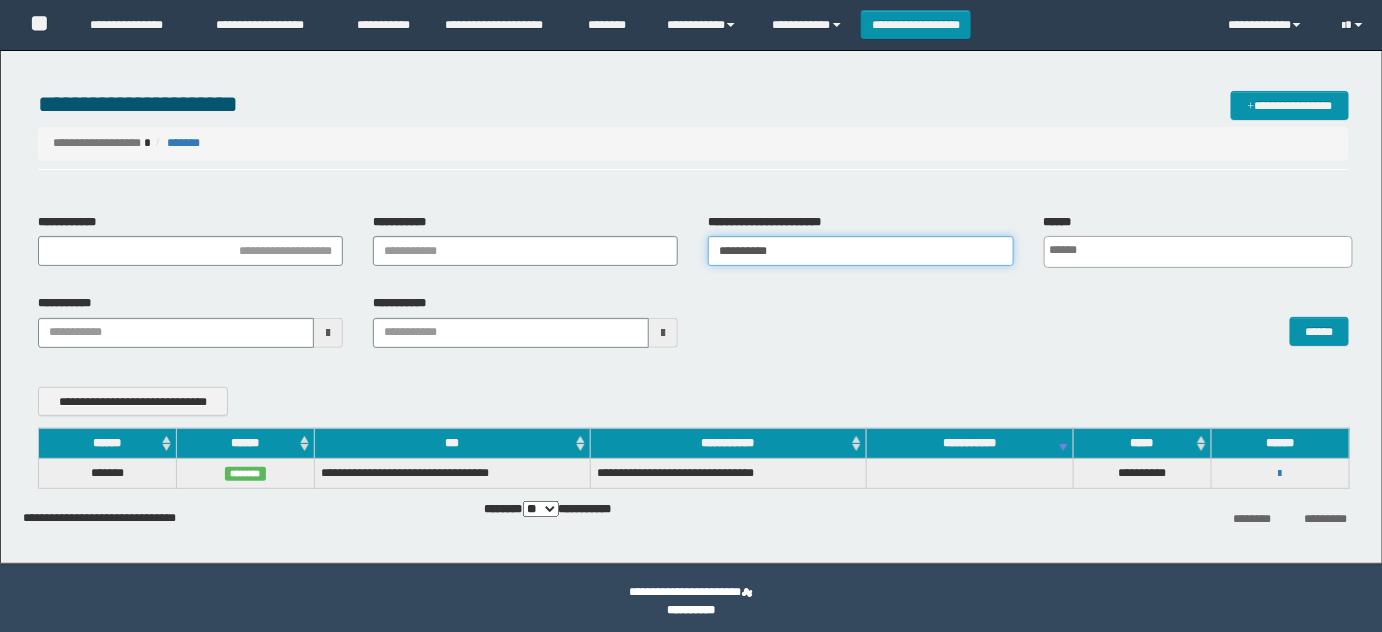drag, startPoint x: 759, startPoint y: 242, endPoint x: 734, endPoint y: 308, distance: 70.5762 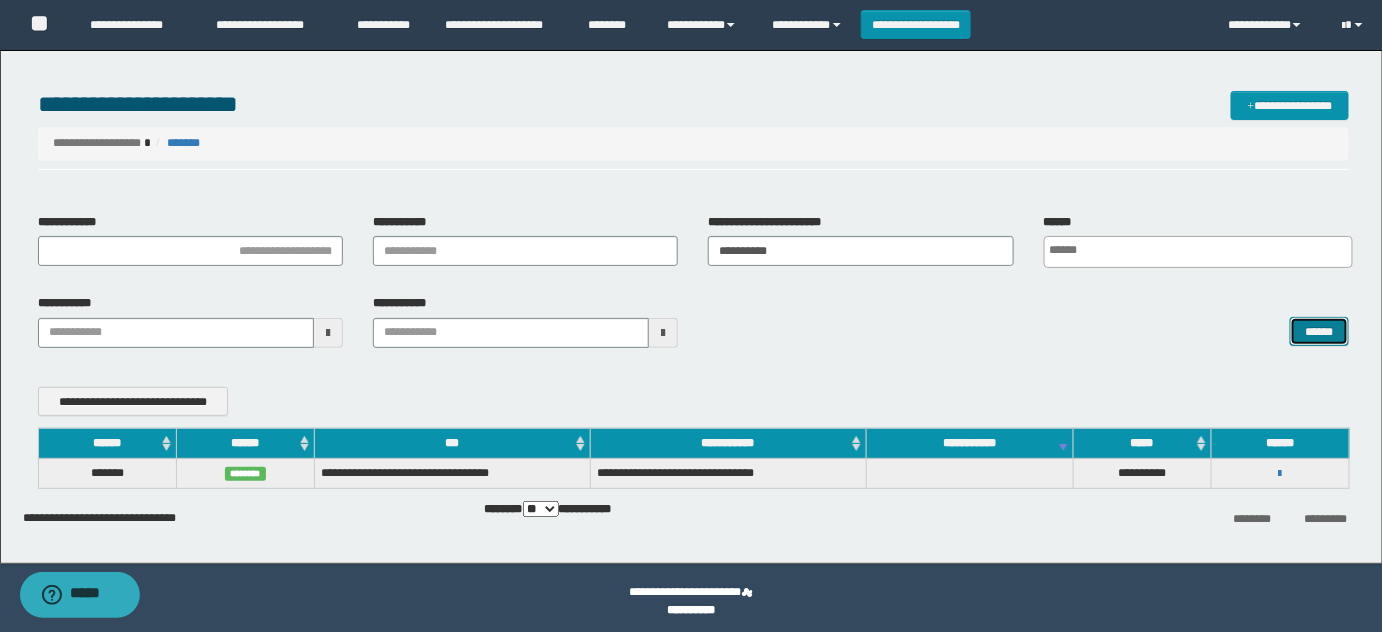 click on "******" at bounding box center (1319, 331) 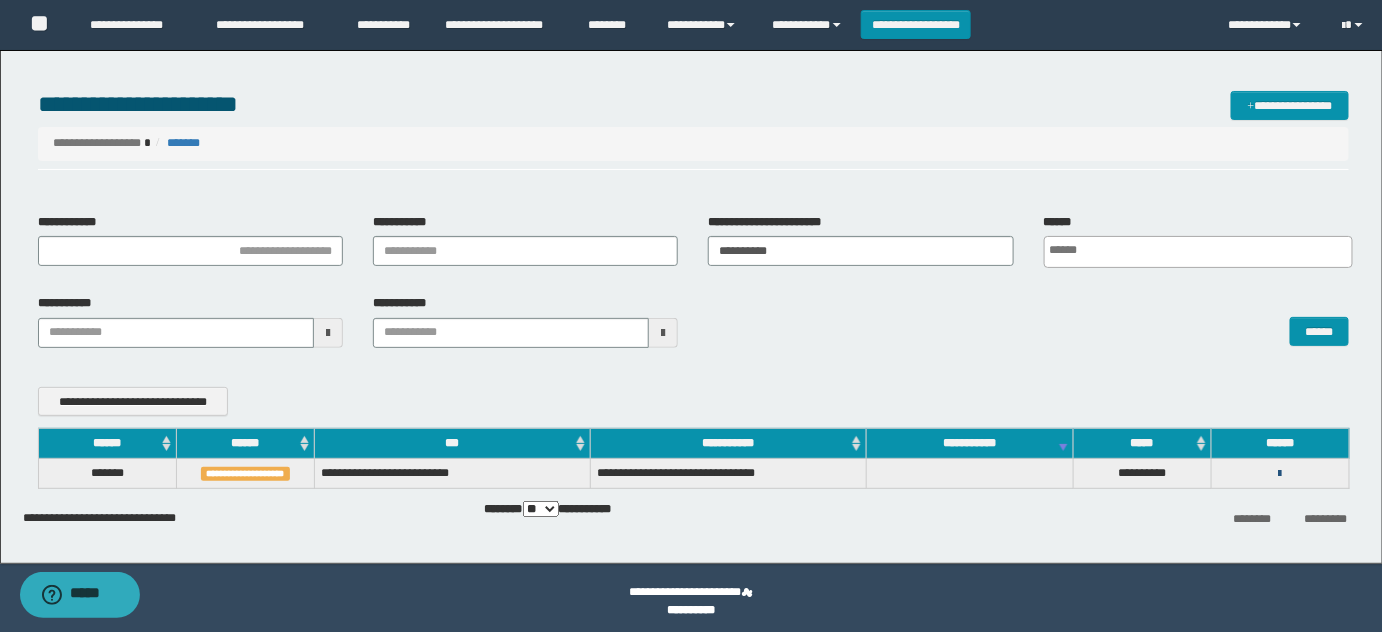 click at bounding box center (1280, 474) 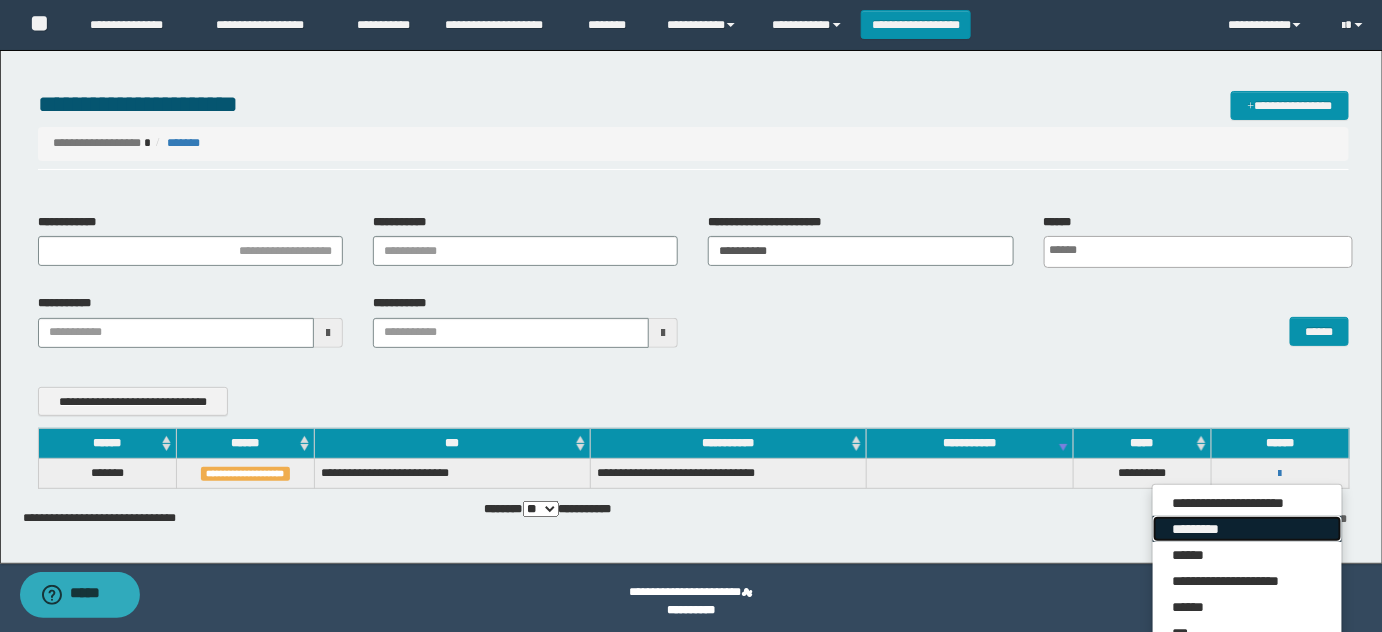 click on "*********" at bounding box center [1247, 529] 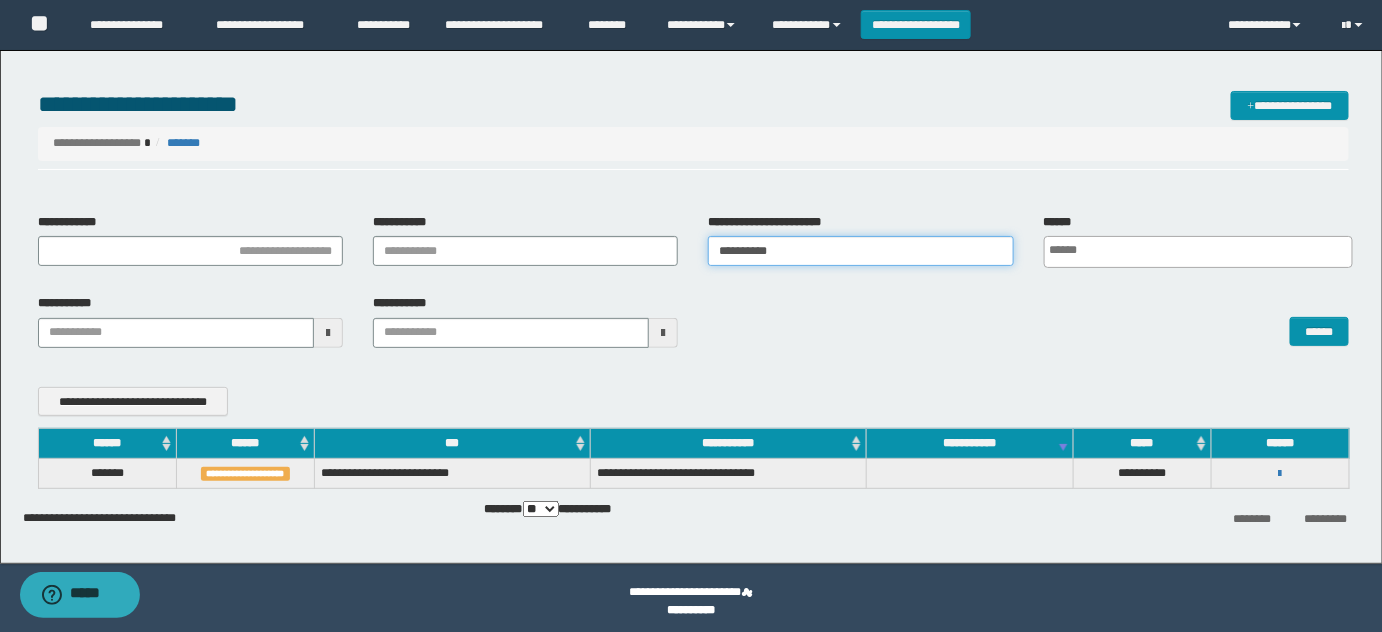 drag, startPoint x: 799, startPoint y: 255, endPoint x: 445, endPoint y: 231, distance: 354.81262 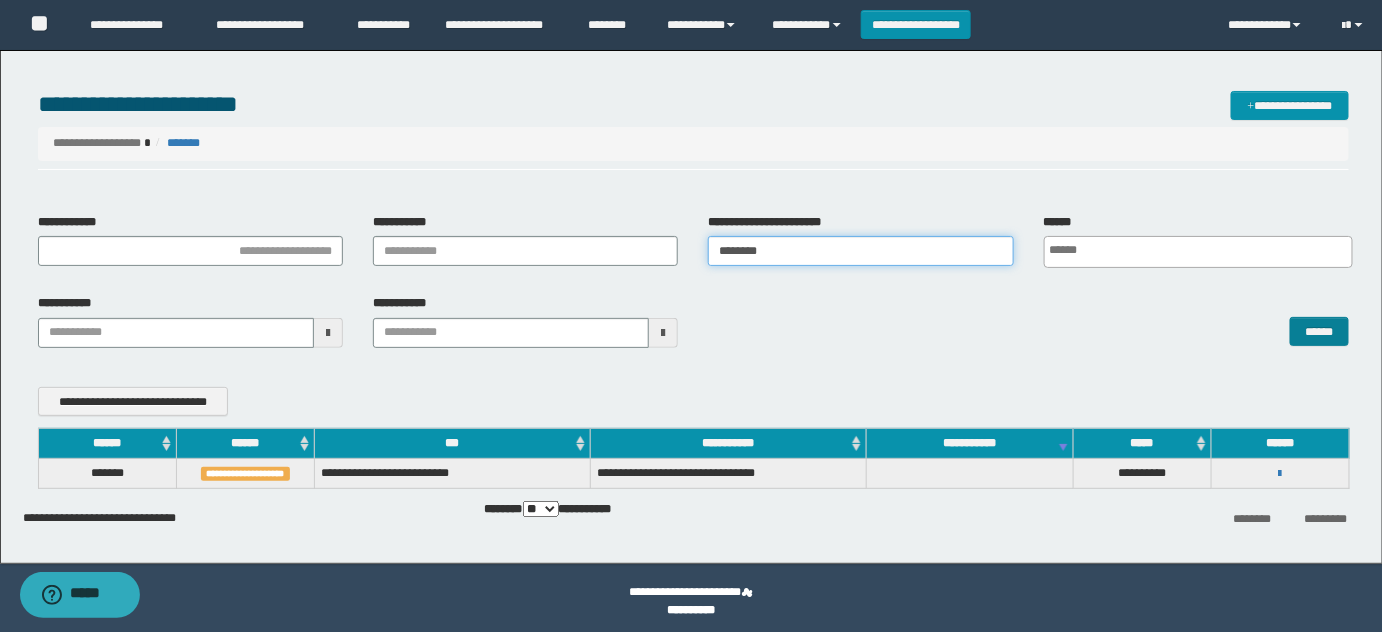 type on "********" 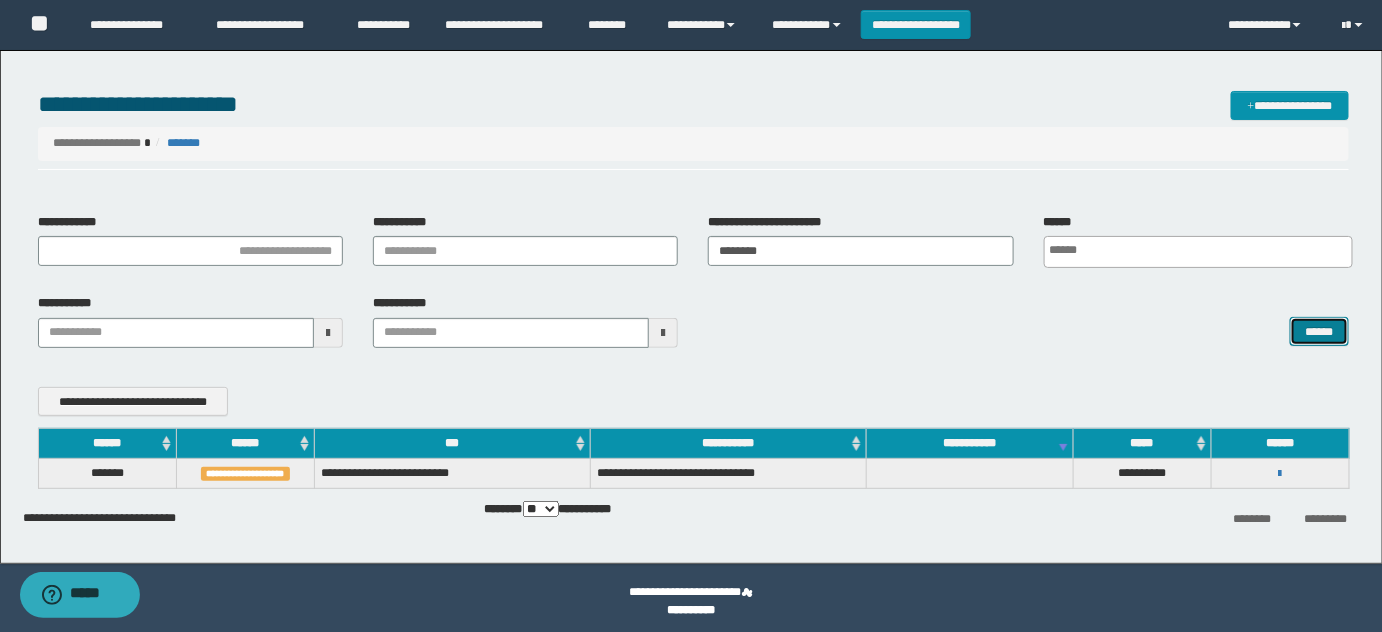 click on "******" at bounding box center [1319, 331] 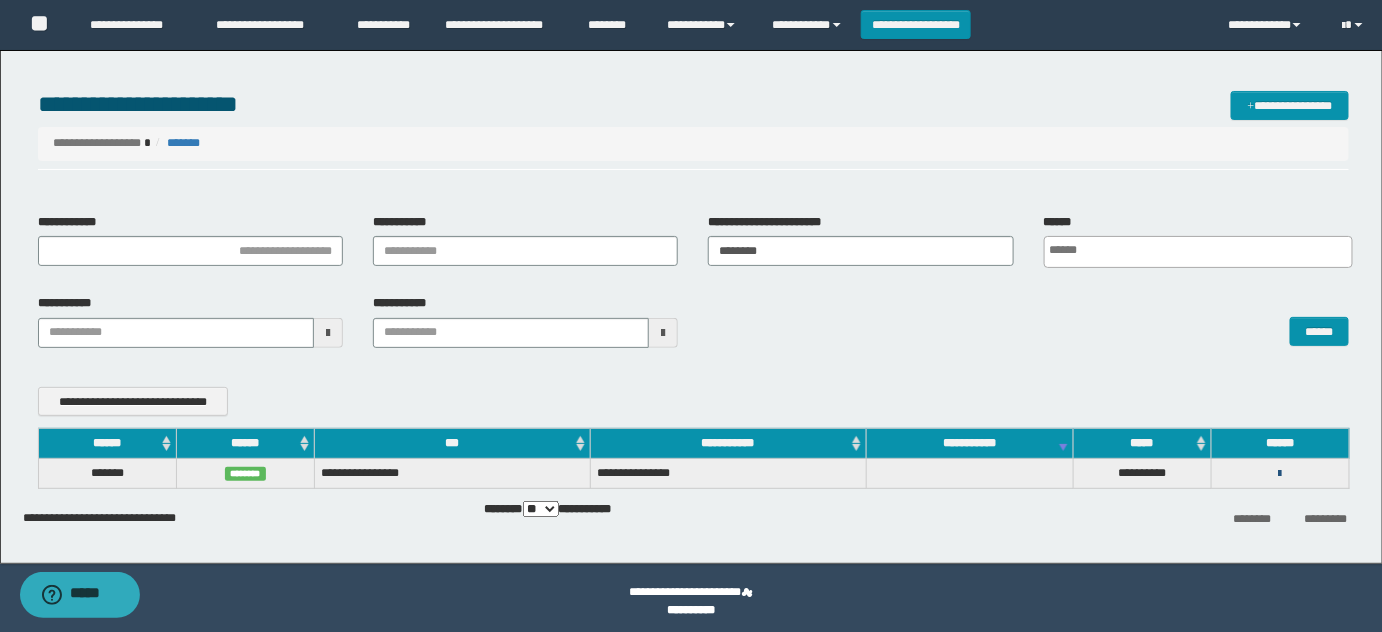 click at bounding box center [1280, 474] 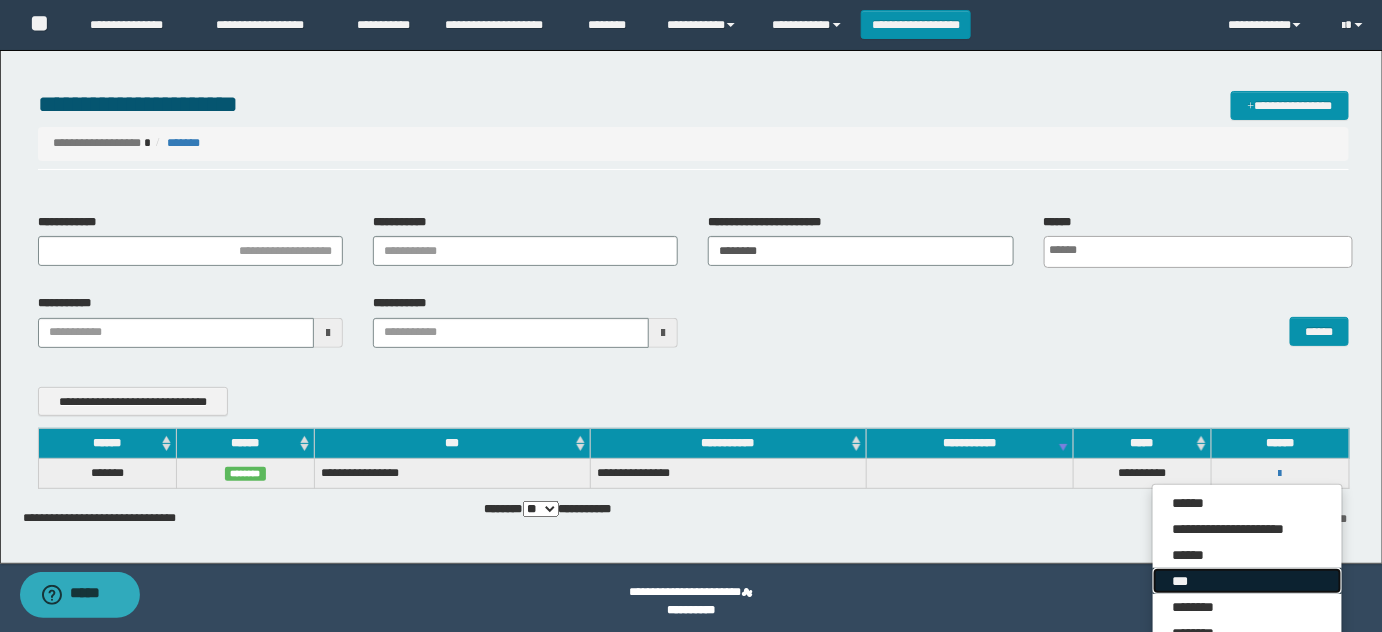 click on "***" at bounding box center (1247, 581) 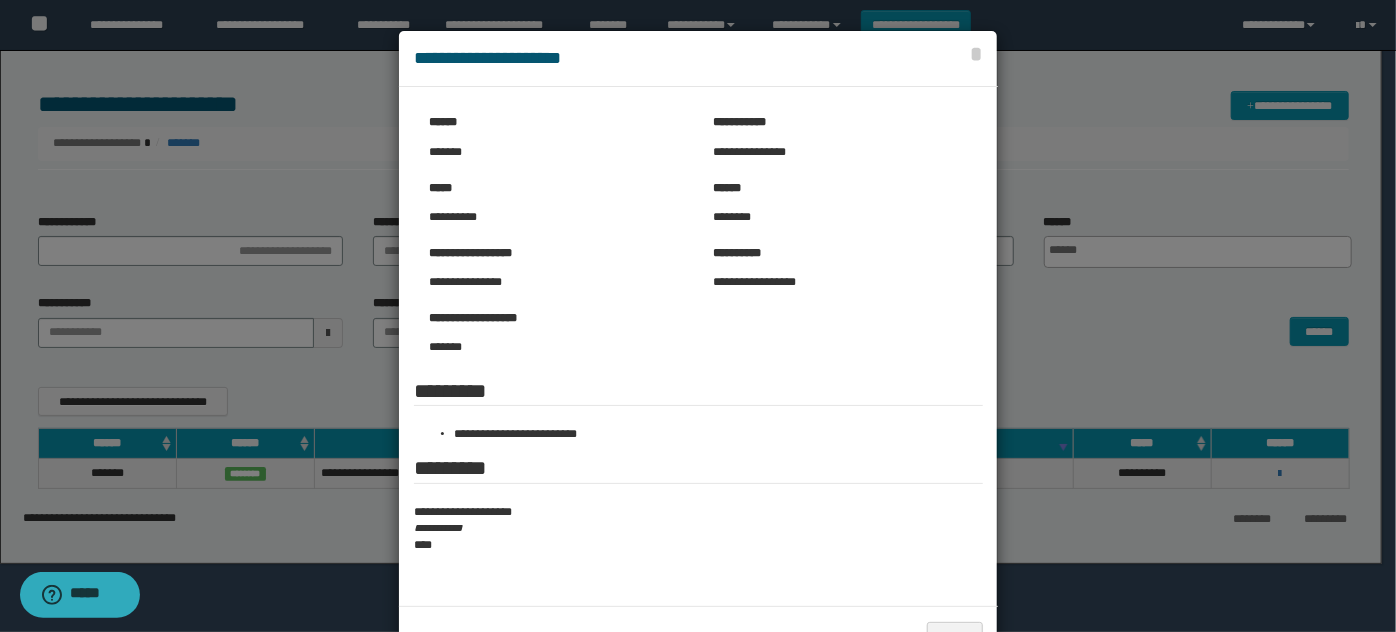 click at bounding box center (698, 348) 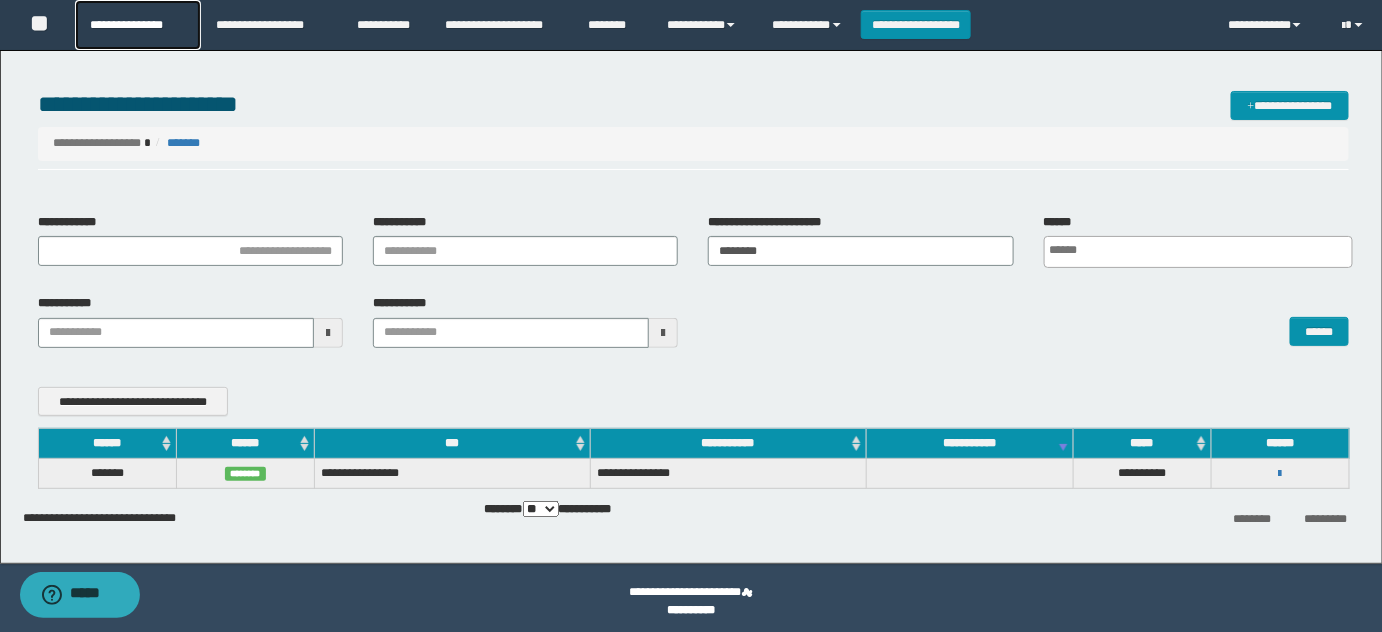click on "**********" at bounding box center (137, 25) 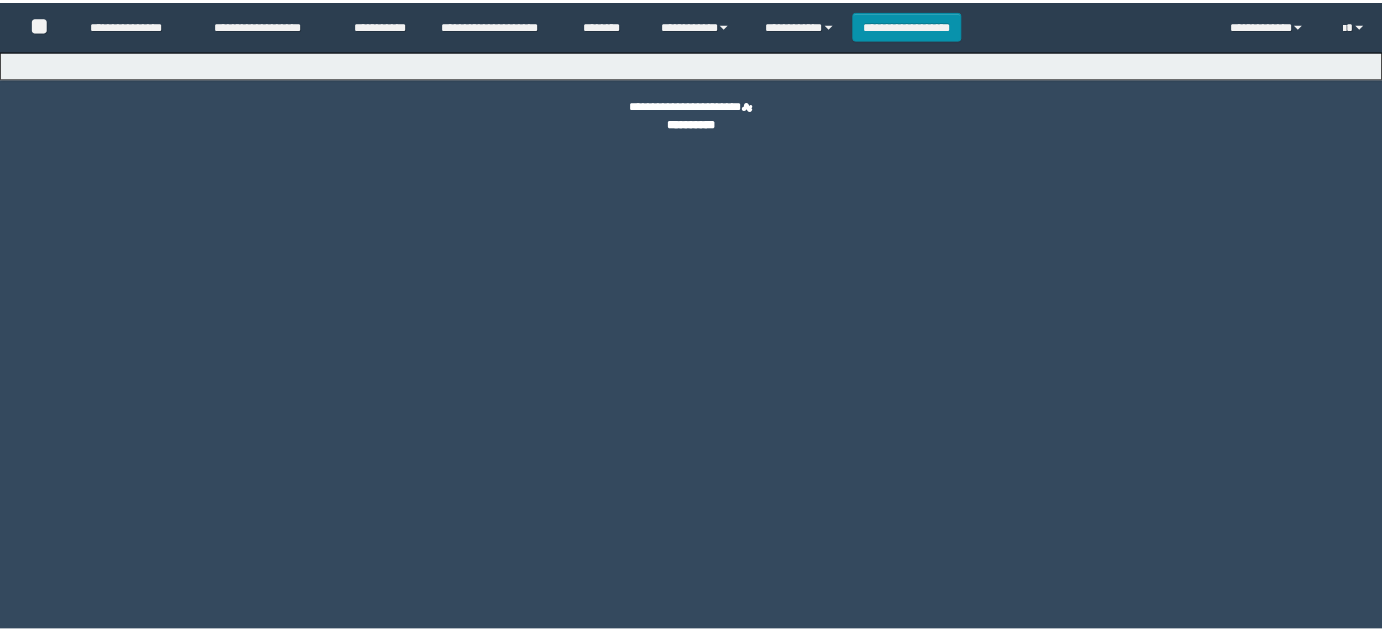 scroll, scrollTop: 0, scrollLeft: 0, axis: both 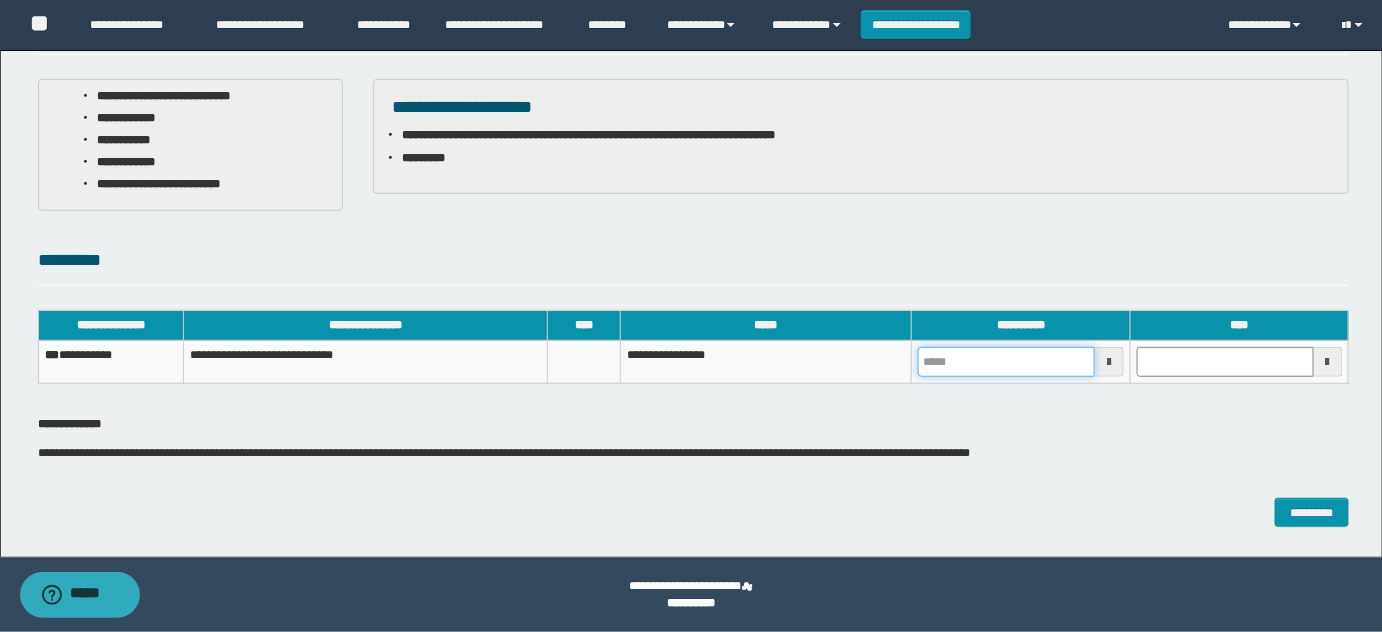 click at bounding box center (1006, 362) 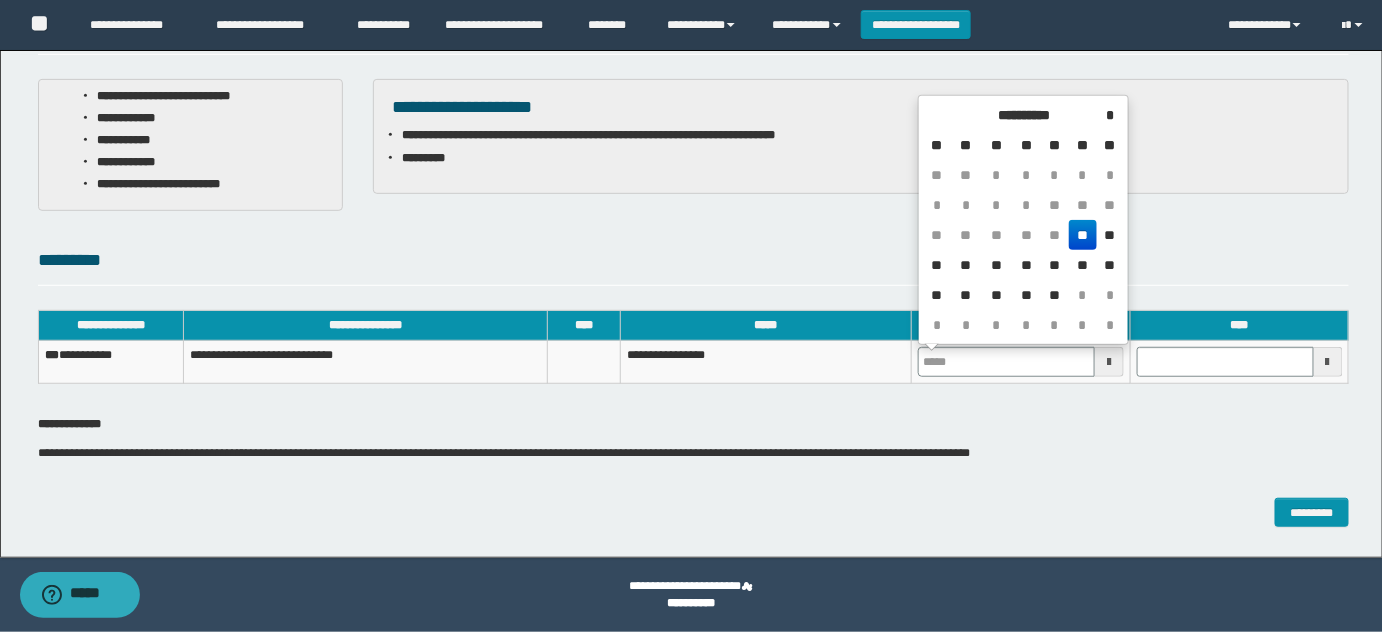 click on "**" at bounding box center [1083, 235] 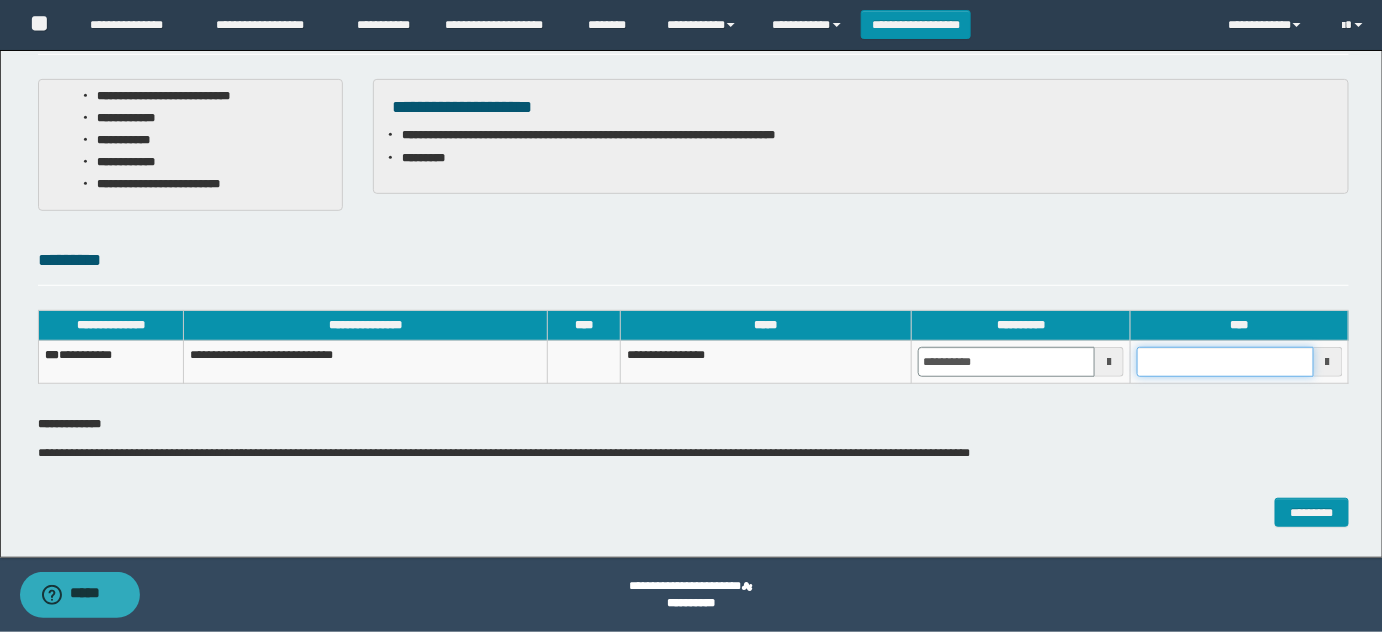 click at bounding box center (1225, 362) 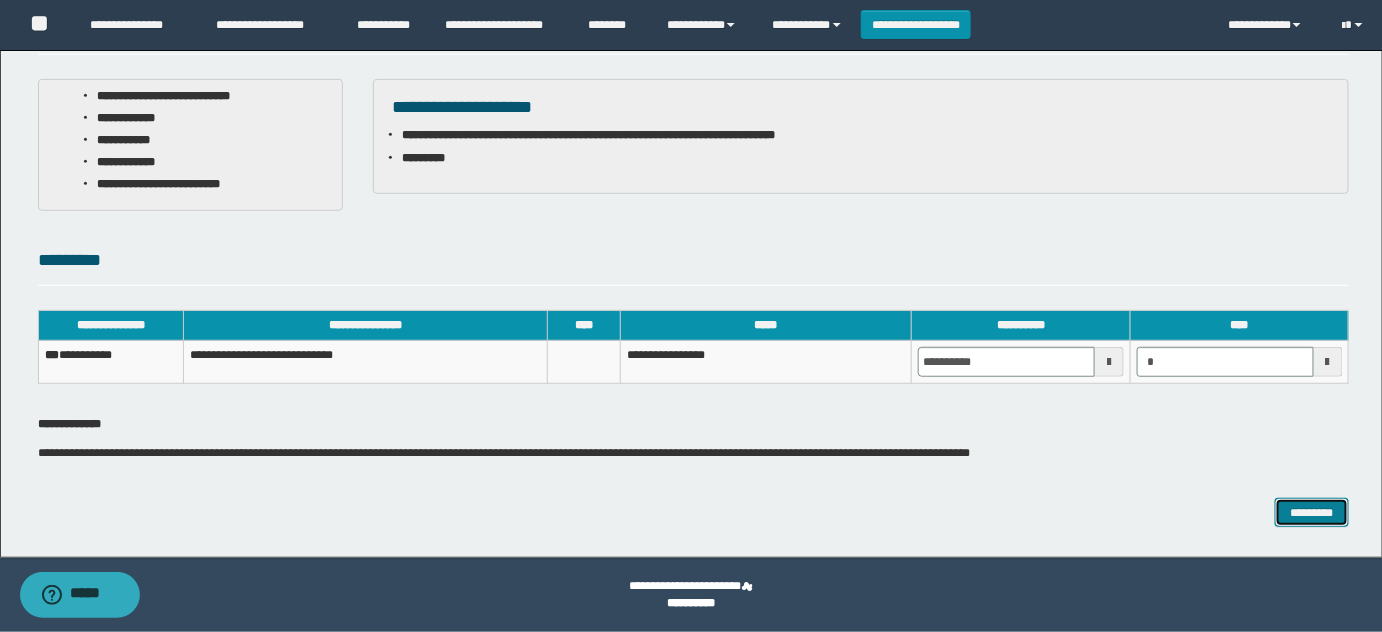 type on "*******" 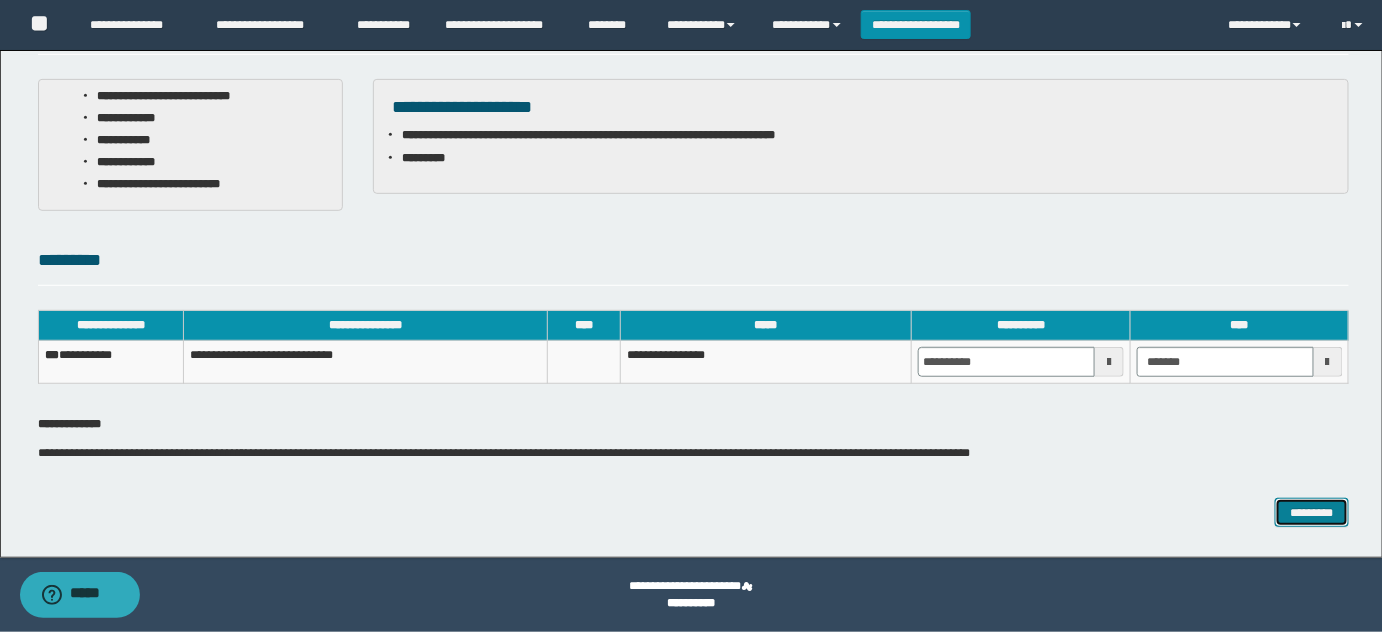 click on "*********" at bounding box center (1312, 512) 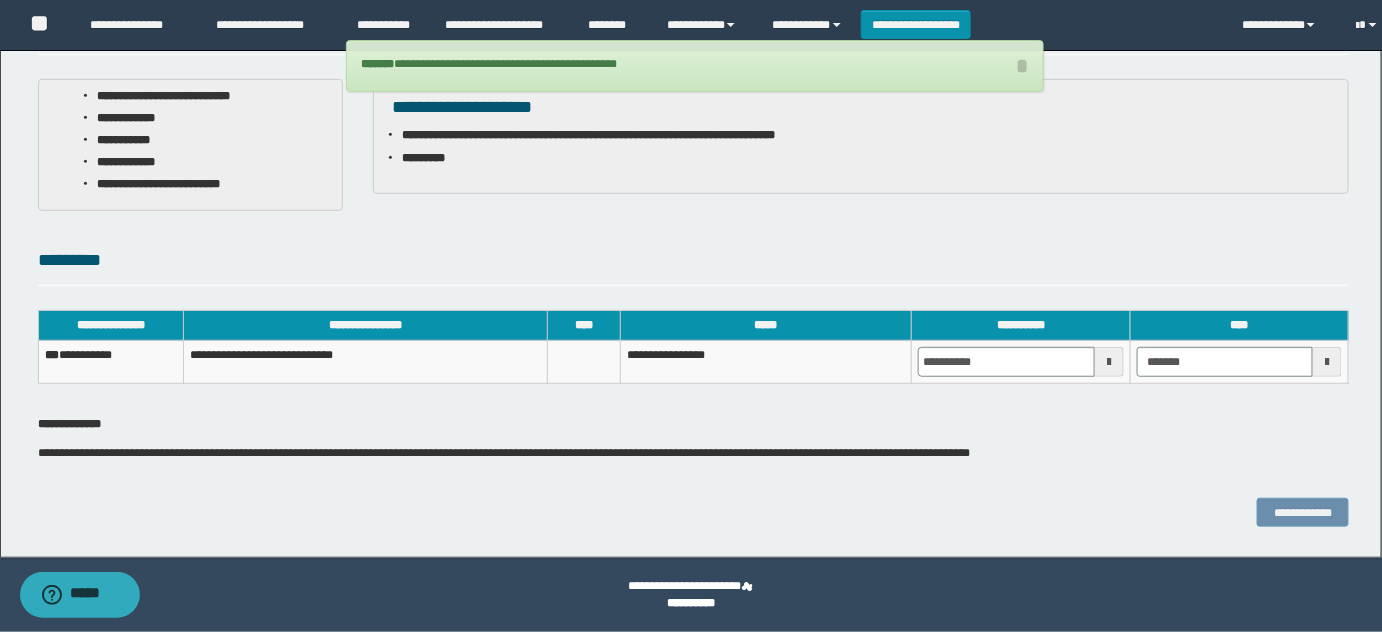 click on "**********" at bounding box center (111, 362) 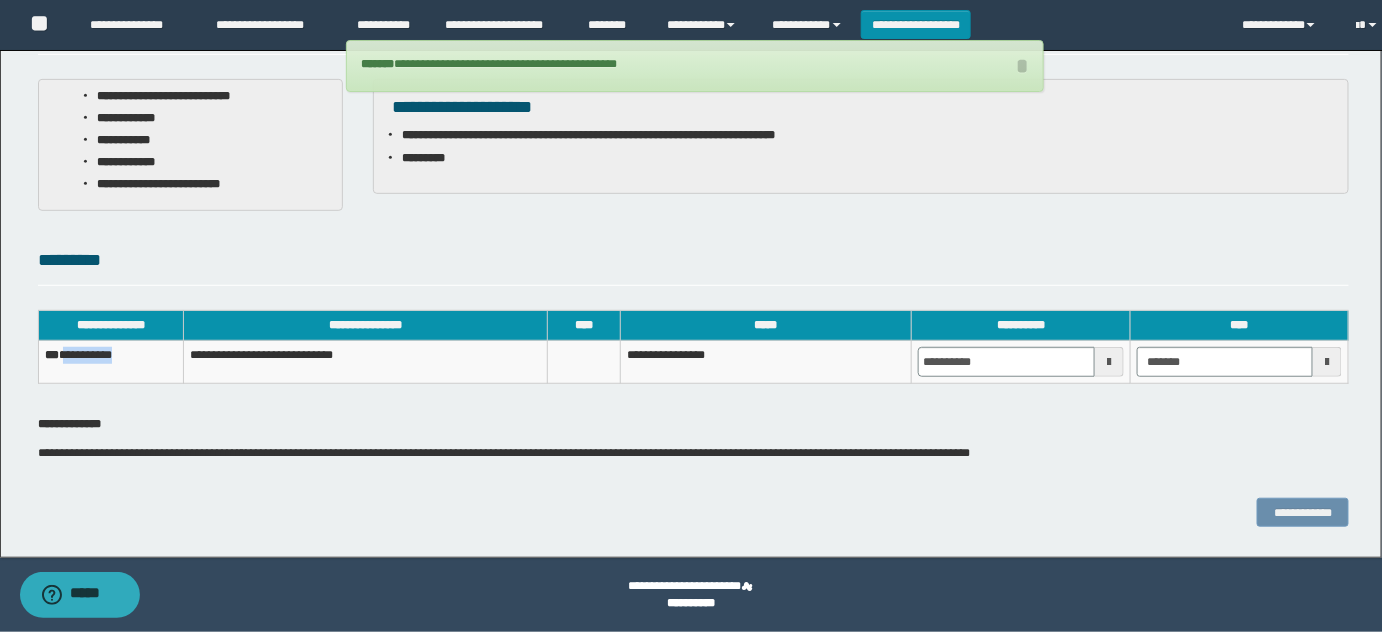 click on "**********" at bounding box center (111, 362) 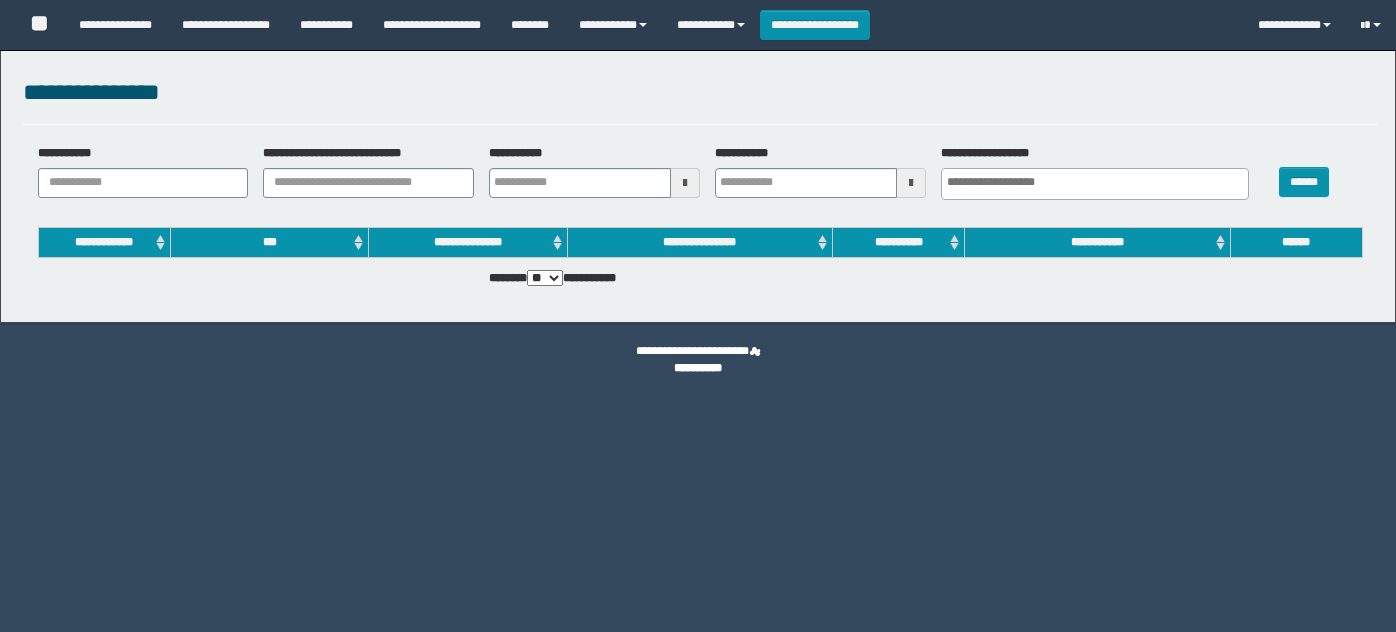 select 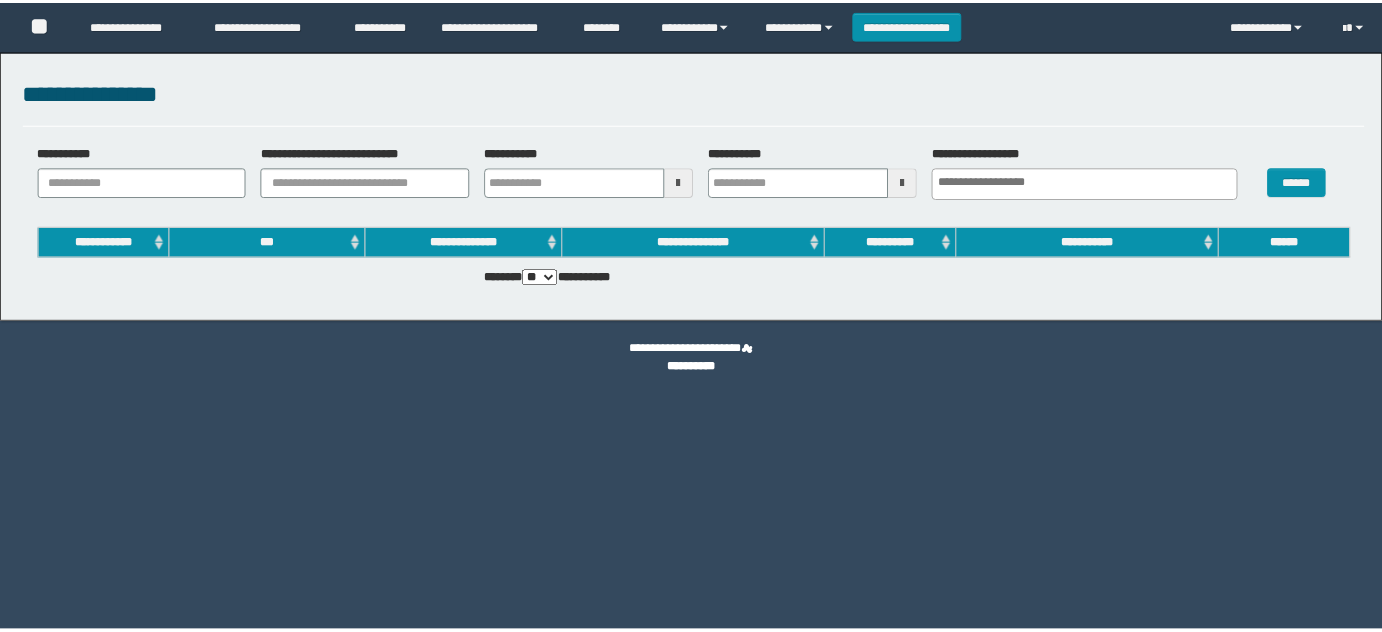 scroll, scrollTop: 0, scrollLeft: 0, axis: both 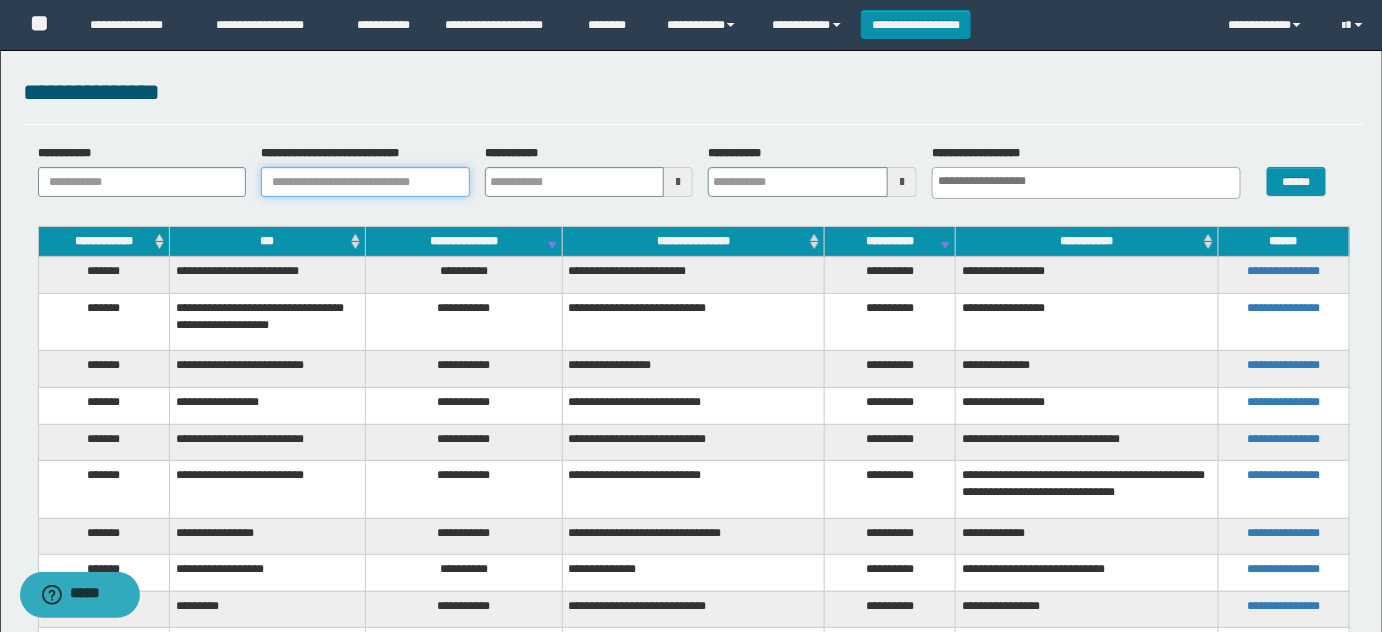 click on "**********" at bounding box center (365, 182) 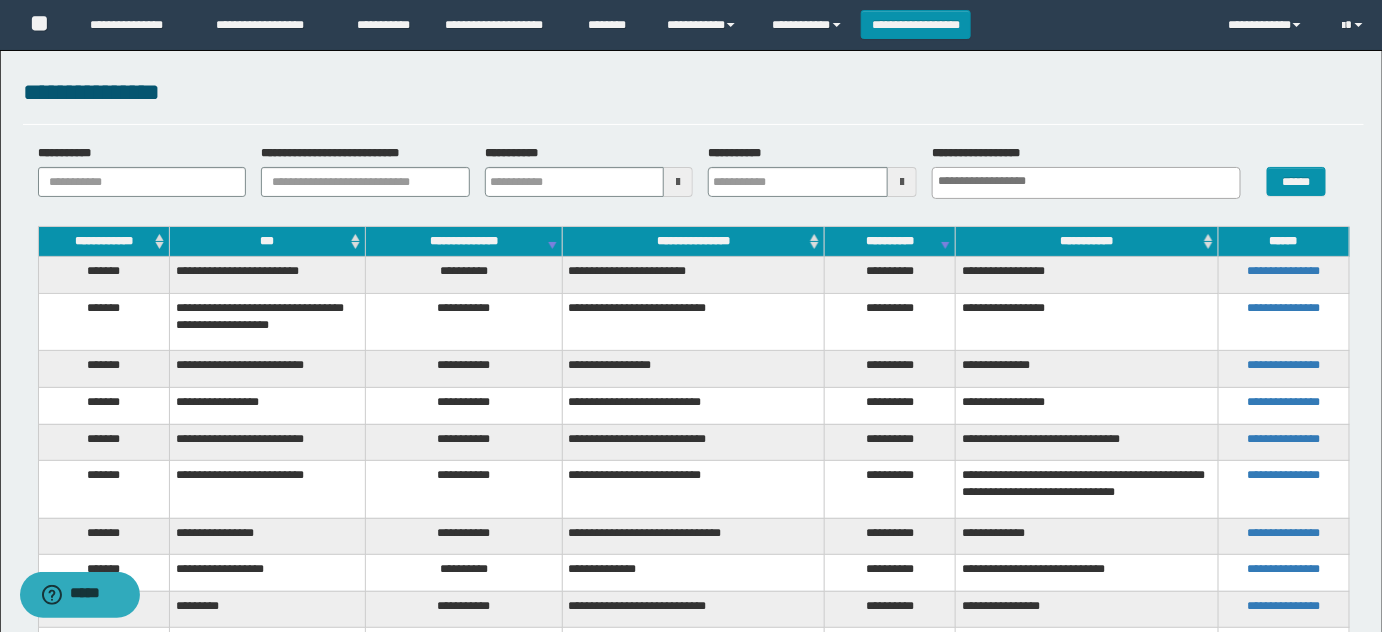 click on "**********" at bounding box center [693, 442] 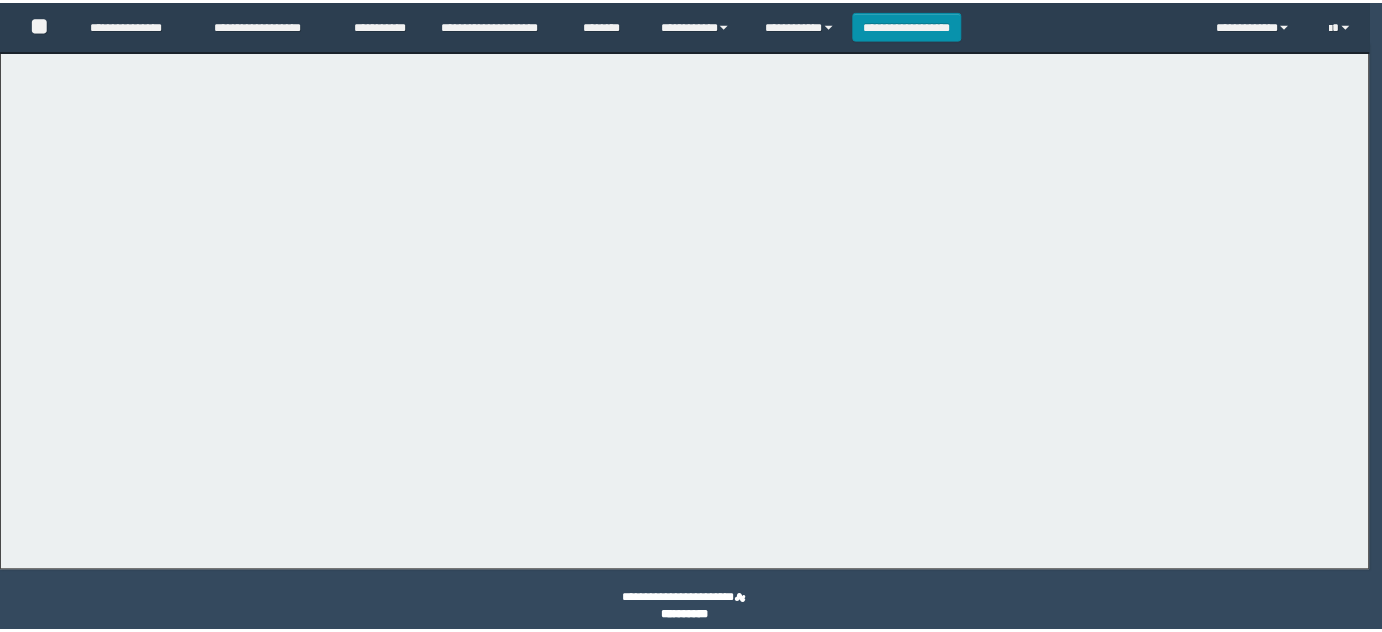 scroll, scrollTop: 0, scrollLeft: 0, axis: both 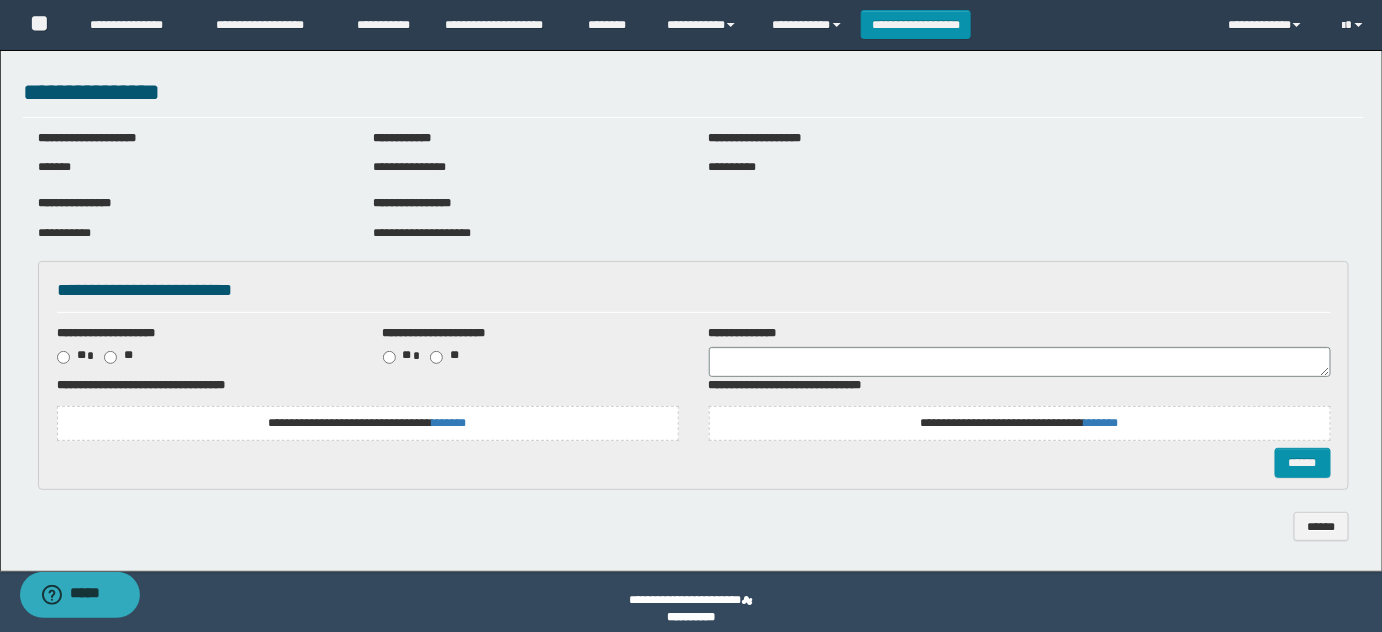 click on "**********" at bounding box center [525, 233] 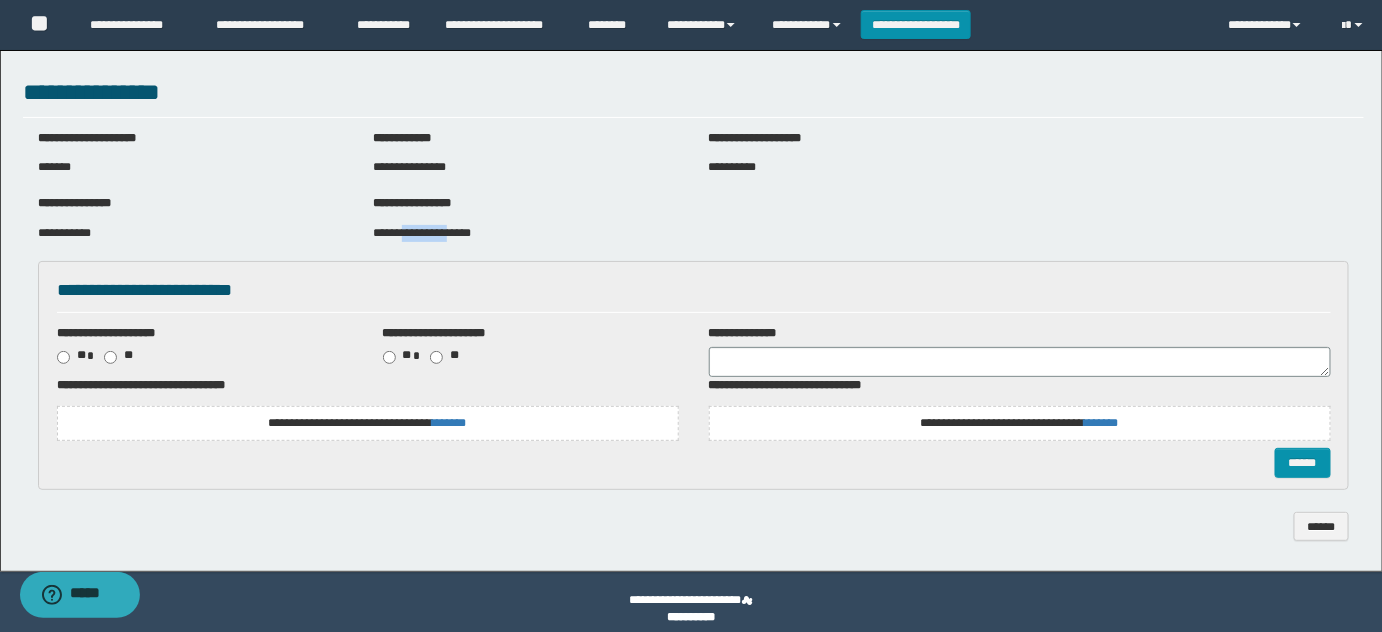 click on "**********" at bounding box center [525, 233] 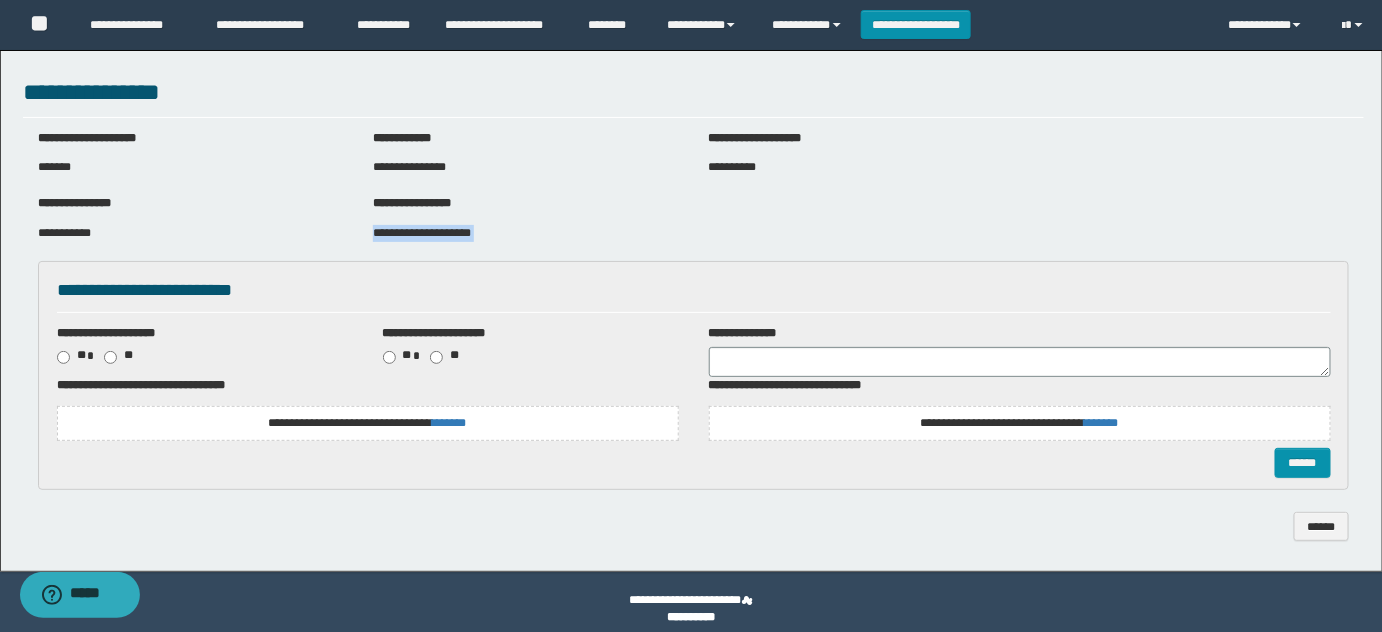 click on "**********" at bounding box center [525, 233] 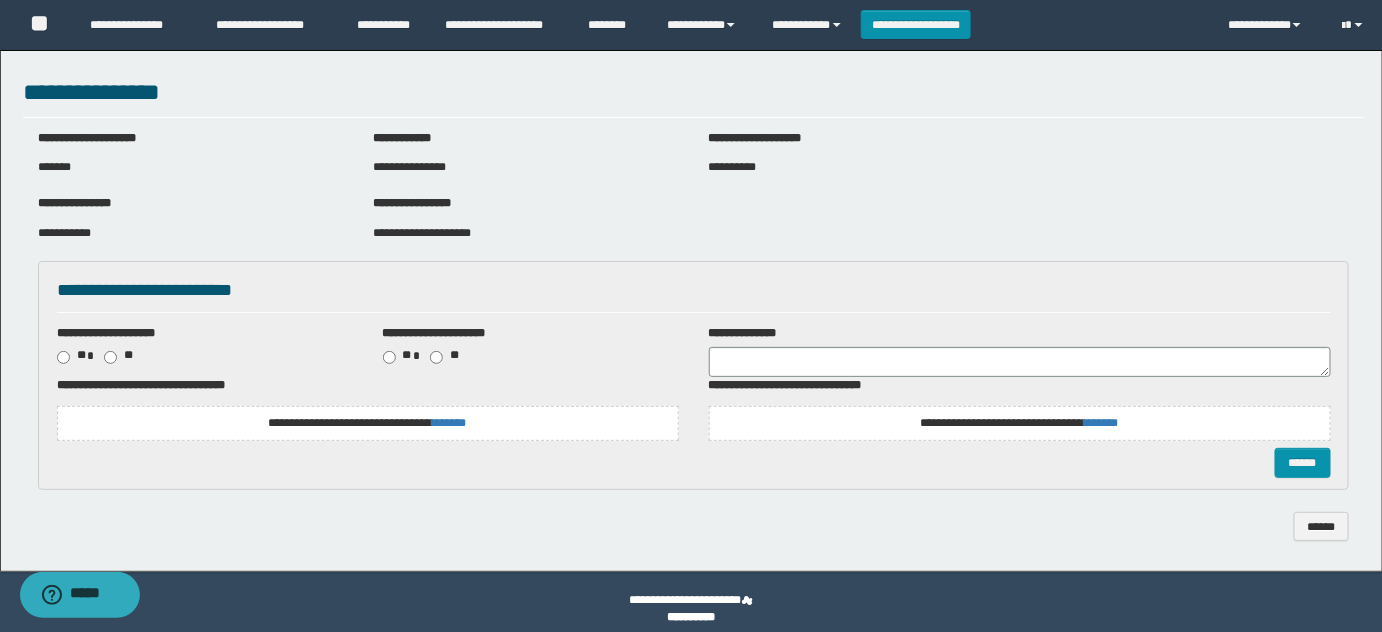 click on "**********" at bounding box center [368, 423] 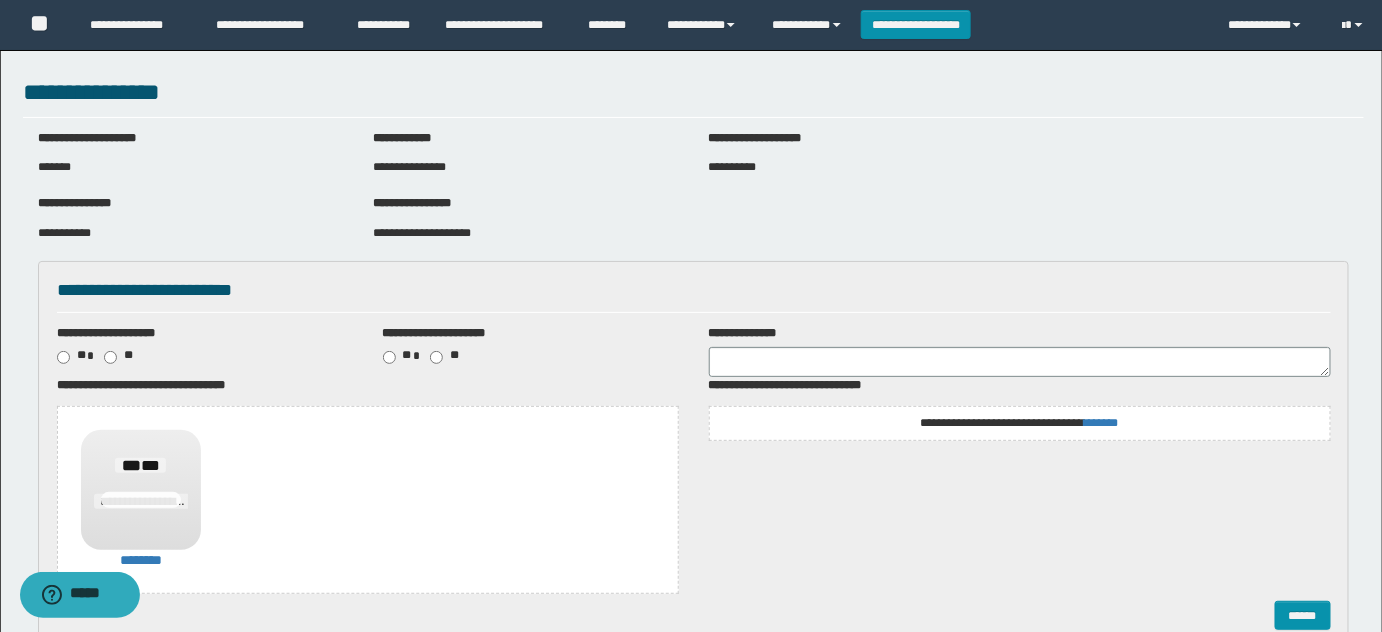 click on "**********" at bounding box center (1020, 423) 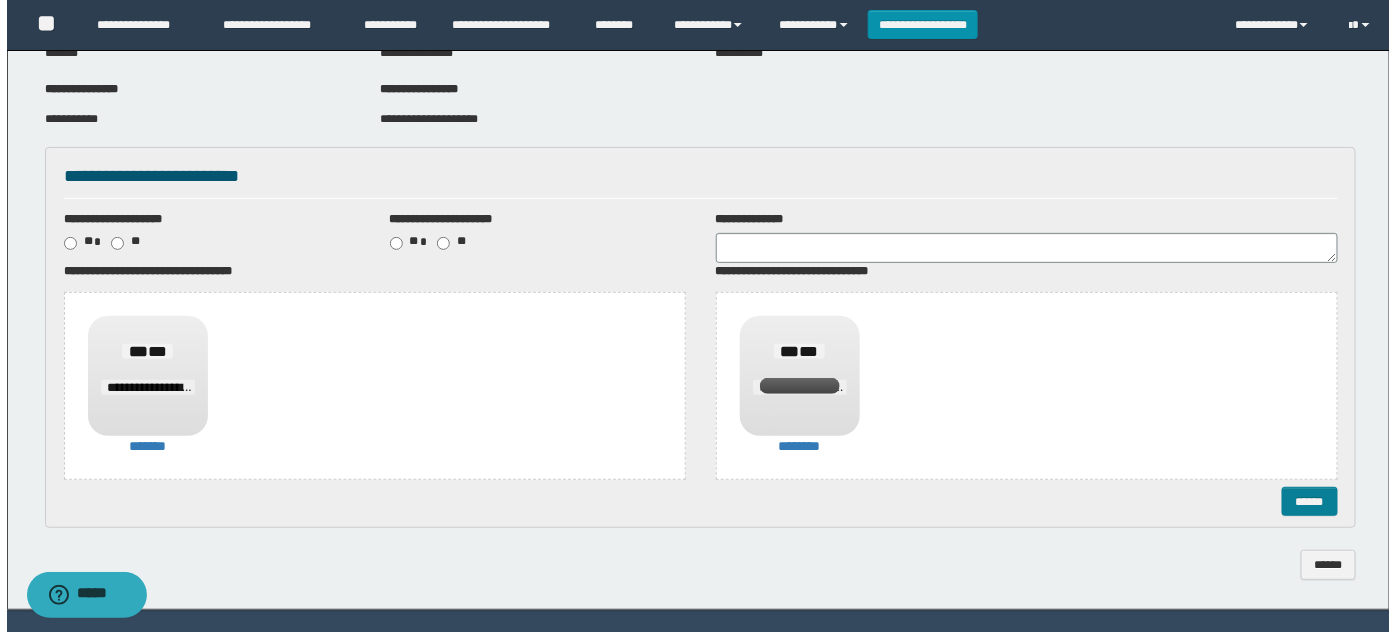 scroll, scrollTop: 166, scrollLeft: 0, axis: vertical 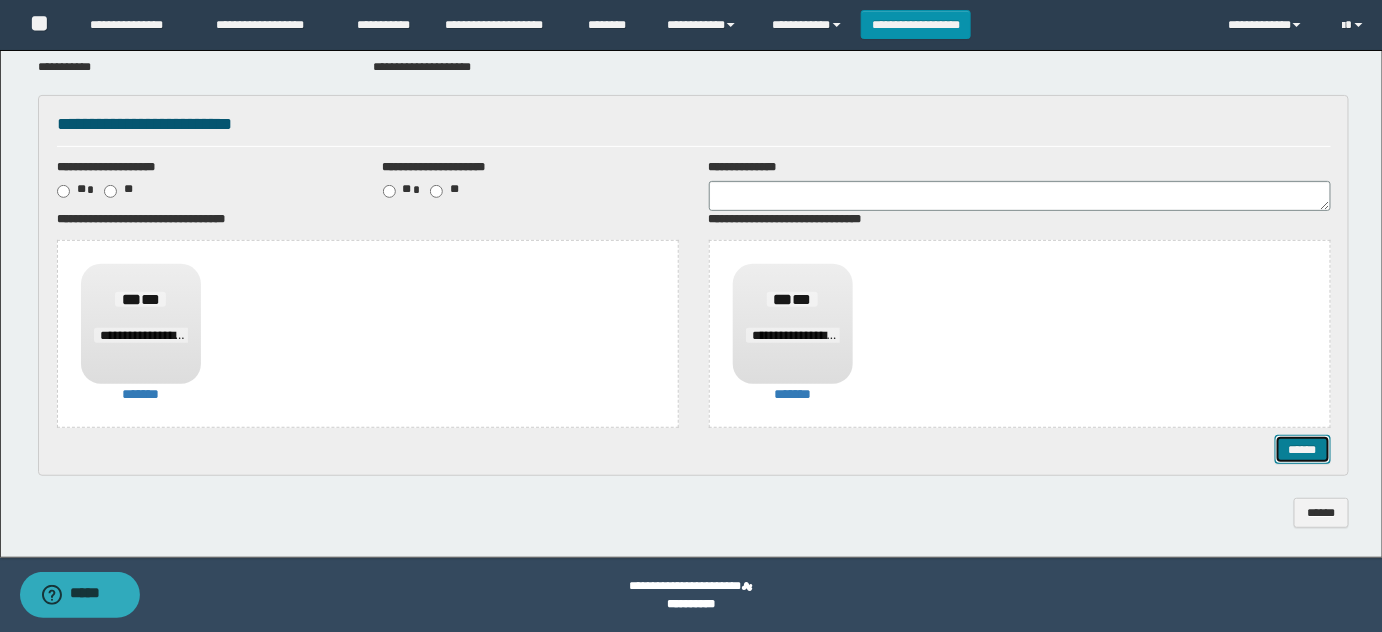 click on "******" at bounding box center [1302, 449] 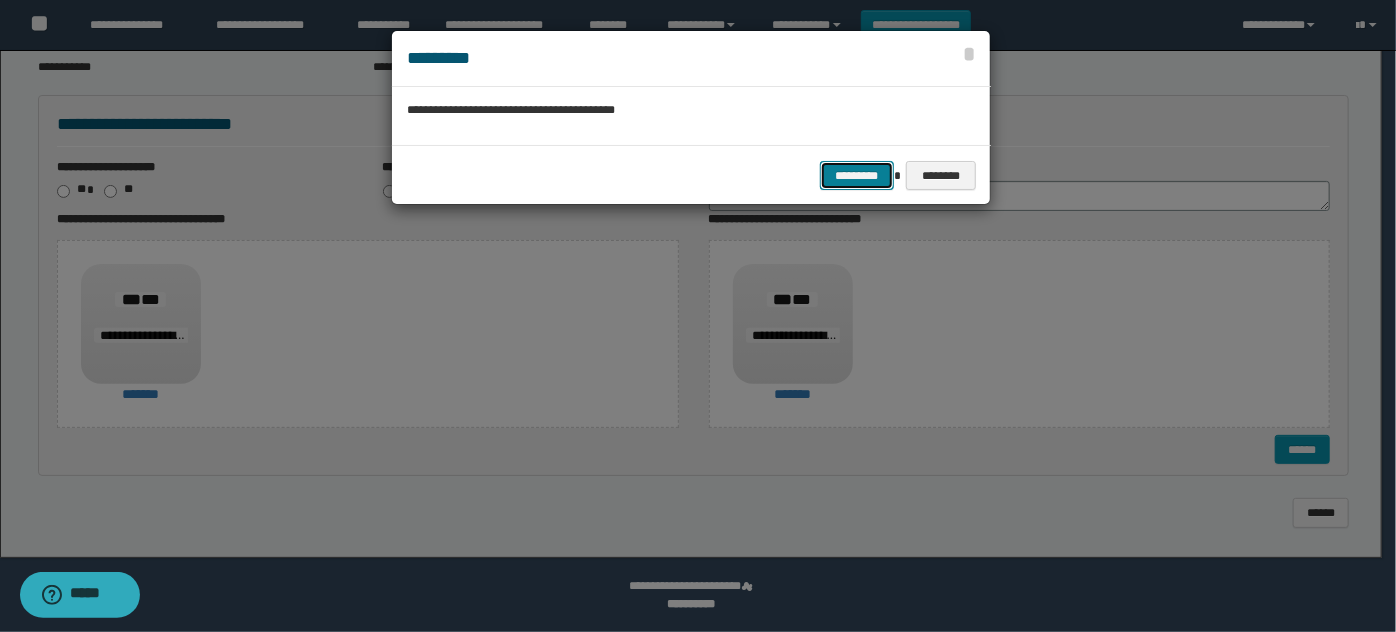 click on "*********" at bounding box center [857, 175] 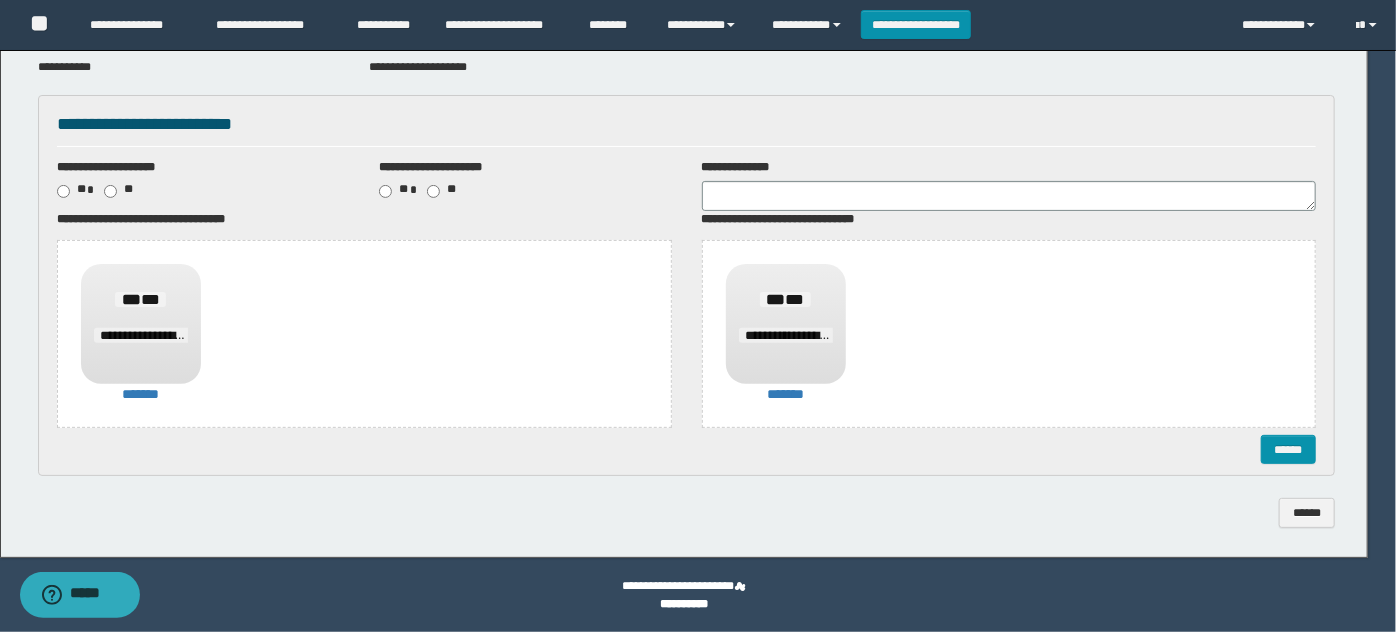 scroll, scrollTop: 0, scrollLeft: 0, axis: both 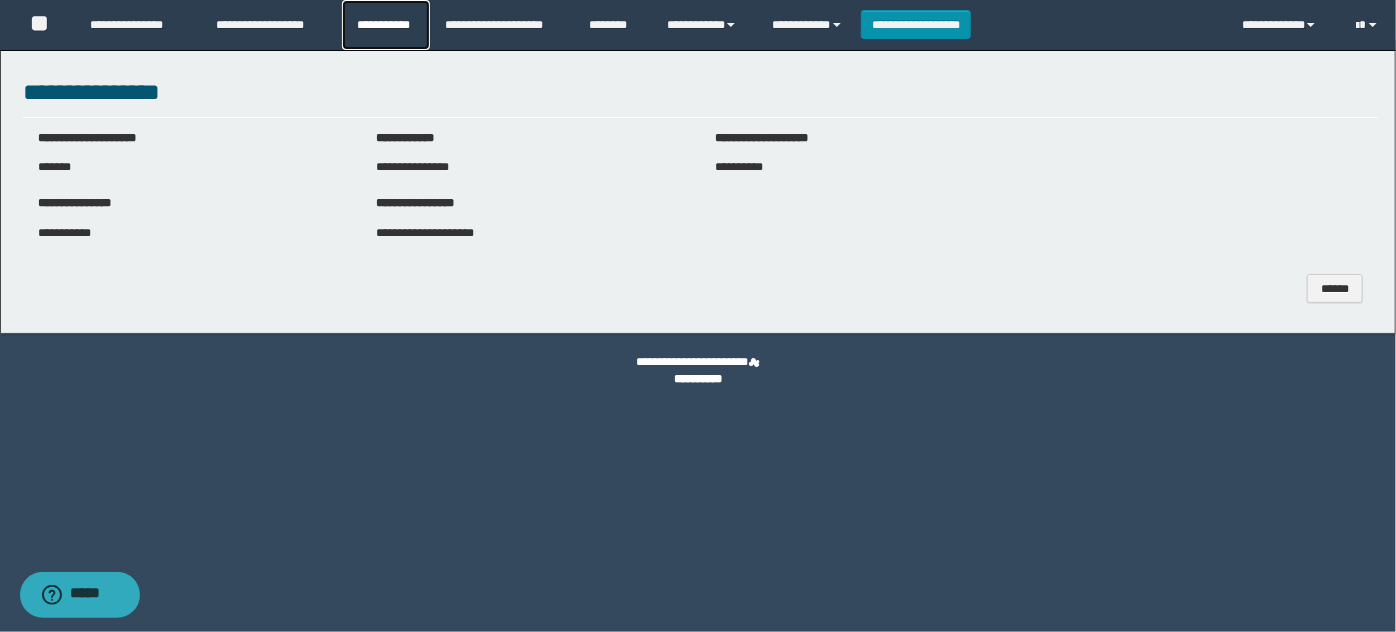 click on "**********" at bounding box center [386, 25] 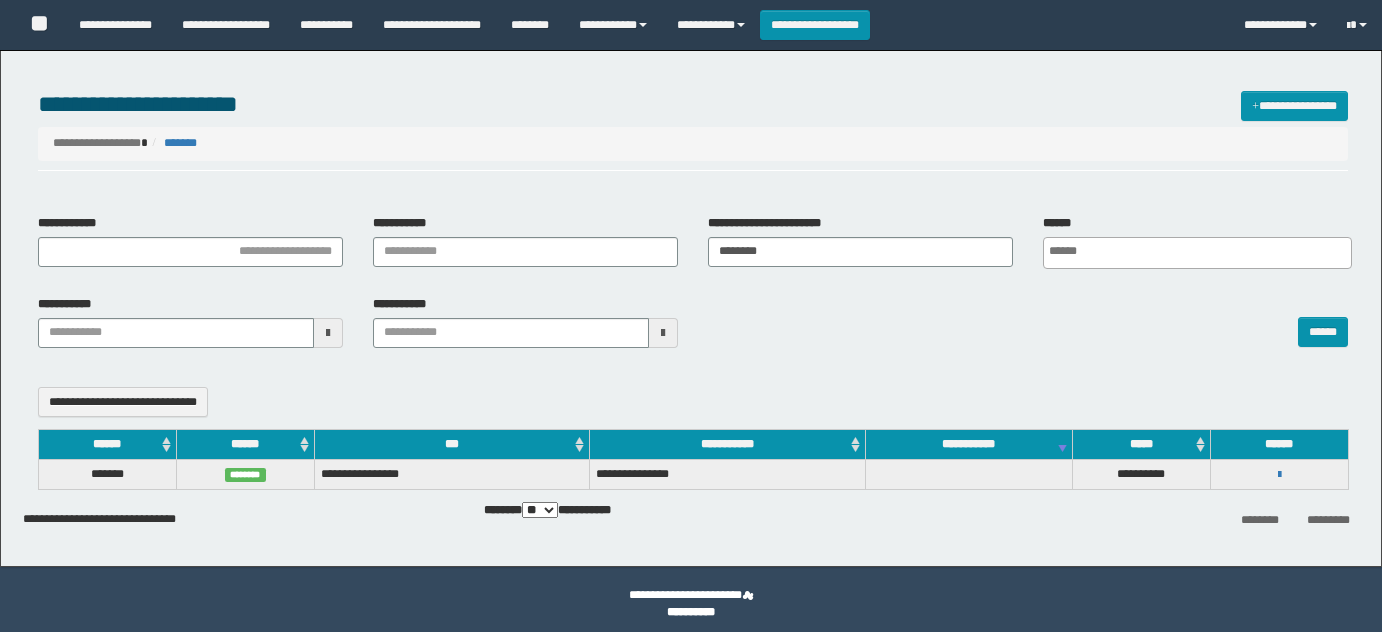 select 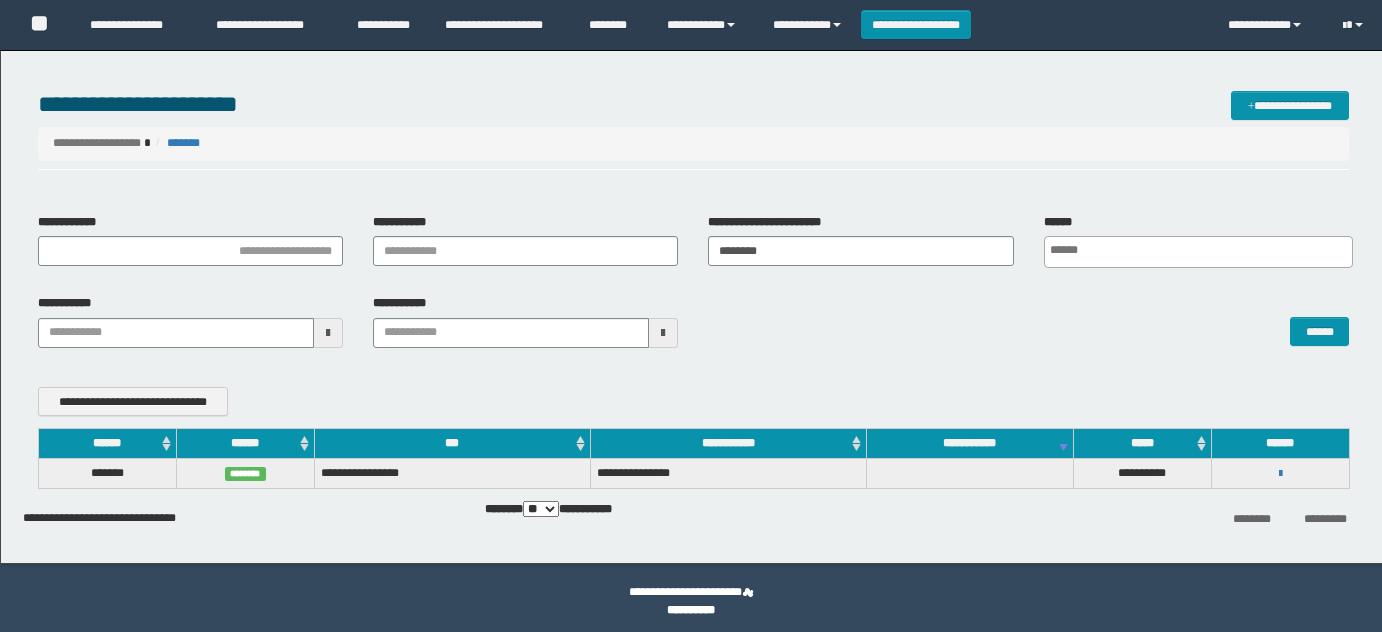 scroll, scrollTop: 0, scrollLeft: 0, axis: both 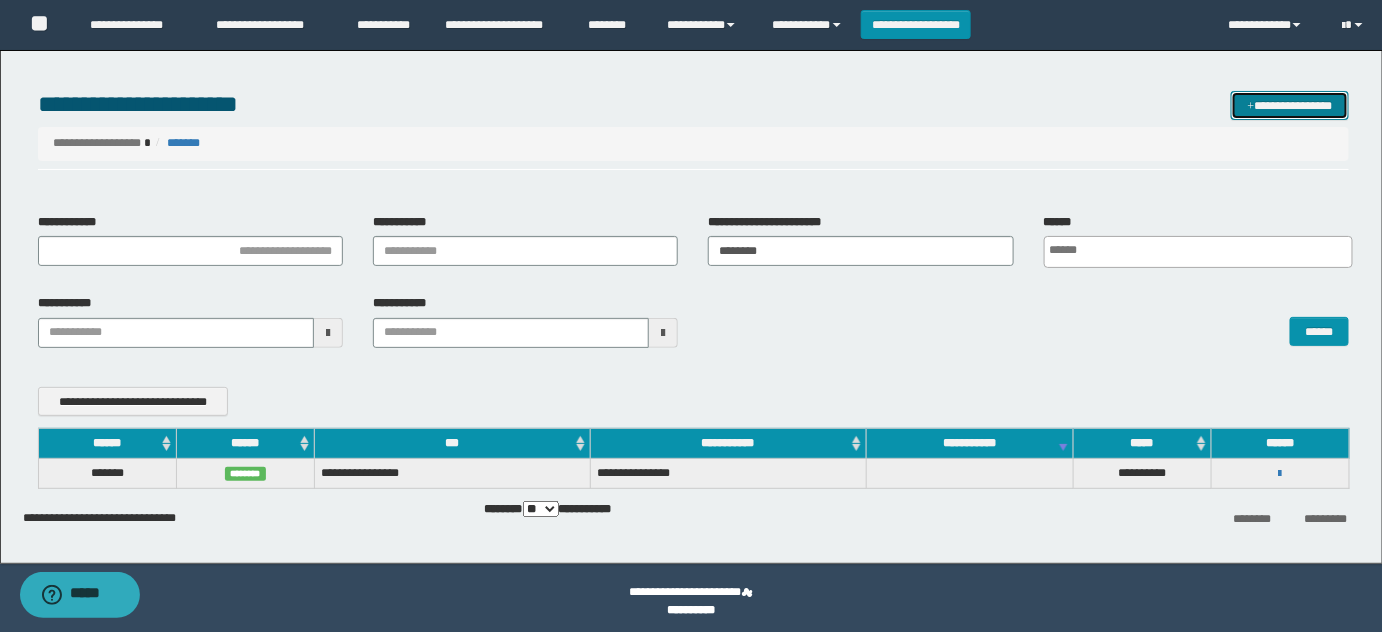 click on "**********" at bounding box center [1290, 105] 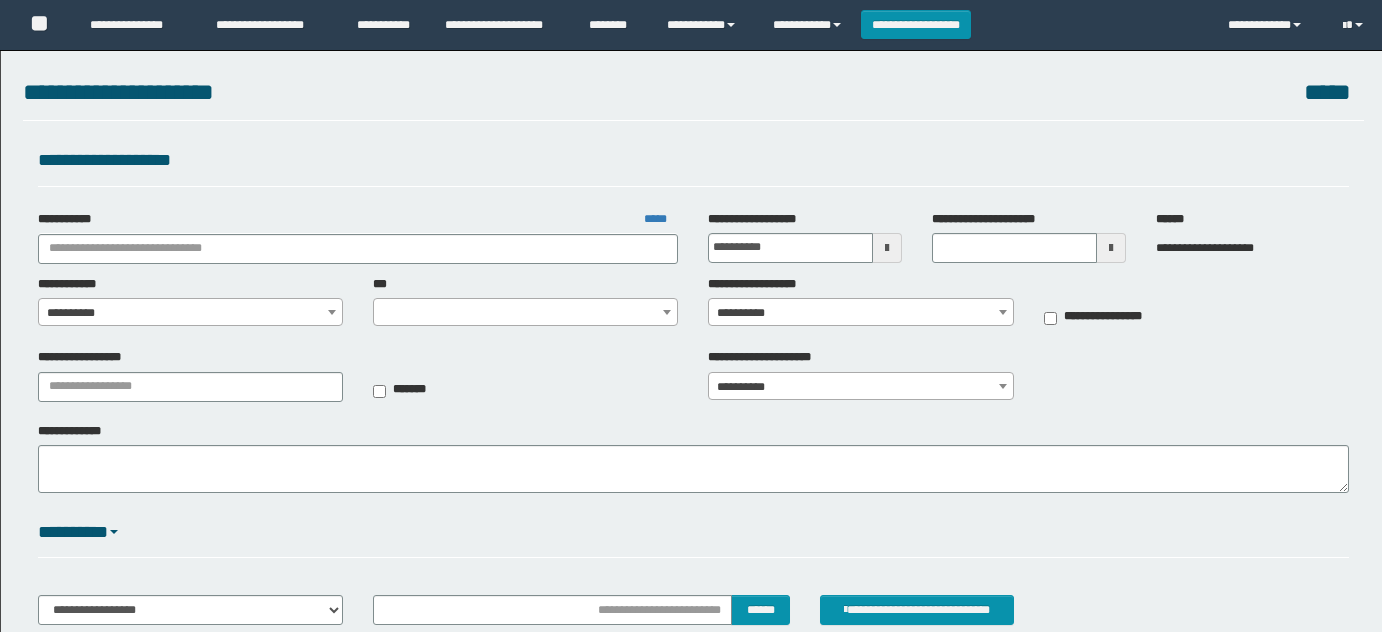 scroll, scrollTop: 0, scrollLeft: 0, axis: both 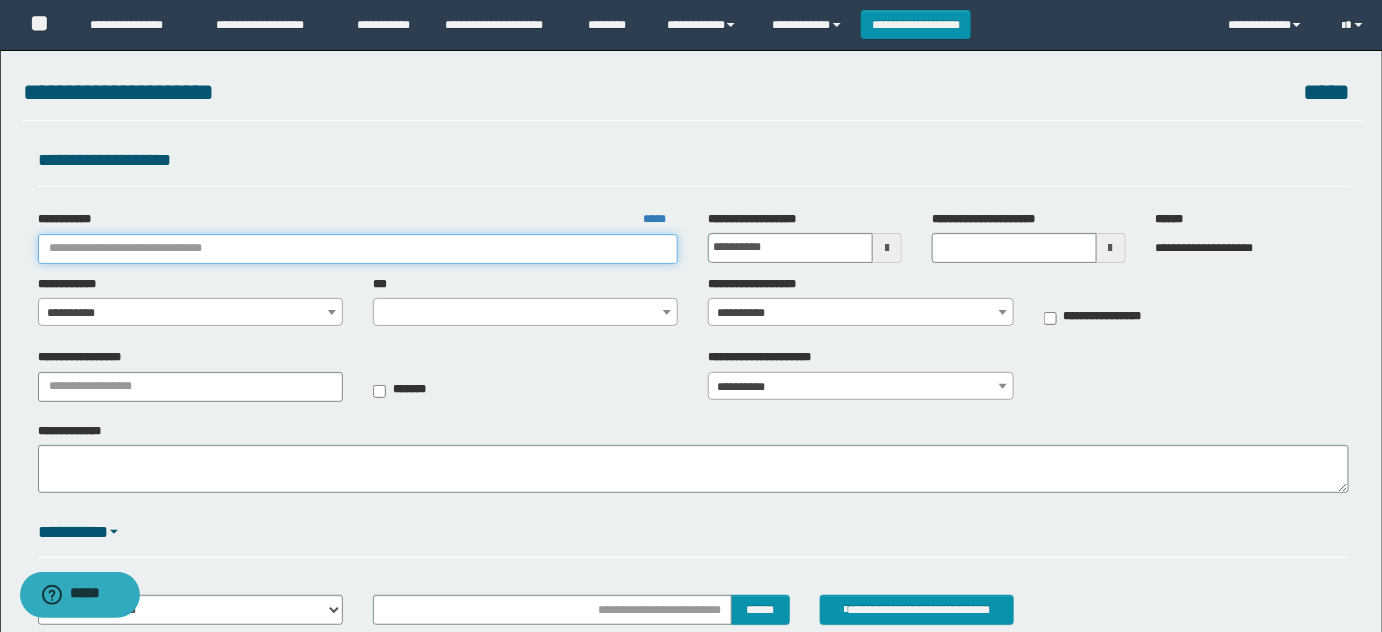click on "**********" at bounding box center (358, 249) 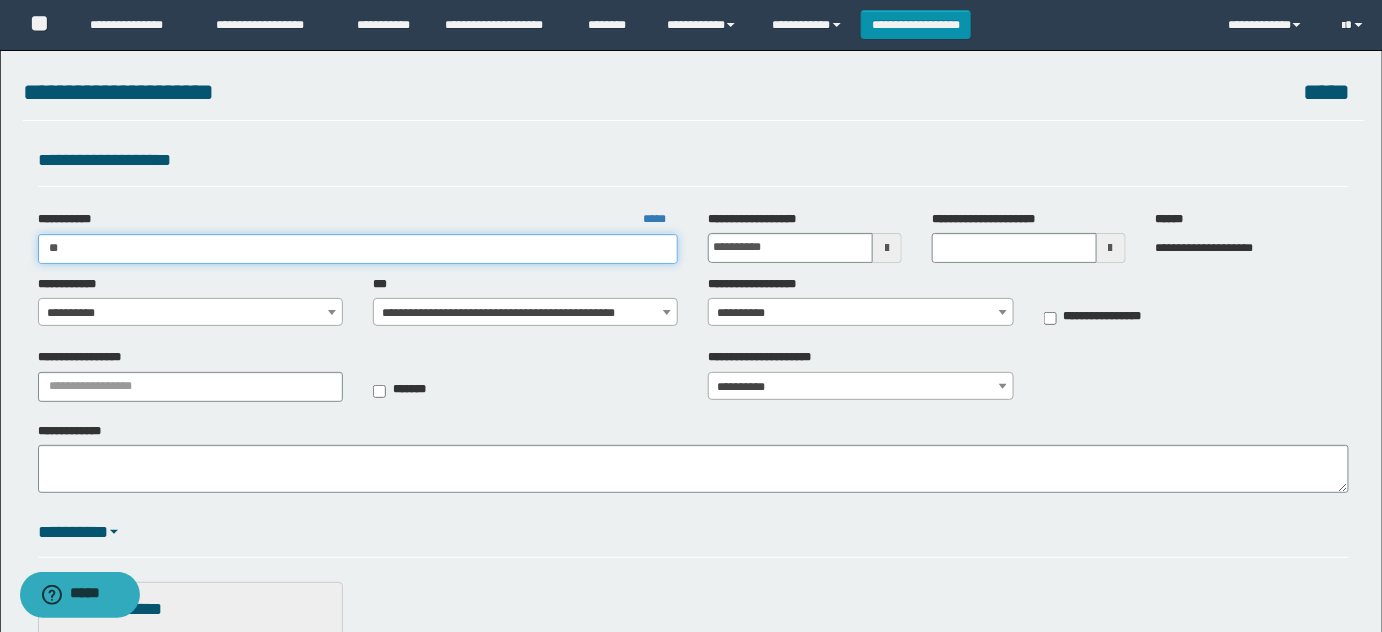 type on "***" 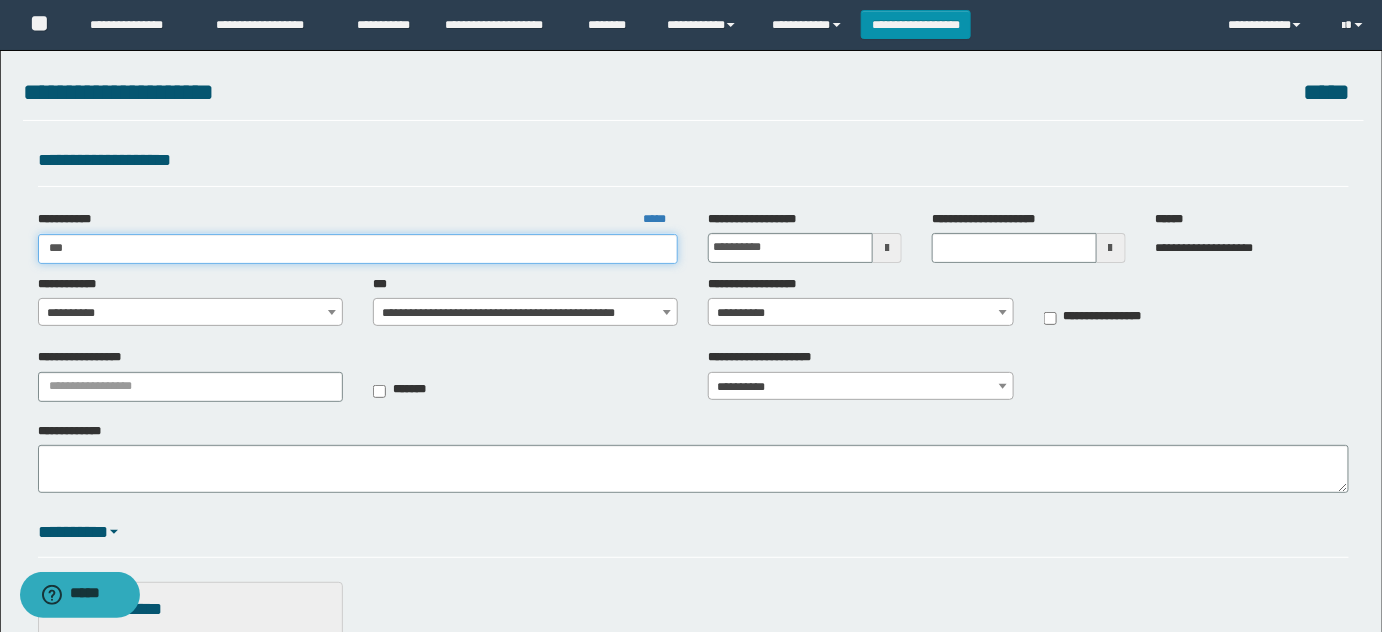 type on "***" 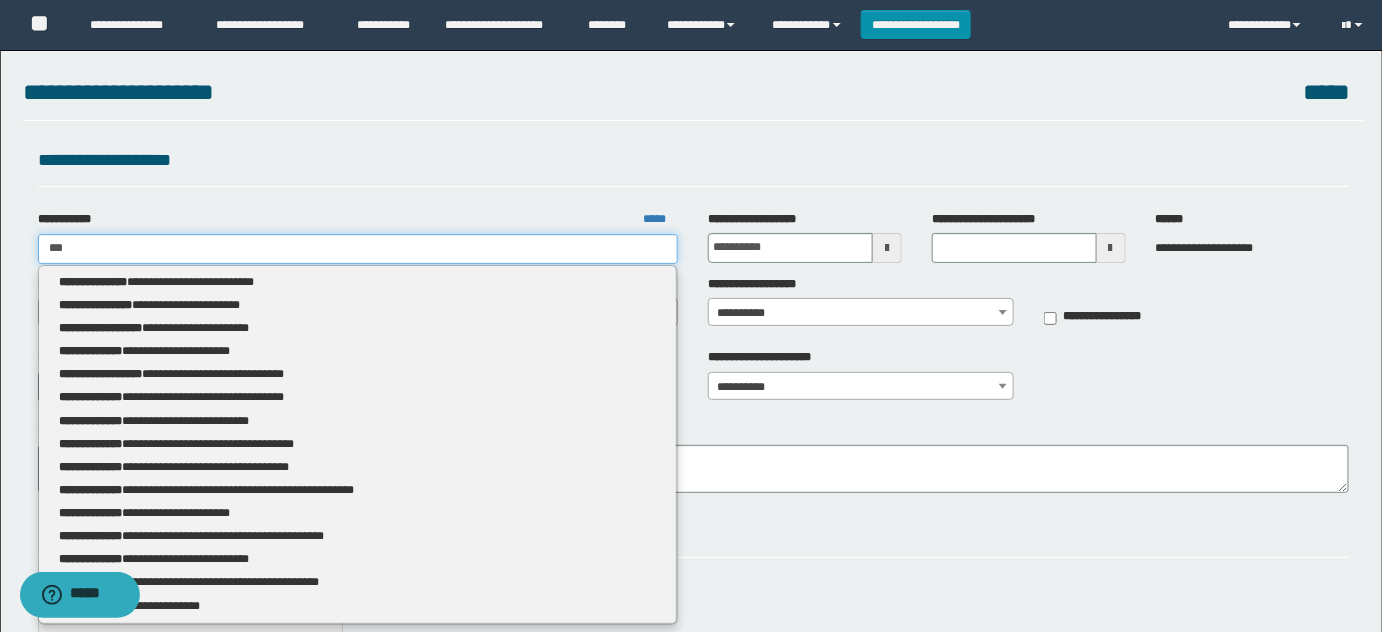 type 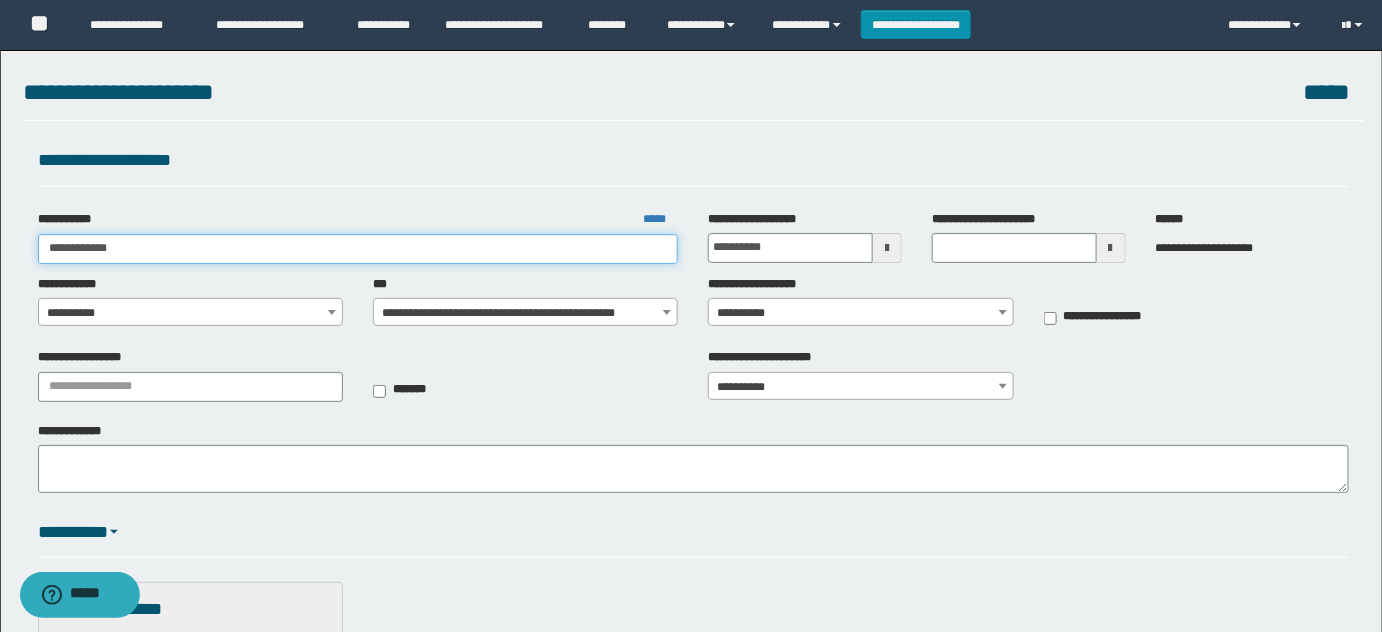 type on "**********" 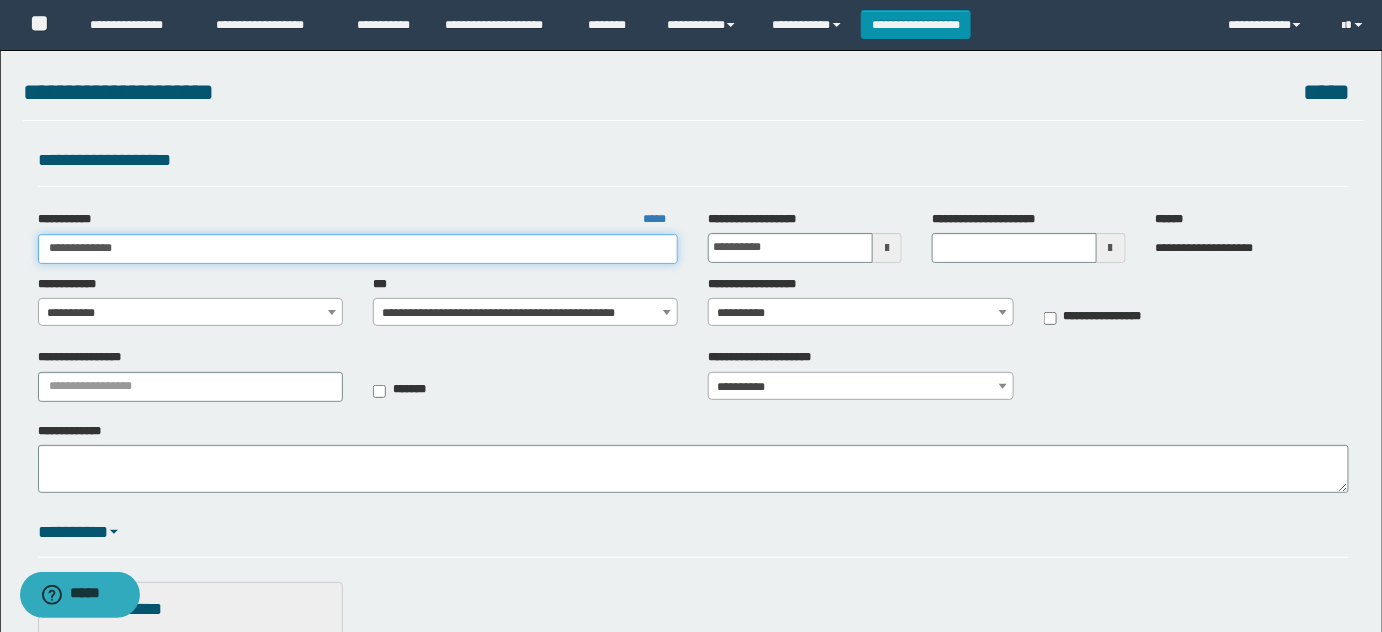 type on "**********" 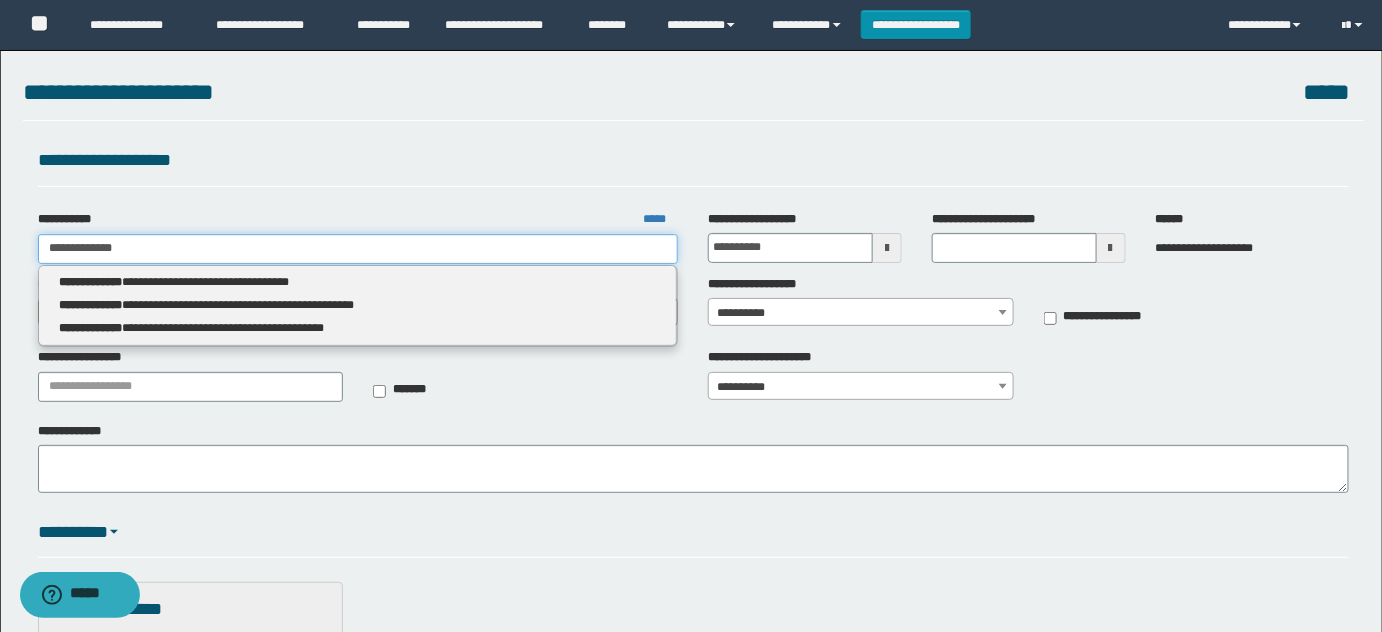 type on "**********" 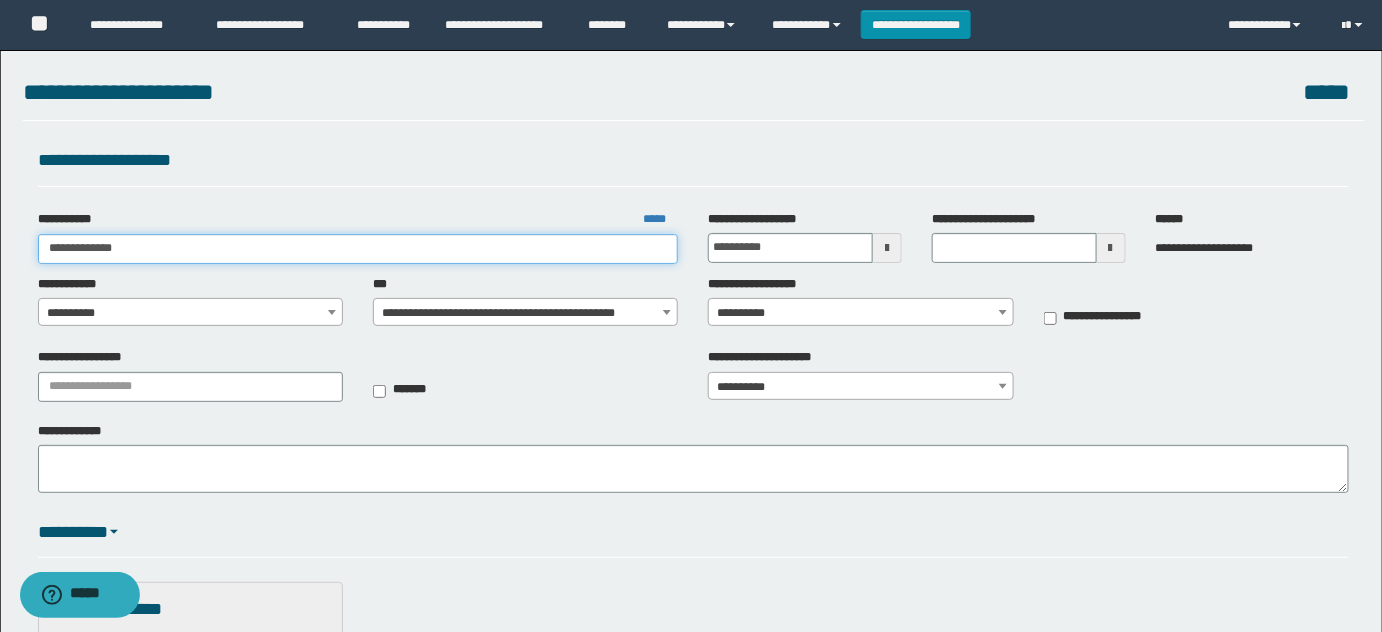 type on "**********" 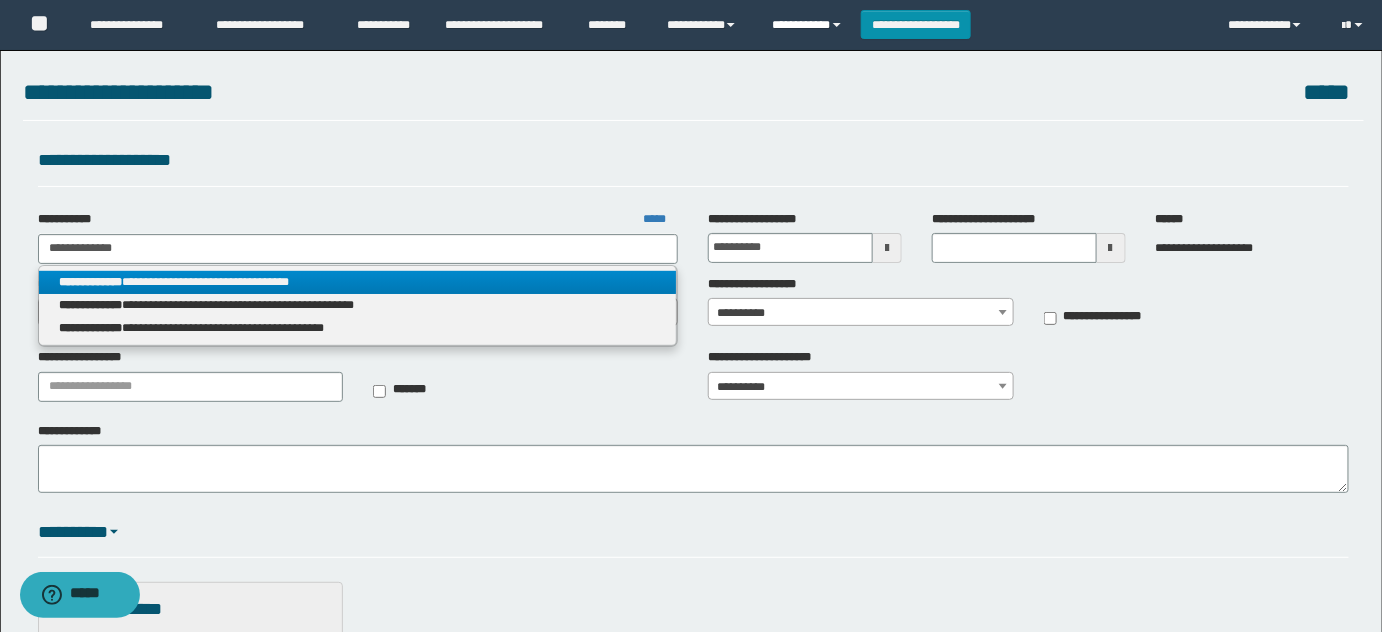 click on "**********" at bounding box center [809, 25] 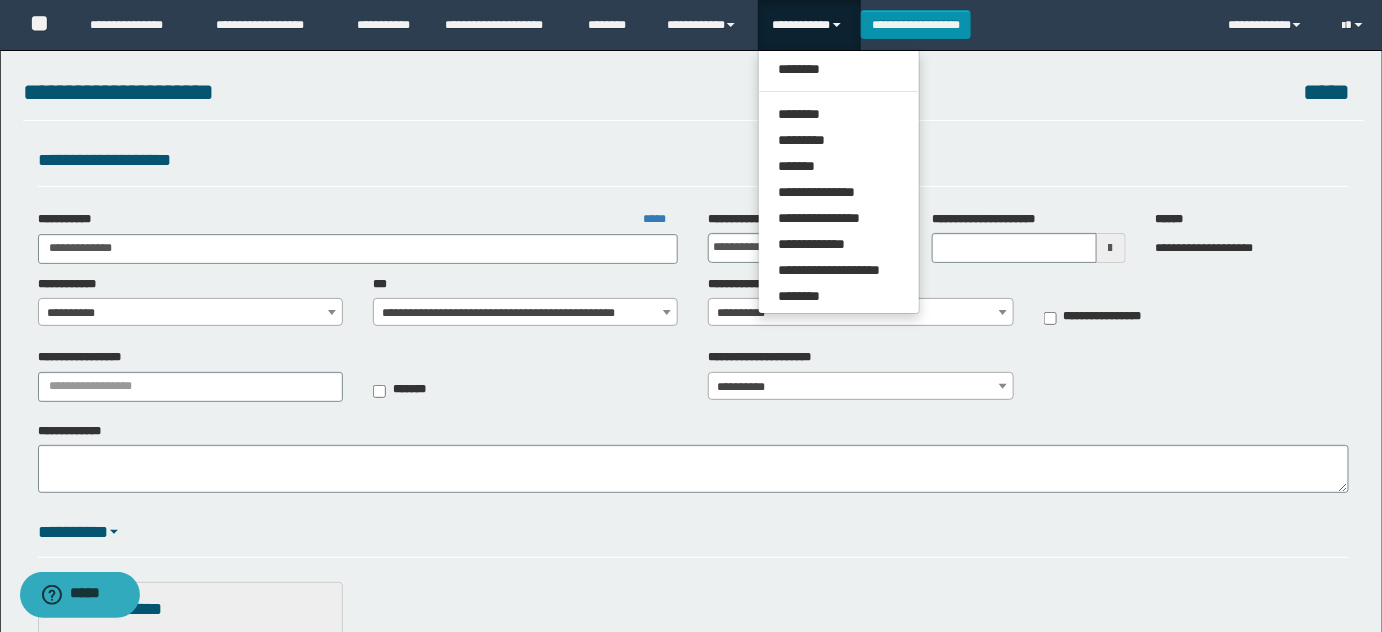 click on "**********" at bounding box center (694, 166) 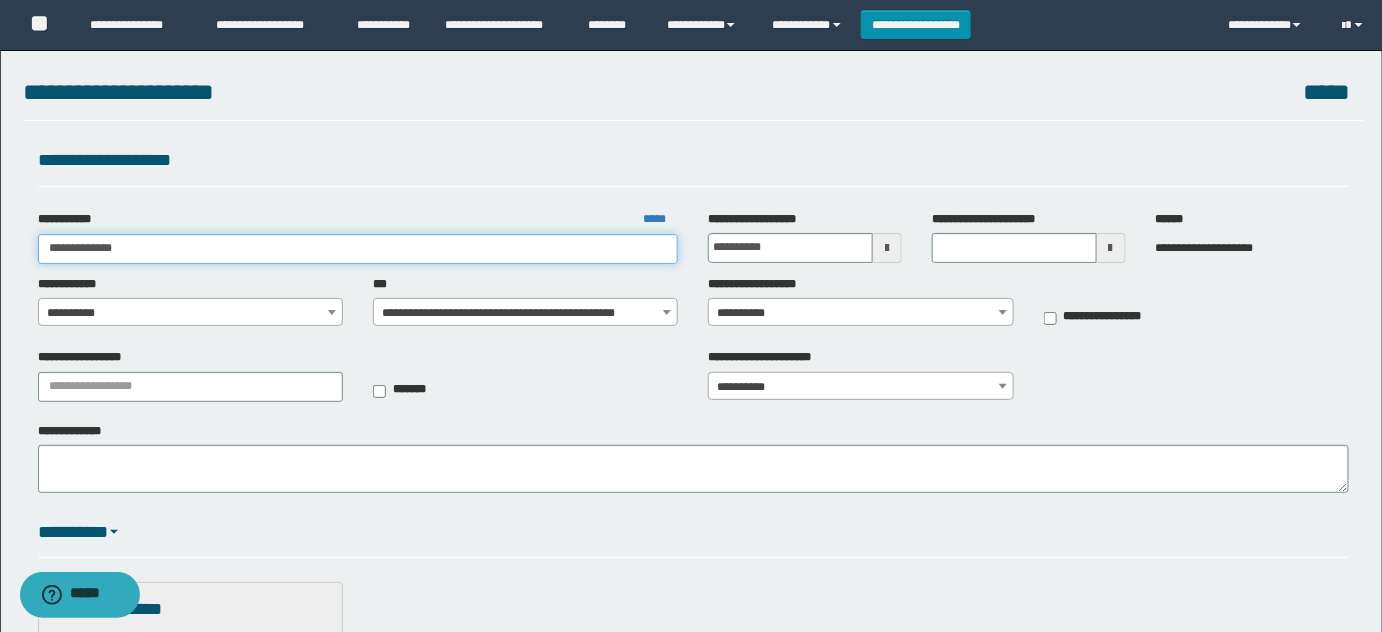 type on "**********" 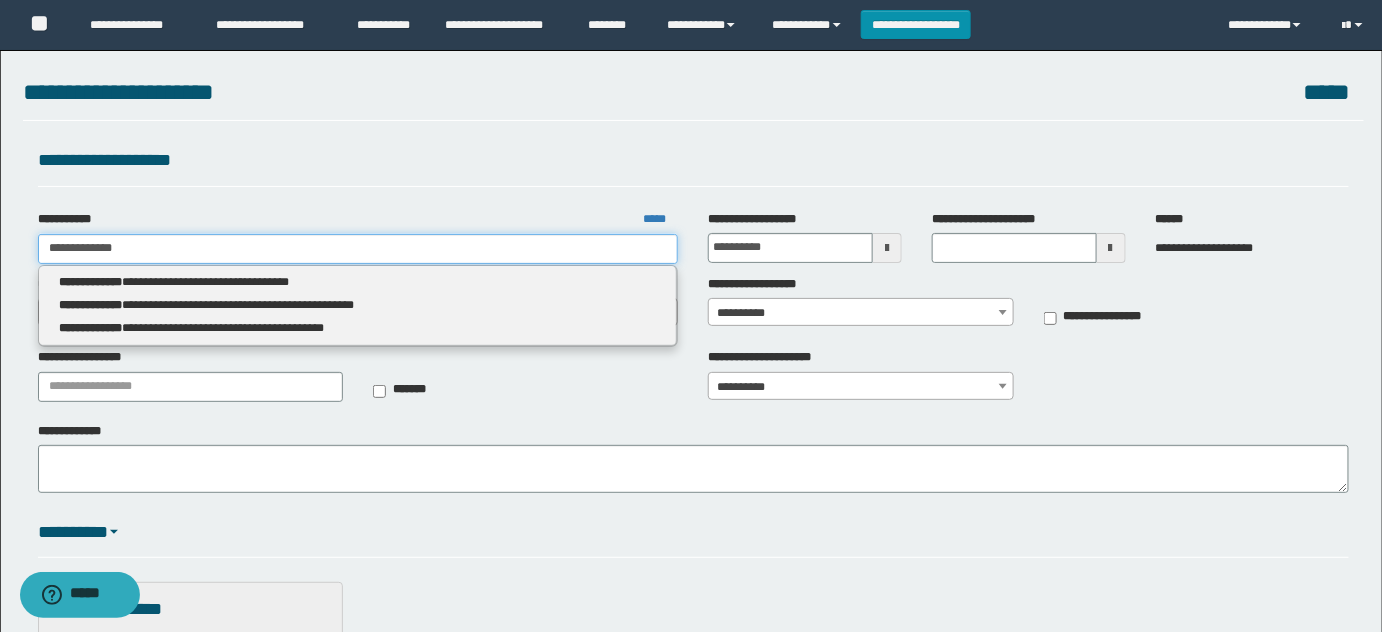 click on "**********" at bounding box center [358, 249] 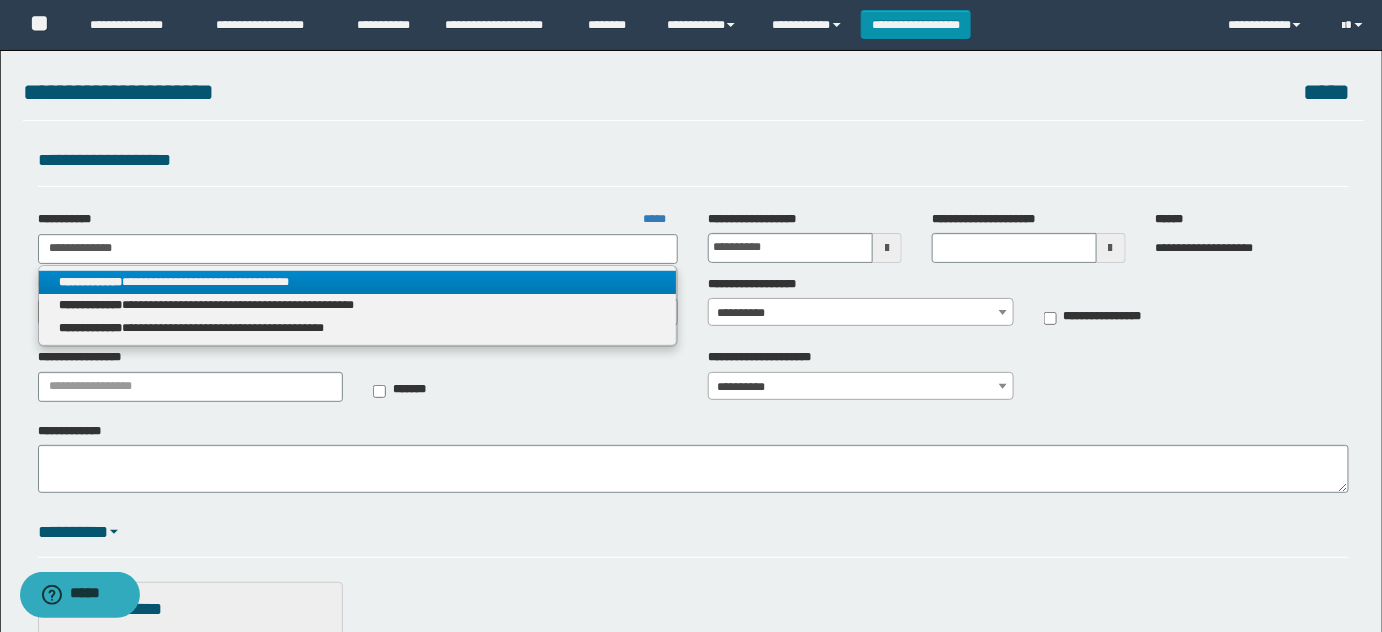 click on "**********" at bounding box center [358, 282] 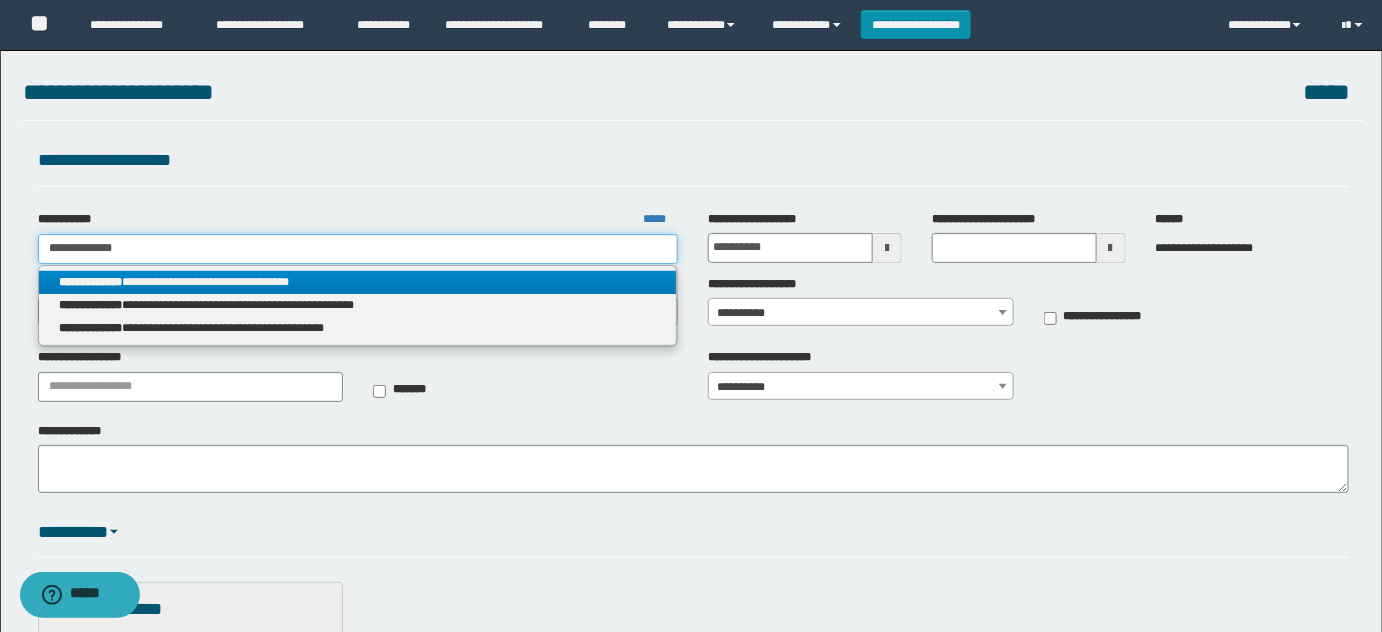 type 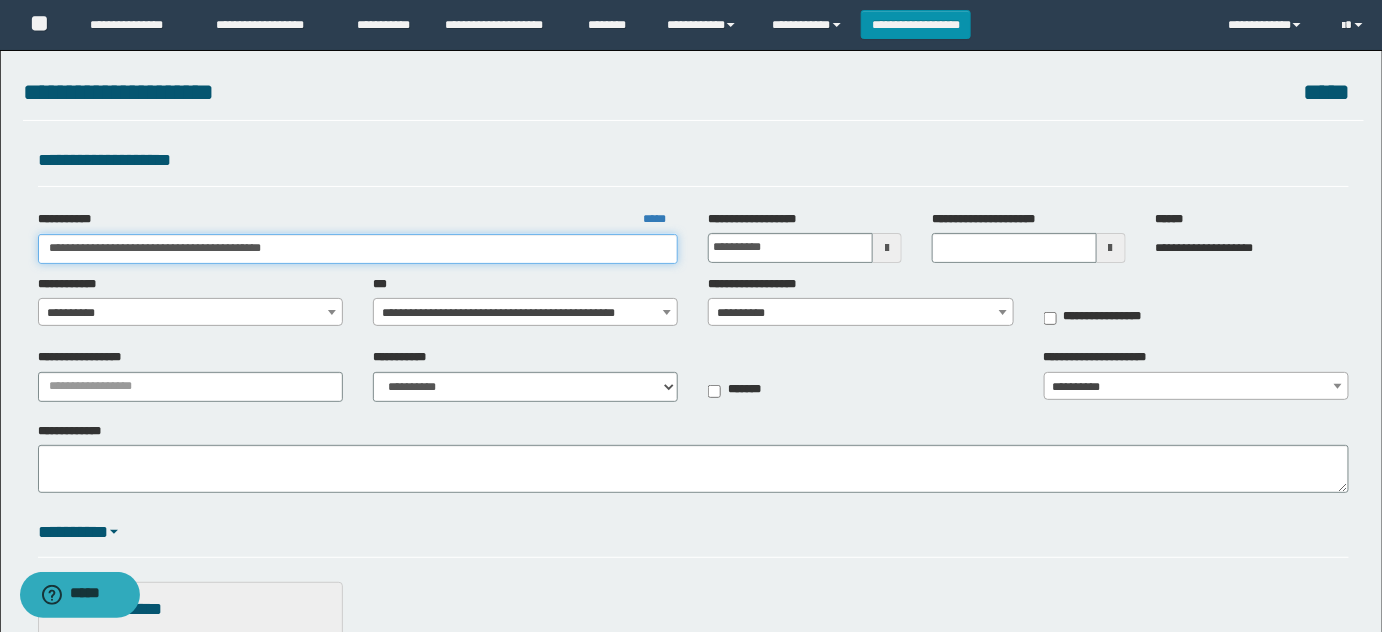 drag, startPoint x: 120, startPoint y: 248, endPoint x: 351, endPoint y: 294, distance: 235.53555 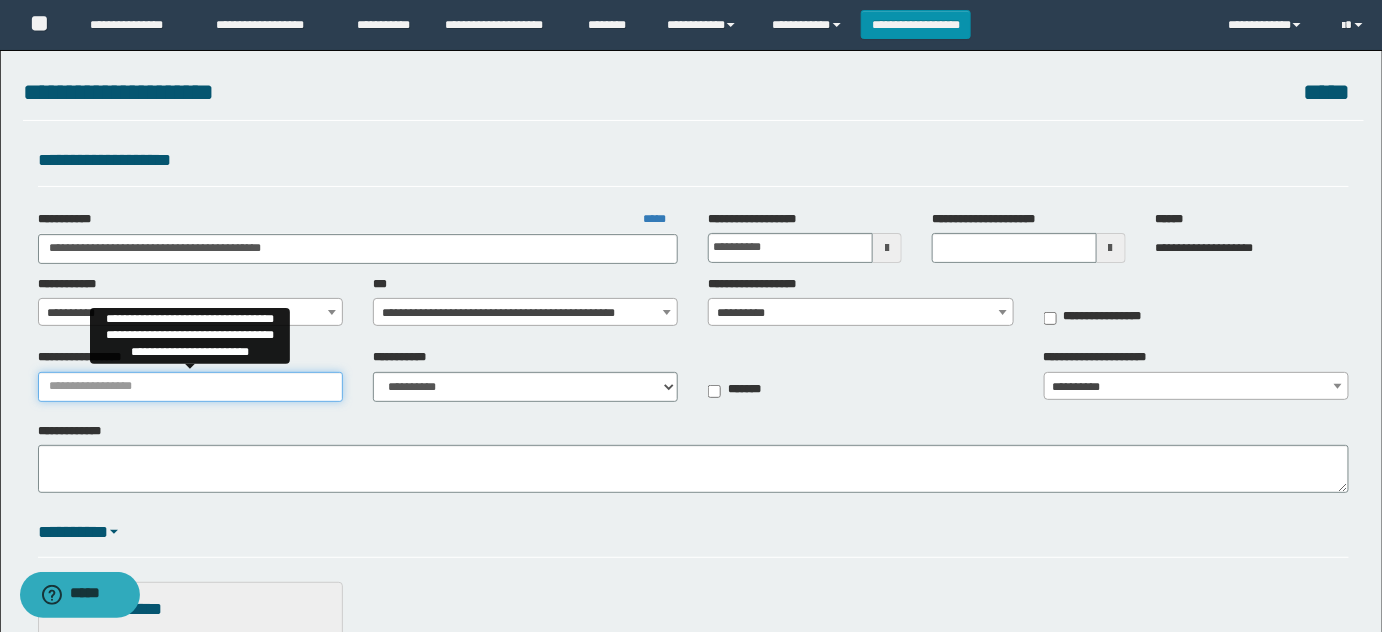 drag, startPoint x: 168, startPoint y: 385, endPoint x: 130, endPoint y: 354, distance: 49.0408 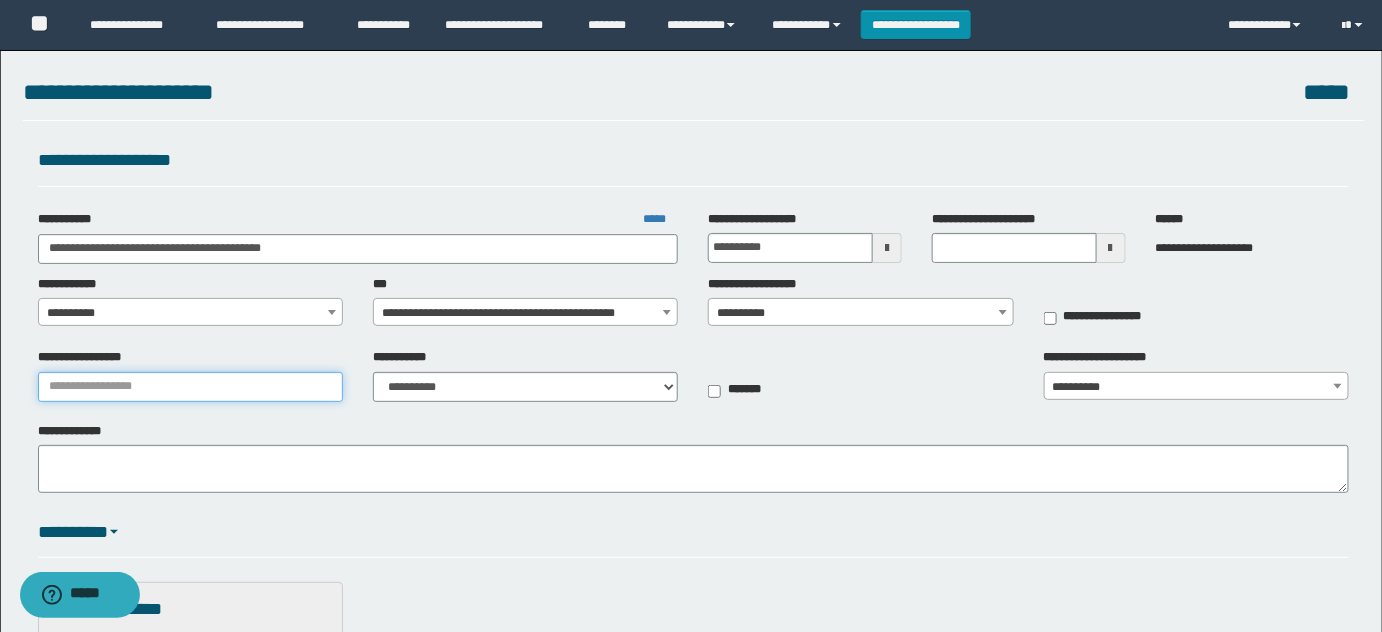 paste on "**********" 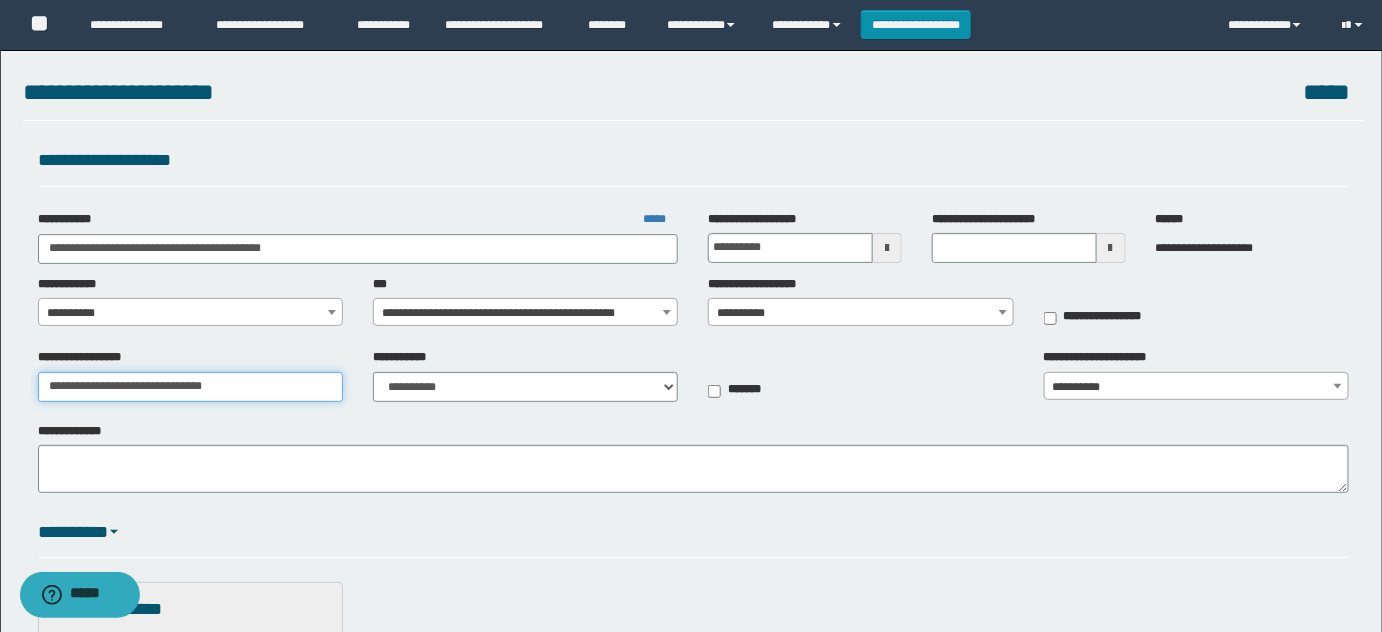 type on "**********" 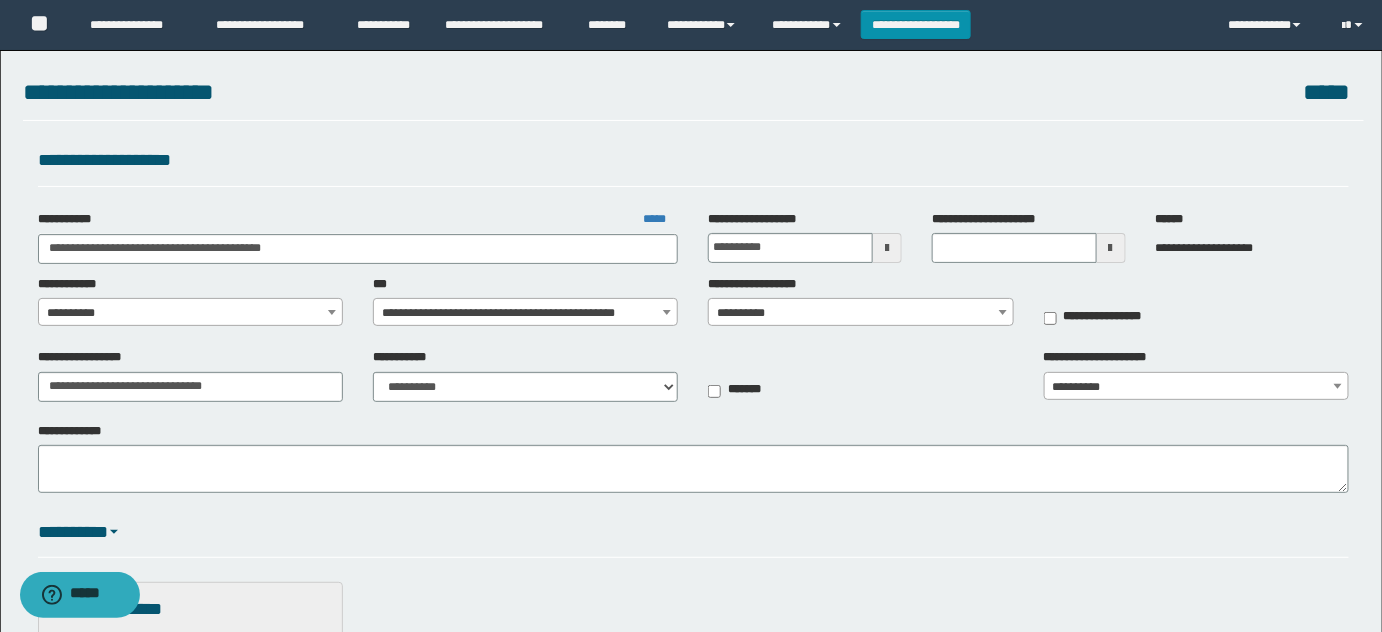 click on "**********" at bounding box center (191, 313) 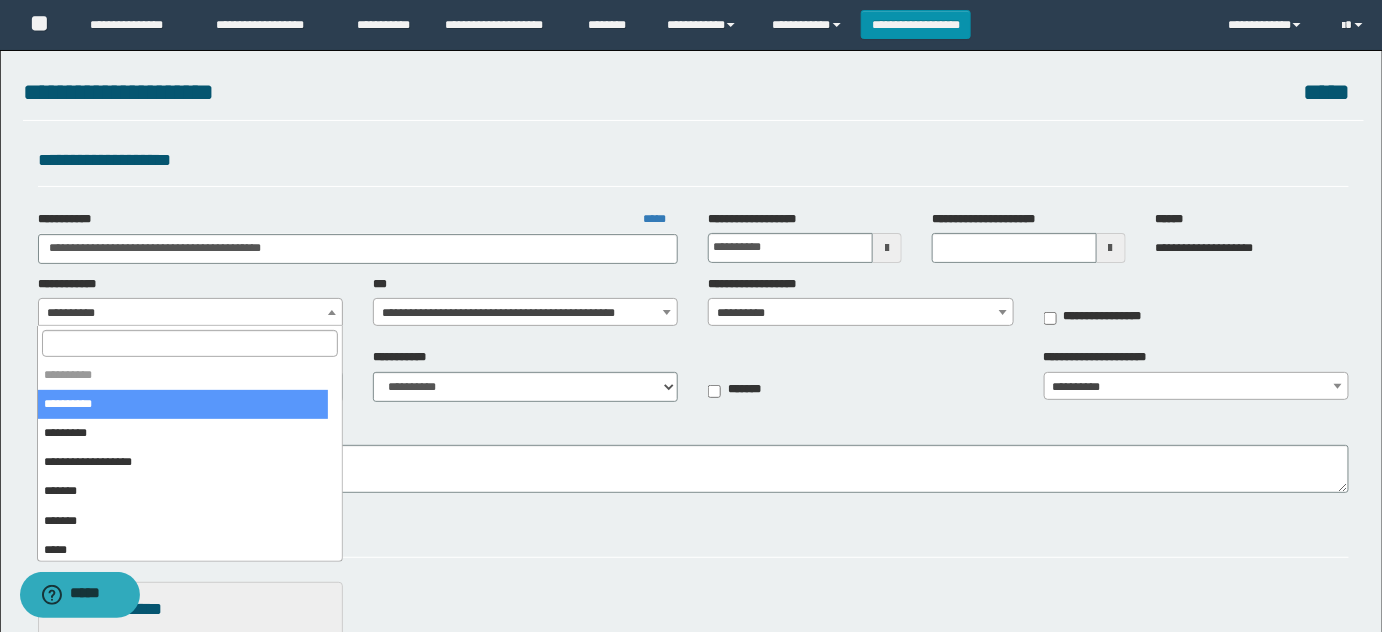 click at bounding box center (189, 343) 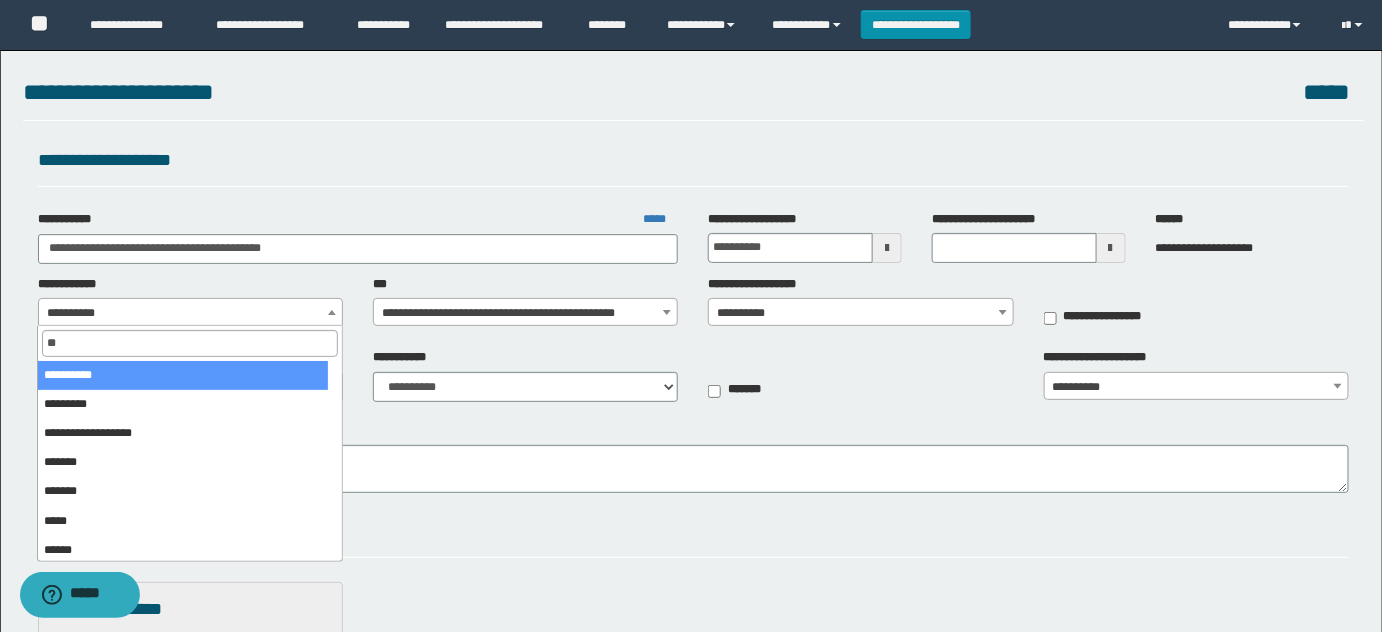 type on "***" 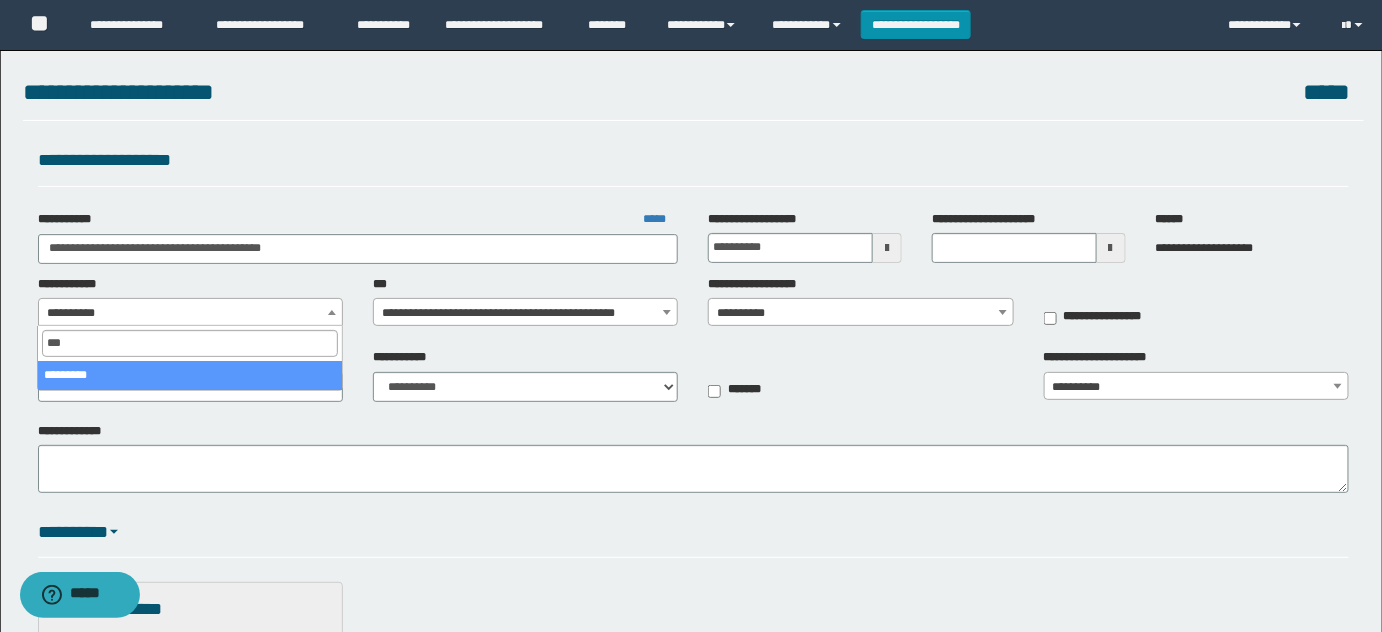 select on "*" 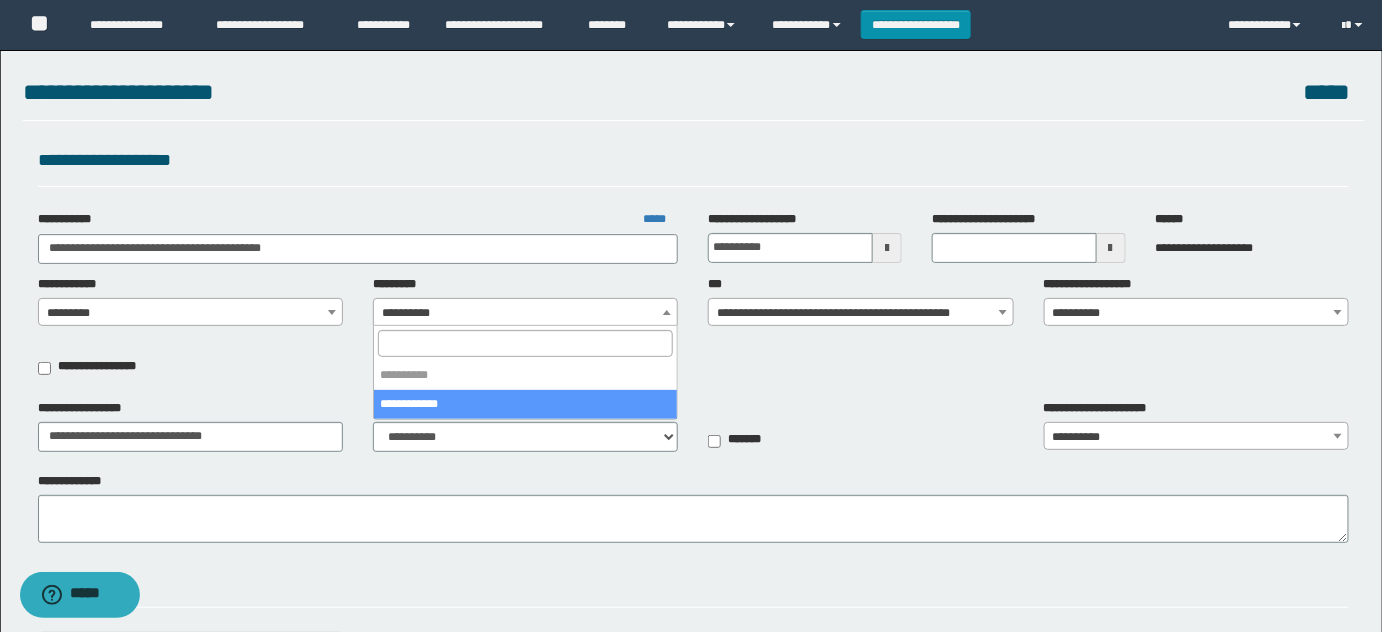 select on "***" 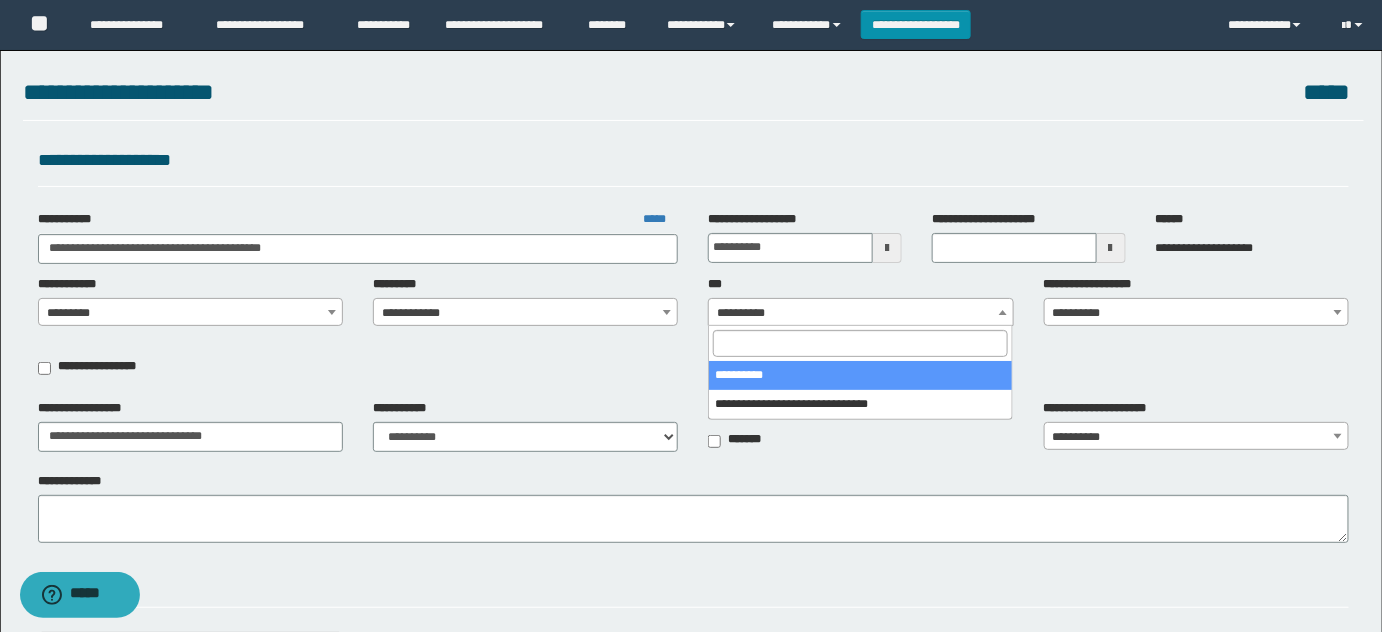 click on "**********" at bounding box center (861, 313) 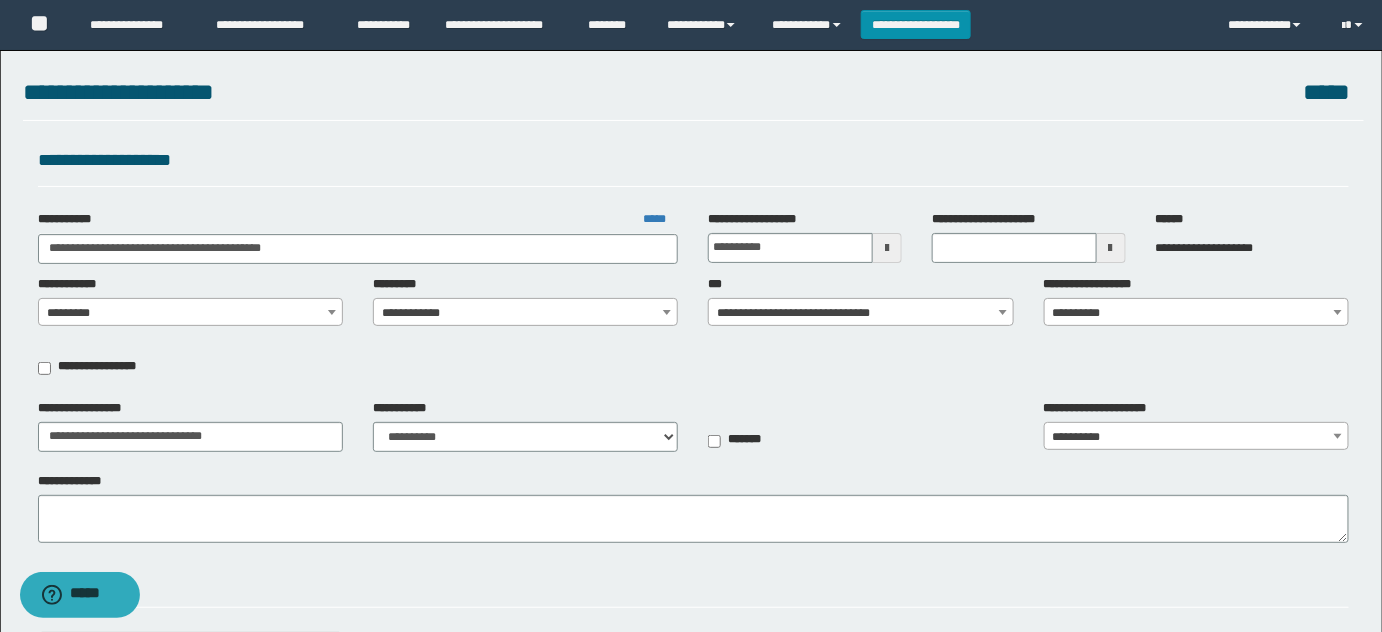 click on "**********" at bounding box center [1197, 313] 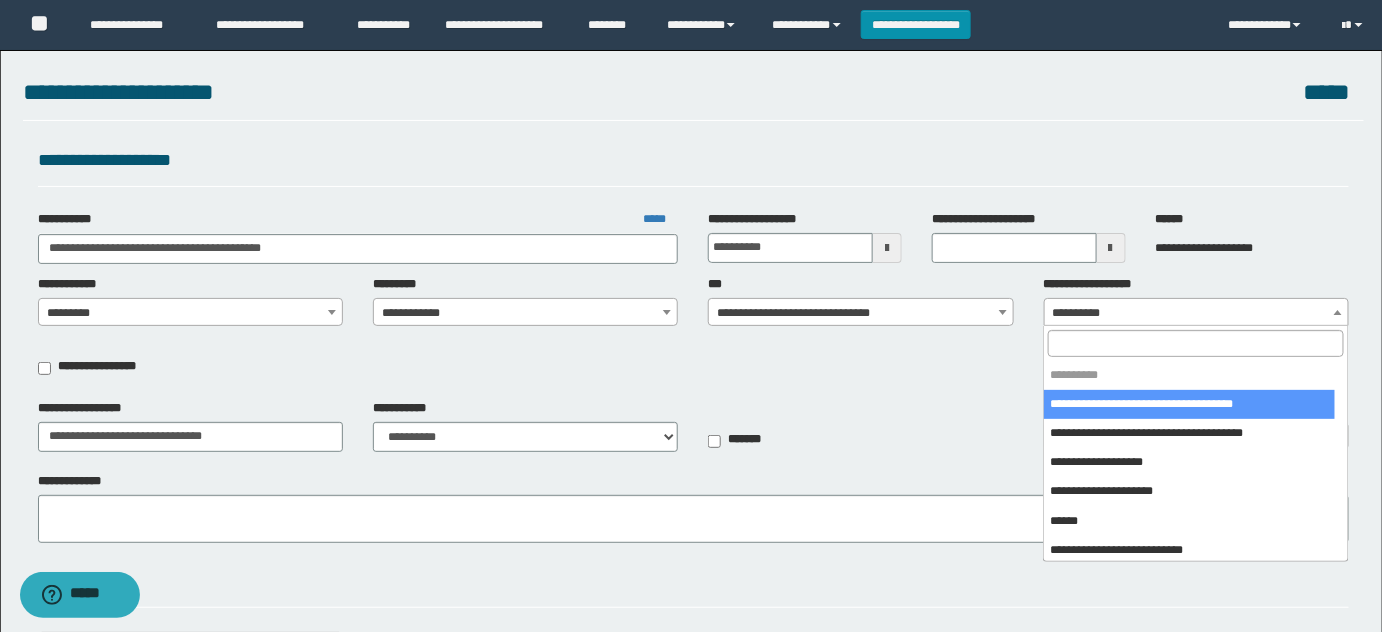 click at bounding box center (1195, 343) 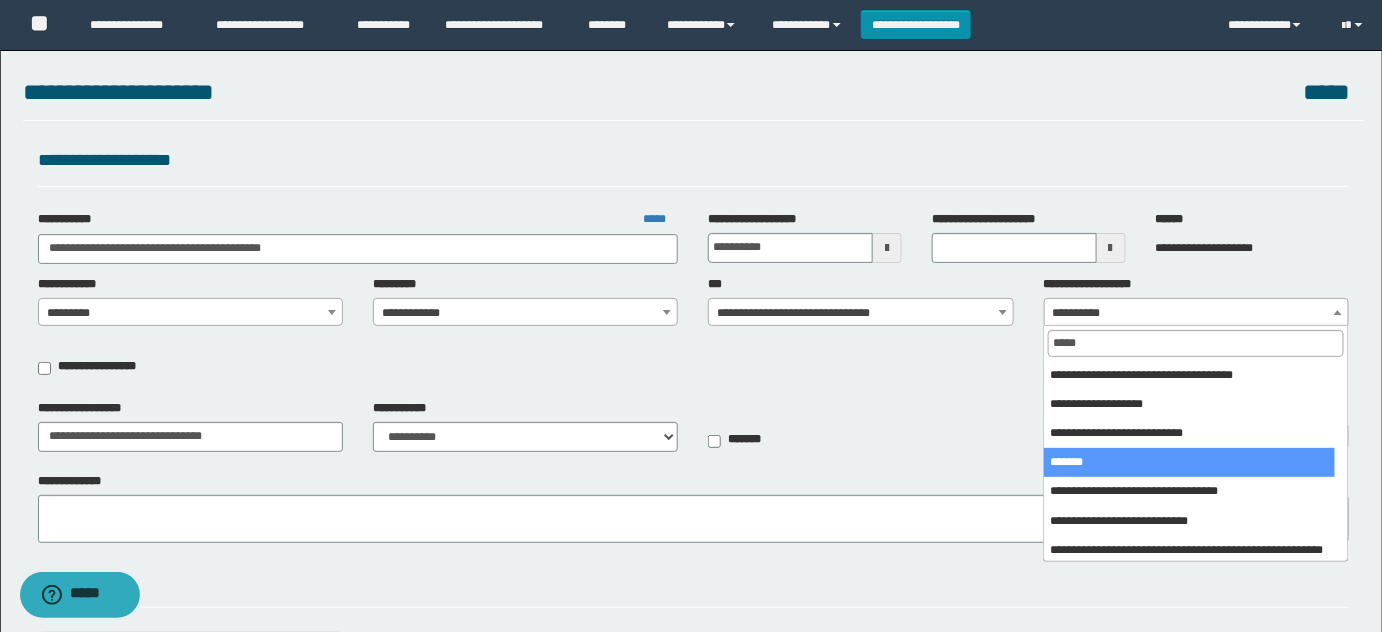 type on "*****" 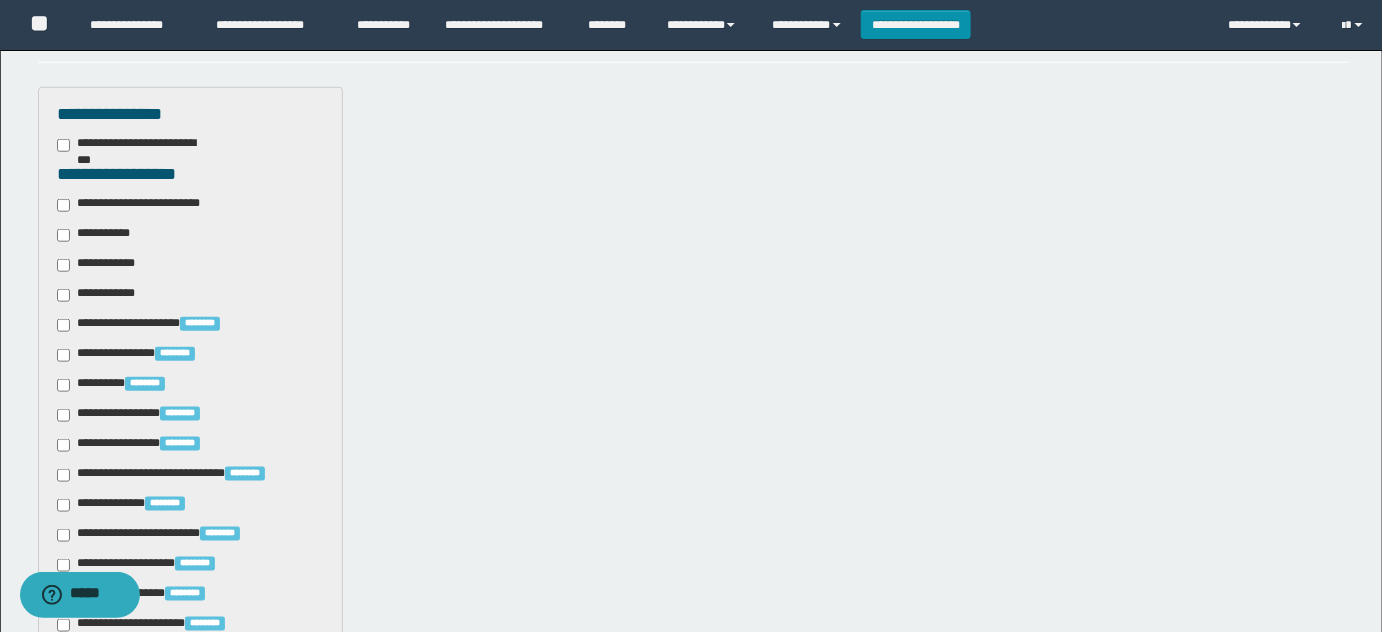 click on "**********" at bounding box center [143, 205] 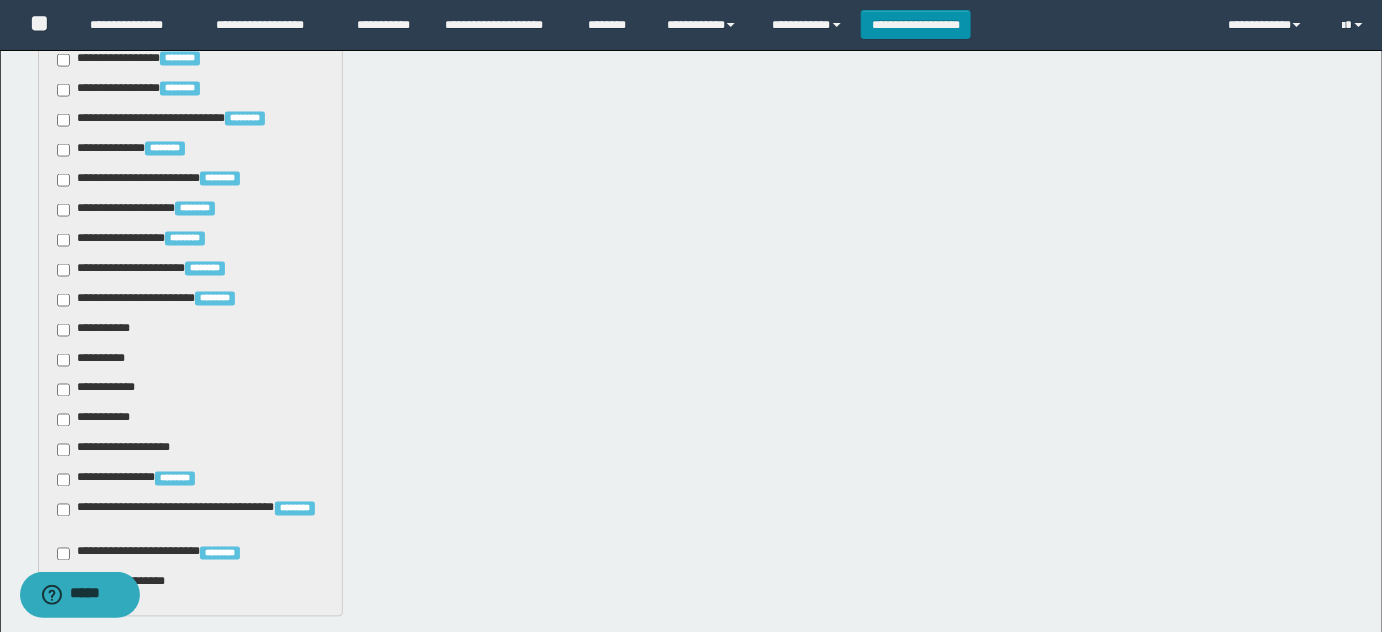 scroll, scrollTop: 909, scrollLeft: 0, axis: vertical 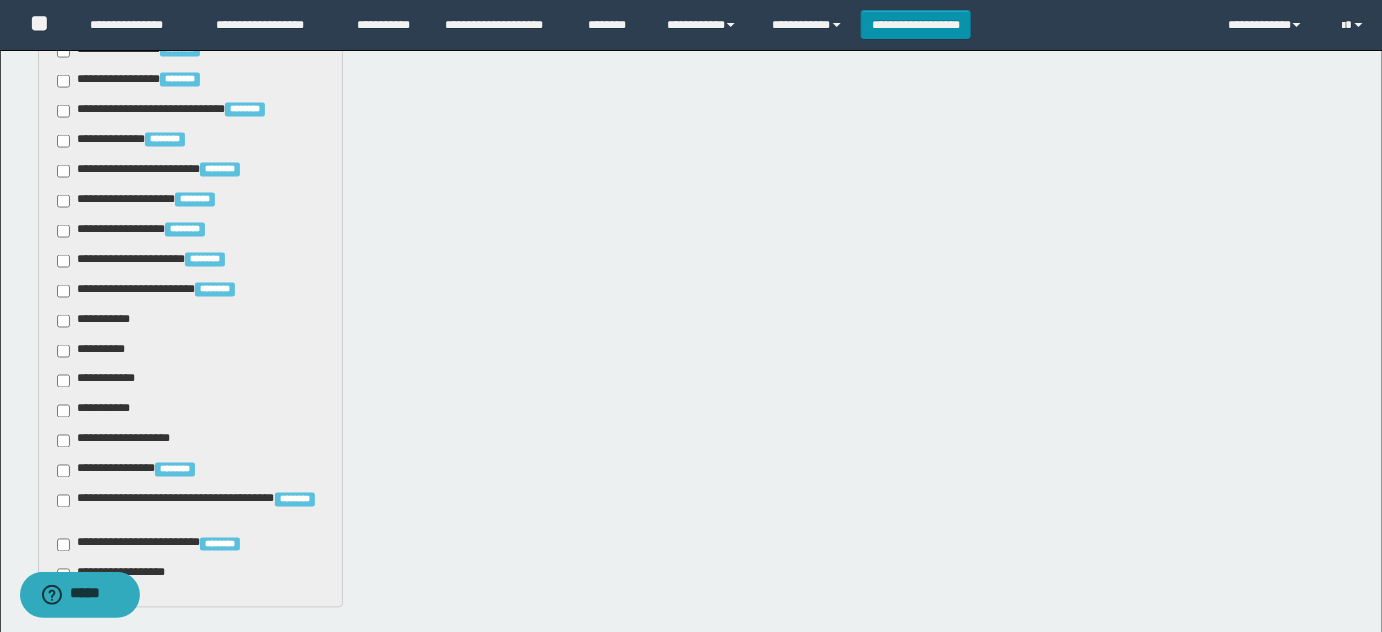 click on "**********" at bounding box center [97, 321] 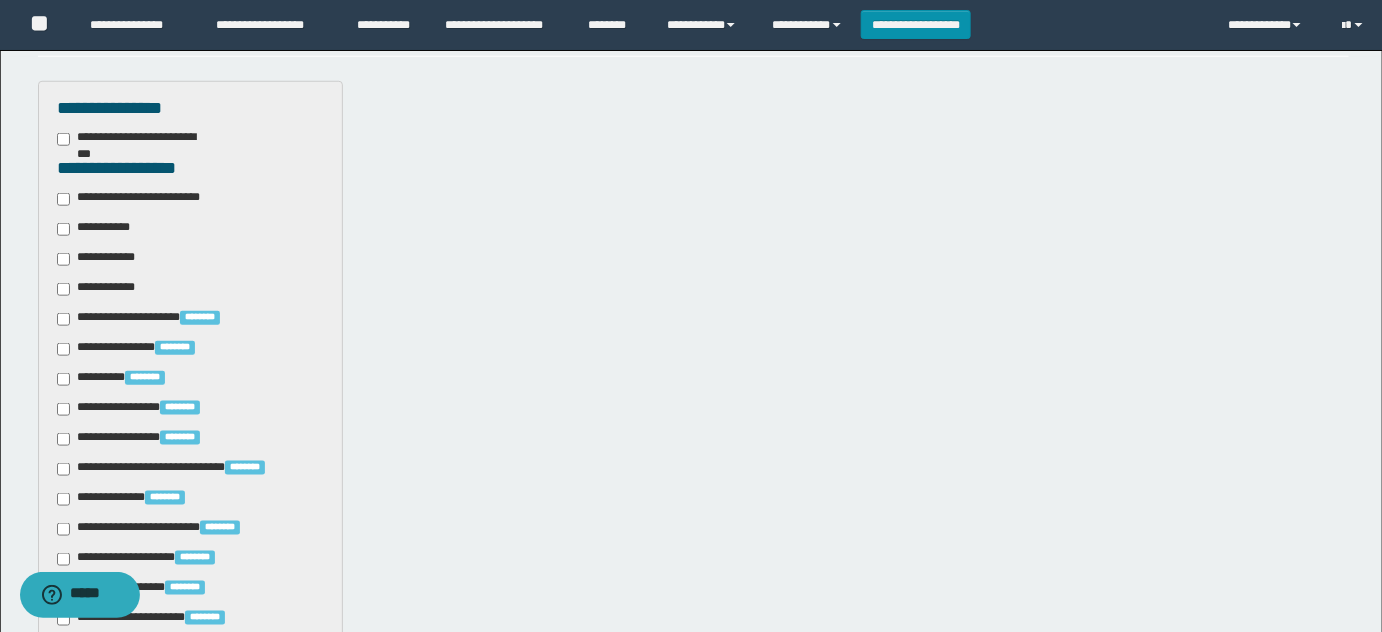 scroll, scrollTop: 545, scrollLeft: 0, axis: vertical 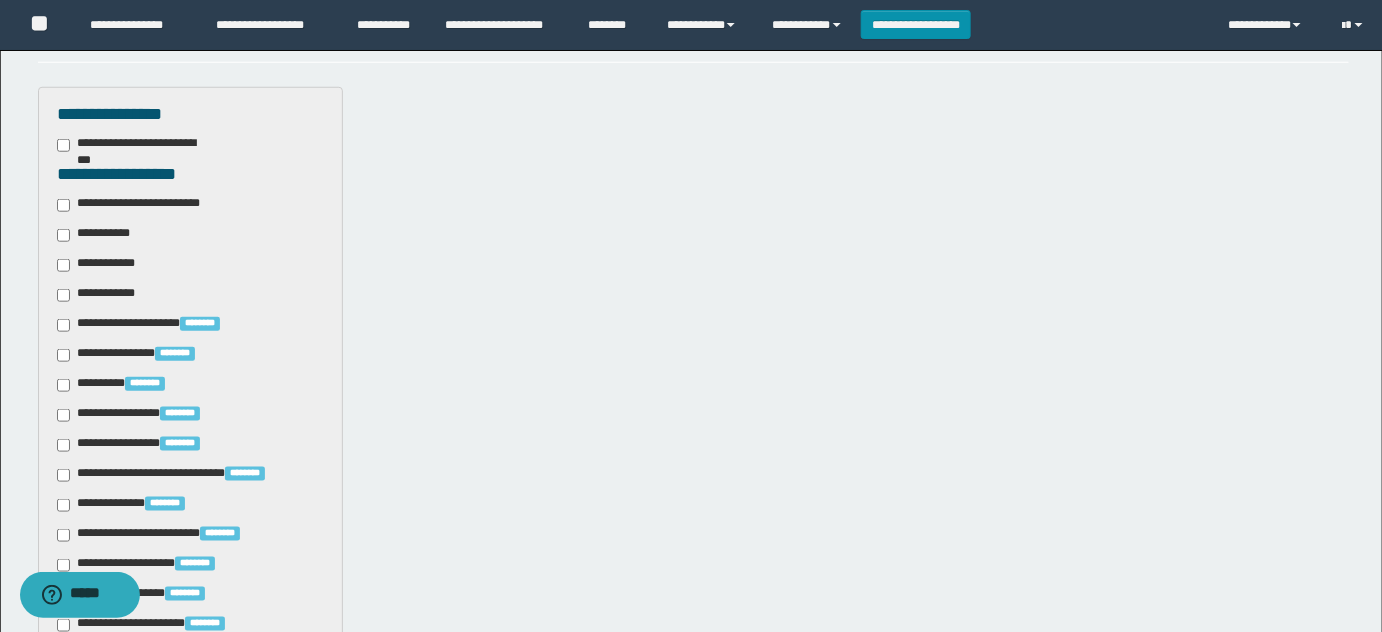 click on "**********" at bounding box center [97, 235] 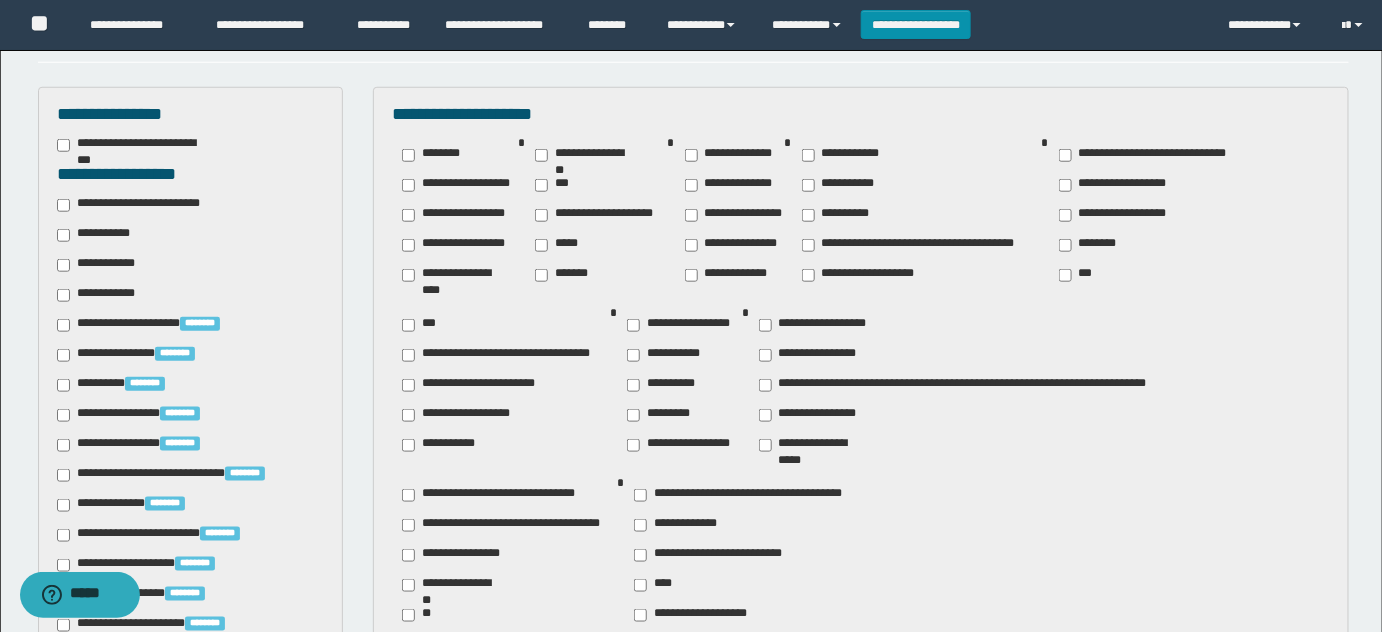 click on "********" at bounding box center [1092, 245] 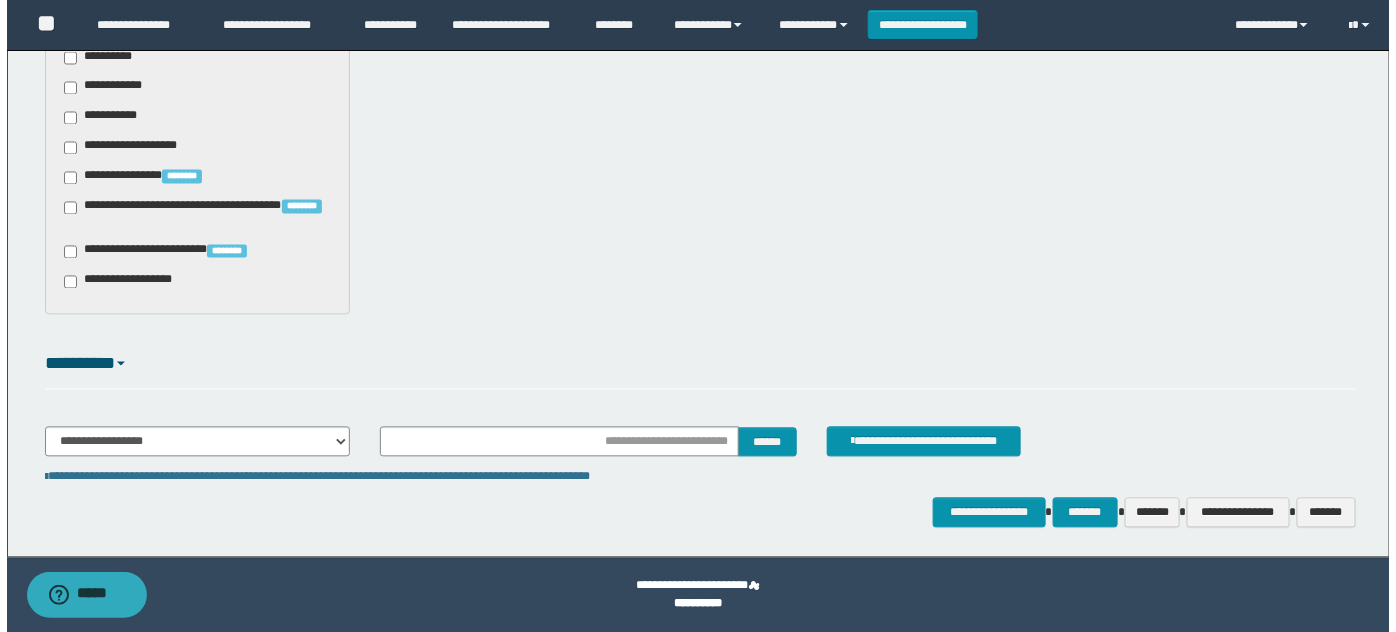 scroll, scrollTop: 1112, scrollLeft: 0, axis: vertical 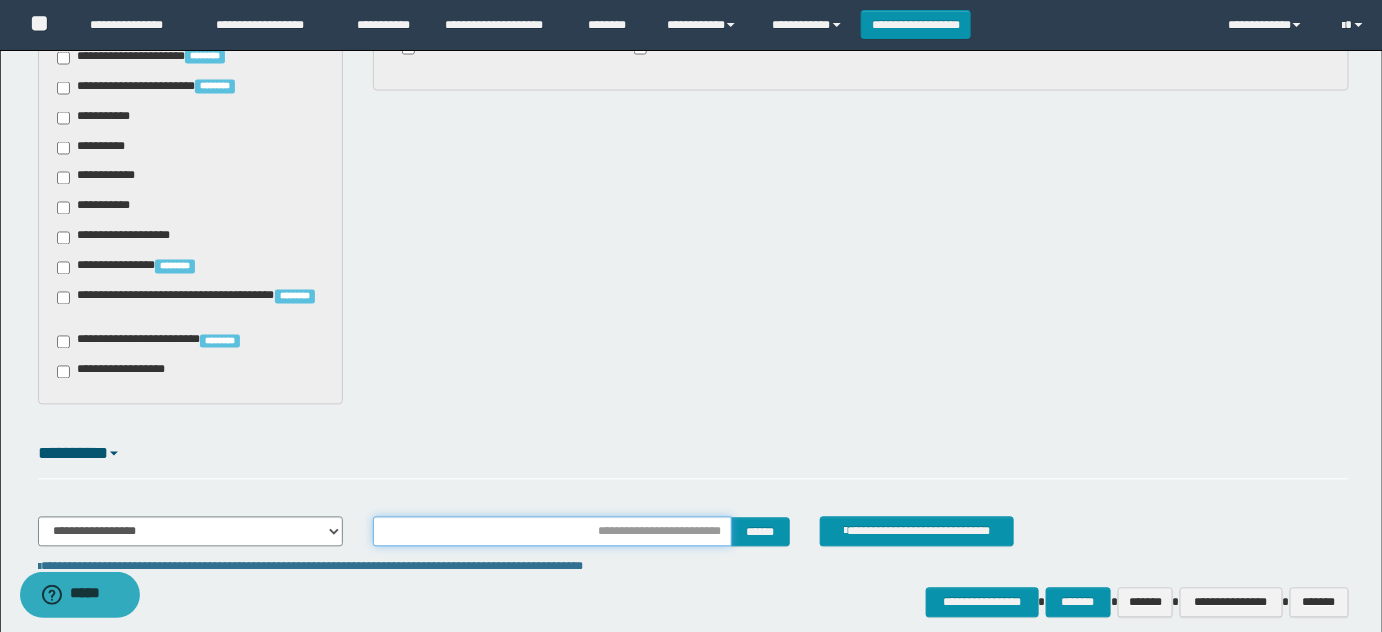 click at bounding box center [552, 532] 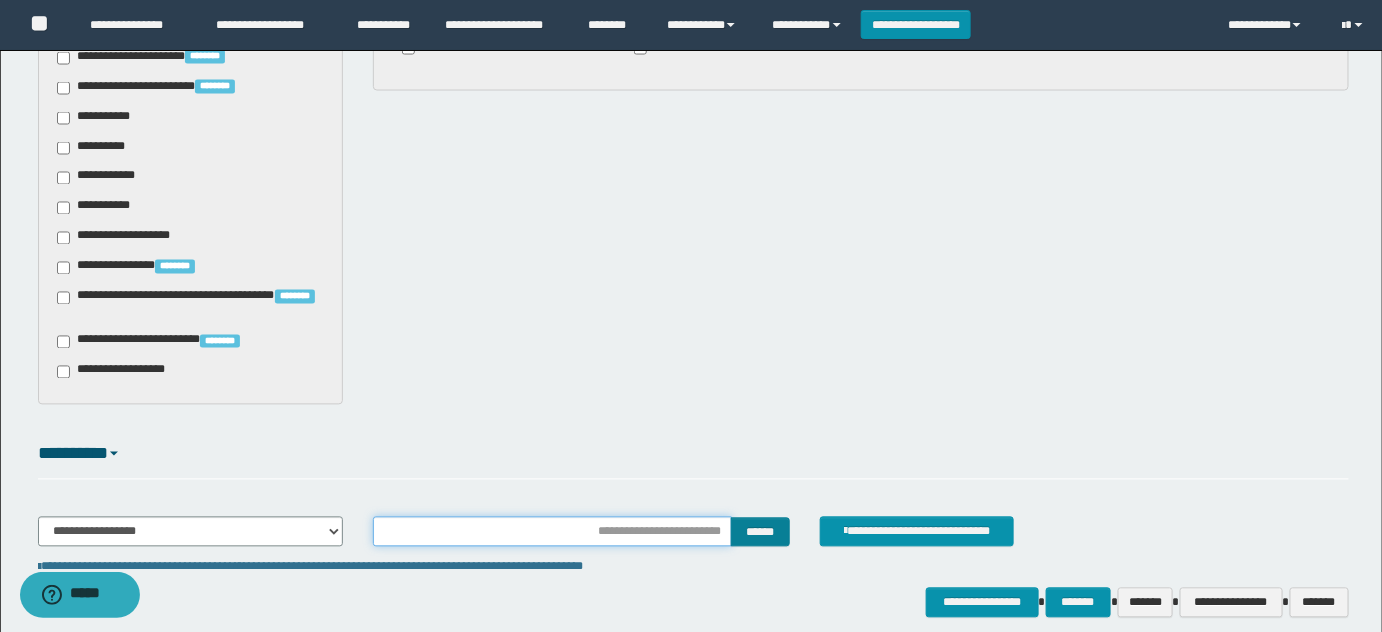 type on "**********" 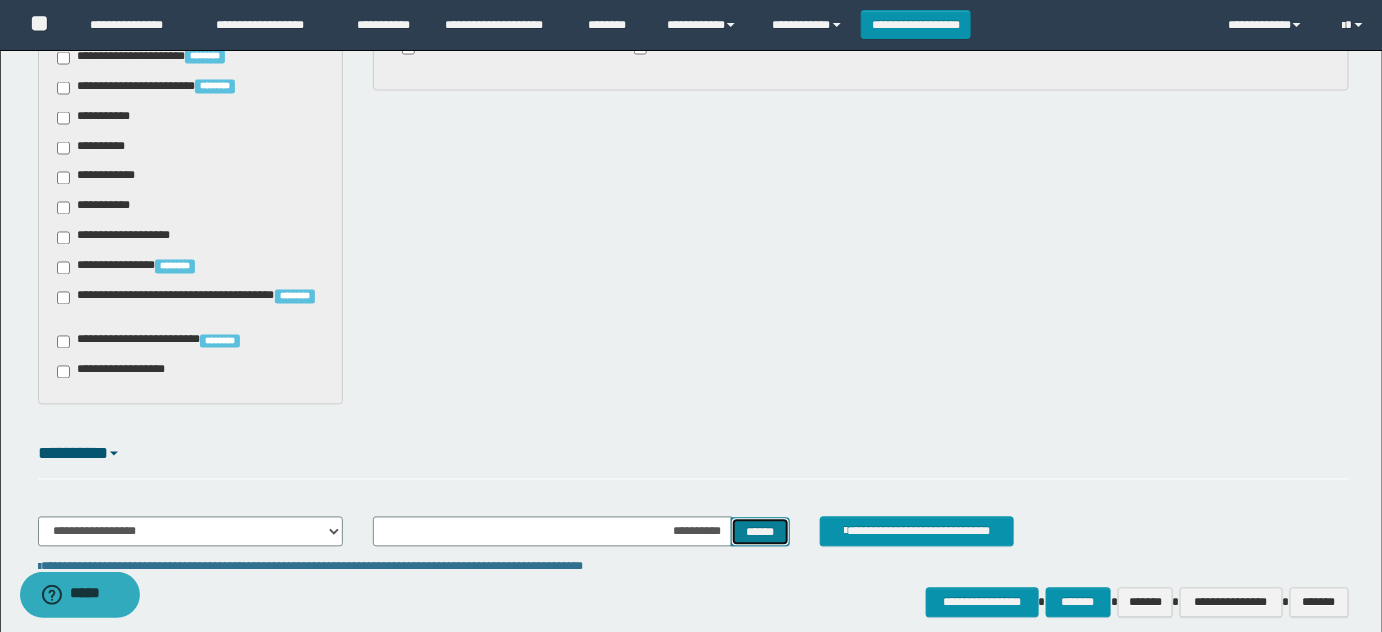 click on "******" at bounding box center [760, 532] 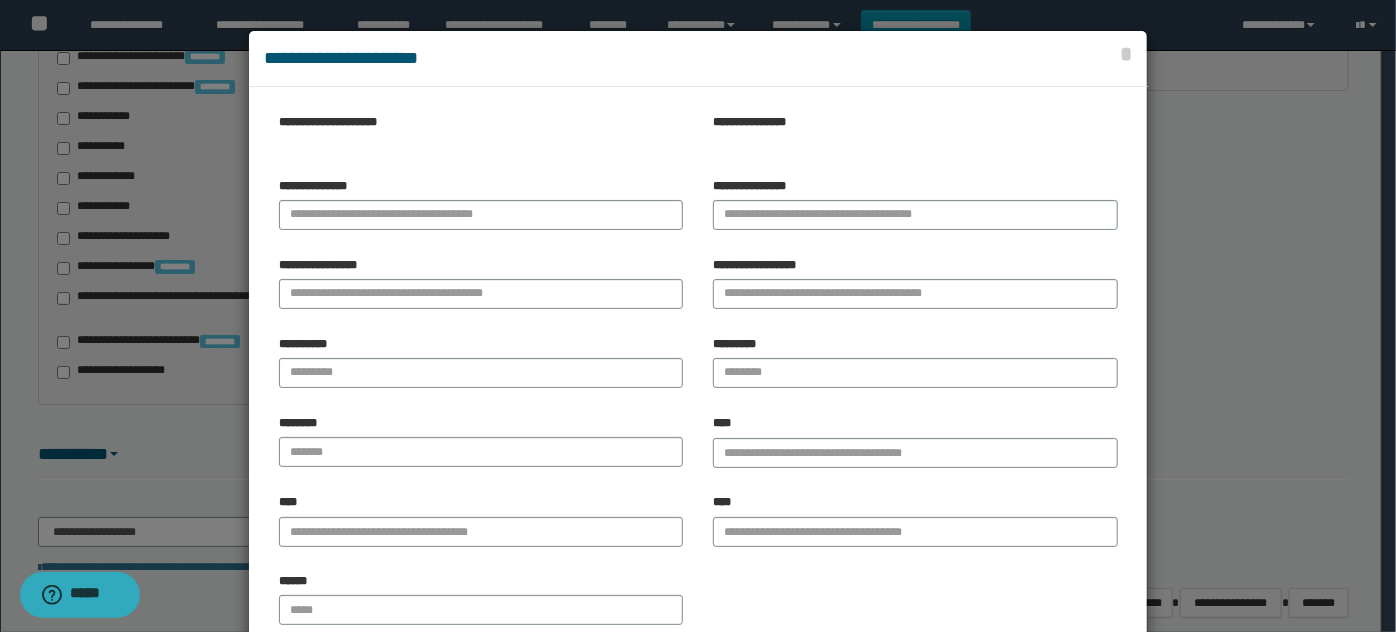 type 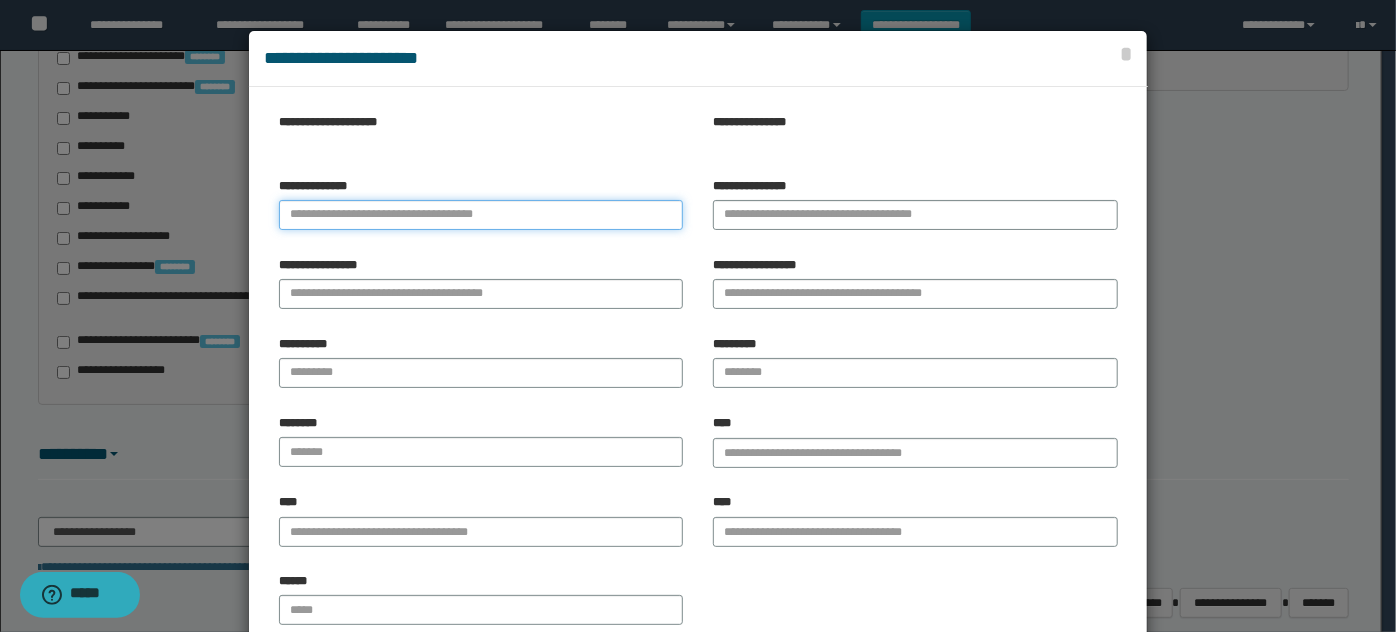 paste on "**********" 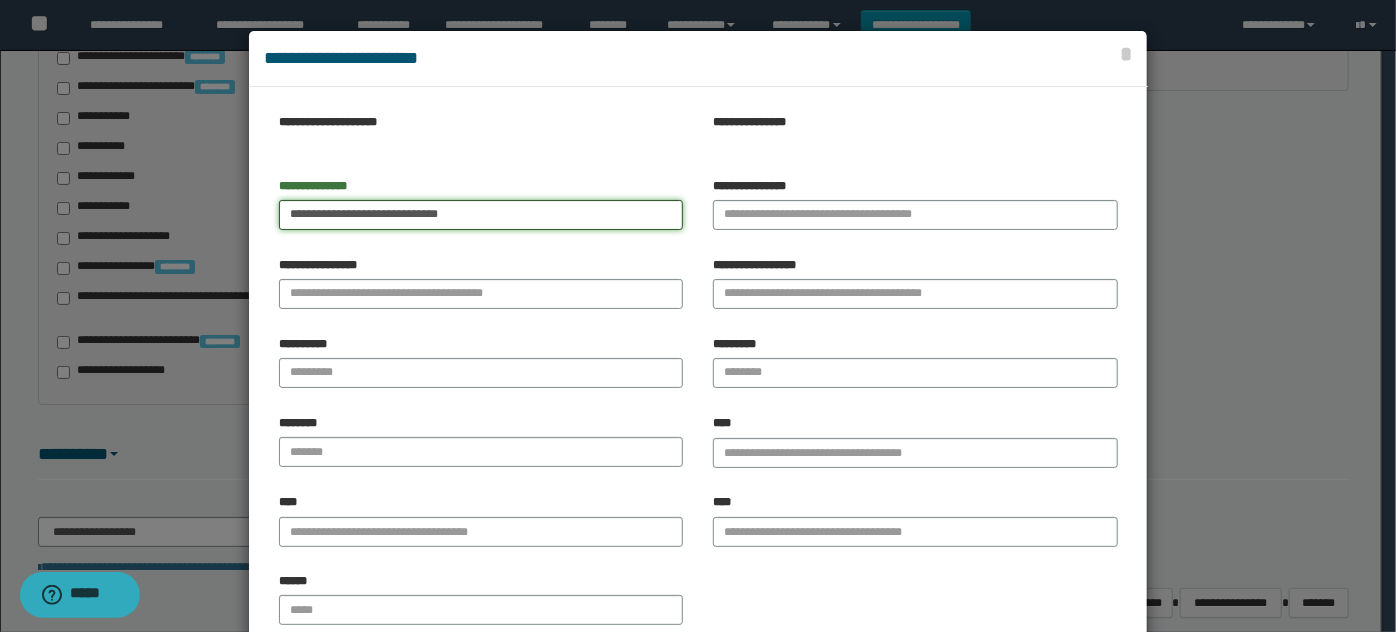 click on "**********" at bounding box center [481, 215] 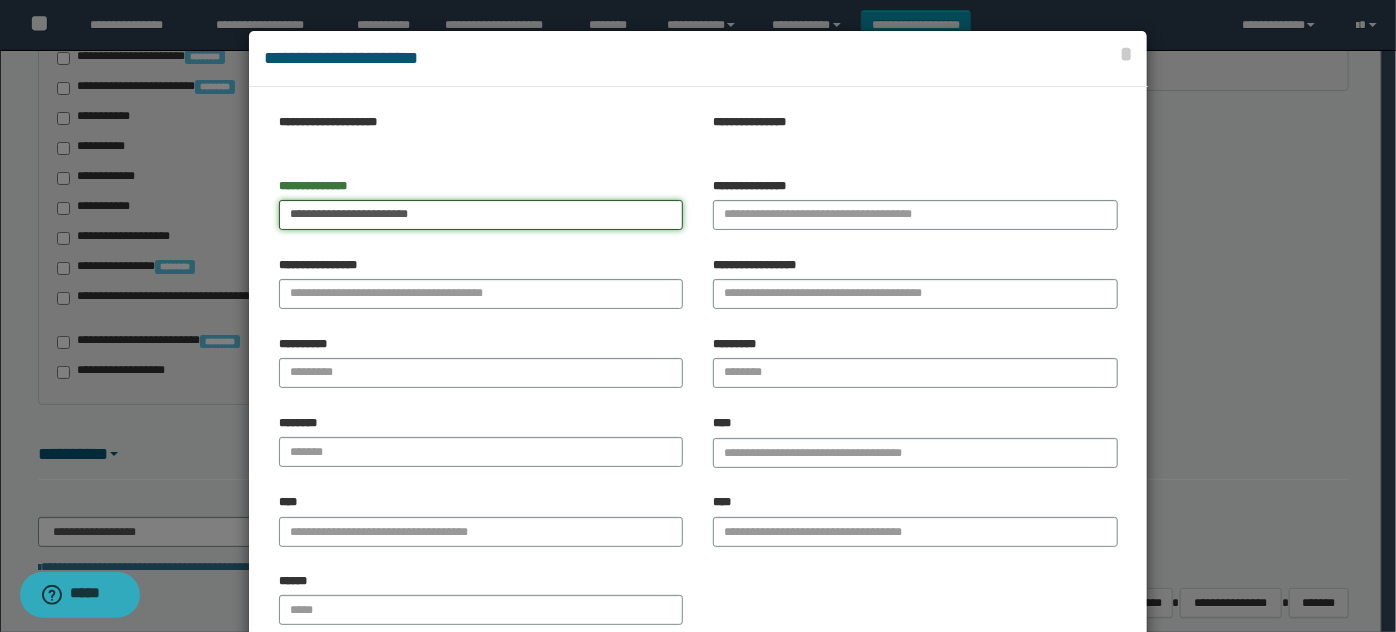 type on "**********" 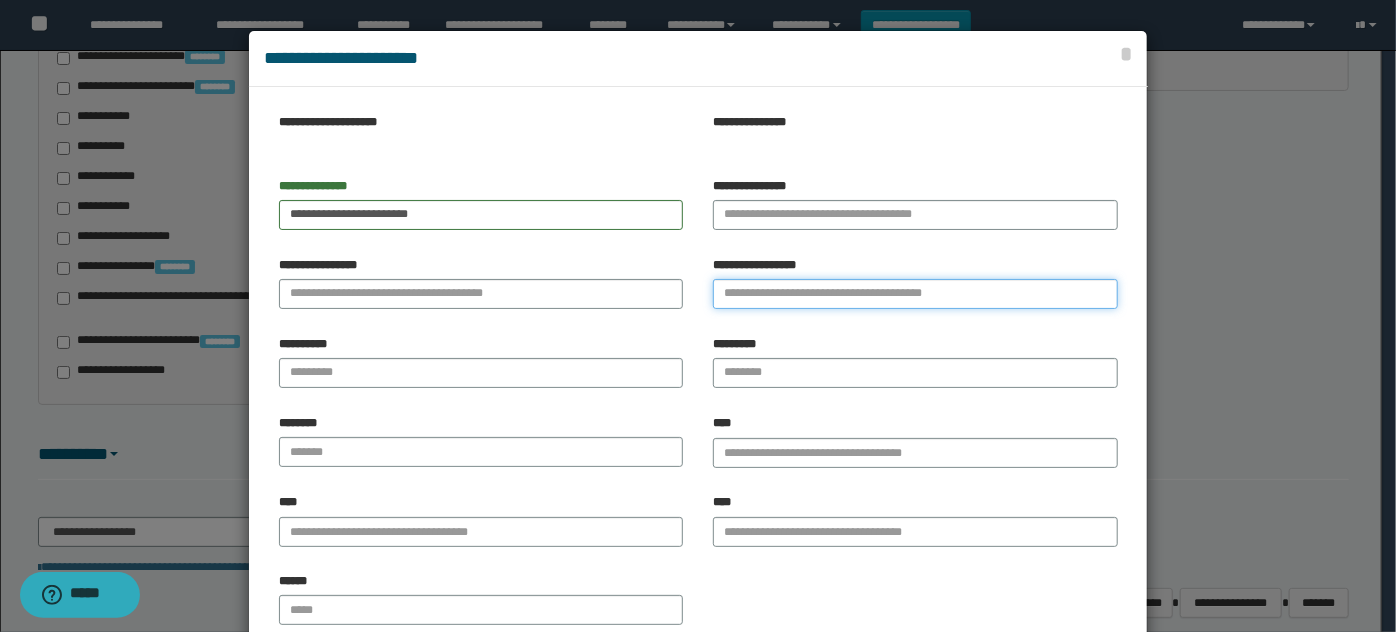 click on "**********" at bounding box center (915, 294) 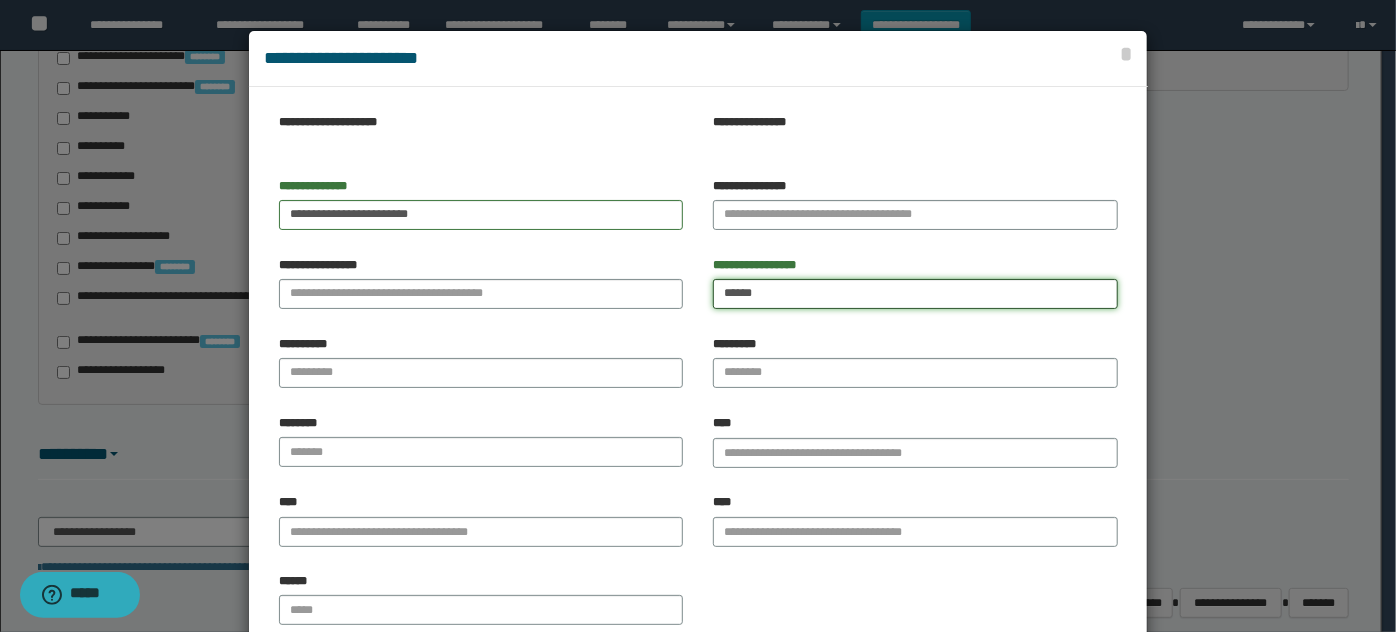 type on "******" 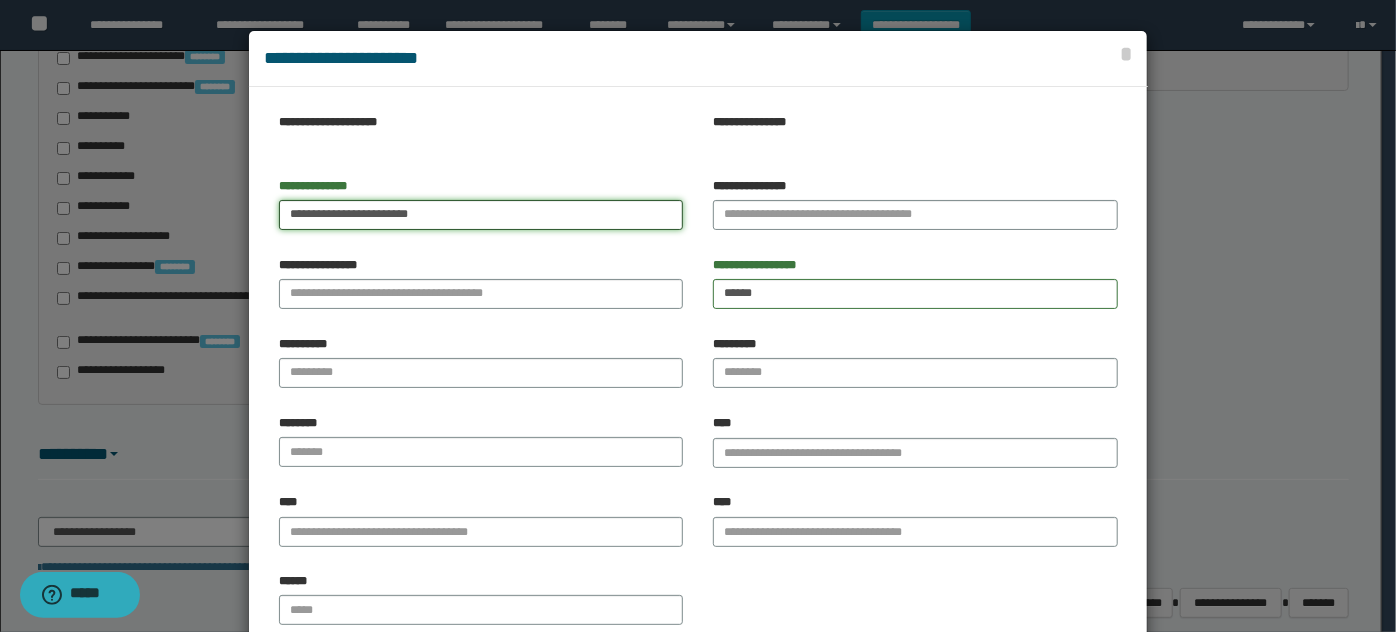 click on "**********" at bounding box center [481, 215] 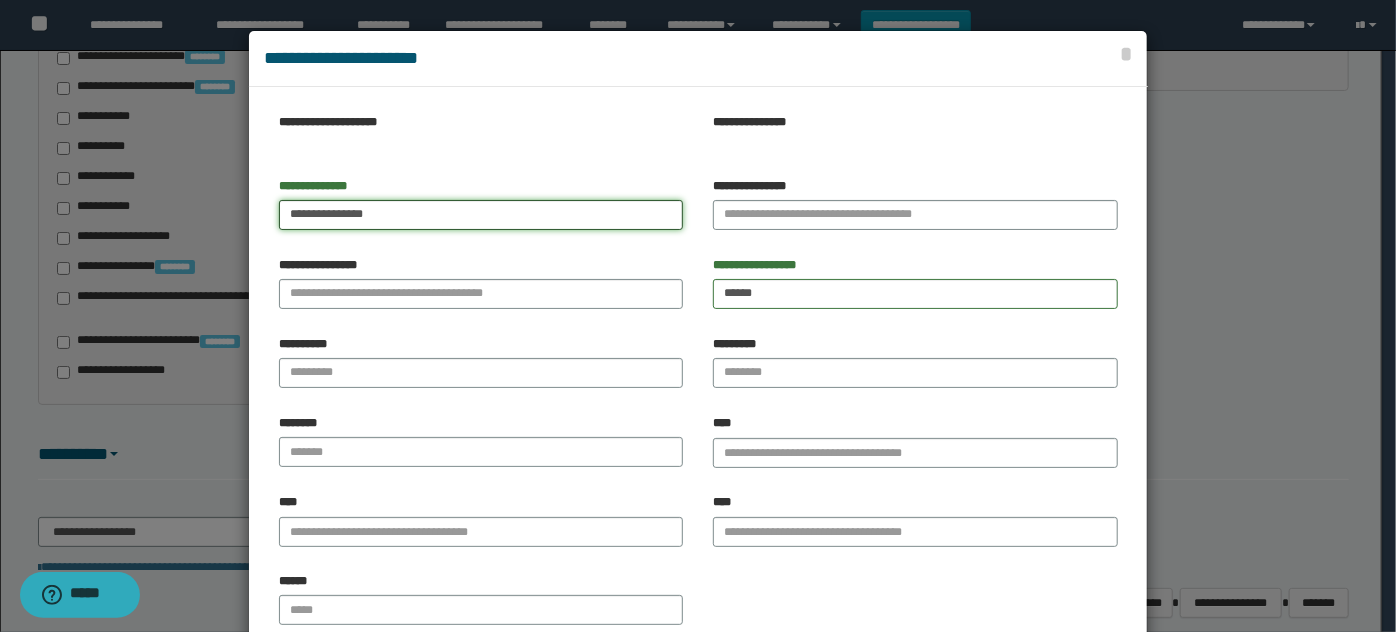 type on "**********" 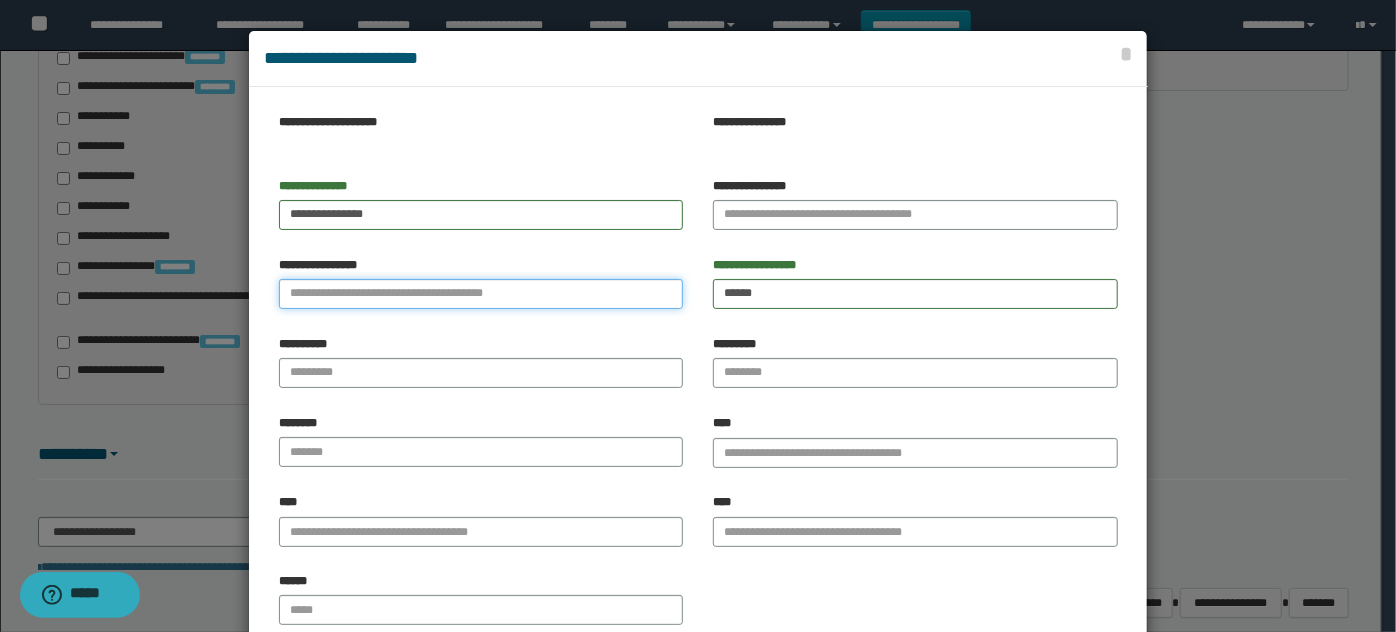 click on "**********" at bounding box center (481, 294) 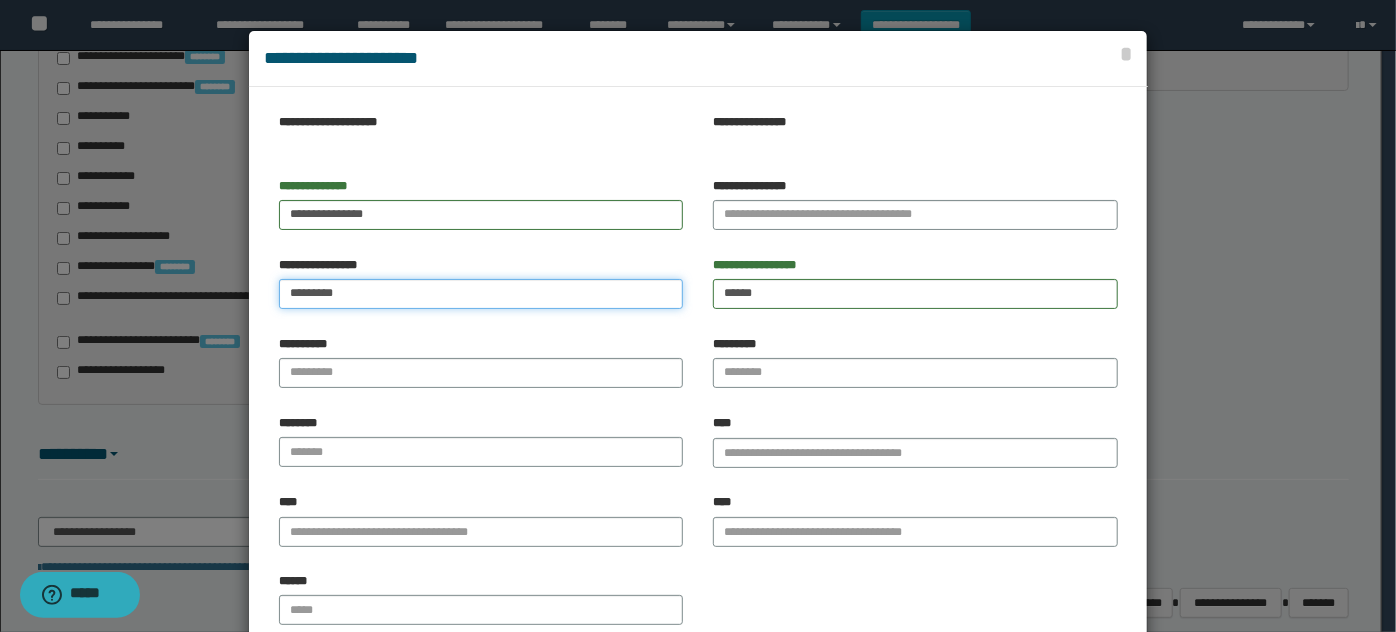 type on "********" 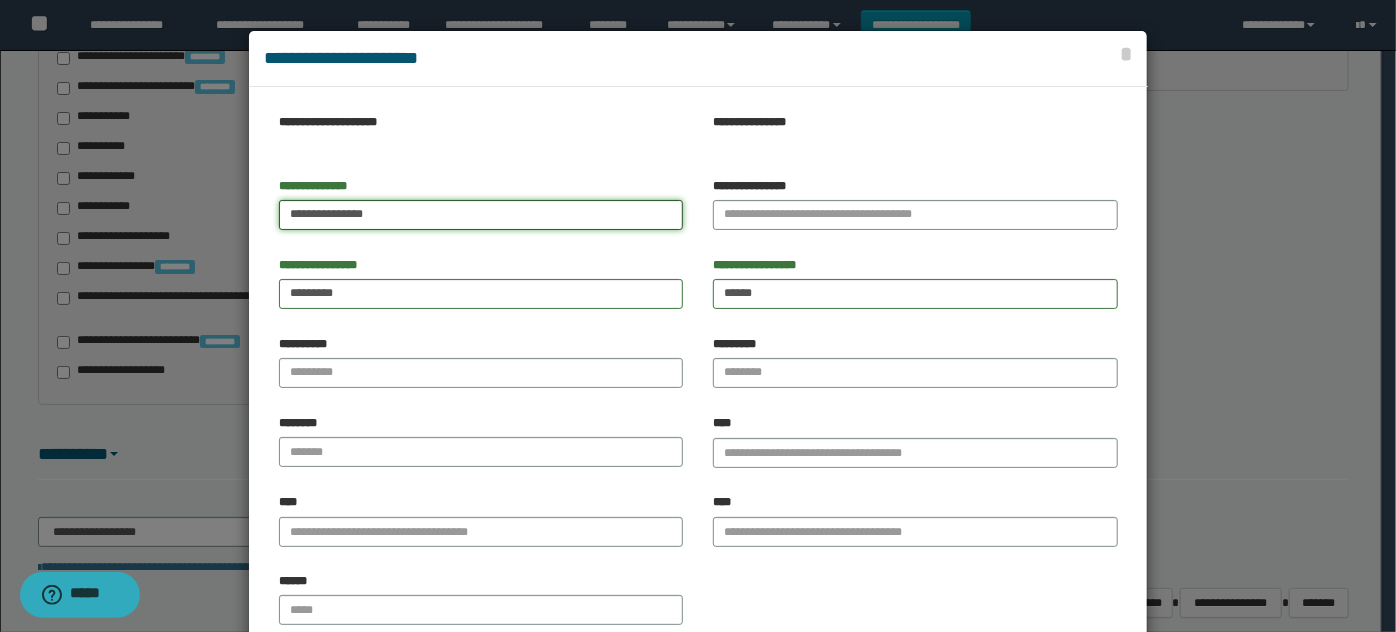 click on "**********" at bounding box center [481, 215] 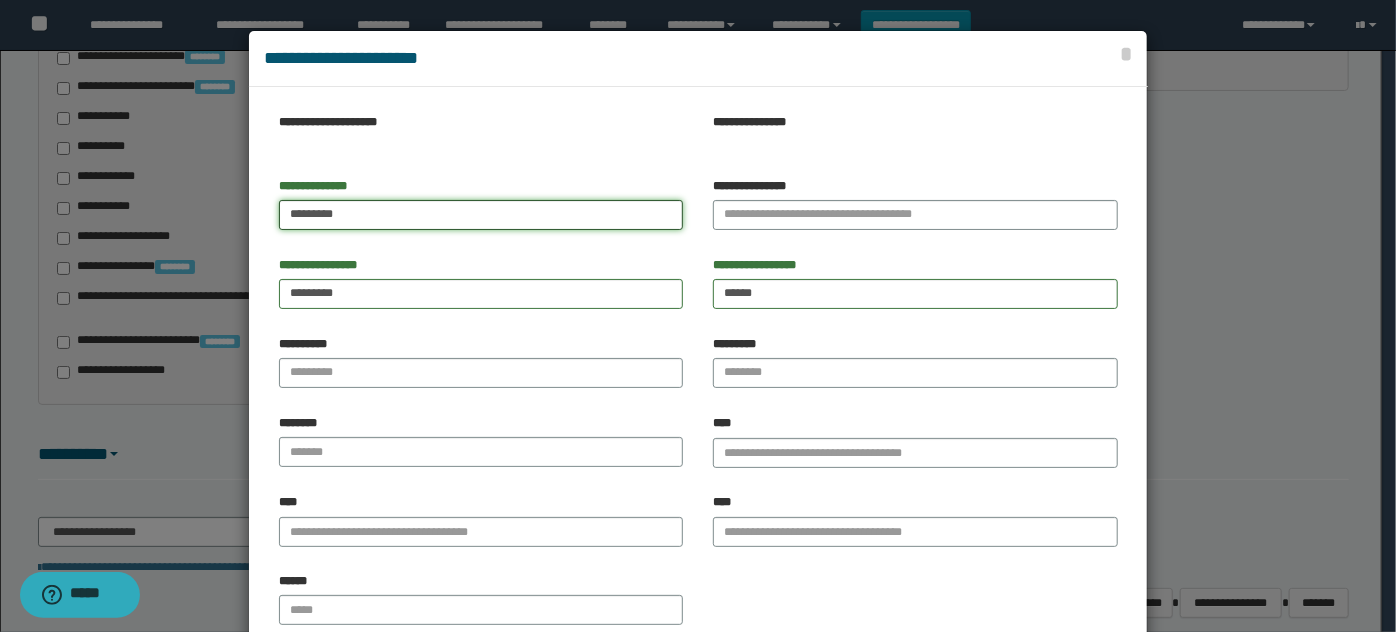 type on "********" 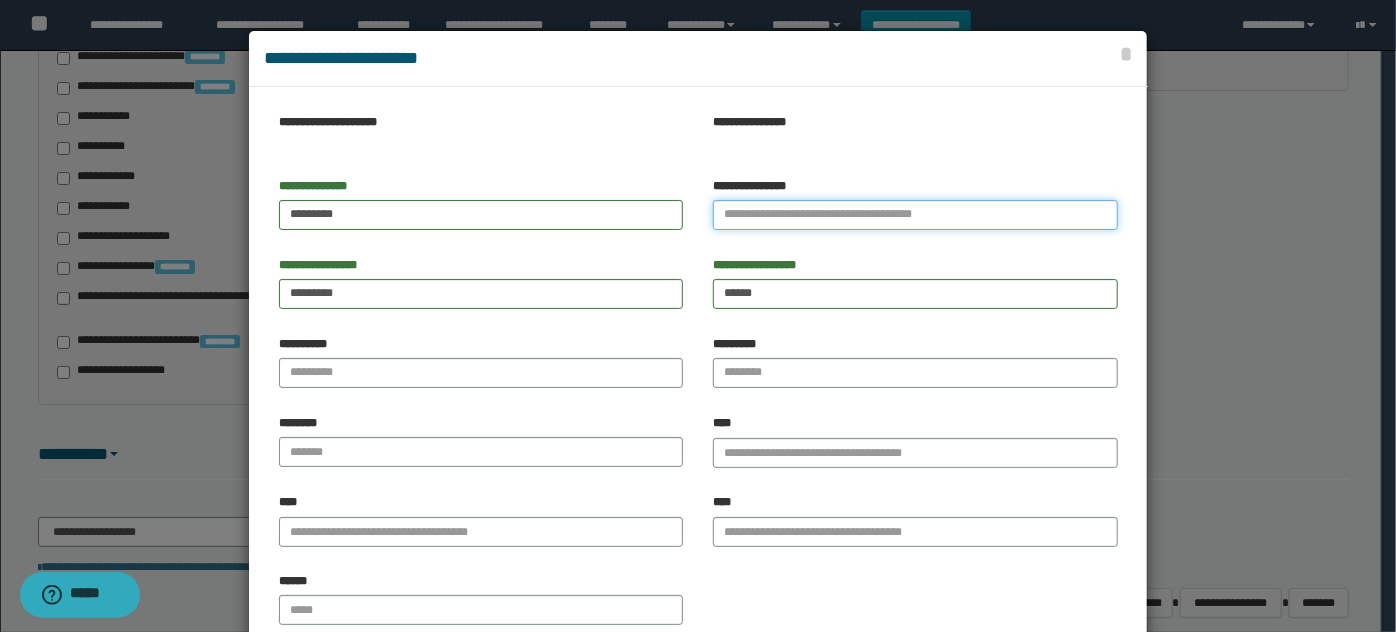 drag, startPoint x: 778, startPoint y: 218, endPoint x: 761, endPoint y: 219, distance: 17.029387 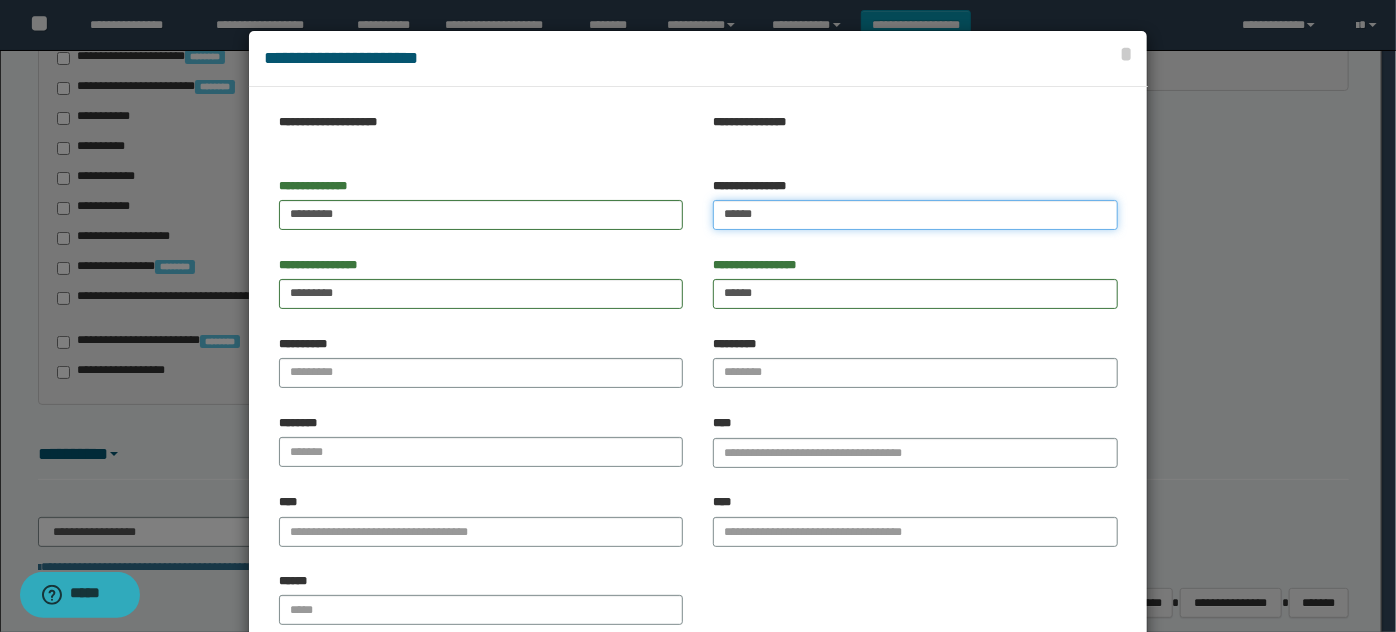 type on "*****" 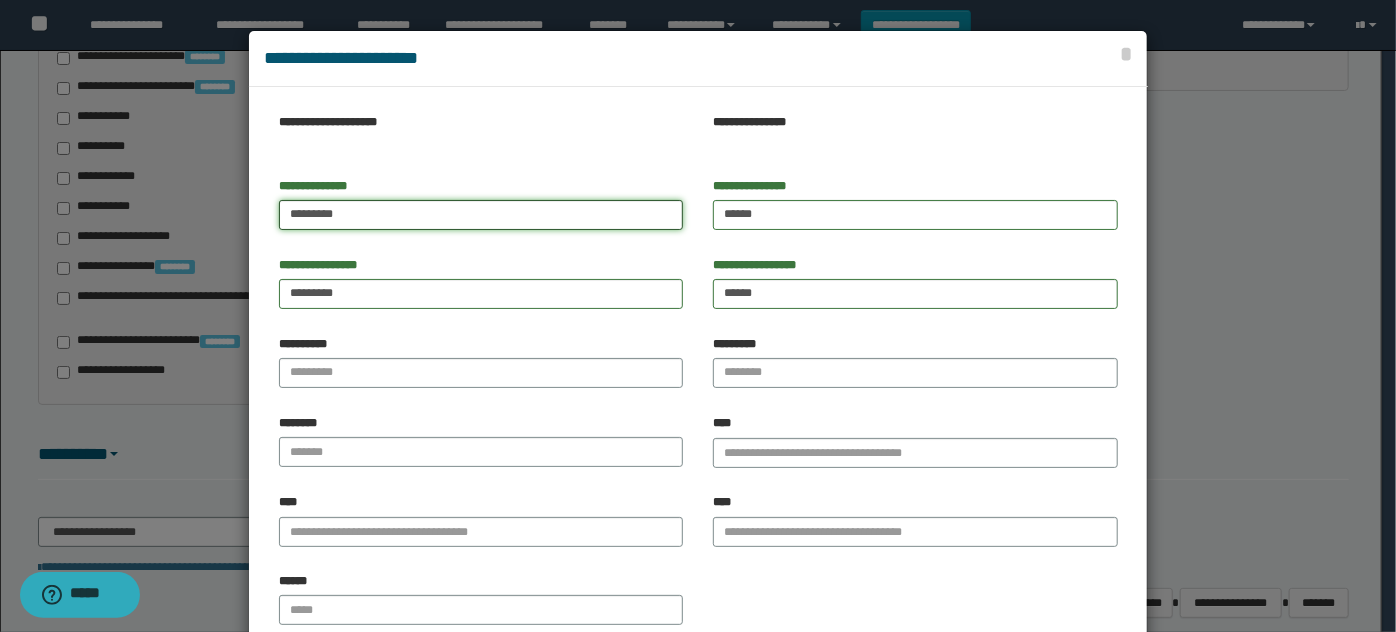 drag, startPoint x: 537, startPoint y: 220, endPoint x: 418, endPoint y: 203, distance: 120.20815 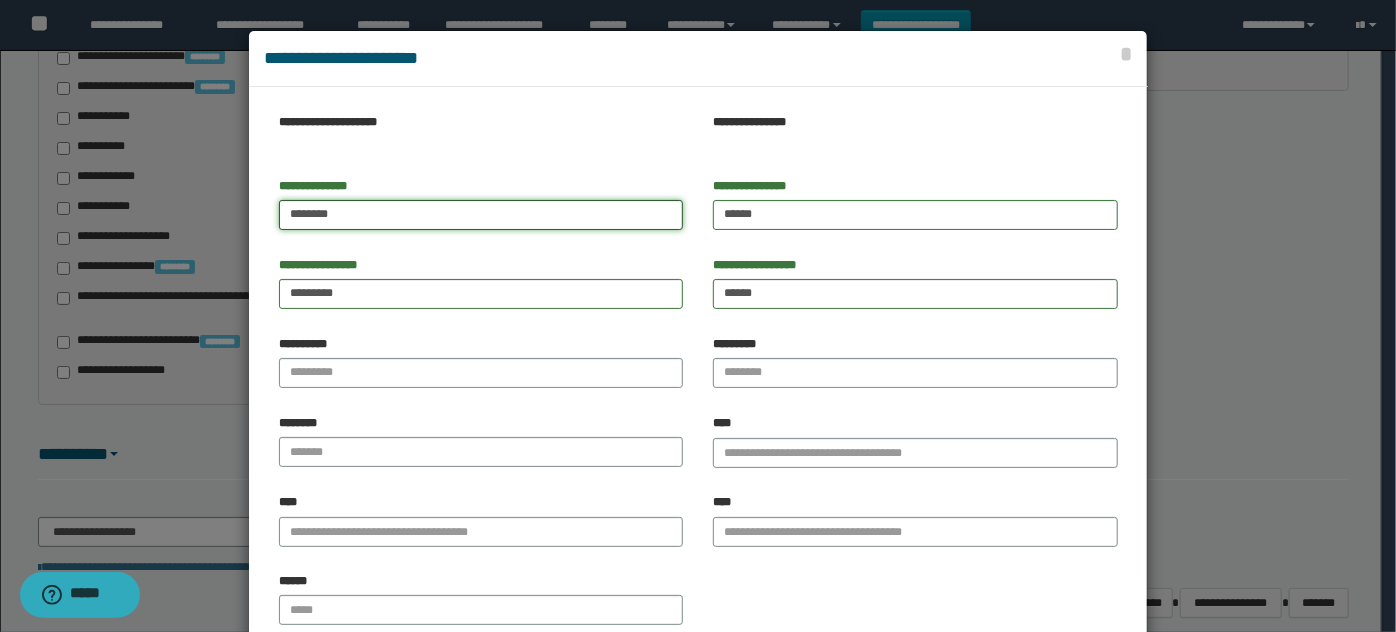 type on "********" 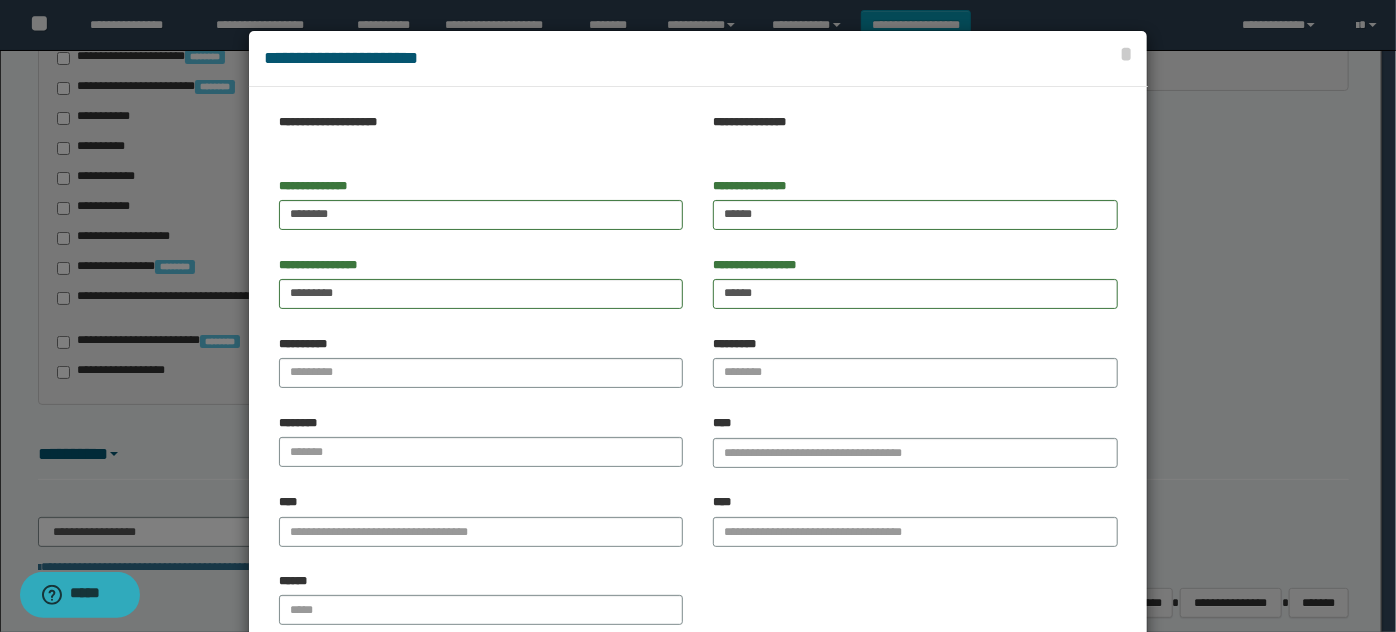 click on "**********" at bounding box center (481, 211) 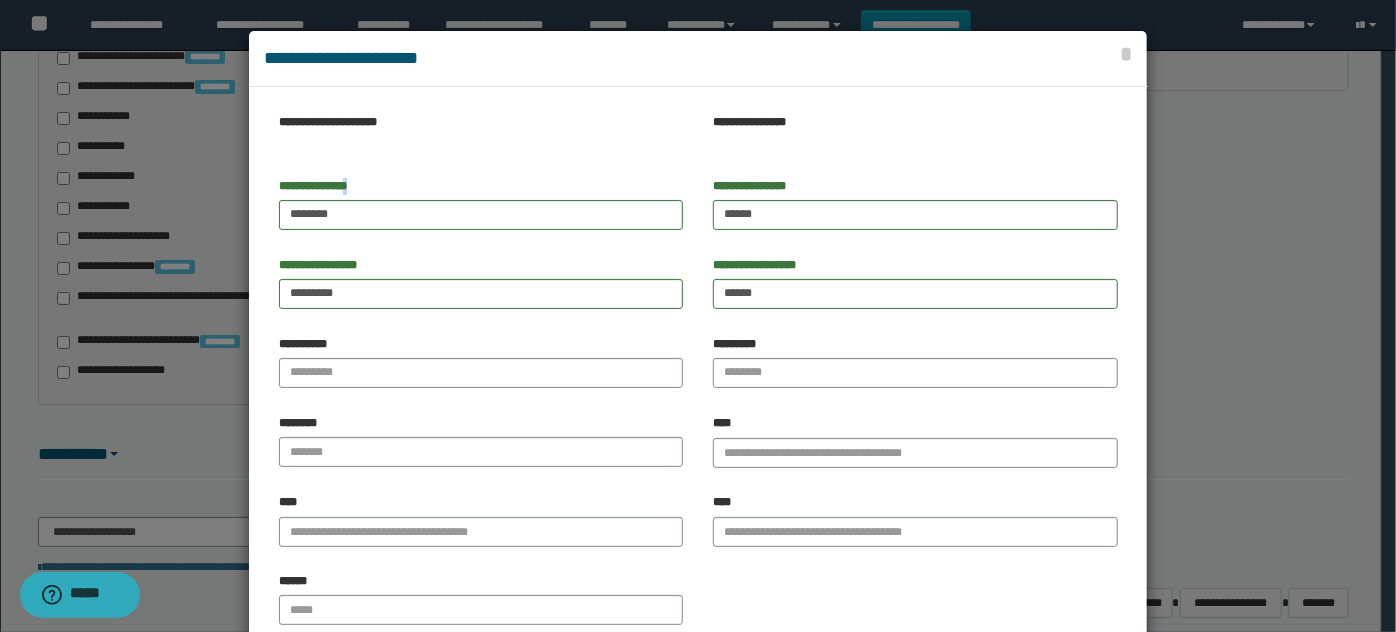 click on "**********" at bounding box center [481, 211] 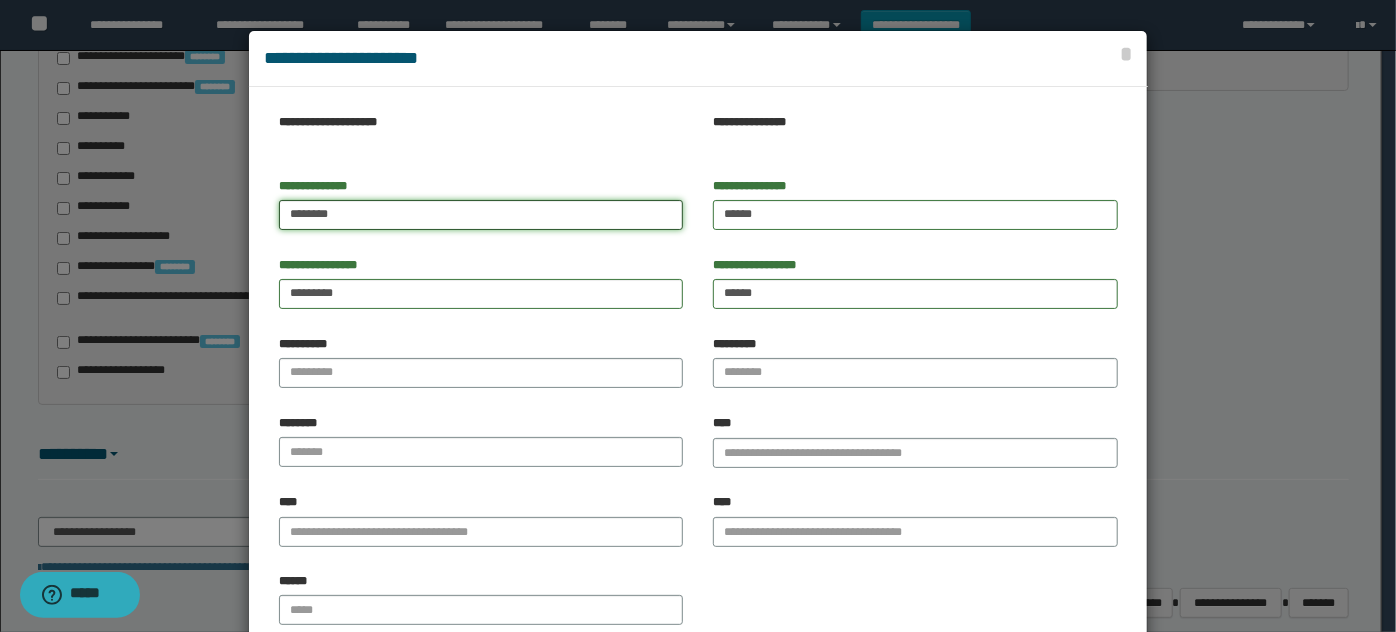 drag, startPoint x: 281, startPoint y: 217, endPoint x: 282, endPoint y: 242, distance: 25.019993 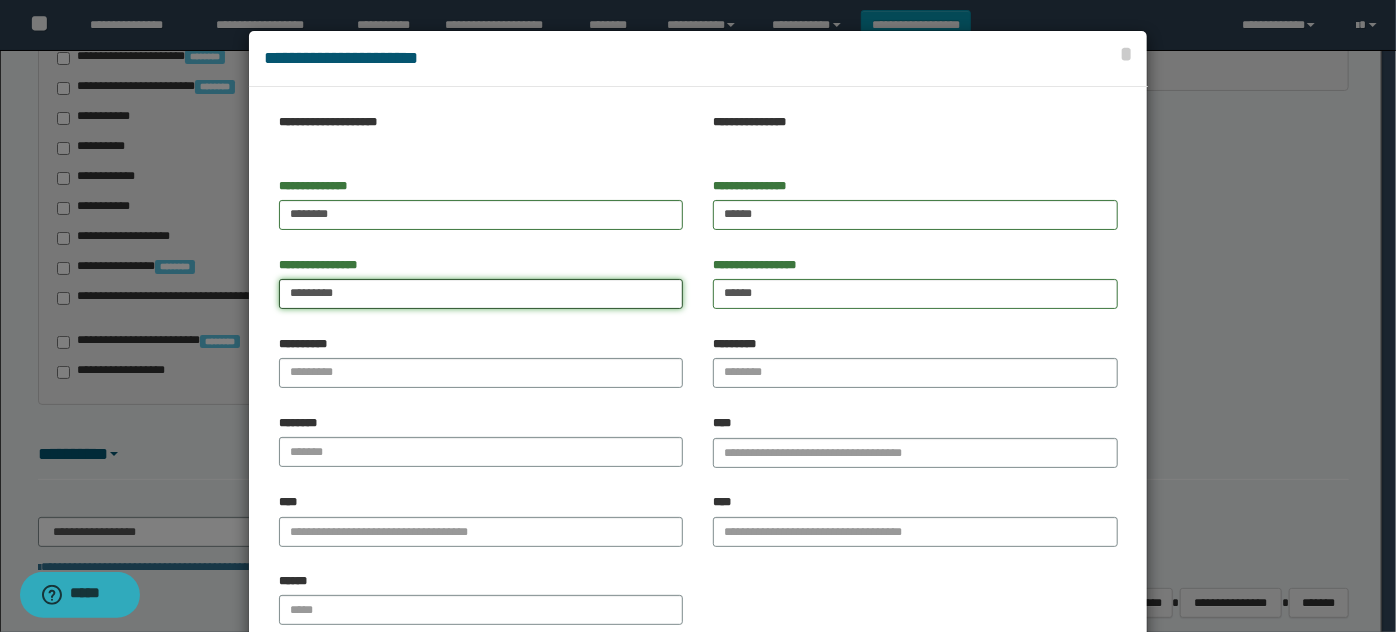 click on "********" at bounding box center [481, 294] 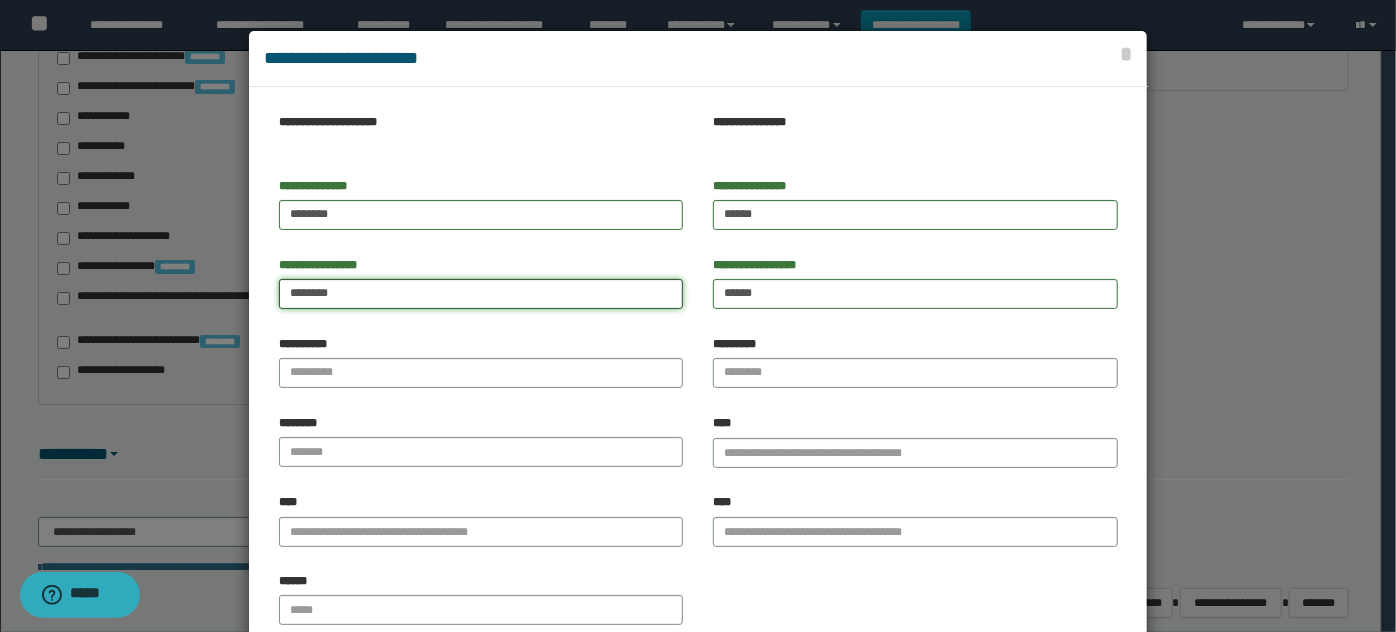 type on "********" 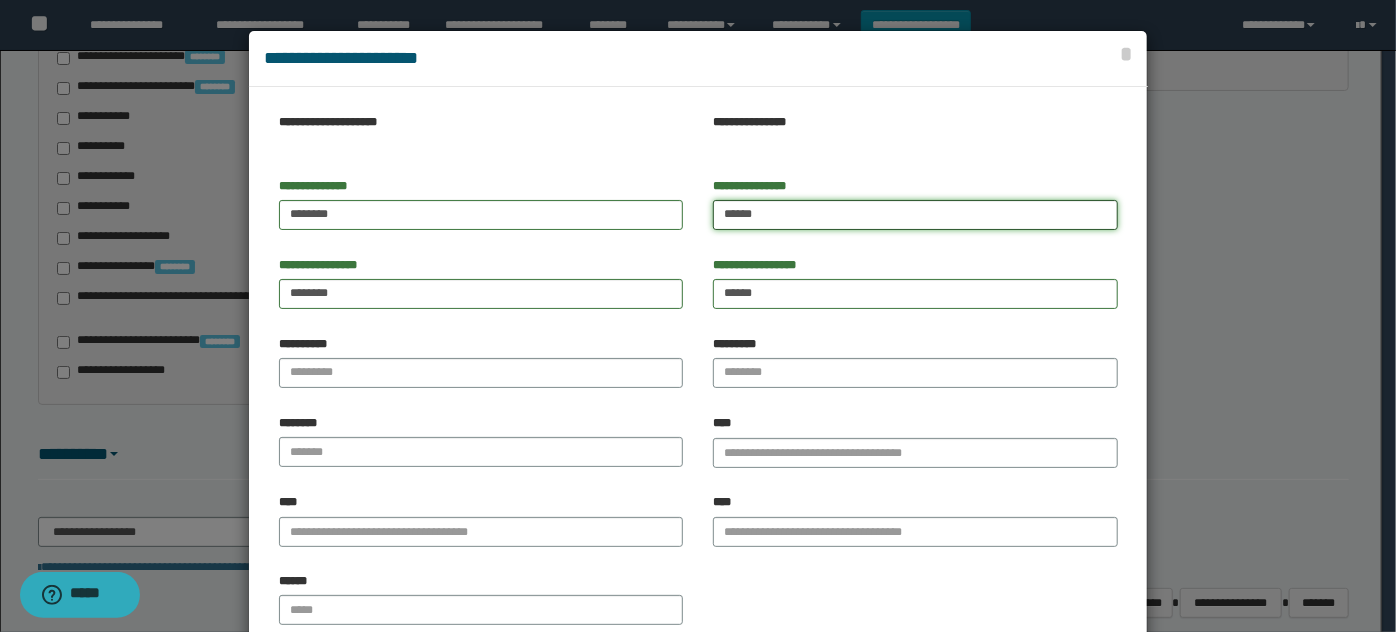 click on "*****" at bounding box center [915, 215] 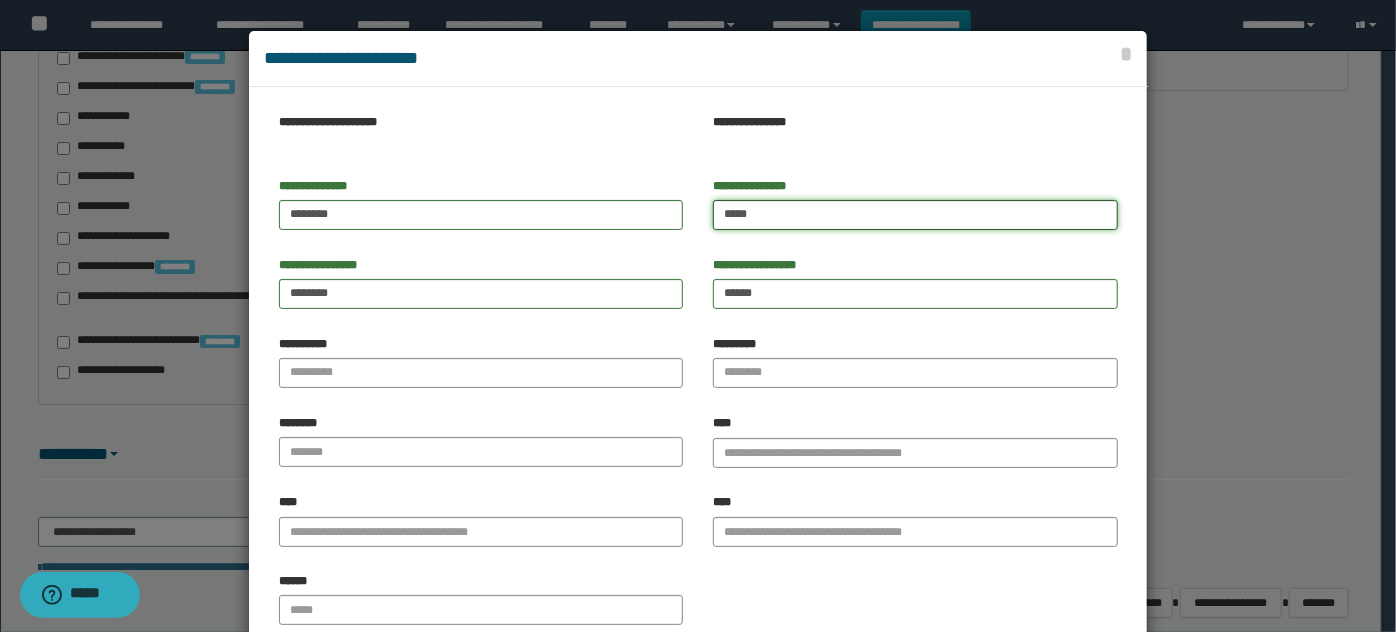 drag, startPoint x: 717, startPoint y: 218, endPoint x: 712, endPoint y: 291, distance: 73.171036 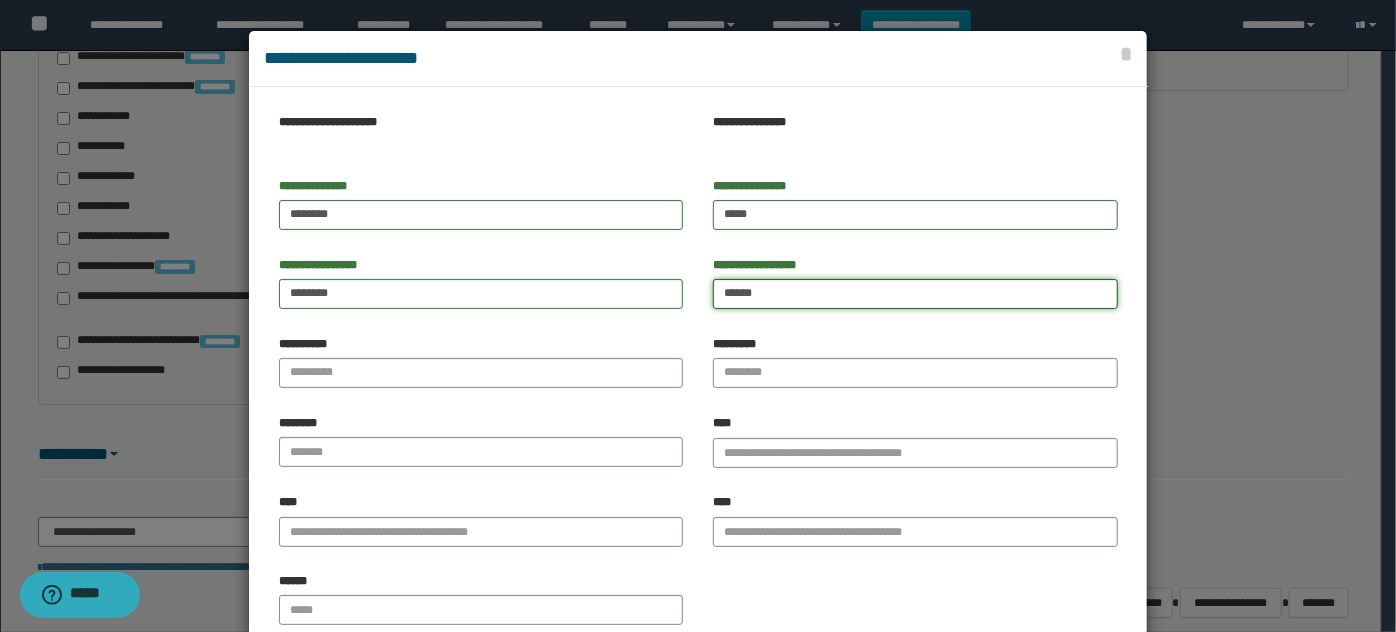 click on "******" at bounding box center [915, 294] 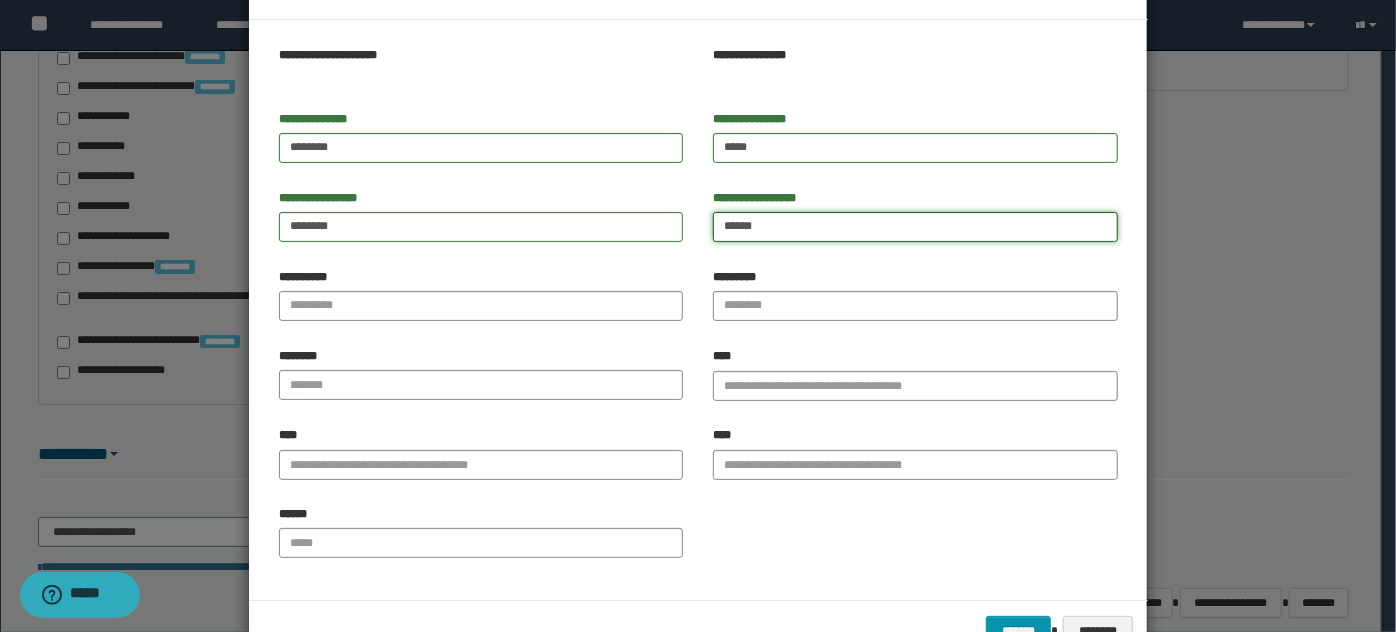 scroll, scrollTop: 125, scrollLeft: 0, axis: vertical 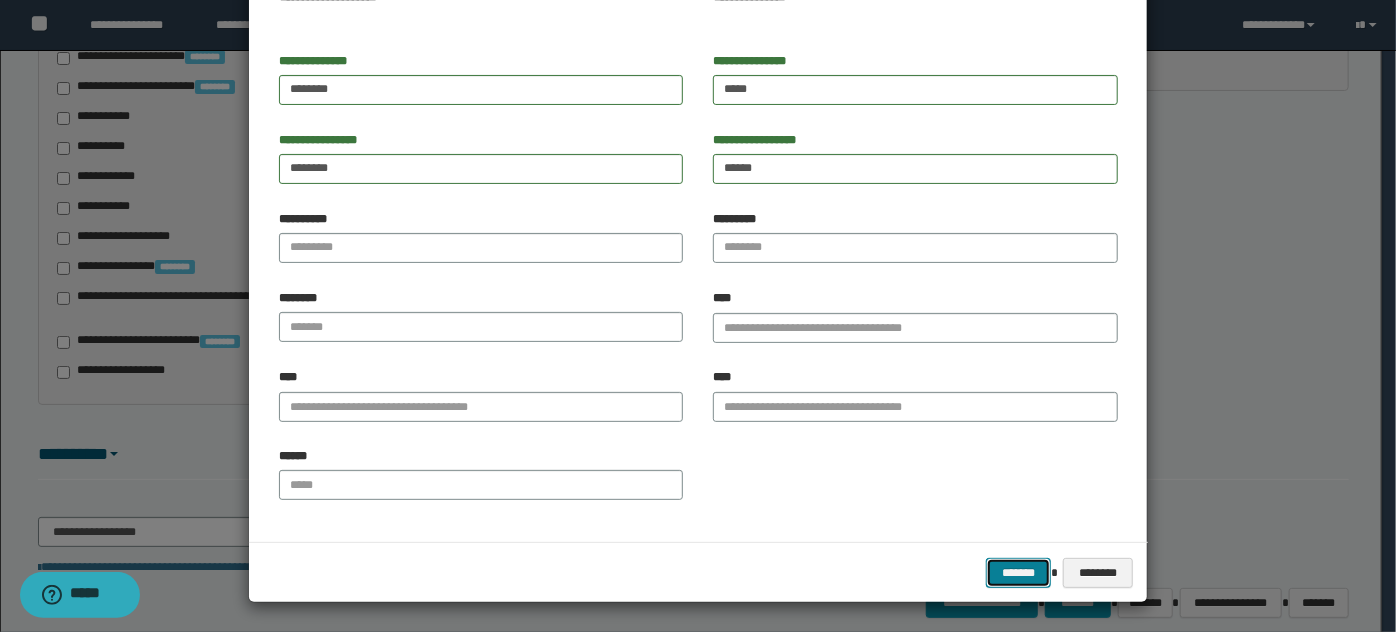 click on "*******" at bounding box center [1018, 572] 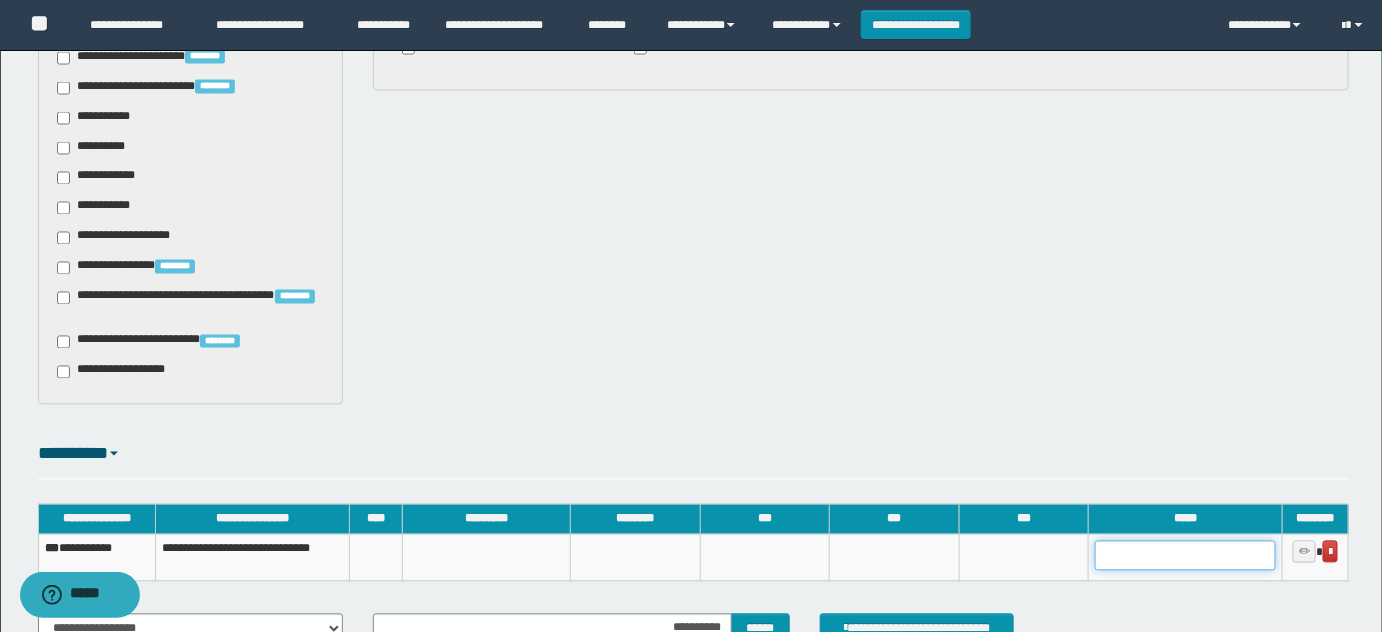 click at bounding box center (1185, 556) 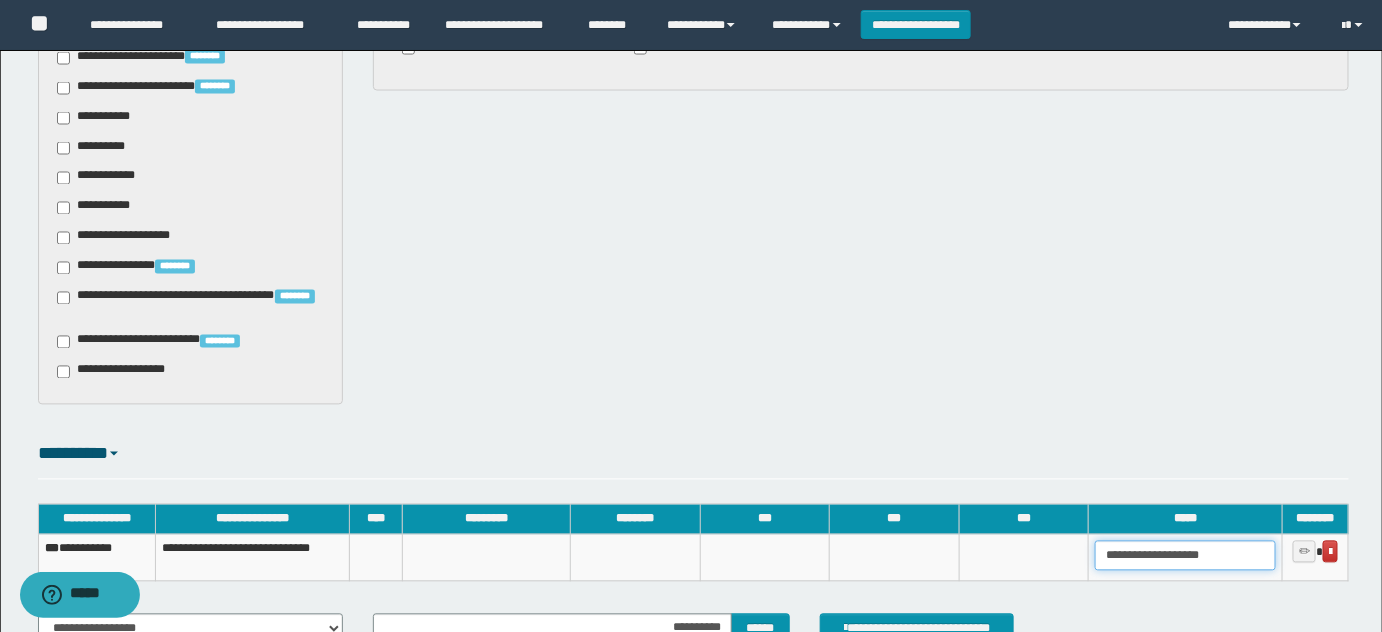 type on "**********" 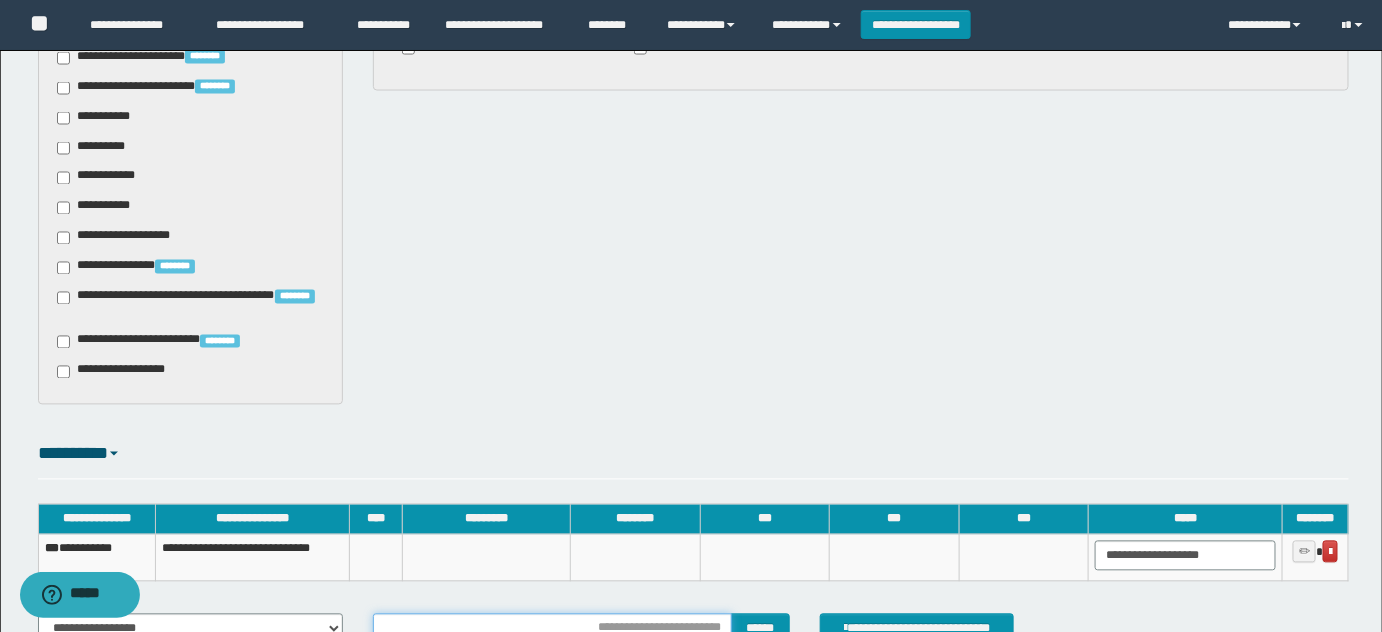 click at bounding box center (552, 629) 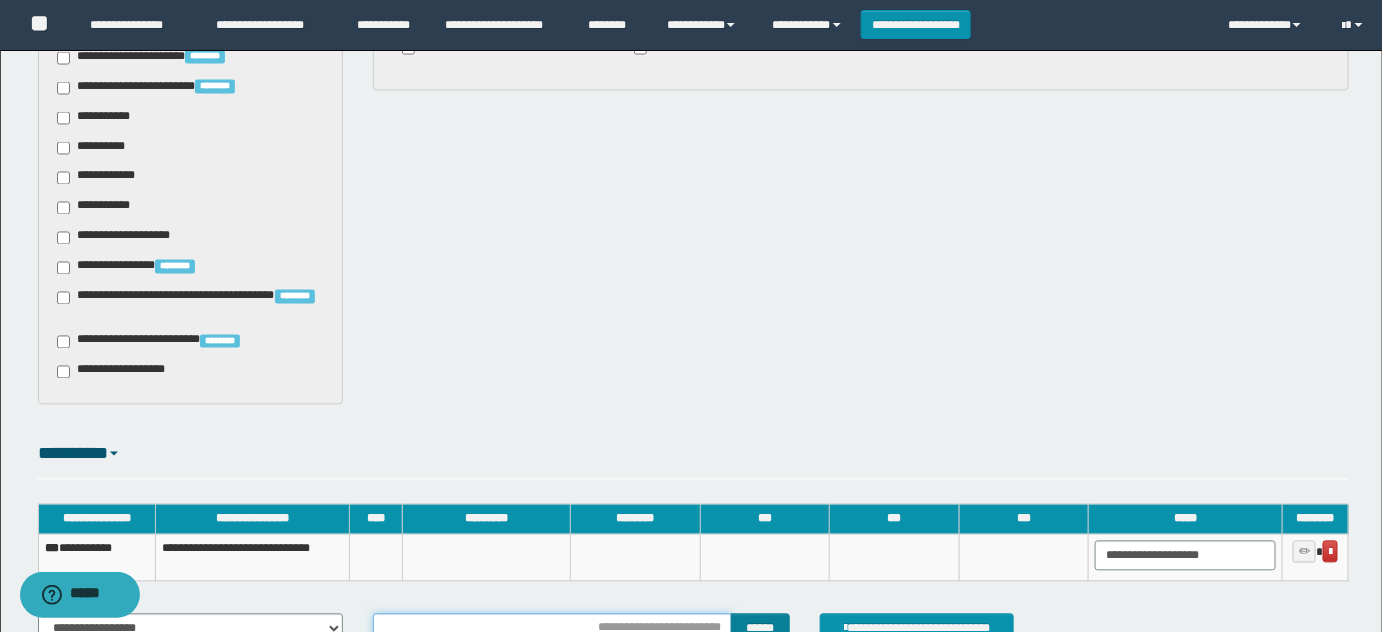 type on "**********" 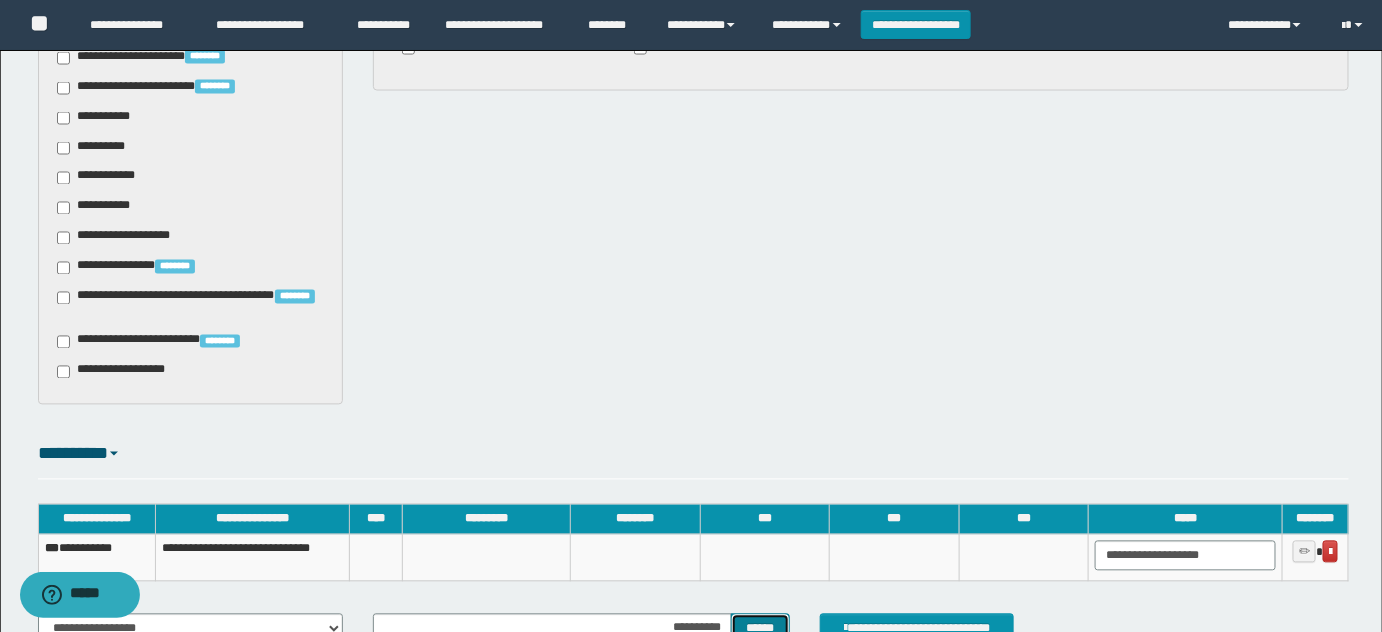 click on "******" at bounding box center [760, 628] 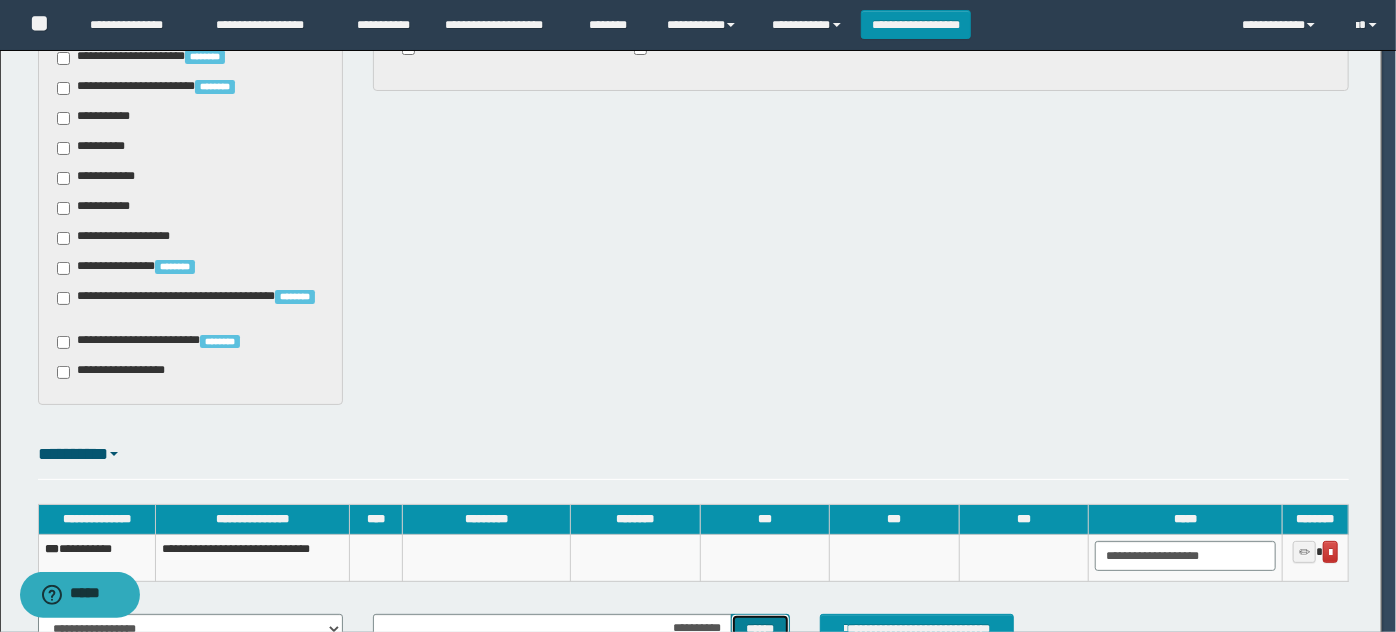scroll, scrollTop: 0, scrollLeft: 0, axis: both 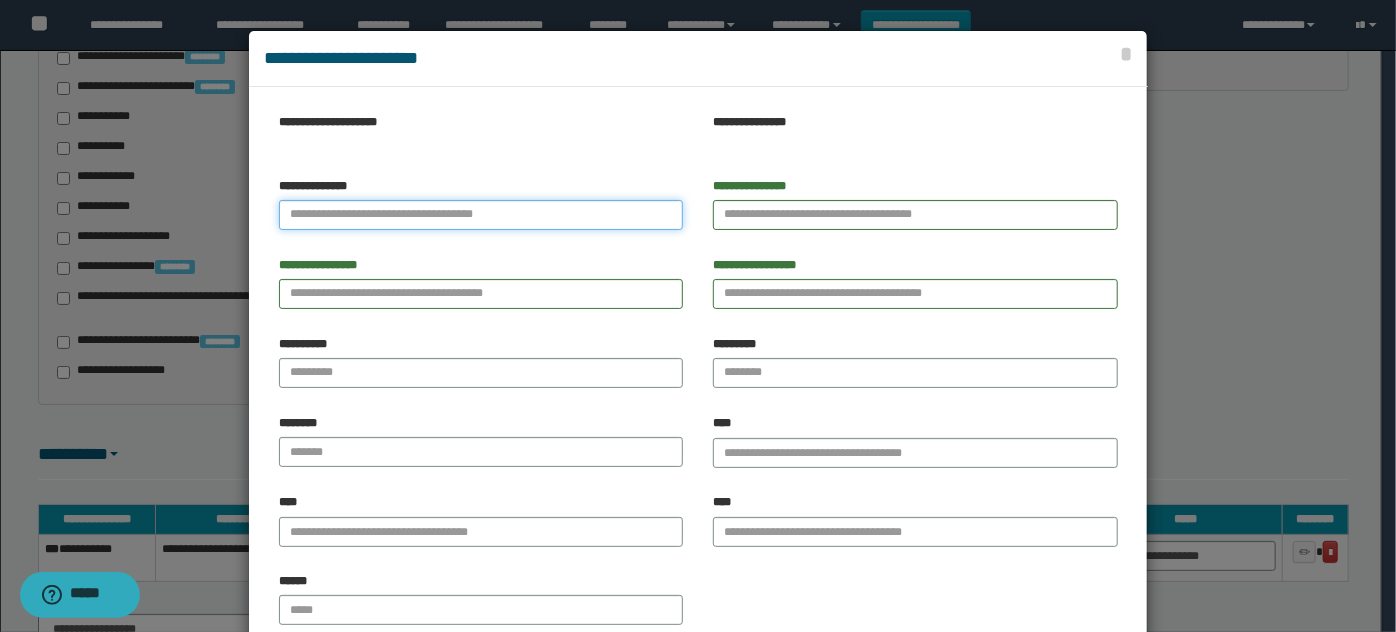paste on "**********" 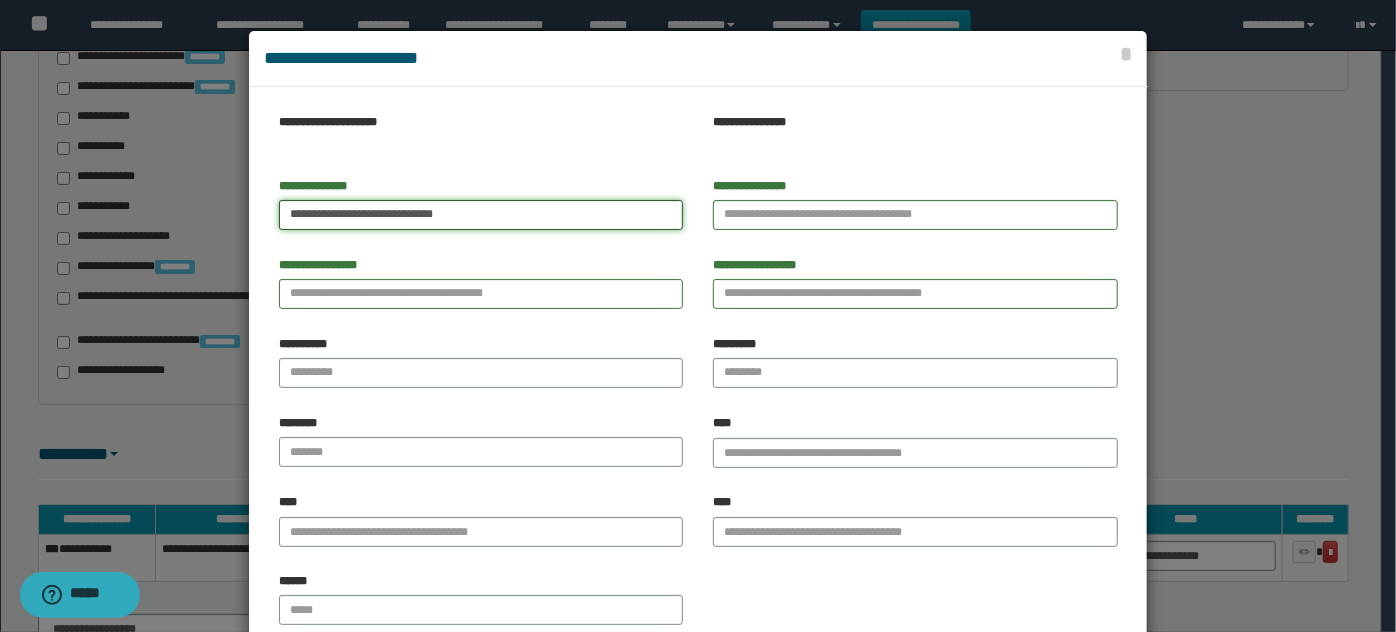 click on "**********" at bounding box center (481, 215) 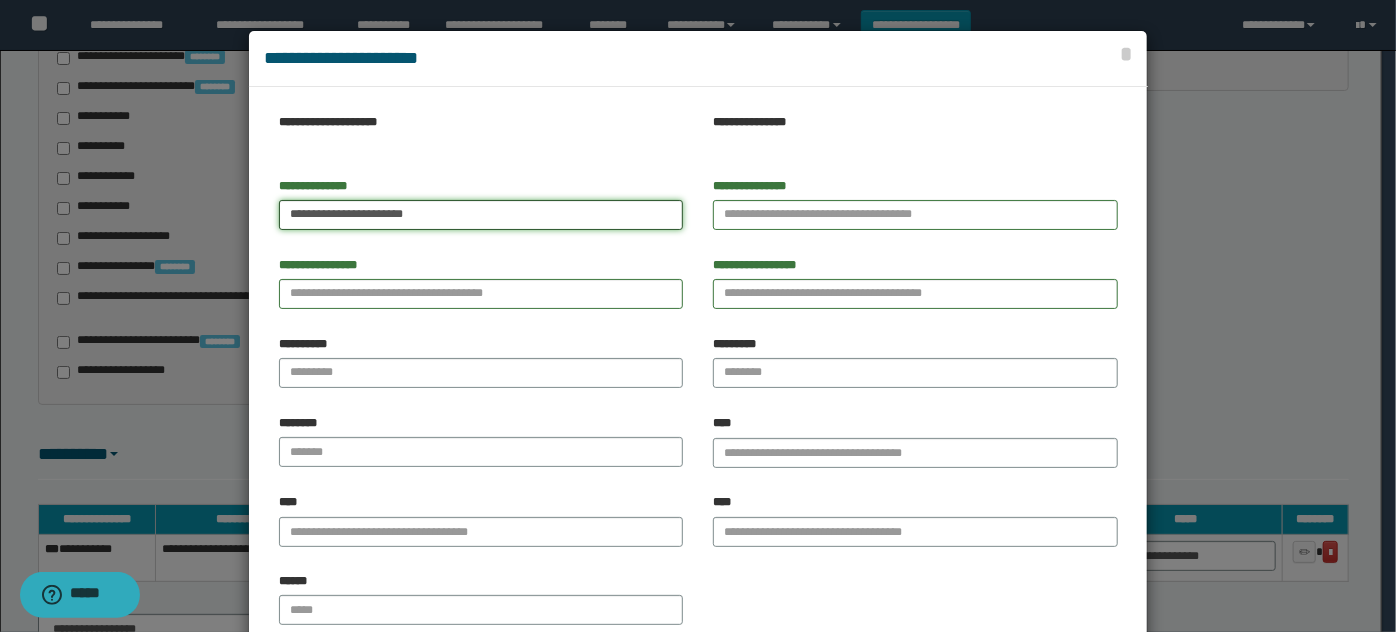 type on "**********" 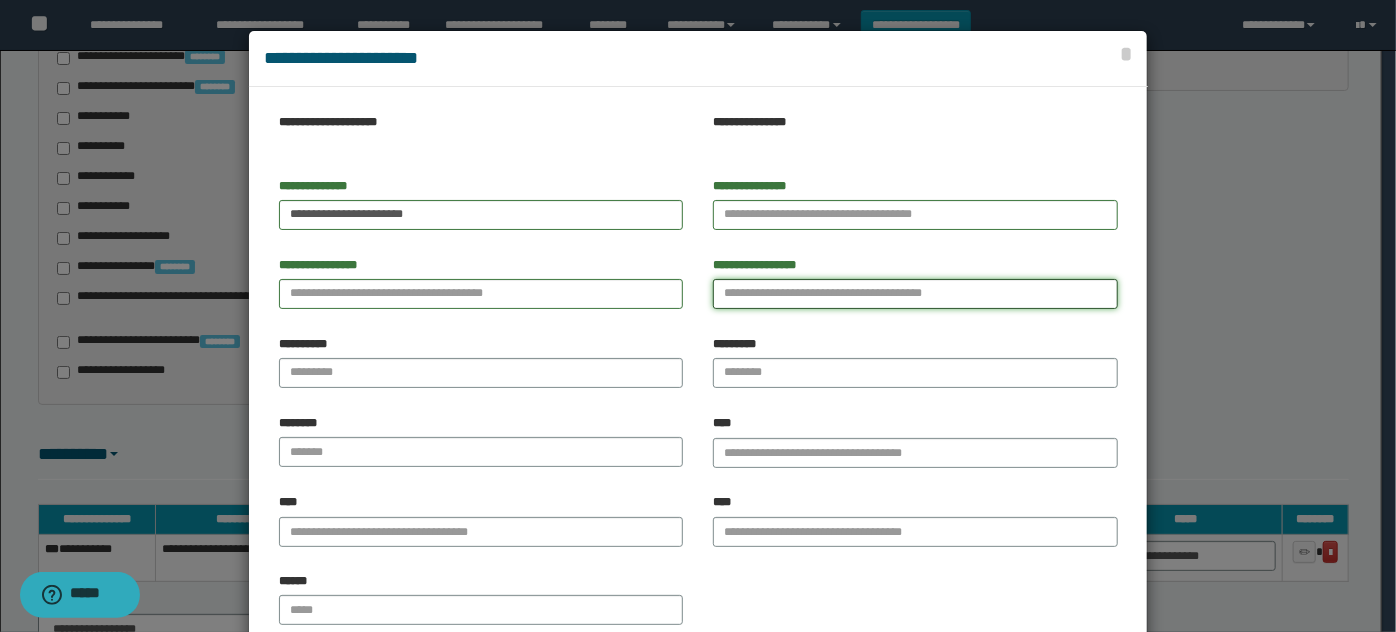 drag, startPoint x: 780, startPoint y: 295, endPoint x: 746, endPoint y: 298, distance: 34.132095 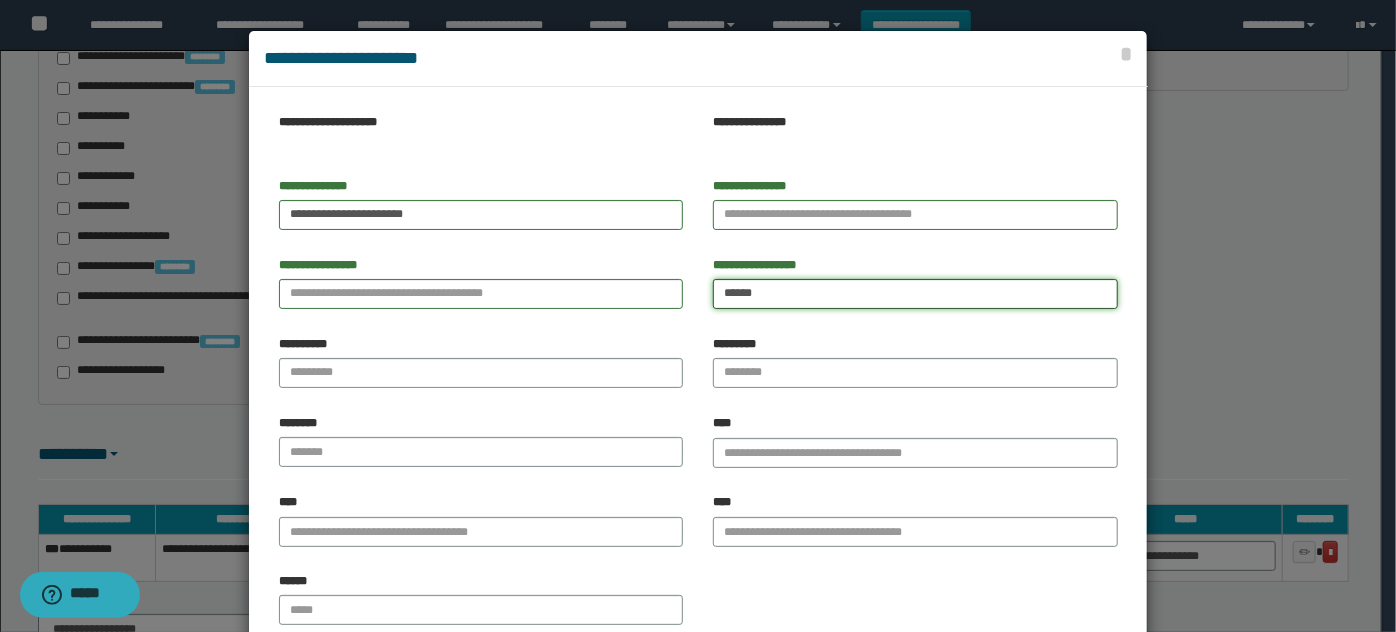 type on "******" 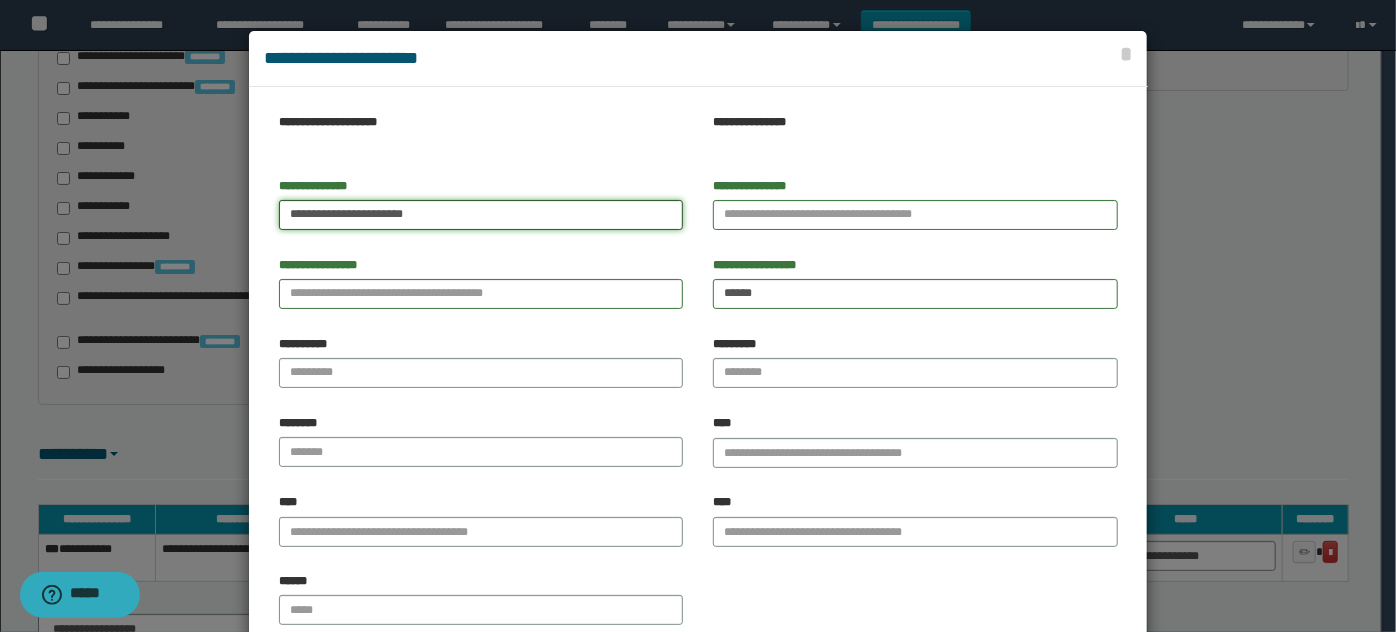 click on "**********" at bounding box center (481, 215) 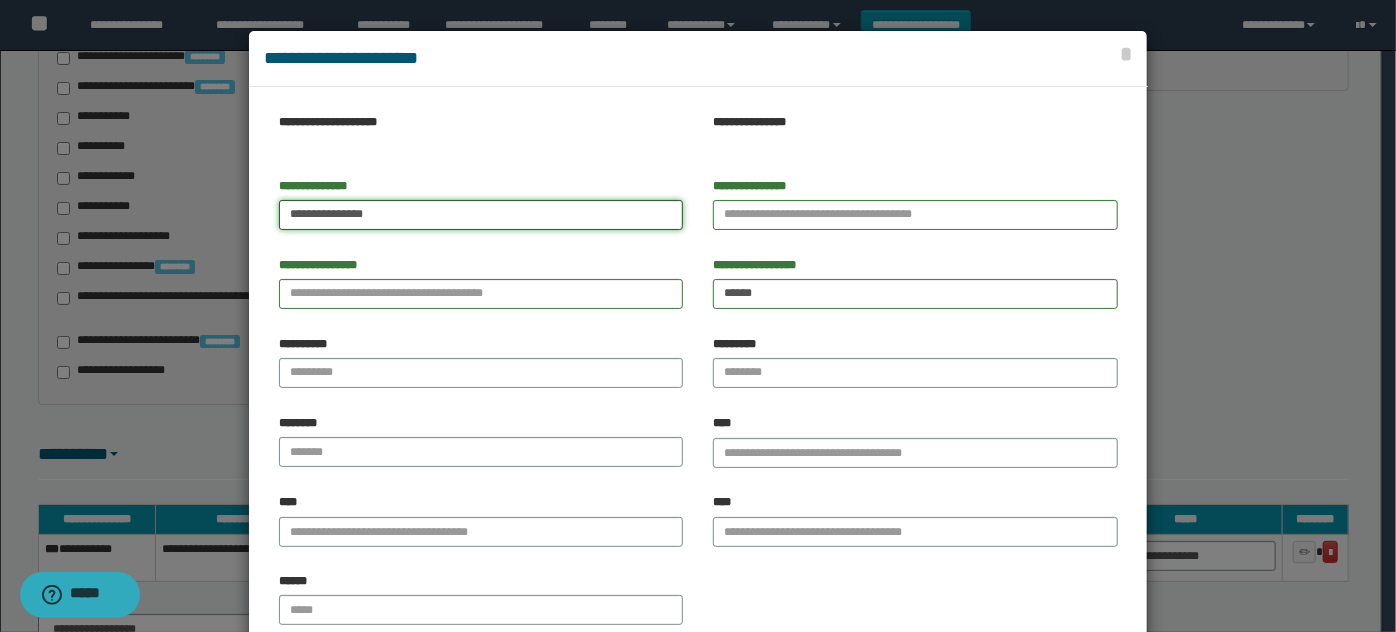type on "**********" 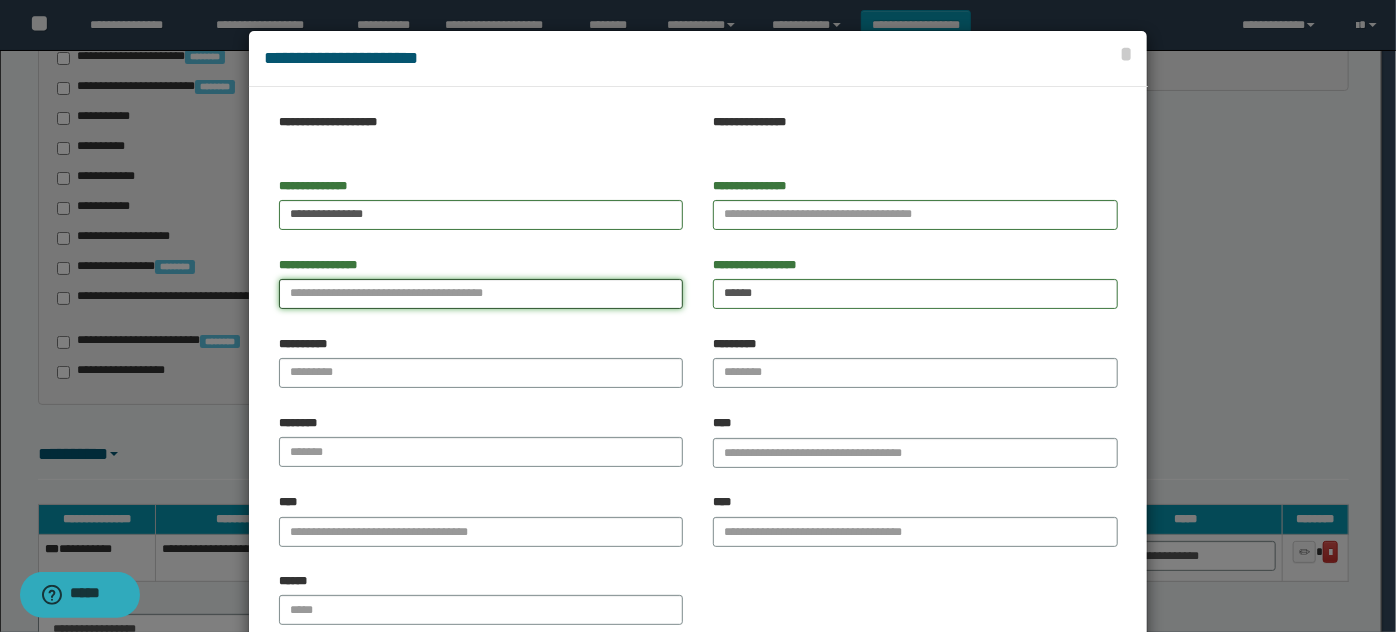click on "**********" at bounding box center [481, 294] 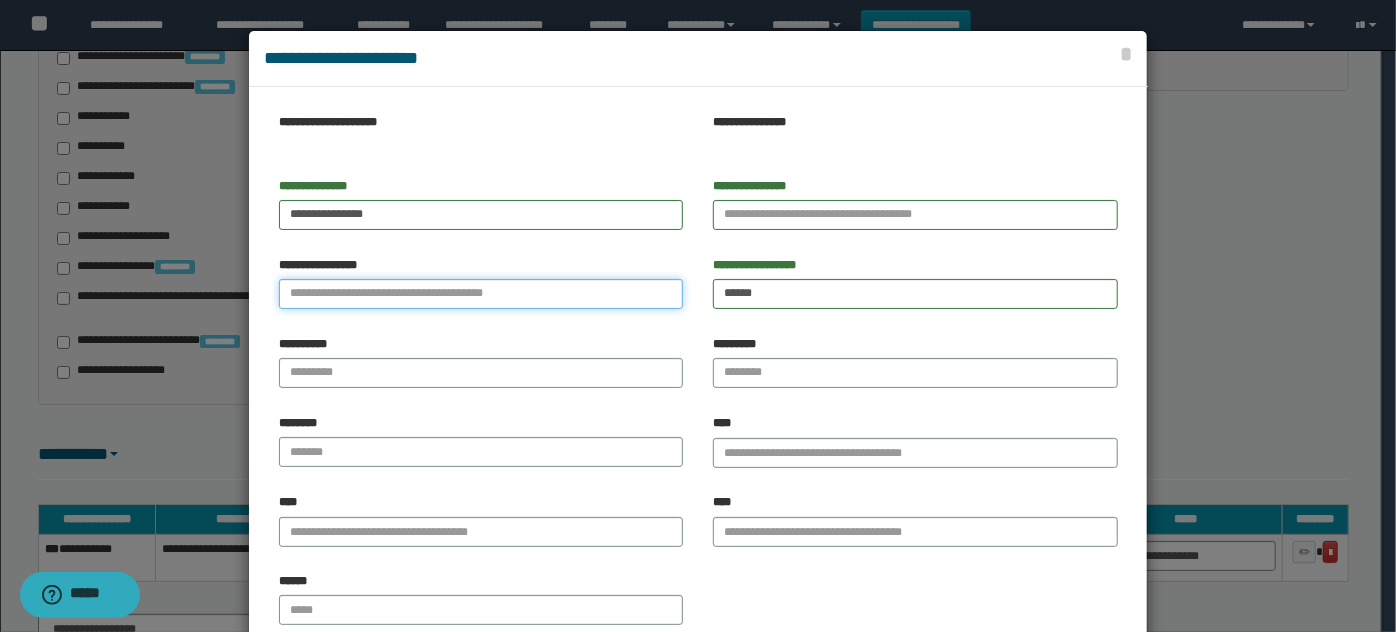 paste on "*******" 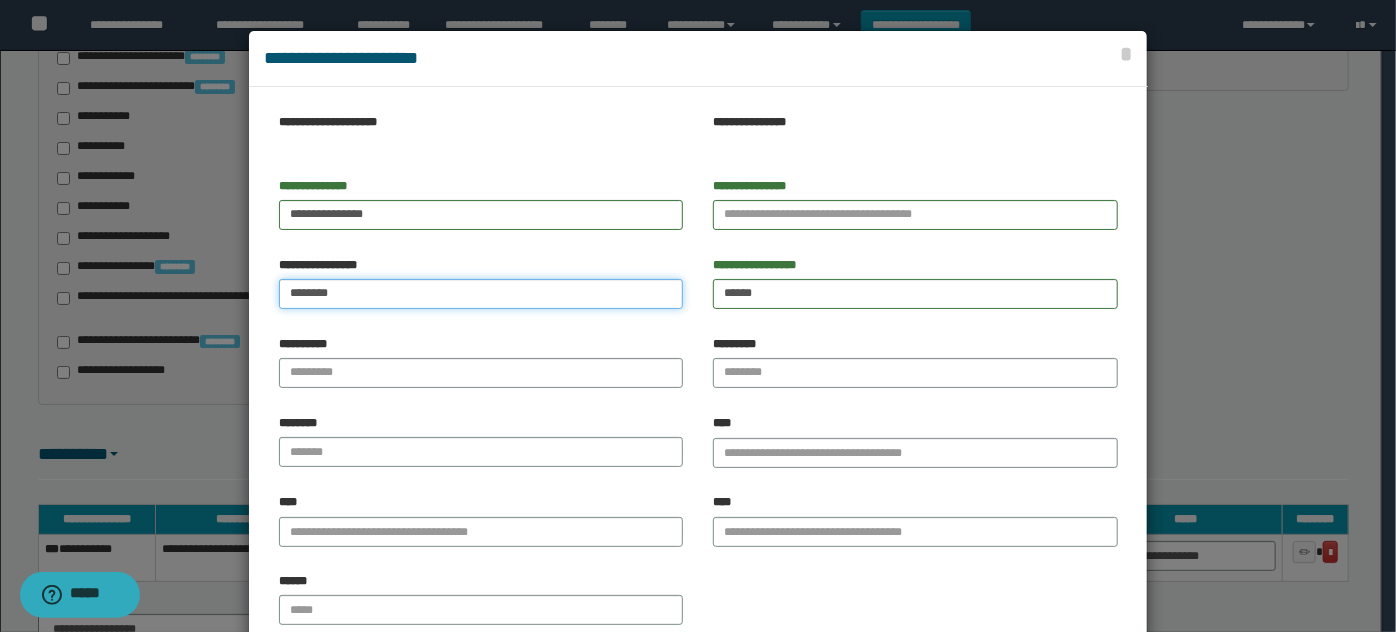 type on "*******" 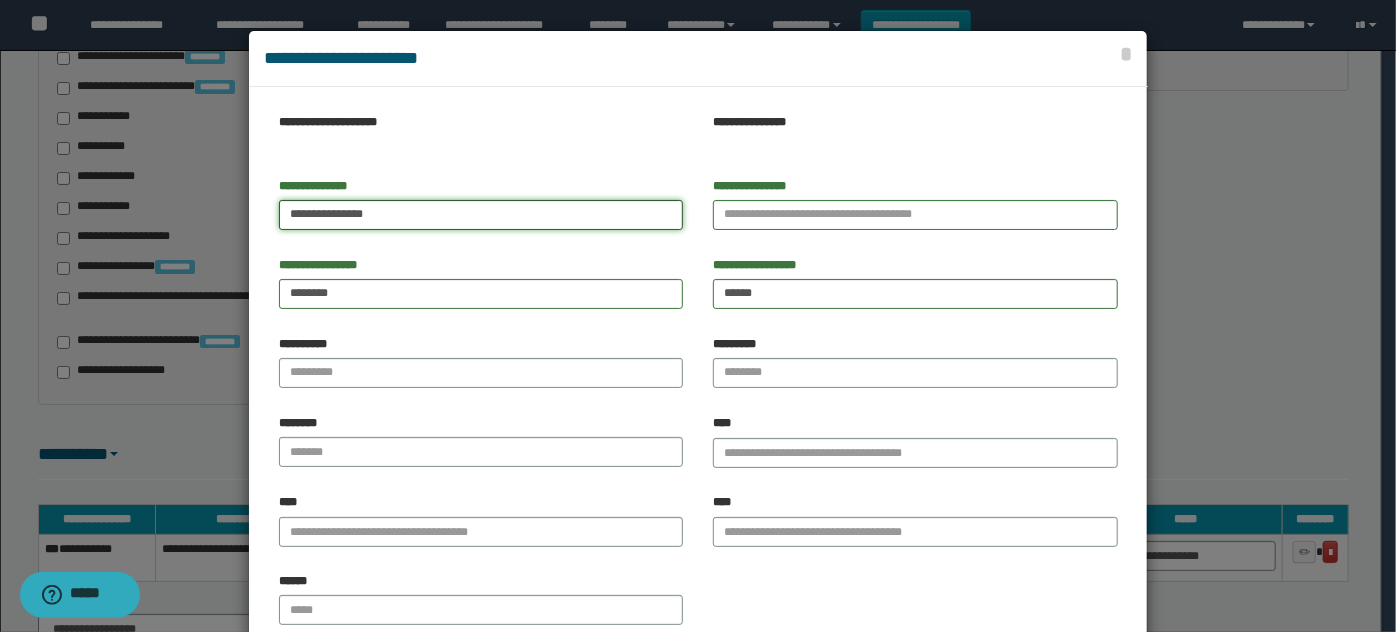 click on "**********" at bounding box center (481, 215) 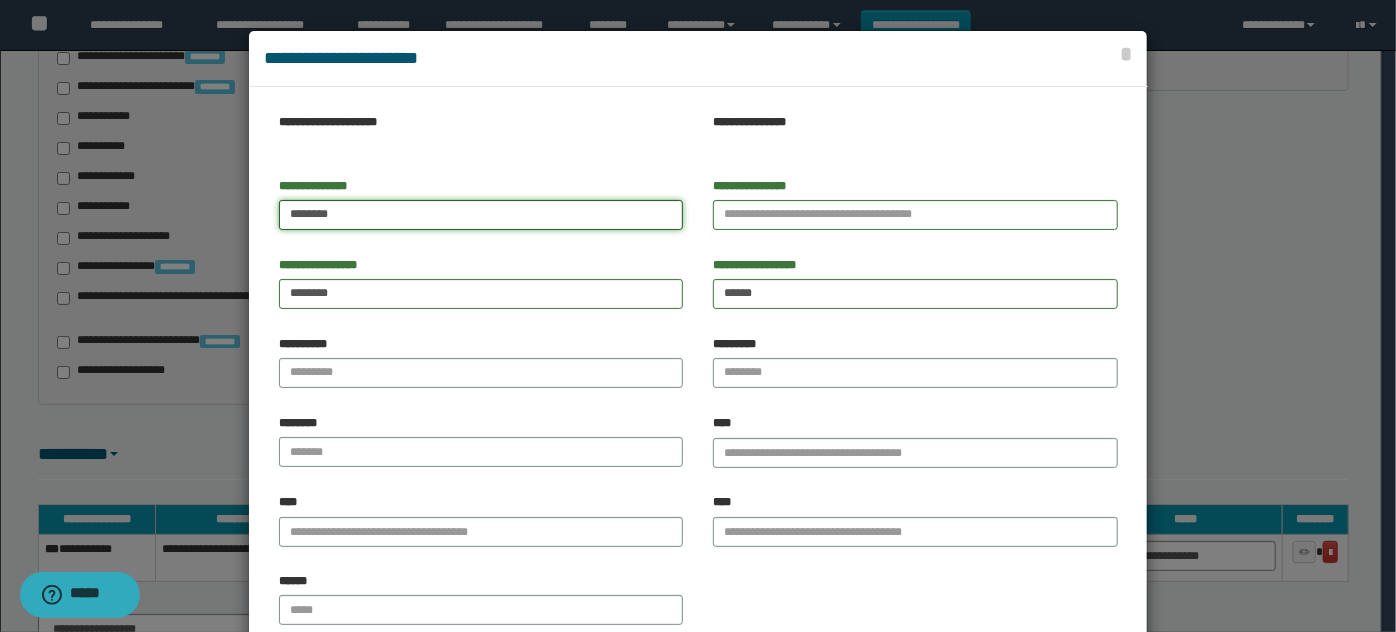 type on "*******" 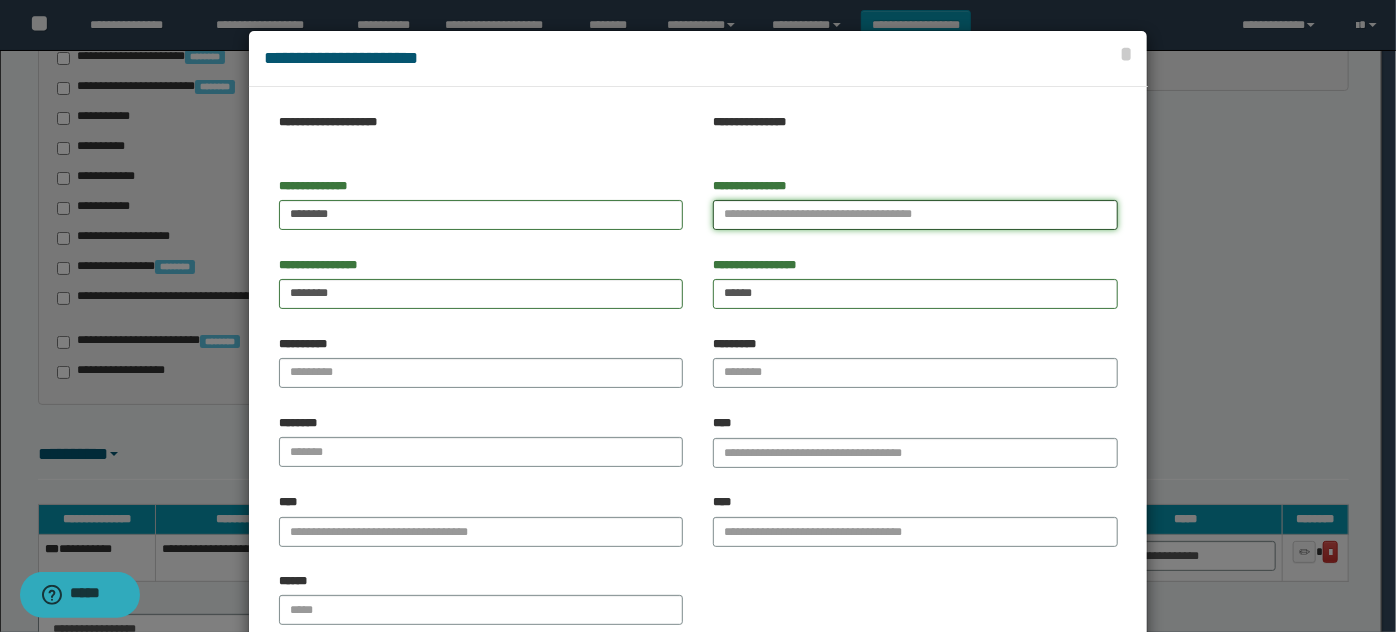 click on "**********" at bounding box center [915, 215] 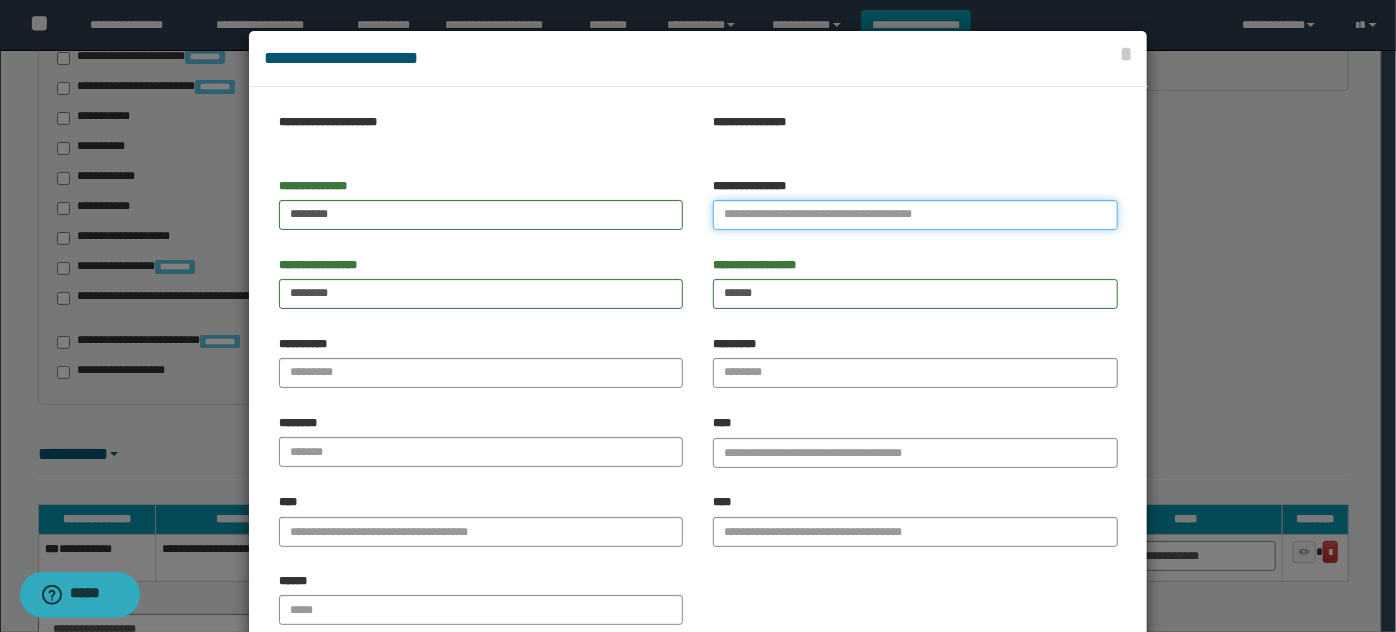 paste on "******" 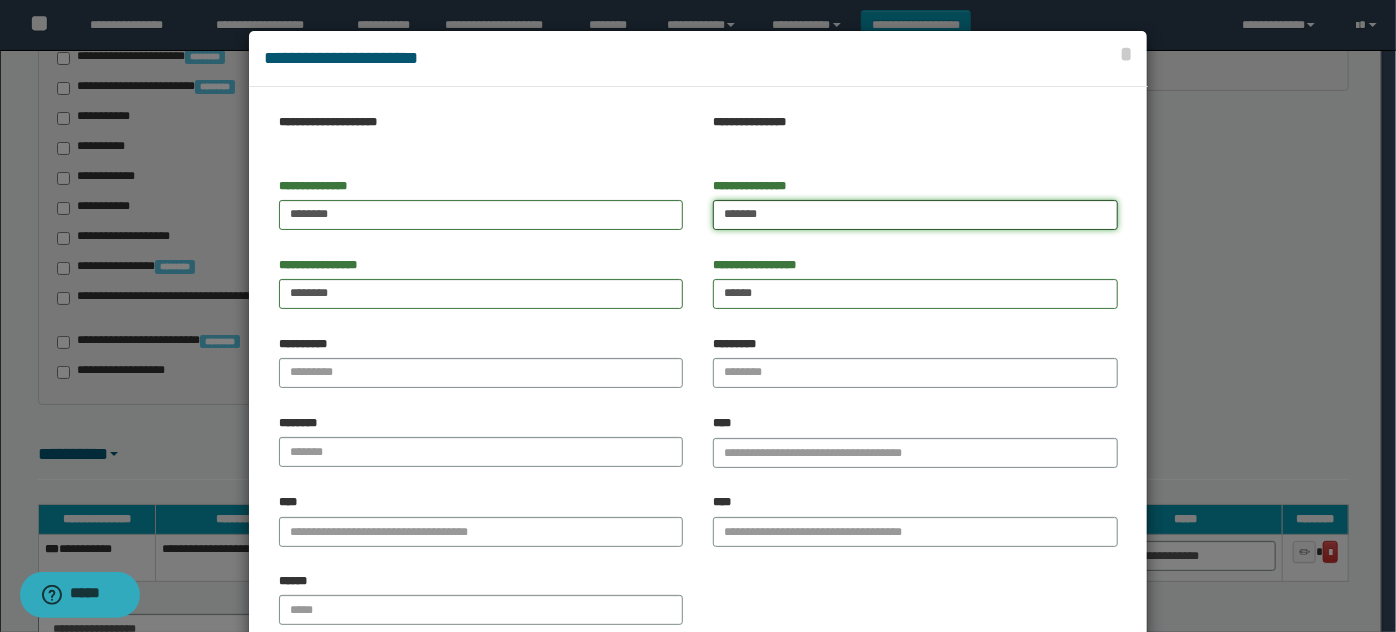 type on "******" 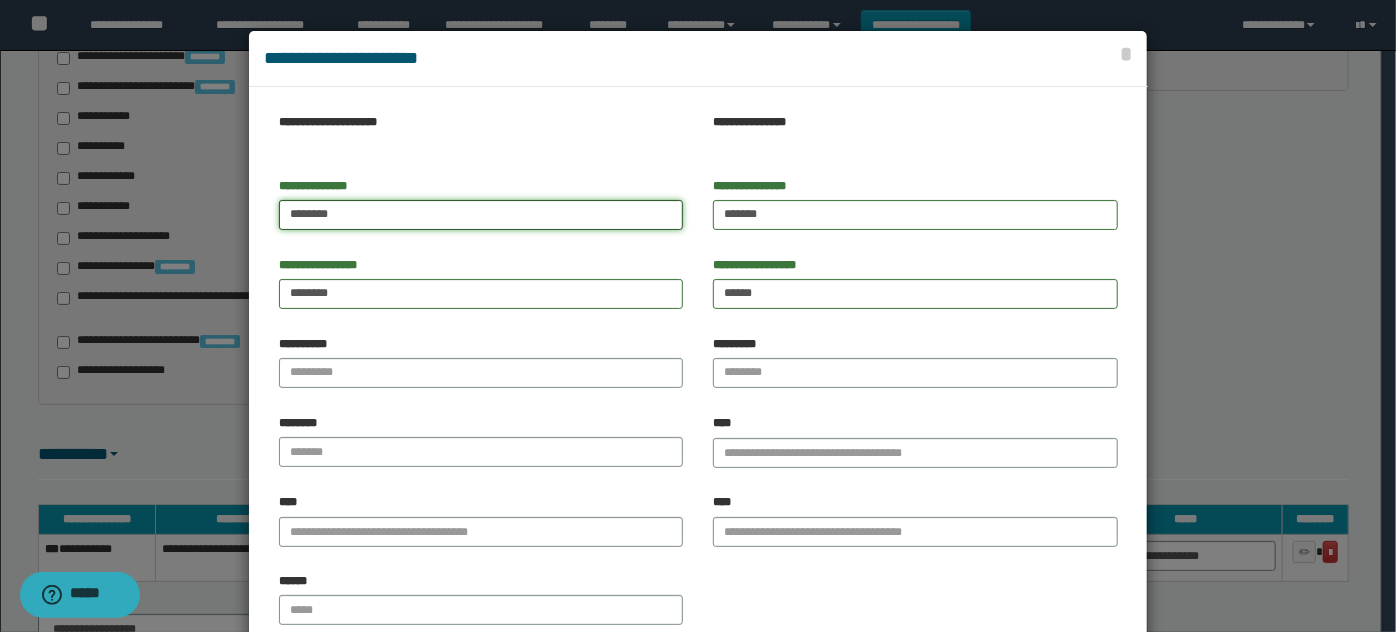 click on "*******" at bounding box center (481, 215) 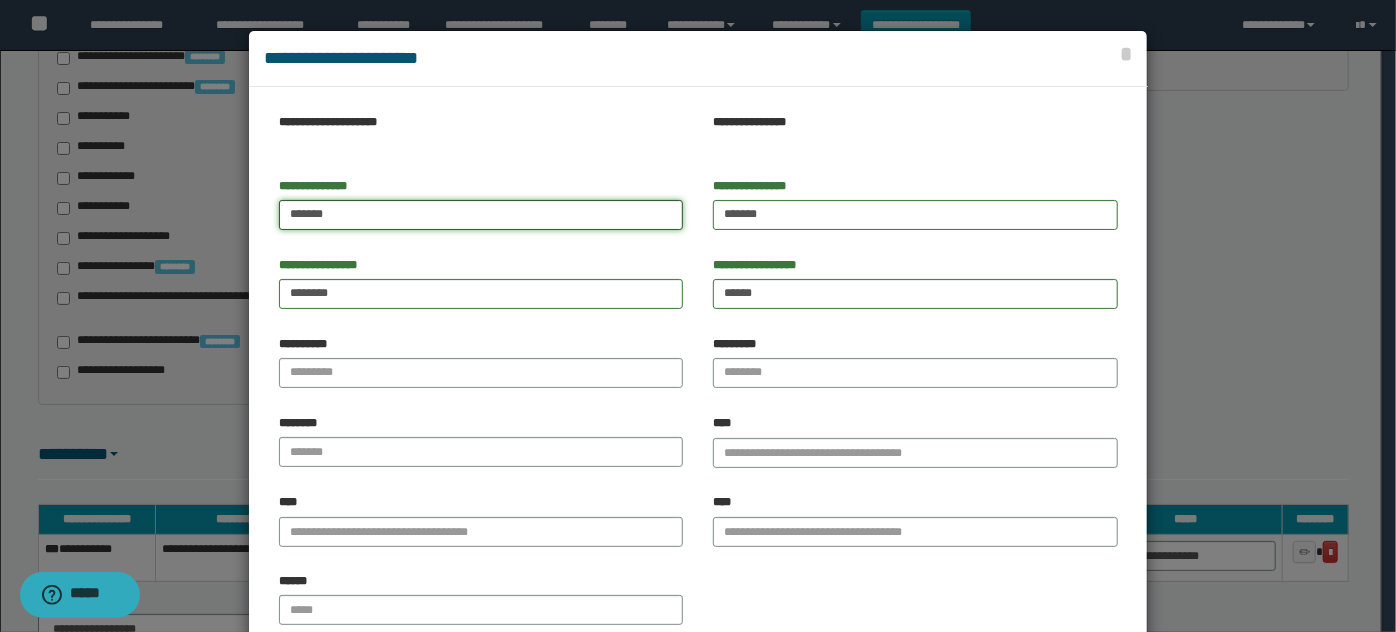 click on "*******" at bounding box center (481, 215) 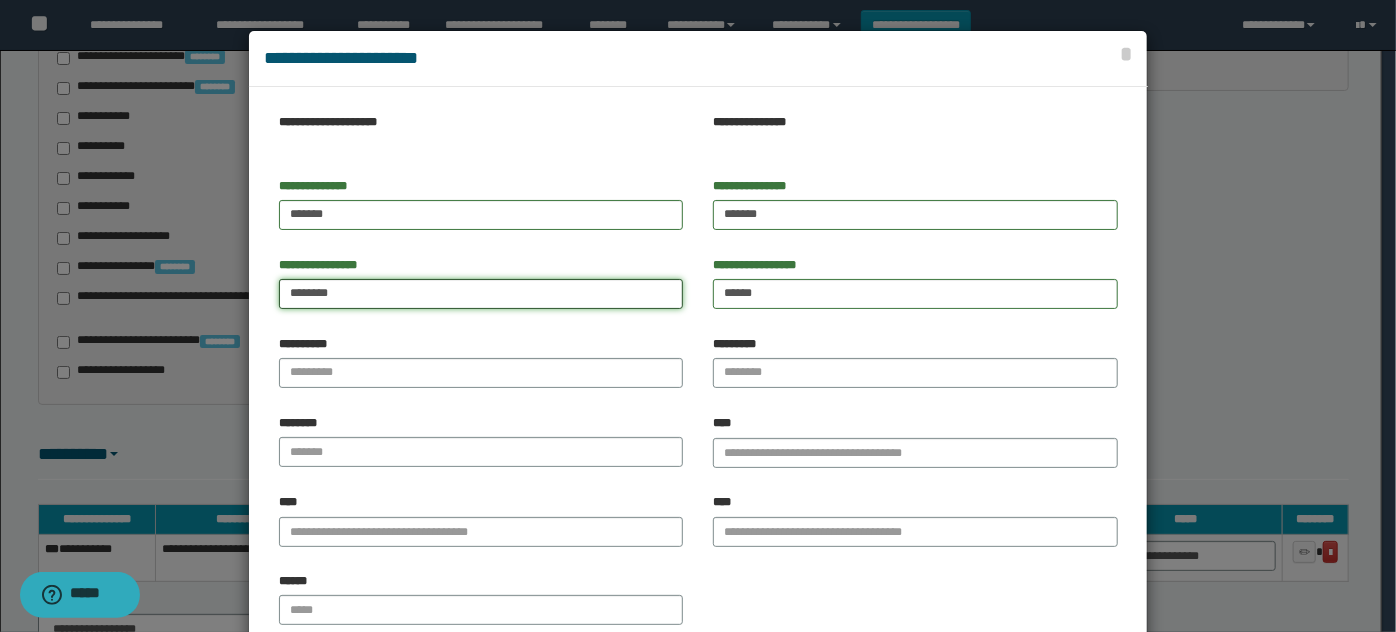 click on "*******" at bounding box center [481, 294] 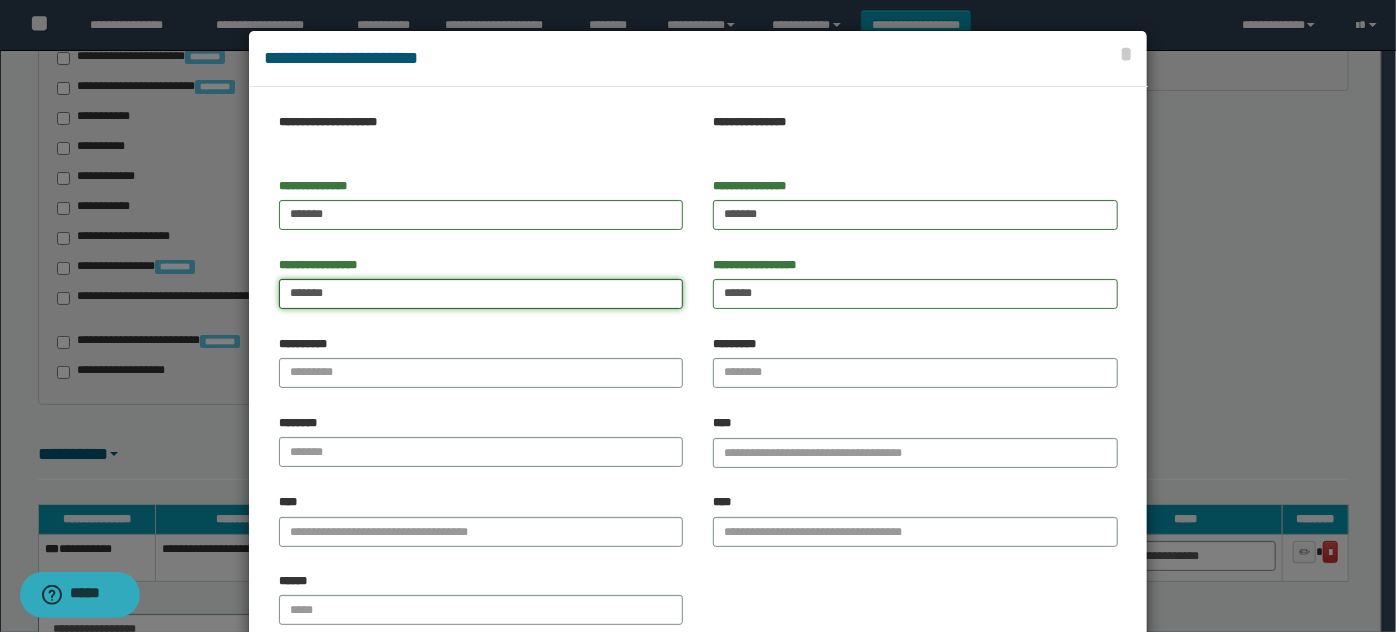 type on "*******" 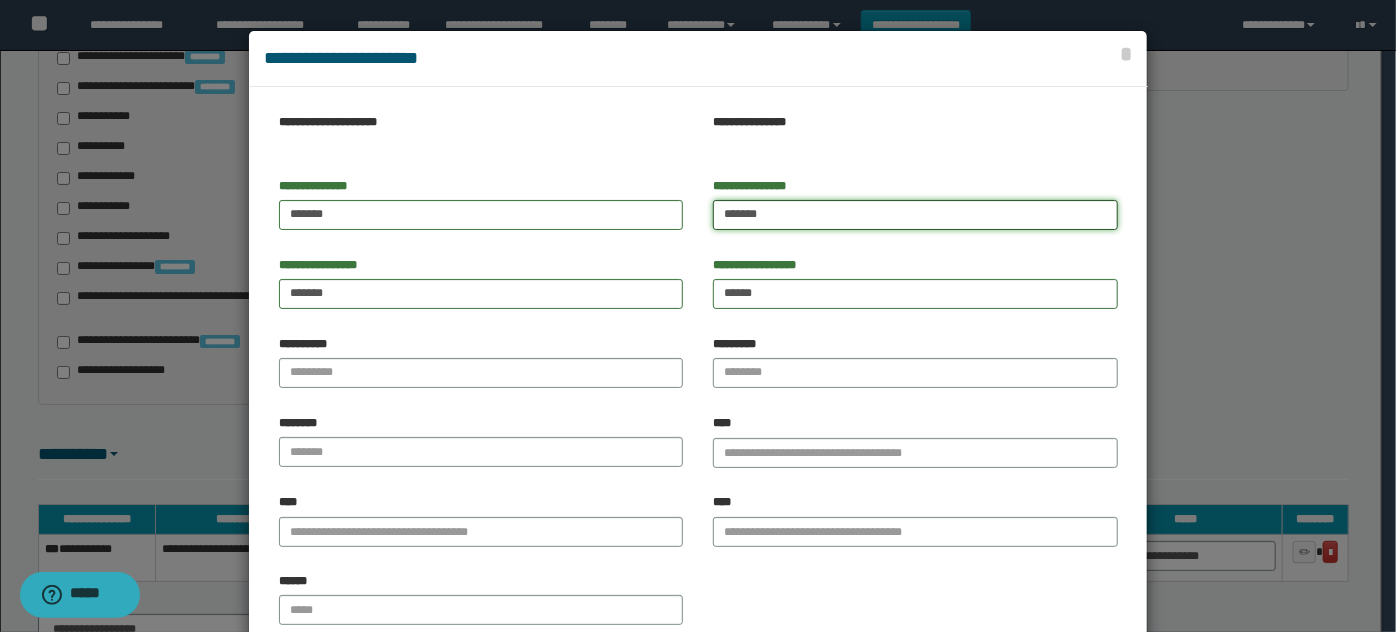 click on "******" at bounding box center [915, 215] 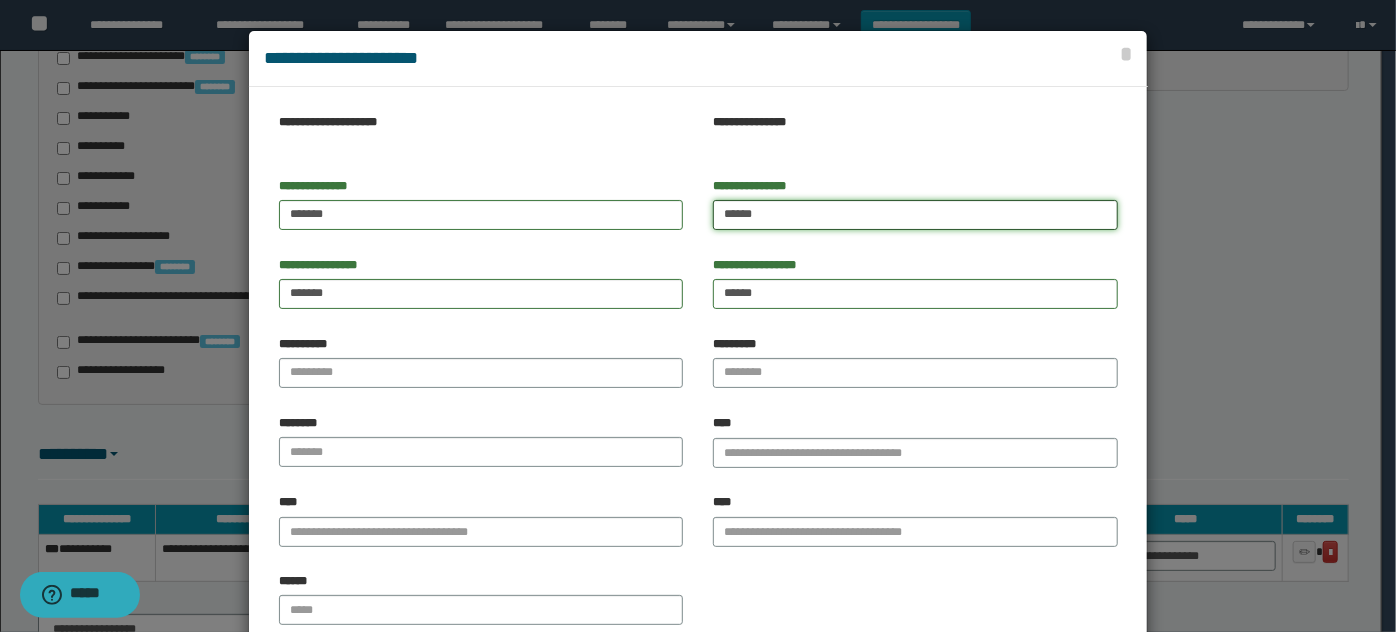 click on "******" at bounding box center [915, 215] 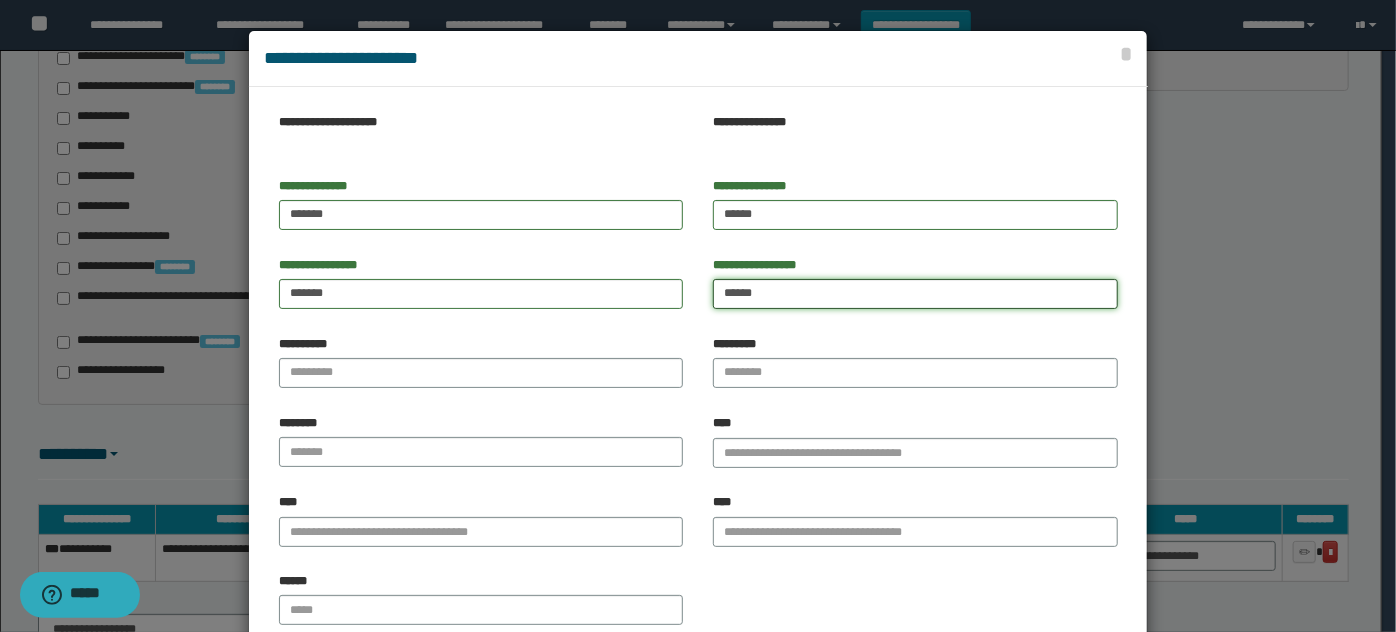 click on "******" at bounding box center (915, 294) 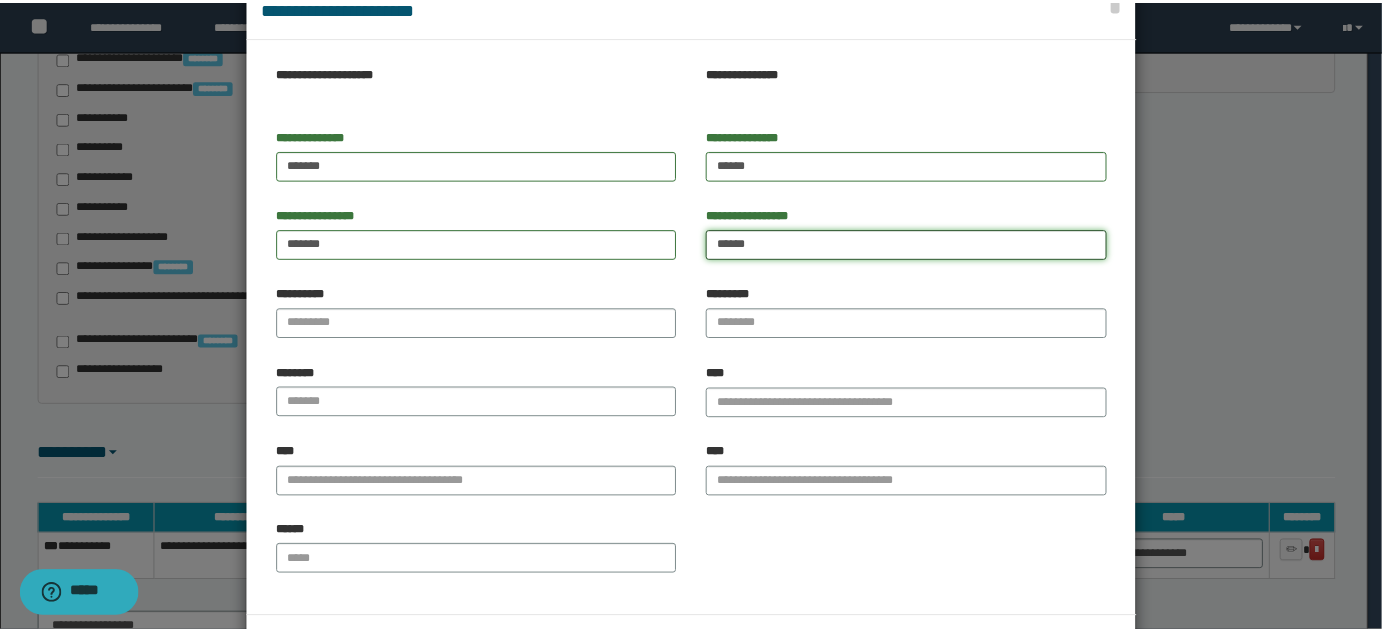 scroll, scrollTop: 125, scrollLeft: 0, axis: vertical 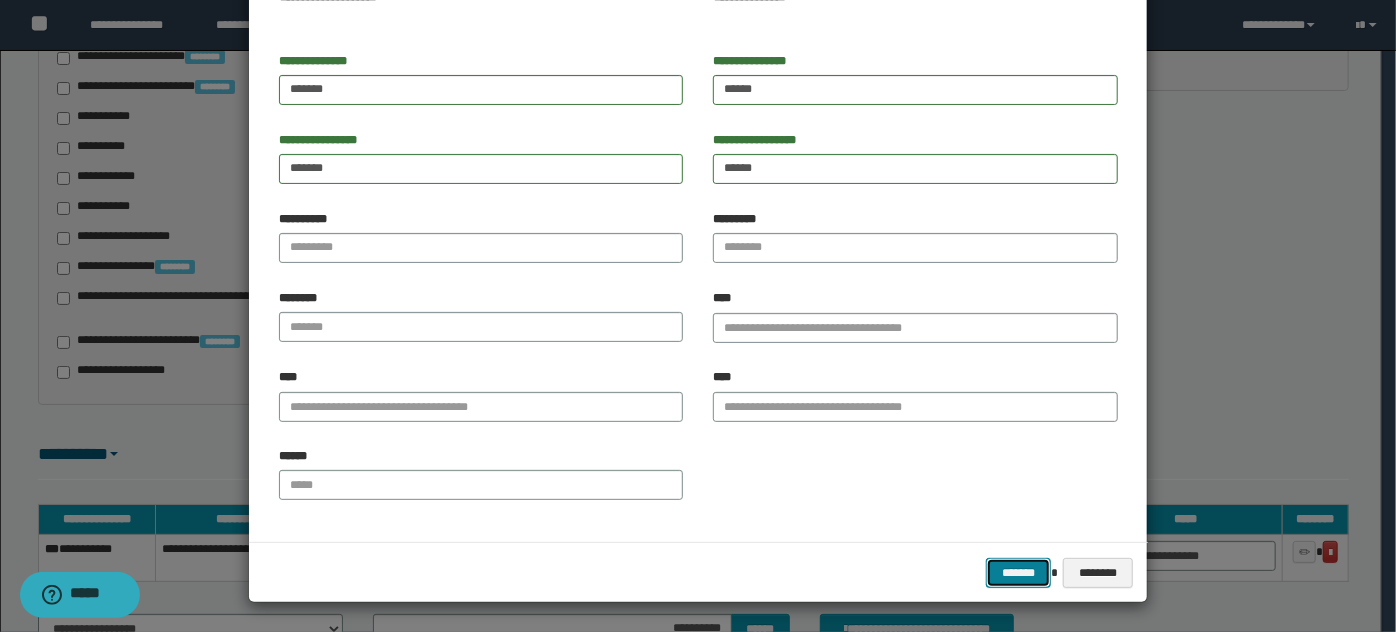 drag, startPoint x: 1025, startPoint y: 574, endPoint x: 1053, endPoint y: 574, distance: 28 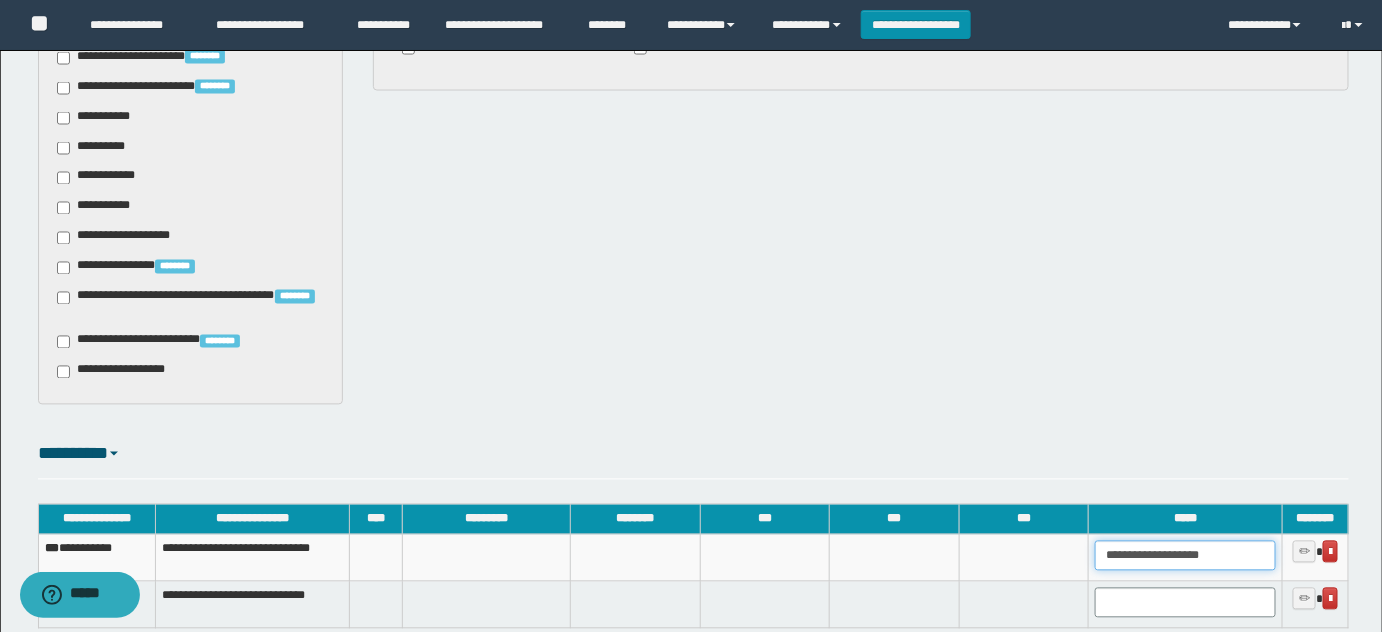 drag, startPoint x: 1222, startPoint y: 556, endPoint x: 968, endPoint y: 522, distance: 256.26547 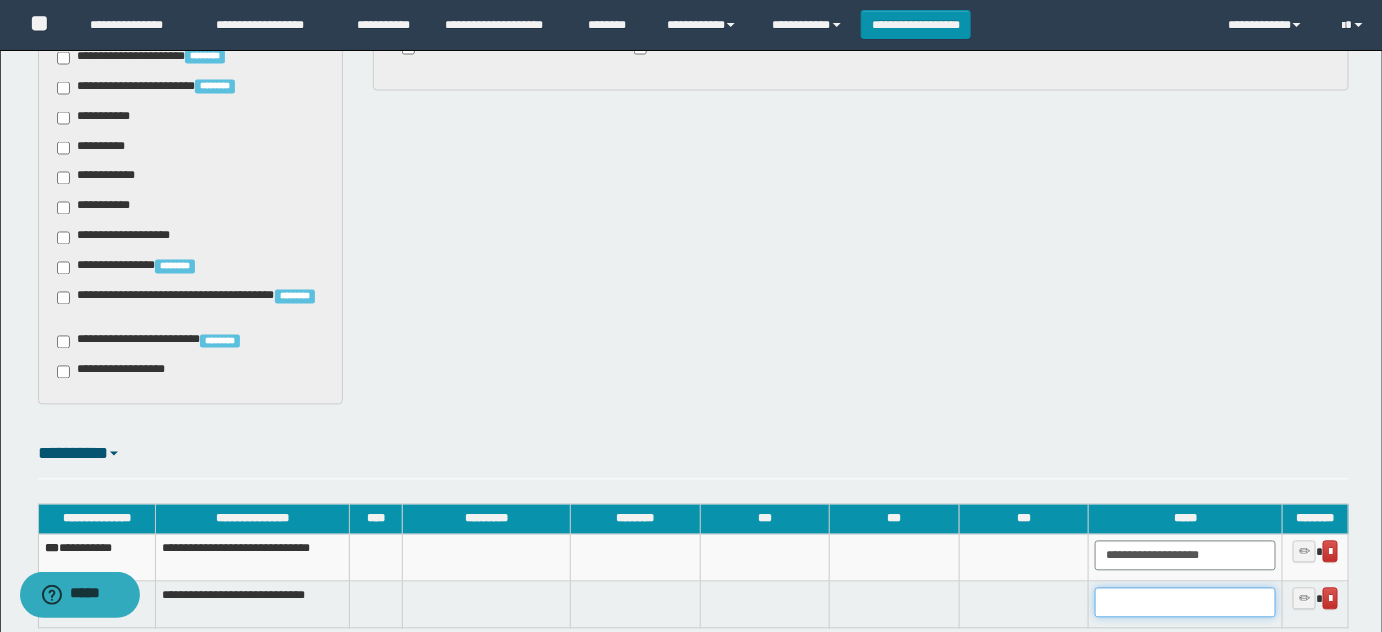 click at bounding box center [1185, 603] 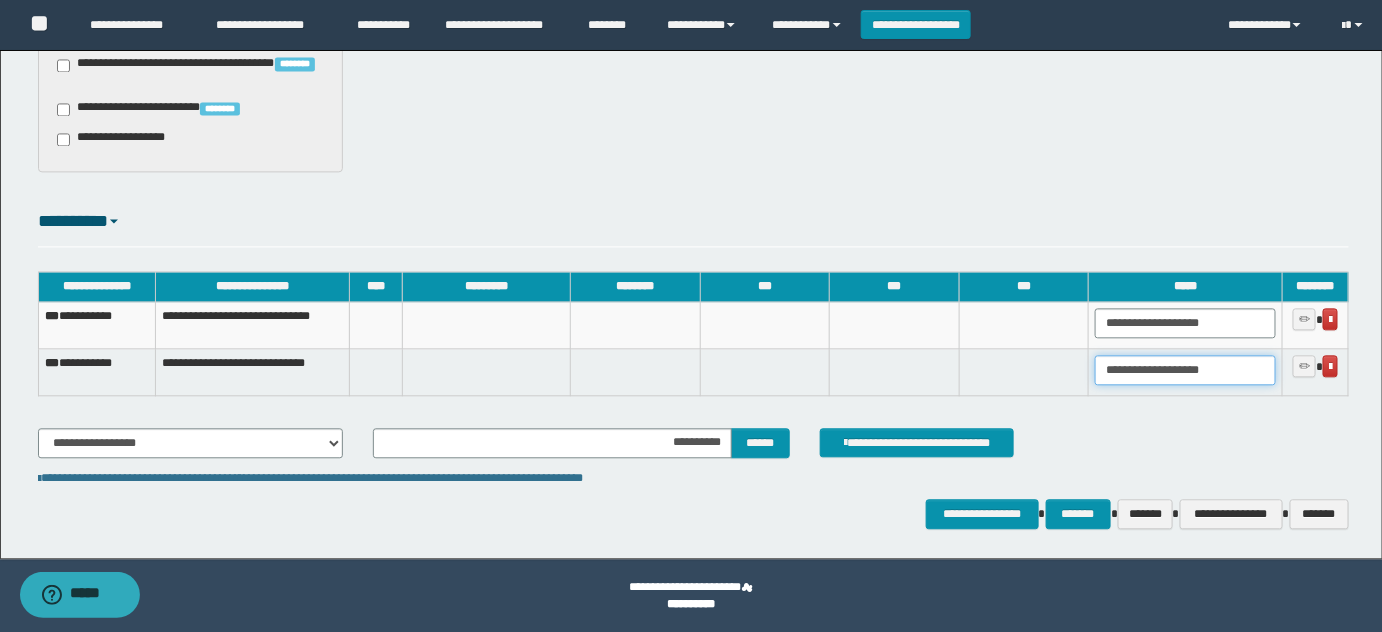 scroll, scrollTop: 1346, scrollLeft: 0, axis: vertical 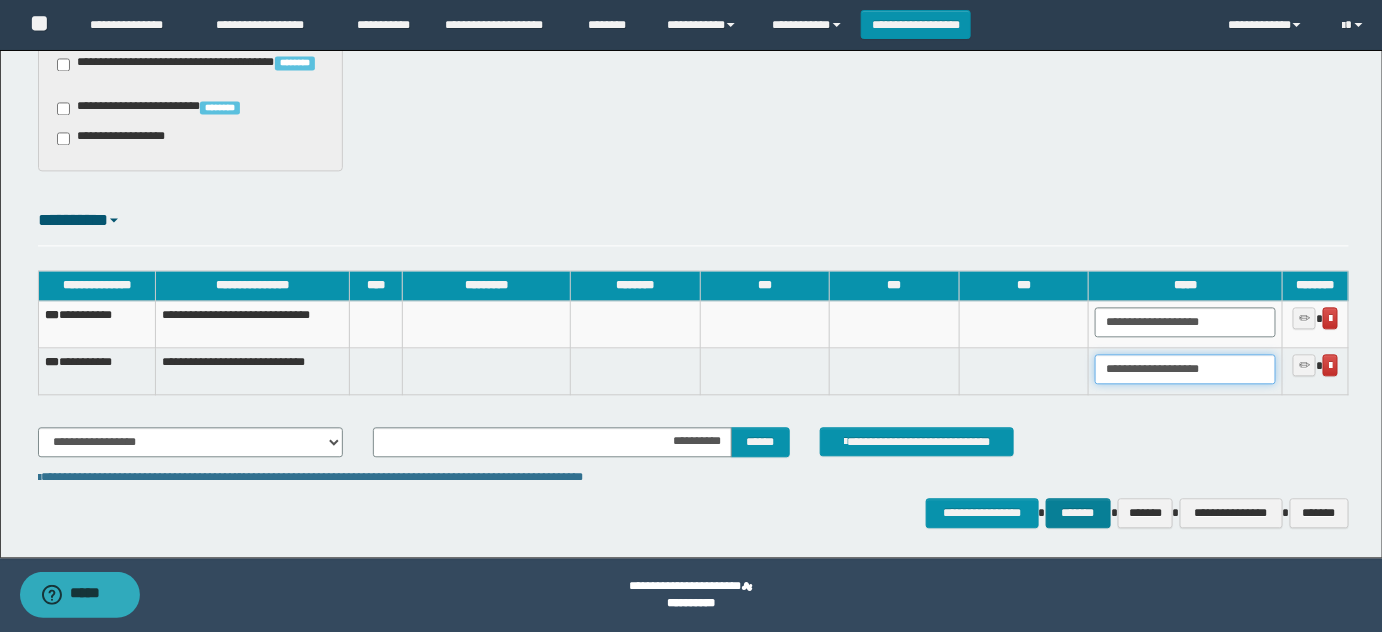 type on "**********" 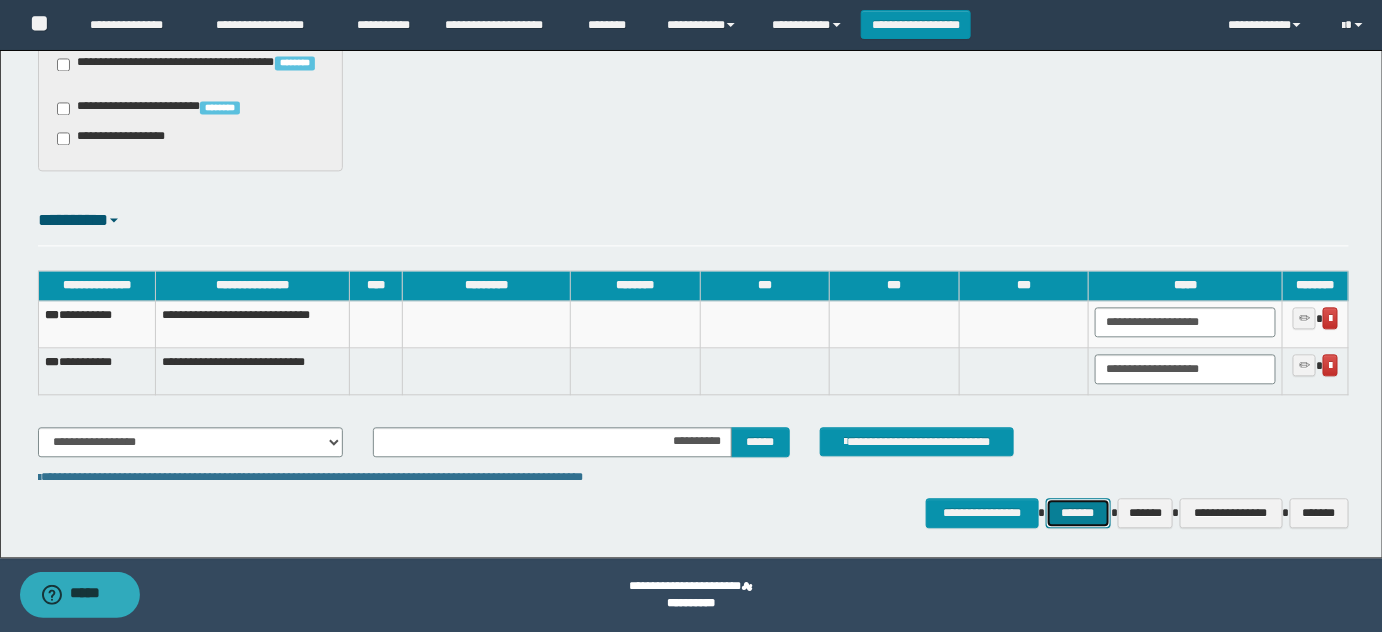 click on "*******" at bounding box center [1078, 512] 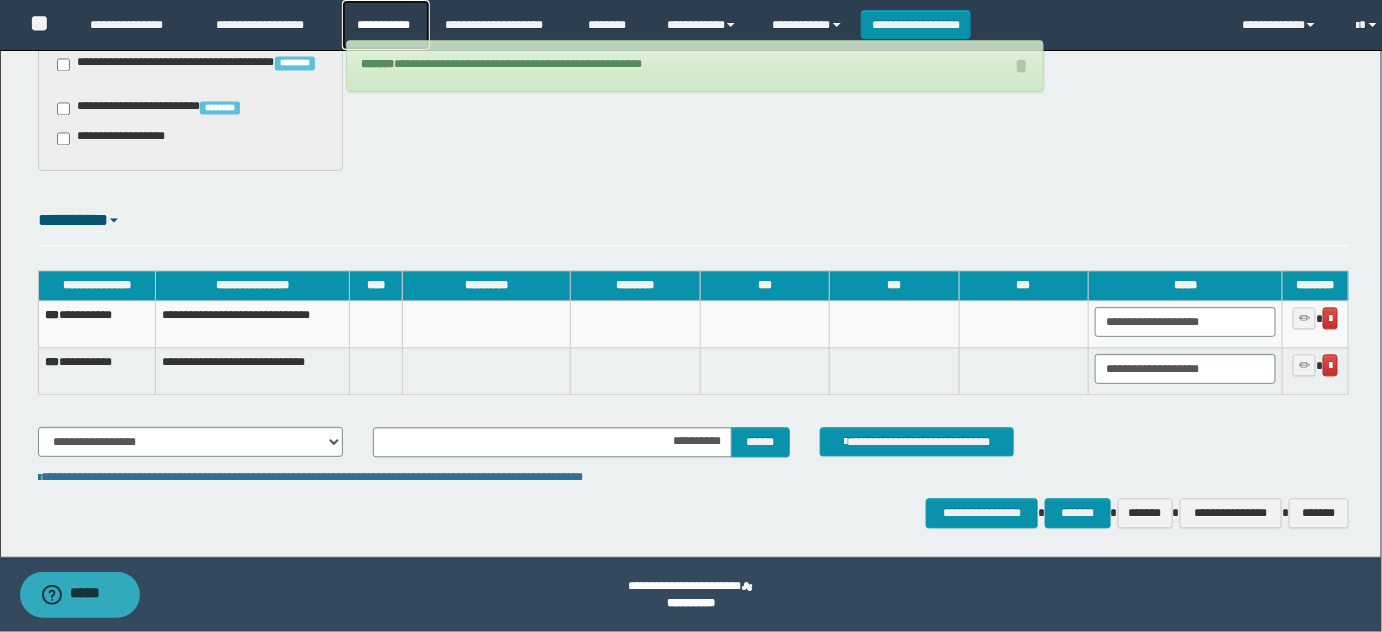 click on "**********" at bounding box center (386, 25) 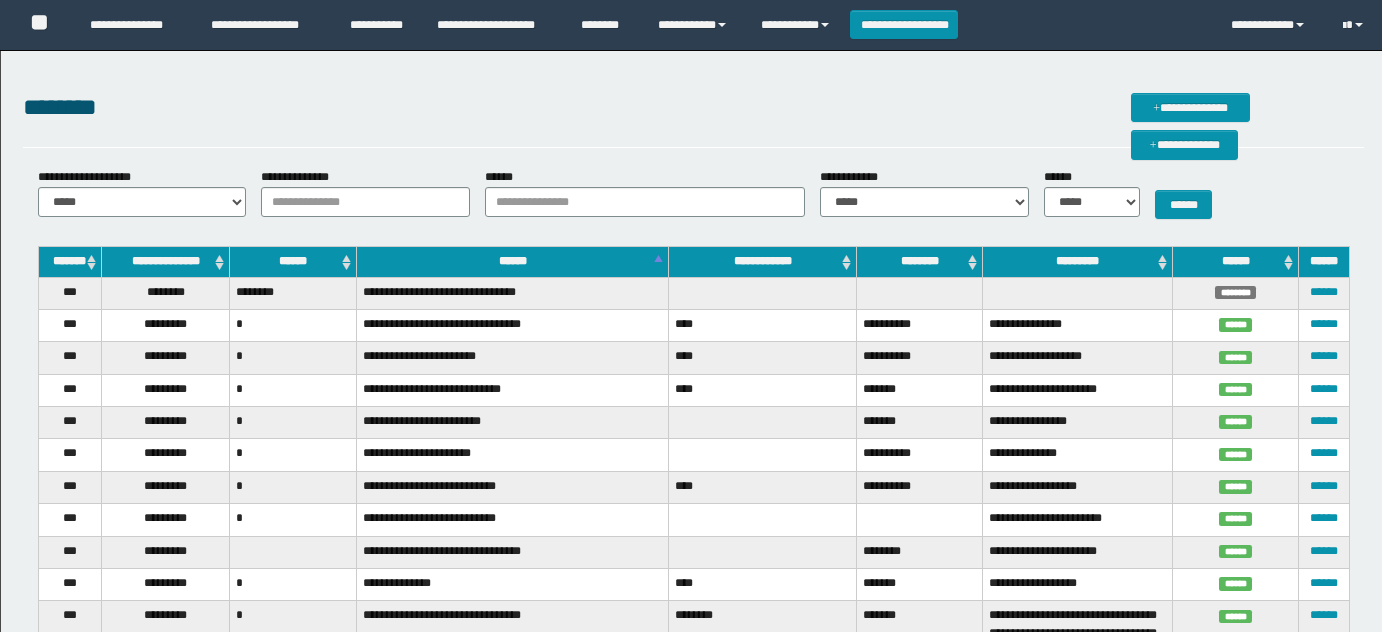 scroll, scrollTop: 0, scrollLeft: 0, axis: both 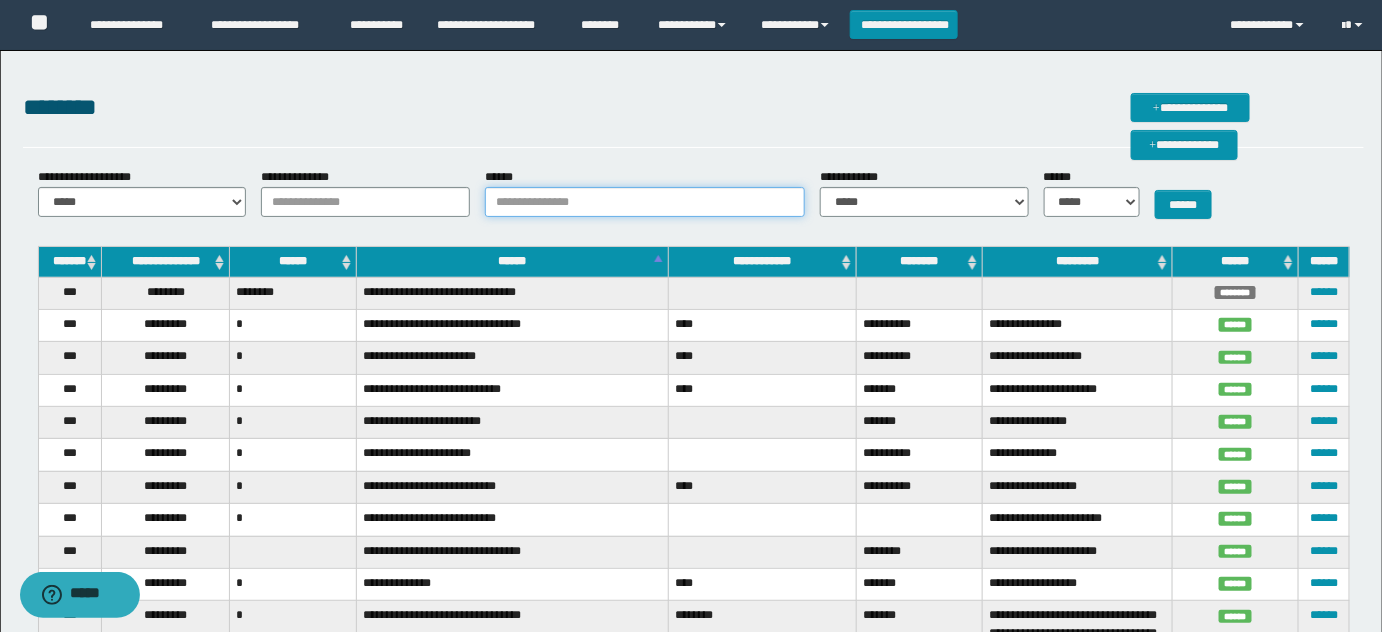click on "******" at bounding box center (645, 202) 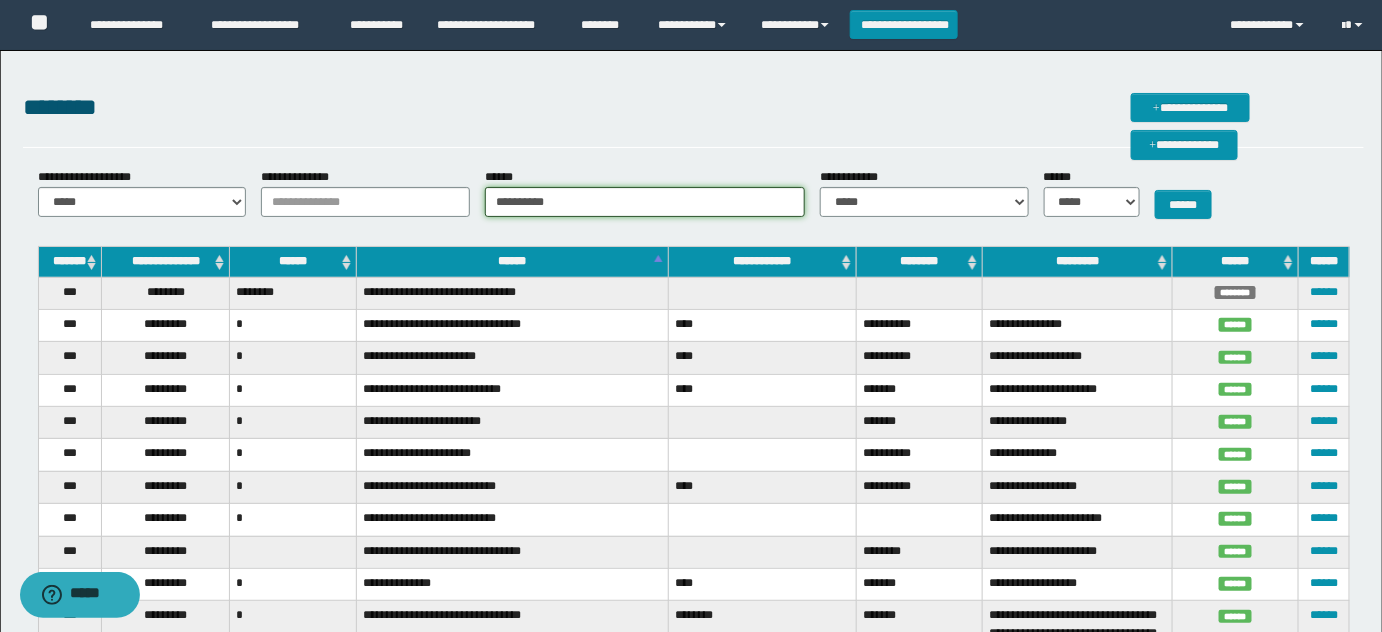 type on "**********" 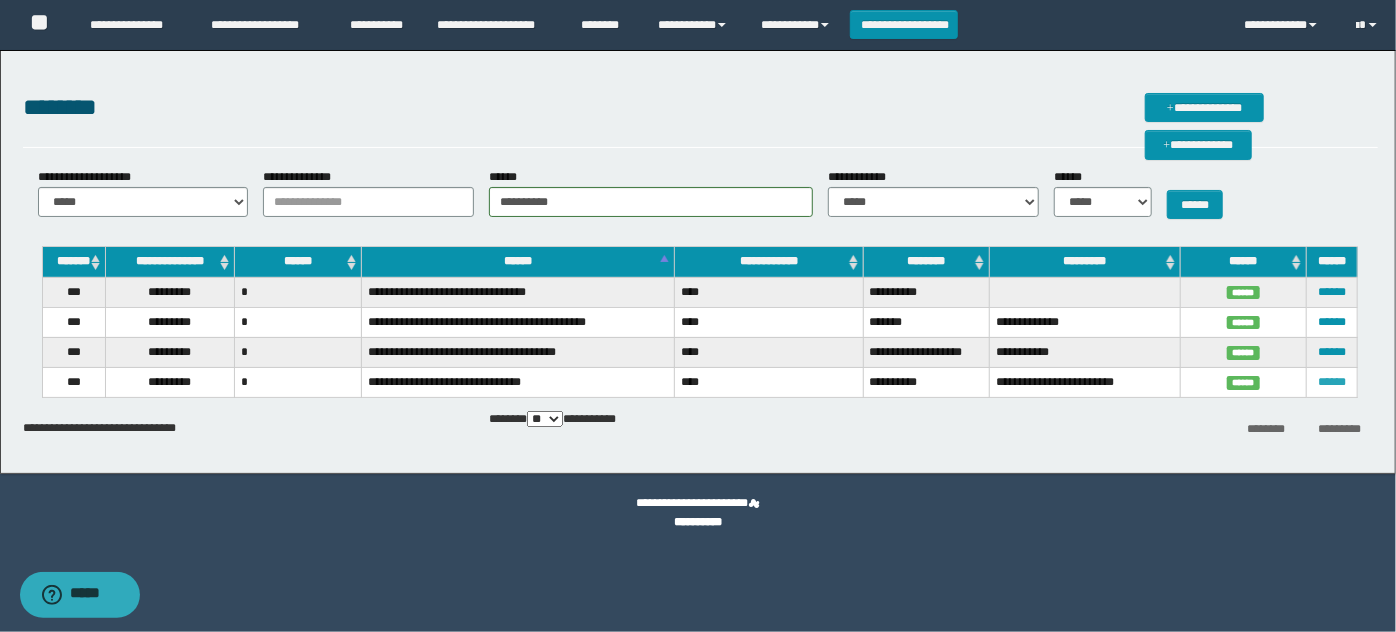 click on "******" at bounding box center (1332, 382) 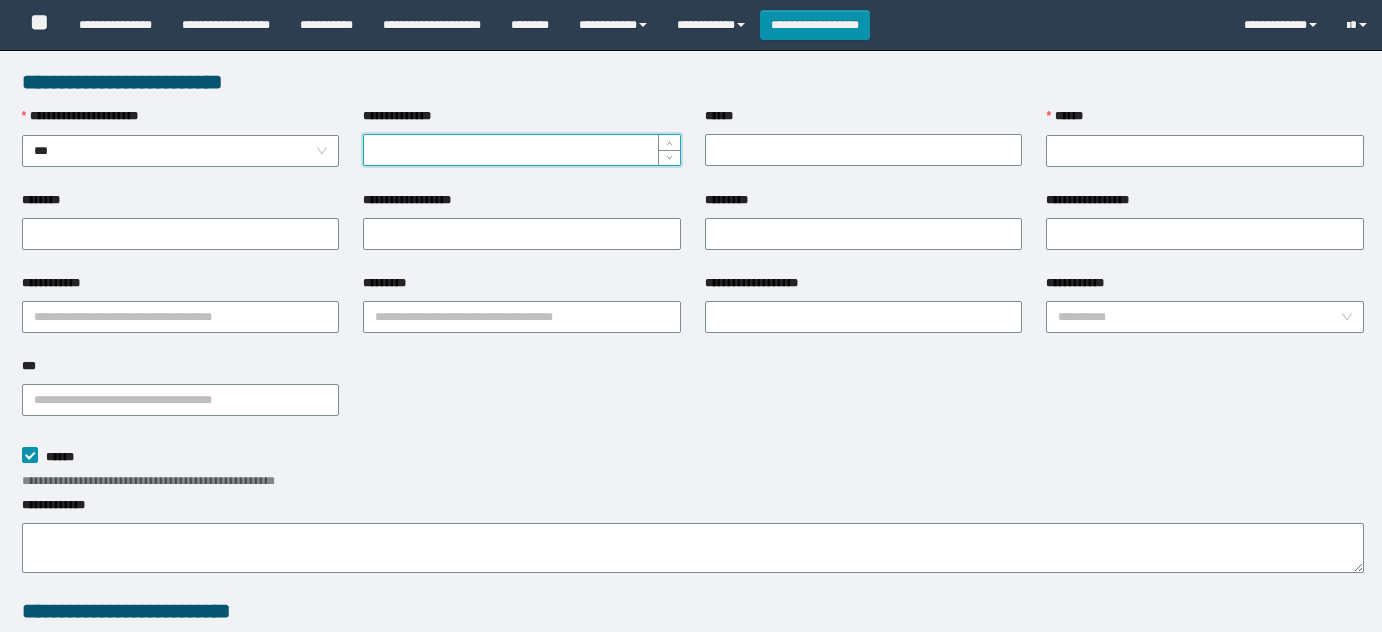 scroll, scrollTop: 0, scrollLeft: 0, axis: both 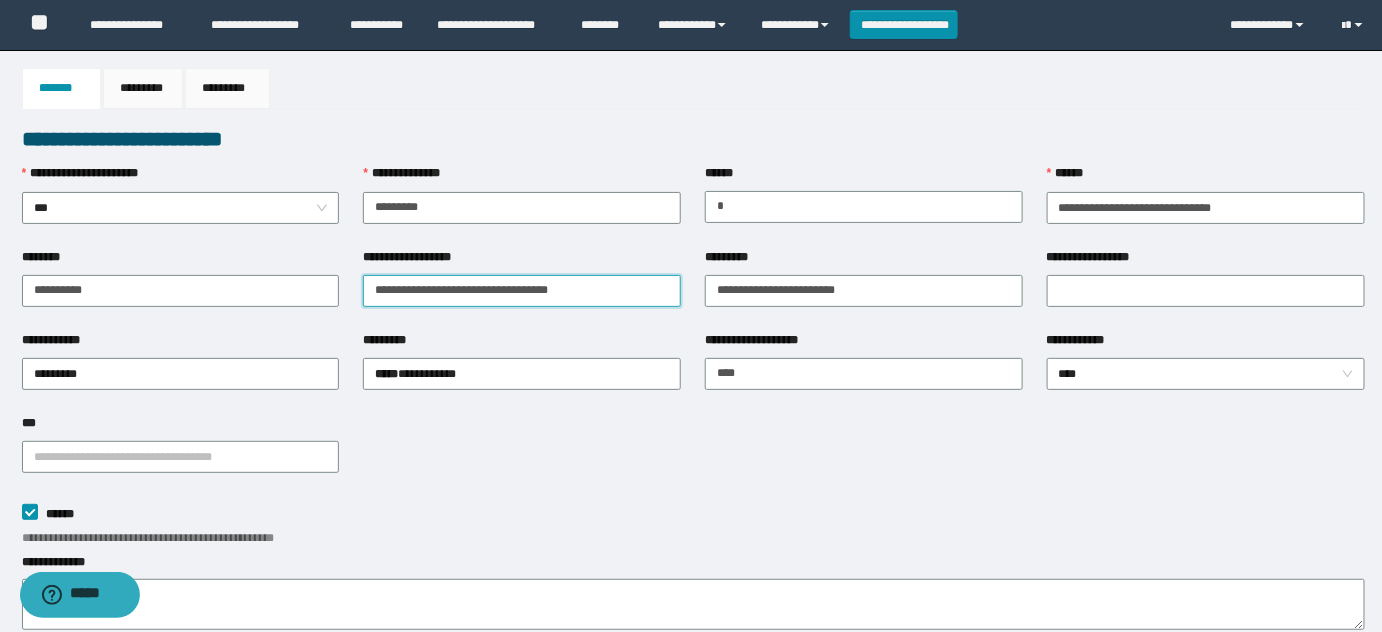 drag, startPoint x: 624, startPoint y: 284, endPoint x: 285, endPoint y: 246, distance: 341.12314 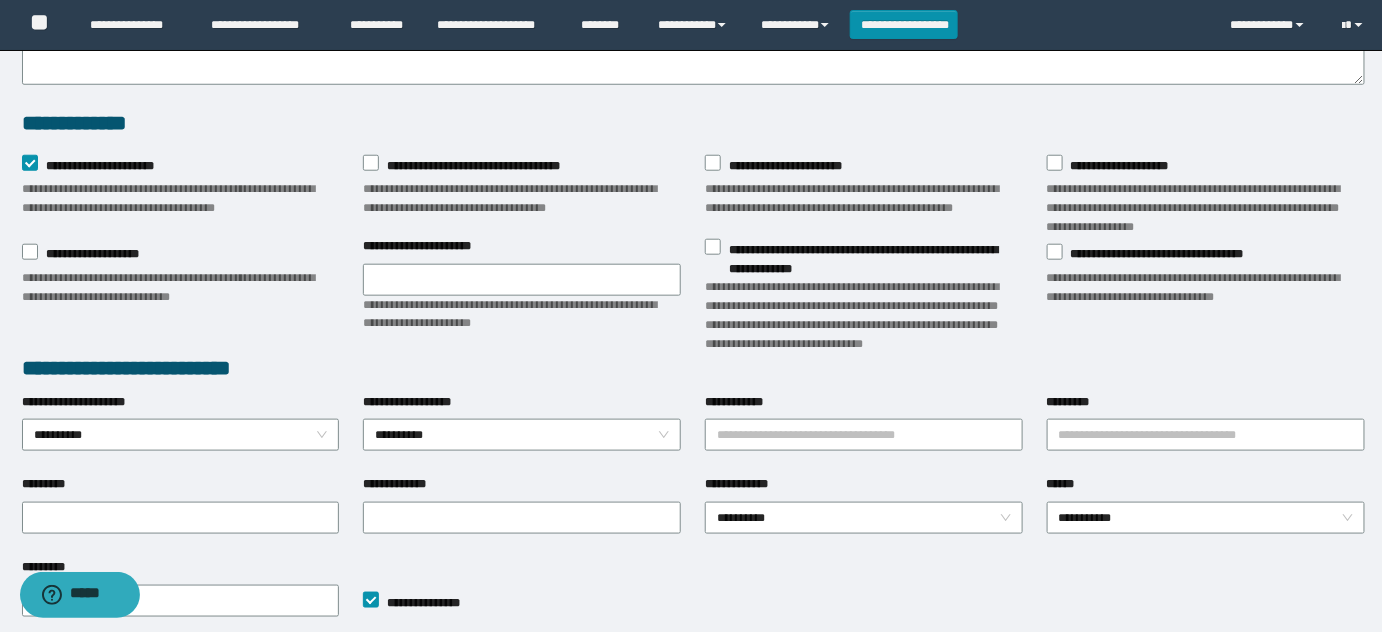 scroll, scrollTop: 727, scrollLeft: 0, axis: vertical 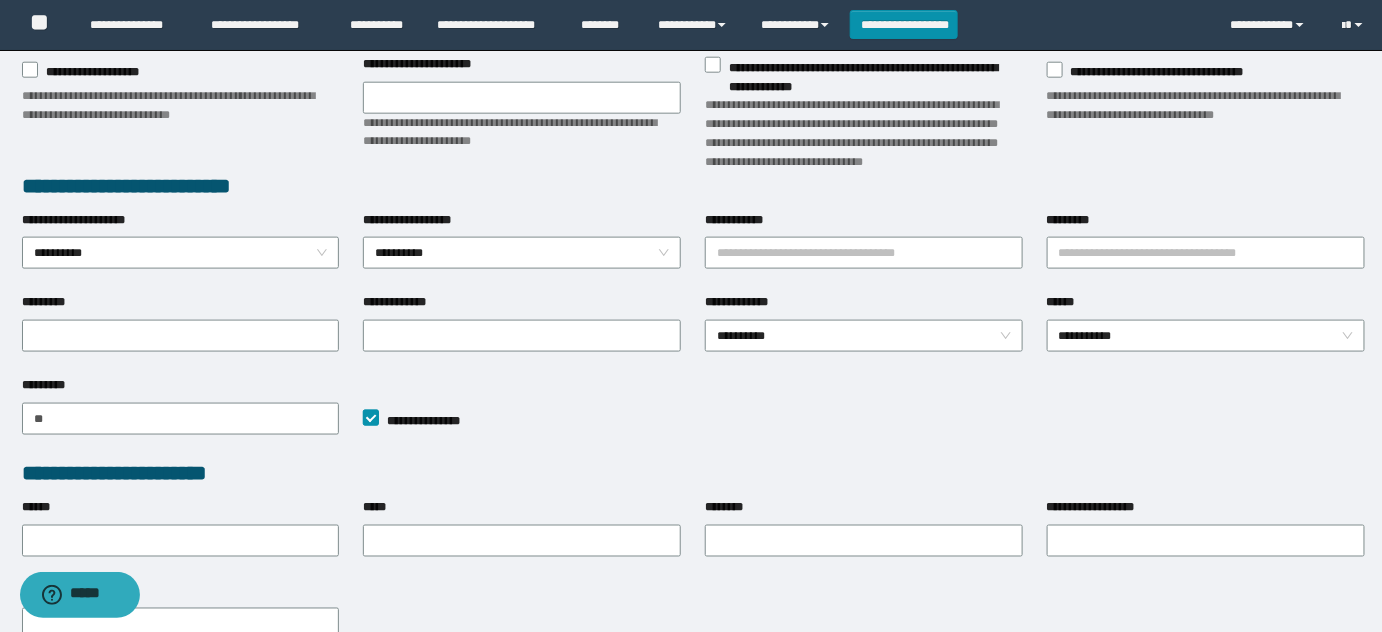 type on "**********" 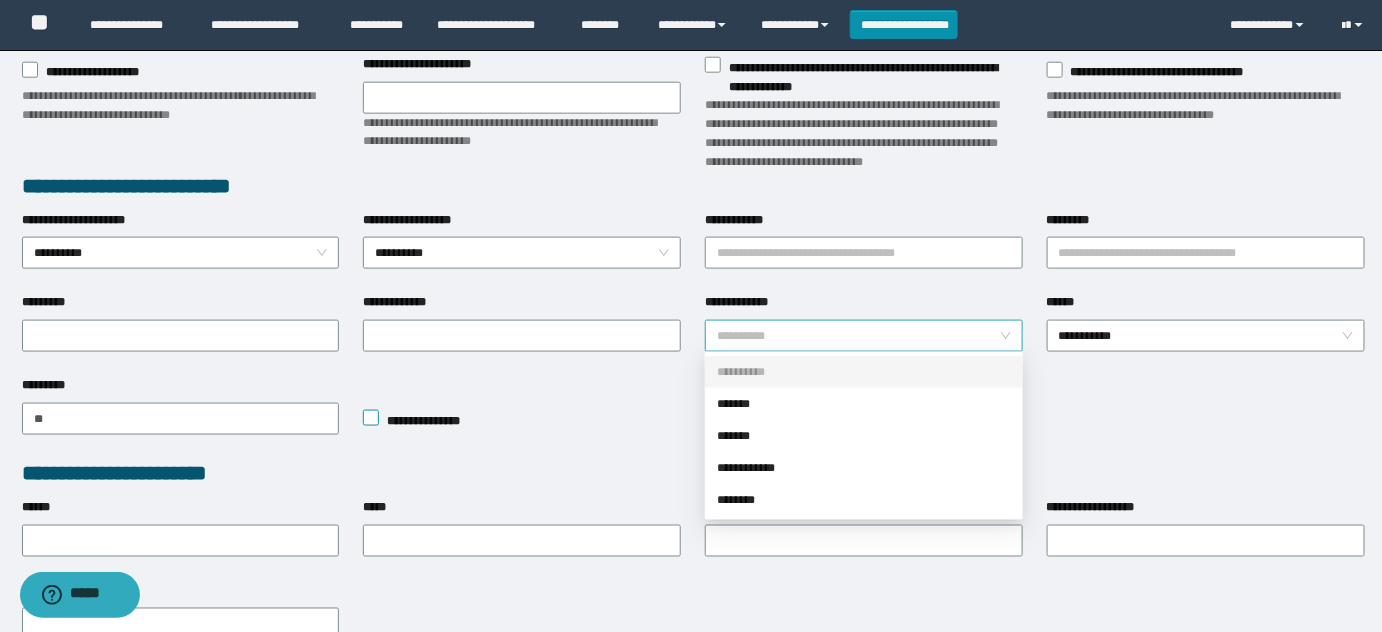 click on "**********" at bounding box center [864, 336] 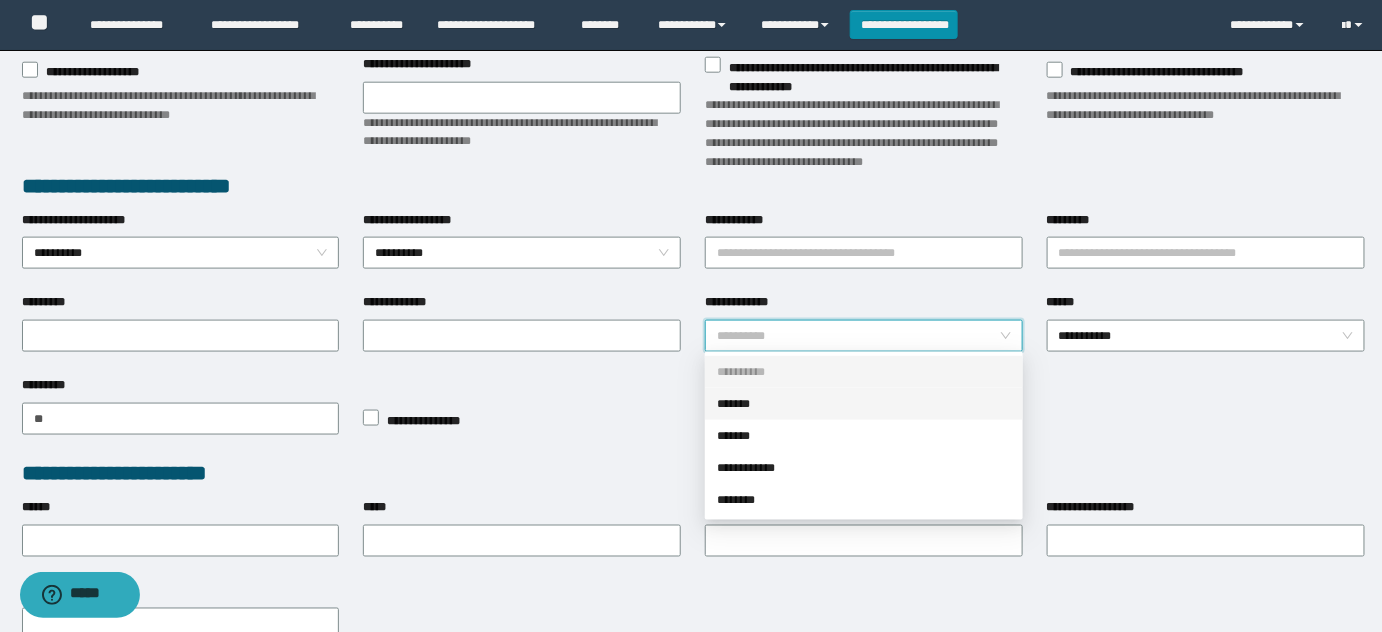 click on "*******" at bounding box center (864, 404) 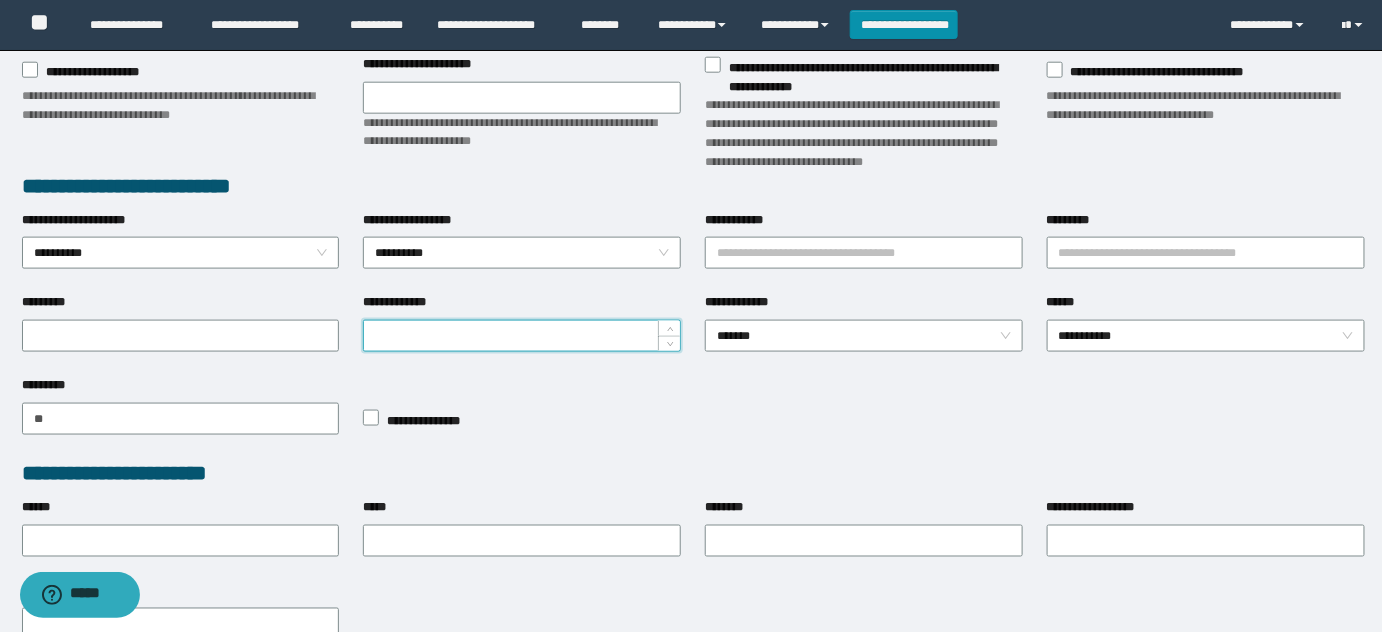 click on "**********" at bounding box center [522, 336] 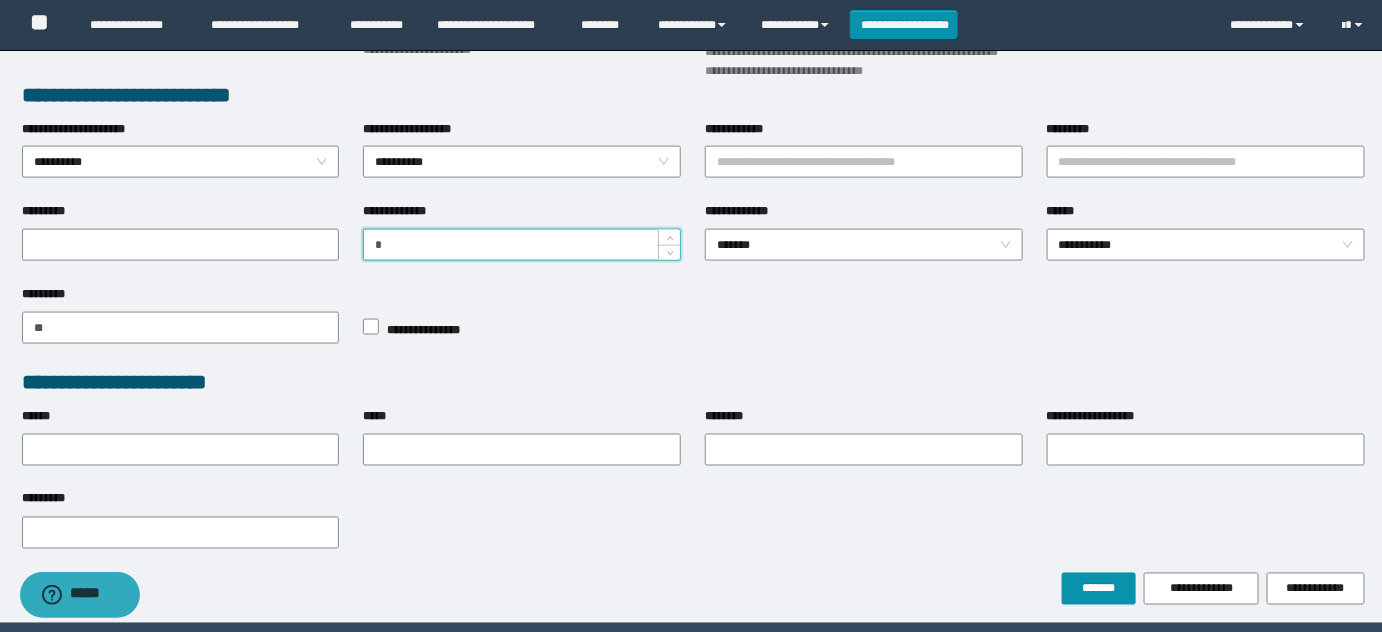 scroll, scrollTop: 882, scrollLeft: 0, axis: vertical 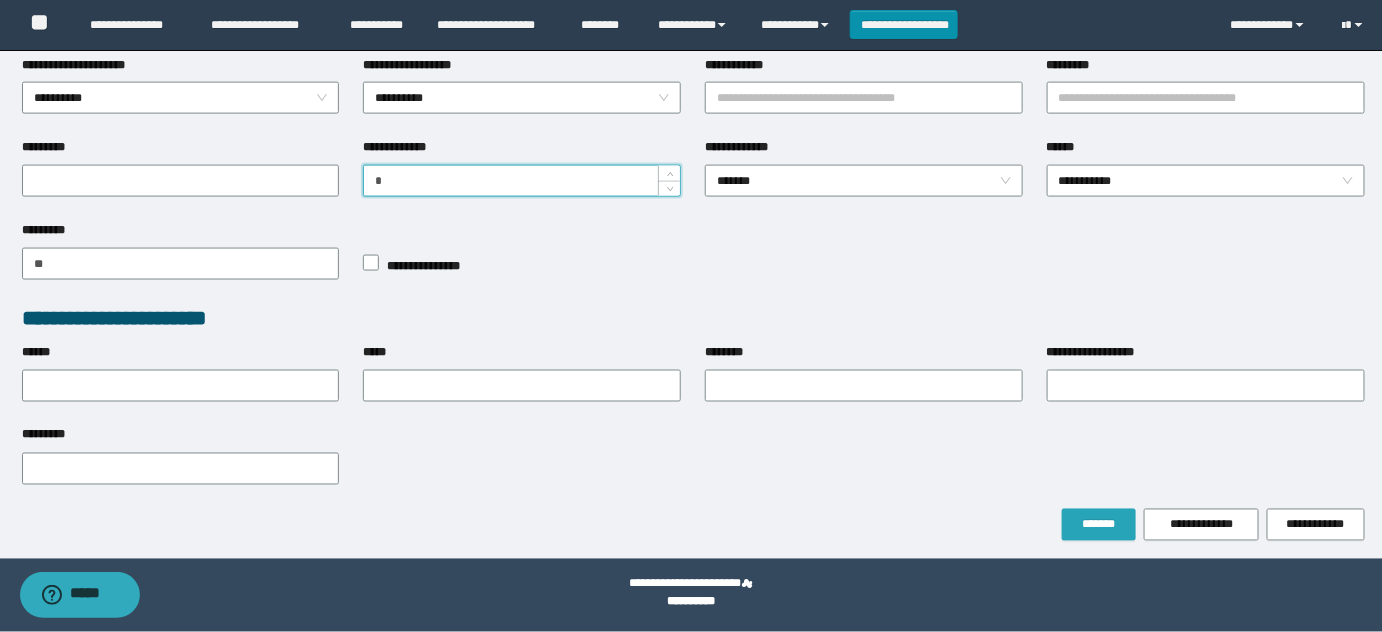 type on "*" 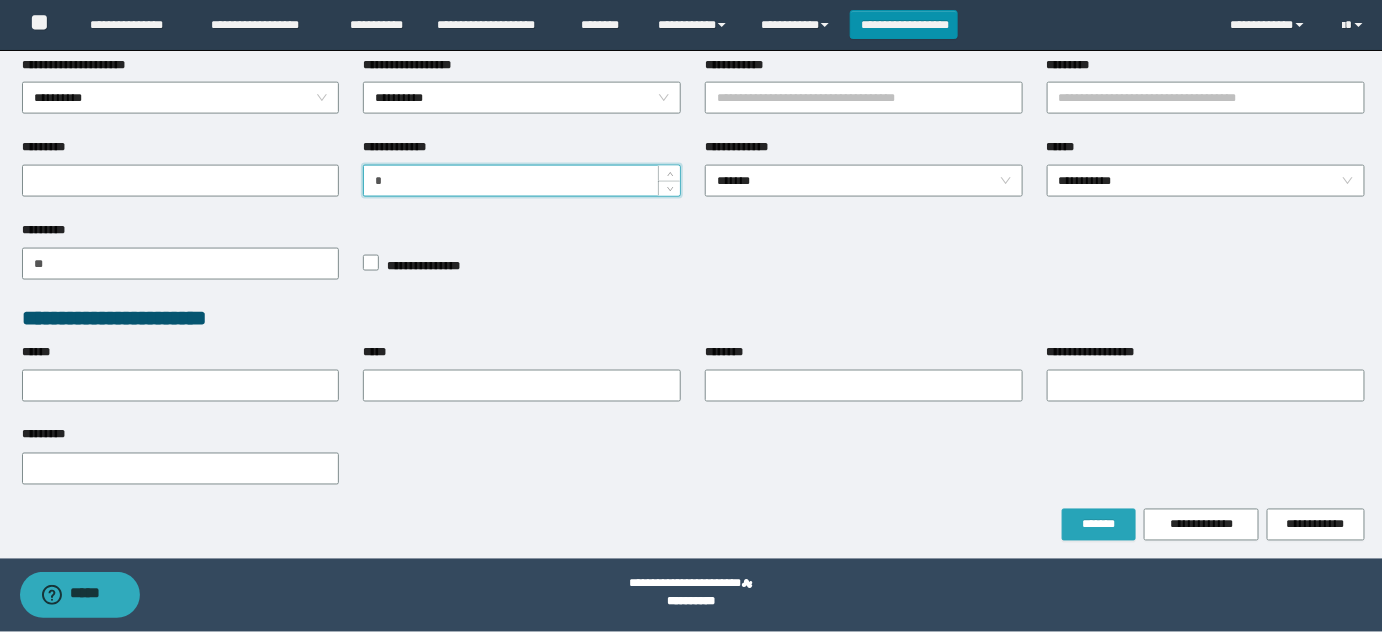 click on "*******" at bounding box center (1099, 525) 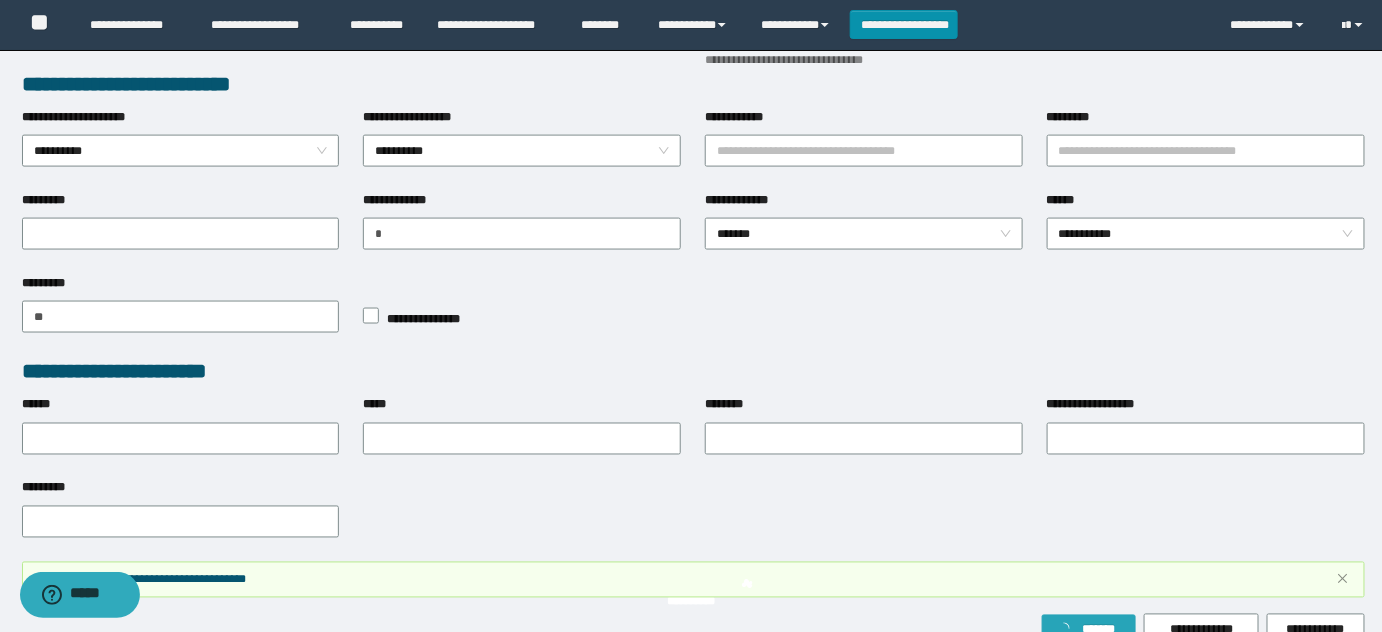 scroll, scrollTop: 934, scrollLeft: 0, axis: vertical 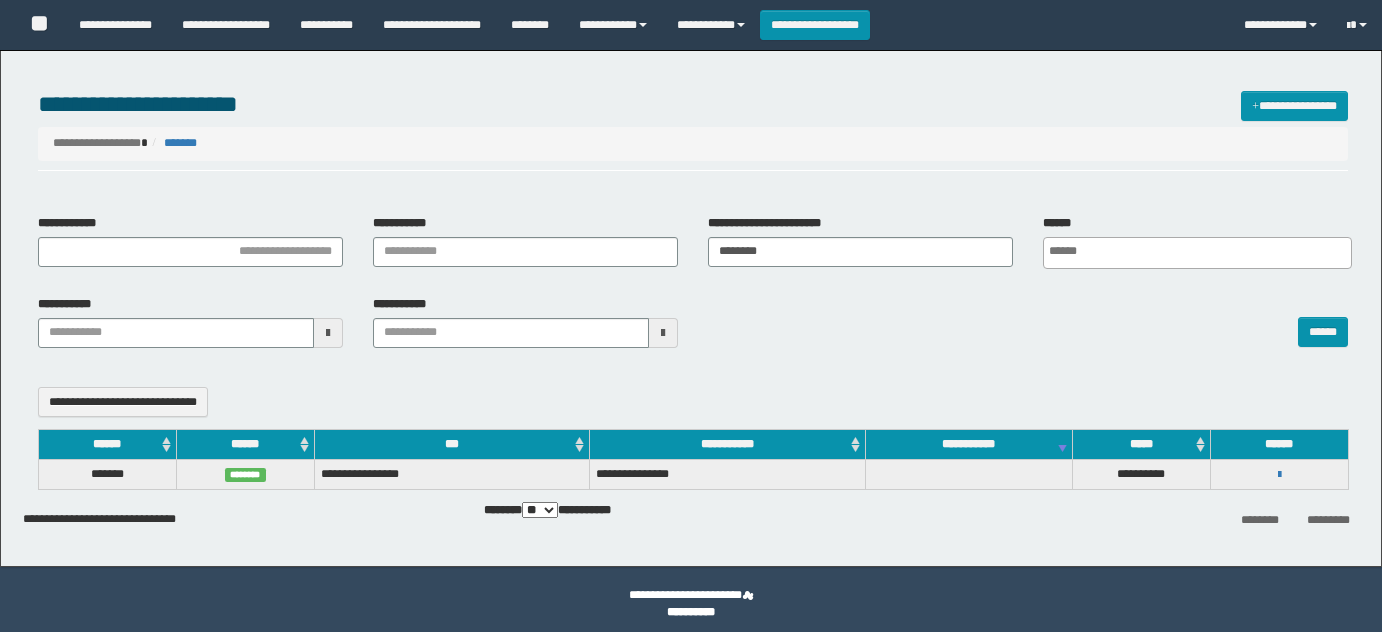 select 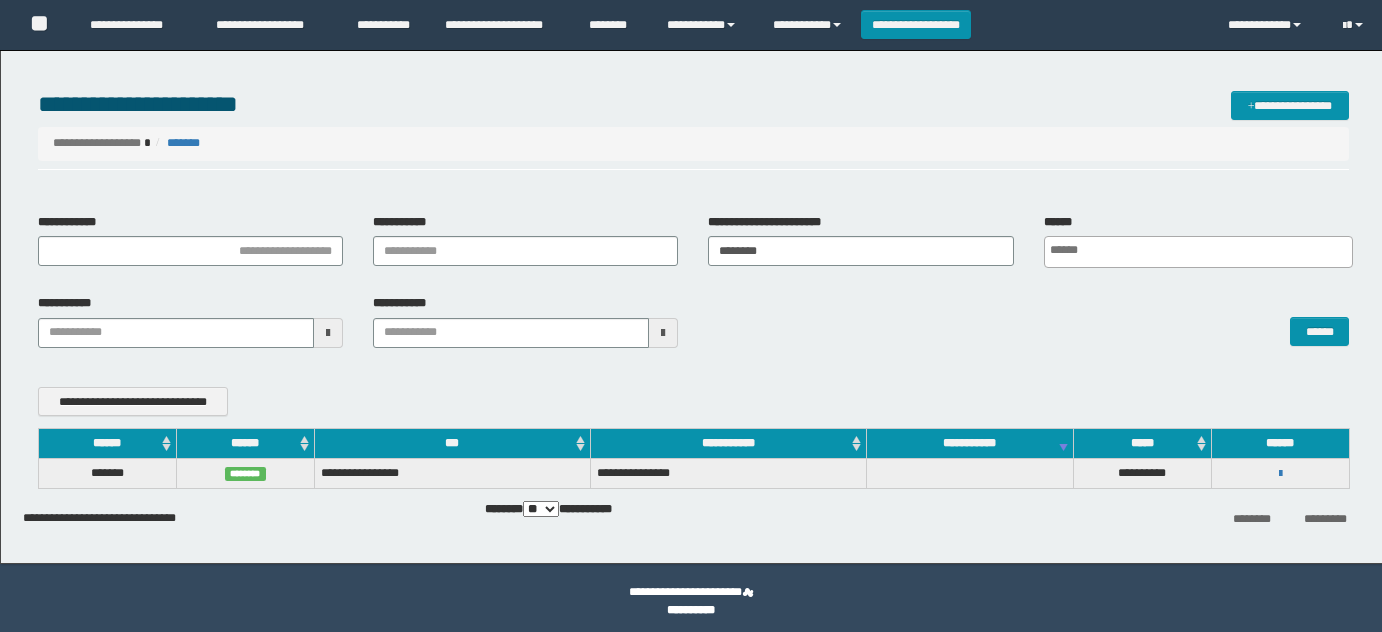 scroll, scrollTop: 0, scrollLeft: 0, axis: both 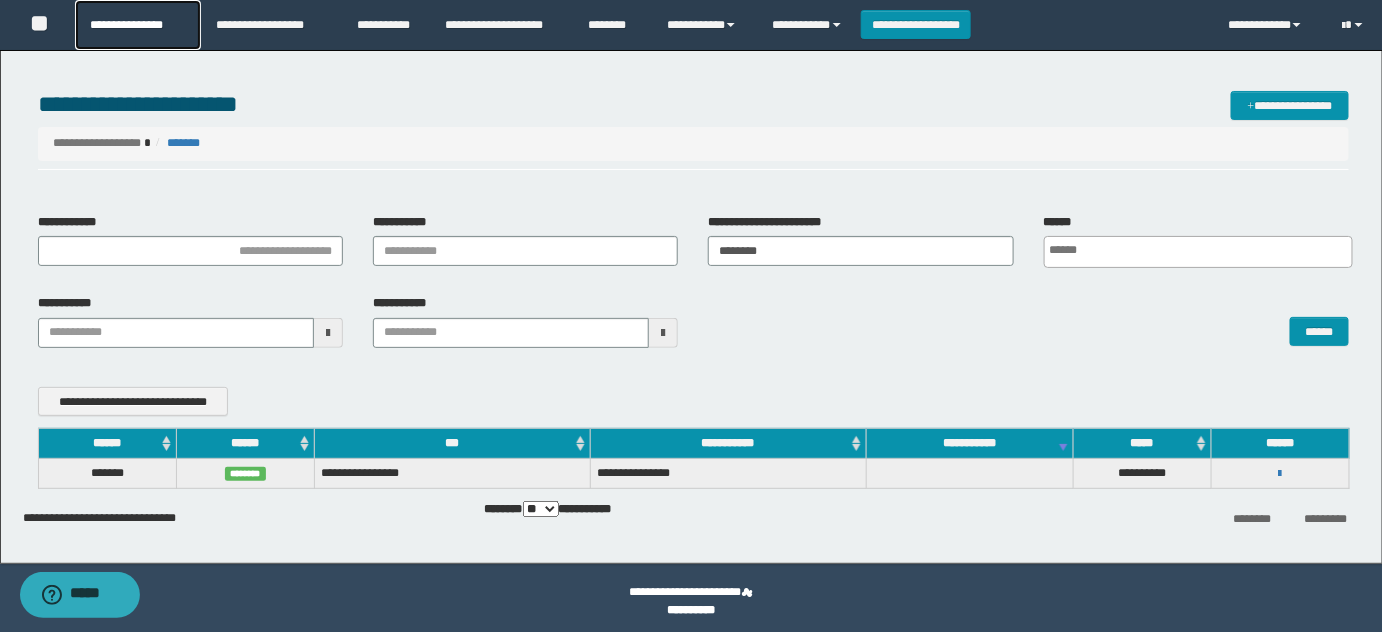 click on "**********" at bounding box center (137, 25) 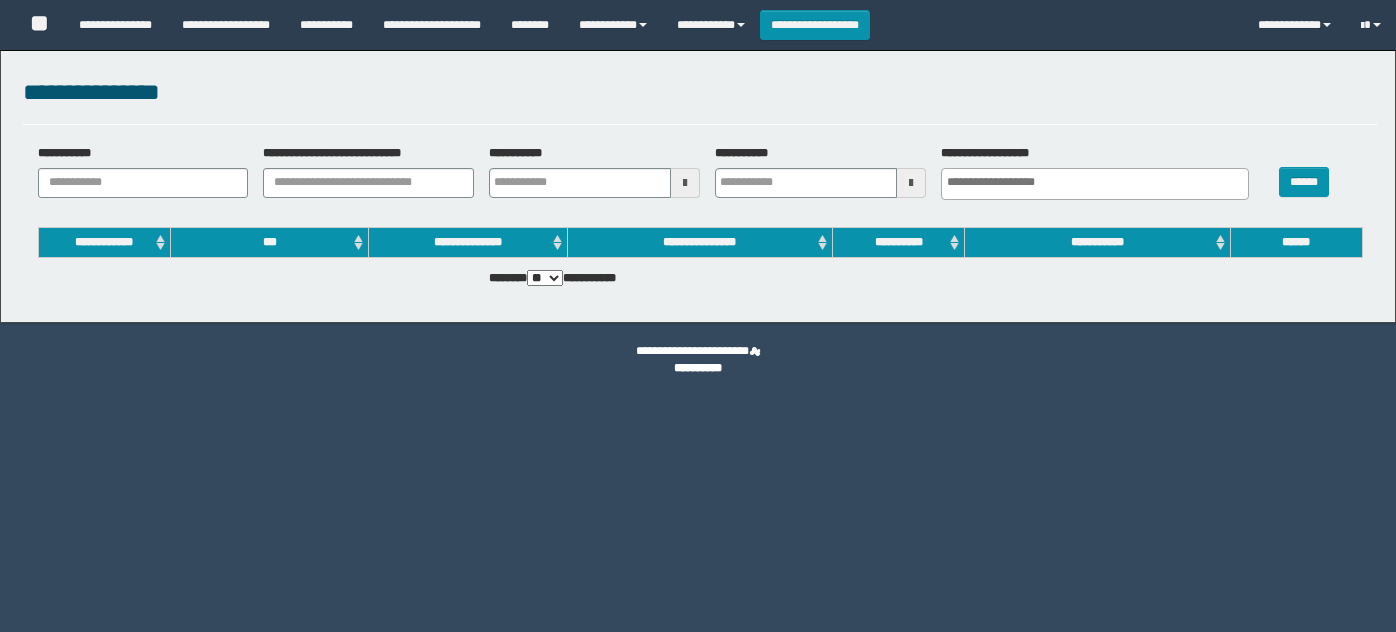 select 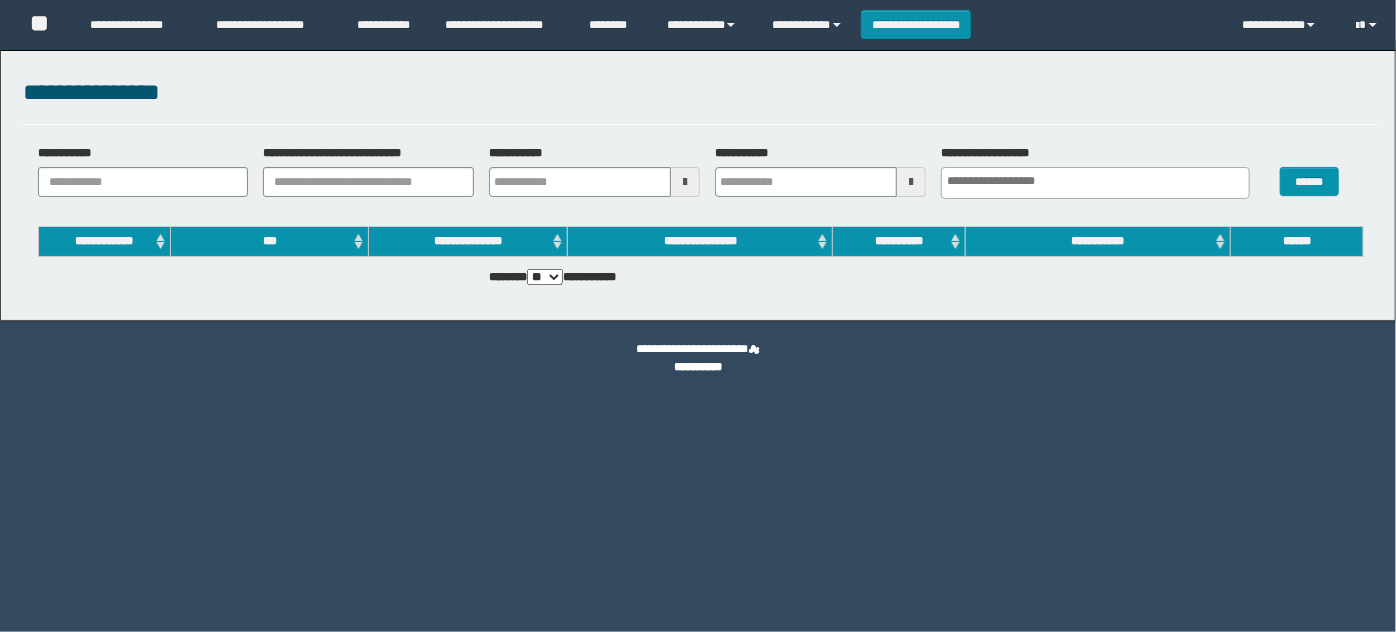 scroll, scrollTop: 0, scrollLeft: 0, axis: both 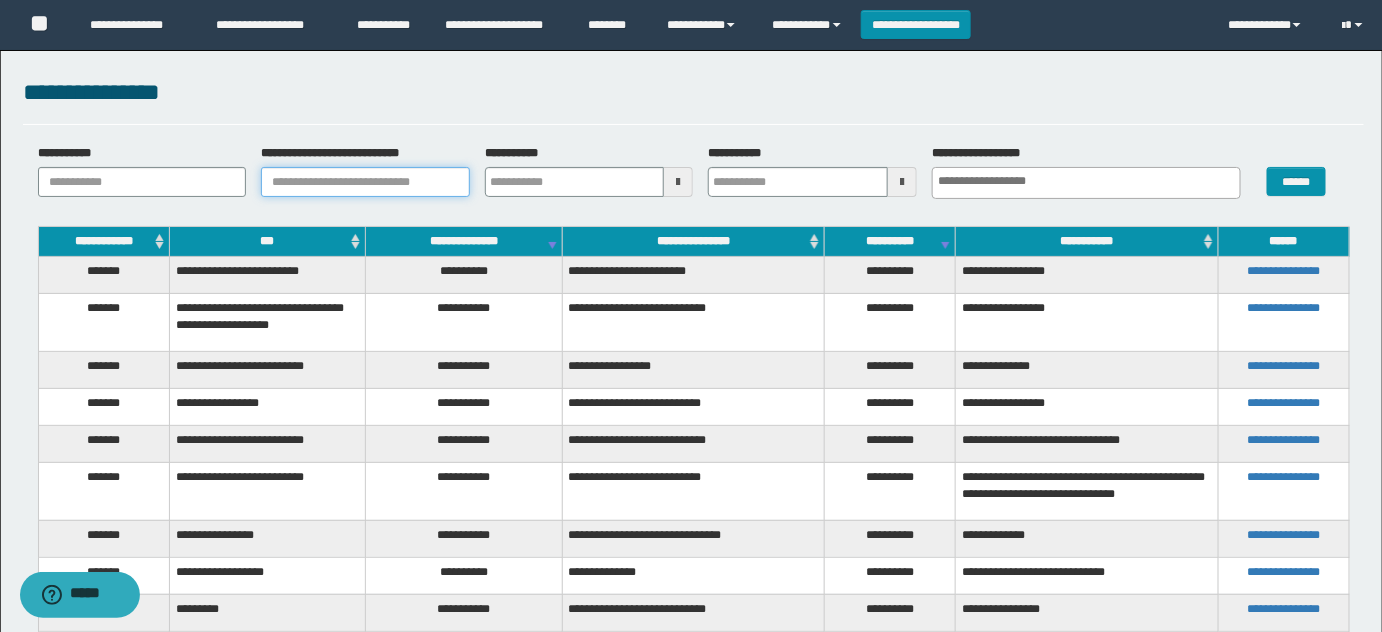 click on "**********" at bounding box center [365, 182] 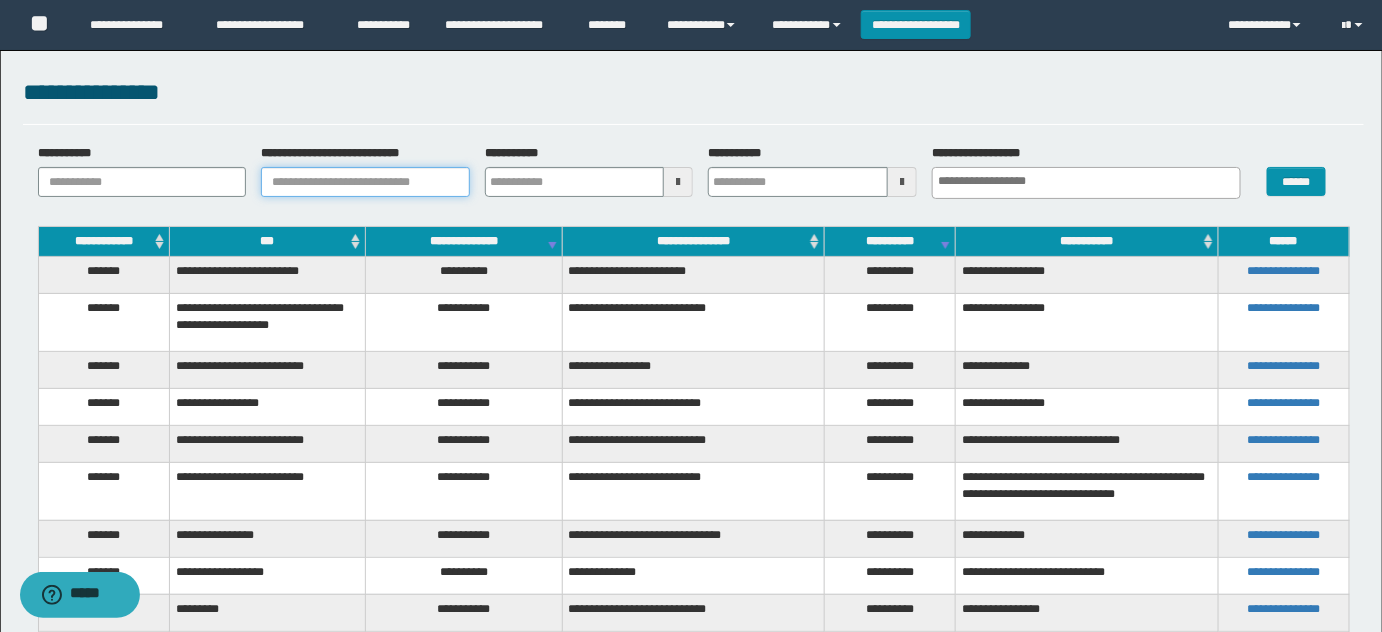 paste on "**********" 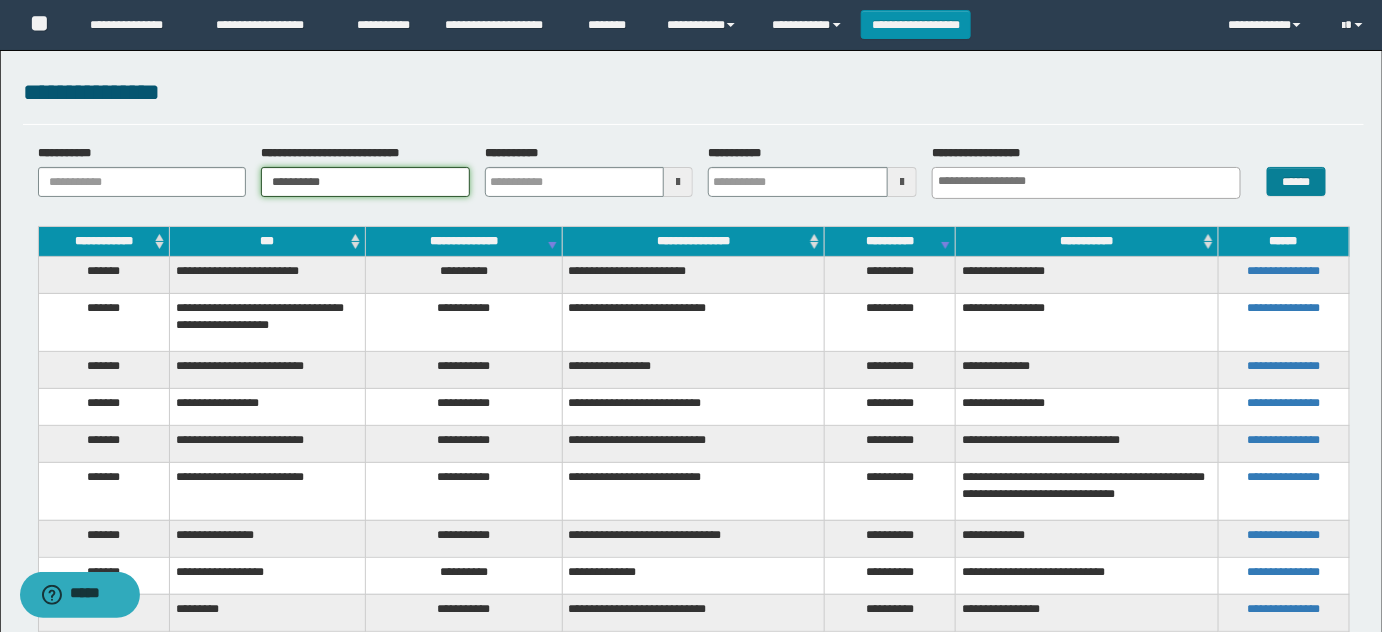 type on "**********" 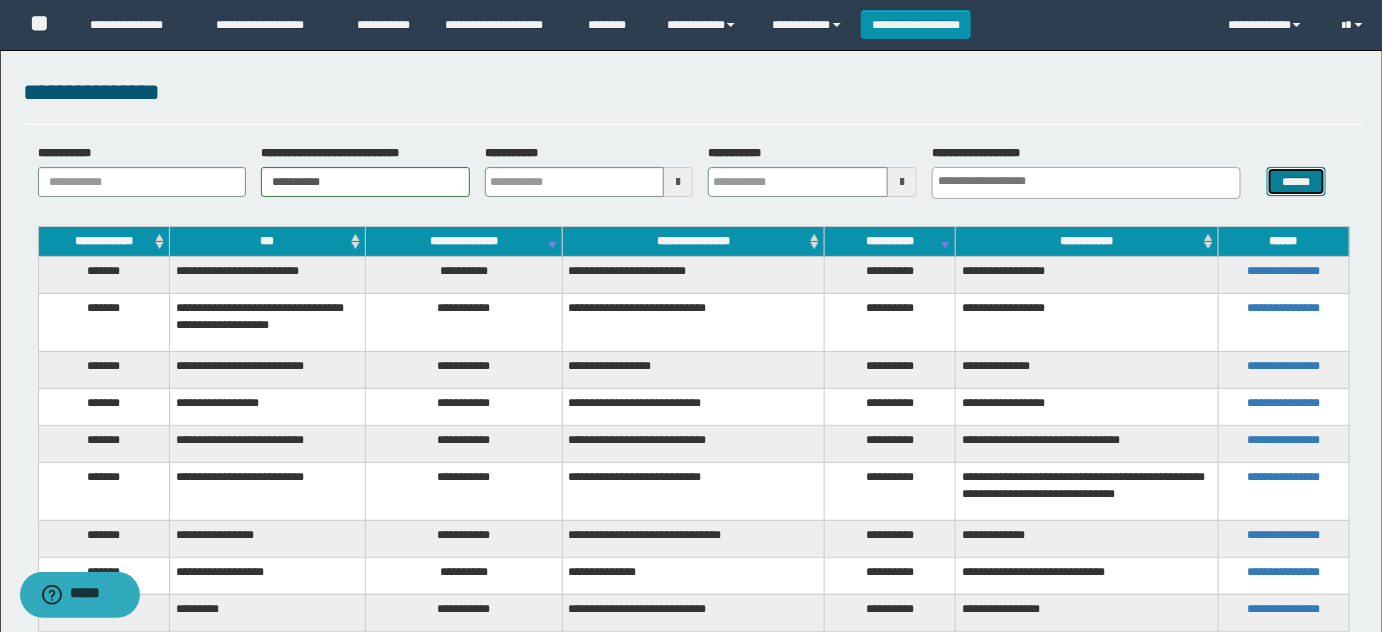 click on "******" at bounding box center (1296, 181) 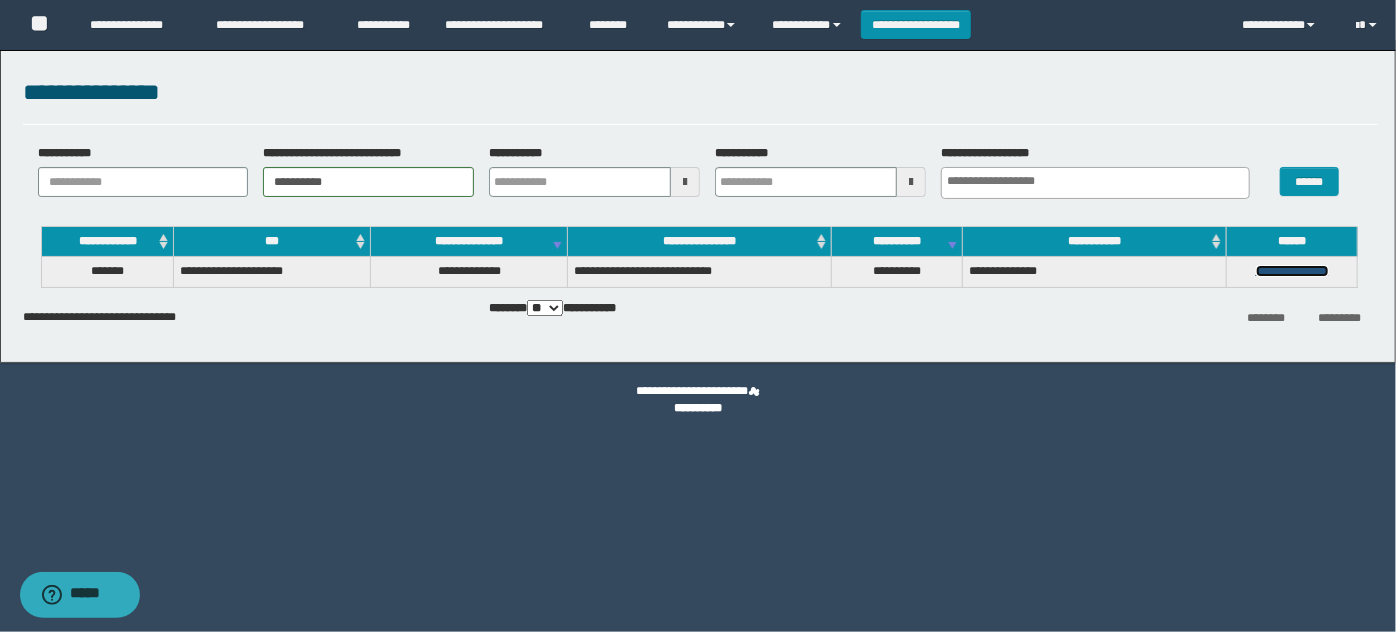 click on "**********" at bounding box center [1292, 271] 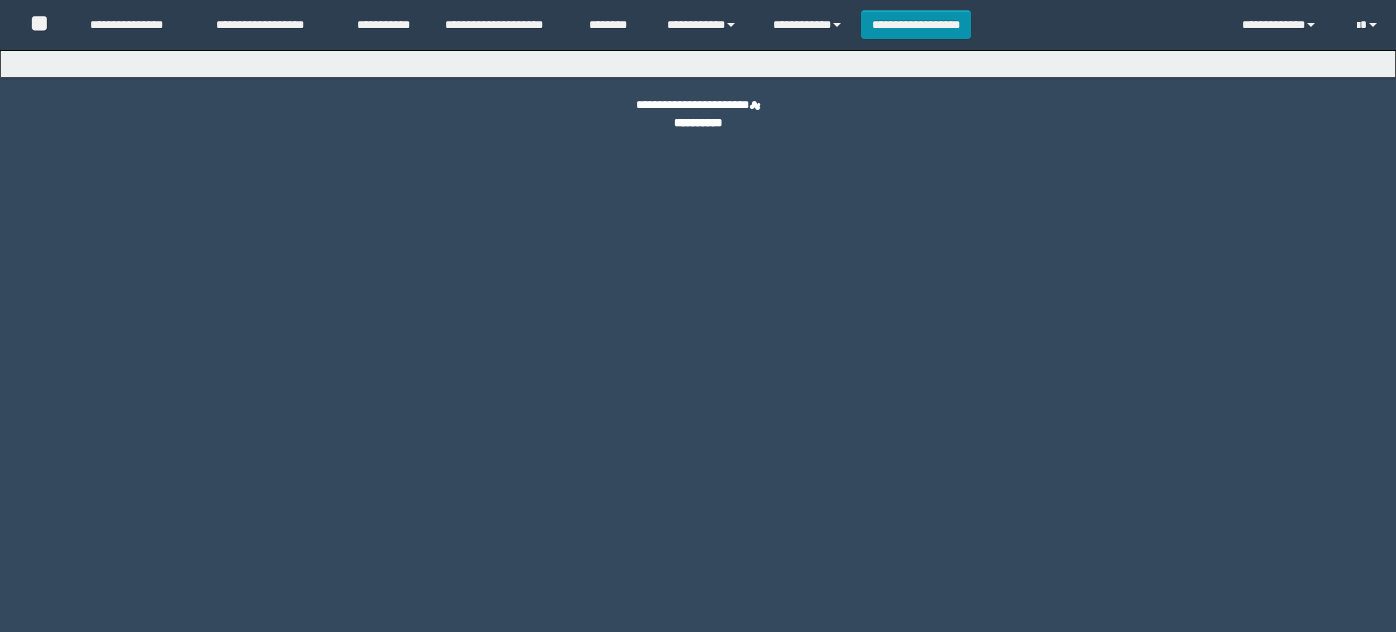 scroll, scrollTop: 0, scrollLeft: 0, axis: both 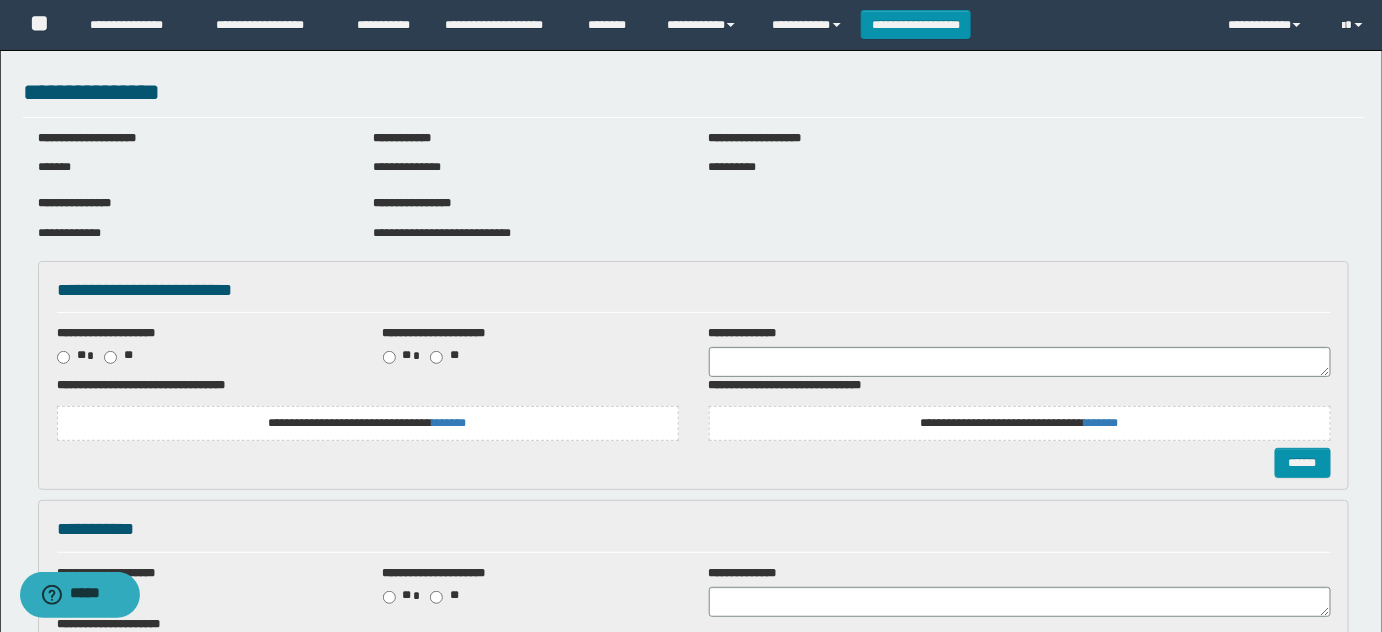 click on "**********" at bounding box center [525, 233] 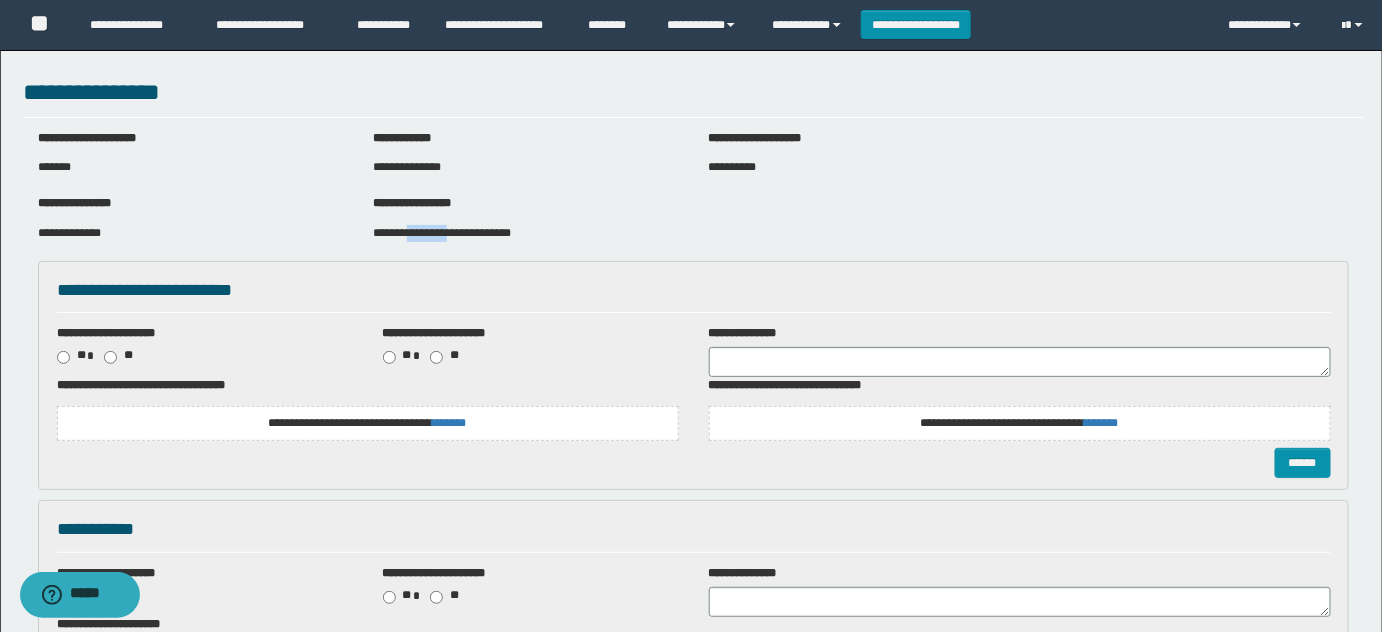 click on "**********" at bounding box center [525, 233] 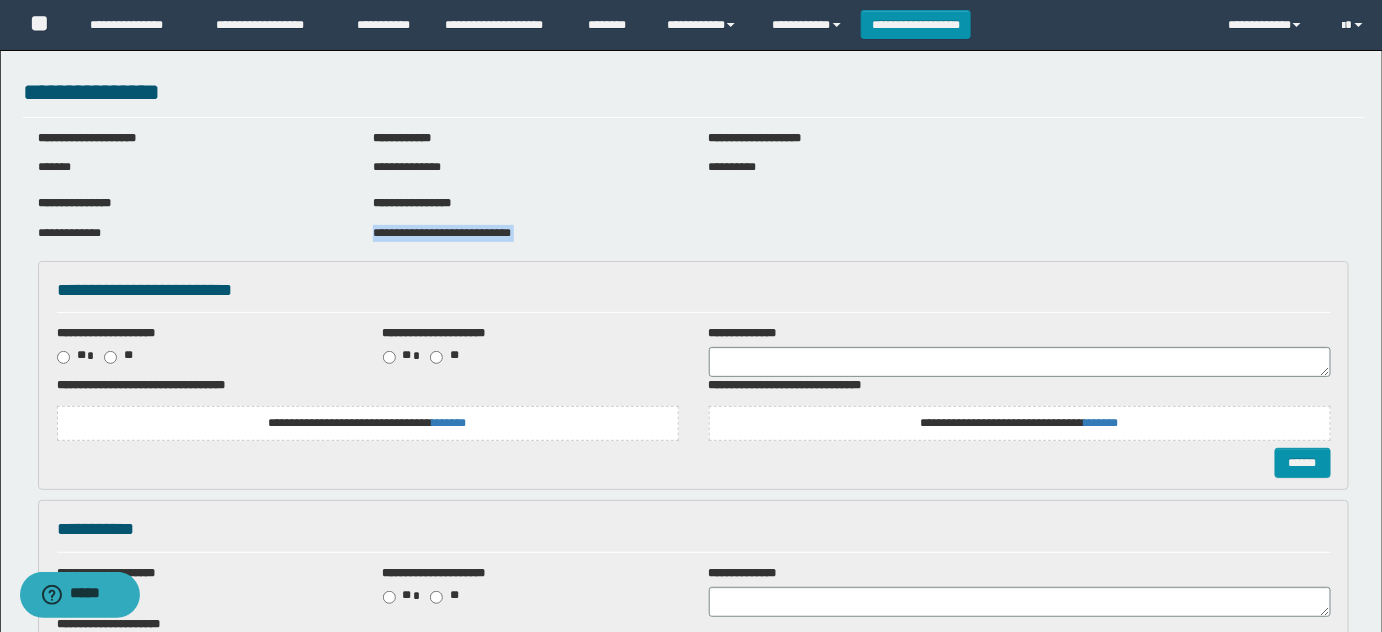 click on "**********" at bounding box center (525, 233) 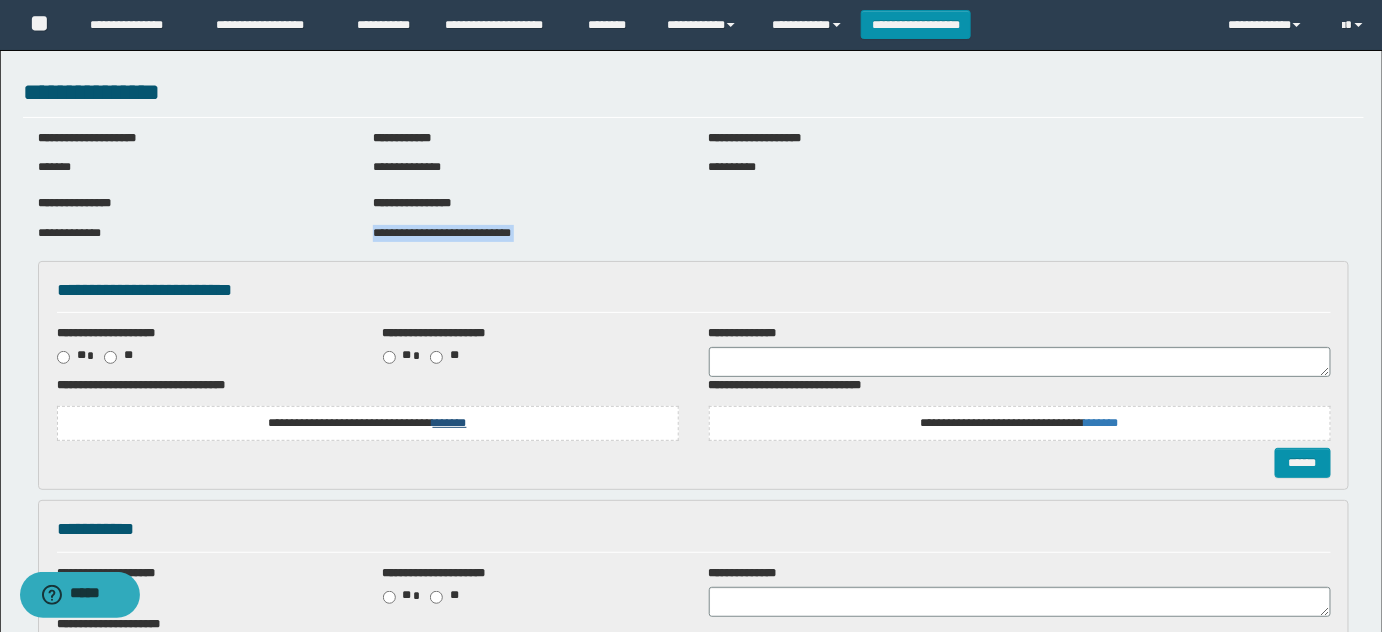 copy on "**********" 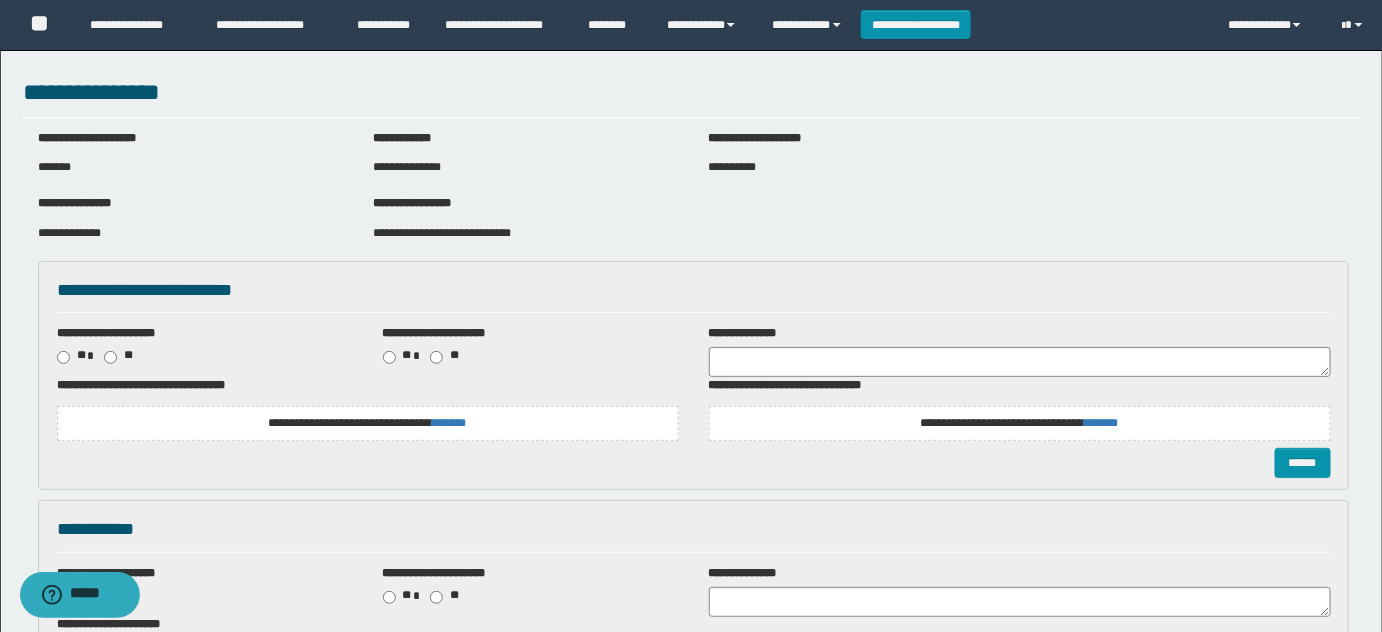 click on "**********" at bounding box center (368, 423) 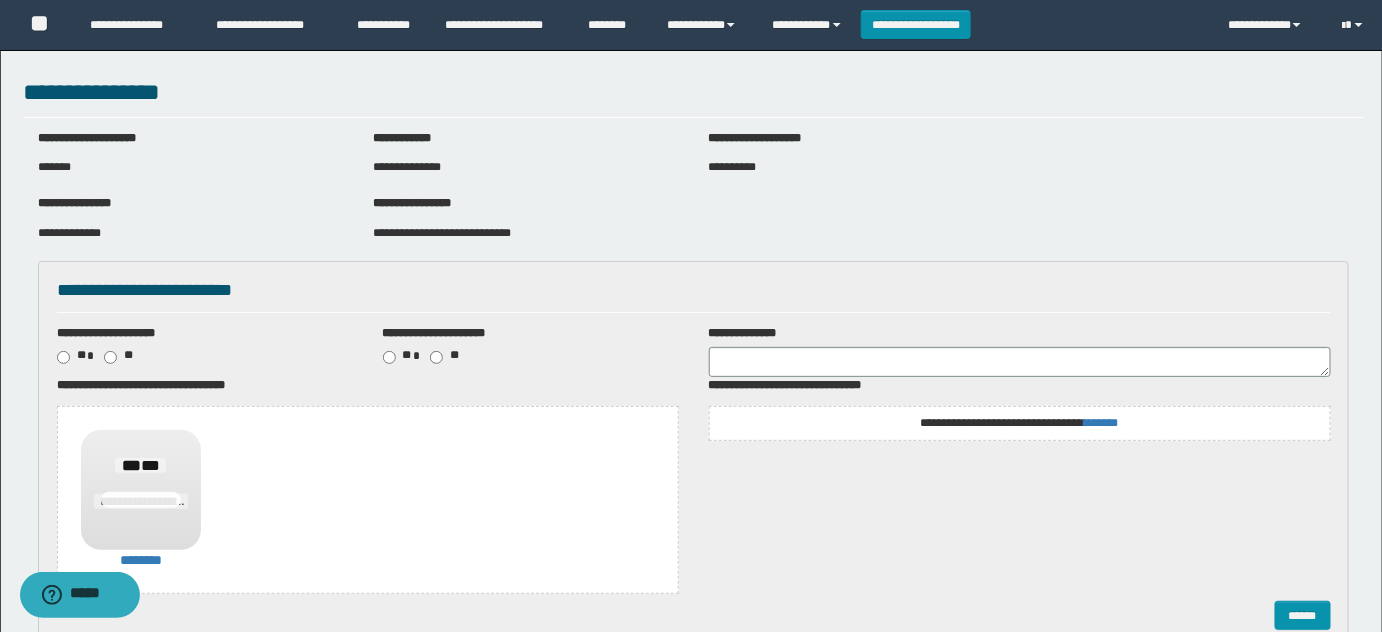 click on "**********" at bounding box center (1020, 423) 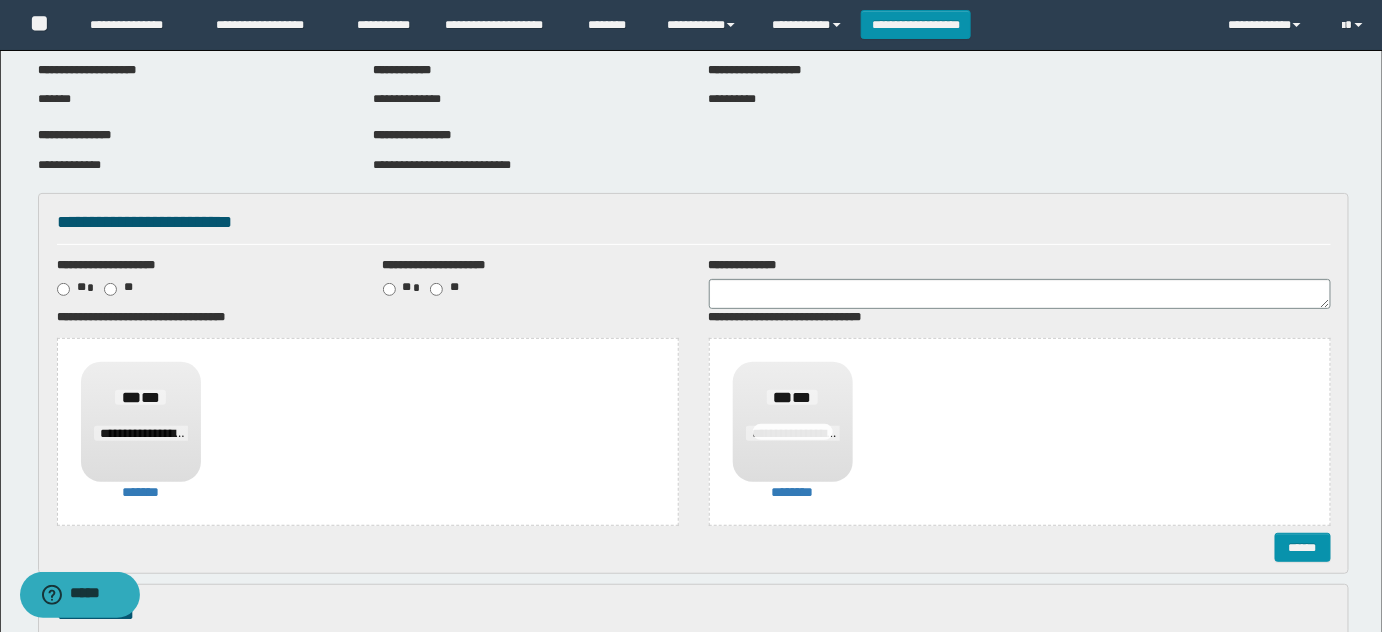 scroll, scrollTop: 272, scrollLeft: 0, axis: vertical 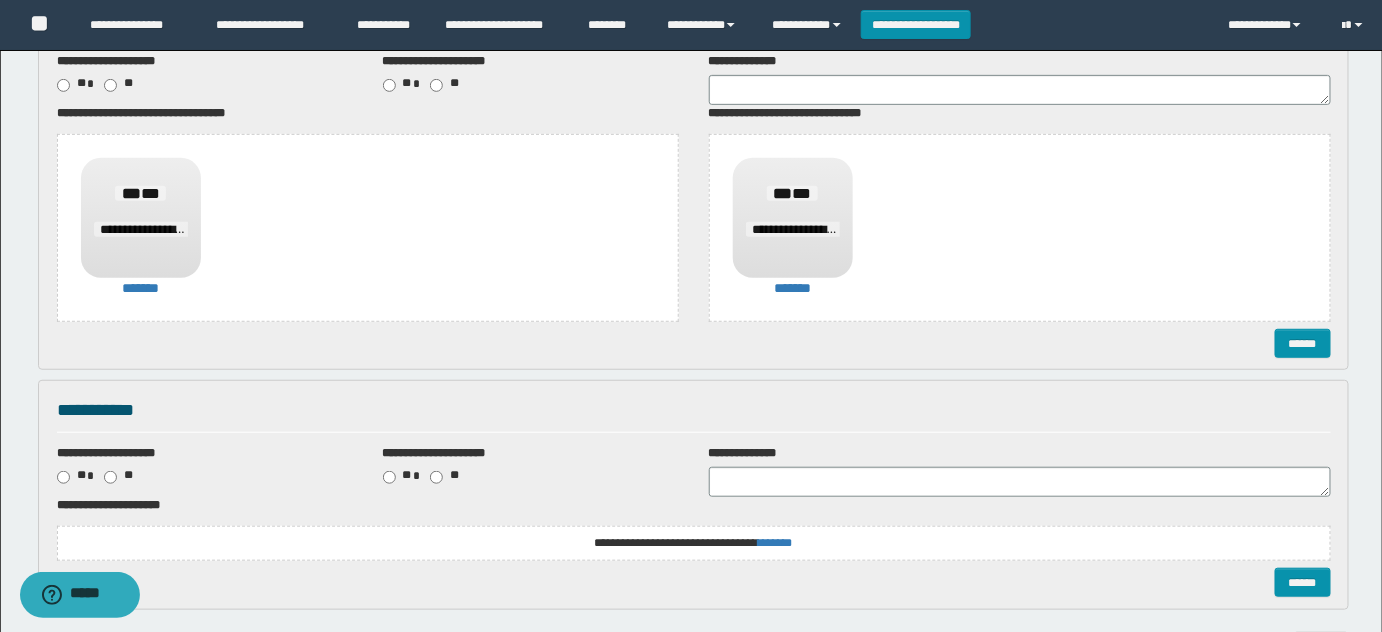 click on "**********" at bounding box center (694, 543) 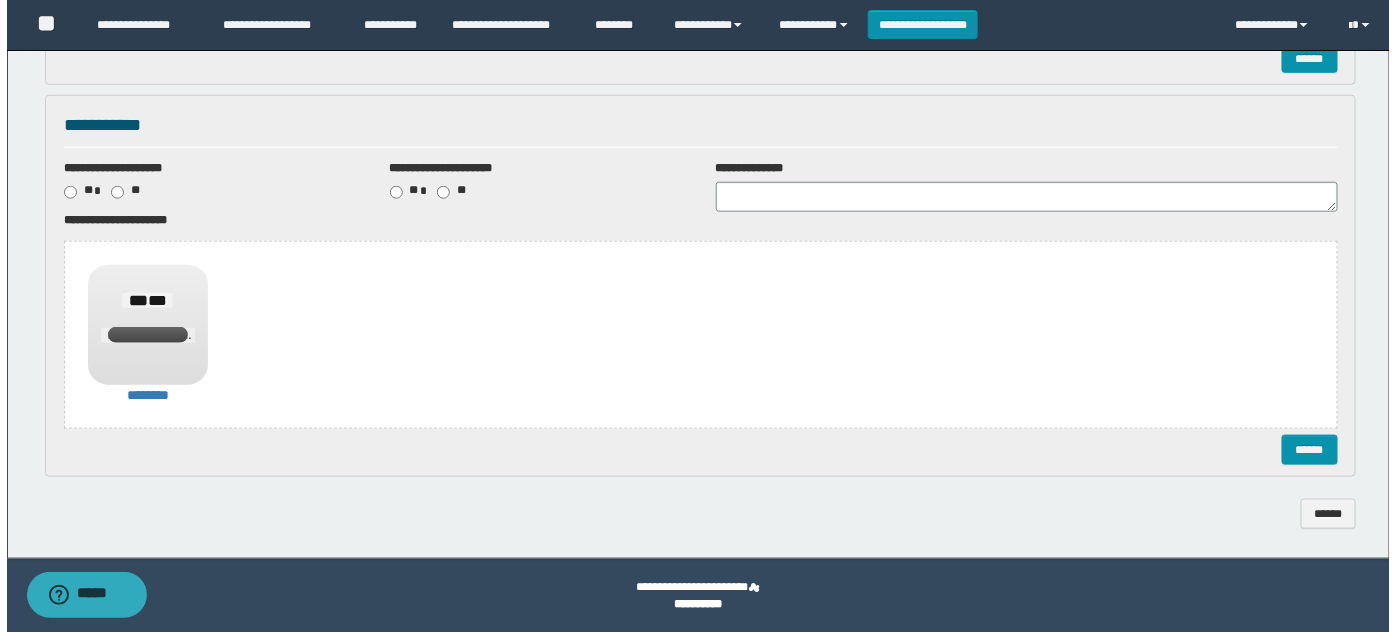 scroll, scrollTop: 558, scrollLeft: 0, axis: vertical 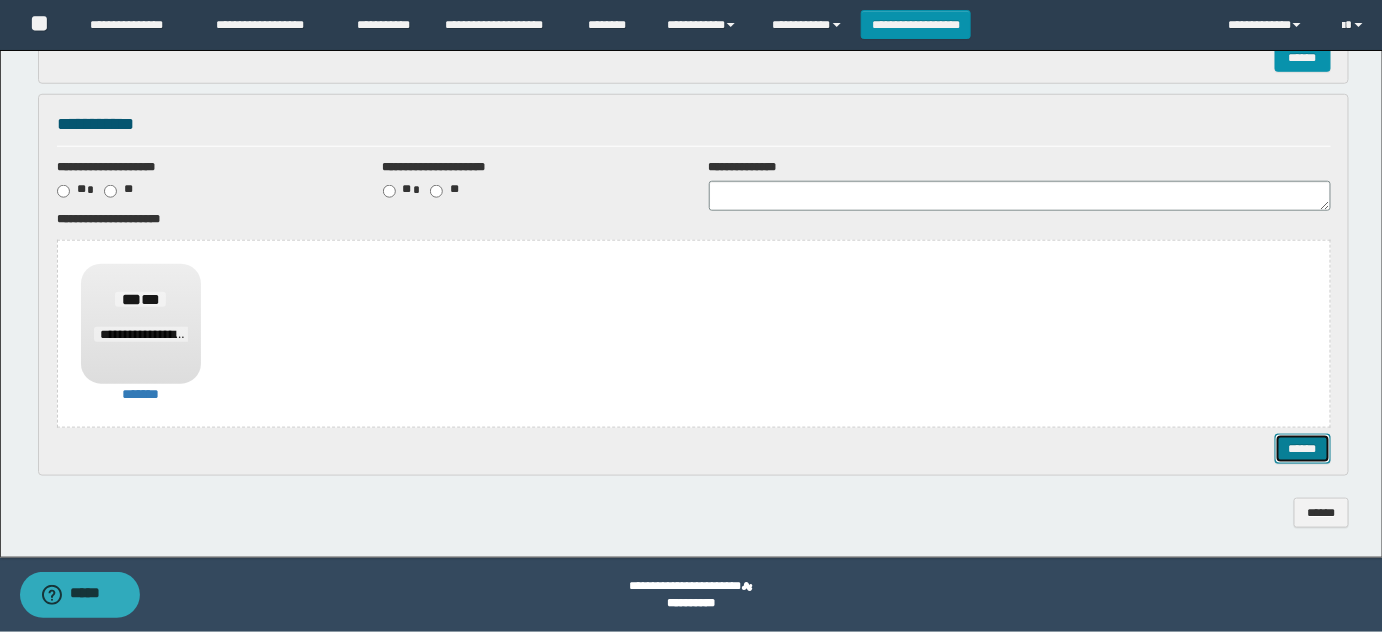 click on "******" at bounding box center (1302, 448) 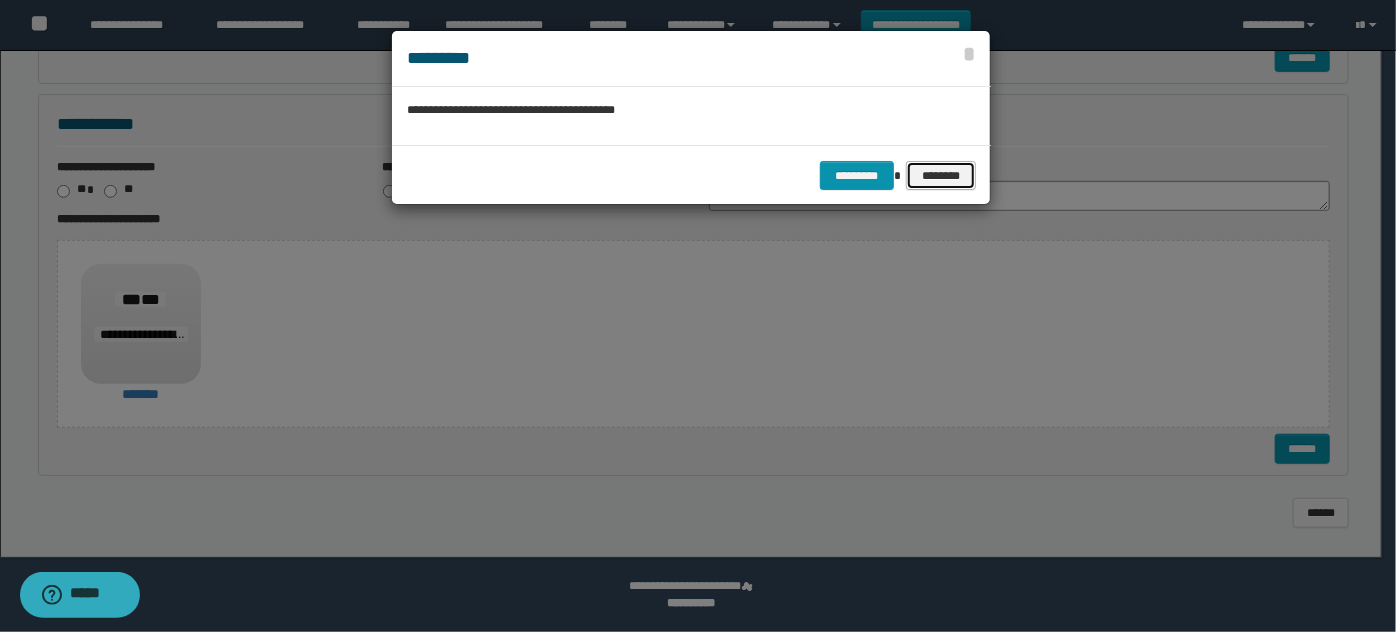 click on "********" at bounding box center [940, 175] 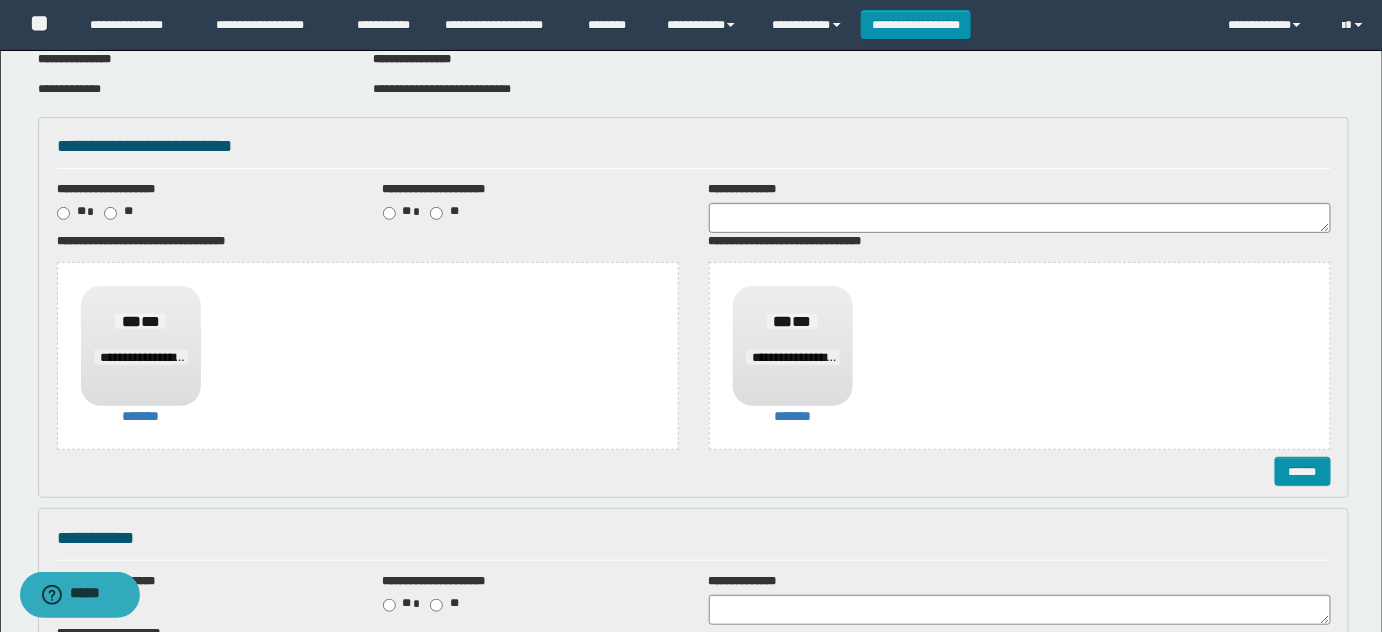 scroll, scrollTop: 13, scrollLeft: 0, axis: vertical 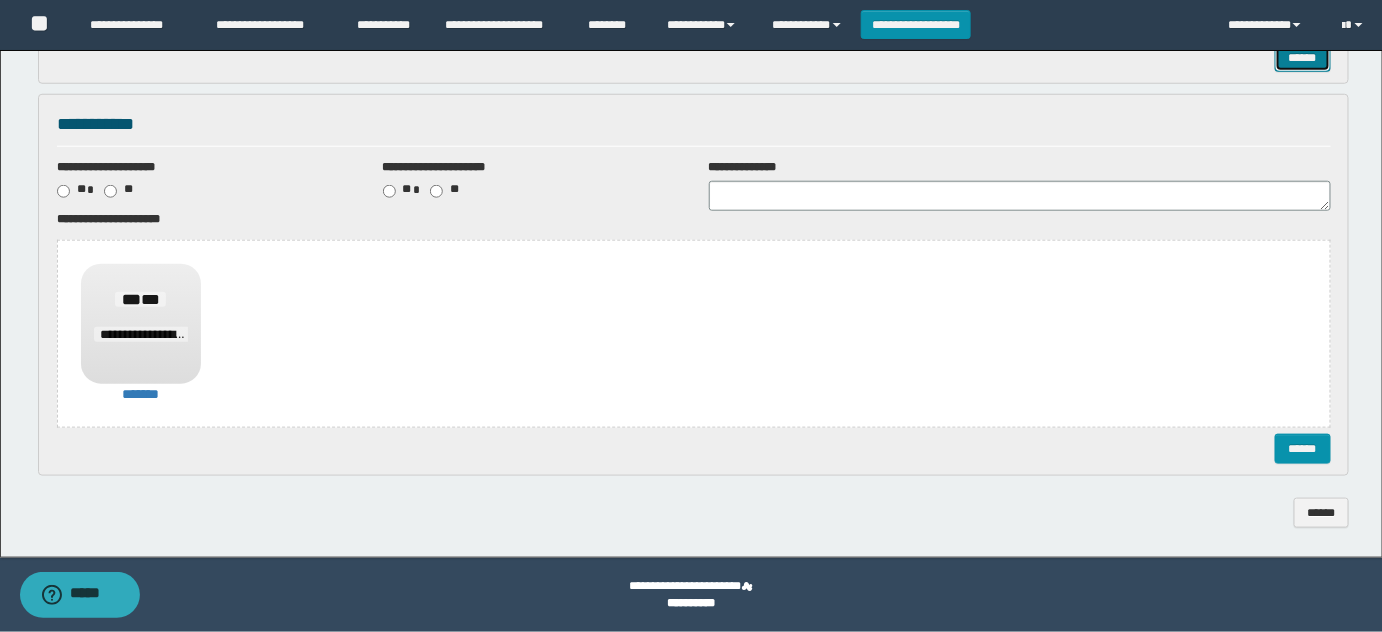 click on "******" at bounding box center [1302, 57] 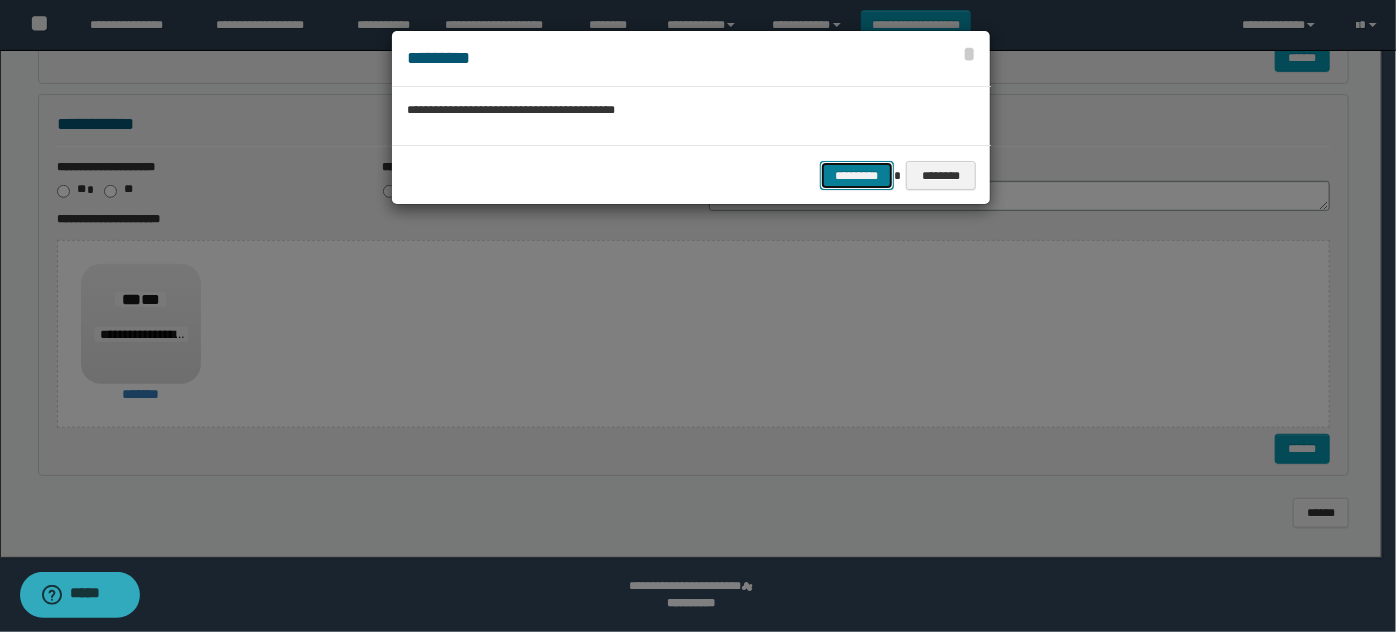click on "*********" at bounding box center (857, 175) 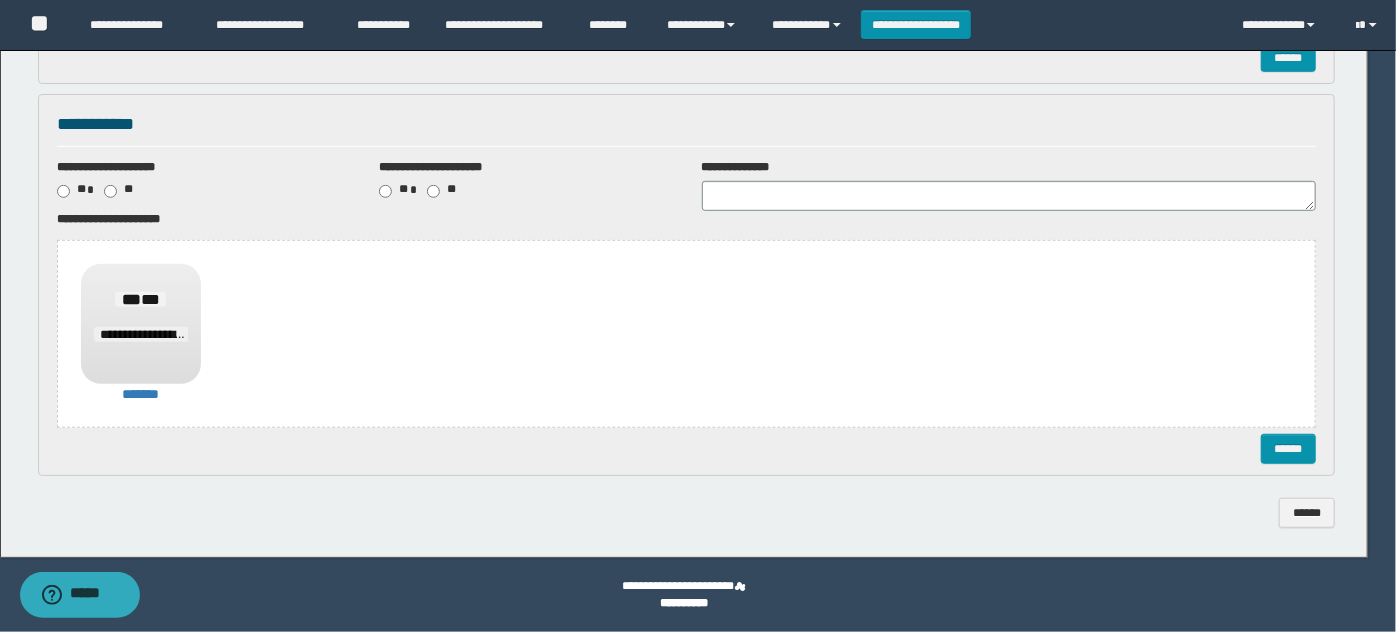 scroll, scrollTop: 0, scrollLeft: 0, axis: both 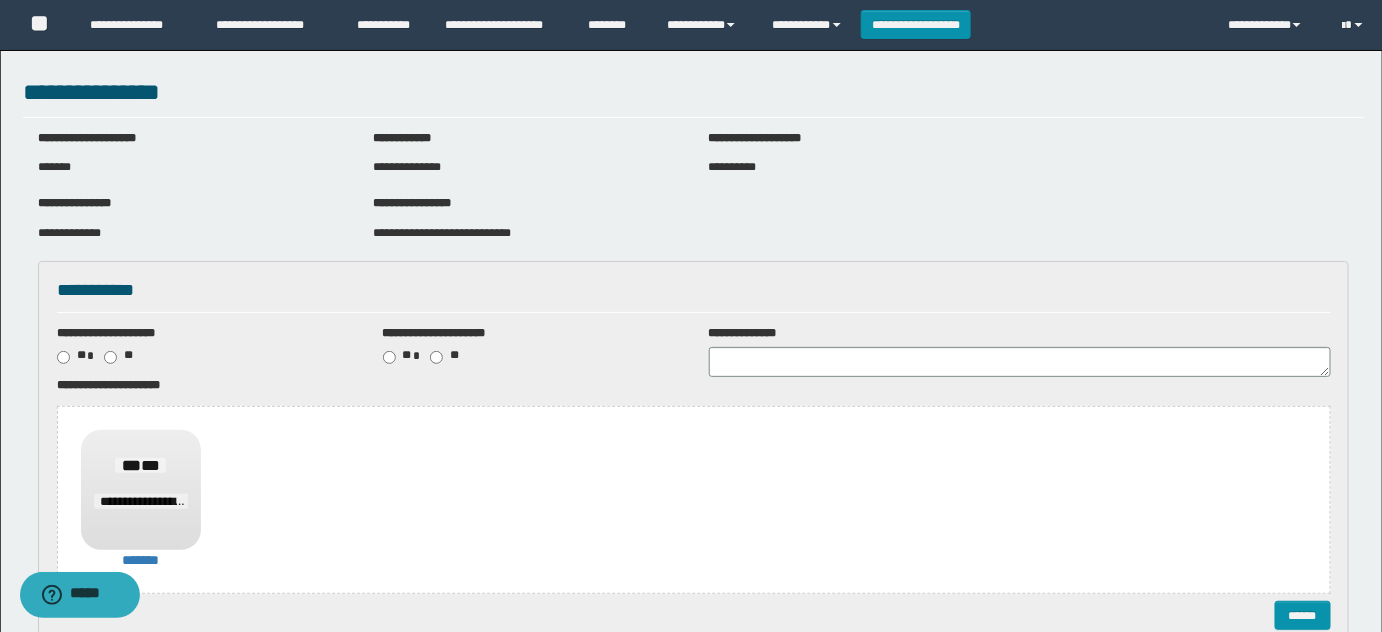 click on "**********" at bounding box center [694, 489] 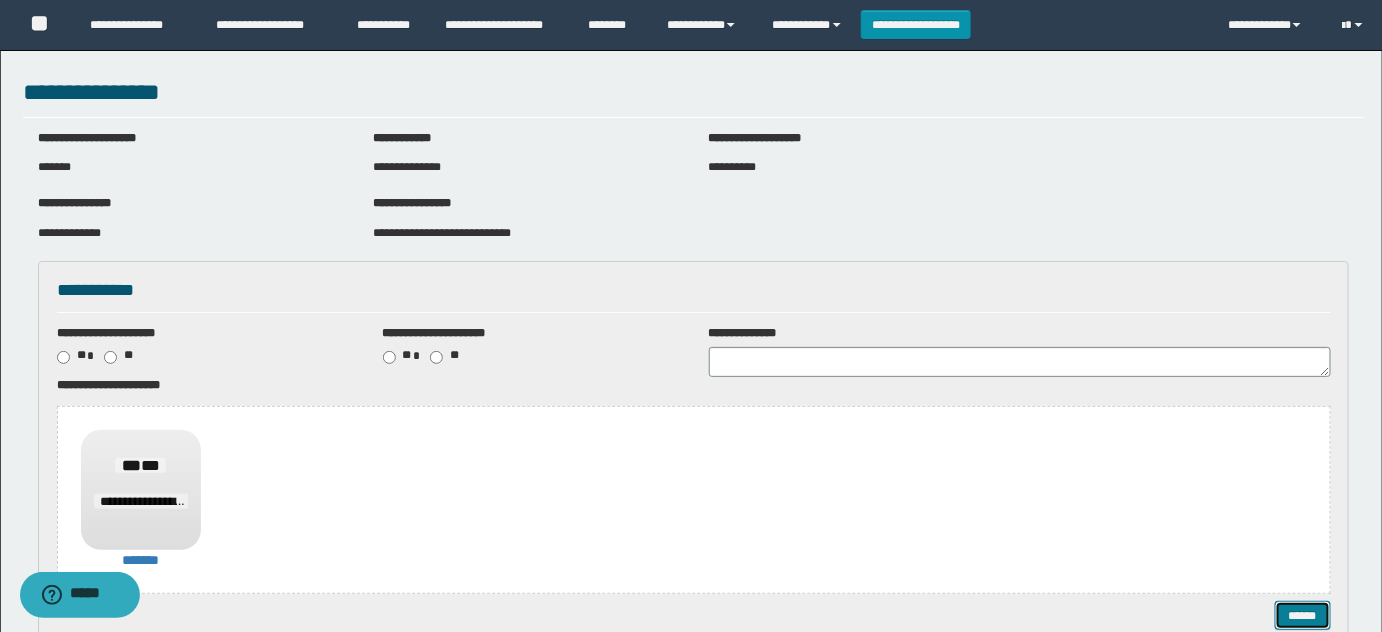 click on "******" at bounding box center (1302, 615) 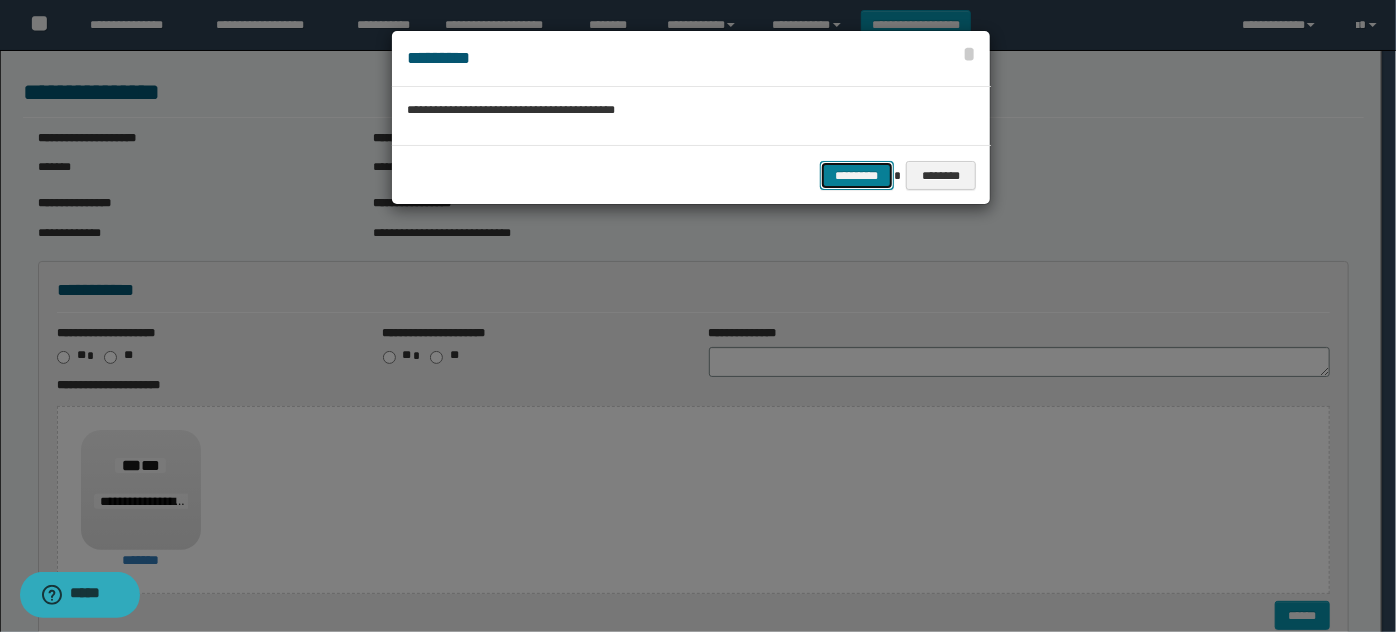 click on "*********" at bounding box center [857, 175] 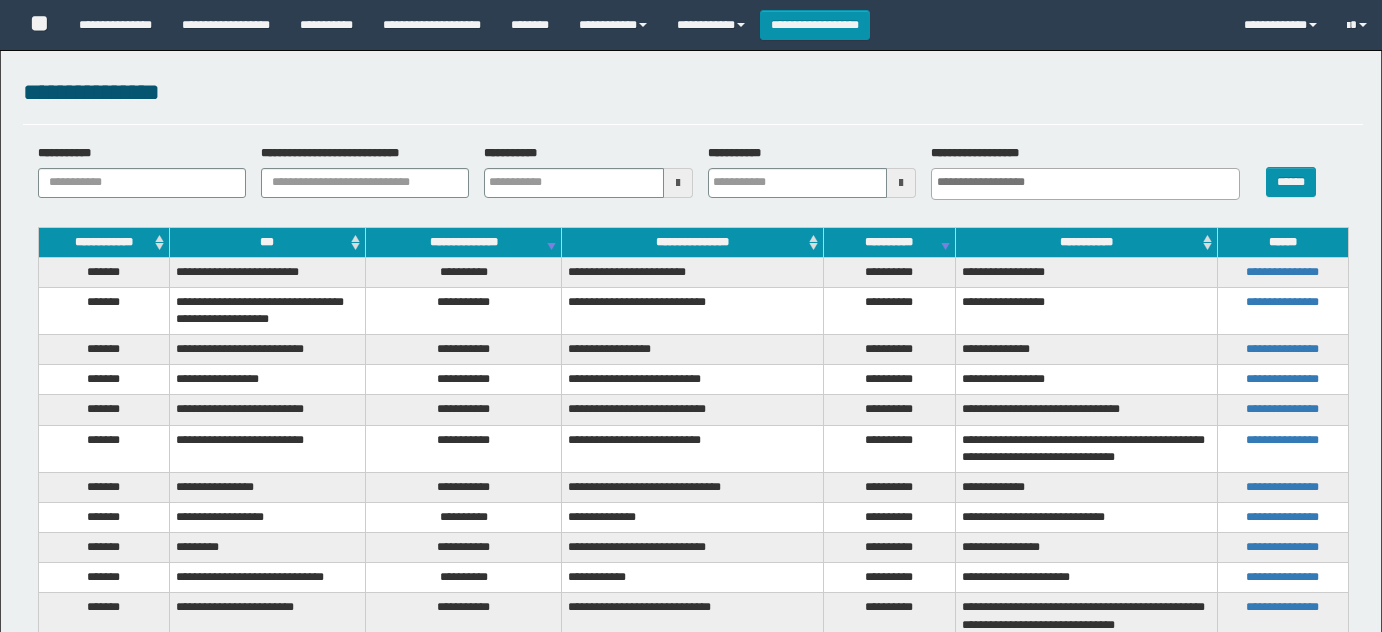 select 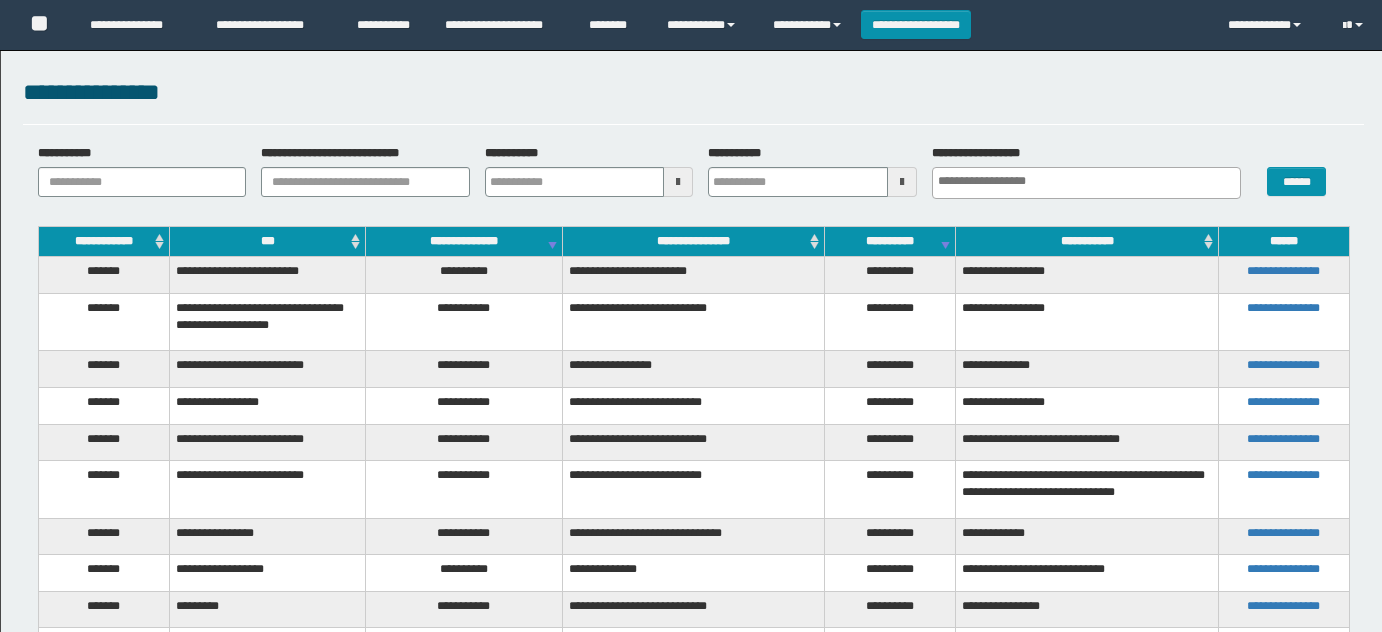 scroll, scrollTop: 509, scrollLeft: 0, axis: vertical 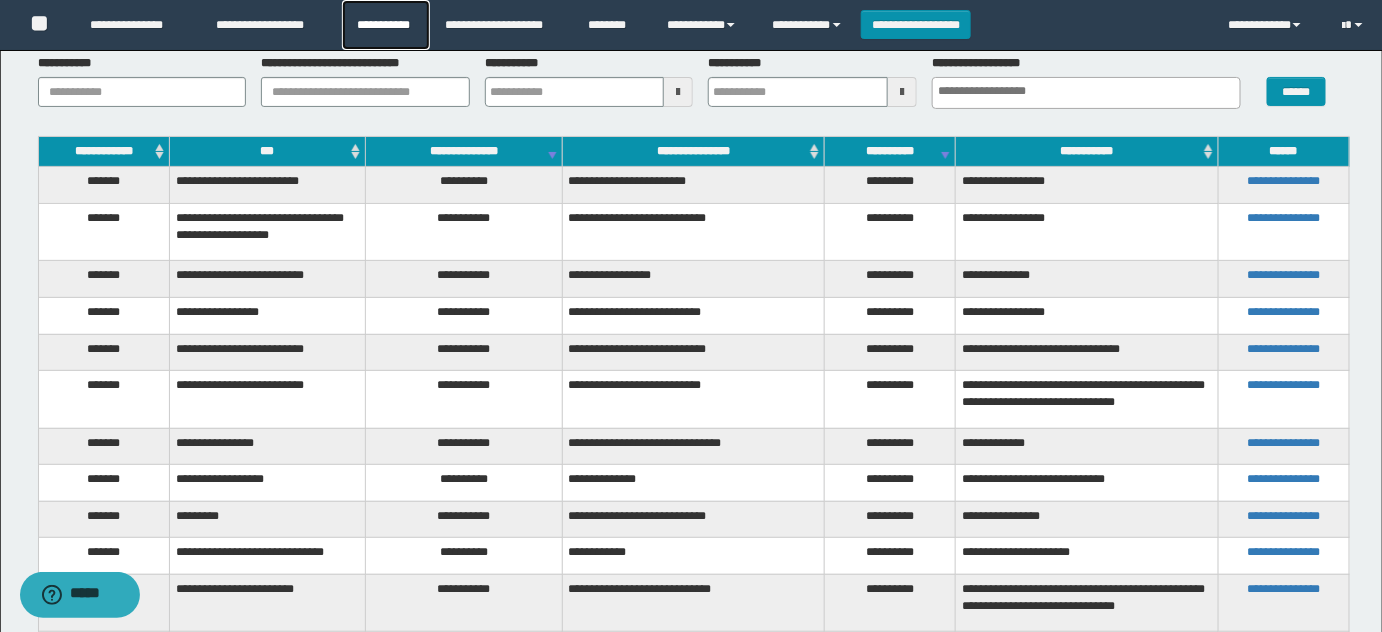click on "**********" at bounding box center (386, 25) 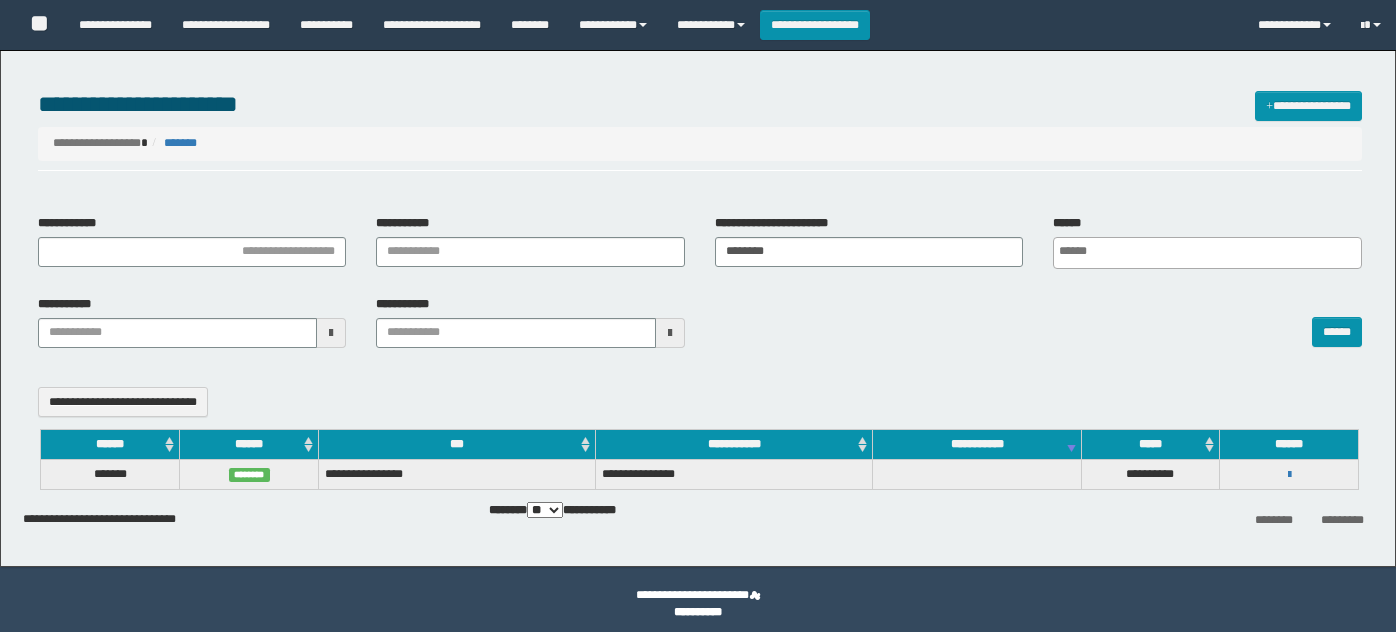 select 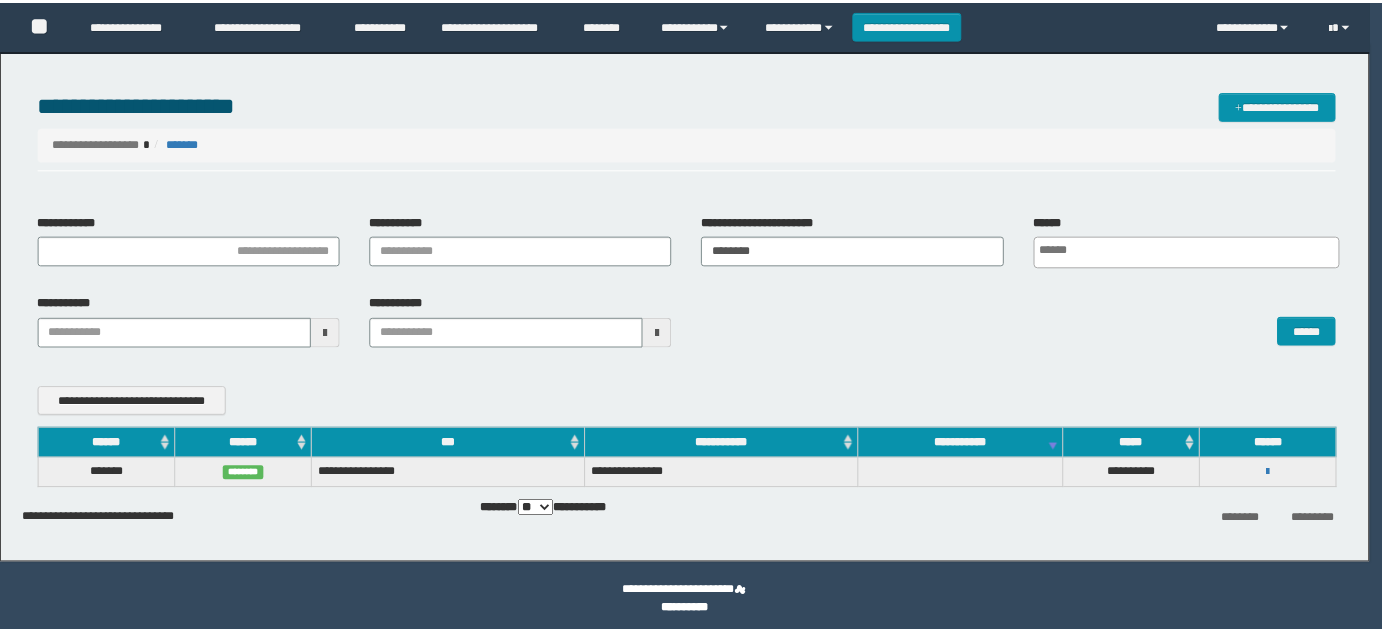 scroll, scrollTop: 0, scrollLeft: 0, axis: both 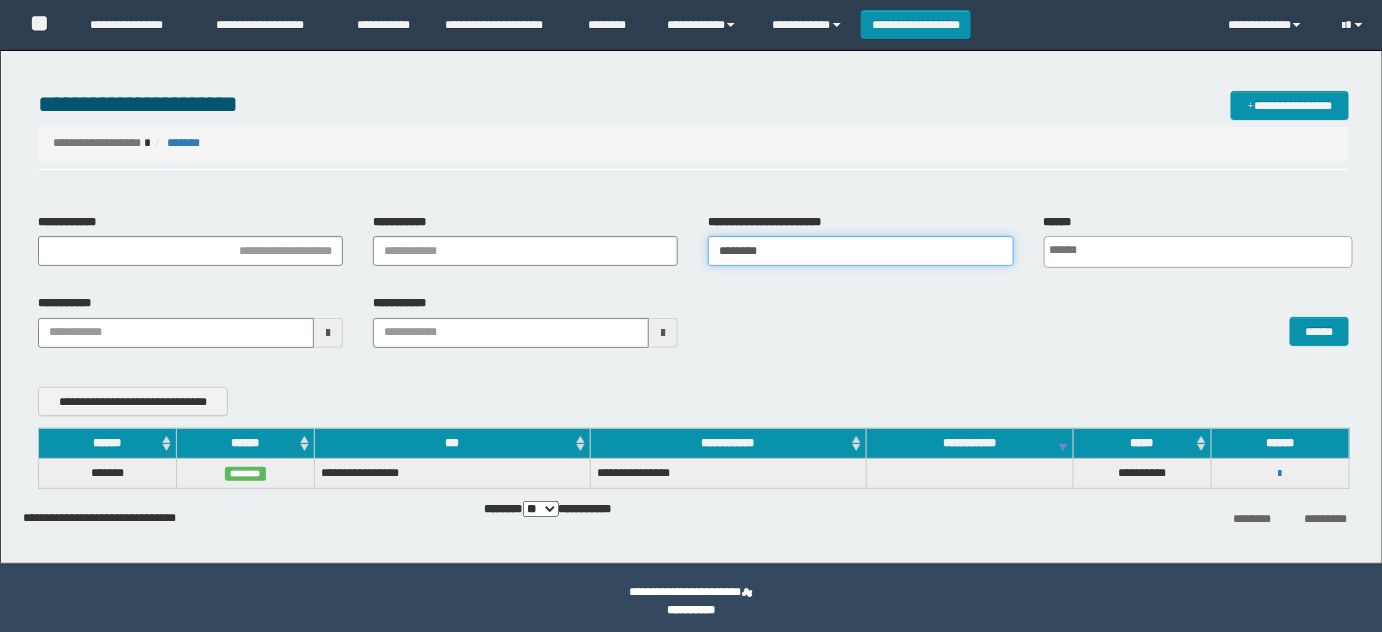 drag, startPoint x: 821, startPoint y: 244, endPoint x: 528, endPoint y: 244, distance: 293 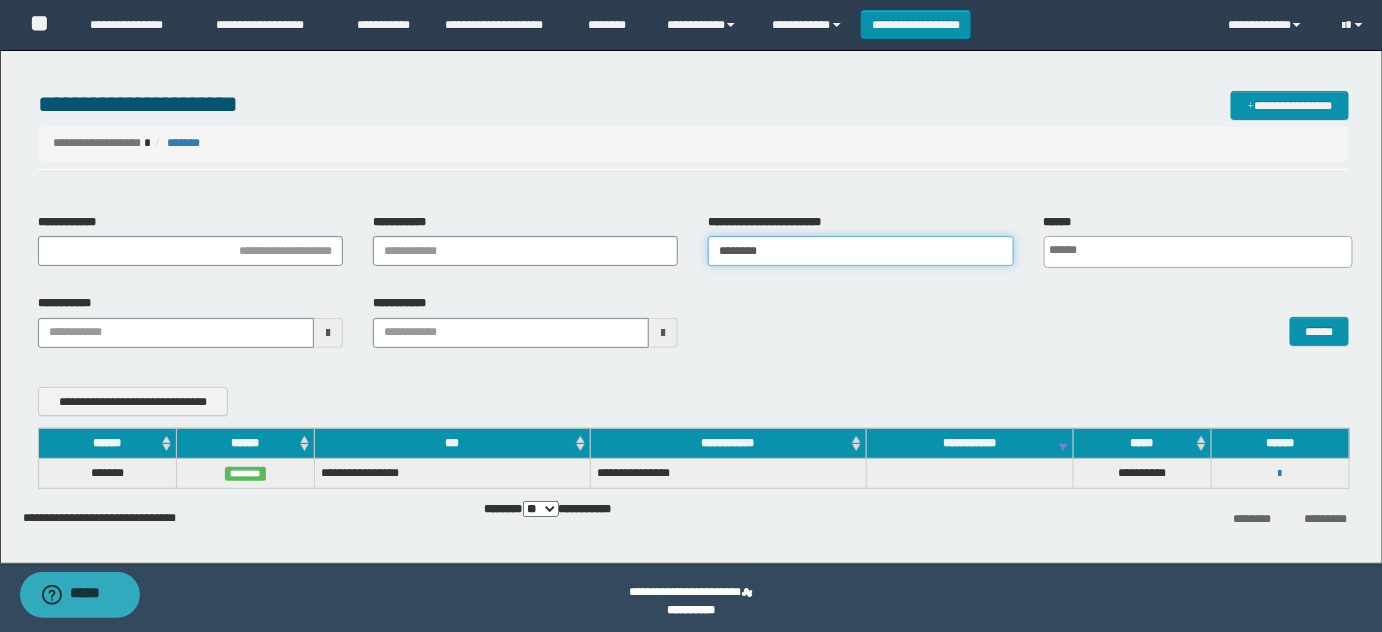 paste on "**" 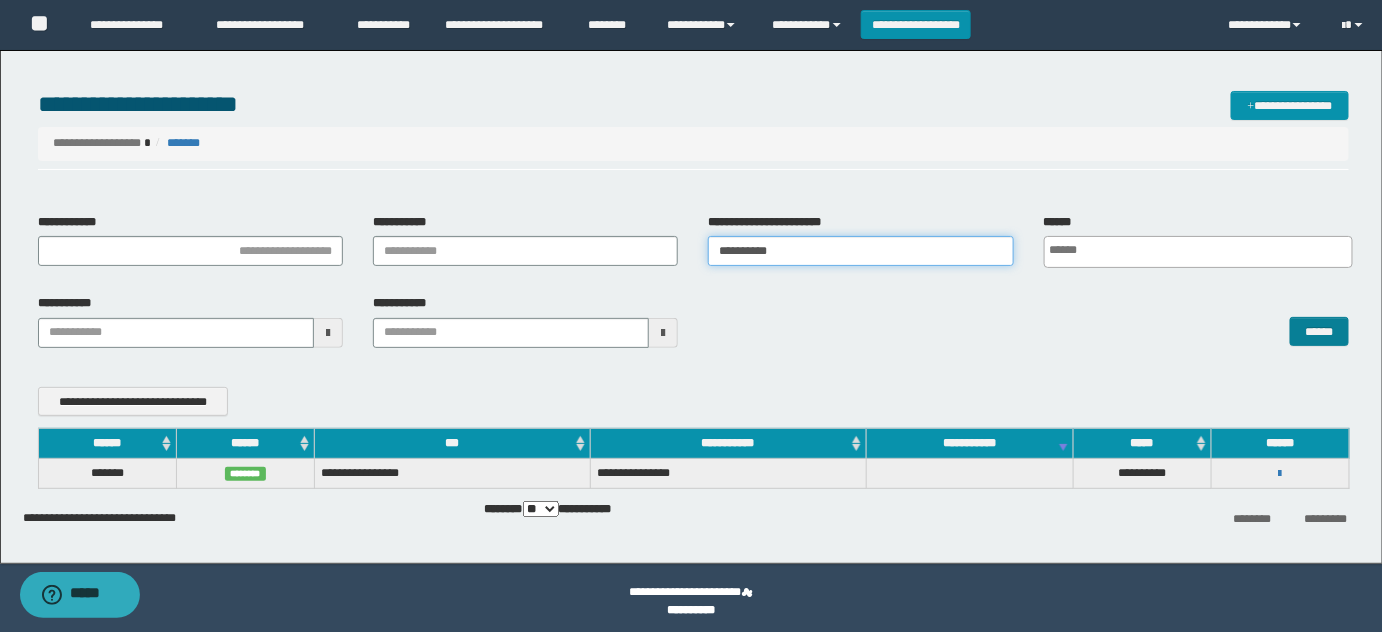 type on "**********" 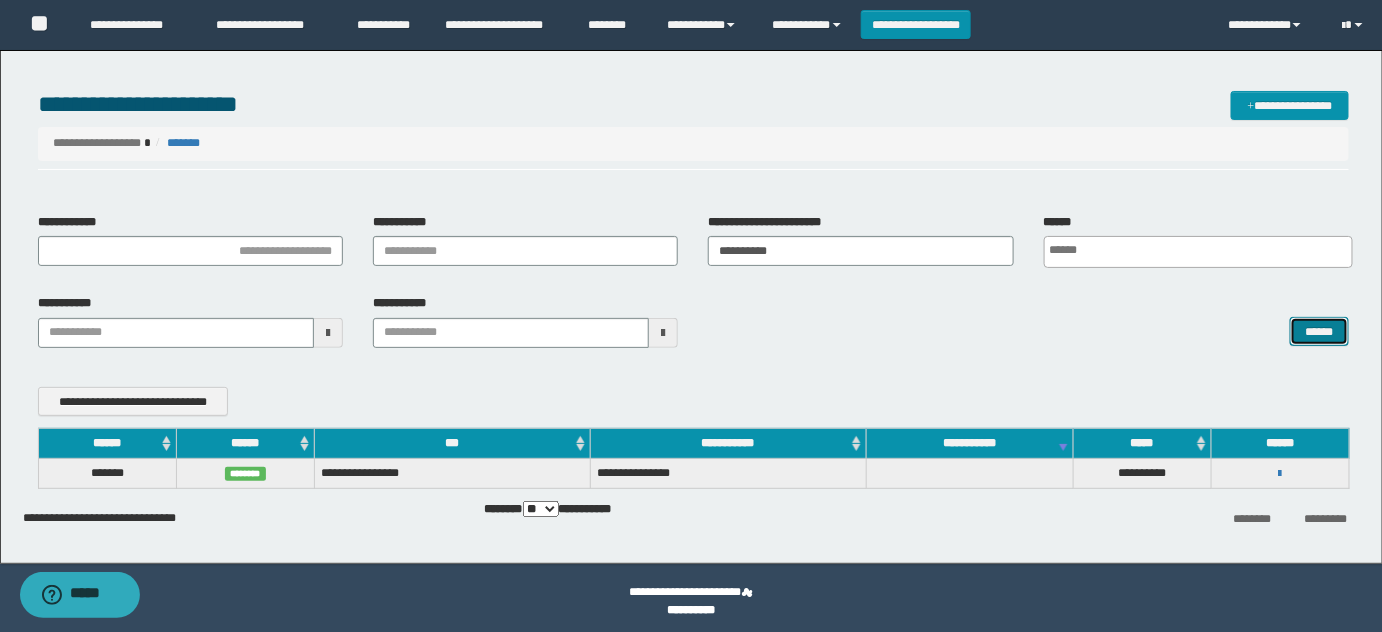 click on "******" at bounding box center (1319, 331) 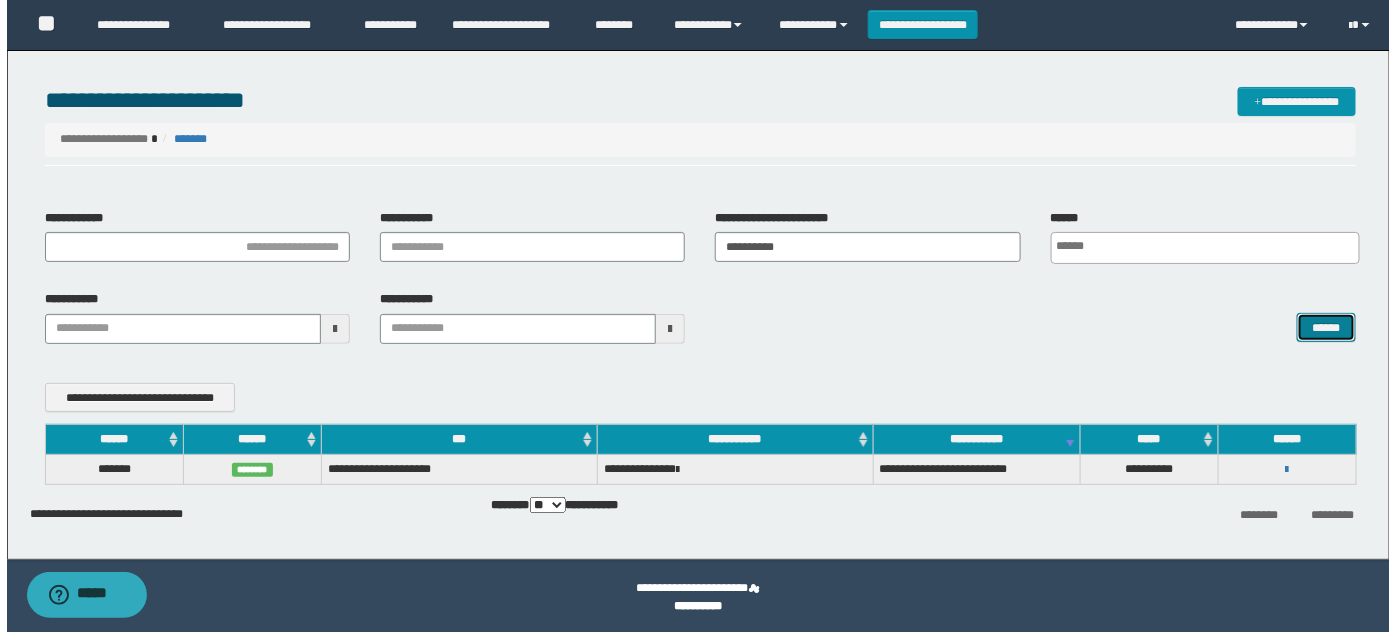 scroll, scrollTop: 6, scrollLeft: 0, axis: vertical 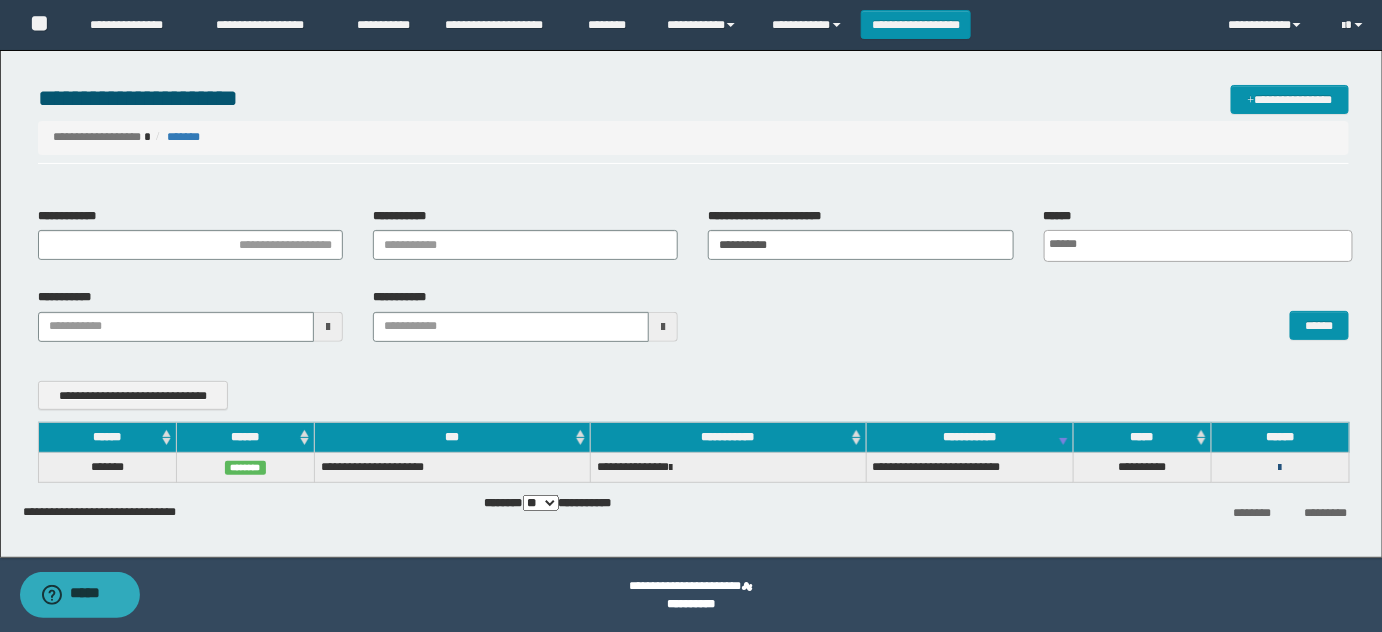 click at bounding box center (1280, 468) 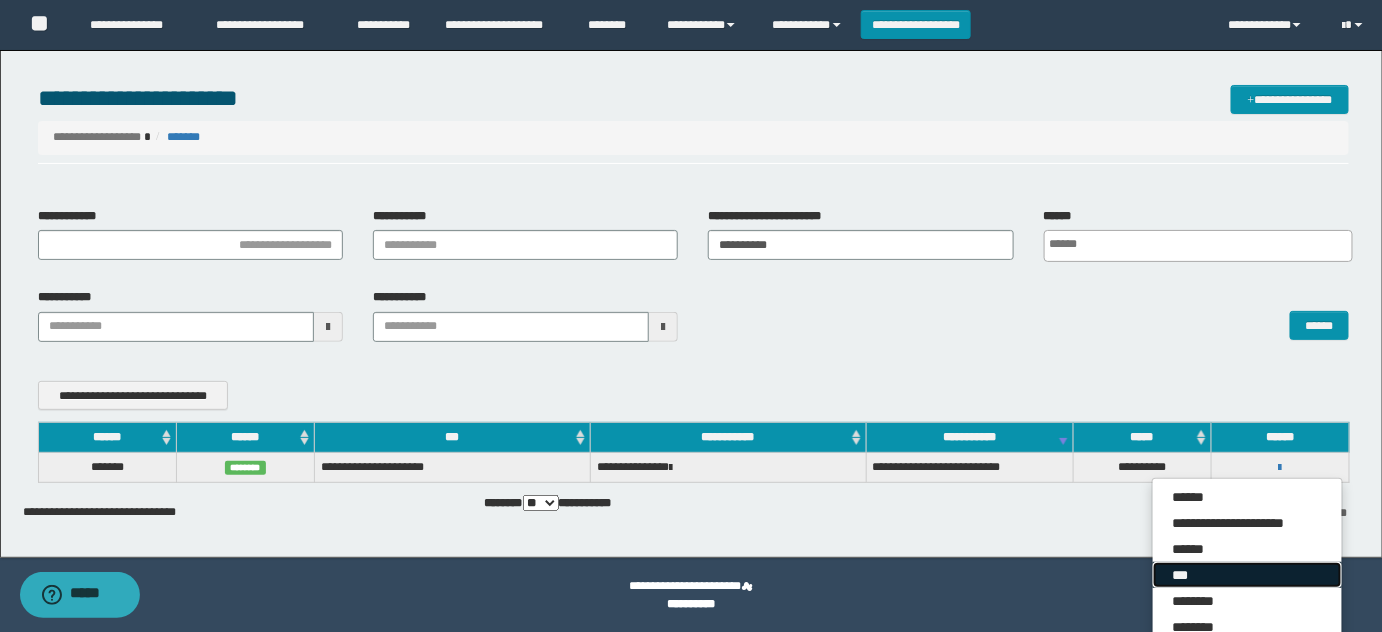 click on "***" at bounding box center [1247, 575] 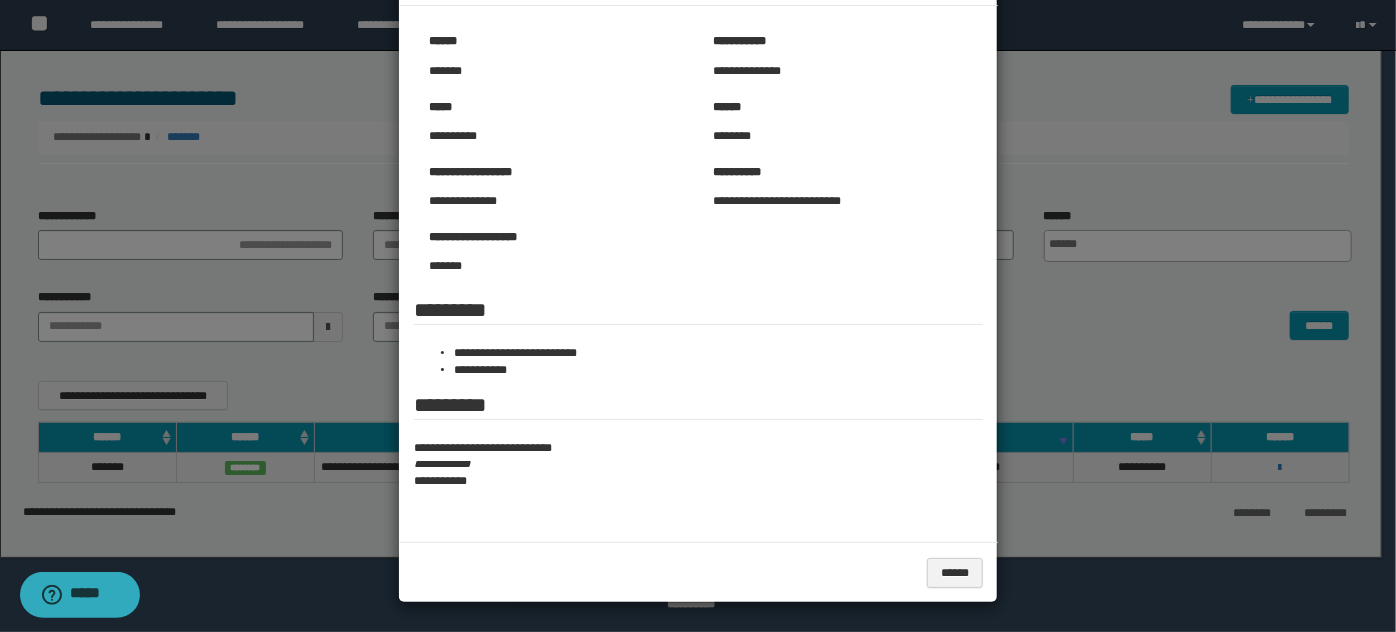 scroll, scrollTop: 82, scrollLeft: 0, axis: vertical 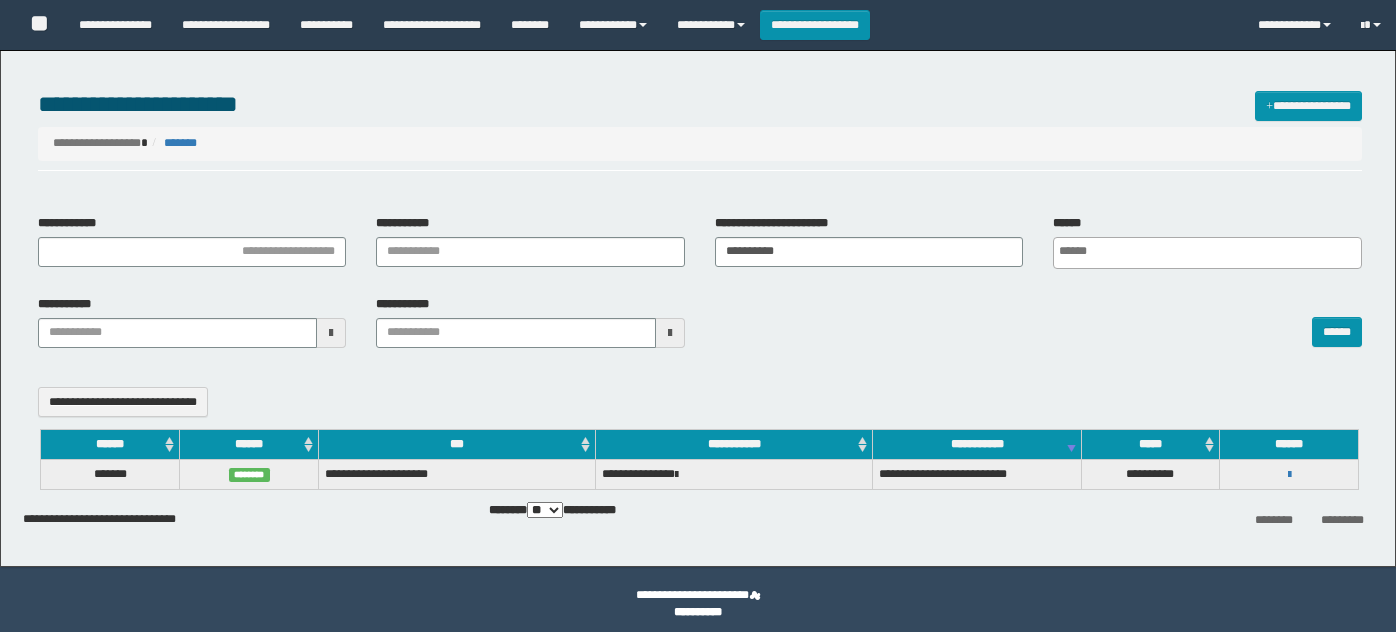 select 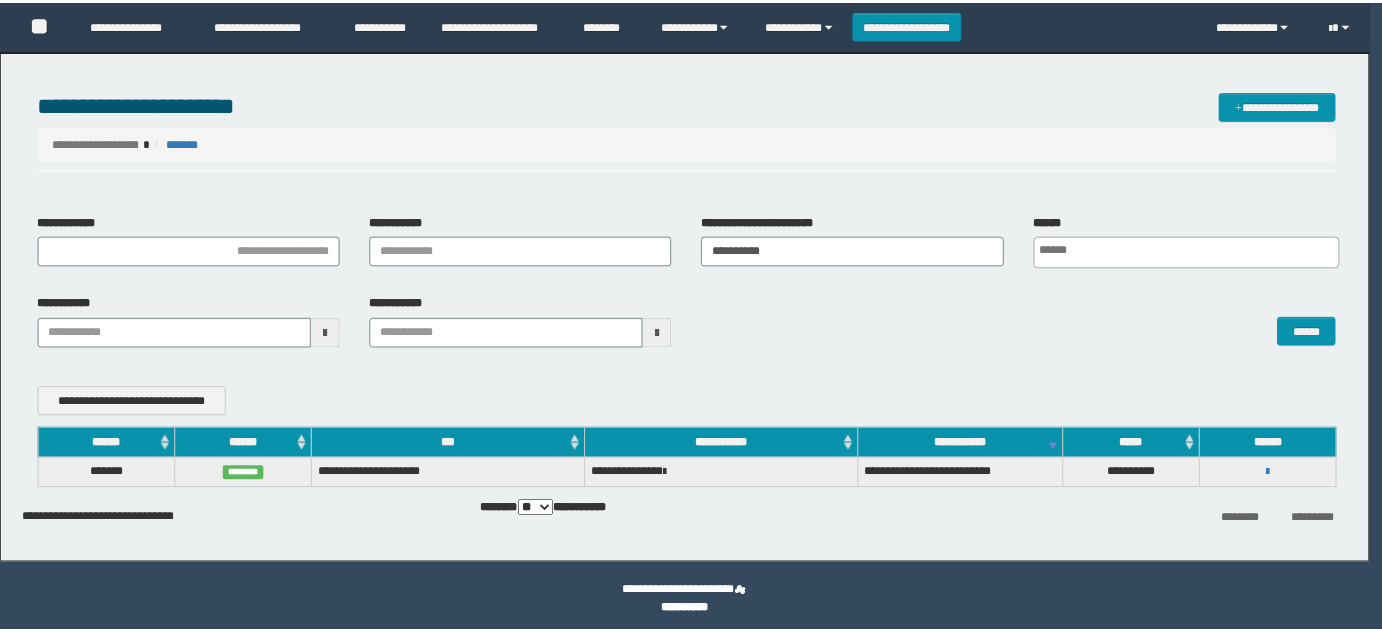 scroll, scrollTop: 0, scrollLeft: 0, axis: both 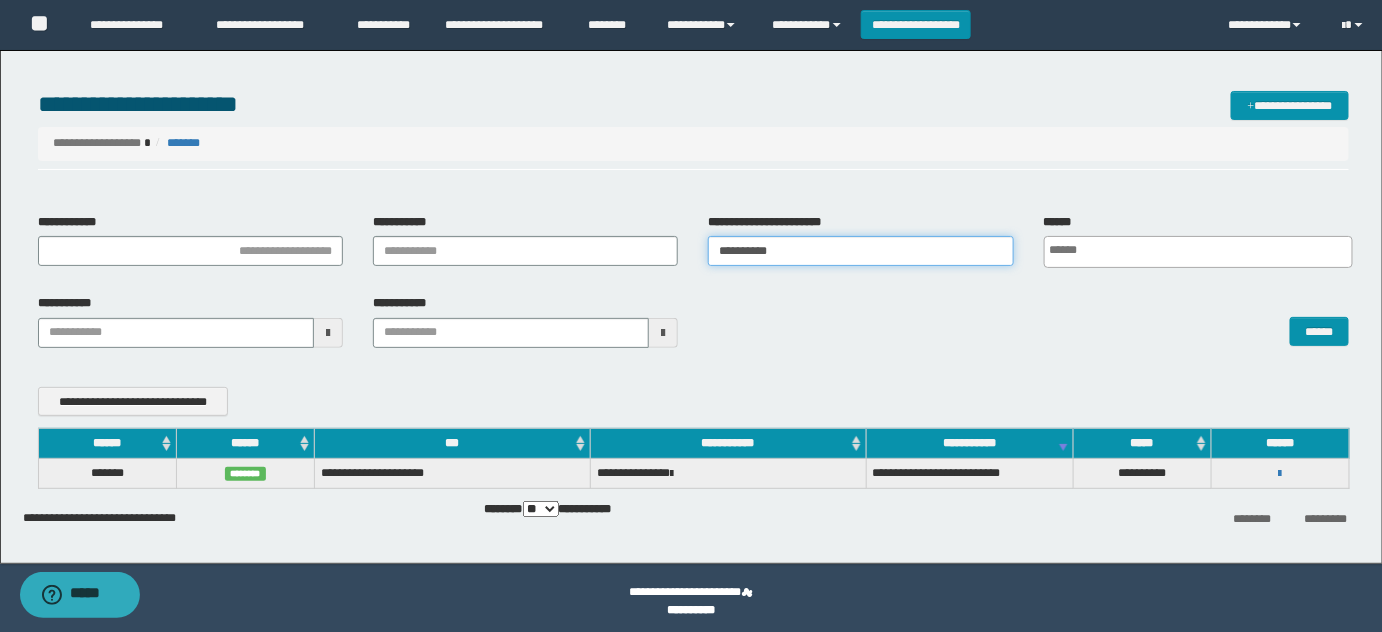 drag, startPoint x: 847, startPoint y: 249, endPoint x: 541, endPoint y: 240, distance: 306.13232 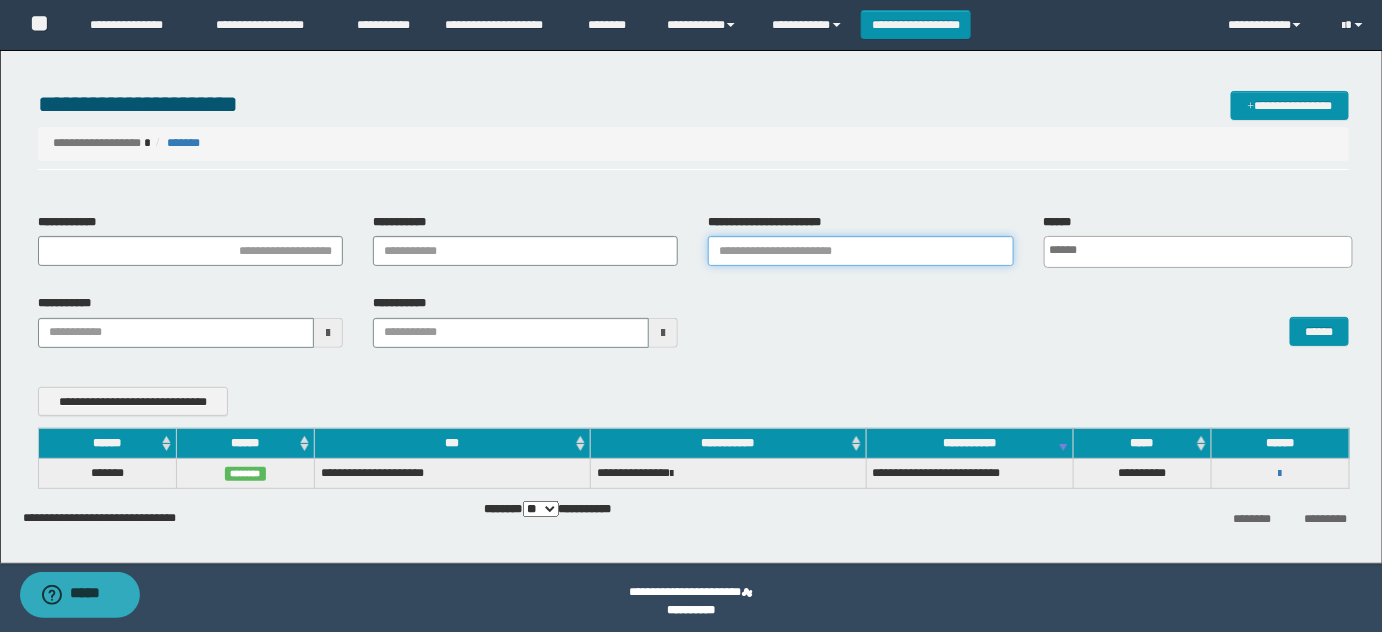 type 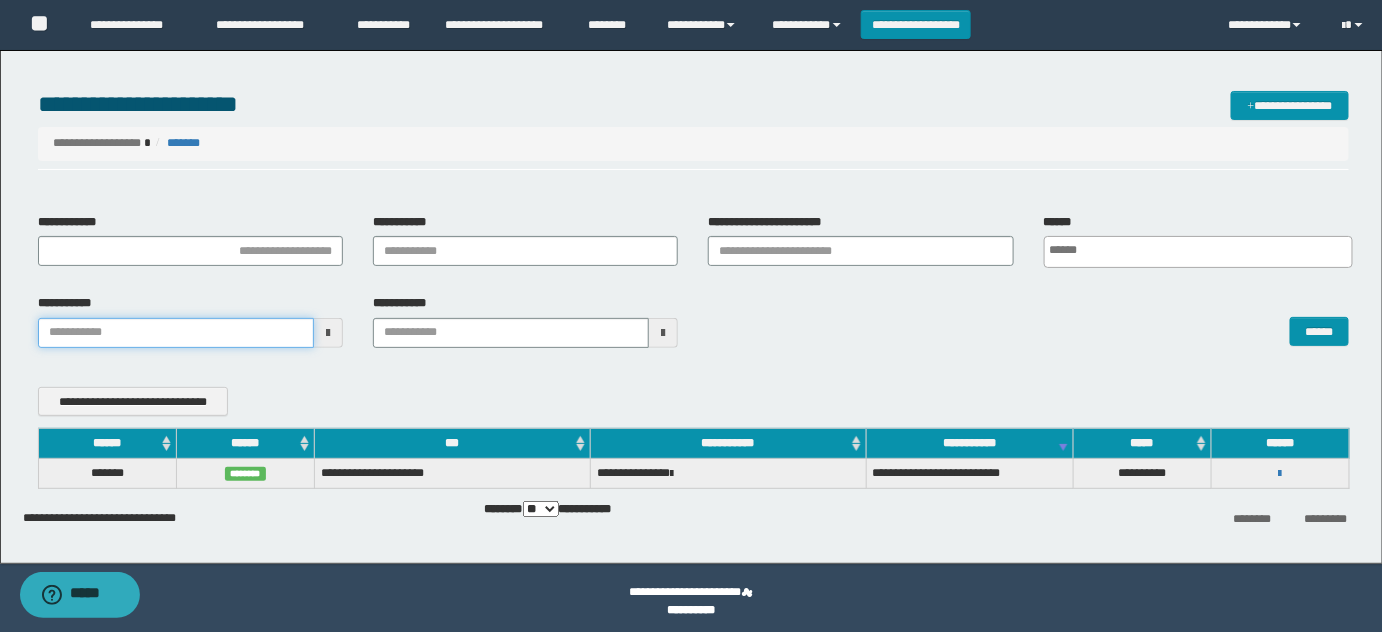 click on "**********" at bounding box center (691, 316) 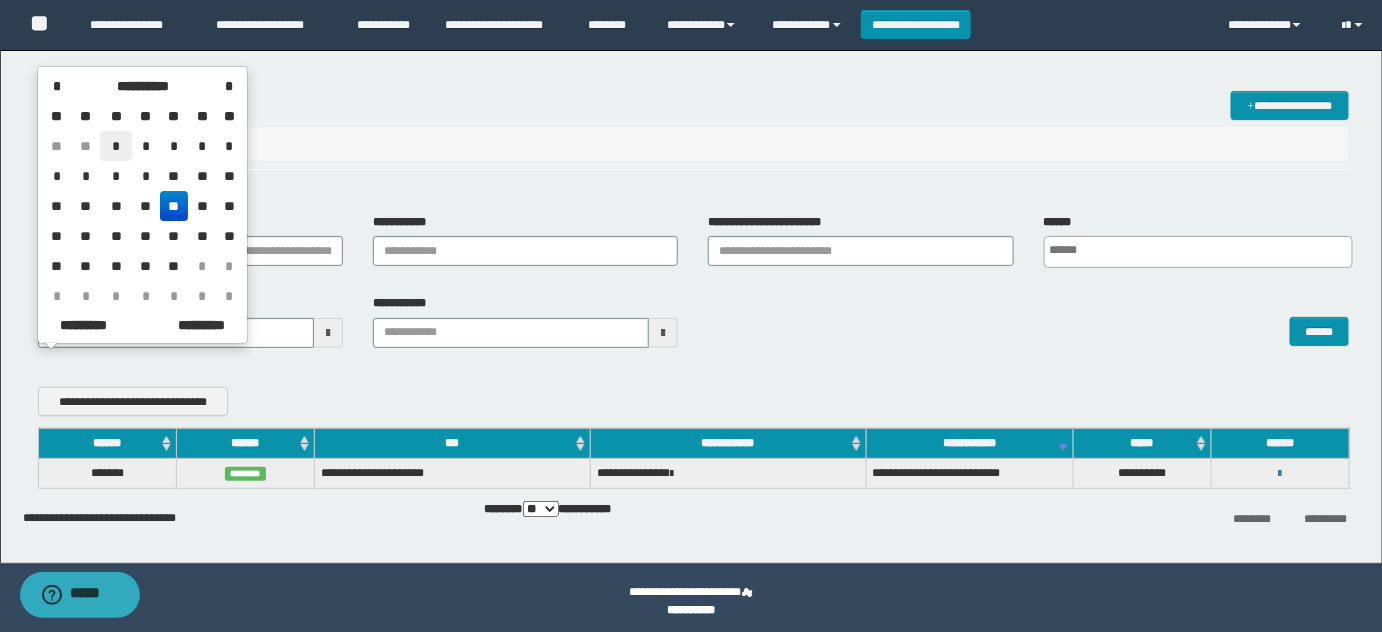 click on "*" at bounding box center (116, 146) 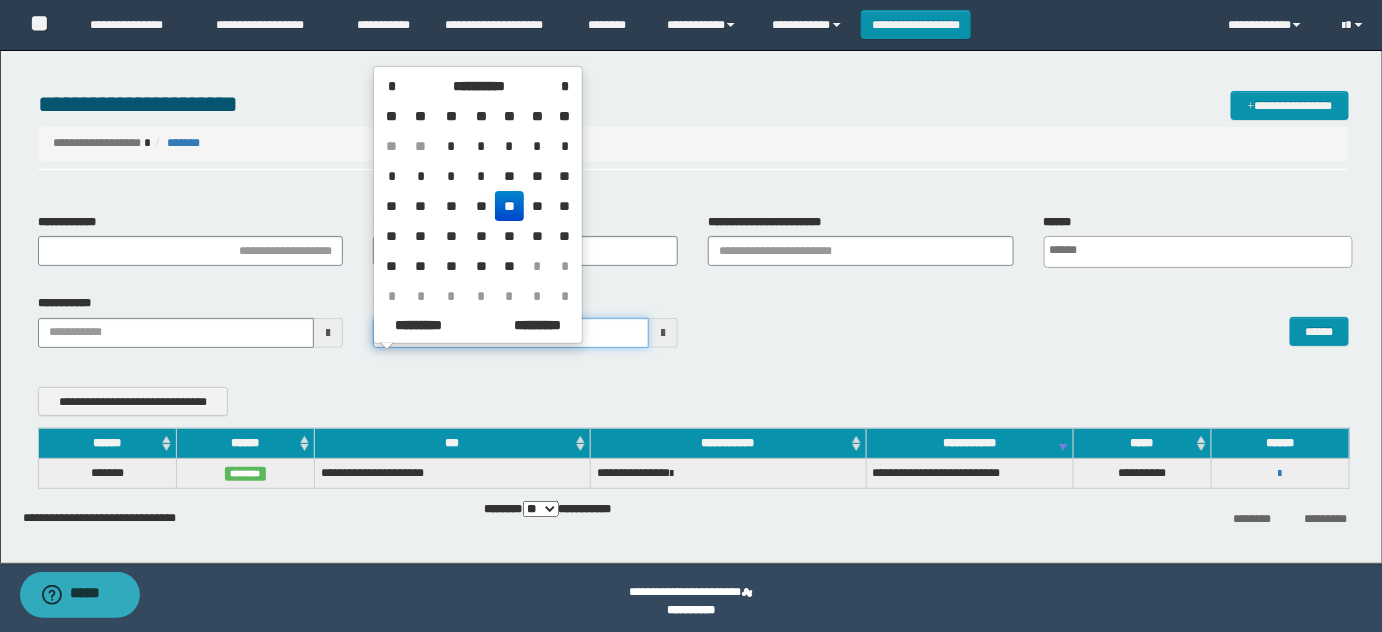 click on "**********" at bounding box center (691, 316) 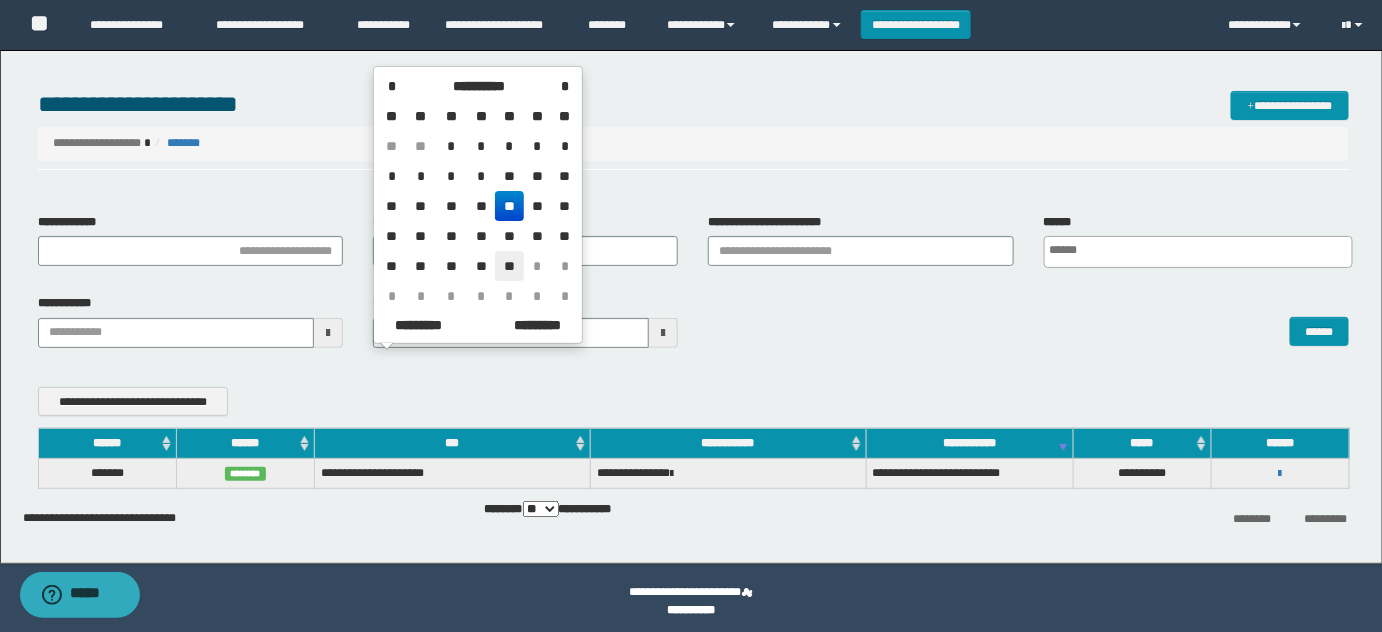 click on "**" at bounding box center [509, 266] 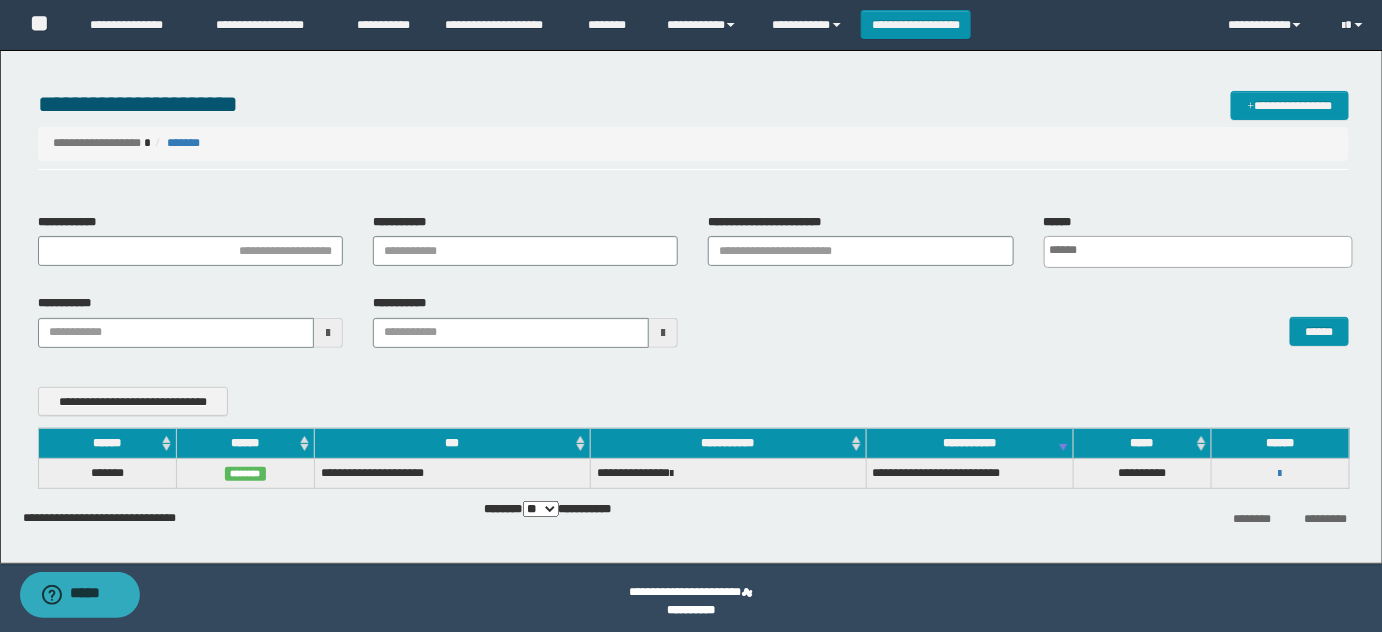 click on "** *** ***" at bounding box center [541, 509] 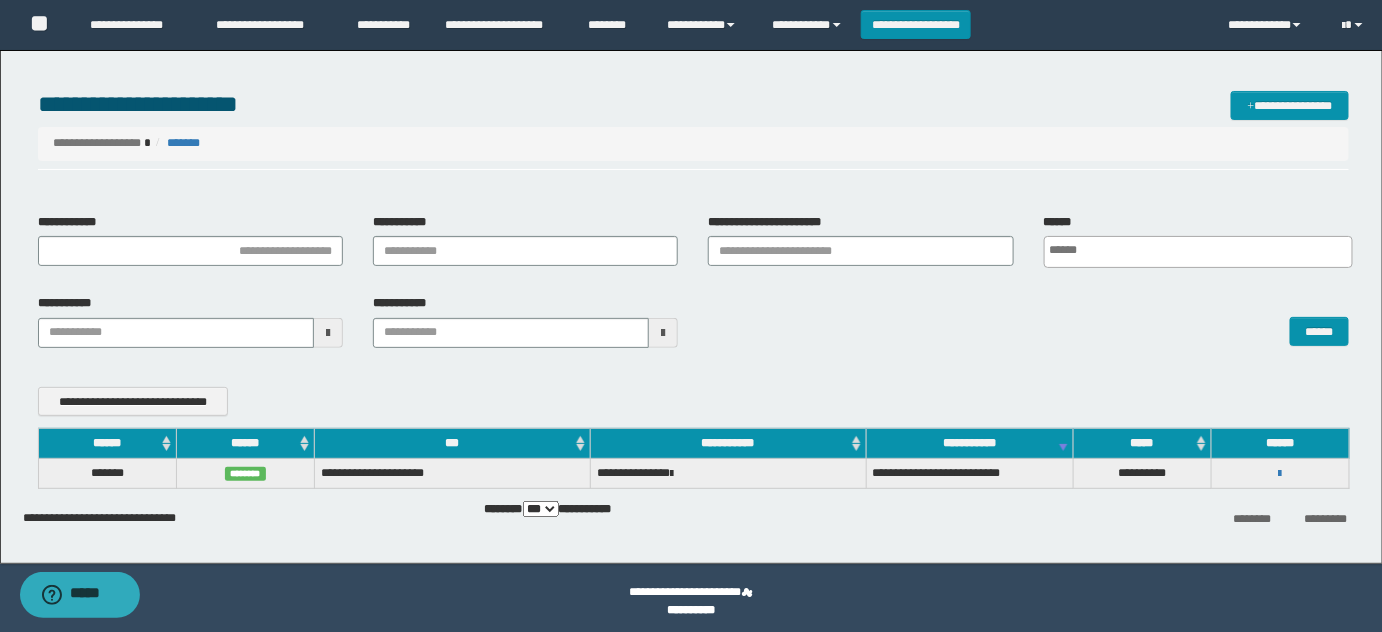 click on "** *** ***" at bounding box center [541, 509] 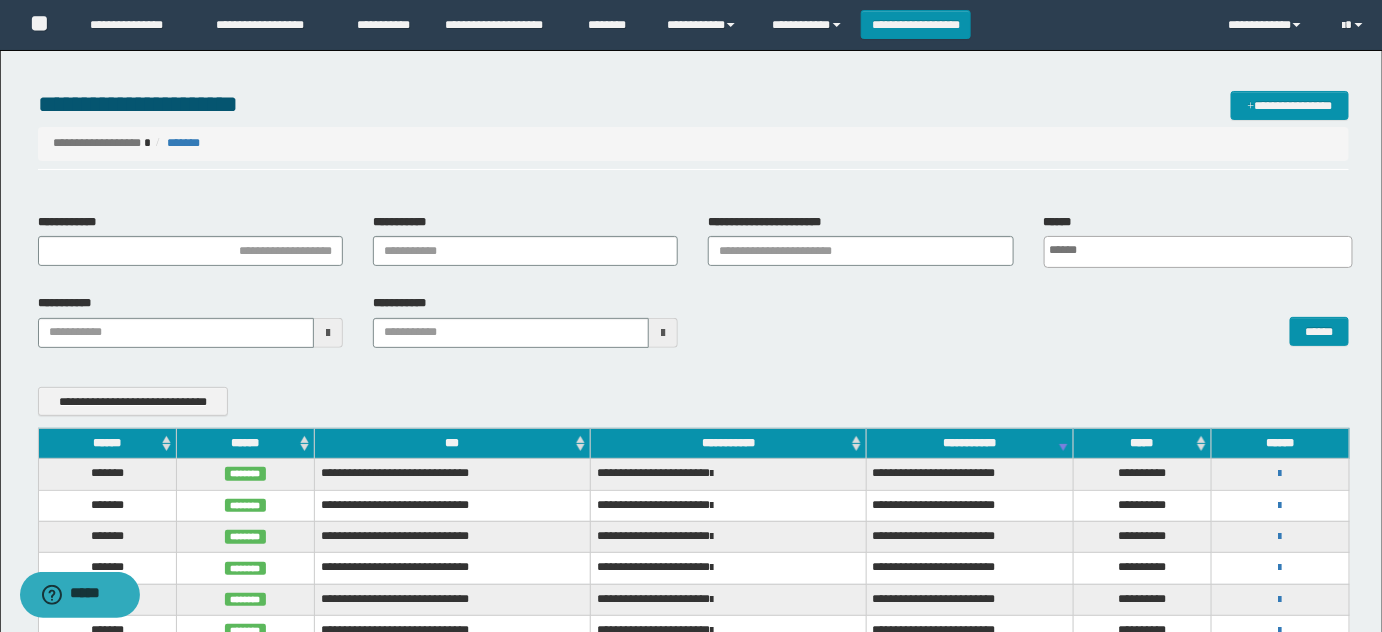 click on "******" at bounding box center (245, 443) 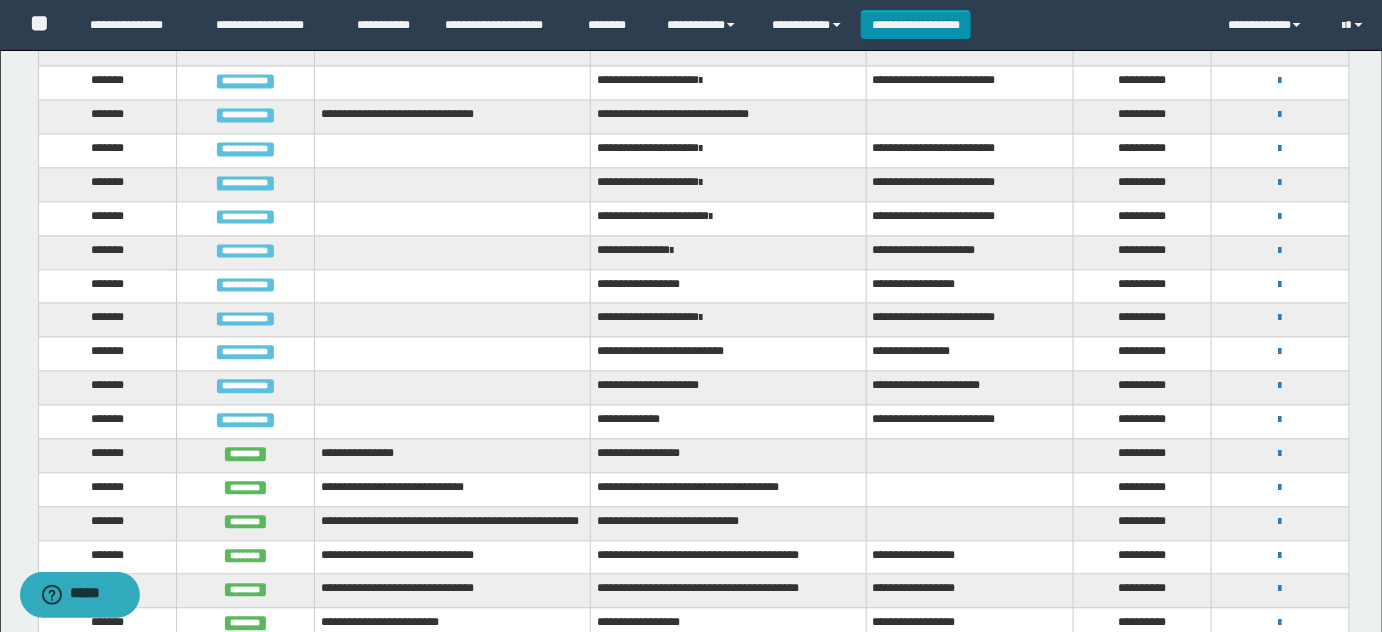 scroll, scrollTop: 1181, scrollLeft: 0, axis: vertical 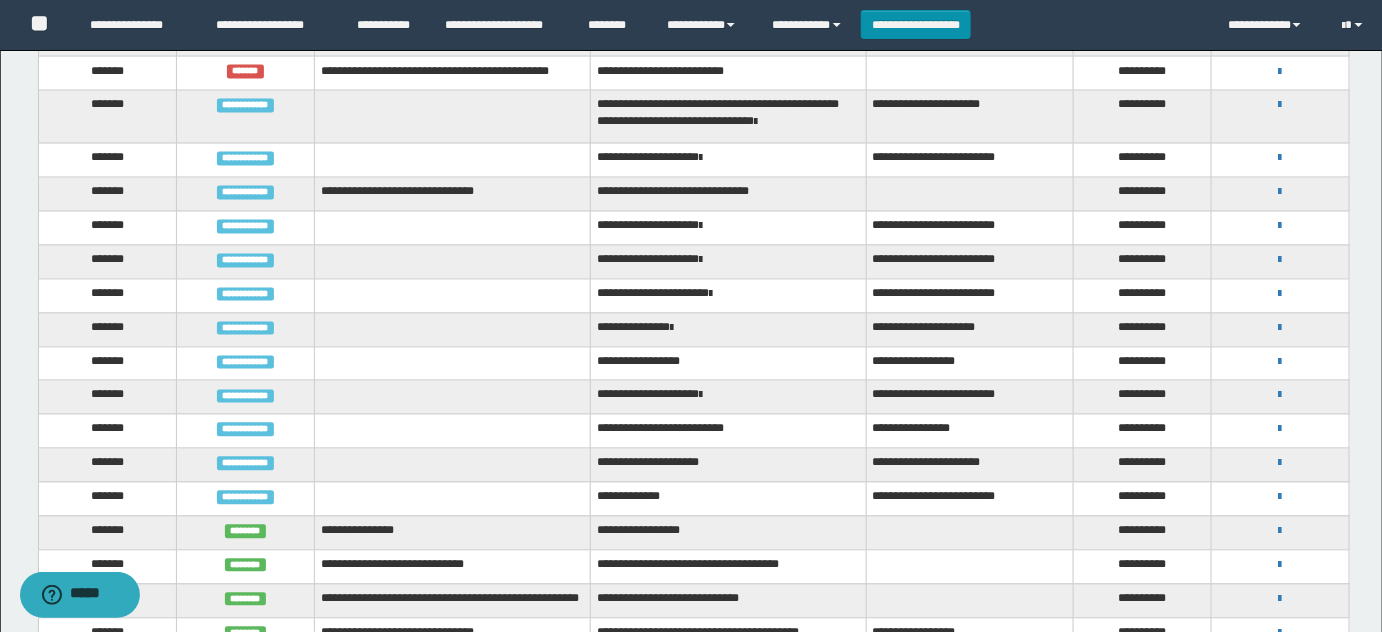 click on "**********" at bounding box center [1280, 105] 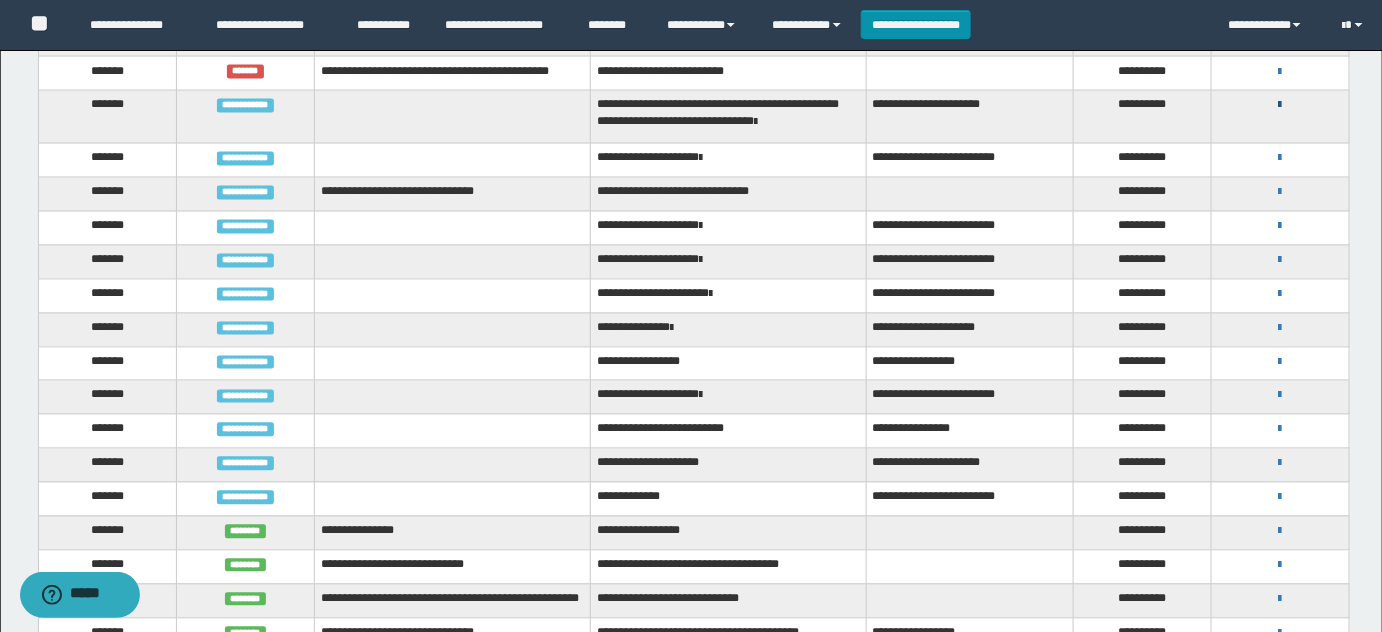 click at bounding box center [1280, 106] 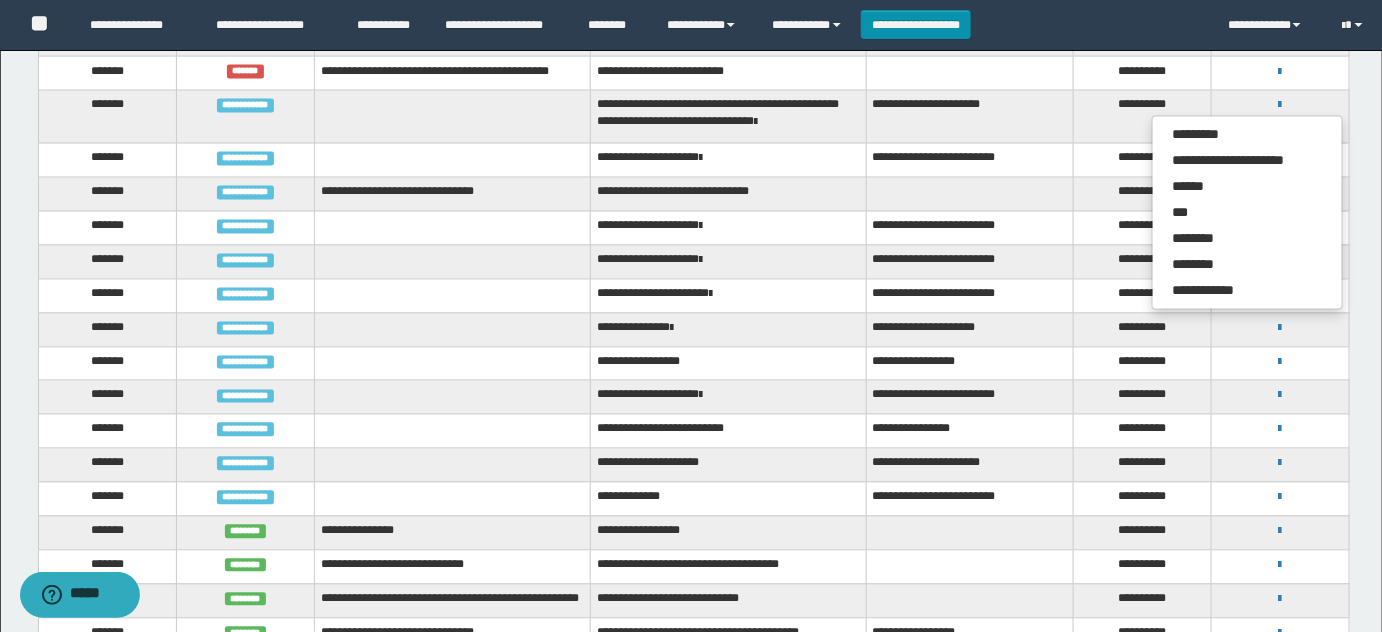 click on "**********" at bounding box center [728, 161] 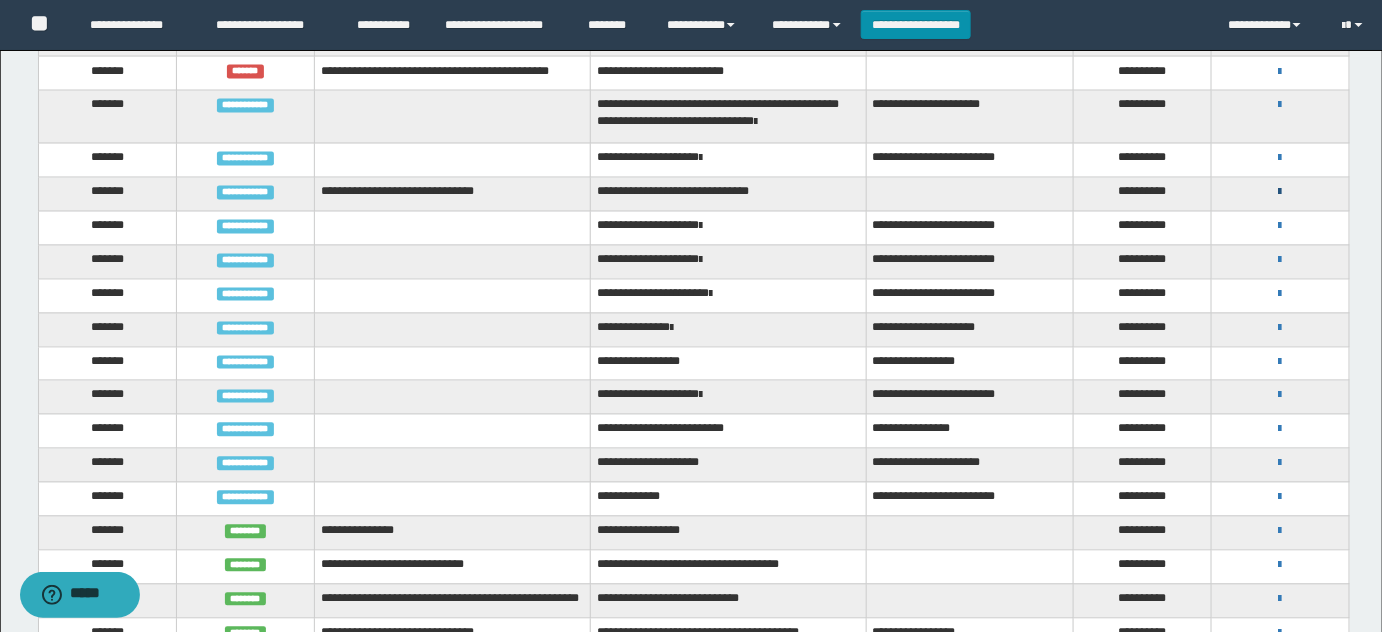 click at bounding box center [1280, 193] 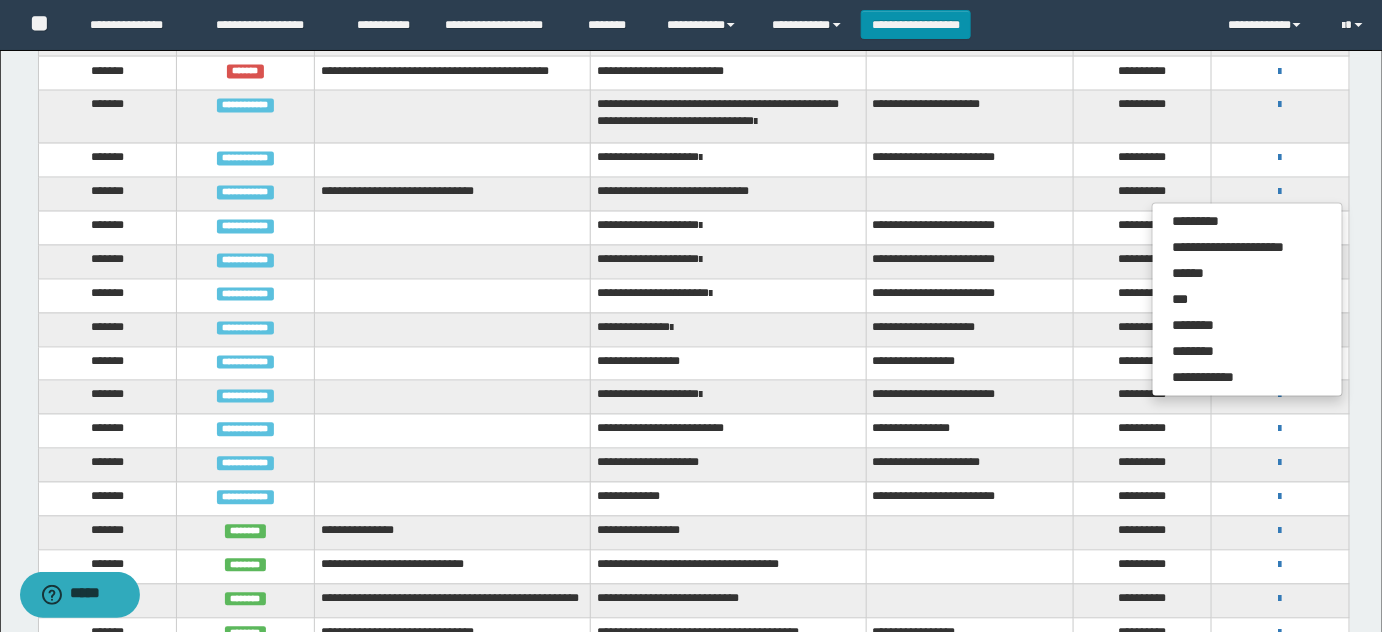 click on "**********" at bounding box center (728, 296) 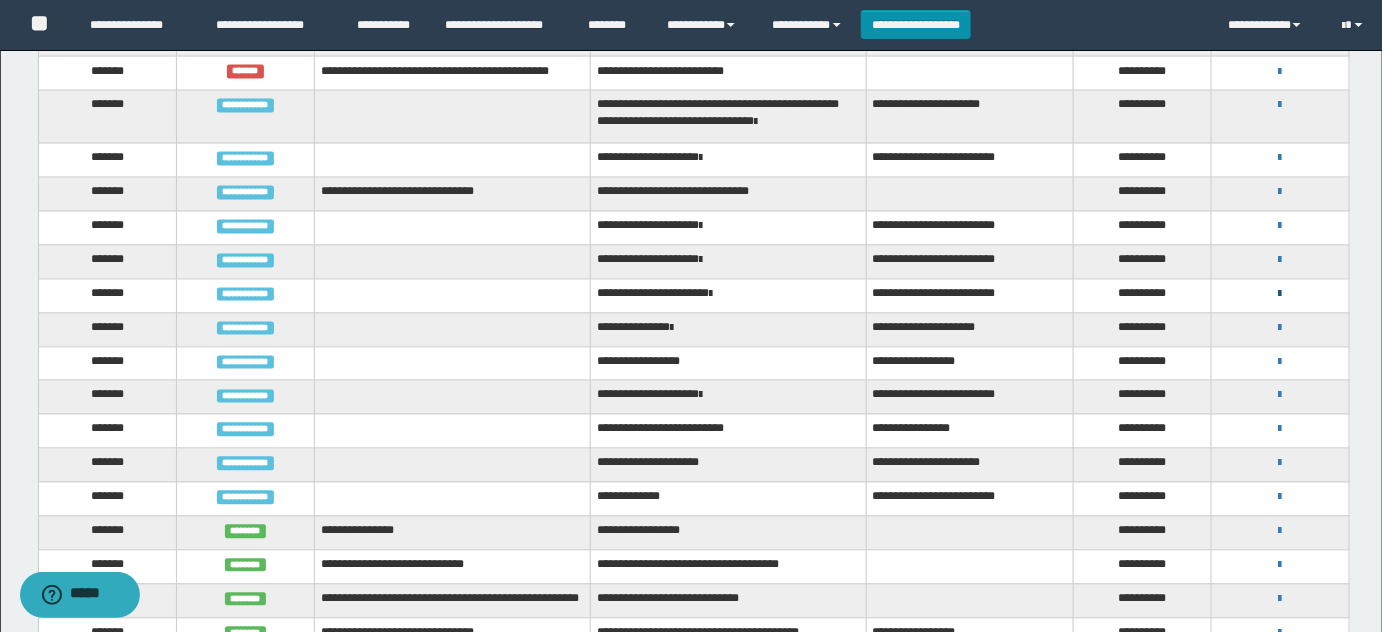 click at bounding box center (1280, 295) 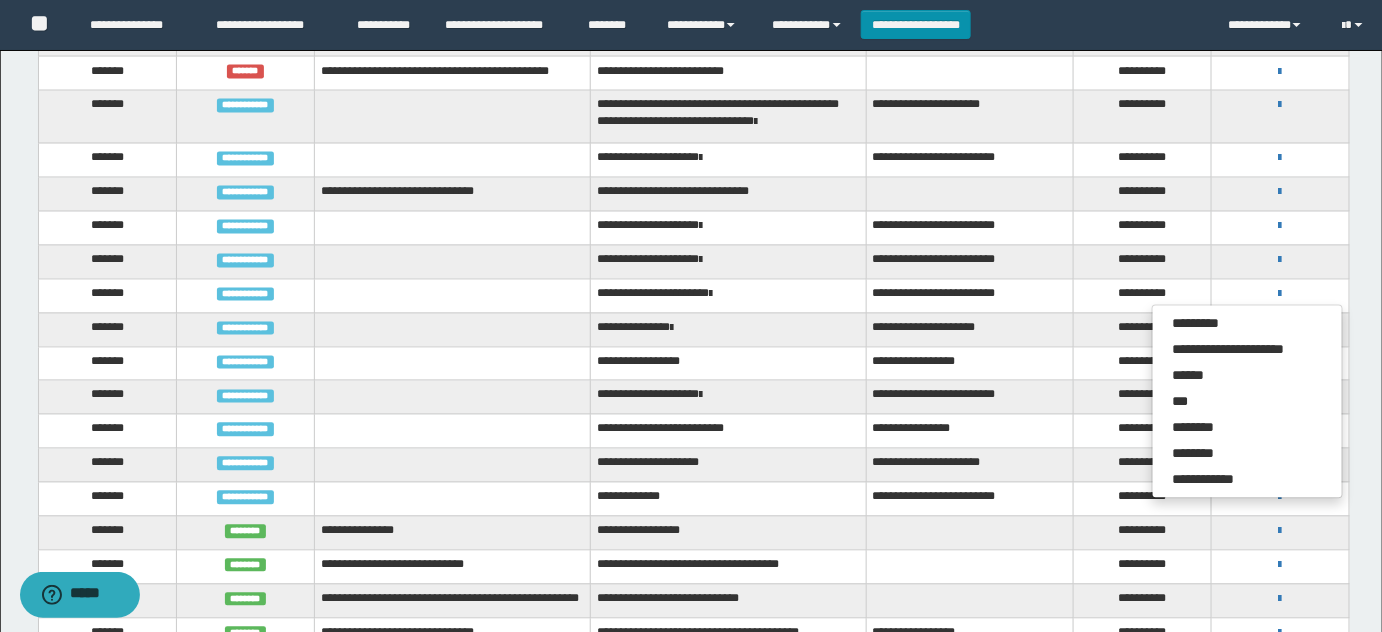 click on "**********" at bounding box center (969, 364) 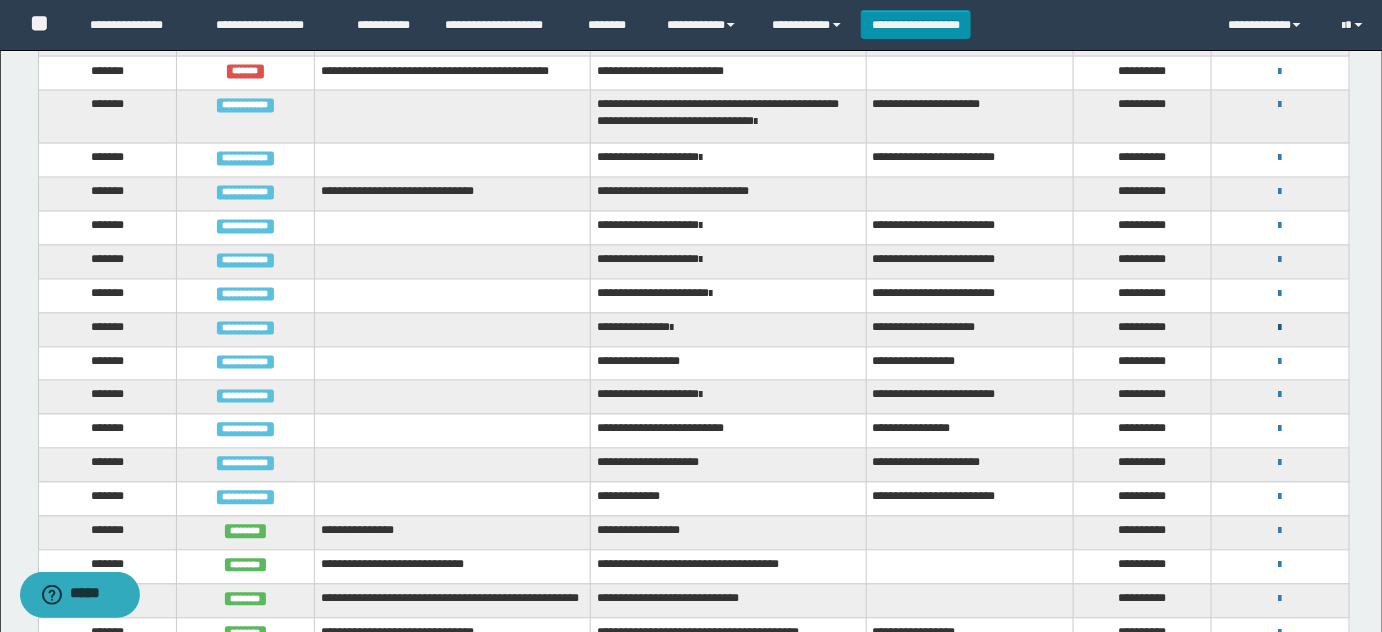 click at bounding box center (1280, 329) 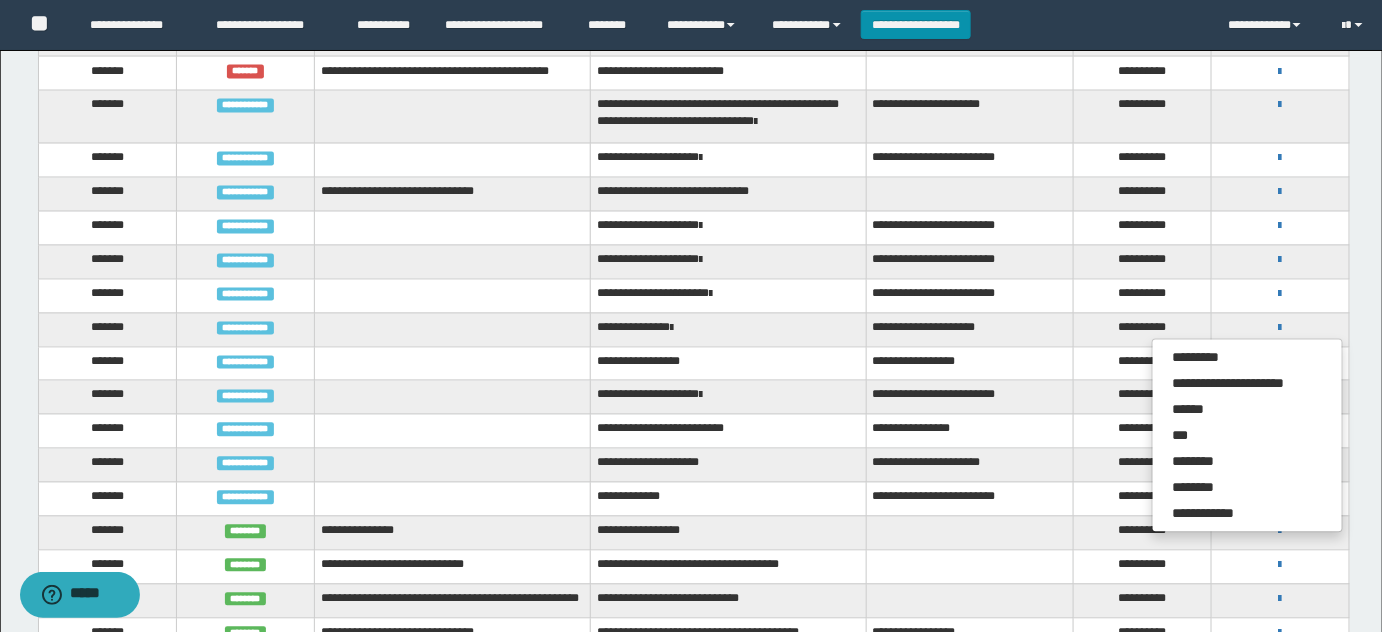 click on "**********" at bounding box center [969, 398] 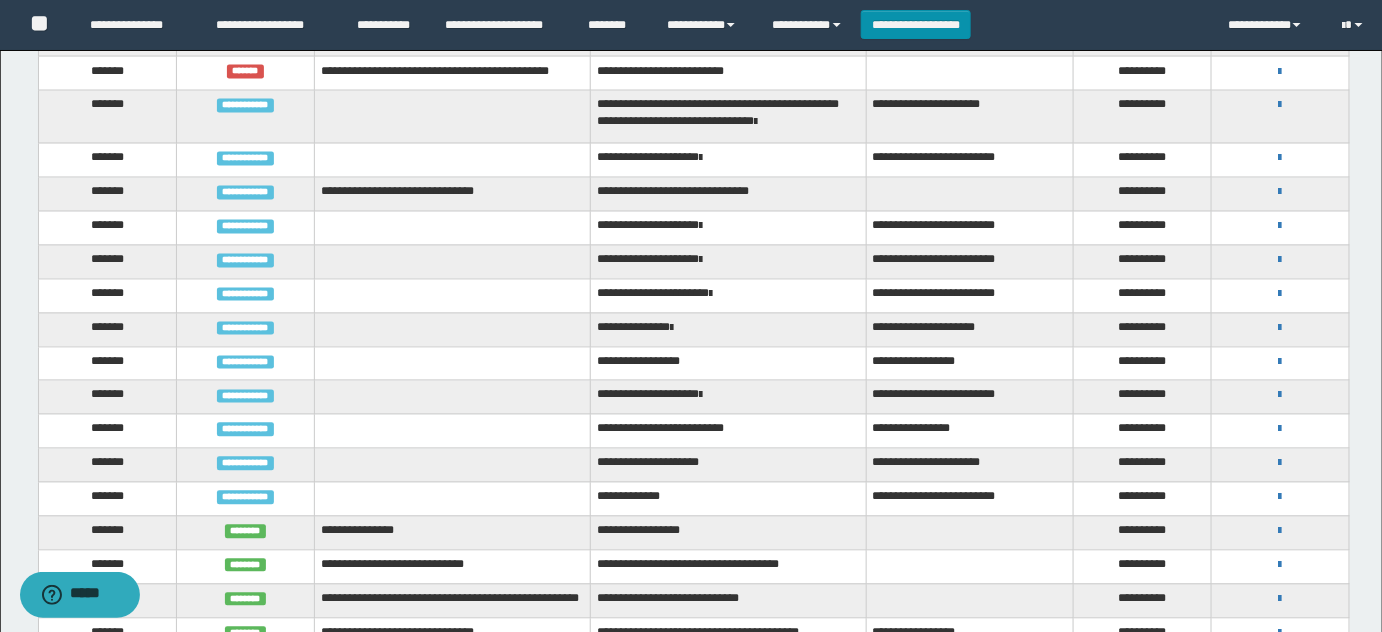 click on "**********" at bounding box center (1280, 362) 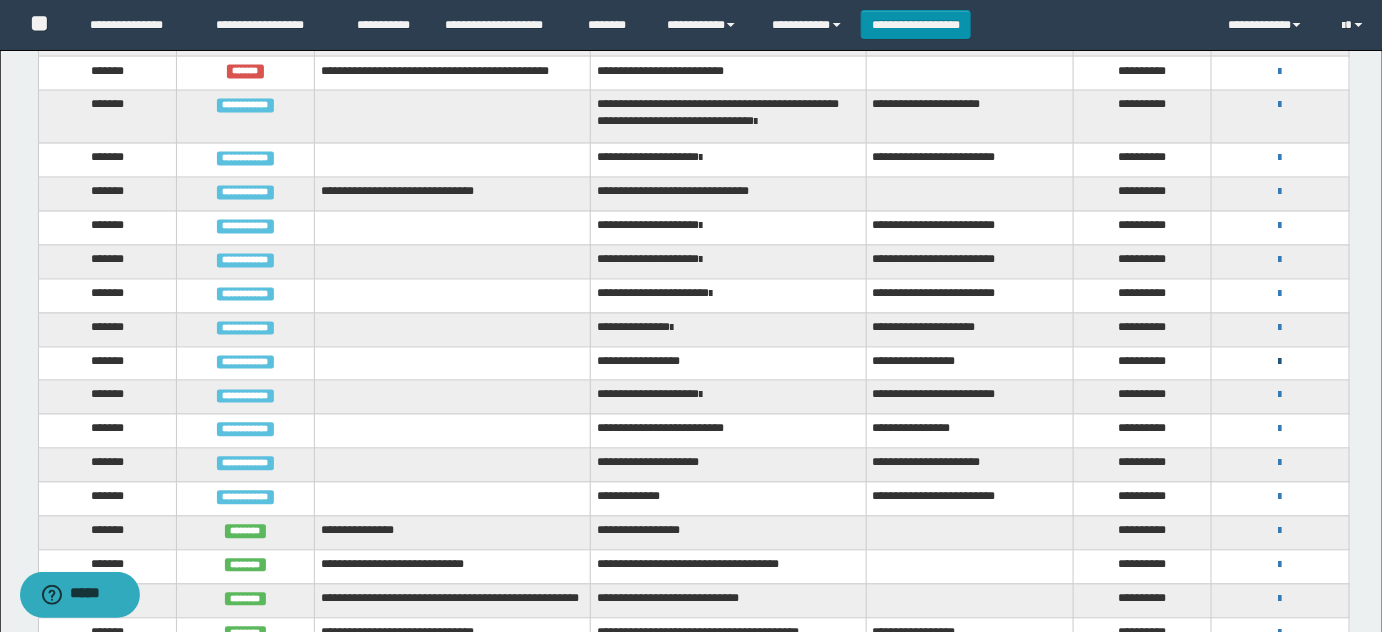 click at bounding box center [1280, 363] 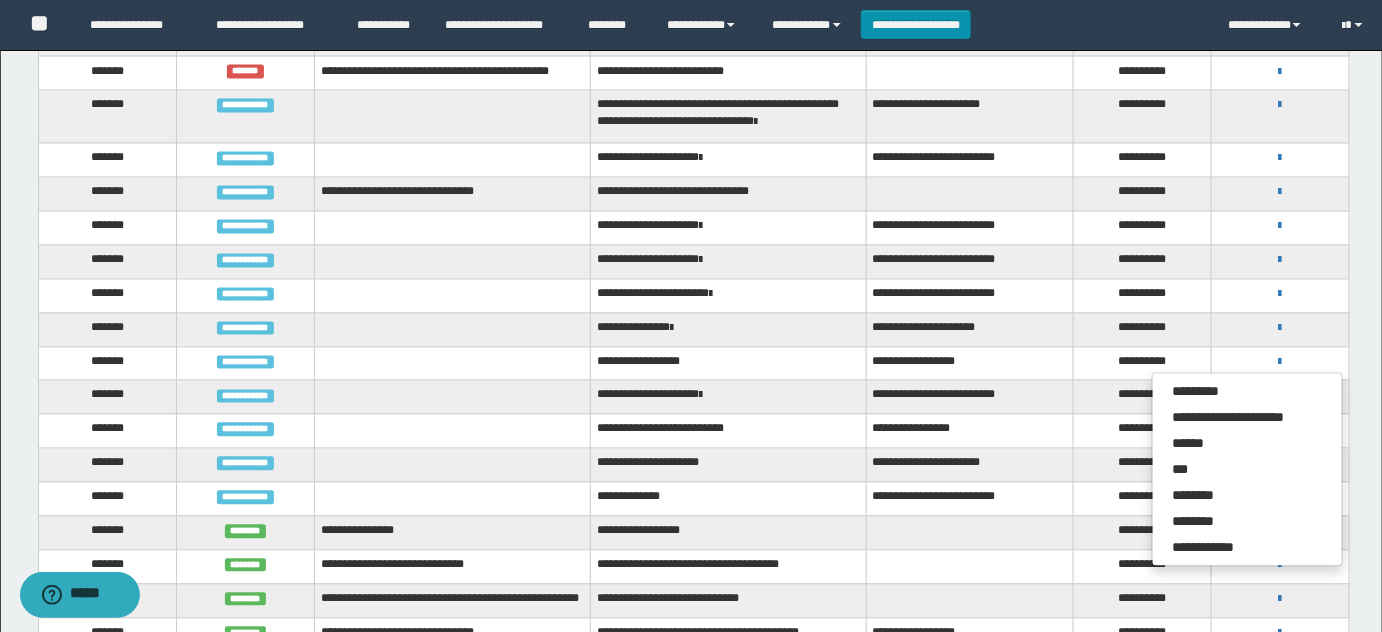 click on "**********" at bounding box center [728, 432] 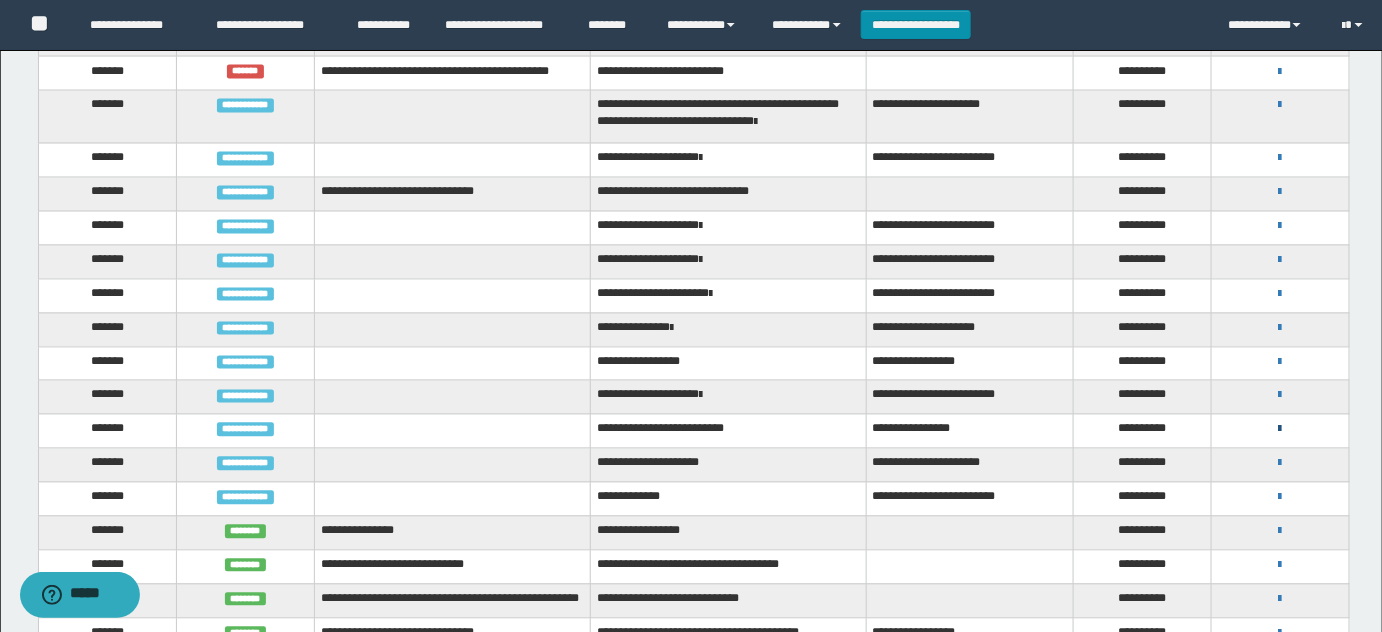 click at bounding box center (1280, 430) 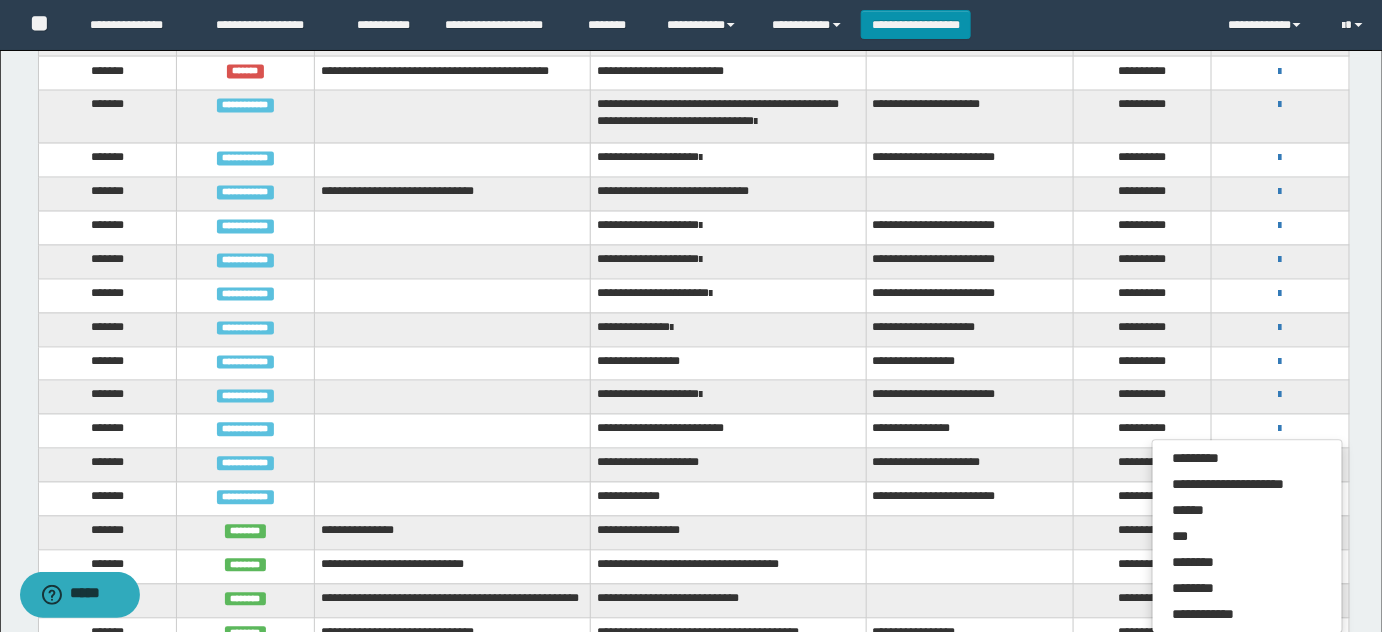 click on "**********" at bounding box center [969, 500] 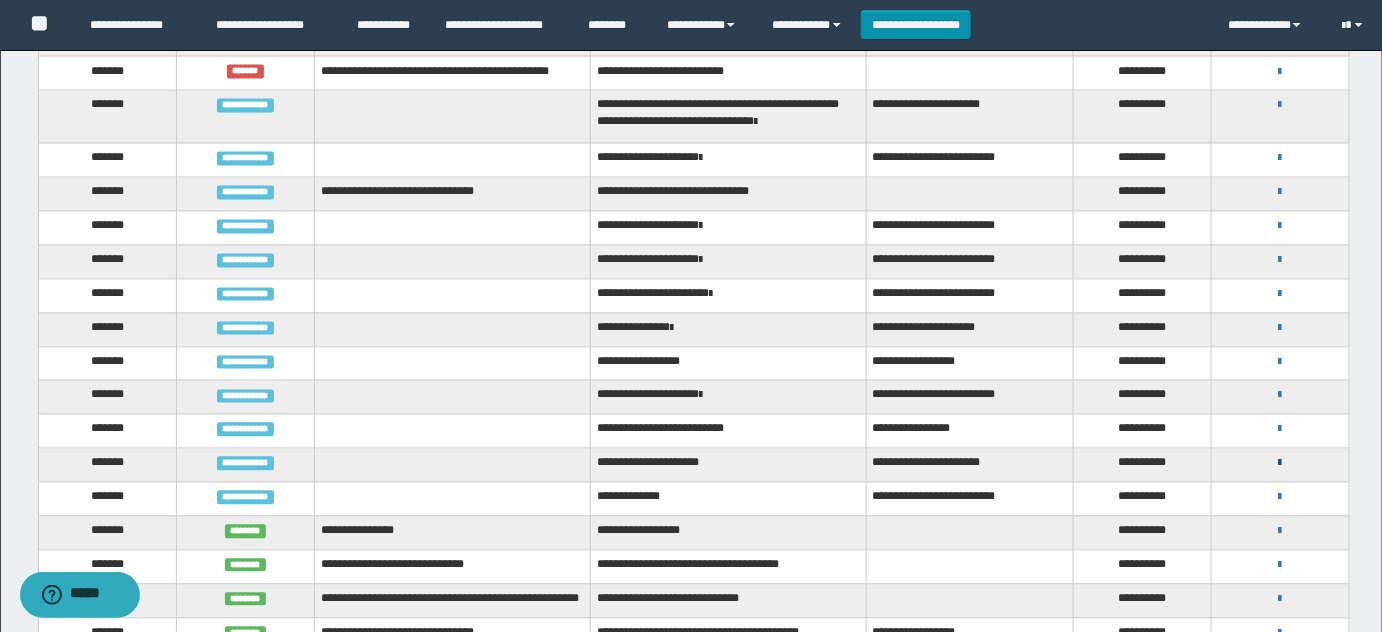click at bounding box center [1280, 464] 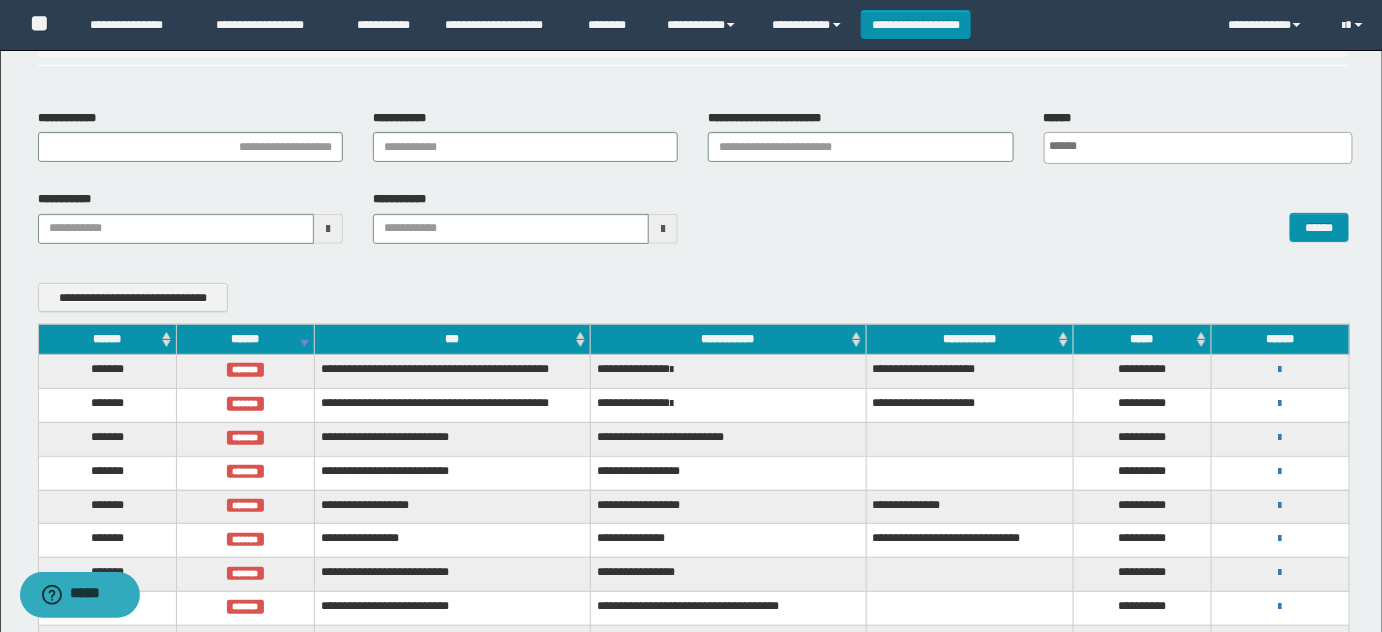 scroll, scrollTop: 0, scrollLeft: 0, axis: both 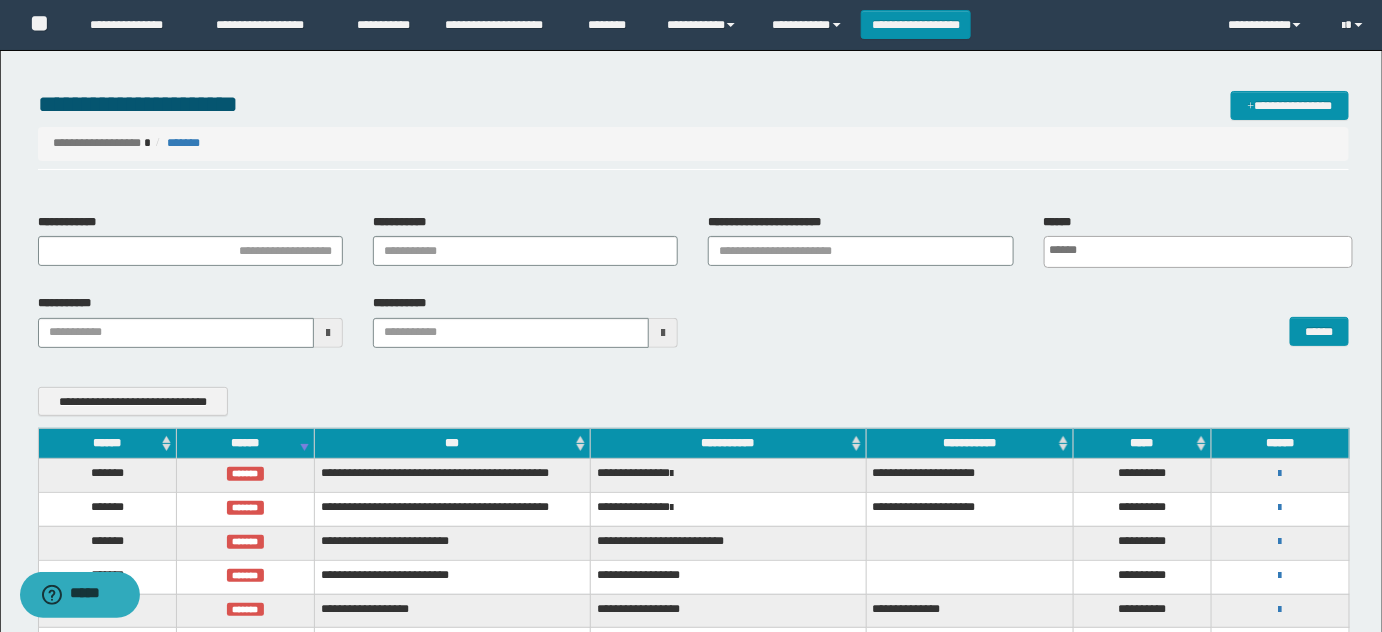 click on "******" at bounding box center [245, 443] 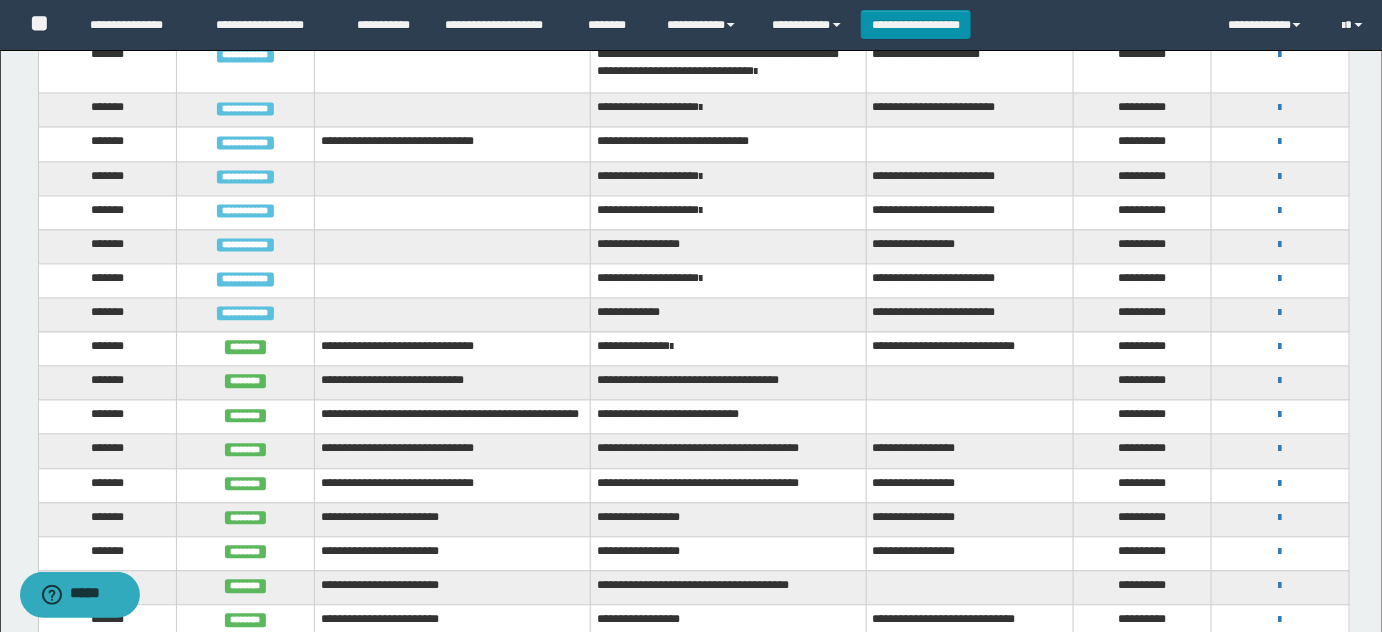 scroll, scrollTop: 1181, scrollLeft: 0, axis: vertical 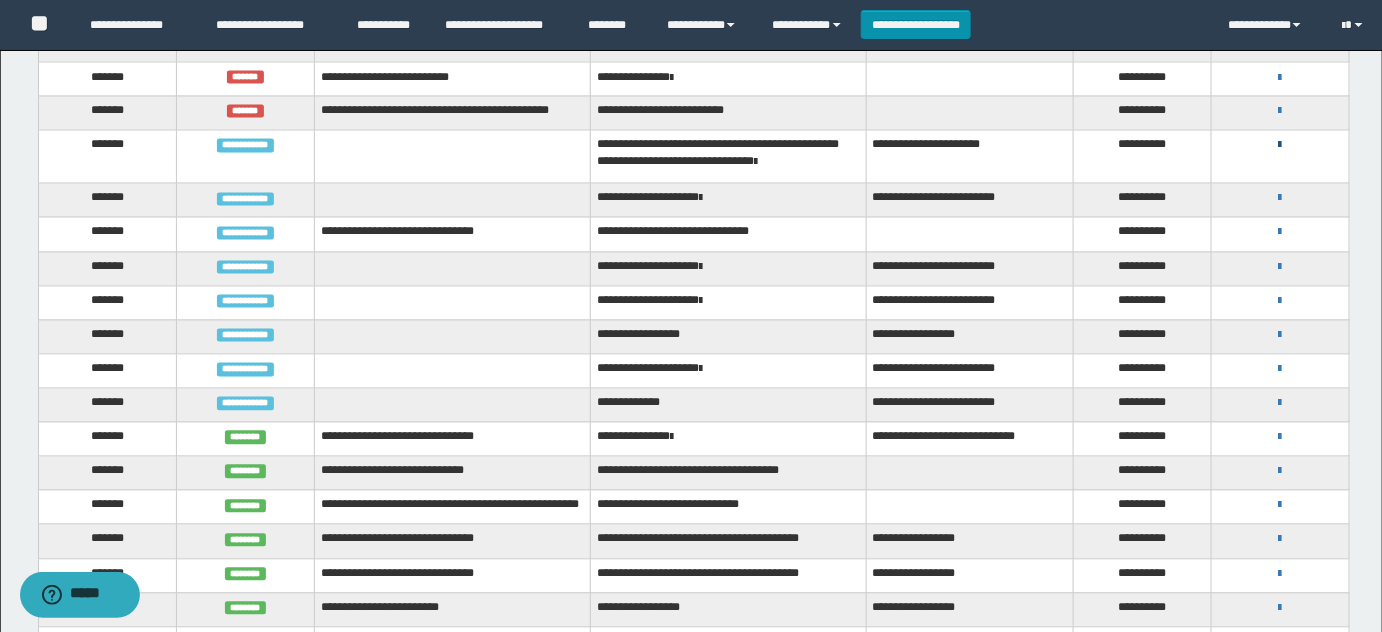 click at bounding box center [1280, 146] 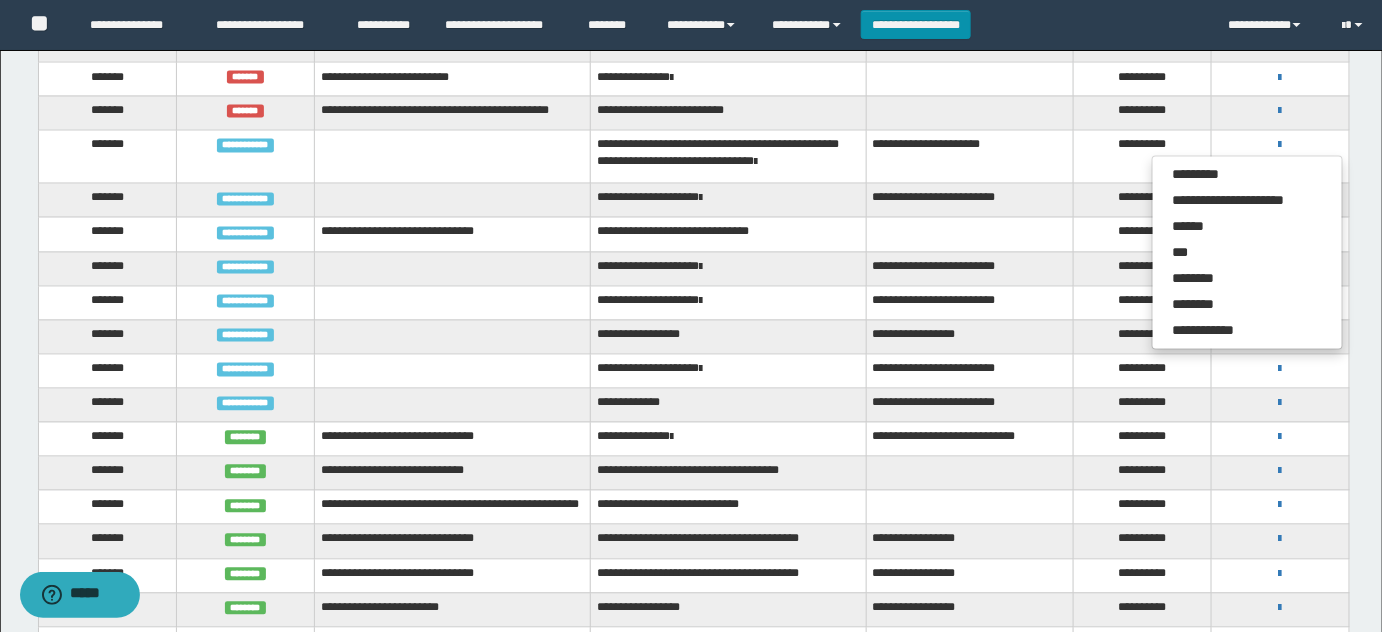 click at bounding box center [452, 157] 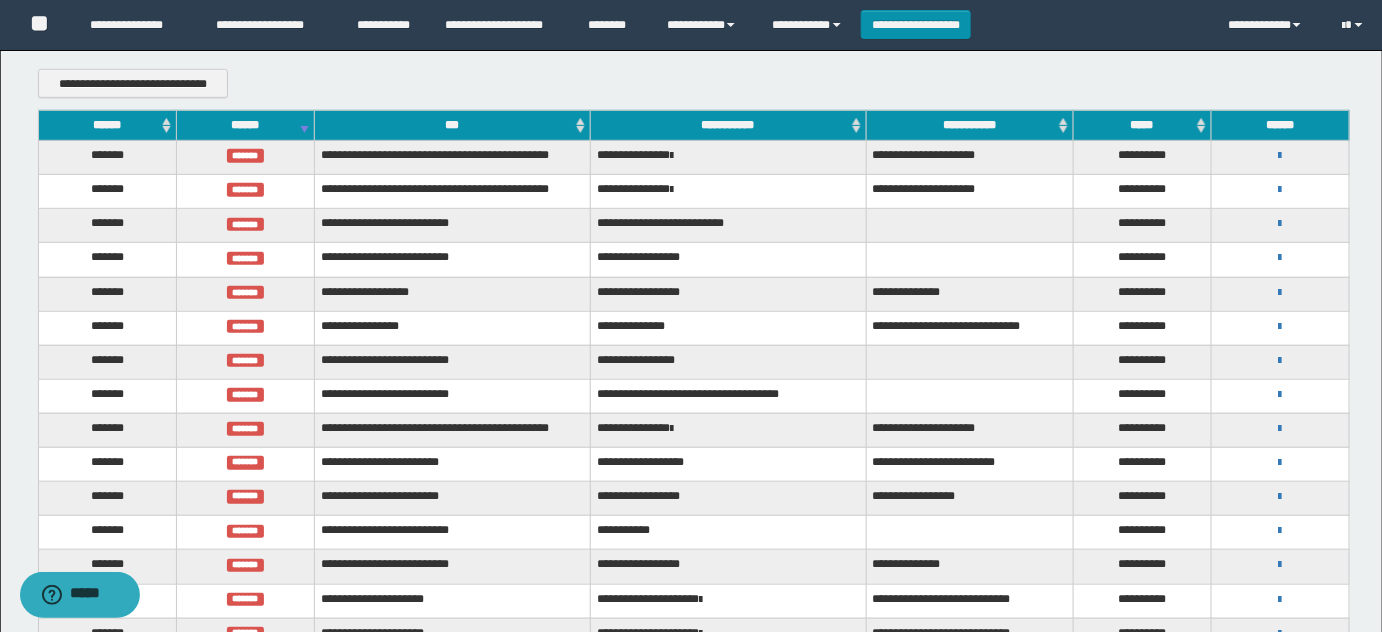scroll, scrollTop: 90, scrollLeft: 0, axis: vertical 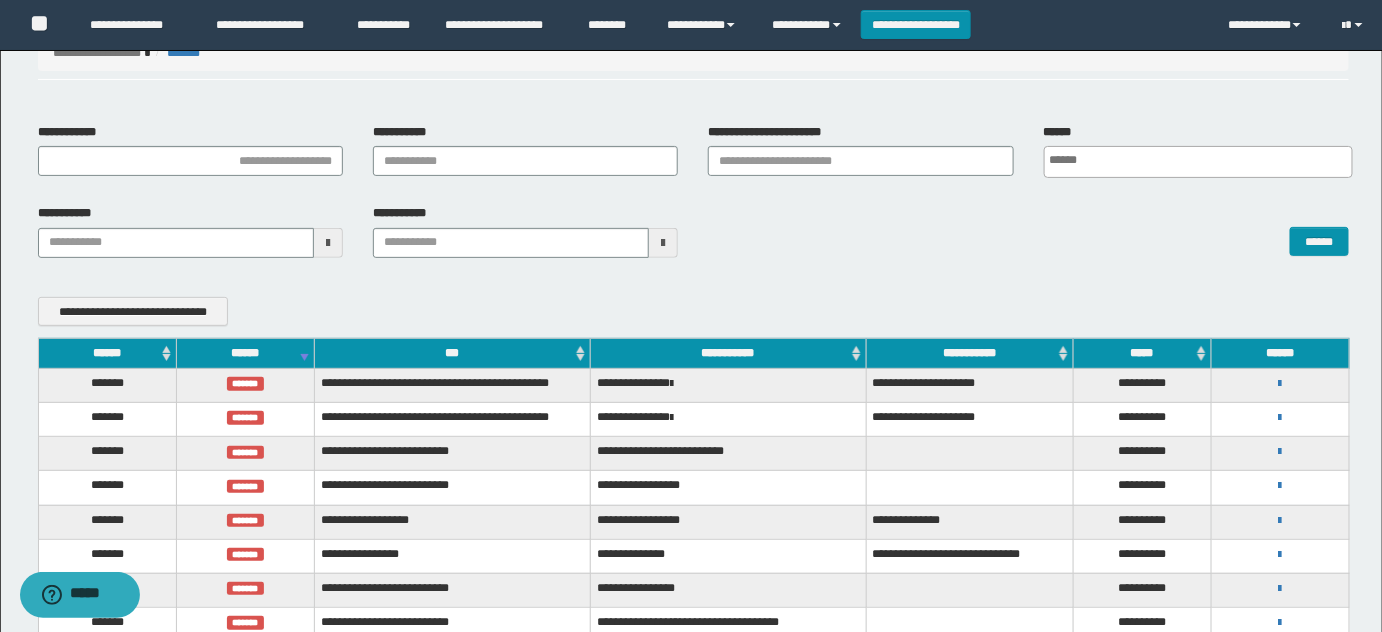 click on "******" at bounding box center (245, 353) 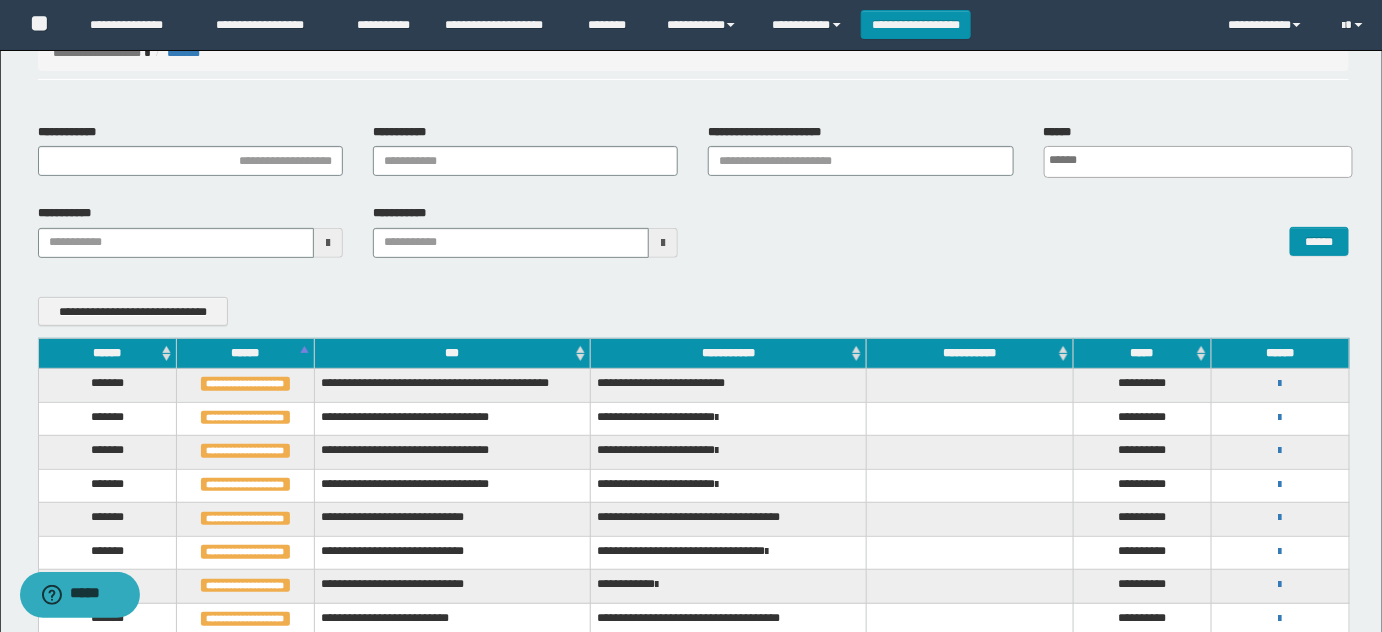 click on "******" at bounding box center (245, 353) 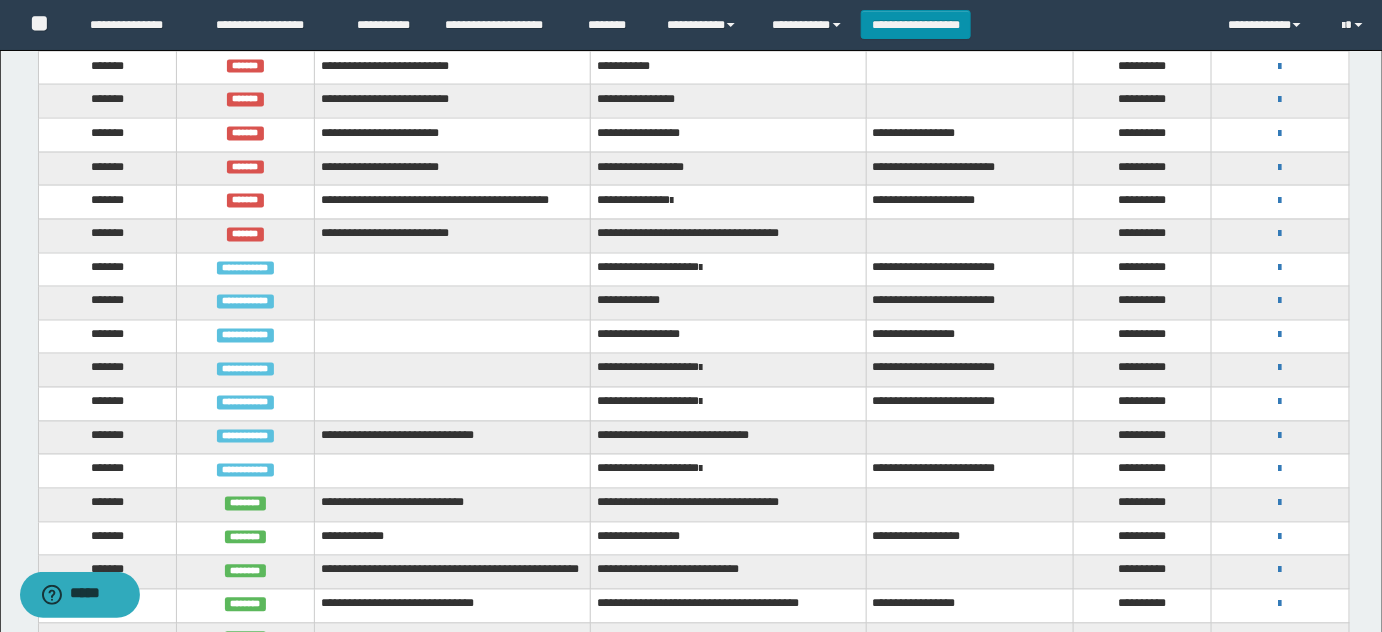 scroll, scrollTop: 1090, scrollLeft: 0, axis: vertical 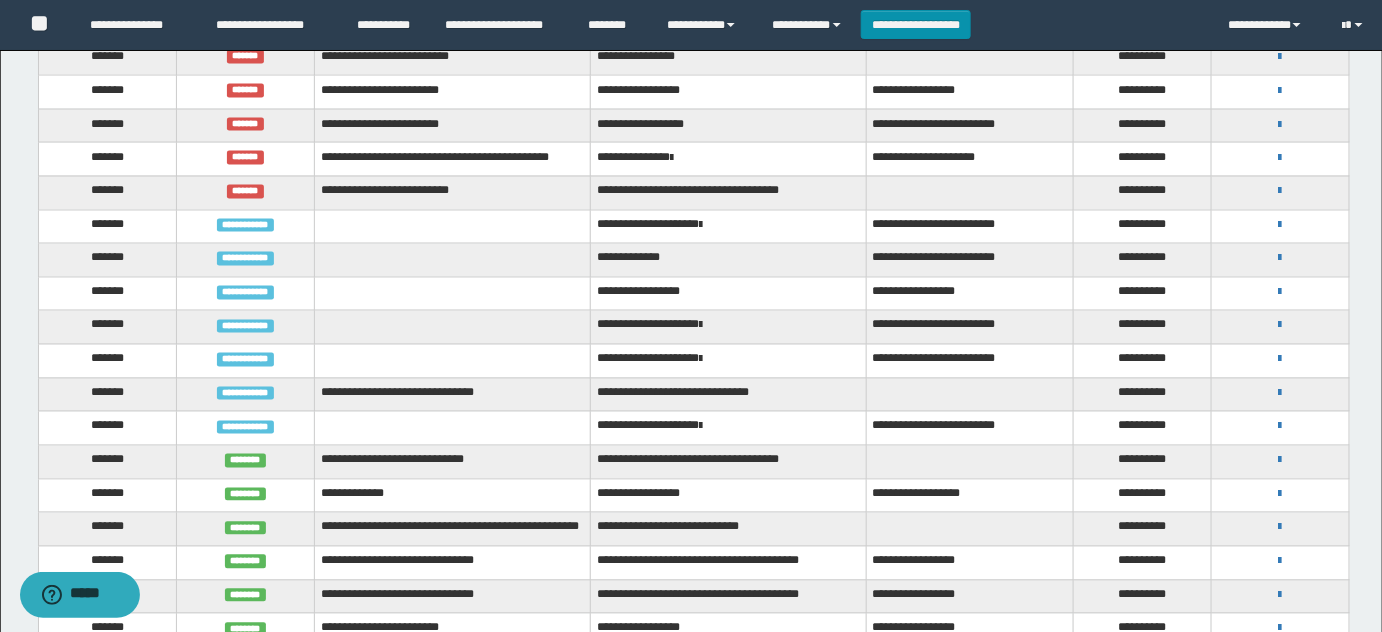 click on "**********" at bounding box center [728, 227] 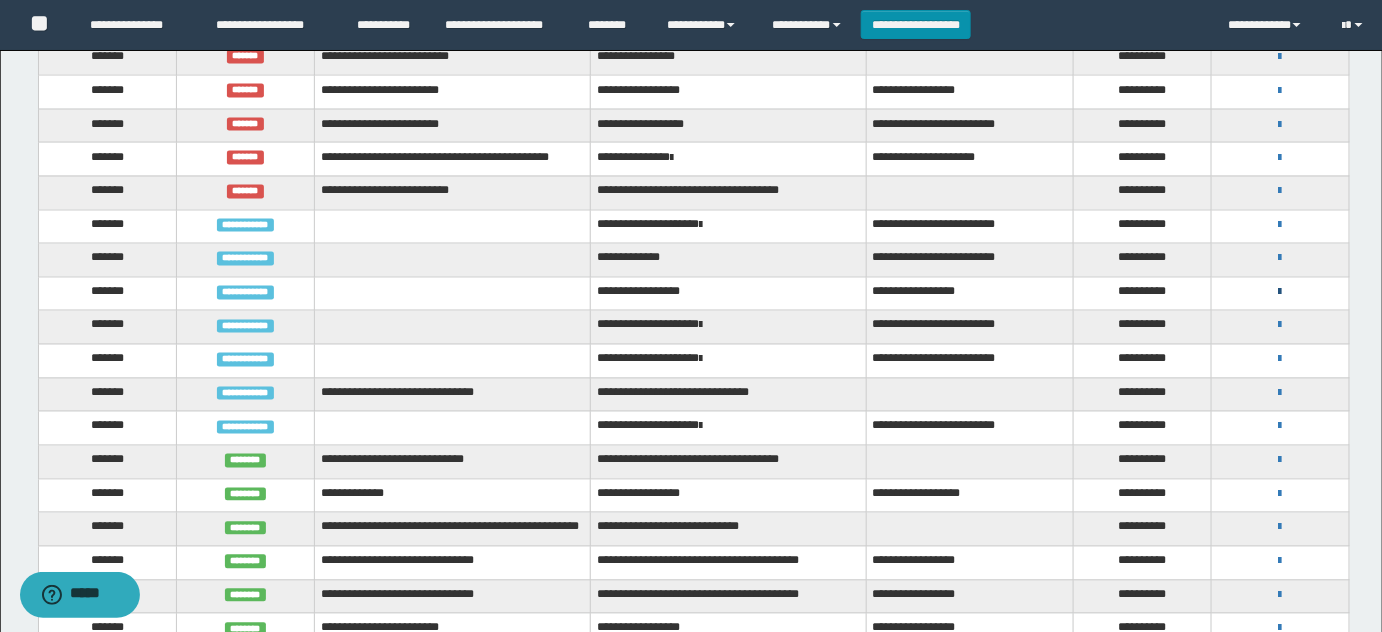 click at bounding box center (1280, 293) 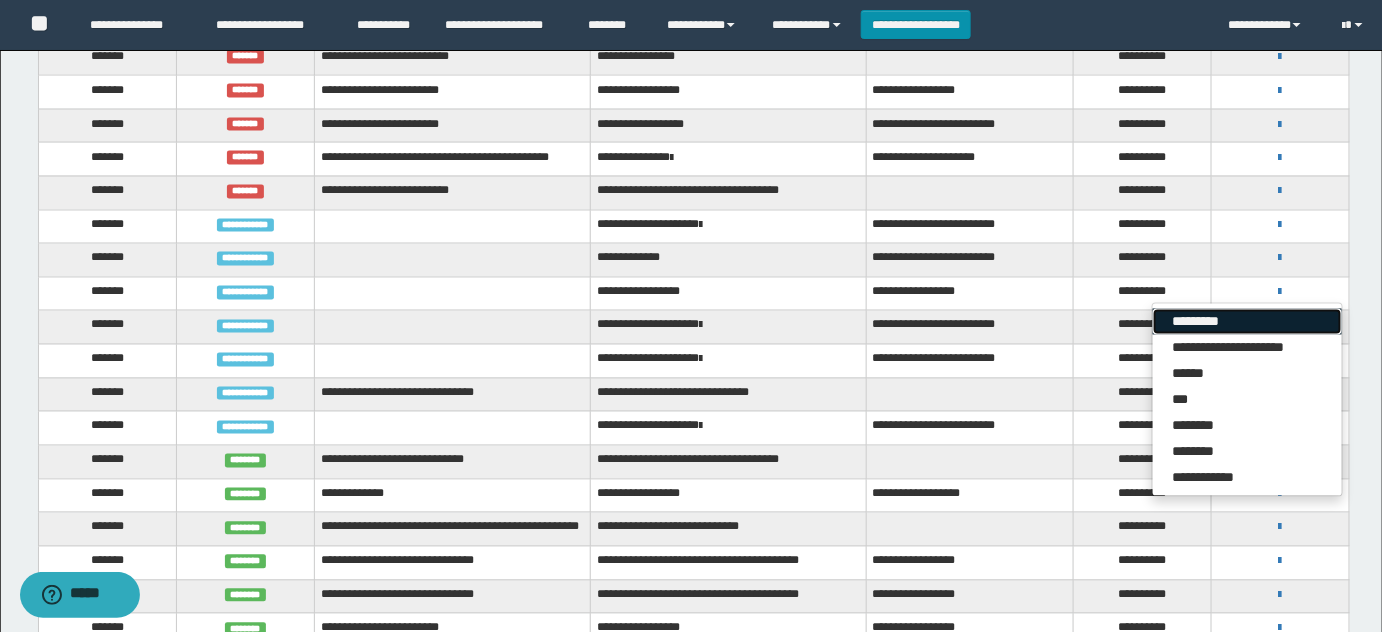 click on "*********" at bounding box center [1247, 322] 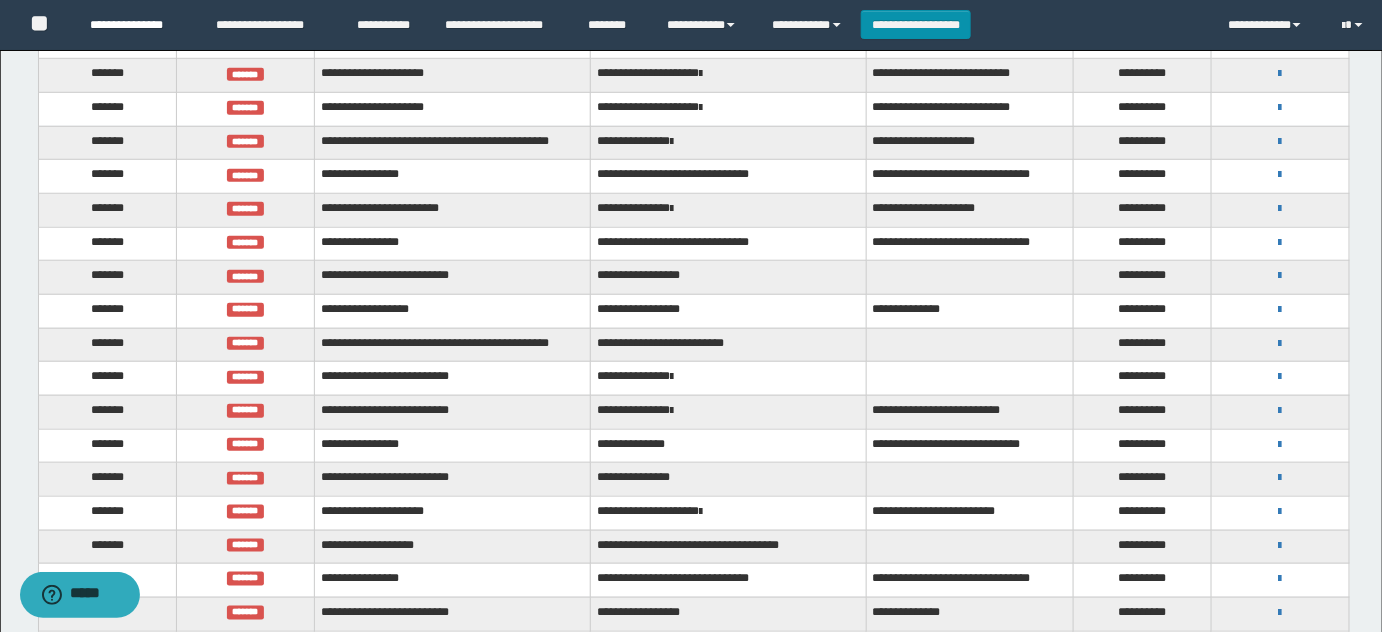 scroll, scrollTop: 363, scrollLeft: 0, axis: vertical 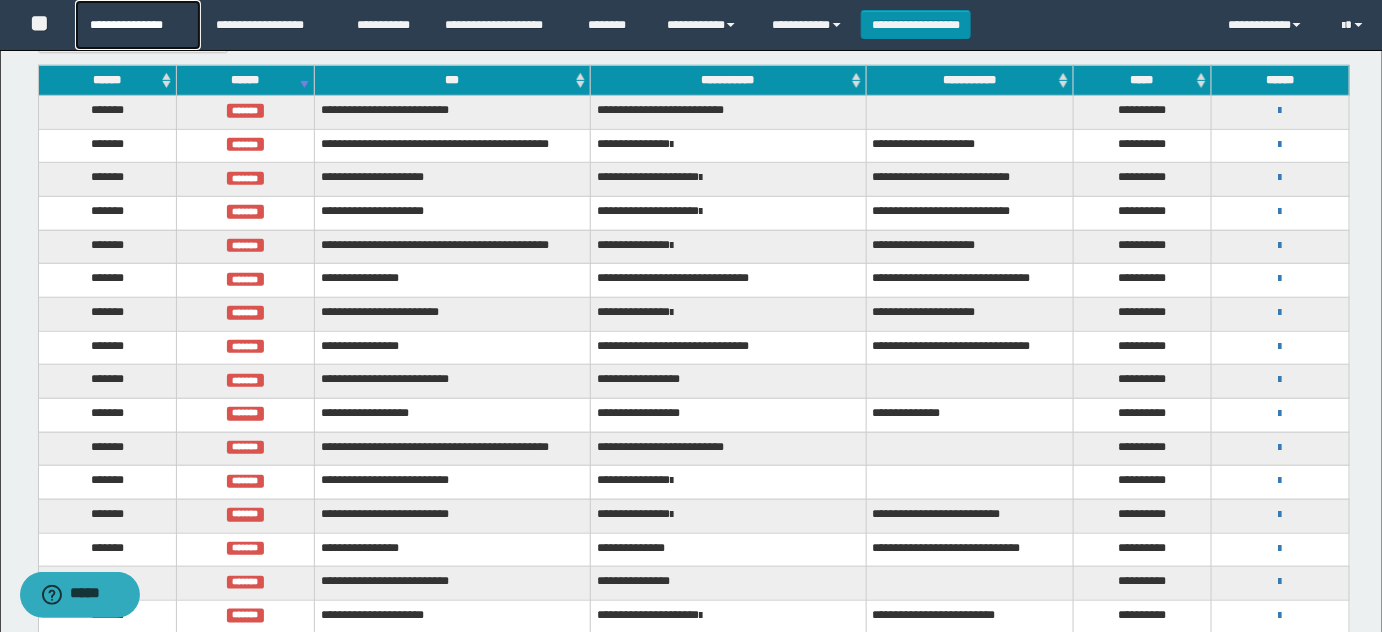 click on "**********" at bounding box center (137, 25) 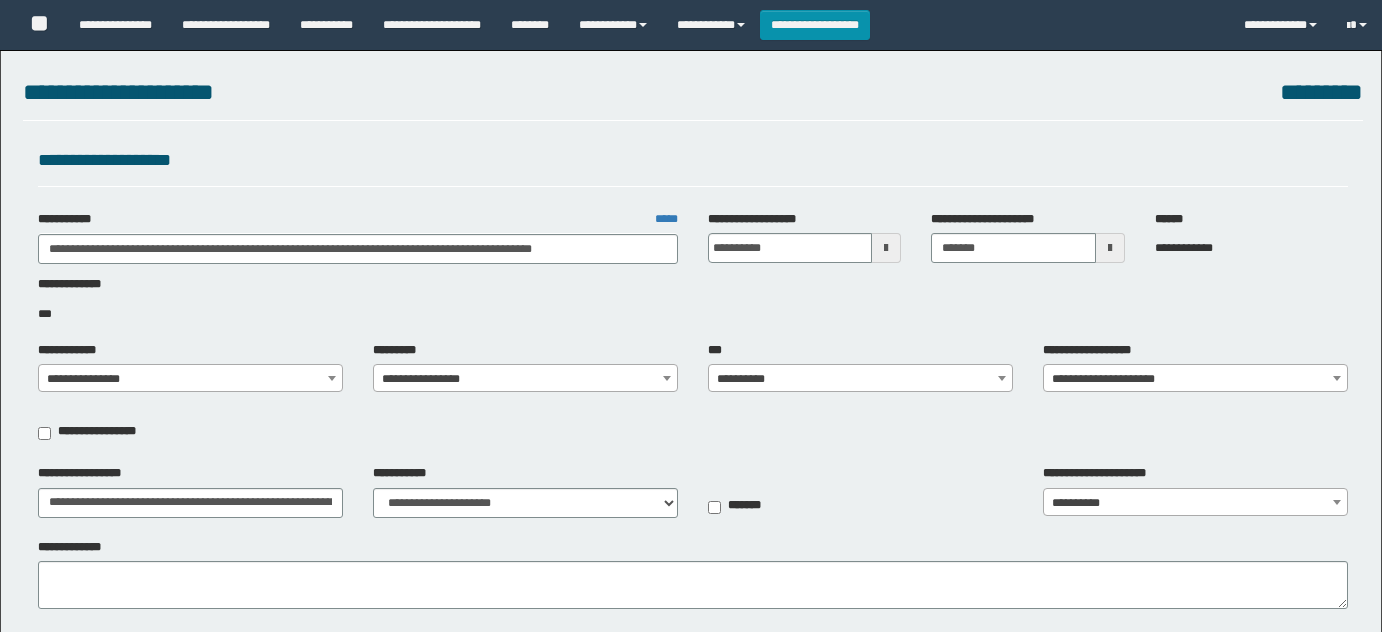 select on "**" 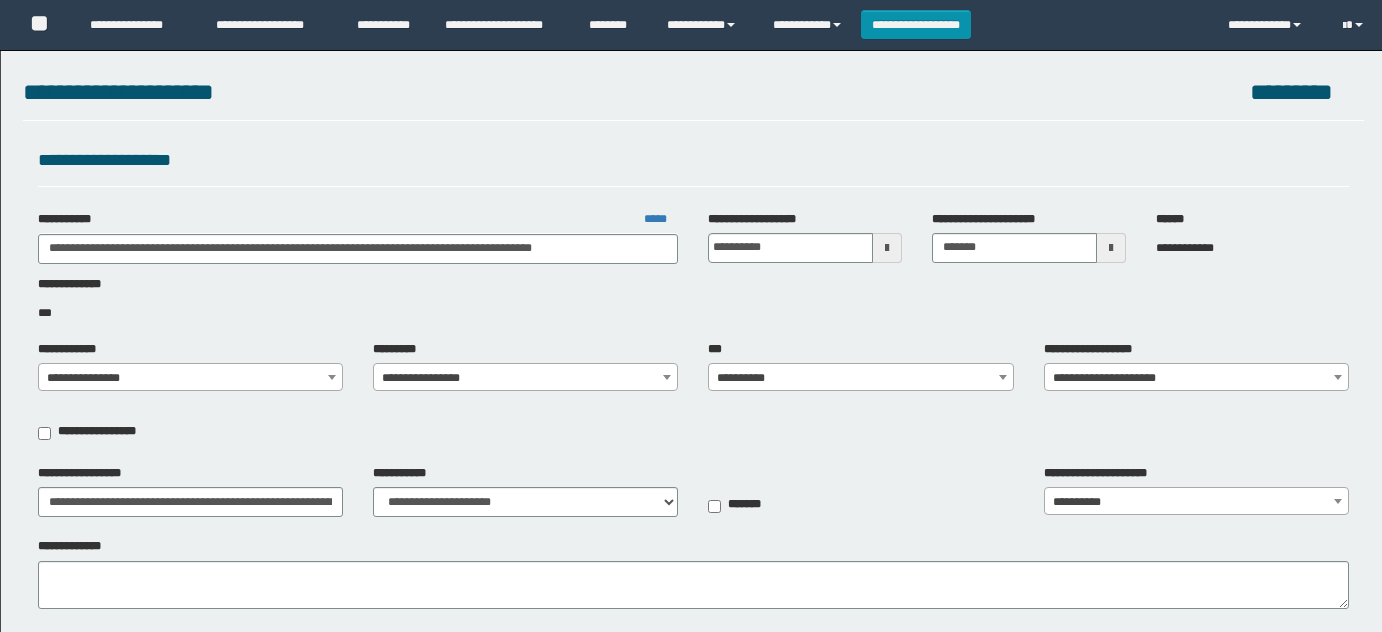 scroll, scrollTop: 0, scrollLeft: 0, axis: both 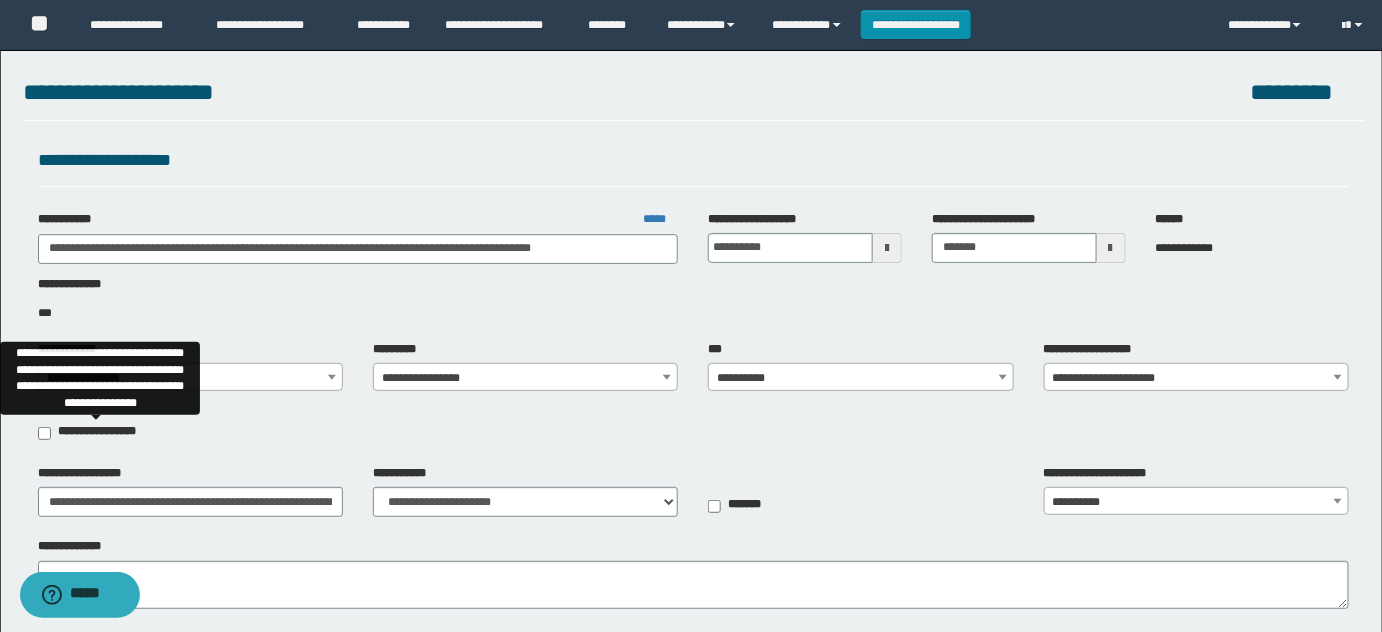 click on "**********" at bounding box center (97, 431) 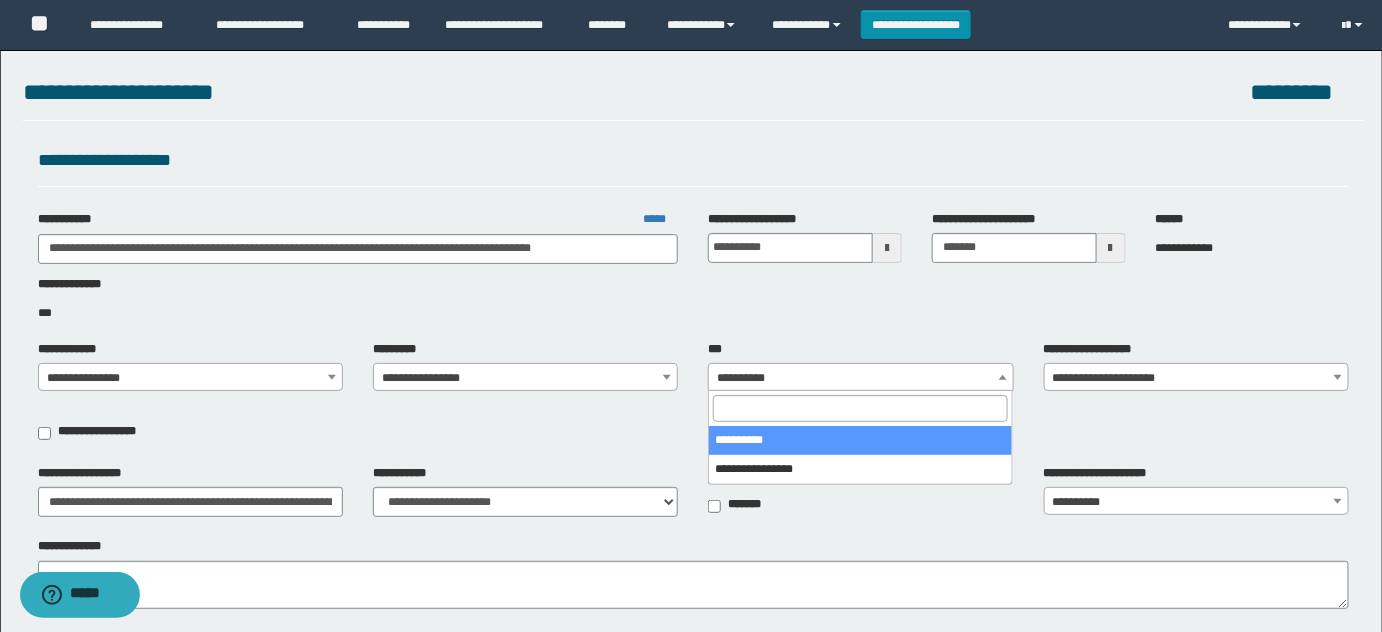 drag, startPoint x: 760, startPoint y: 386, endPoint x: 759, endPoint y: 403, distance: 17.029387 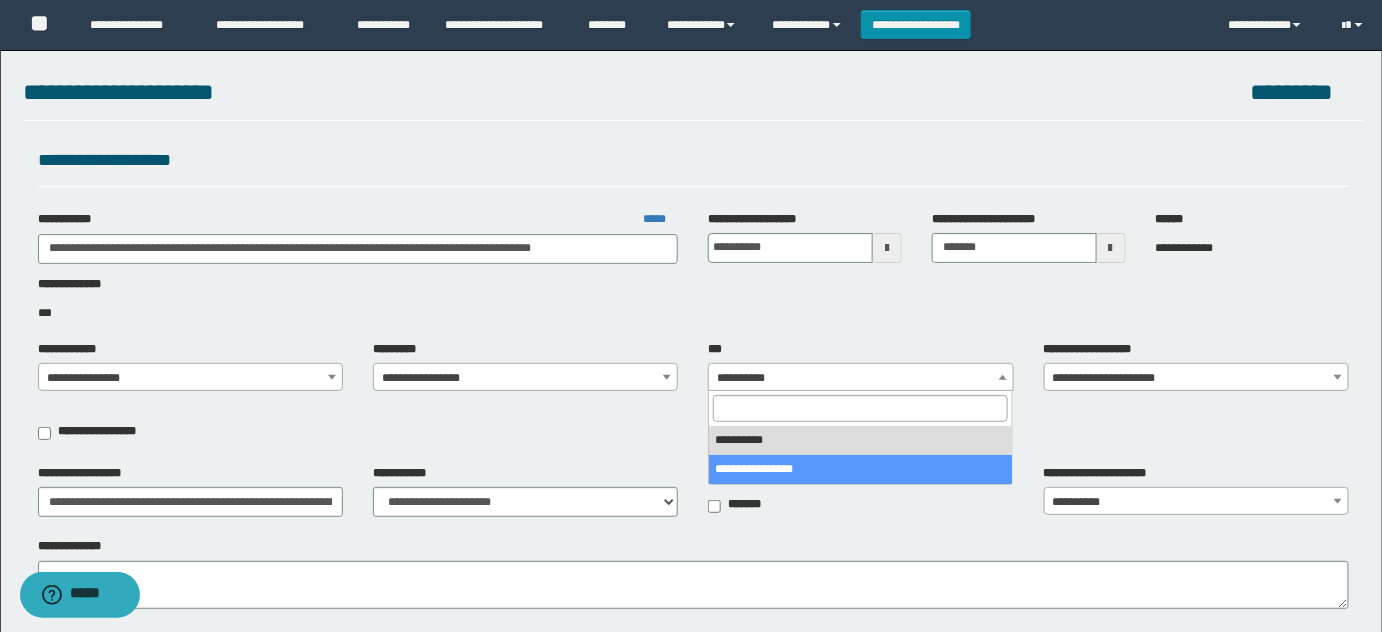 select on "***" 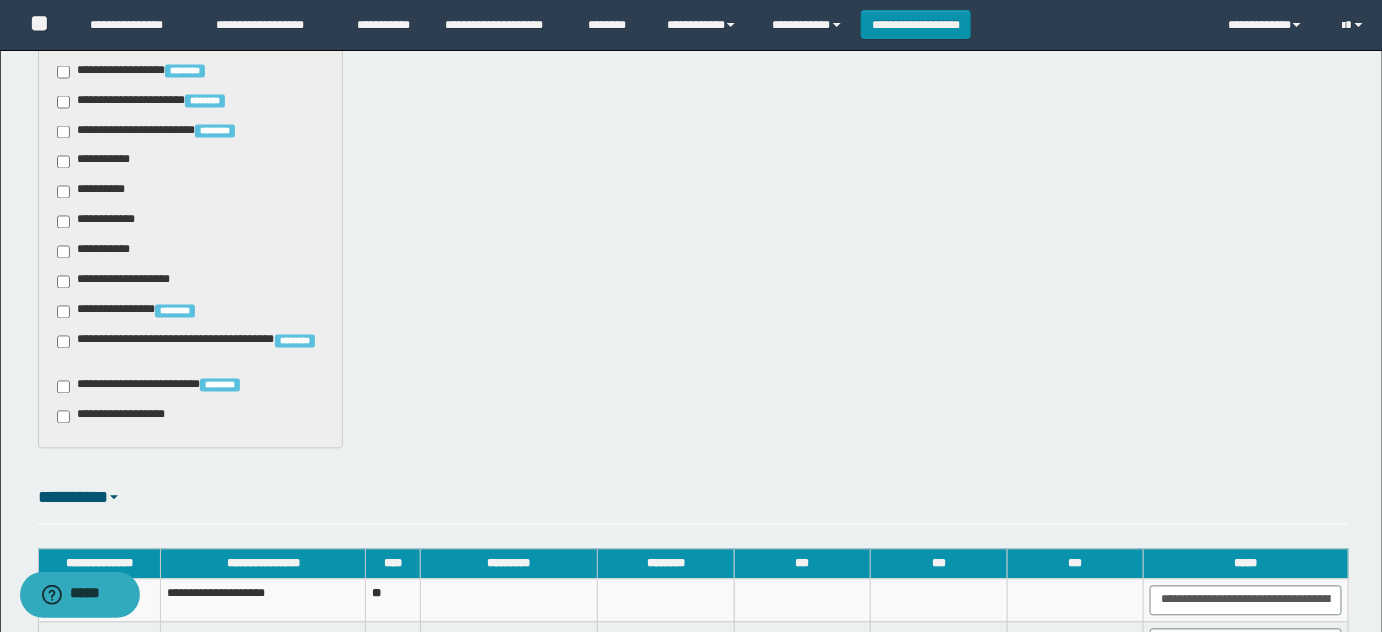 scroll, scrollTop: 1363, scrollLeft: 0, axis: vertical 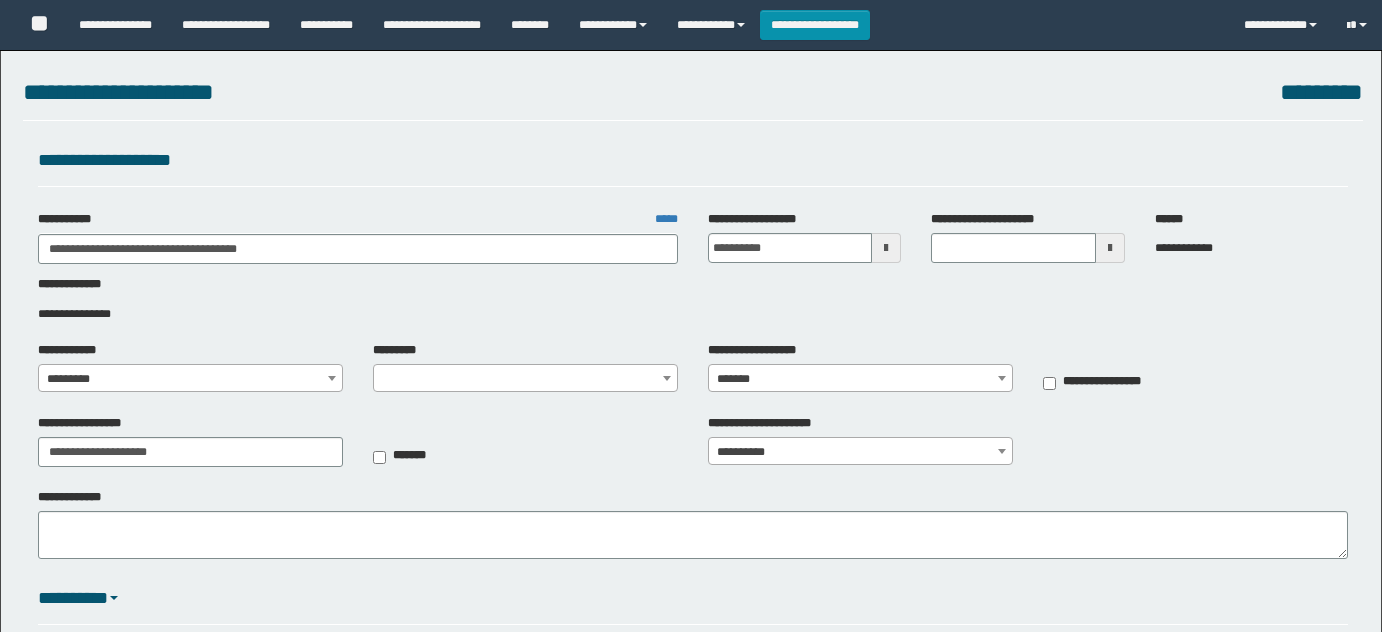 select on "**" 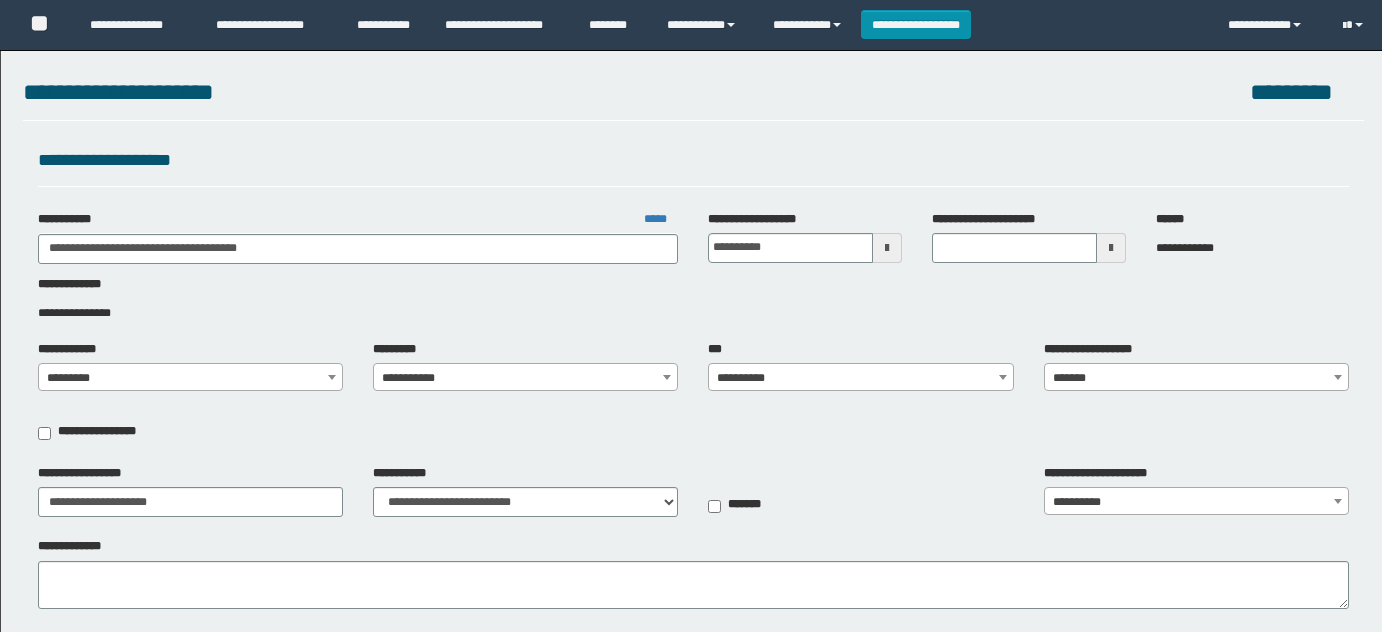 scroll, scrollTop: 0, scrollLeft: 0, axis: both 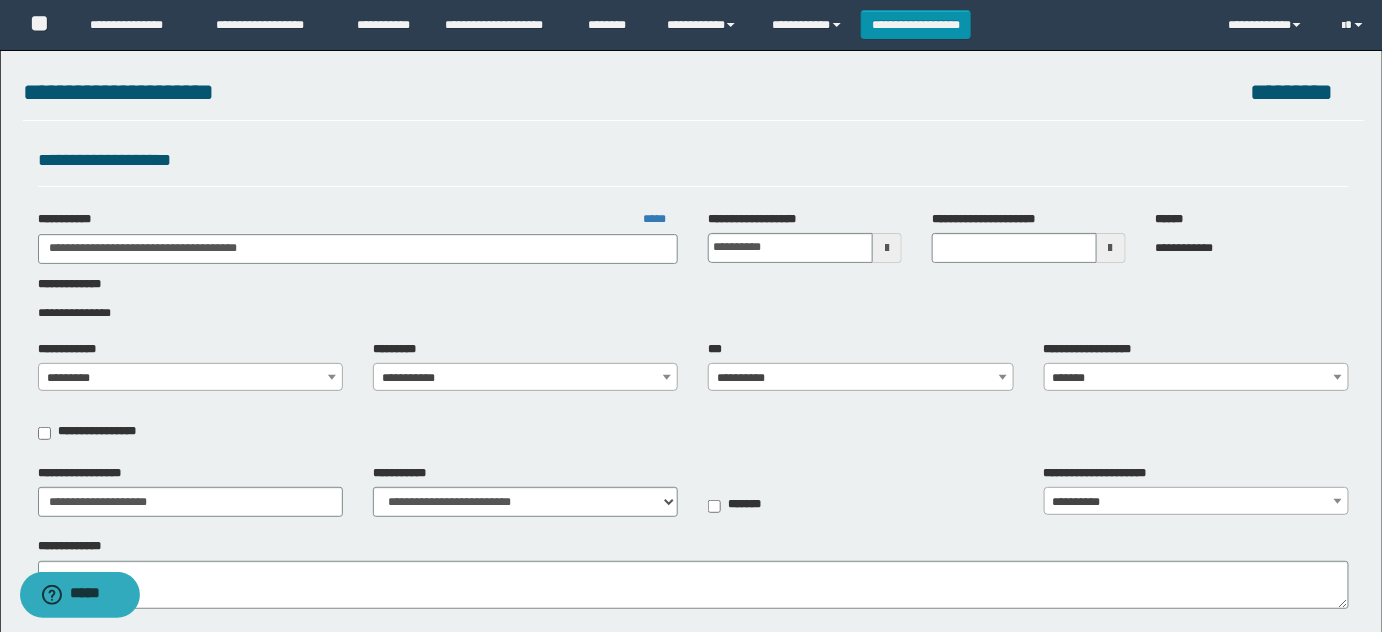 click on "**********" at bounding box center [861, 378] 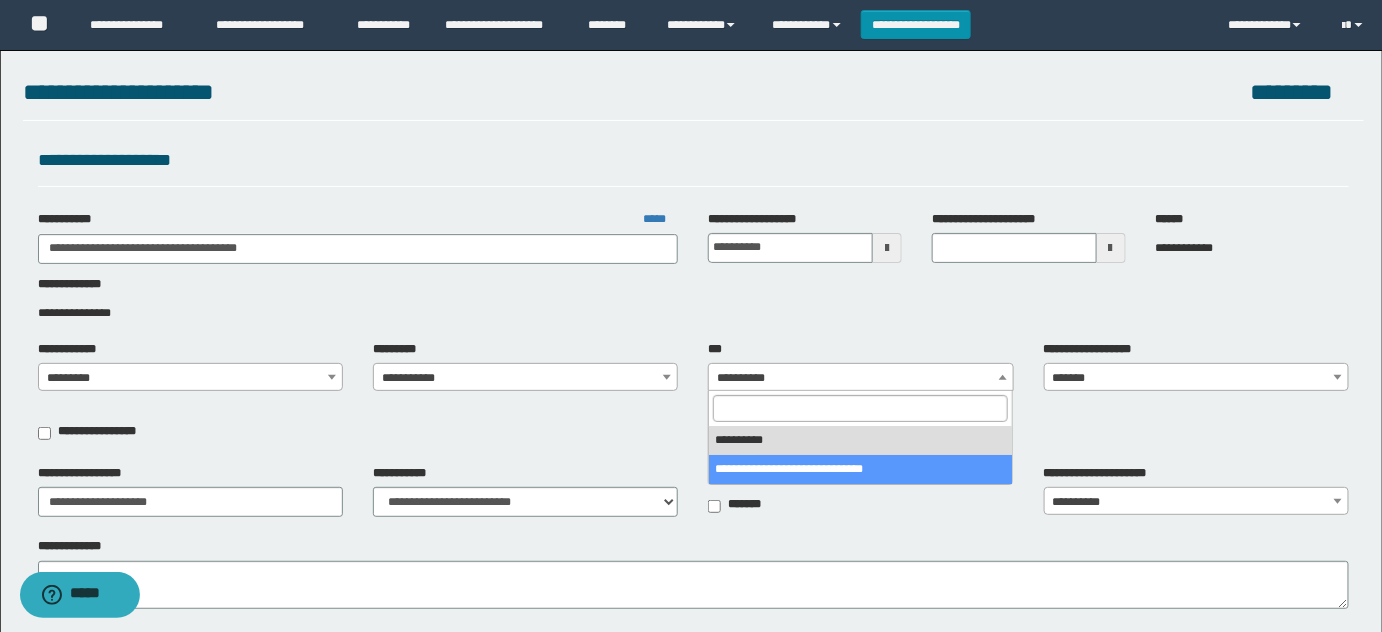 select on "***" 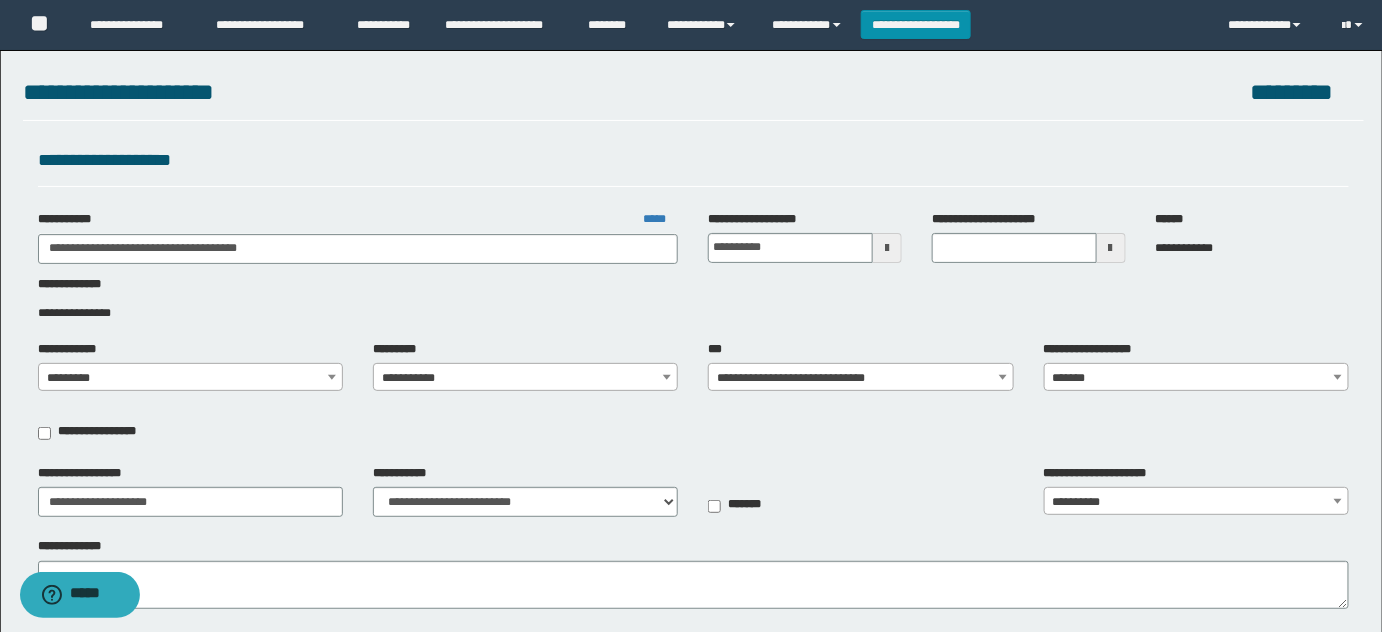 click on "*******" at bounding box center [1197, 378] 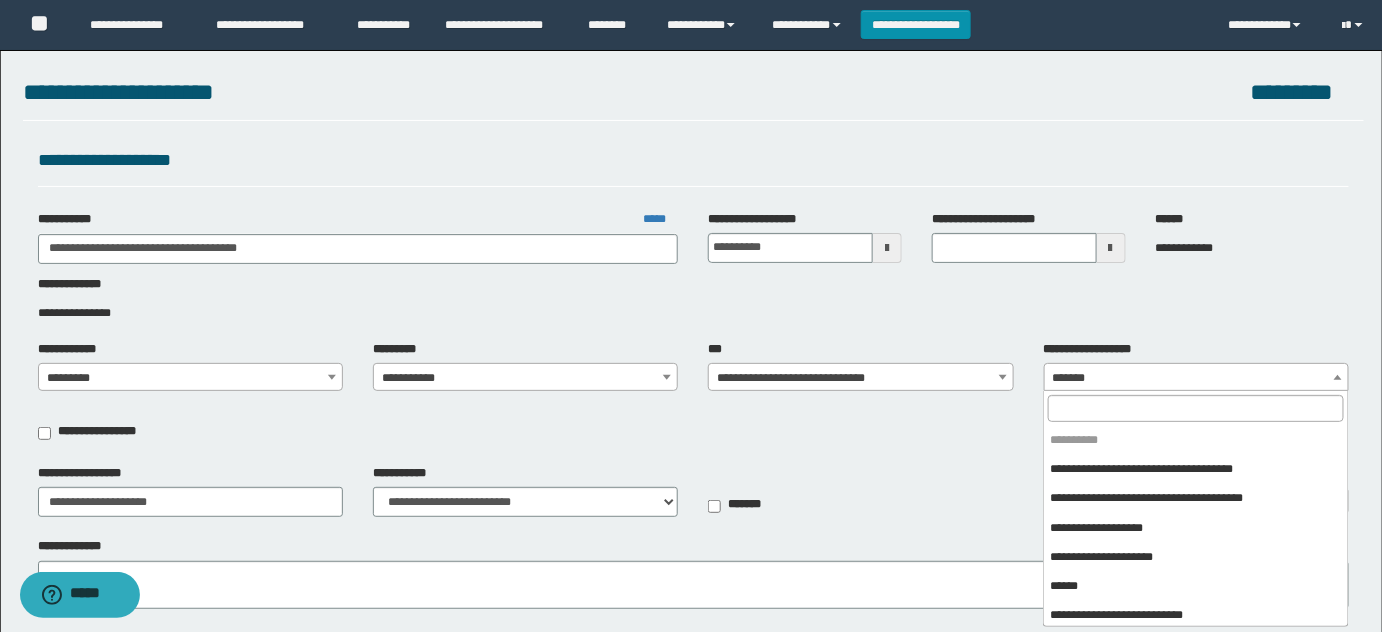 scroll, scrollTop: 203, scrollLeft: 0, axis: vertical 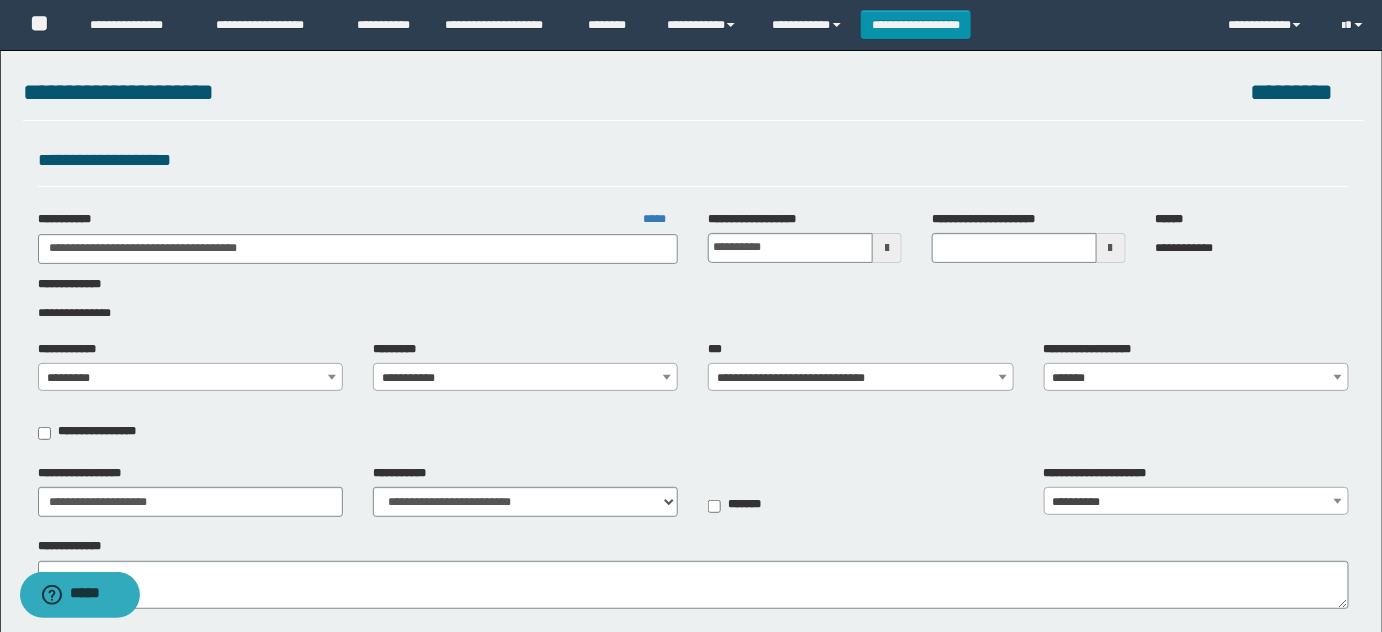 click on "**********" at bounding box center [694, 313] 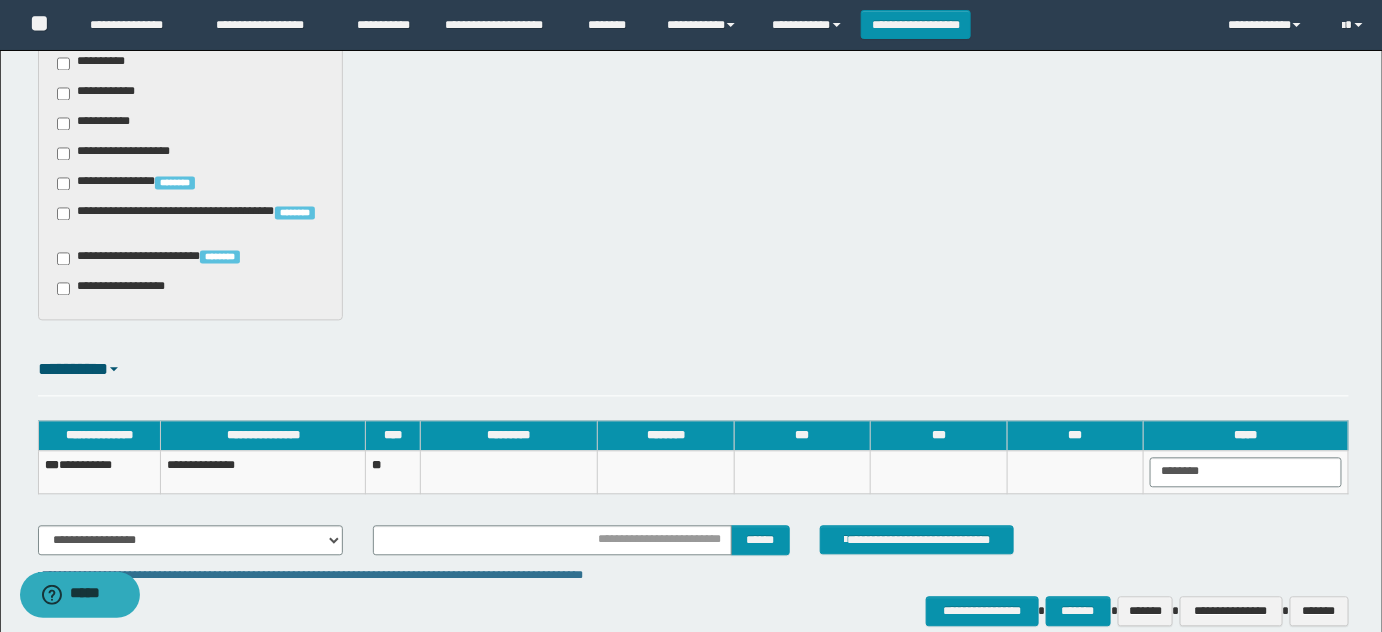 scroll, scrollTop: 1360, scrollLeft: 0, axis: vertical 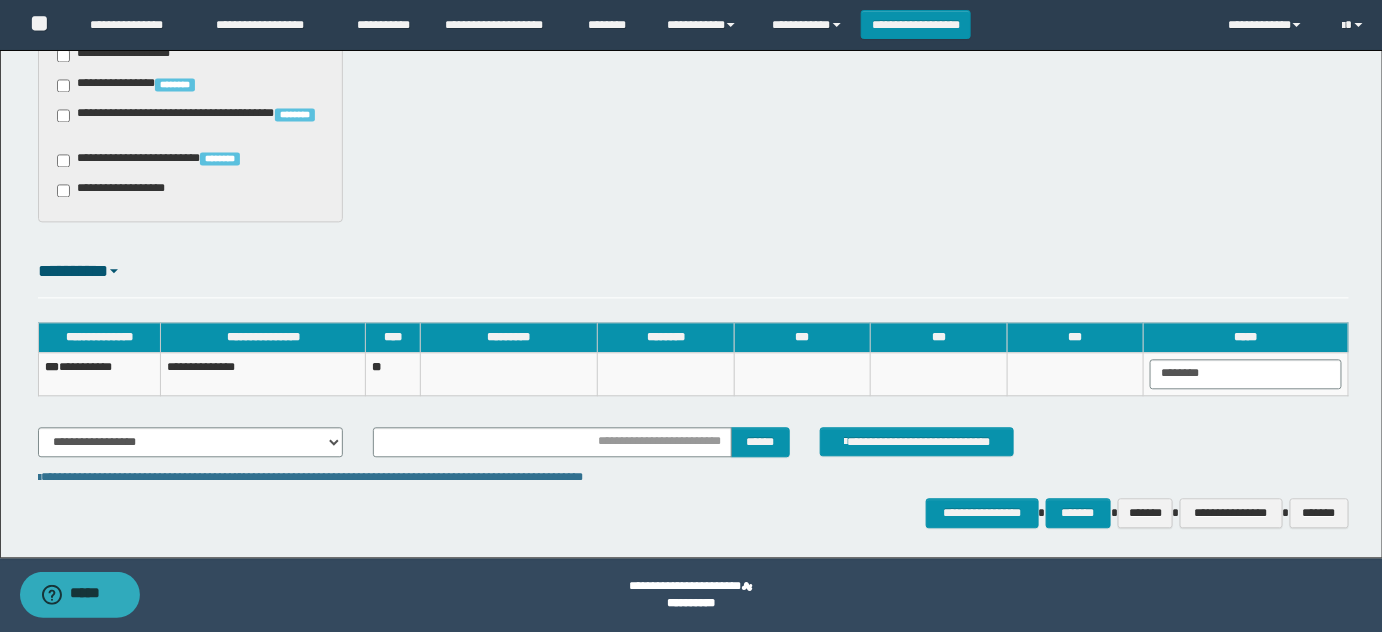 click on "**********" at bounding box center [99, 373] 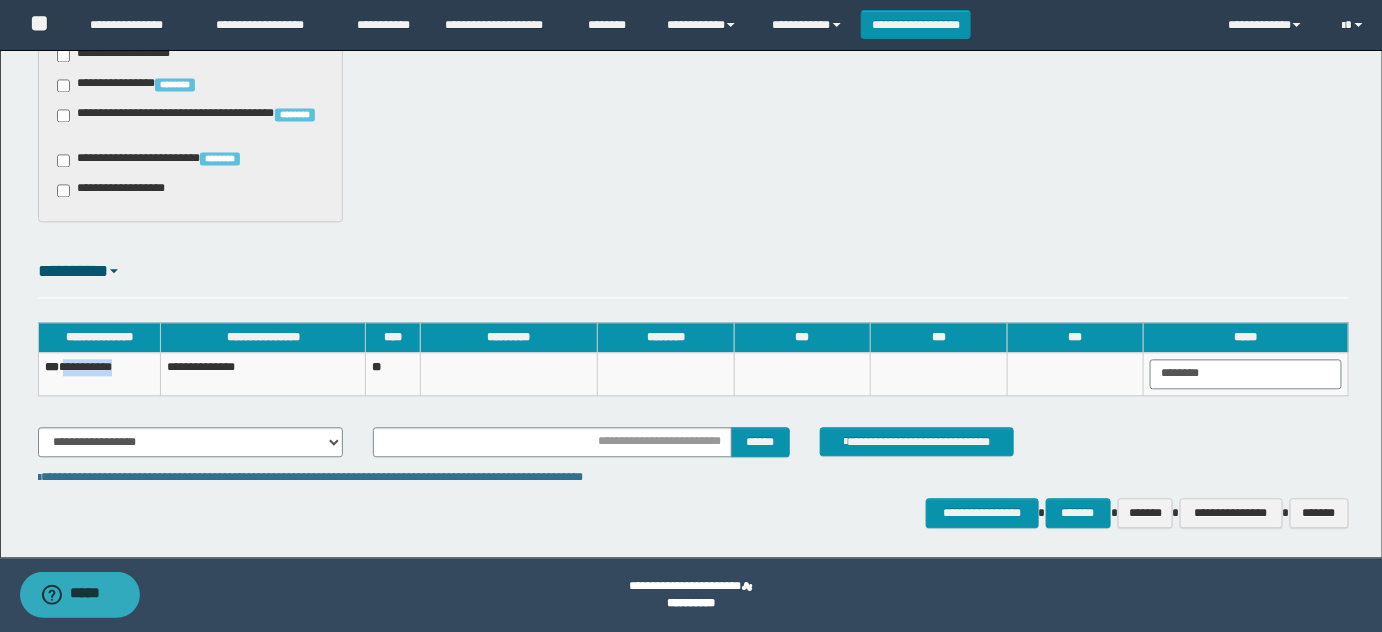 click on "**********" at bounding box center [99, 373] 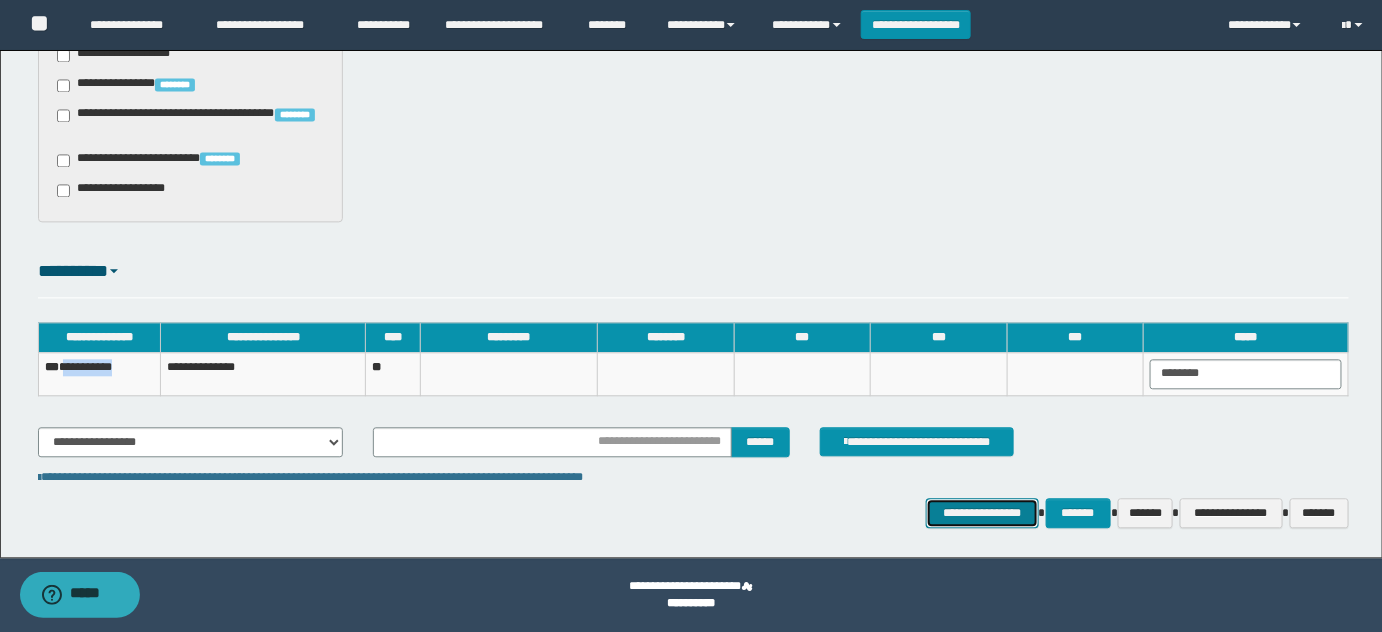 click on "**********" at bounding box center (982, 512) 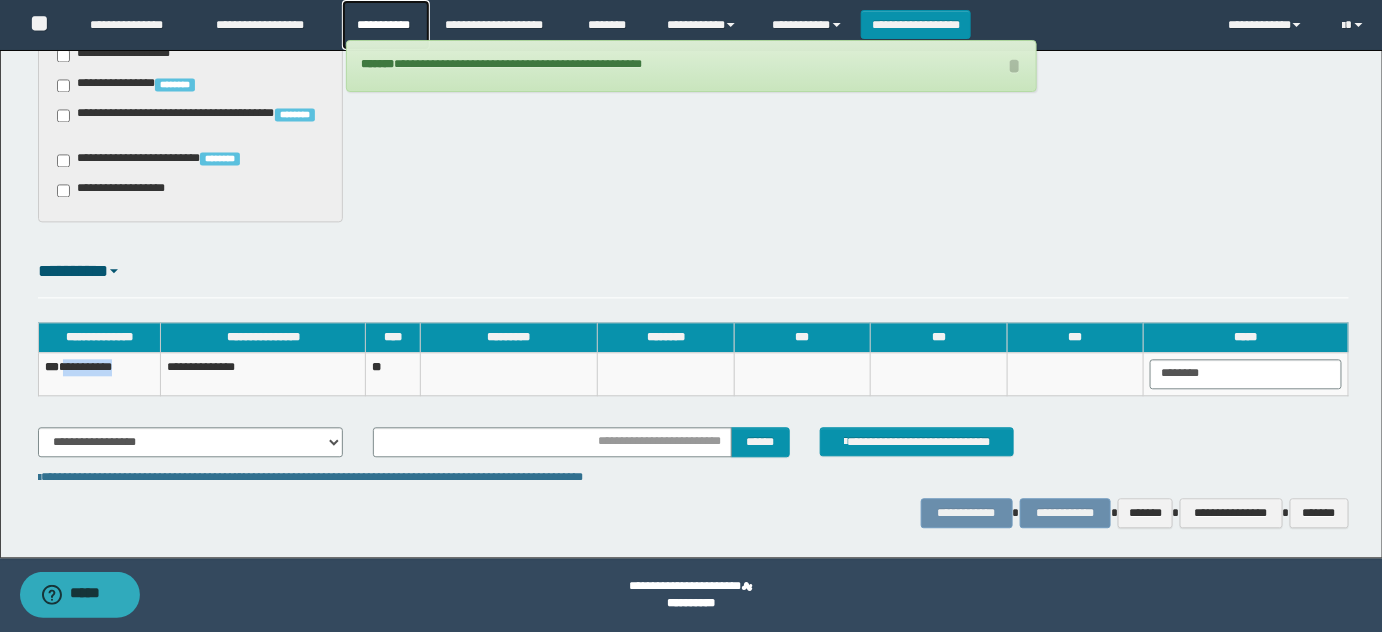 click on "**********" at bounding box center (386, 25) 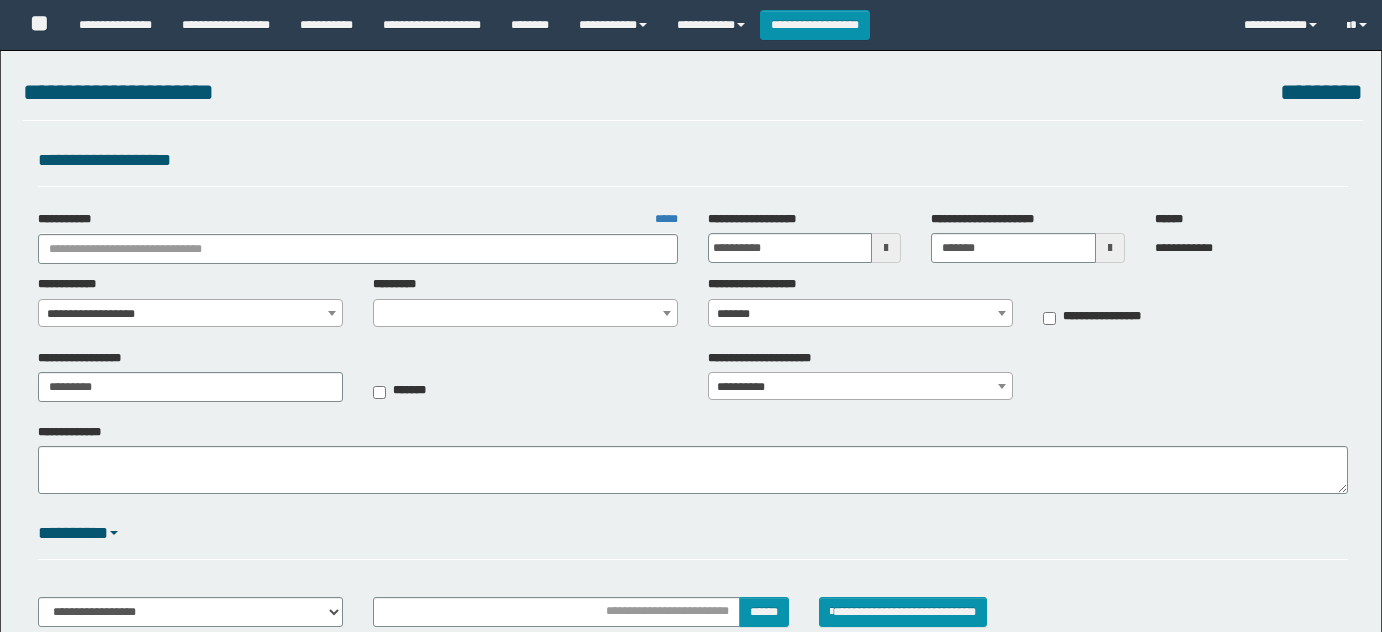 select on "**" 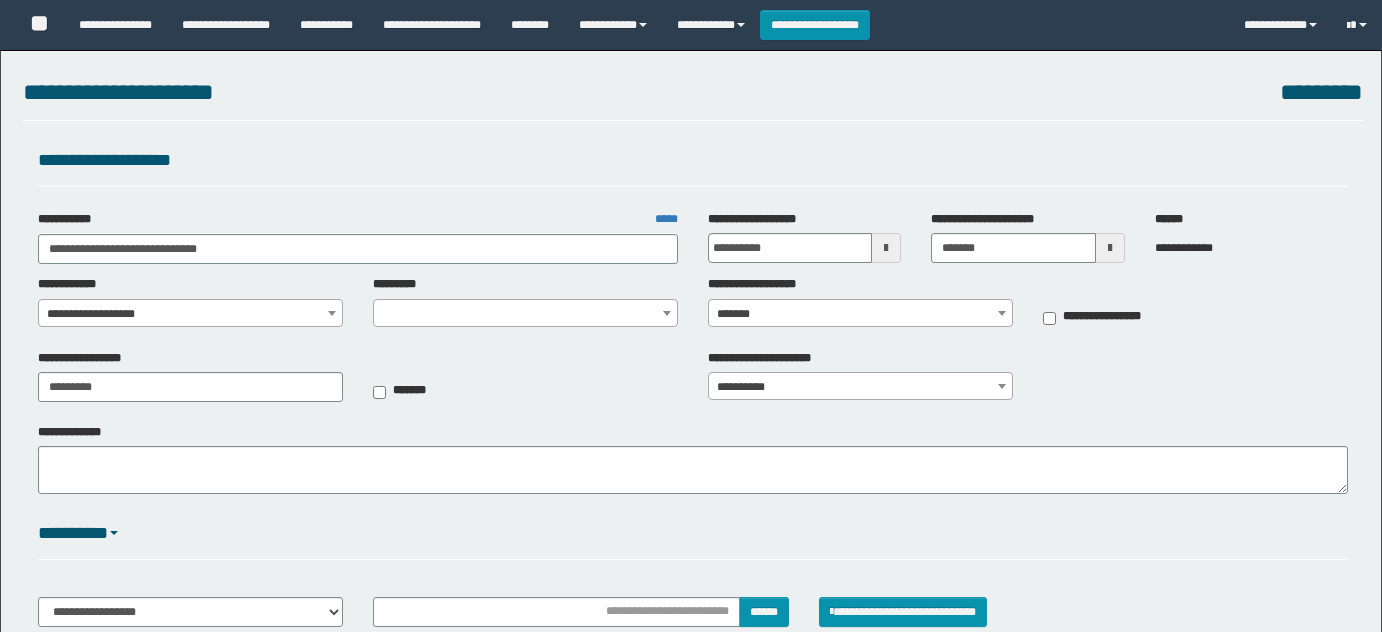 select on "****" 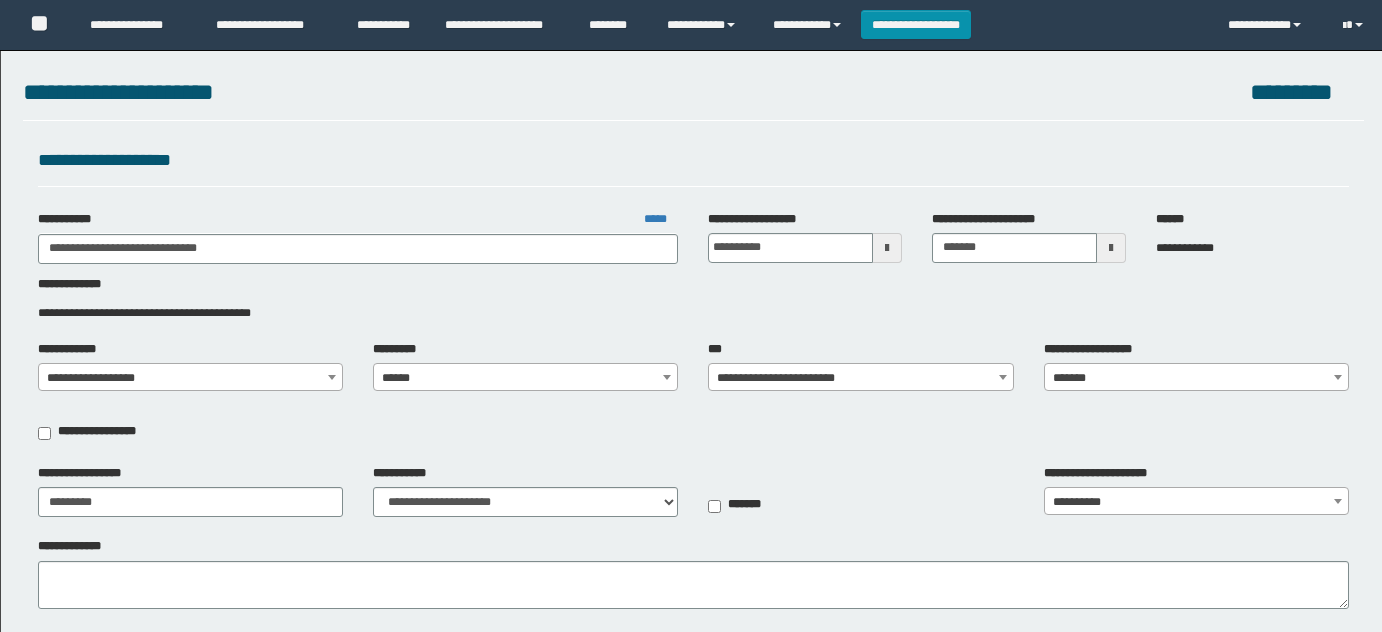 scroll, scrollTop: 0, scrollLeft: 0, axis: both 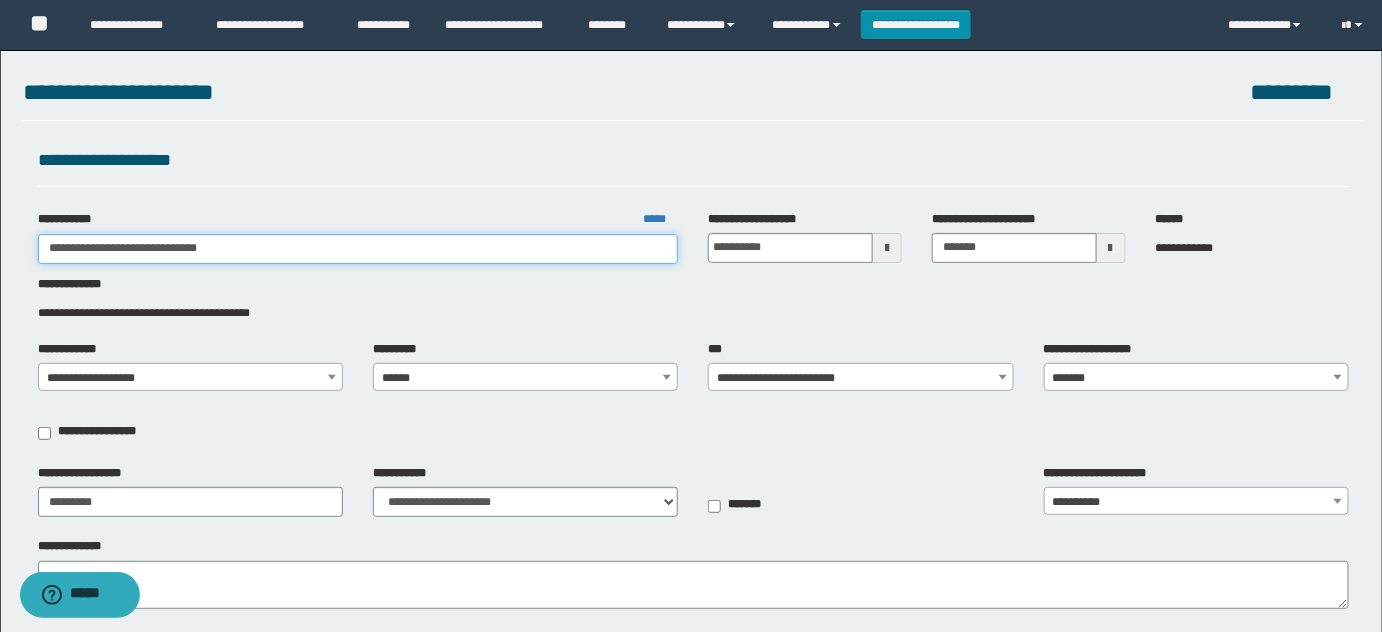 click on "**********" at bounding box center [358, 249] 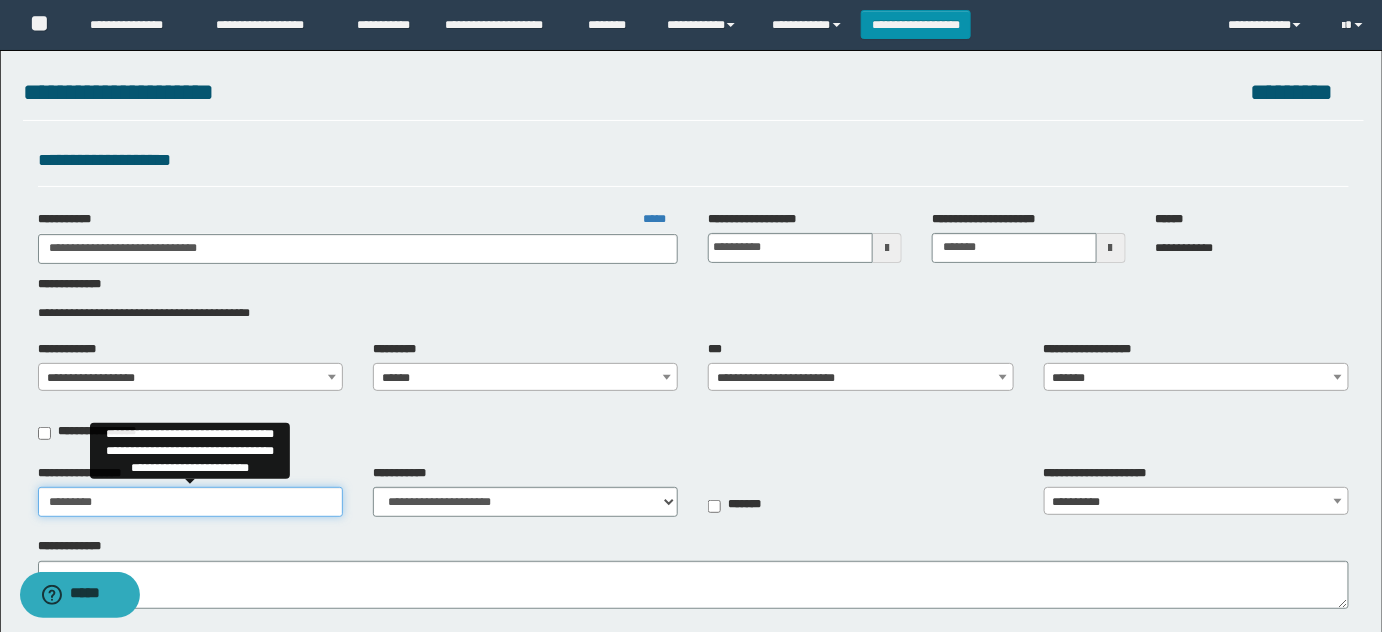 drag, startPoint x: 160, startPoint y: 511, endPoint x: 0, endPoint y: 505, distance: 160.11246 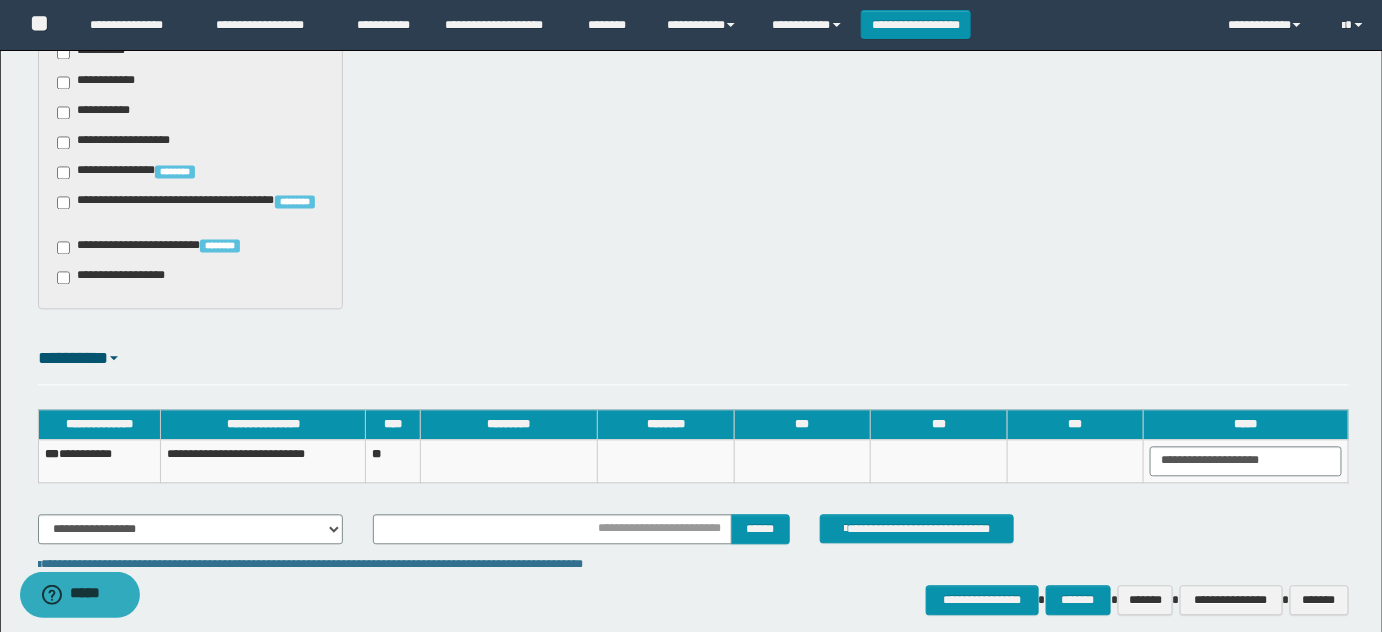 scroll, scrollTop: 1360, scrollLeft: 0, axis: vertical 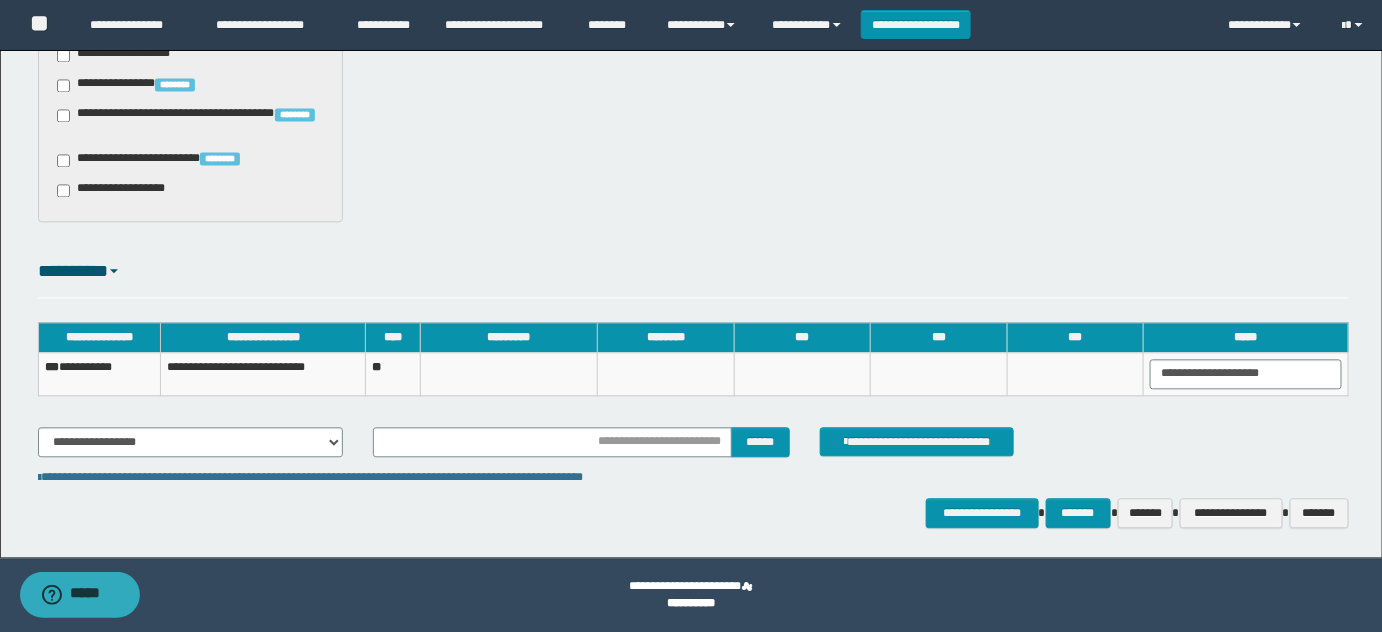 type on "**********" 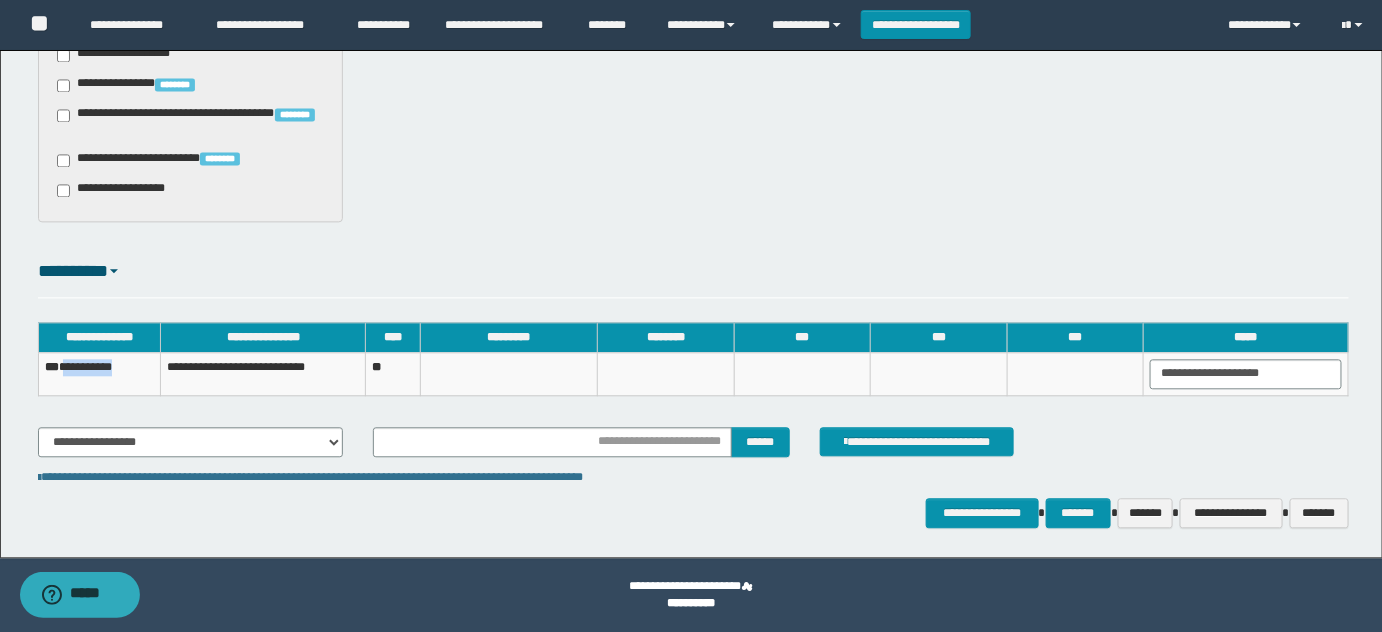 click on "**********" at bounding box center (99, 373) 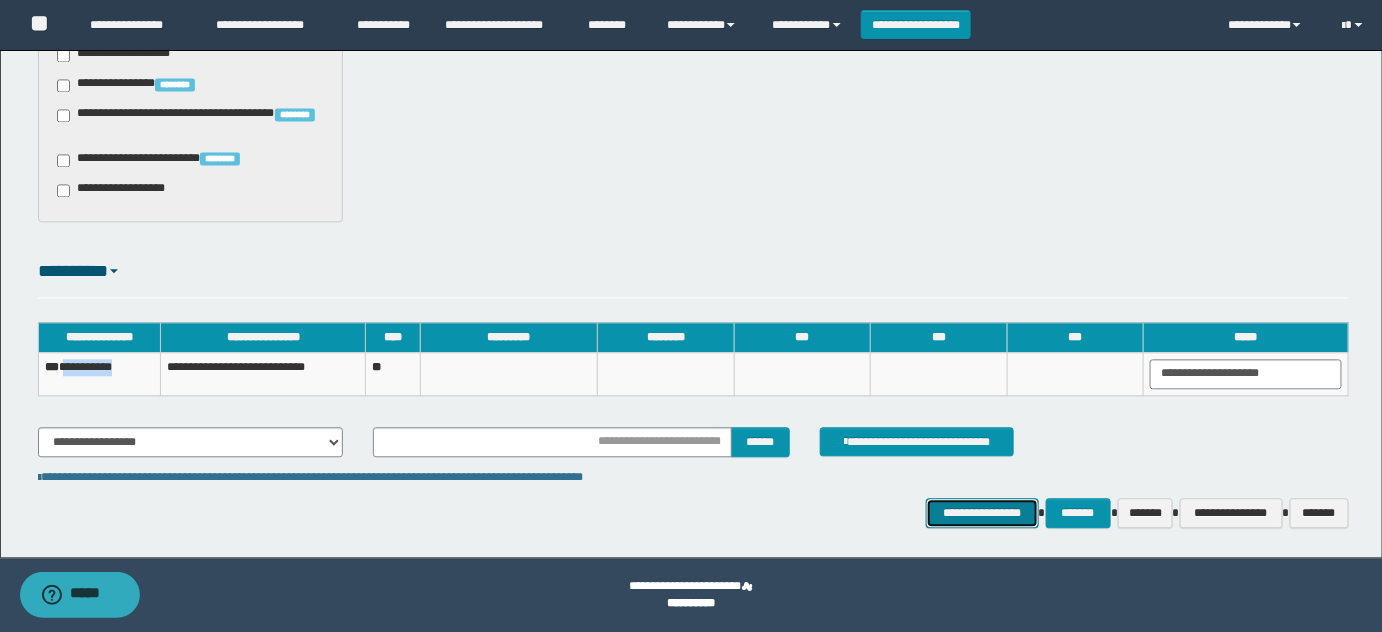 click on "**********" at bounding box center (982, 512) 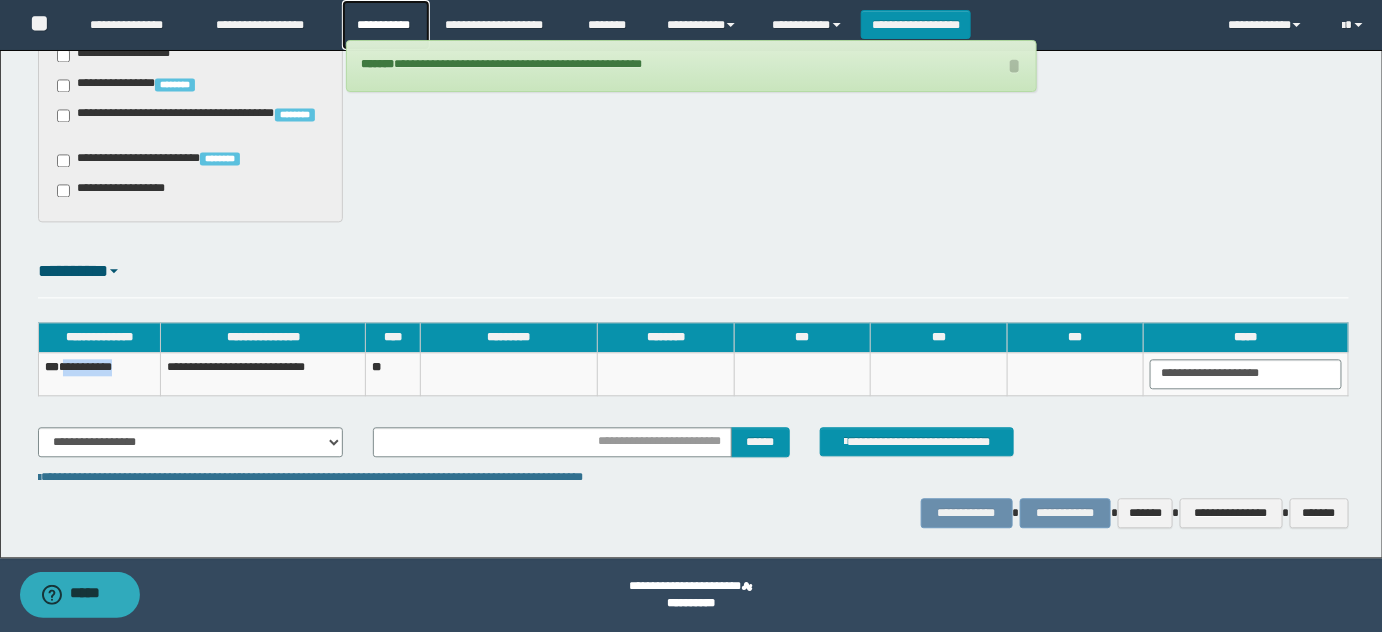 click on "**********" at bounding box center (386, 25) 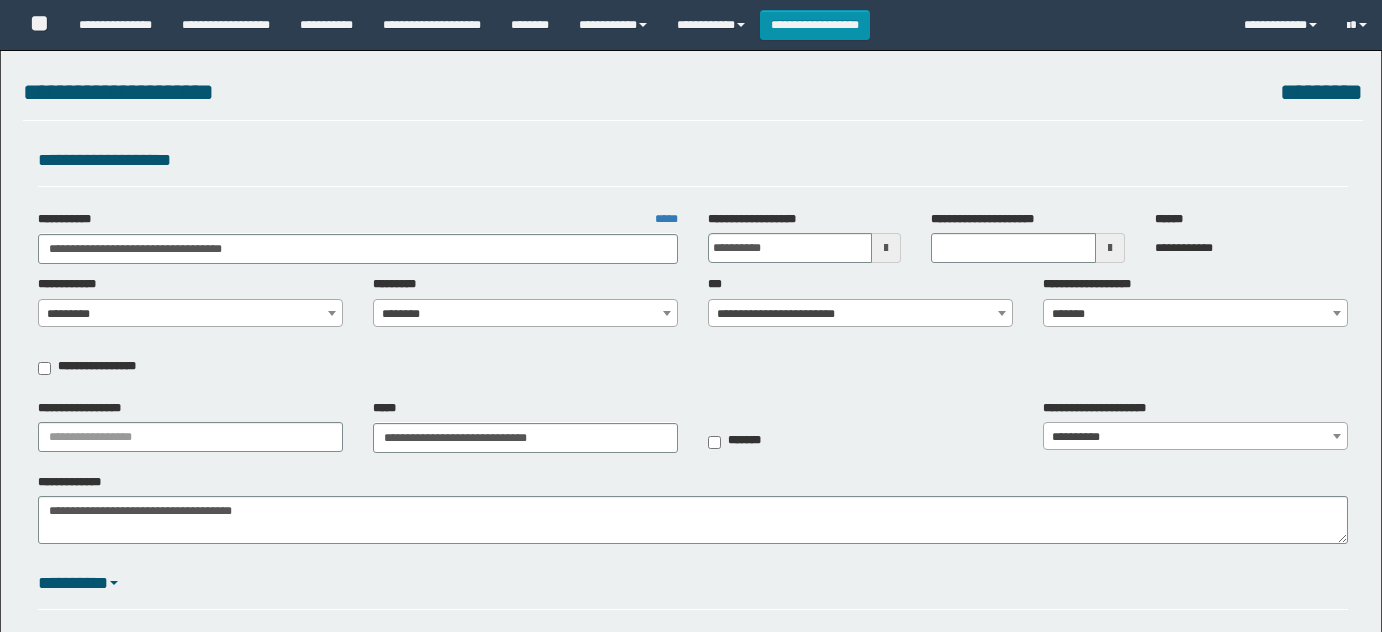 select on "*" 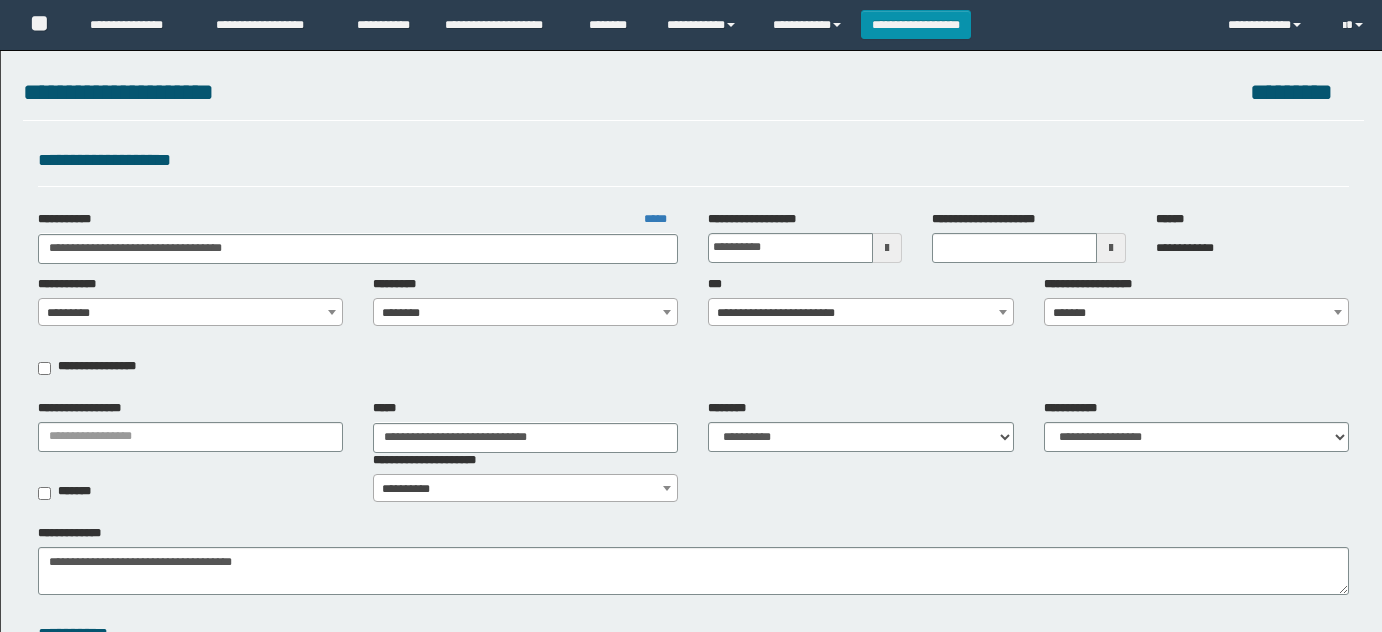 scroll, scrollTop: 0, scrollLeft: 0, axis: both 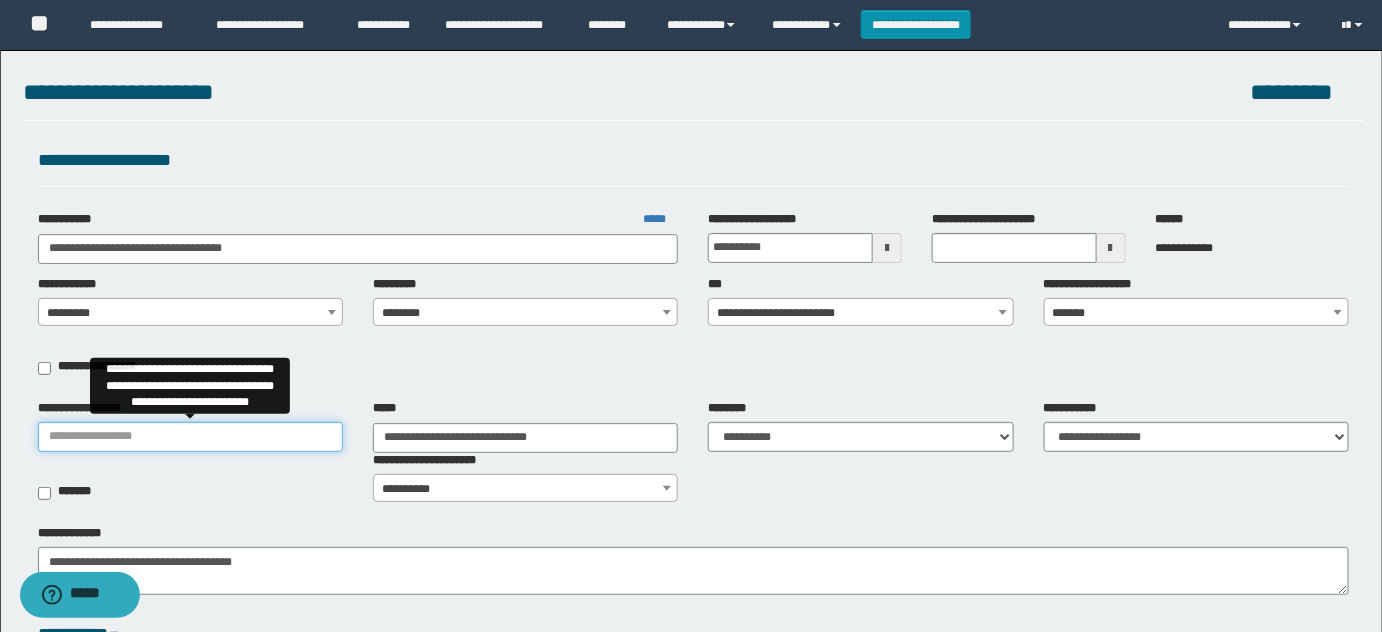 click on "**********" at bounding box center [190, 437] 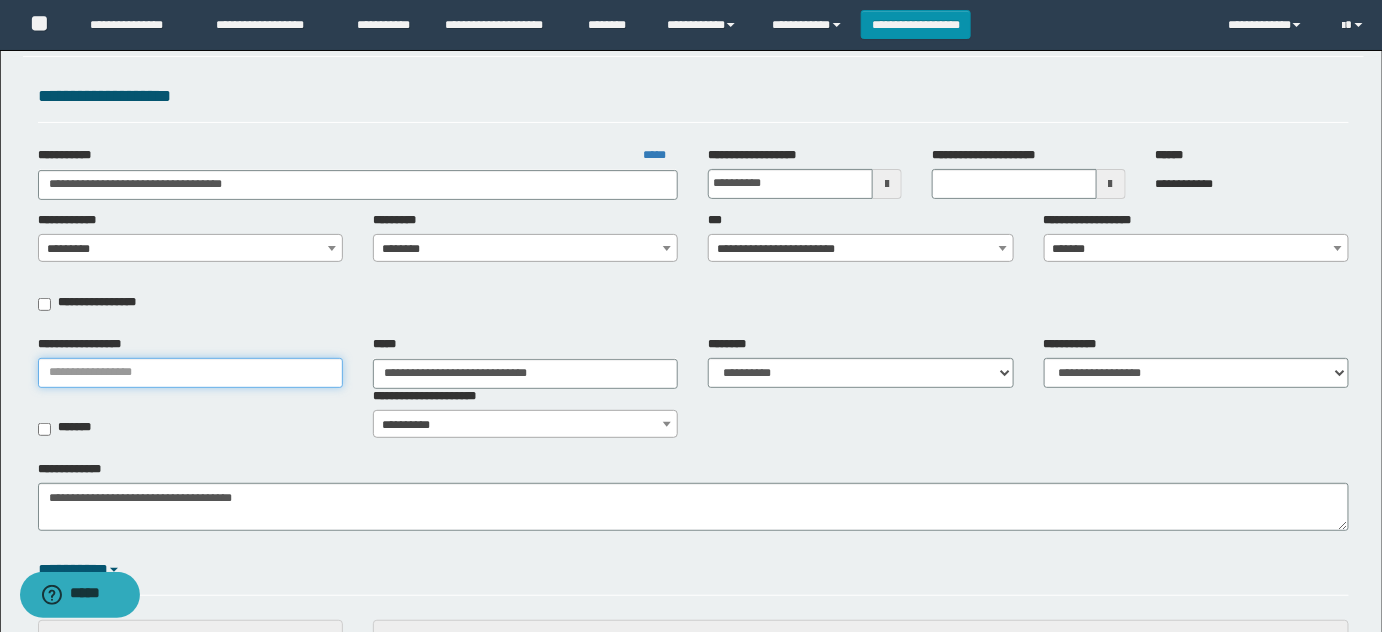 scroll, scrollTop: 90, scrollLeft: 0, axis: vertical 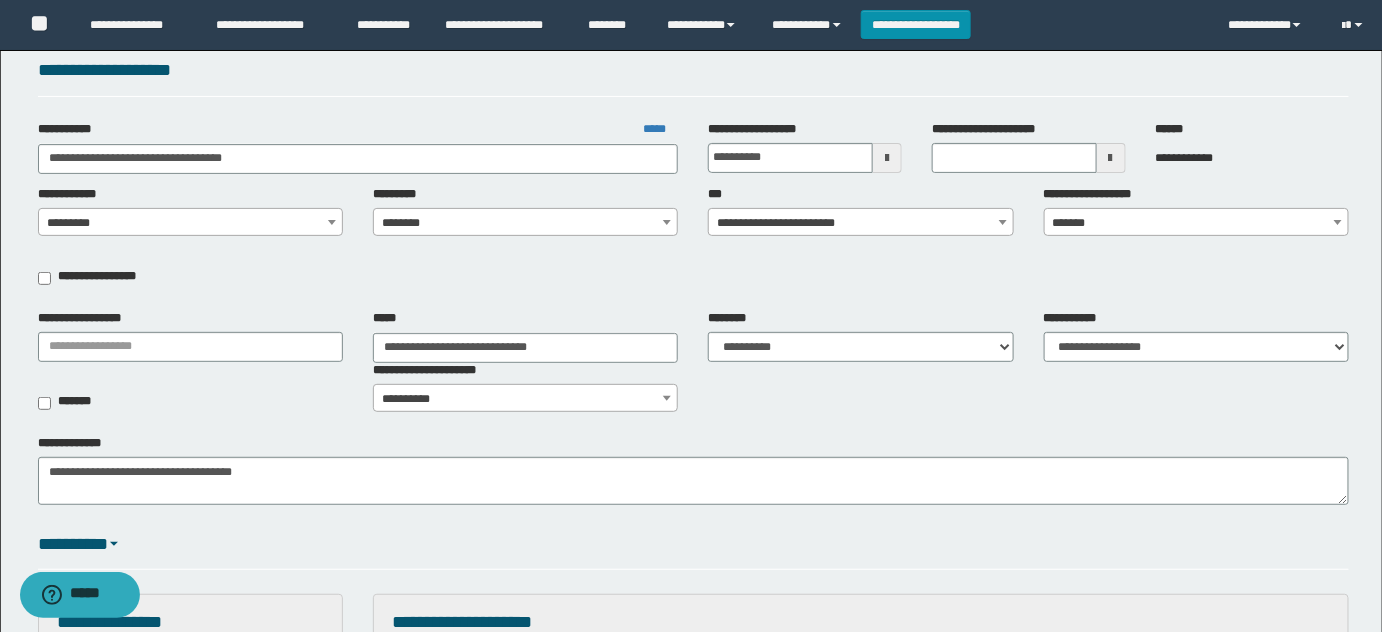 click on "**********" at bounding box center [860, 336] 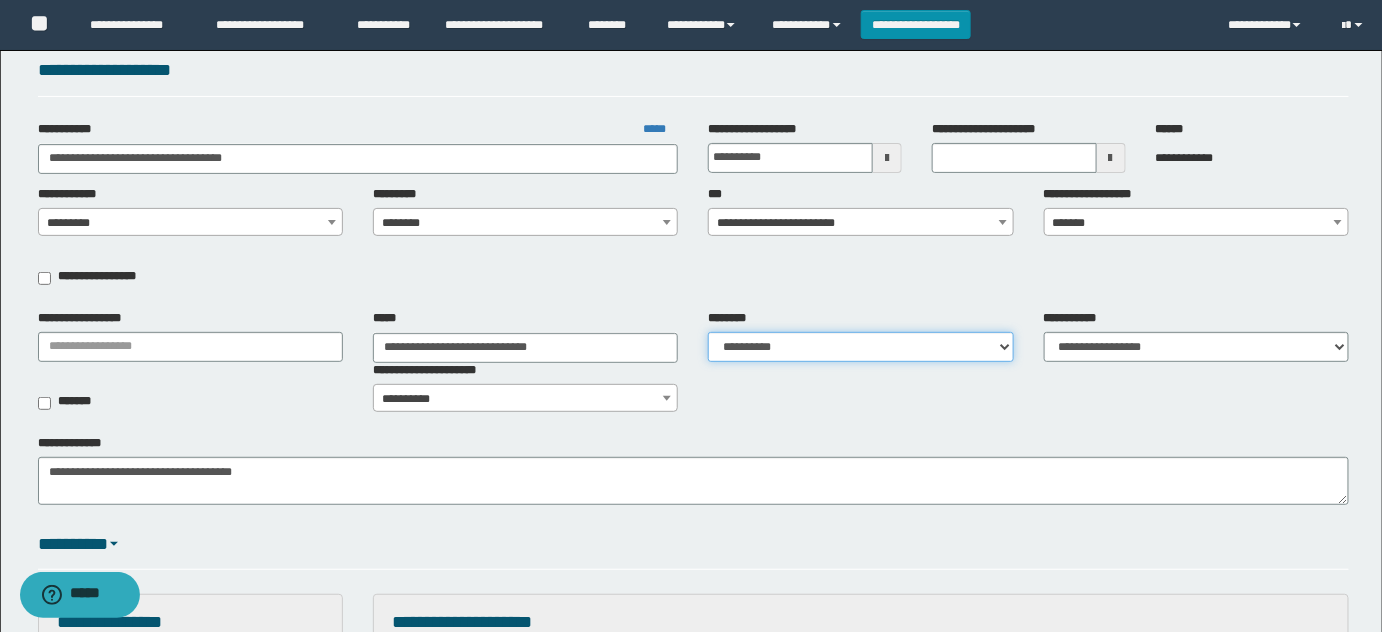 click on "**********" at bounding box center (860, 347) 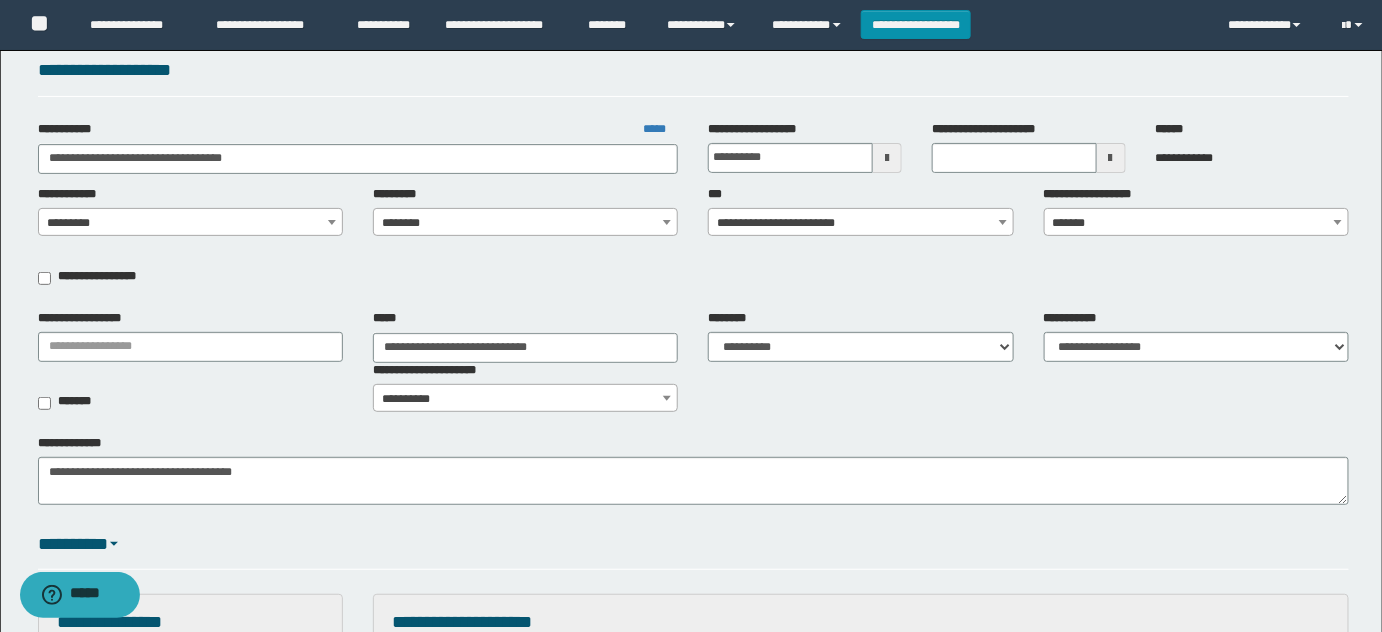 click on "**********" at bounding box center [694, 242] 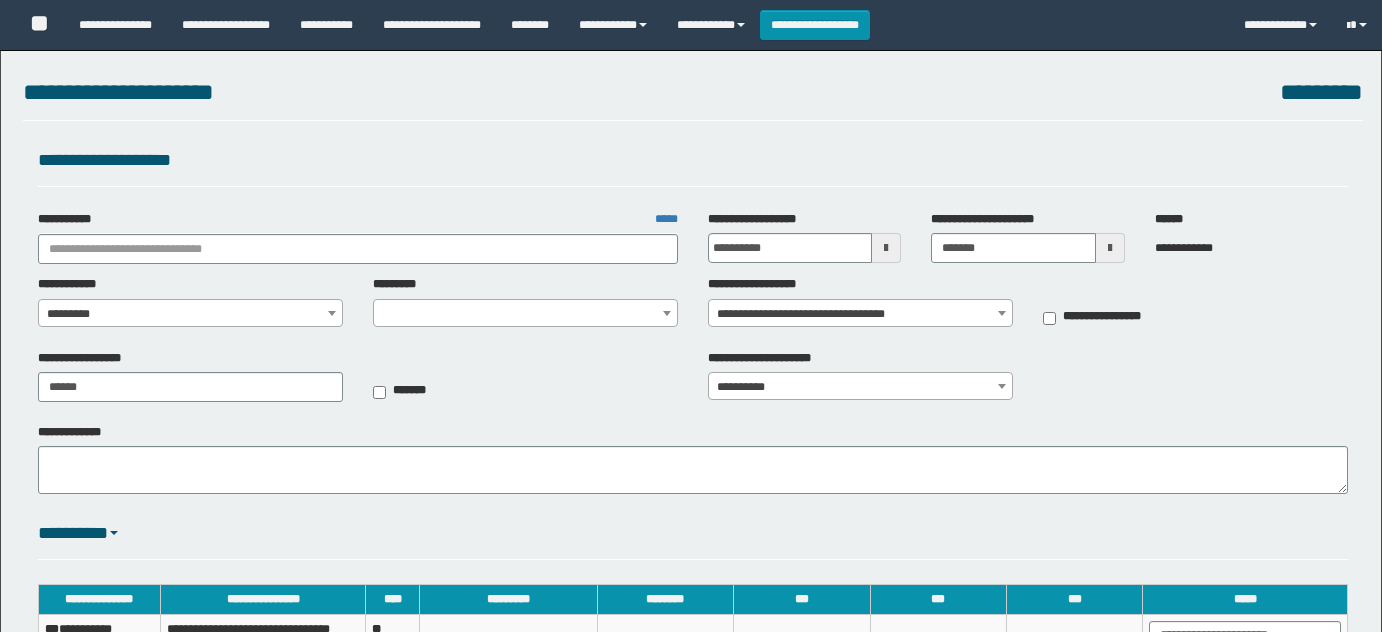 select on "*" 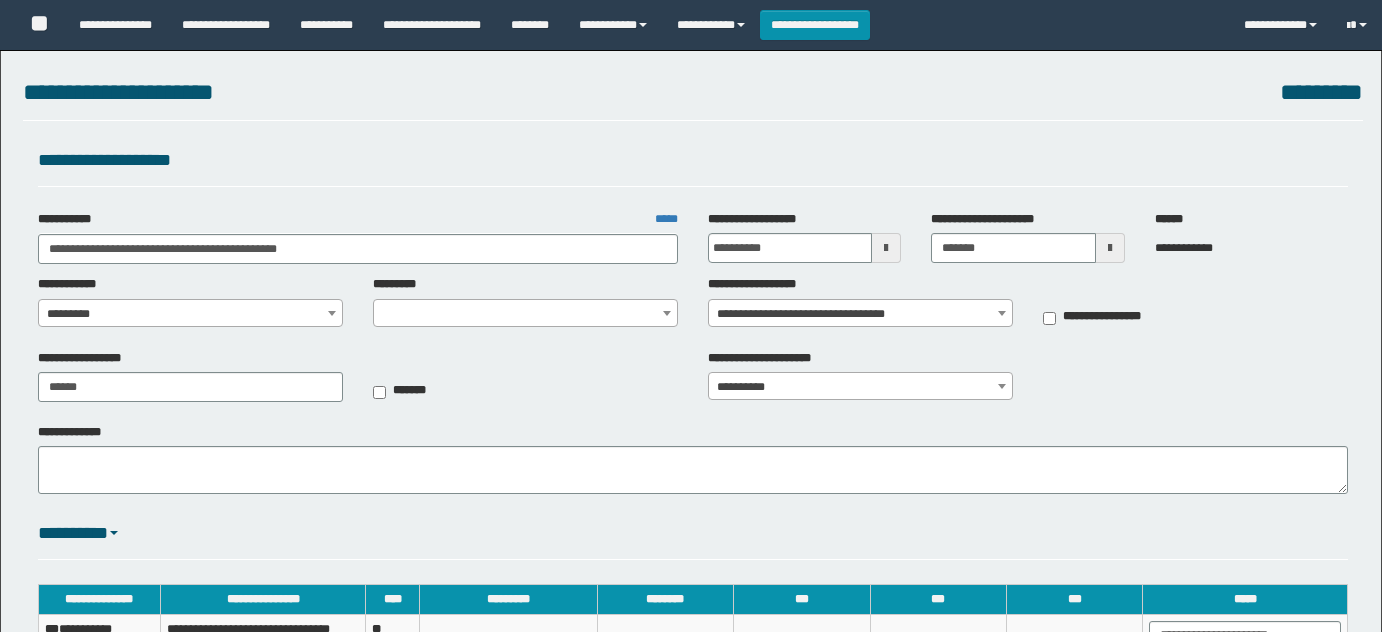 select on "***" 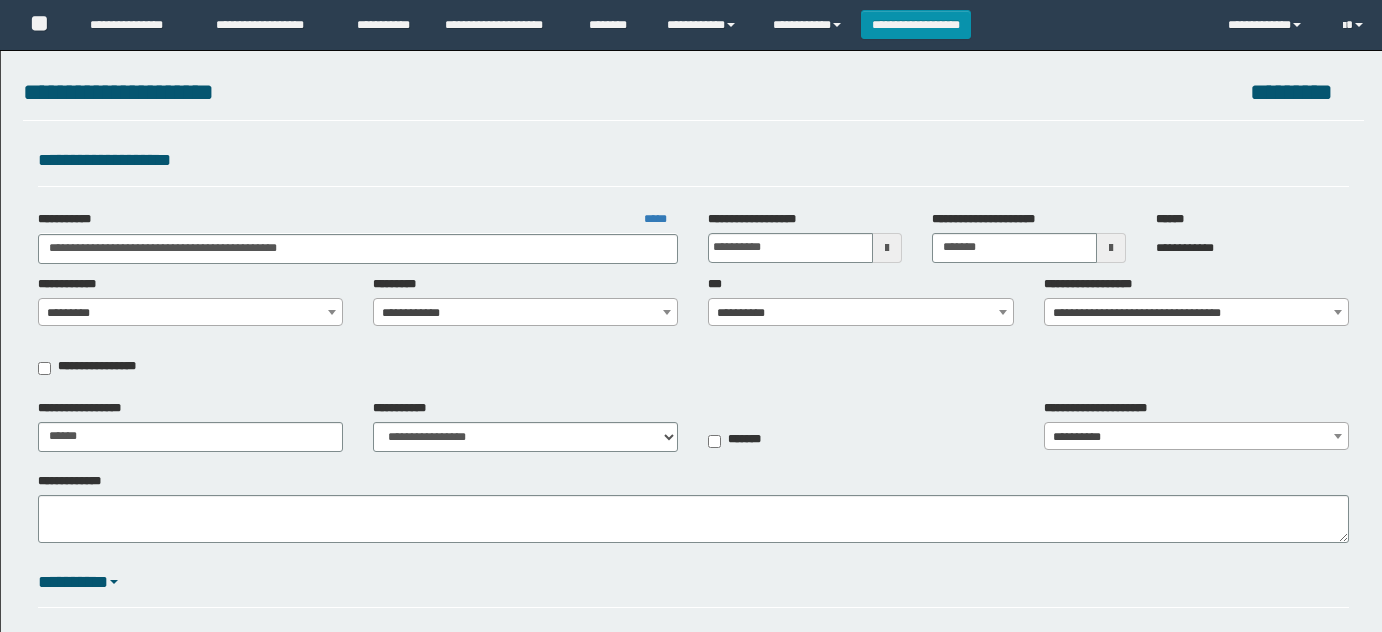 scroll, scrollTop: 0, scrollLeft: 0, axis: both 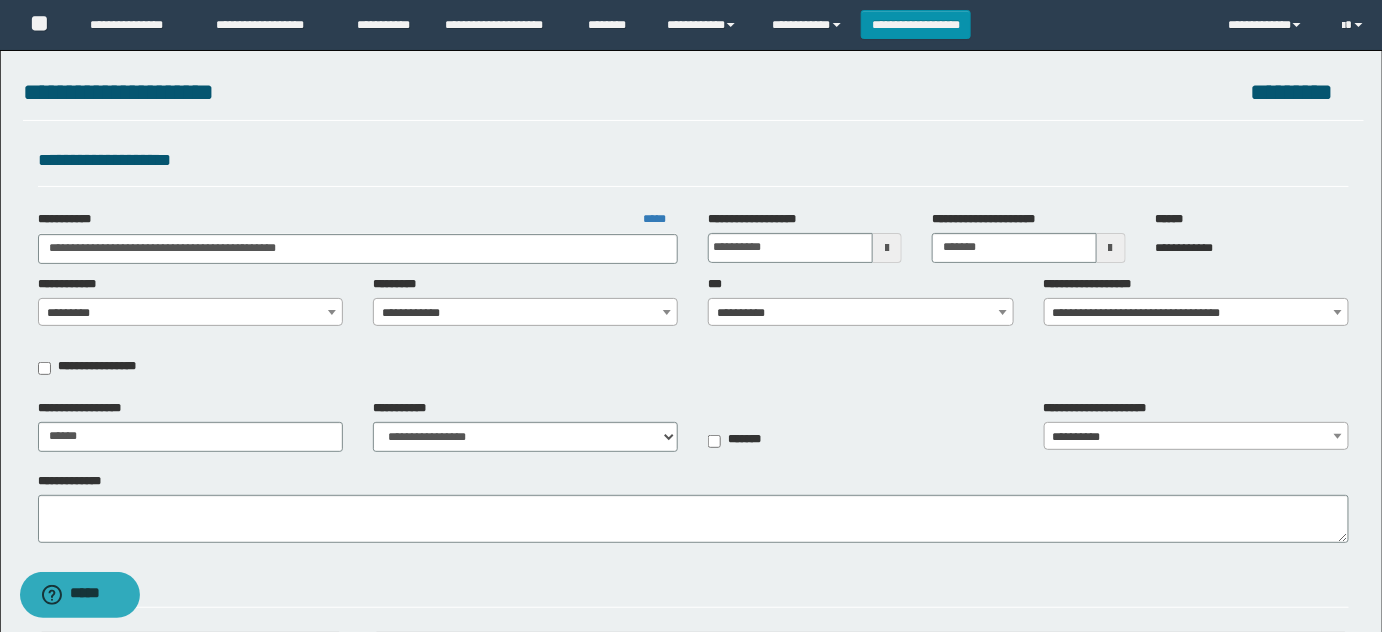 click on "**********" at bounding box center (861, 313) 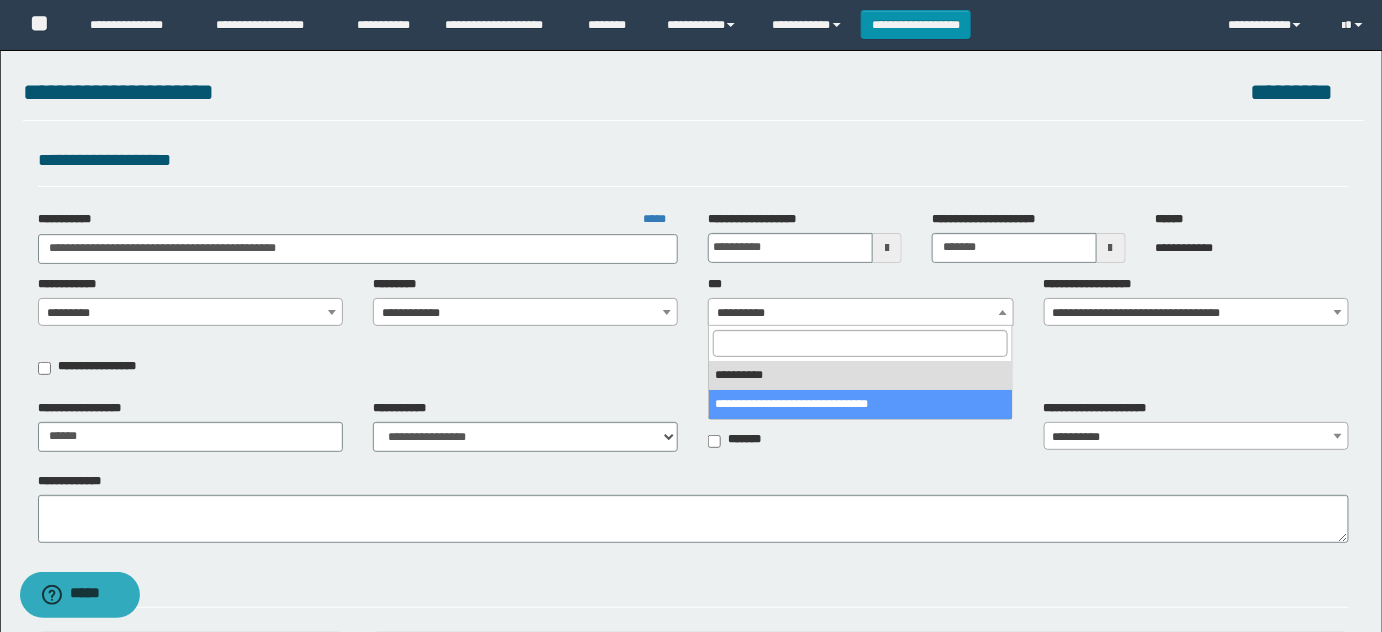 select on "***" 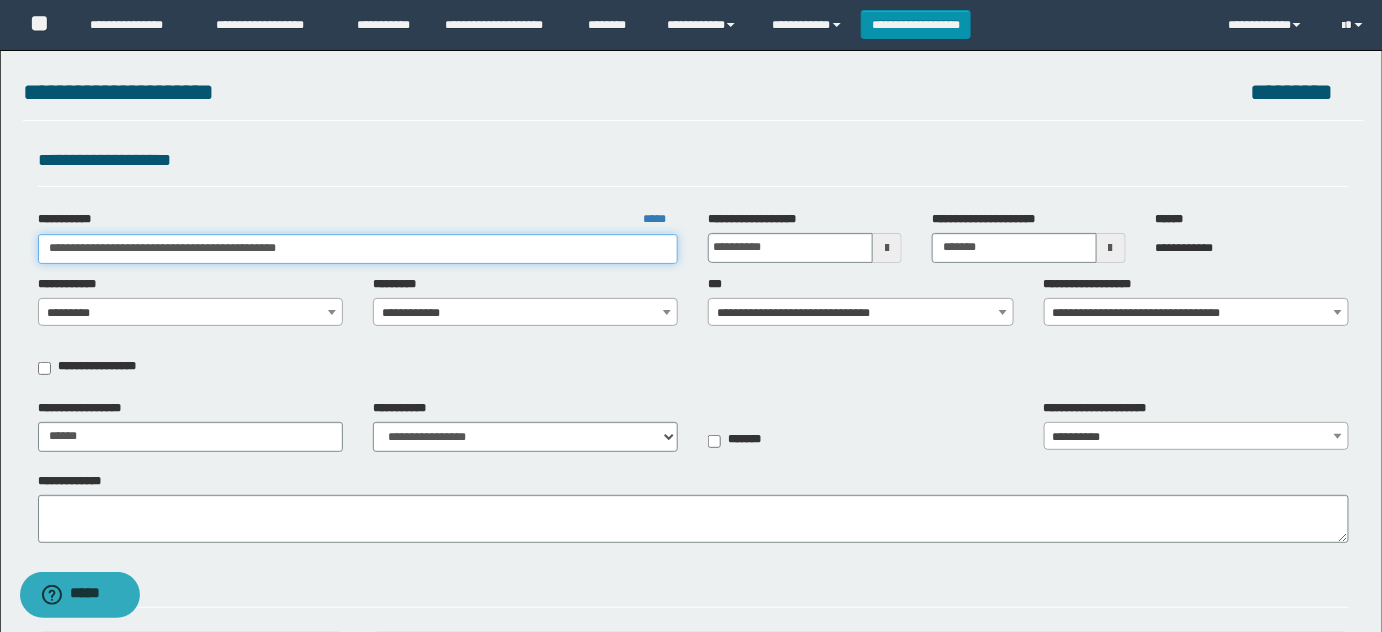 drag, startPoint x: 163, startPoint y: 249, endPoint x: 501, endPoint y: 251, distance: 338.00592 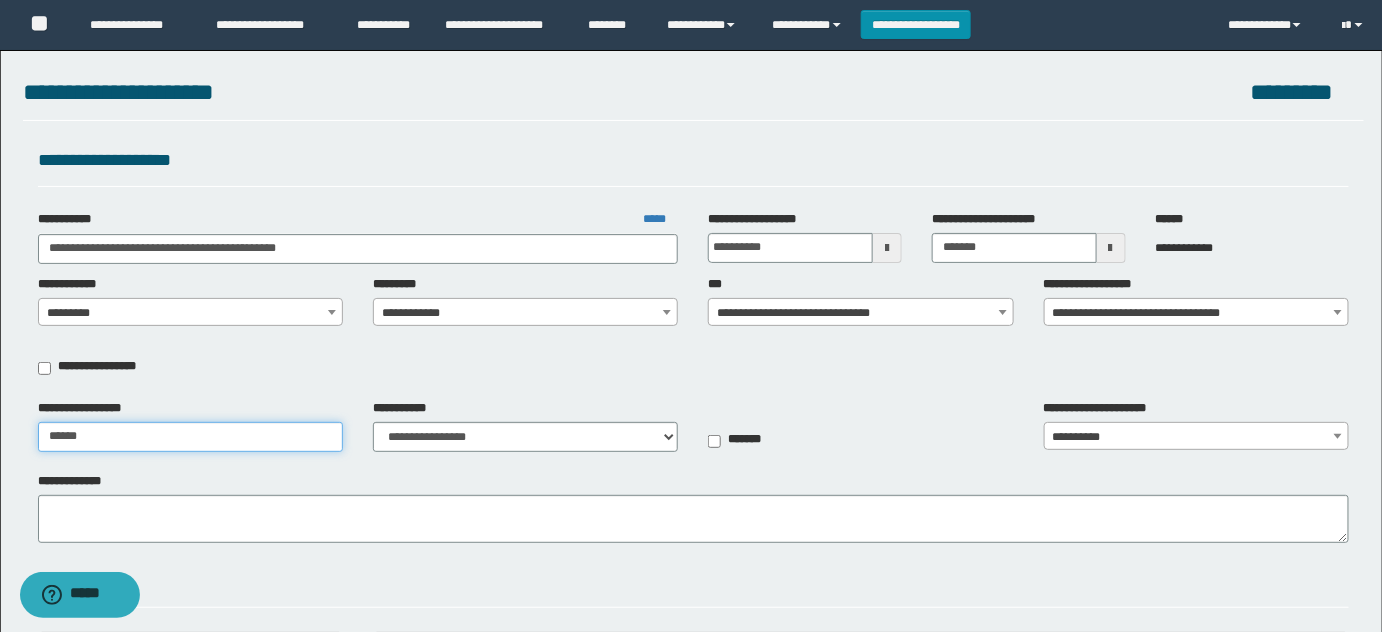 drag, startPoint x: 210, startPoint y: 443, endPoint x: 0, endPoint y: 392, distance: 216.10414 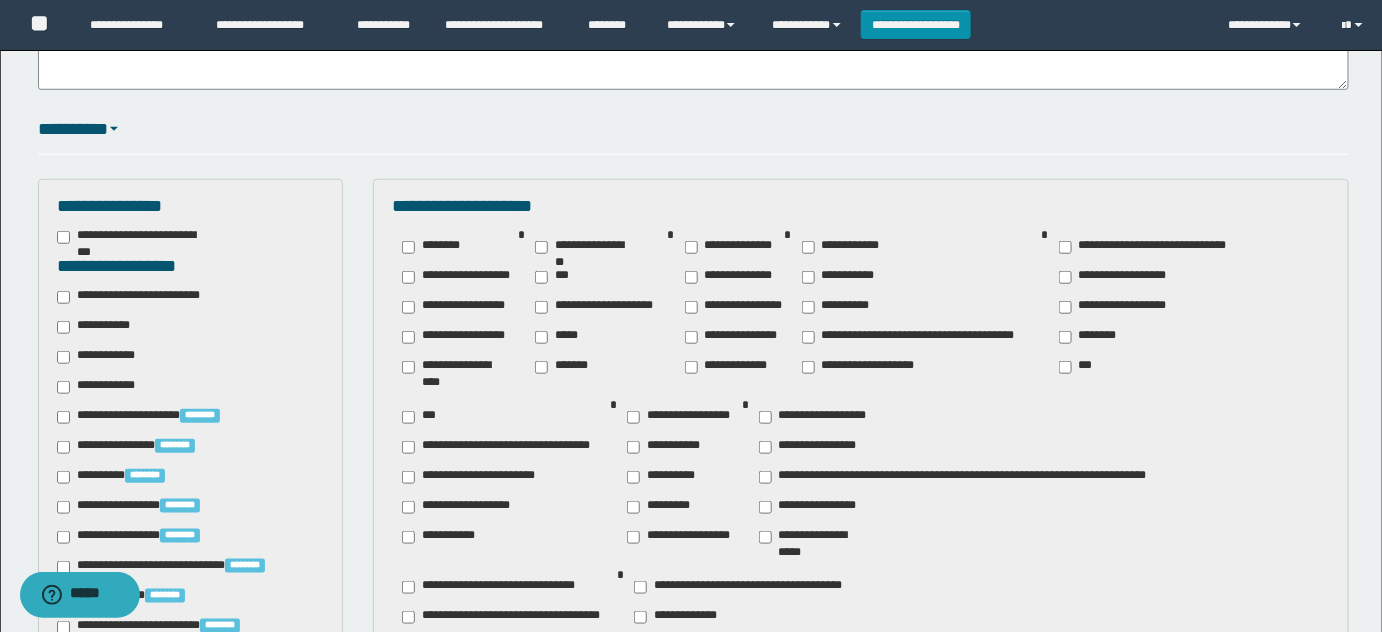 scroll, scrollTop: 545, scrollLeft: 0, axis: vertical 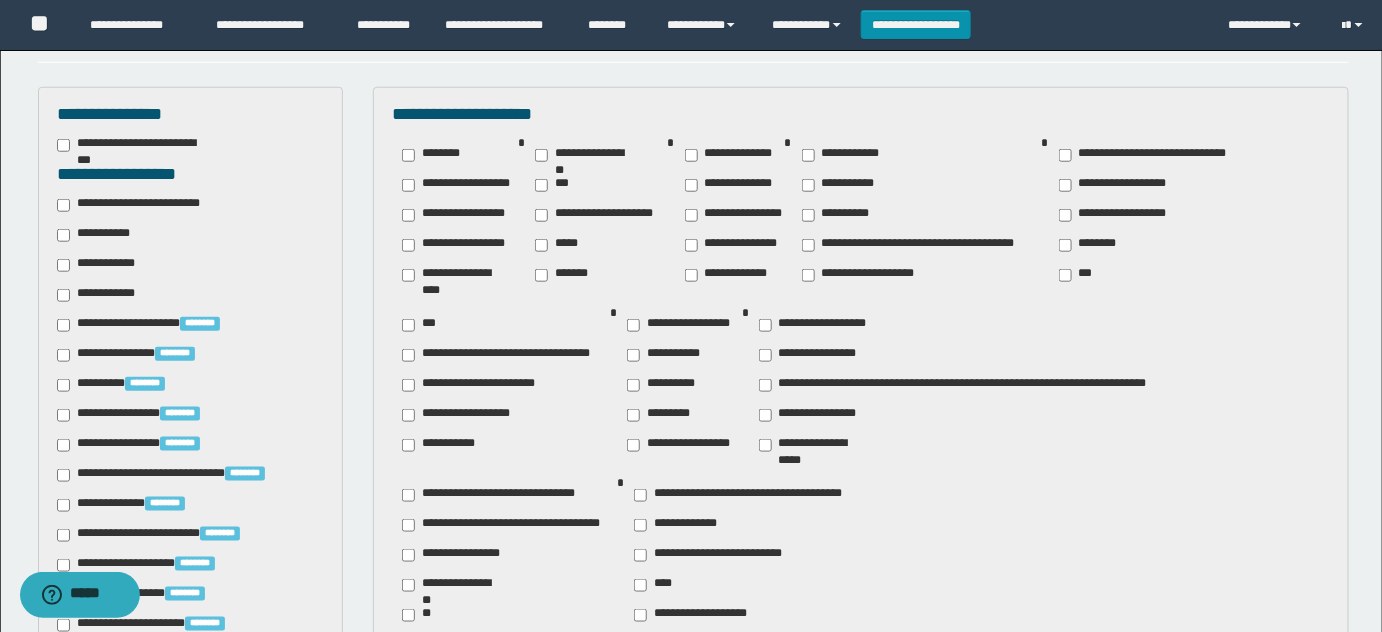 type on "**********" 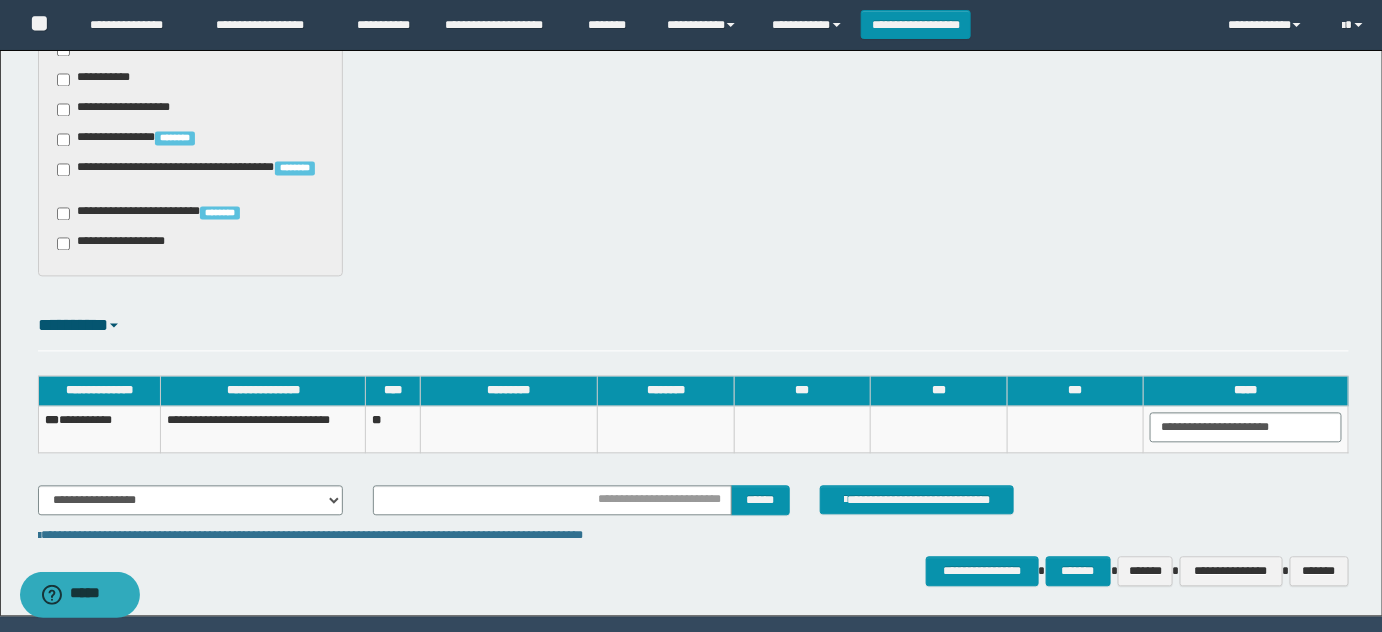 scroll, scrollTop: 1299, scrollLeft: 0, axis: vertical 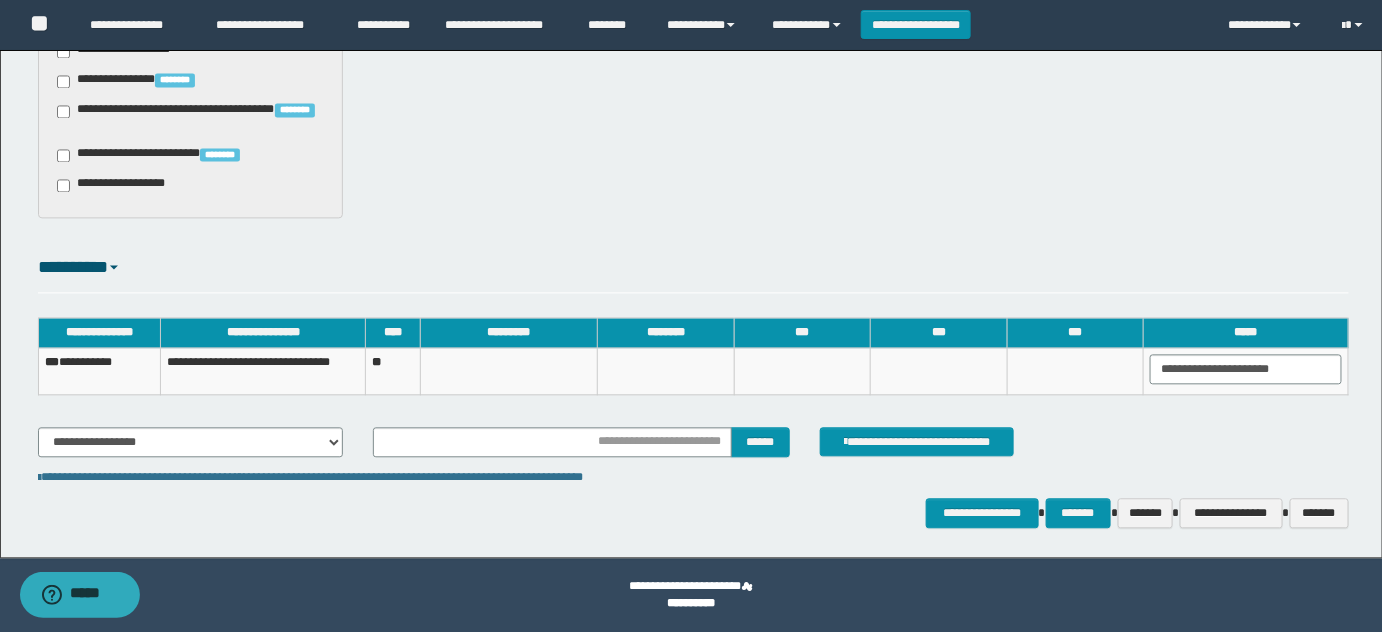 click on "**********" at bounding box center (99, 371) 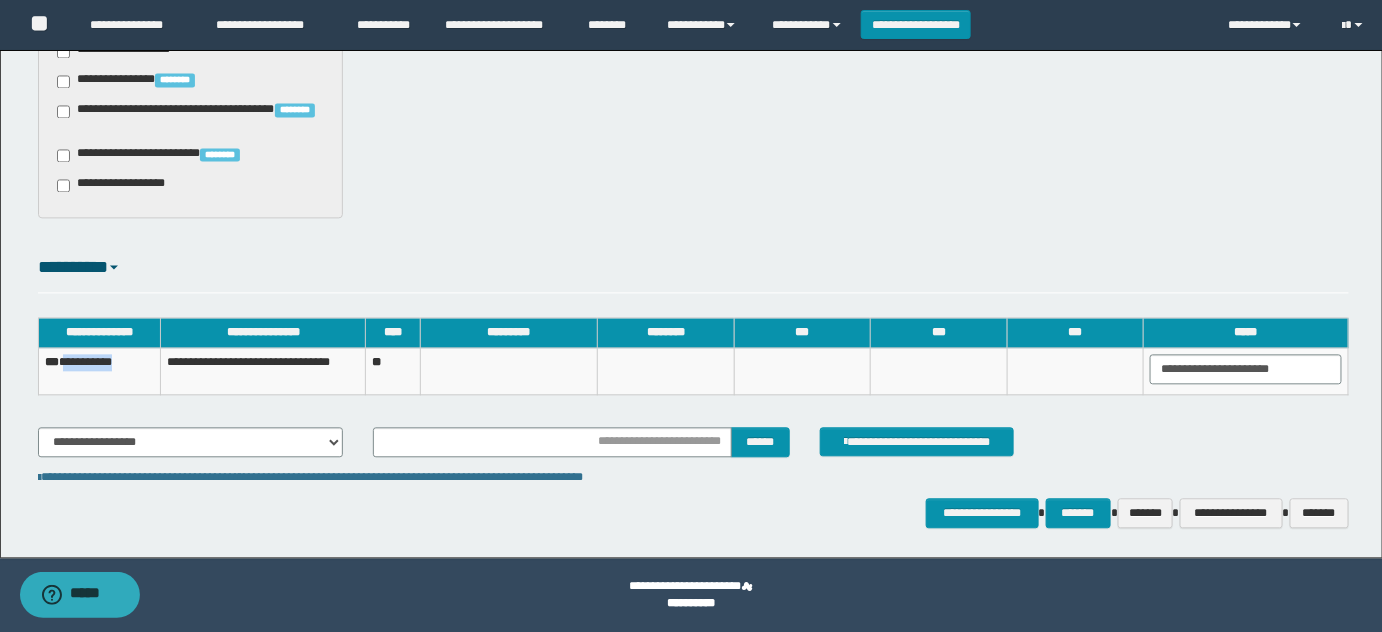 click on "**********" at bounding box center (99, 371) 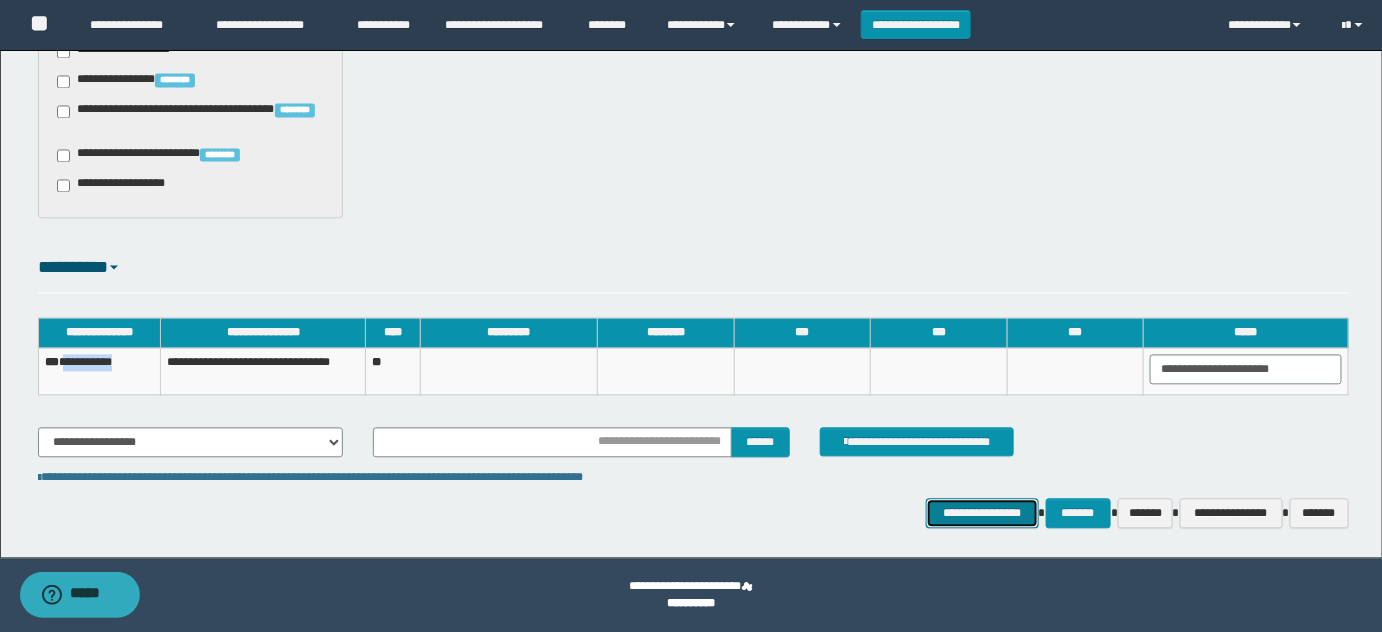 click on "**********" at bounding box center [982, 512] 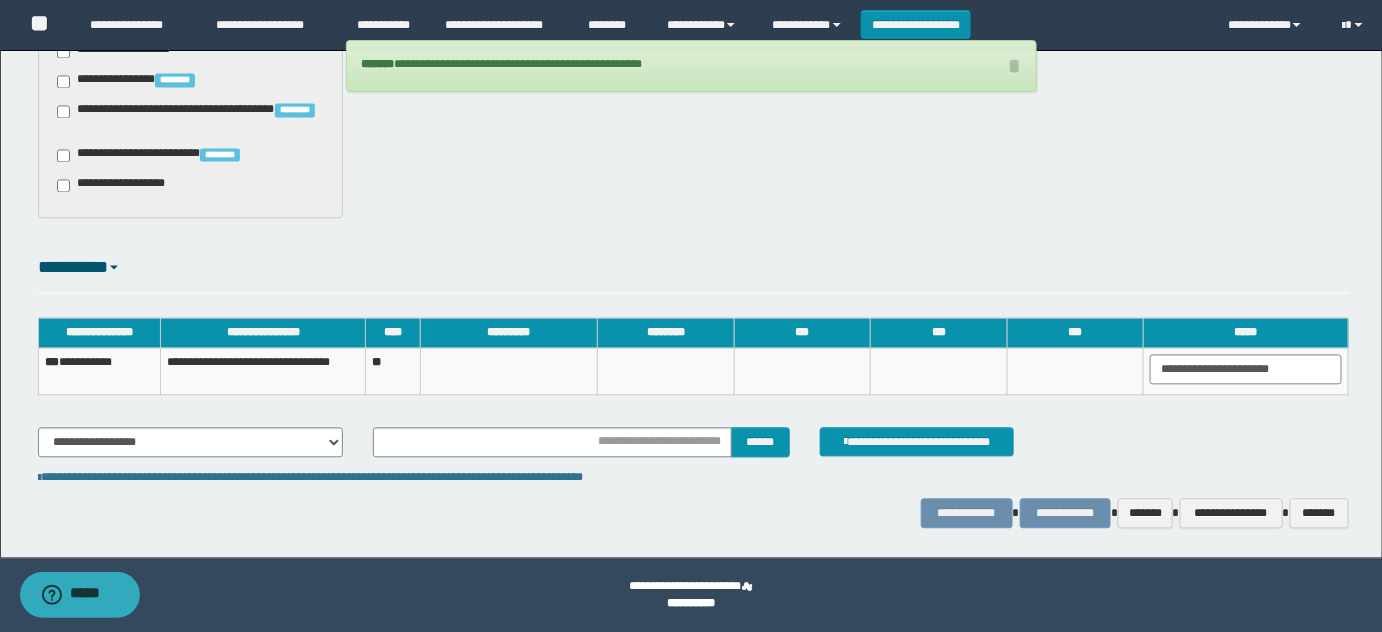 click on "**********" at bounding box center [691, 66] 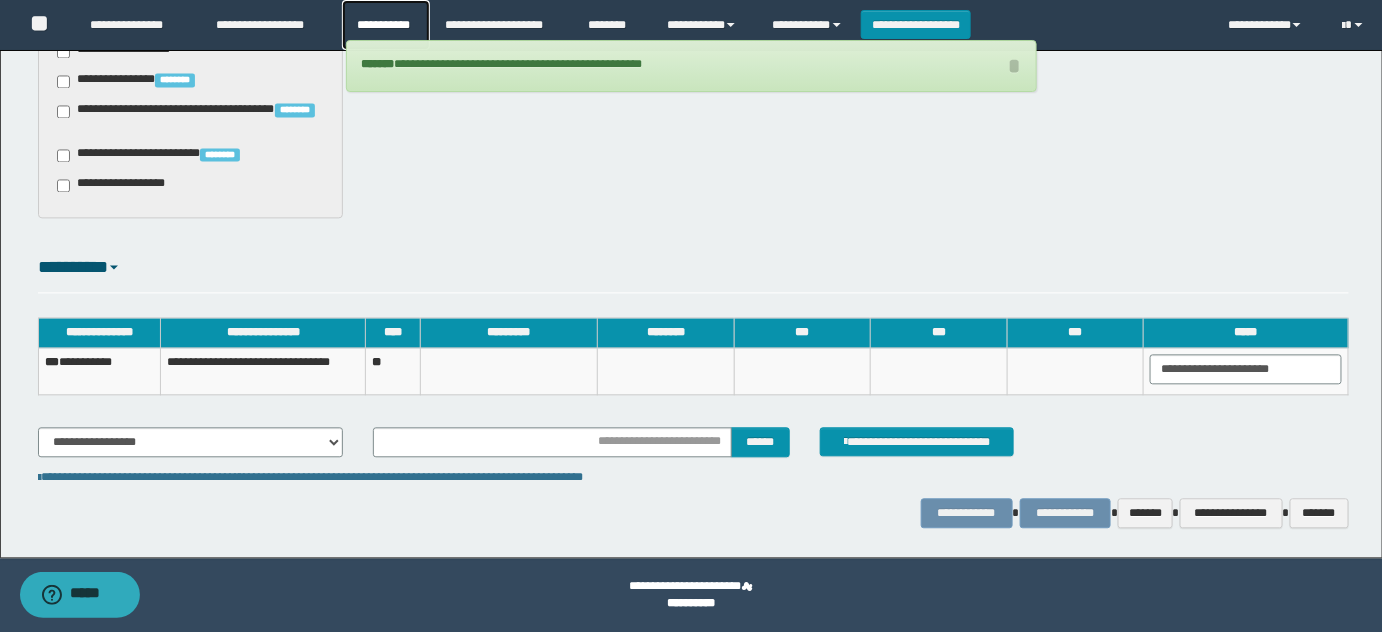 click on "**********" at bounding box center (386, 25) 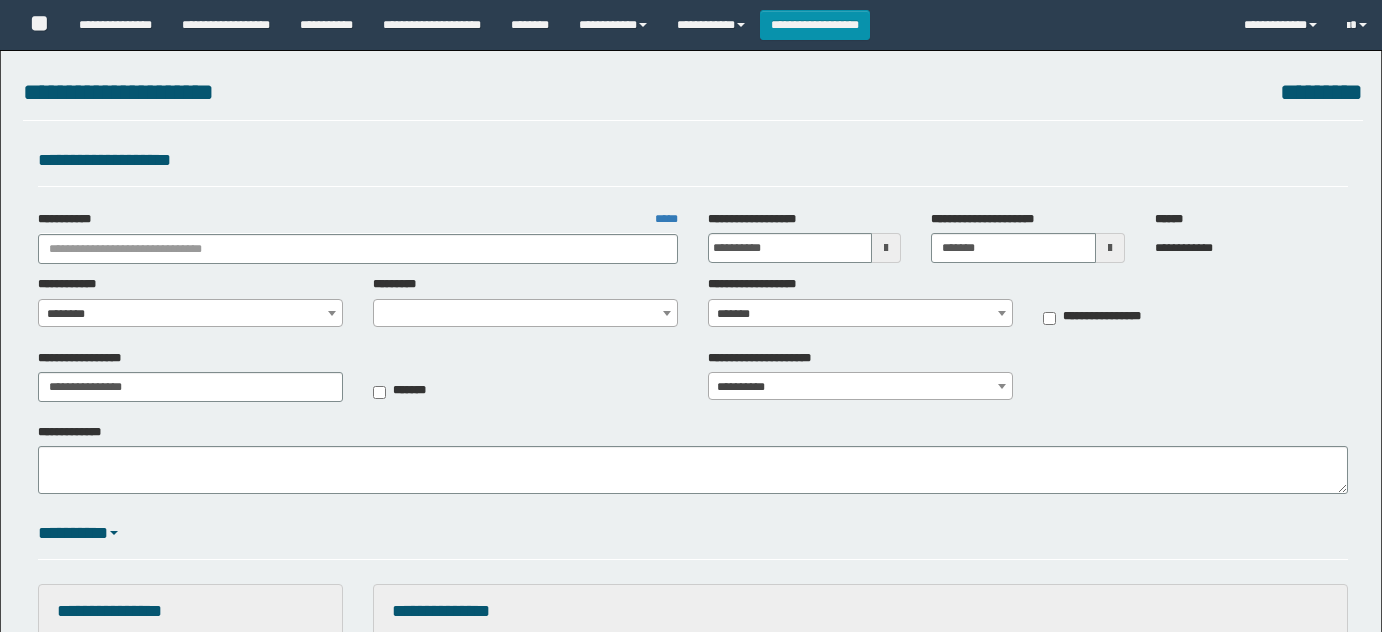 select on "**" 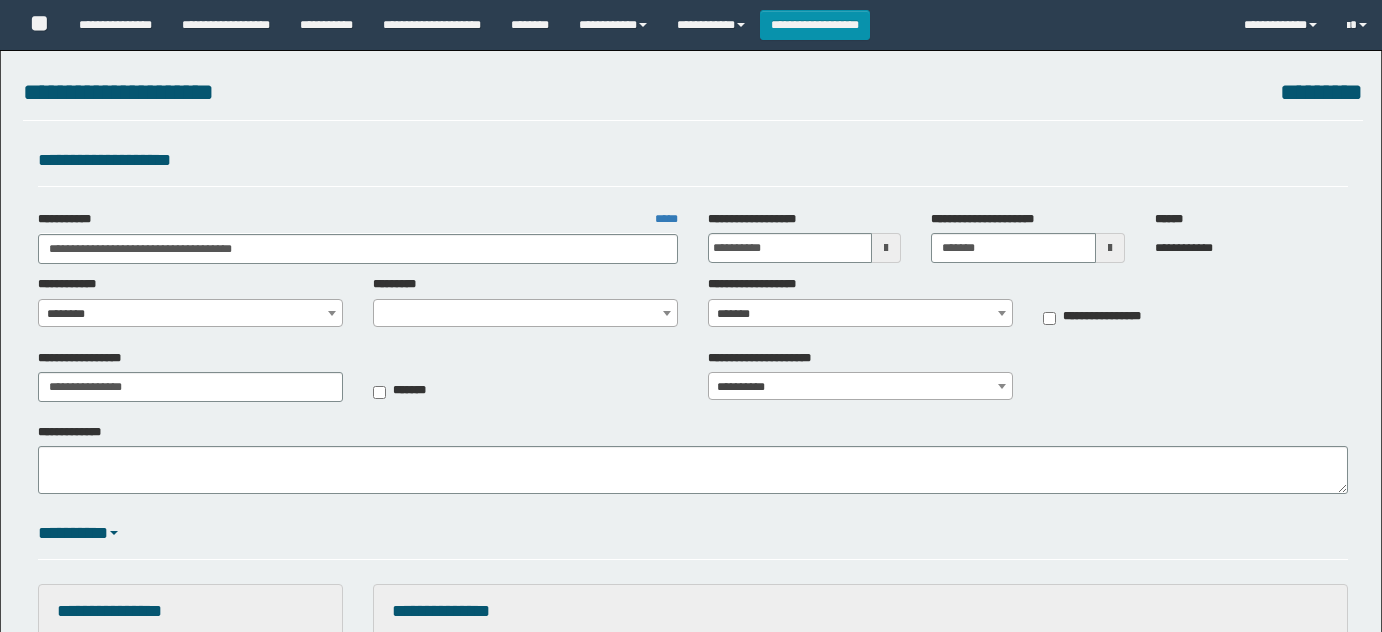 select on "****" 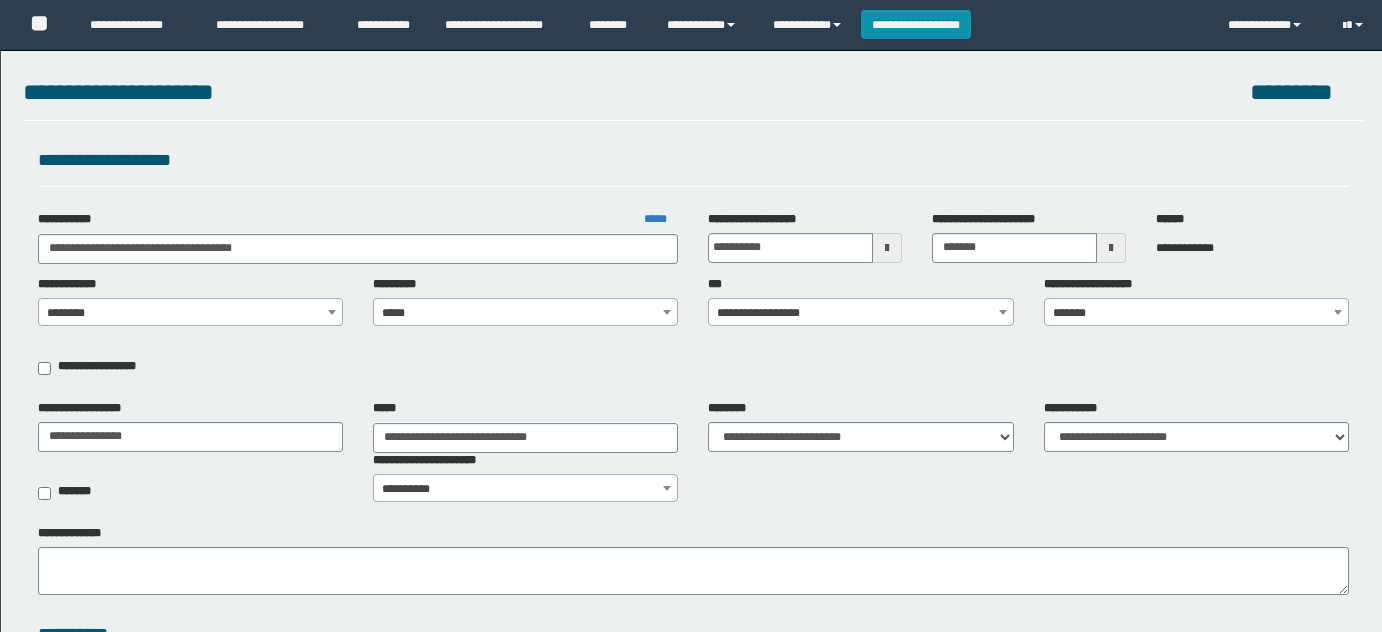scroll, scrollTop: 0, scrollLeft: 0, axis: both 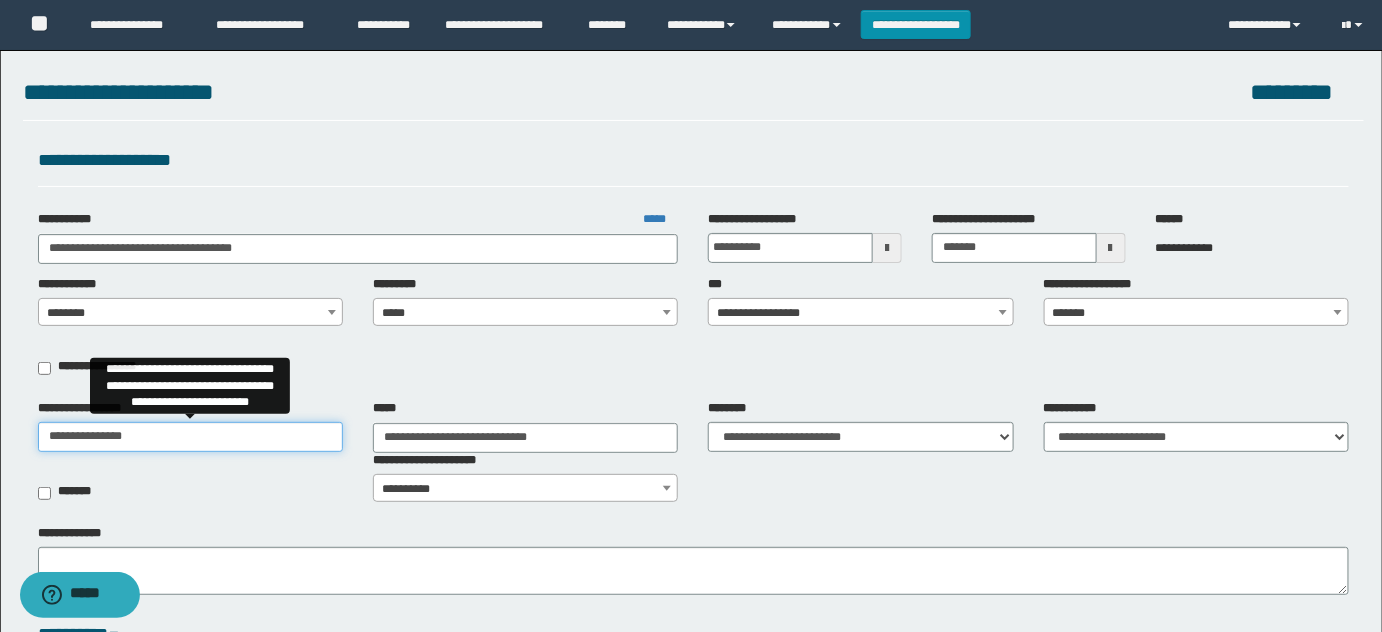 drag, startPoint x: 208, startPoint y: 439, endPoint x: 0, endPoint y: 391, distance: 213.46663 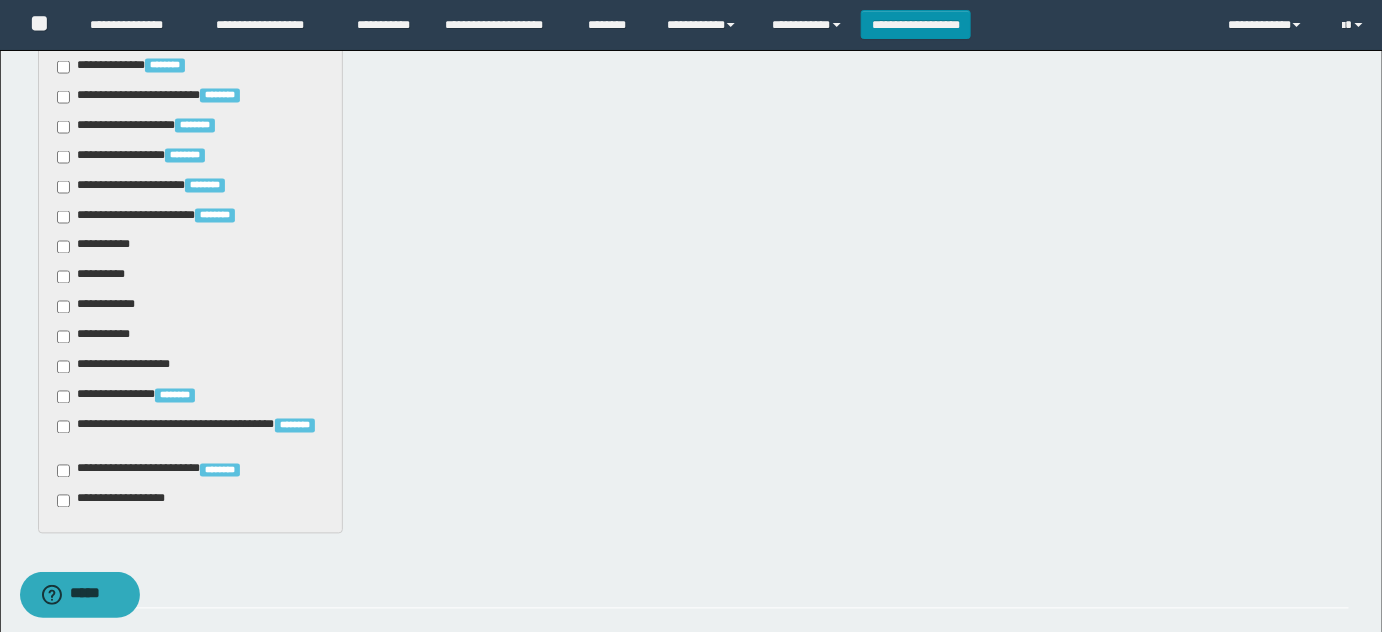 scroll, scrollTop: 1272, scrollLeft: 0, axis: vertical 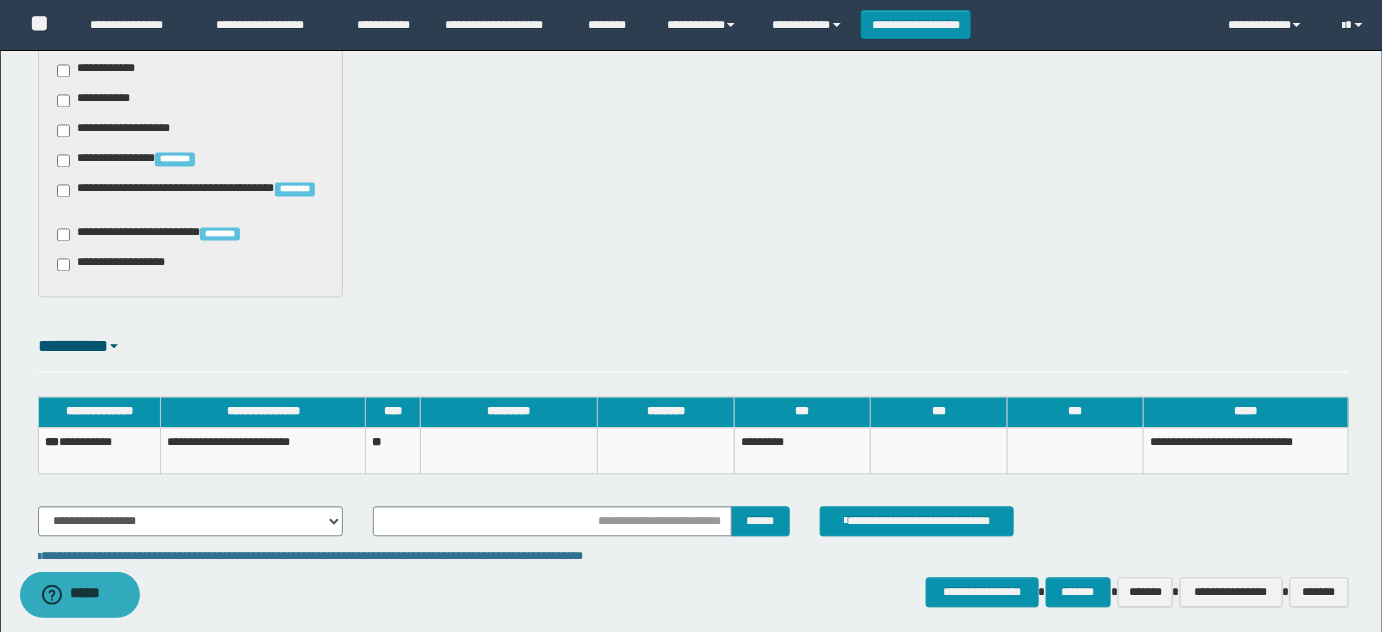 type on "**********" 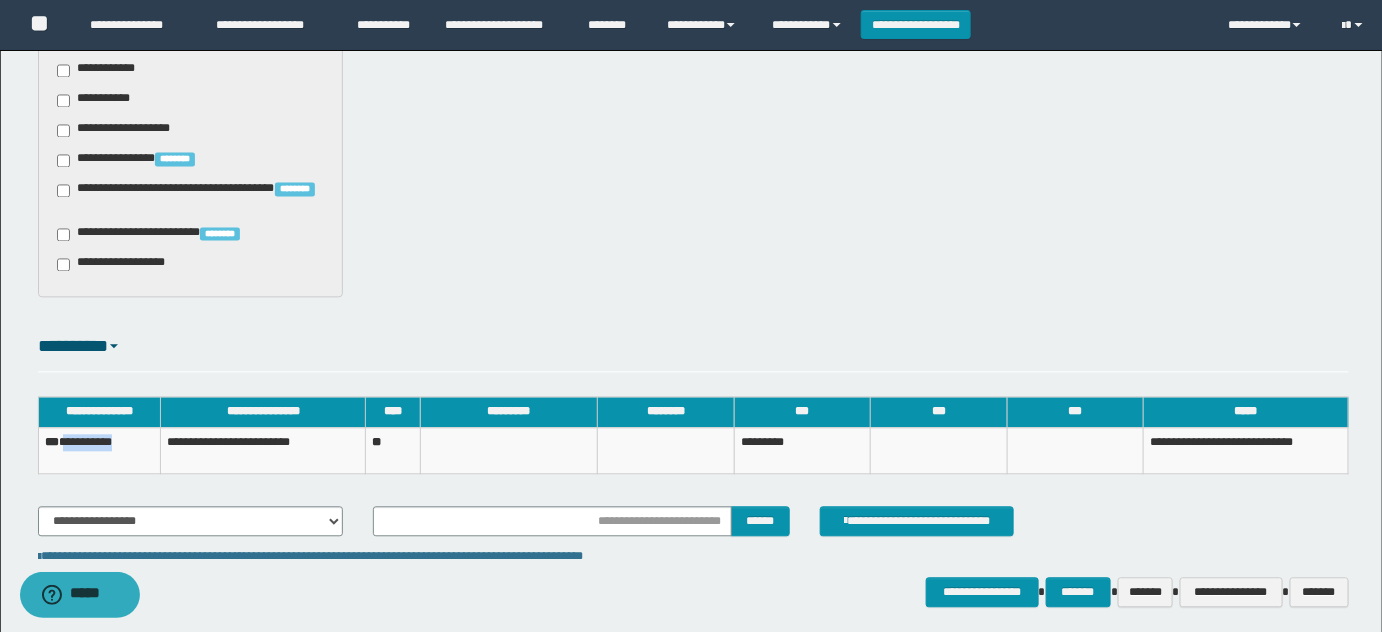 click on "**********" at bounding box center (99, 450) 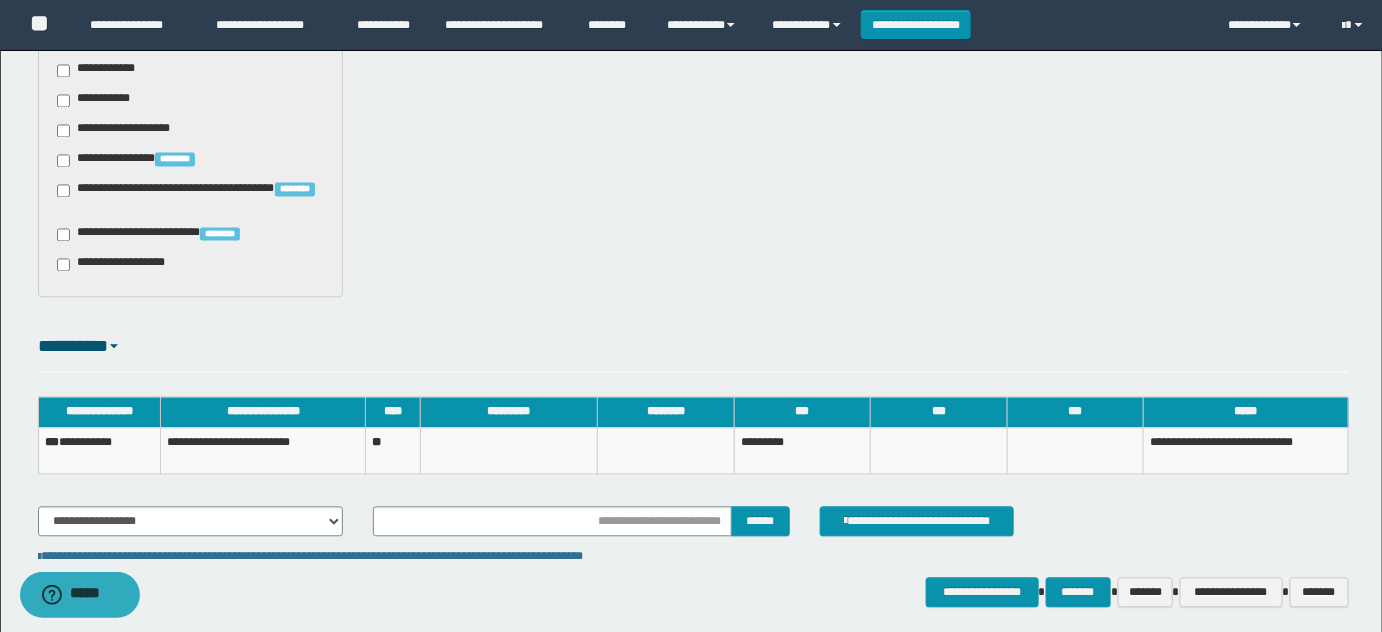 click on "**********" at bounding box center [691, -298] 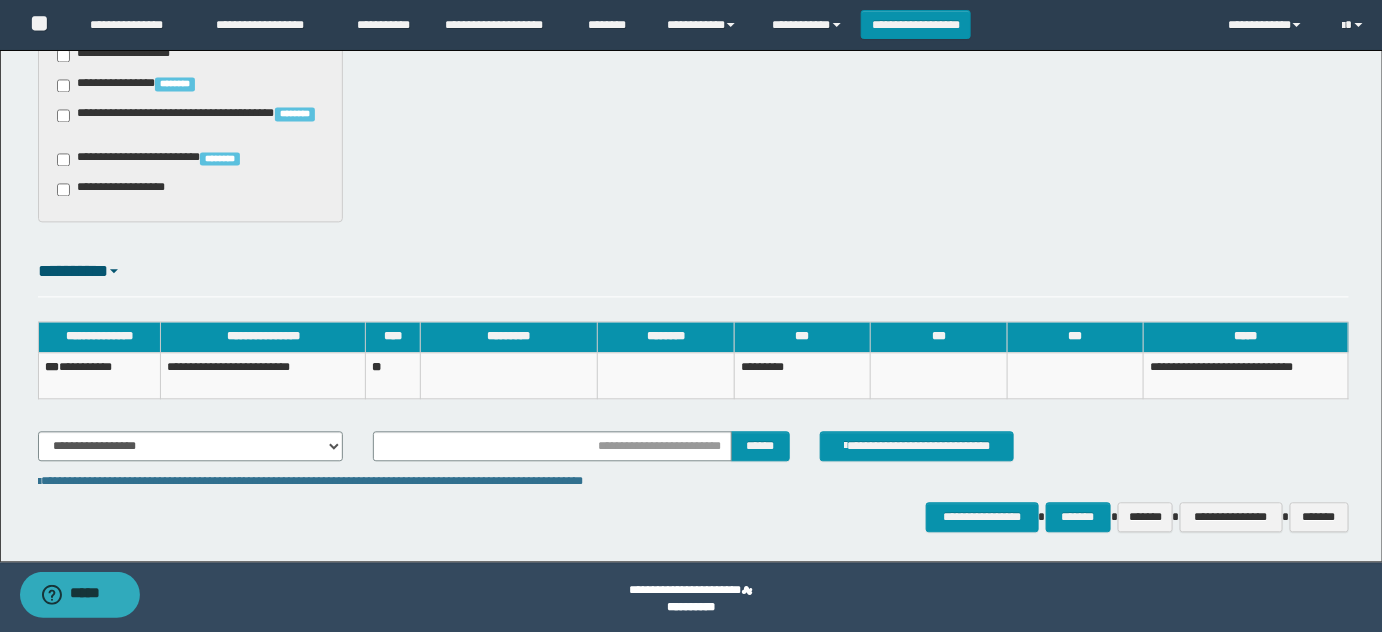 scroll, scrollTop: 1351, scrollLeft: 0, axis: vertical 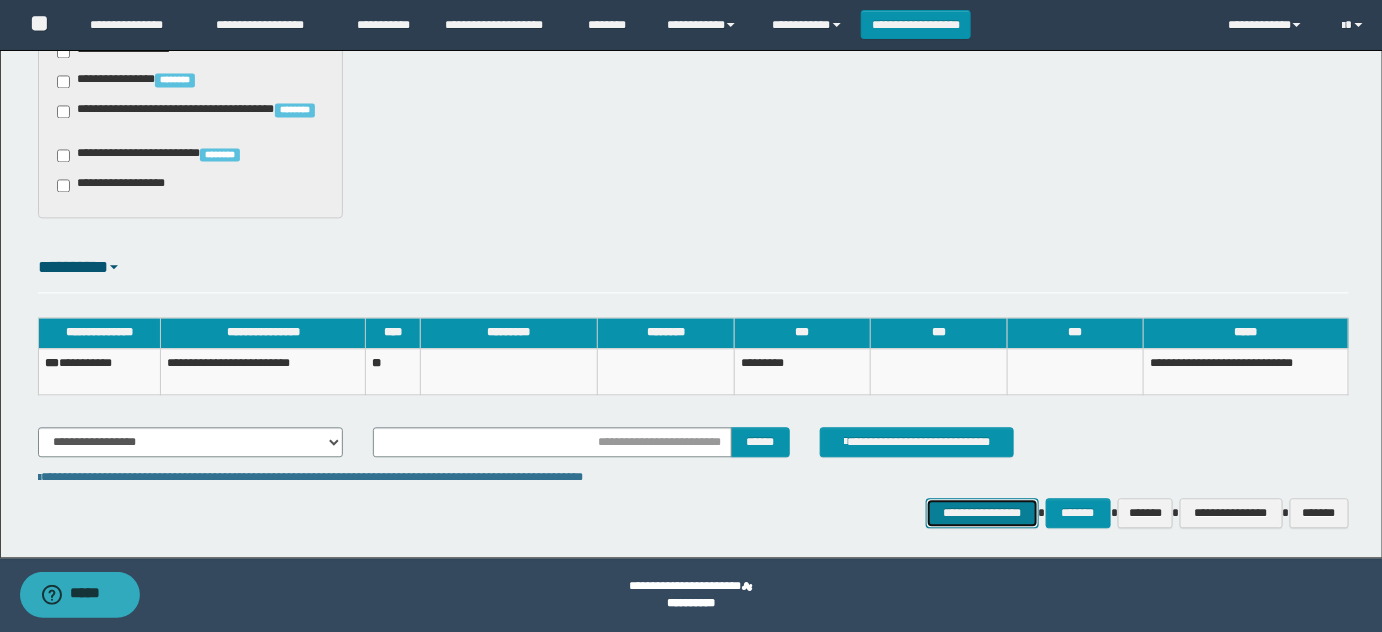 click on "**********" at bounding box center (982, 512) 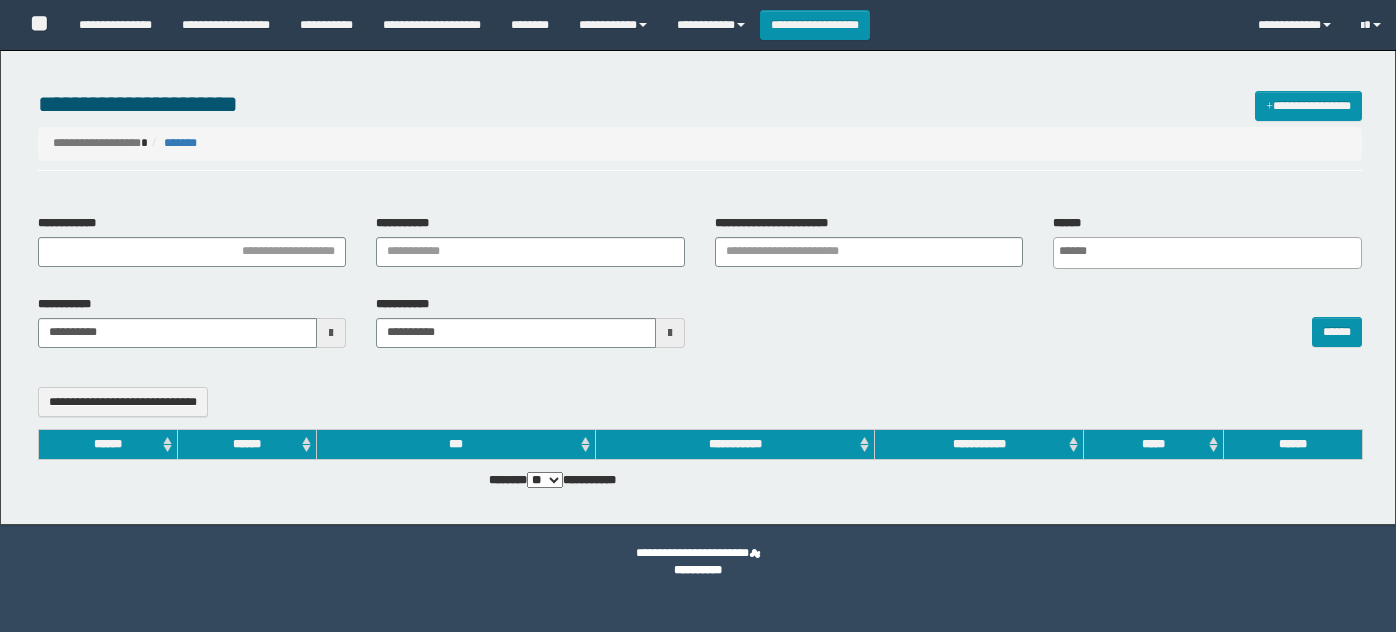 select 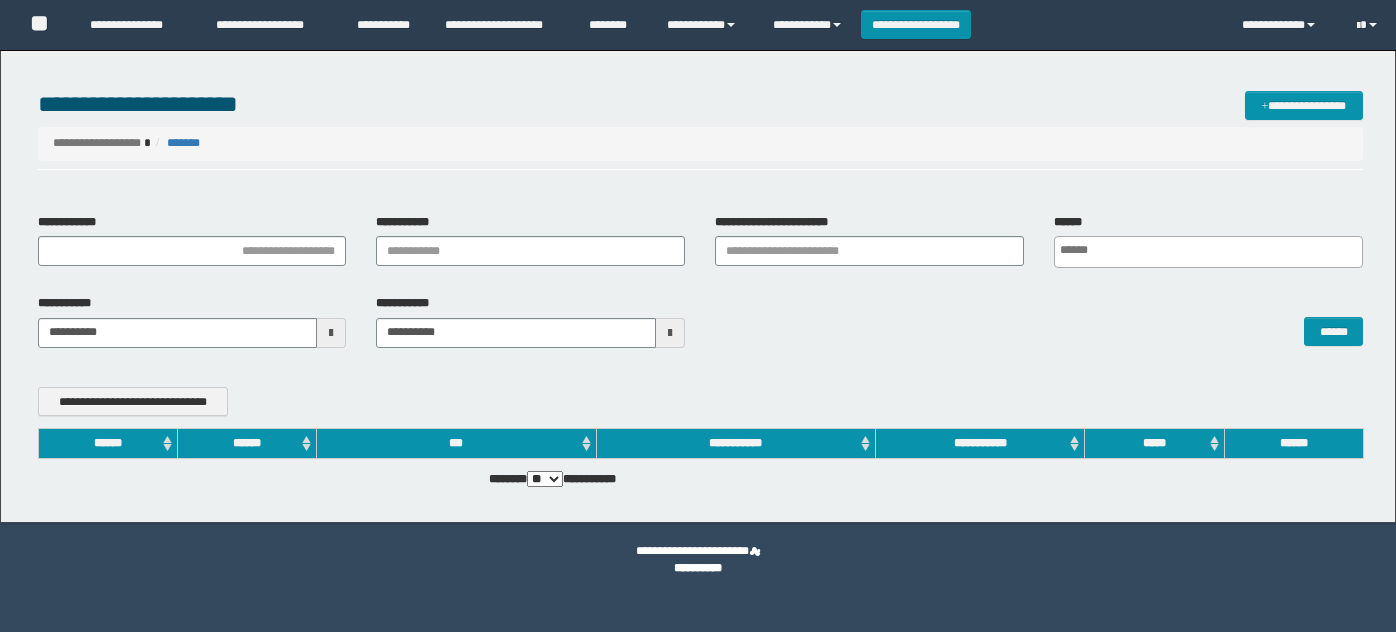 scroll, scrollTop: 0, scrollLeft: 0, axis: both 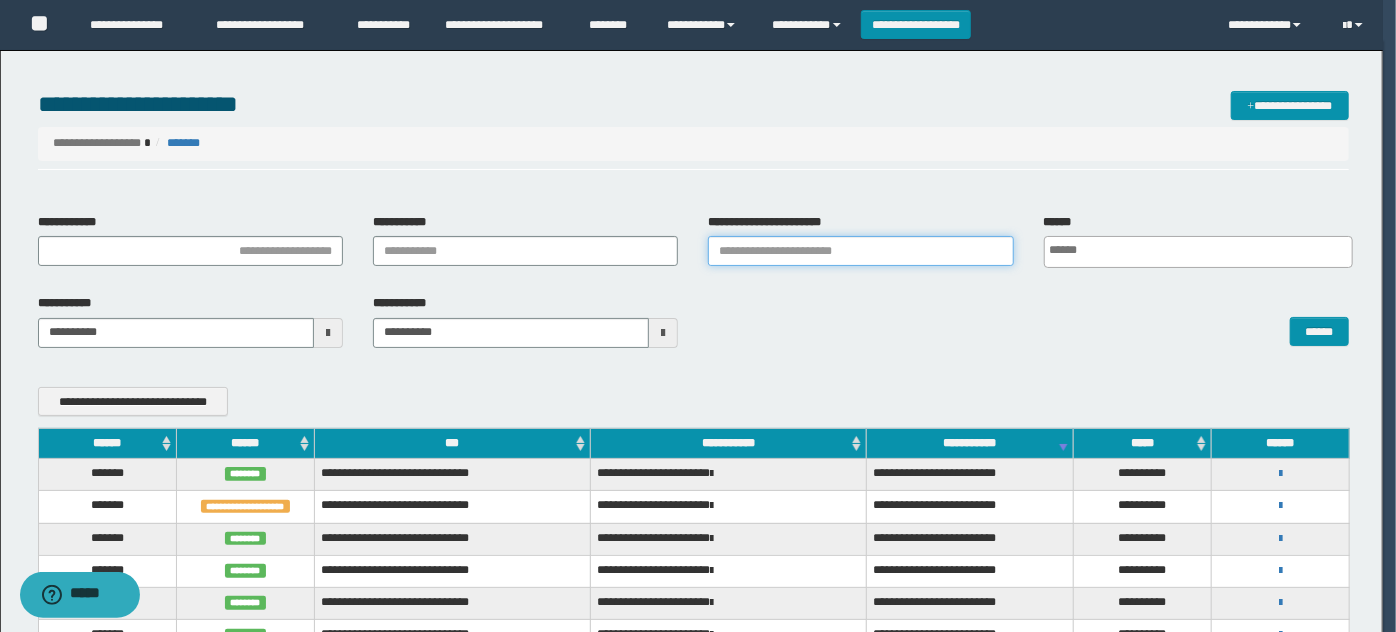 drag, startPoint x: 0, startPoint y: 0, endPoint x: 825, endPoint y: 239, distance: 858.9214 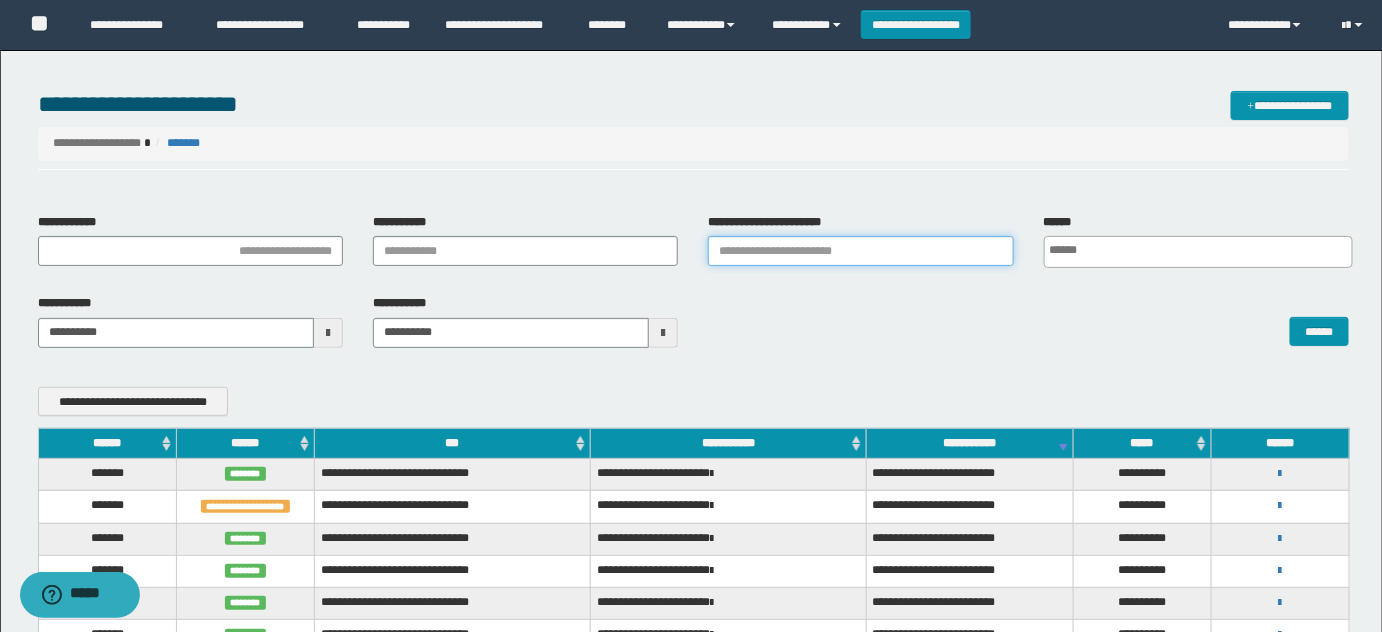 paste on "**********" 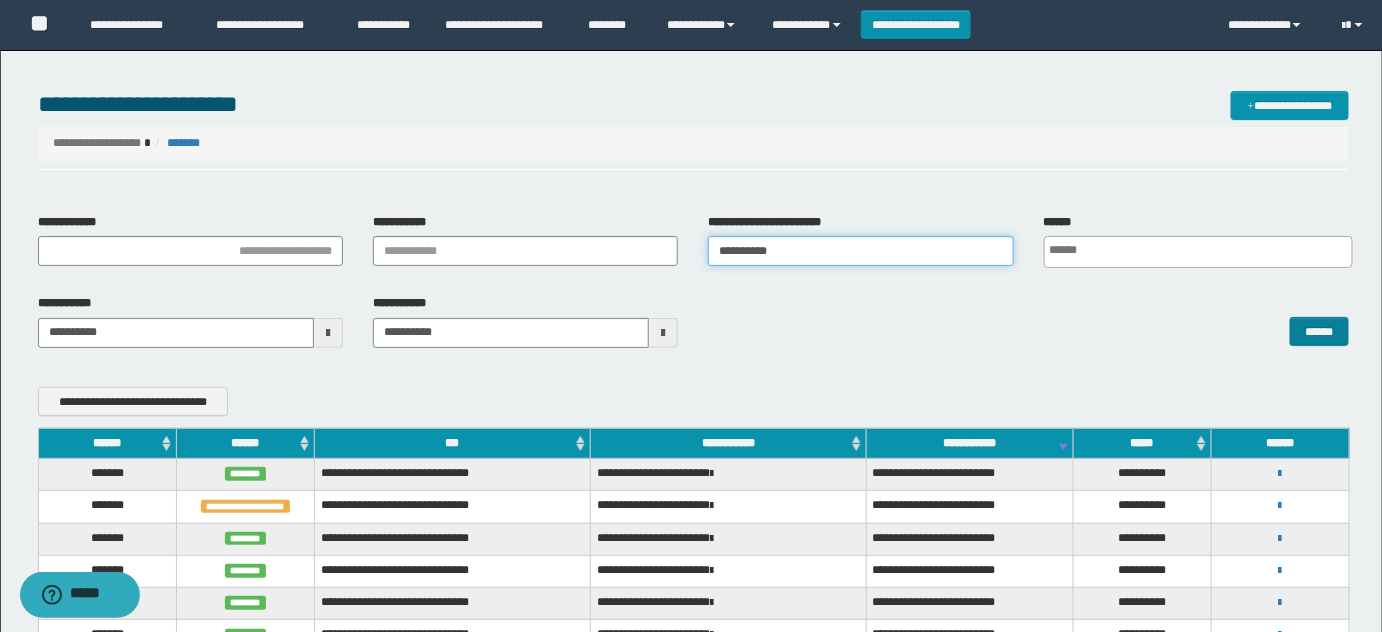 type on "**********" 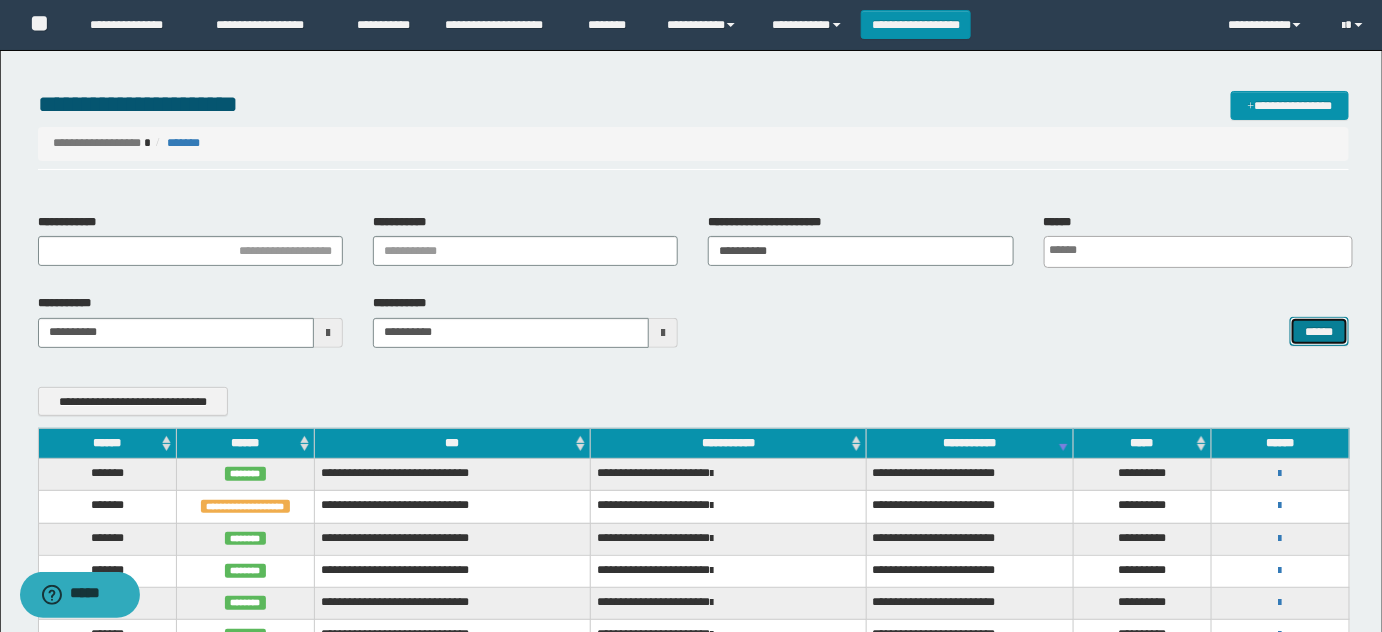 click on "******" at bounding box center [1319, 331] 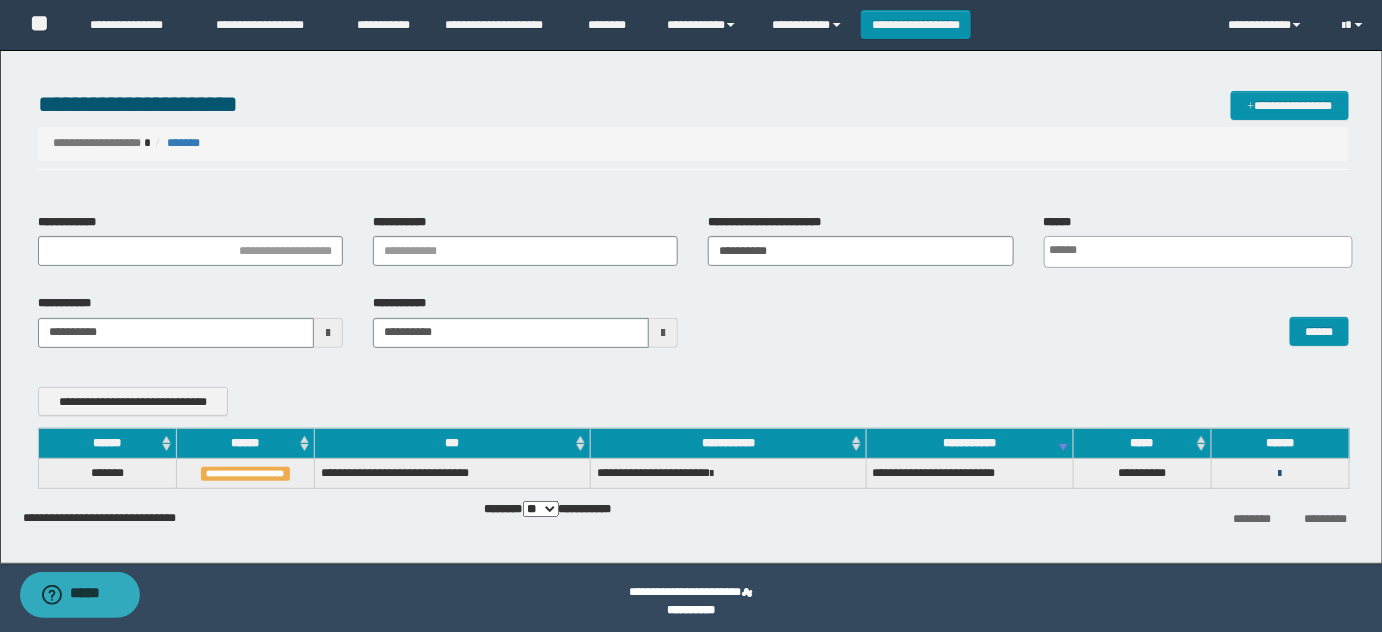 click at bounding box center (1280, 474) 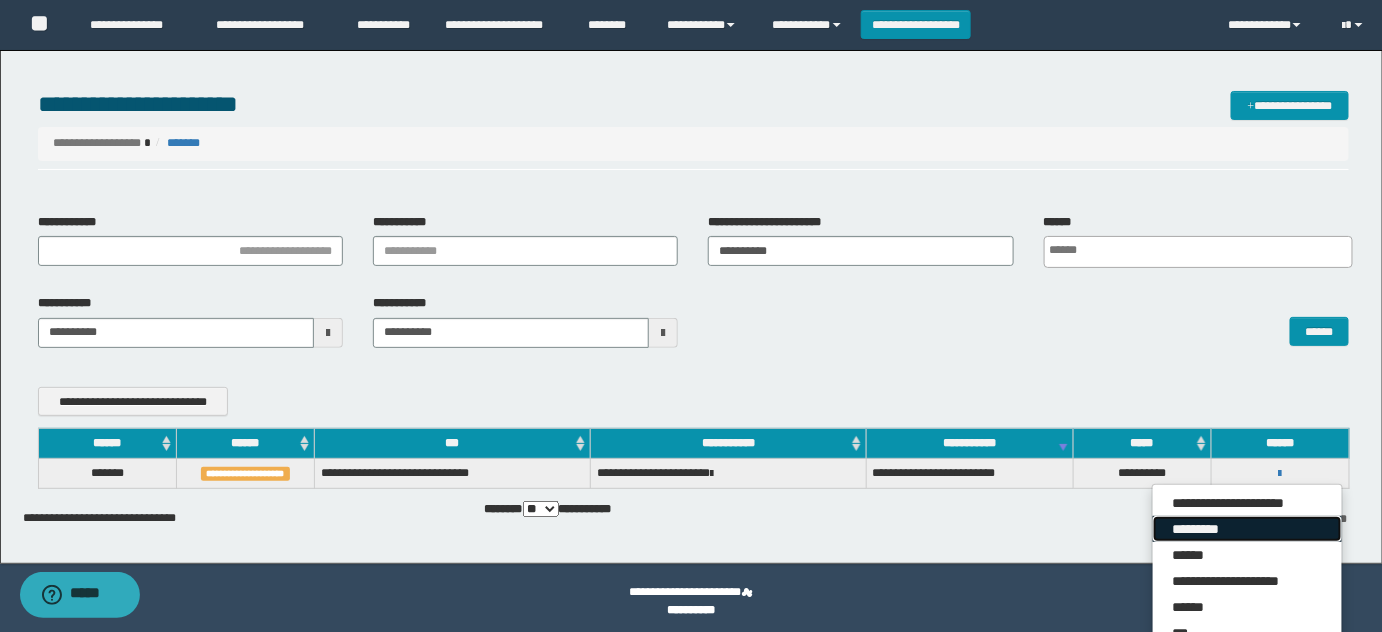 click on "*********" at bounding box center (1247, 529) 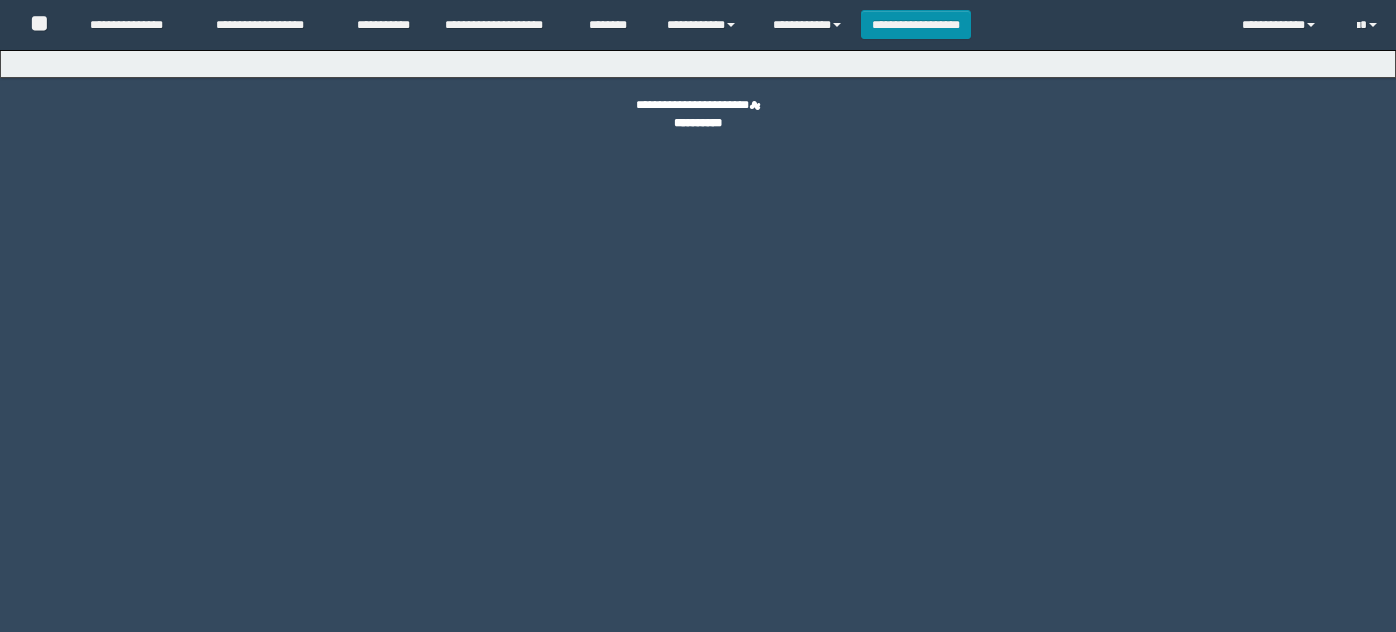 scroll, scrollTop: 0, scrollLeft: 0, axis: both 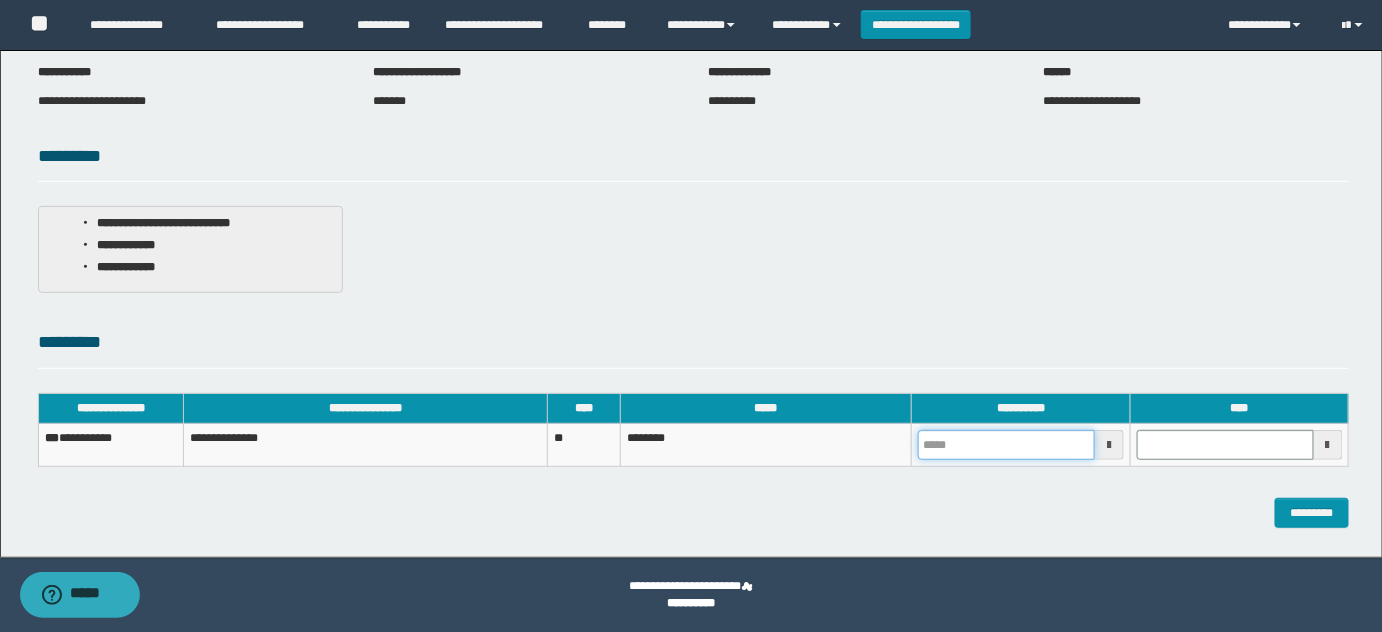 click at bounding box center [1006, 445] 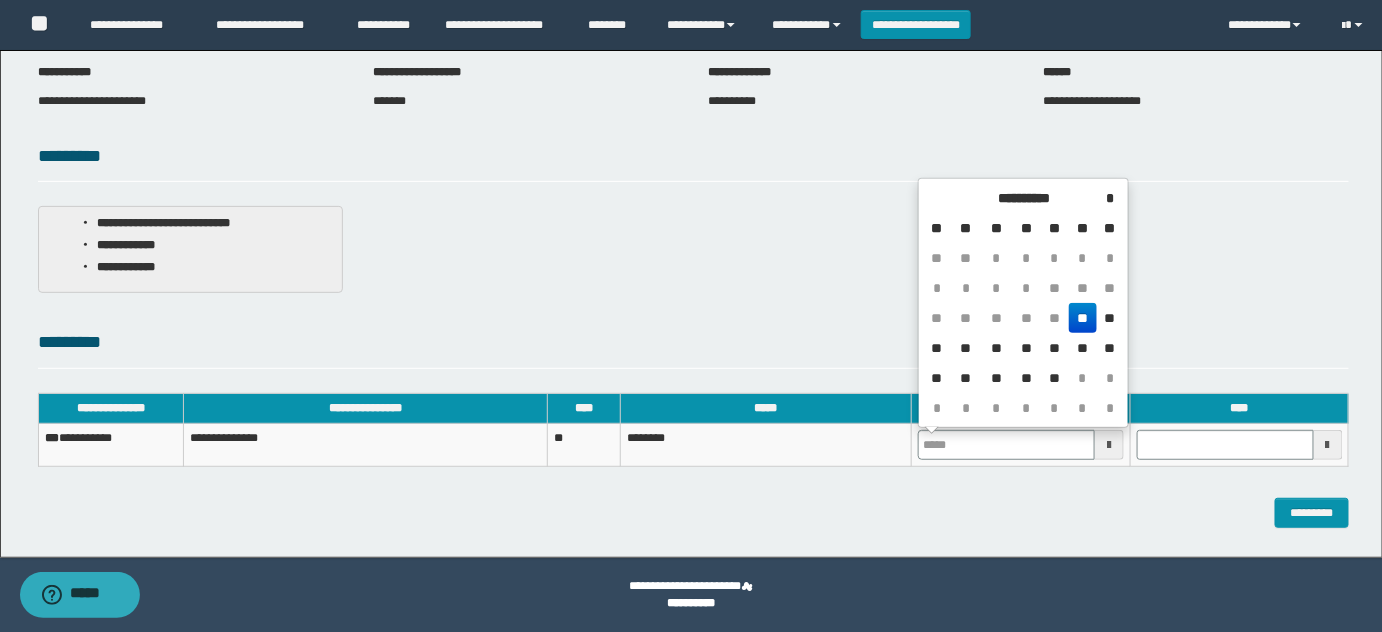 click on "**" at bounding box center (1083, 318) 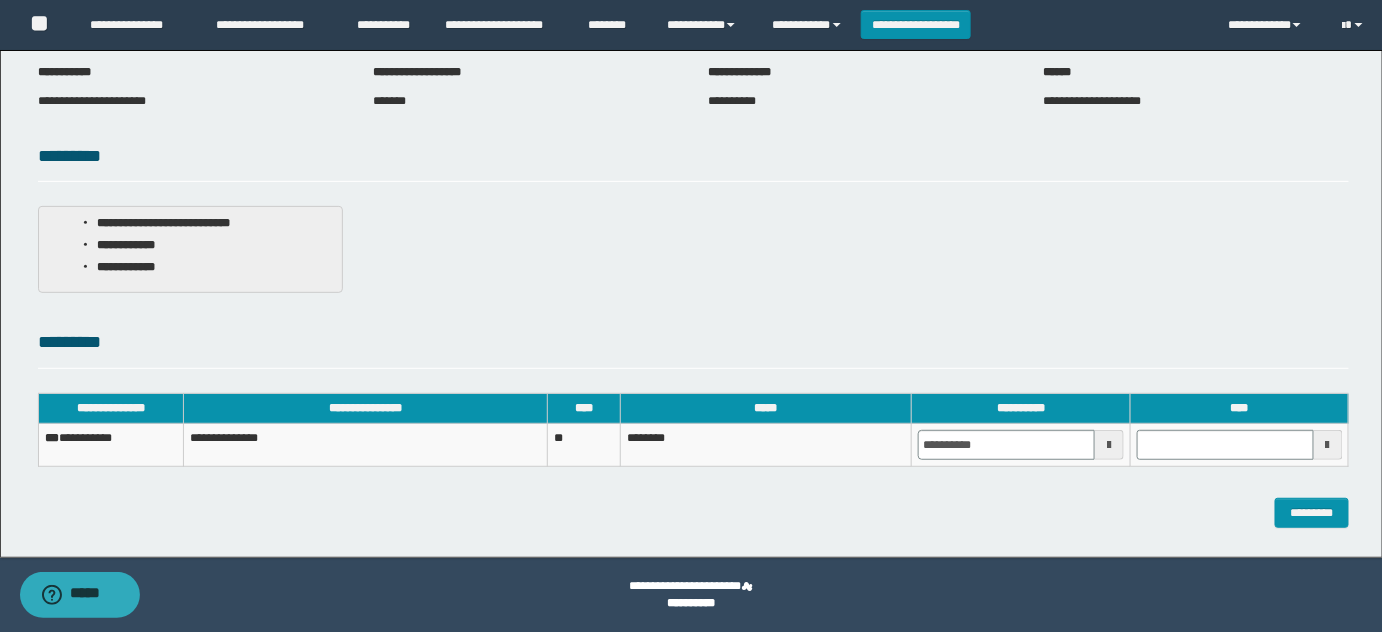 click at bounding box center [1239, 445] 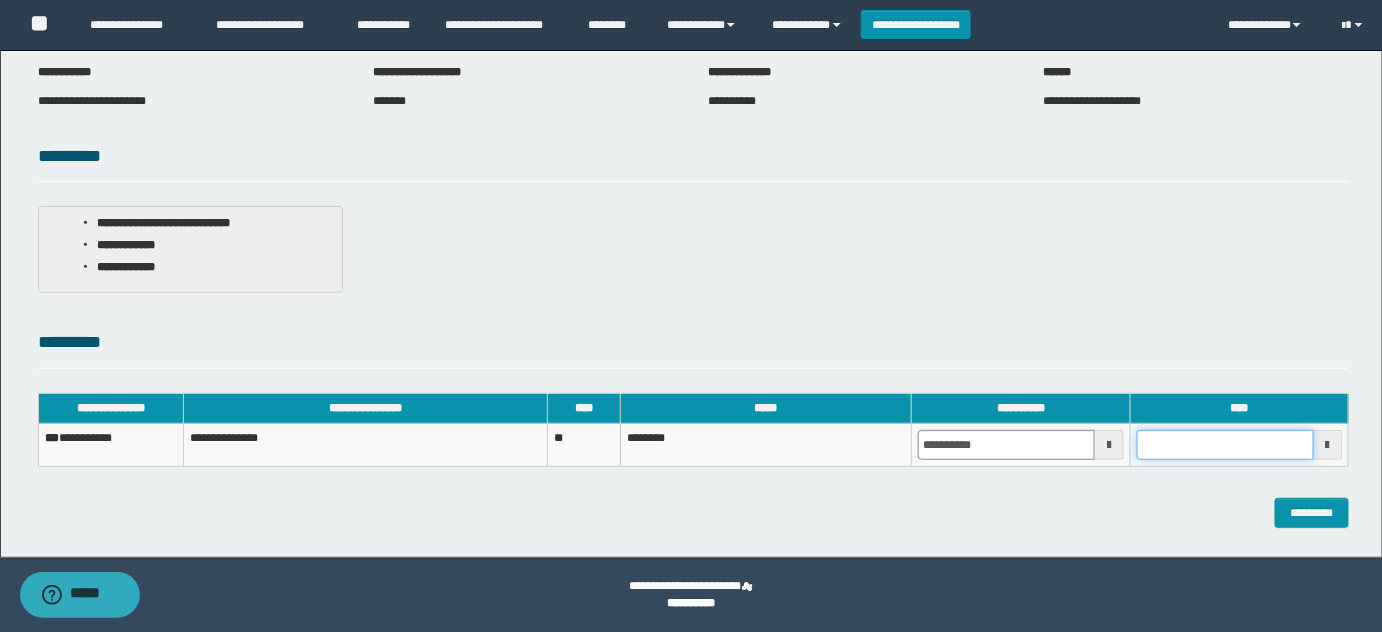 click at bounding box center [1225, 445] 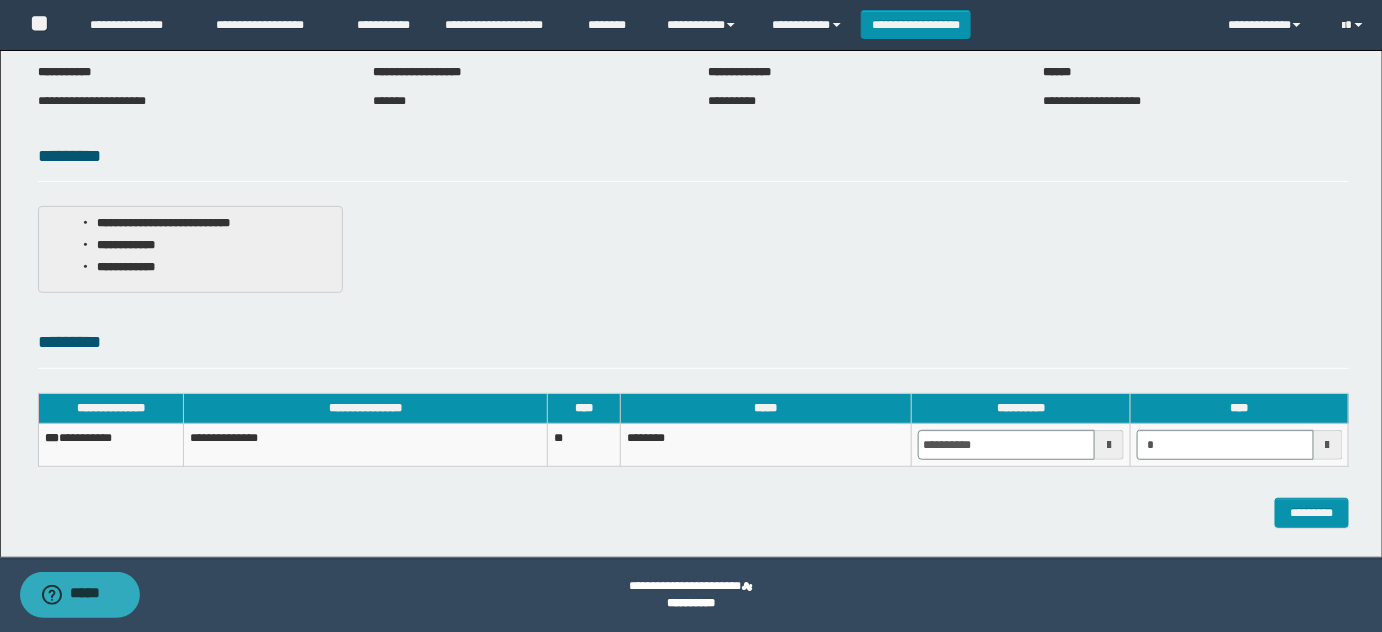 type on "*******" 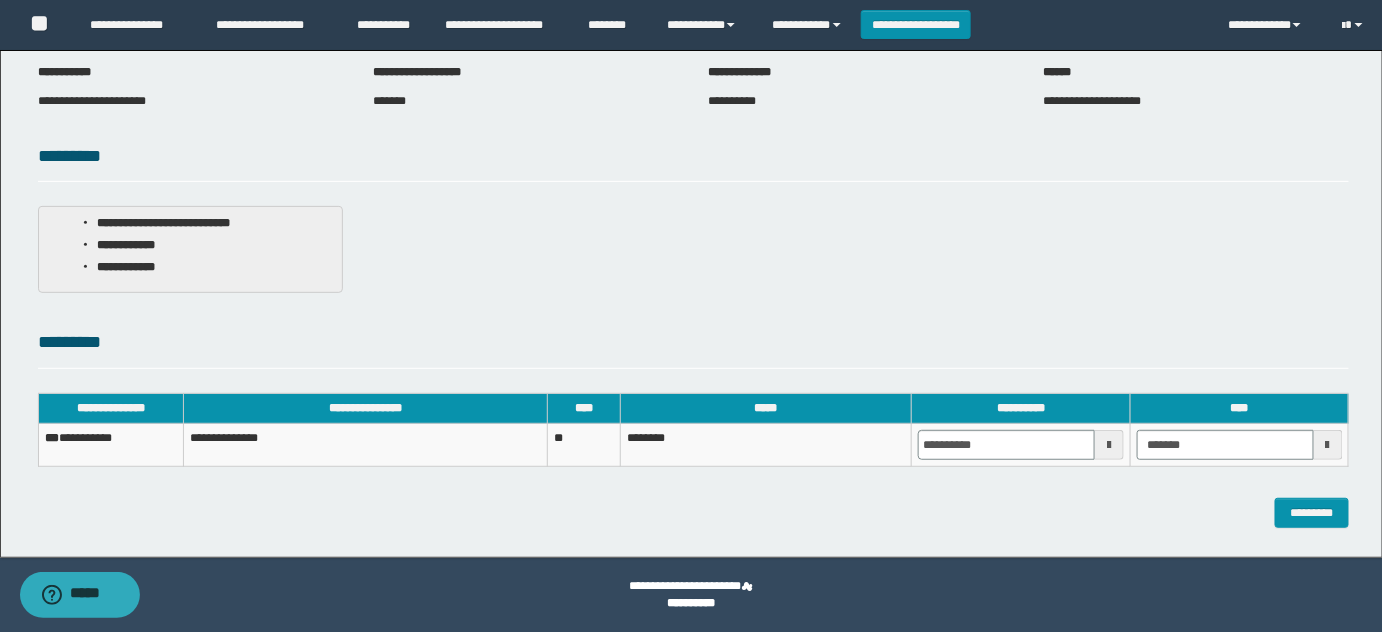click on "**********" at bounding box center (691, 225) 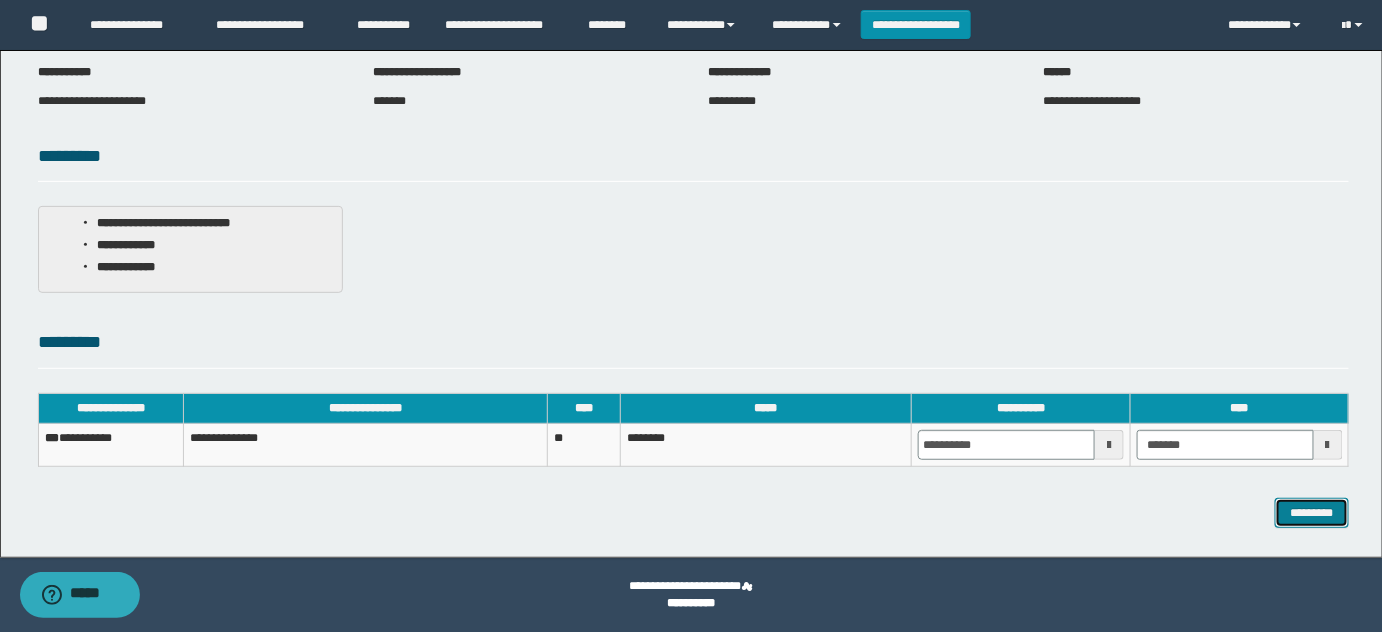 click on "*********" at bounding box center (1312, 512) 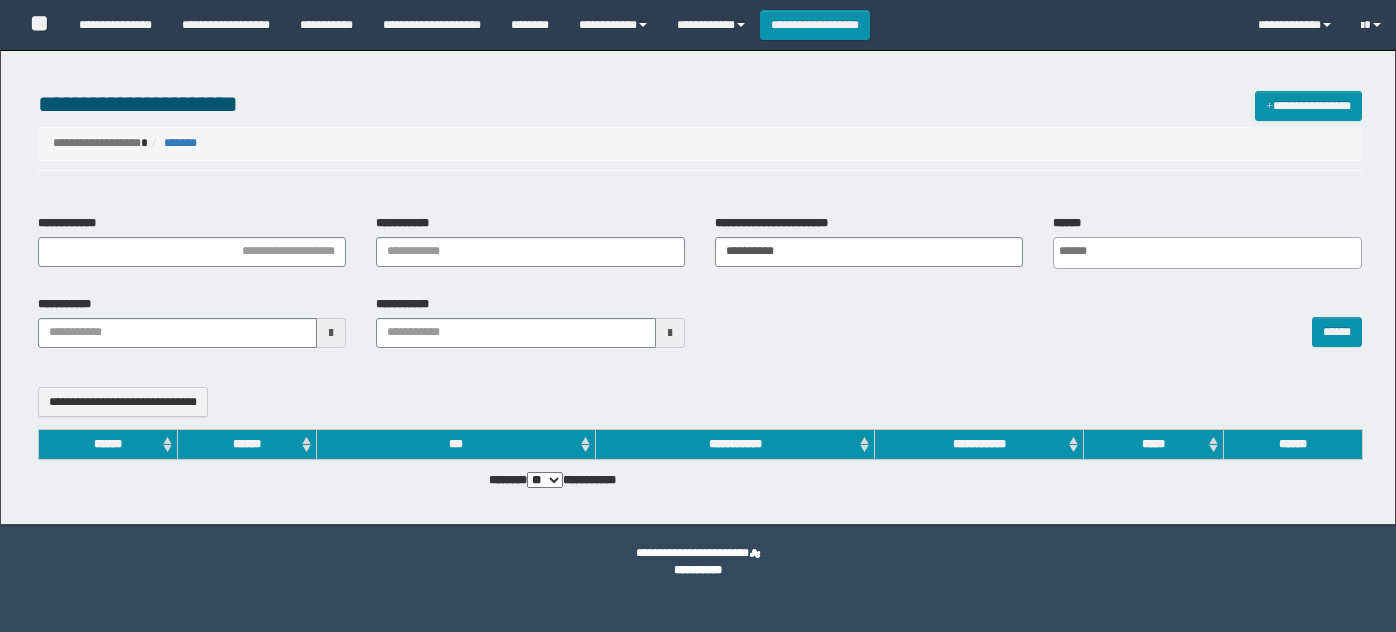 select 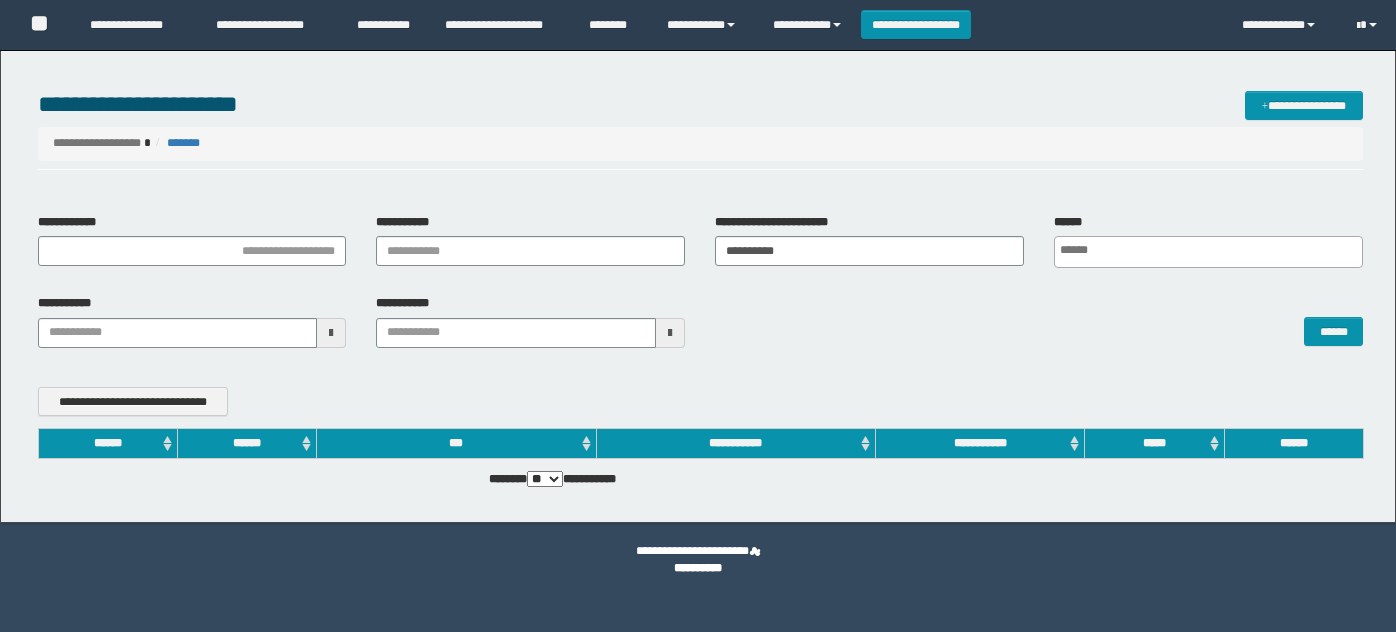 scroll, scrollTop: 0, scrollLeft: 0, axis: both 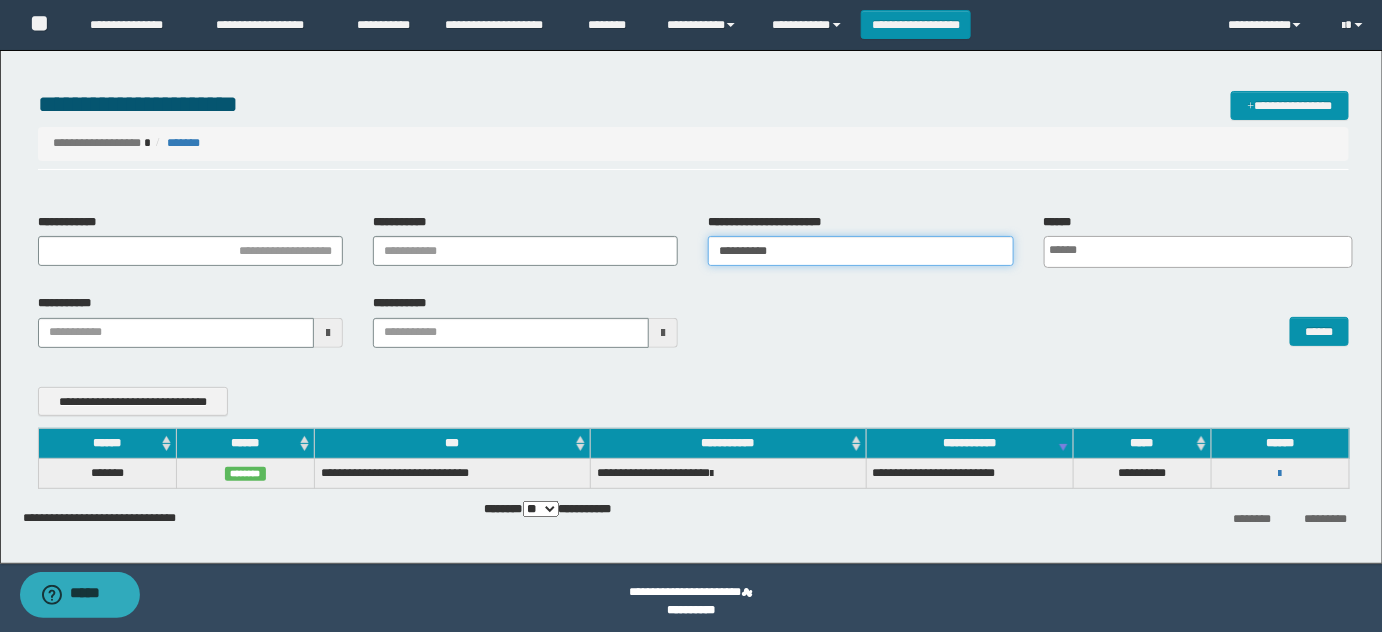 drag, startPoint x: 818, startPoint y: 252, endPoint x: 592, endPoint y: 243, distance: 226.17914 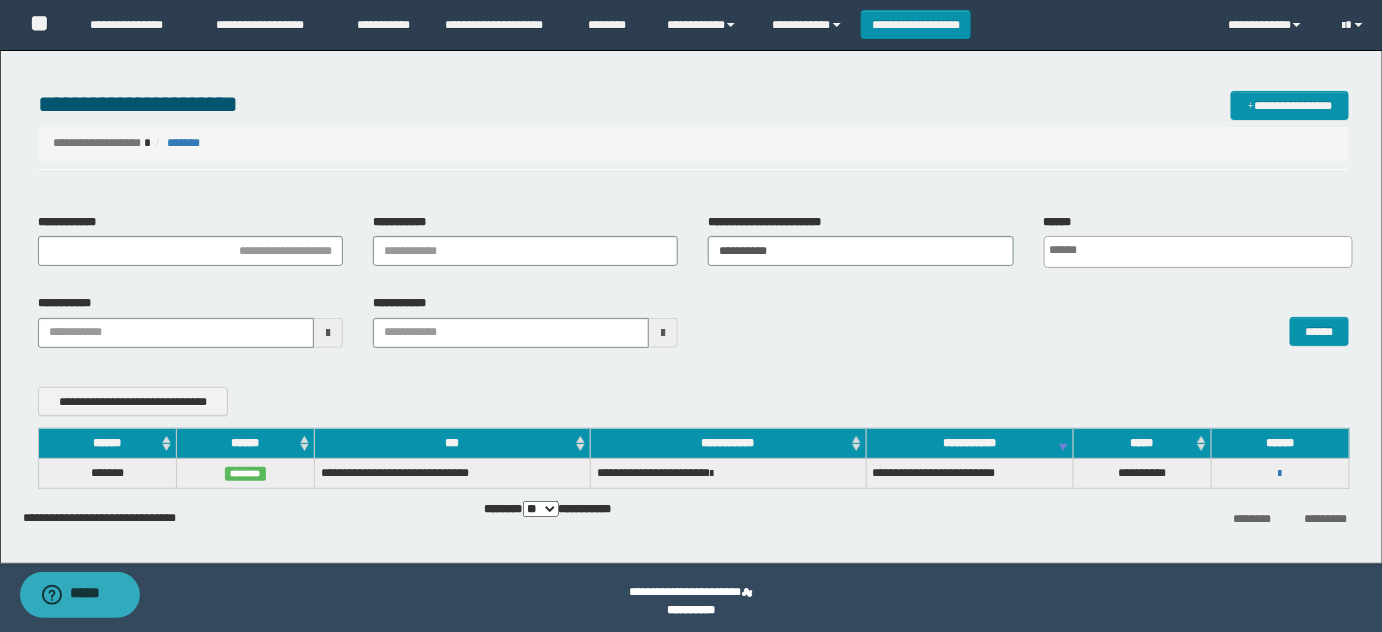 click on "**********" at bounding box center [694, 328] 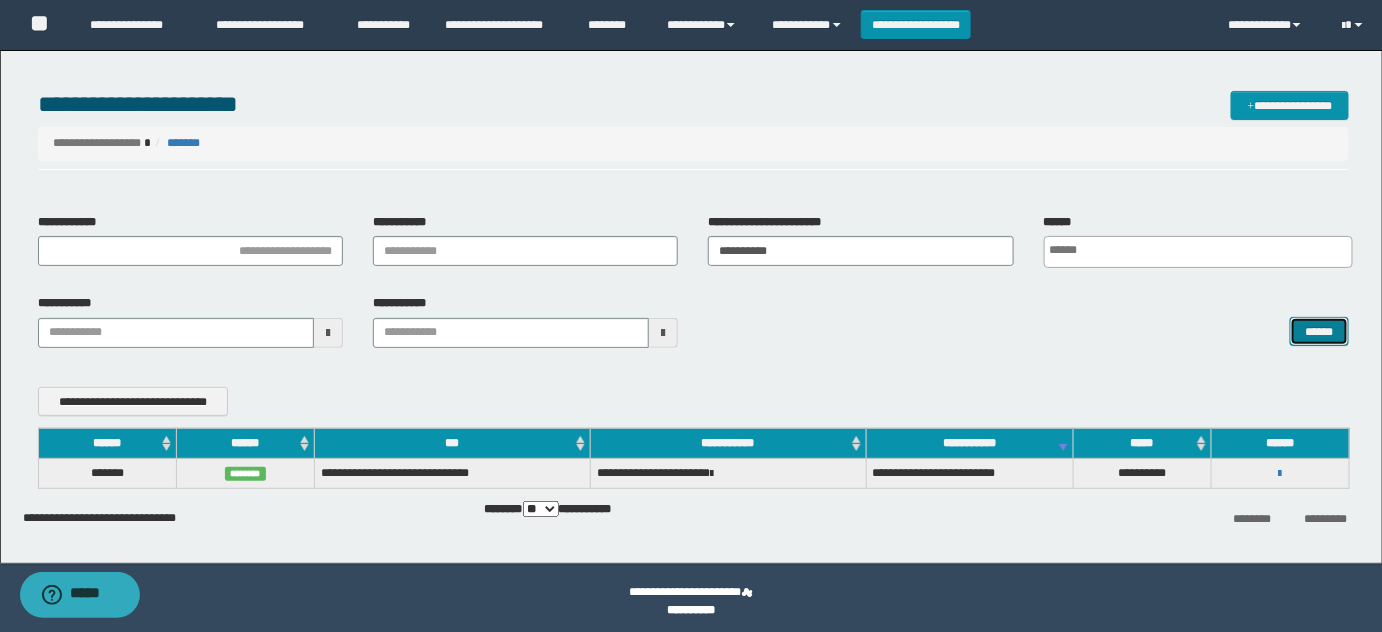 click on "******" at bounding box center (1319, 331) 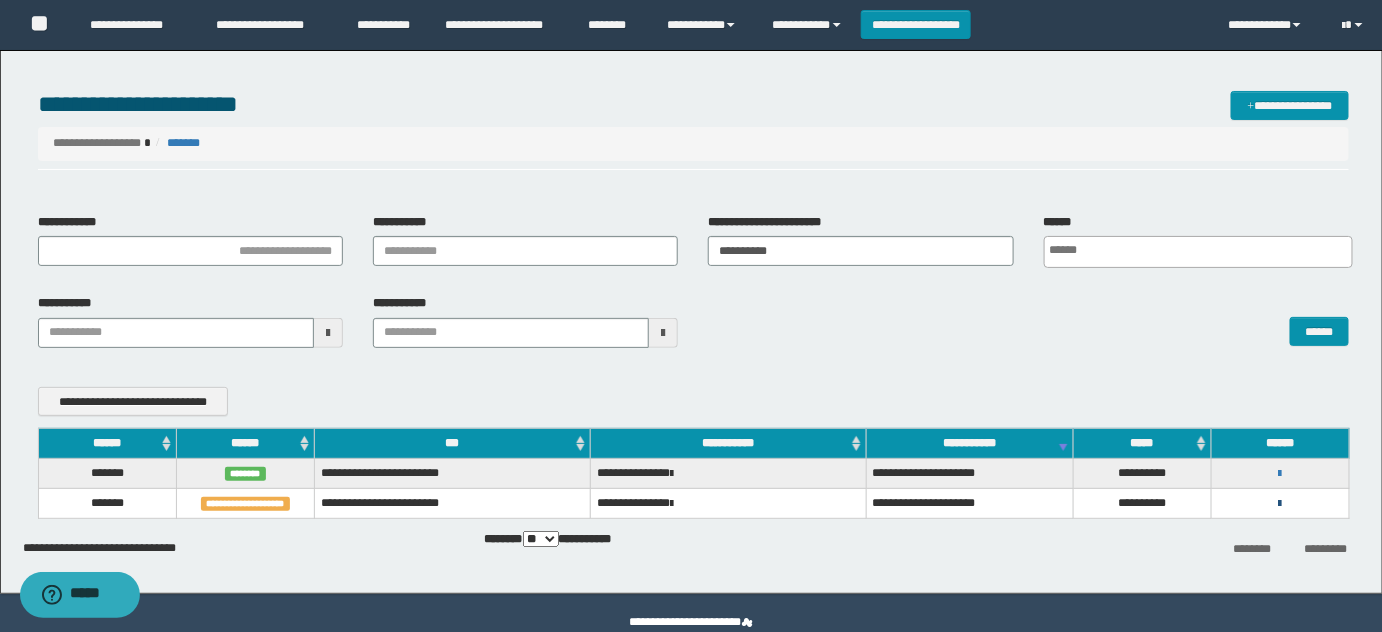 click at bounding box center [1280, 504] 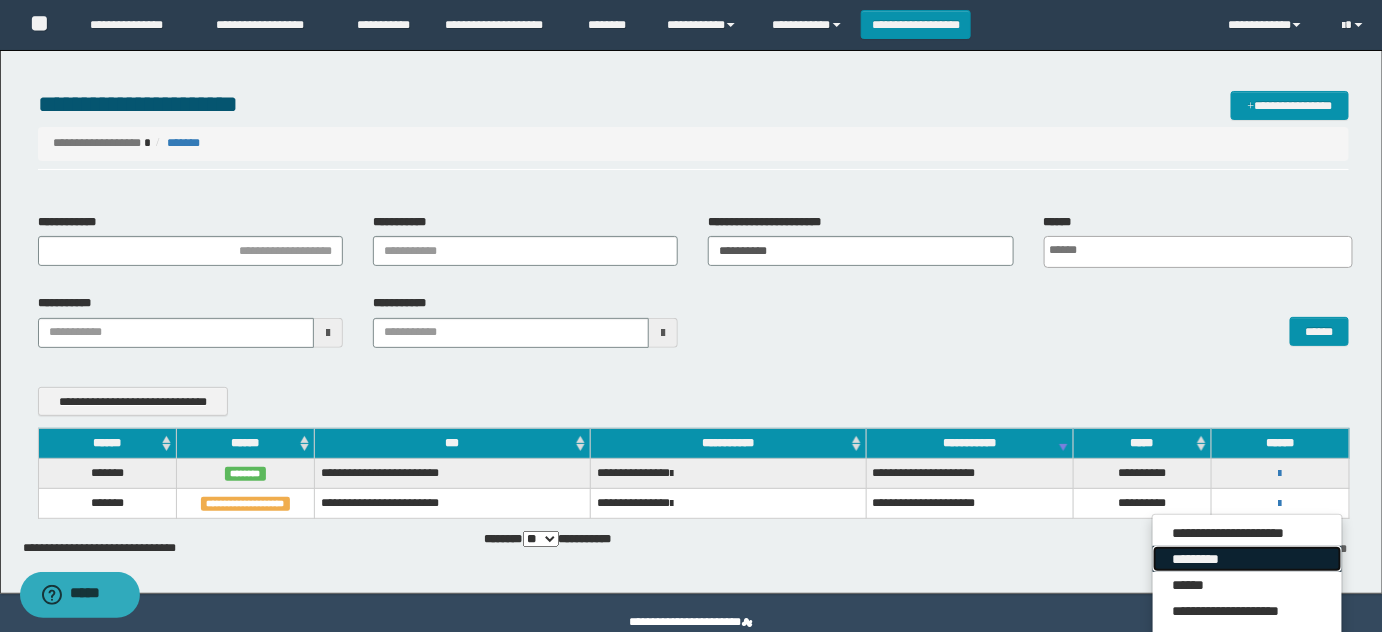 click on "*********" at bounding box center (1247, 559) 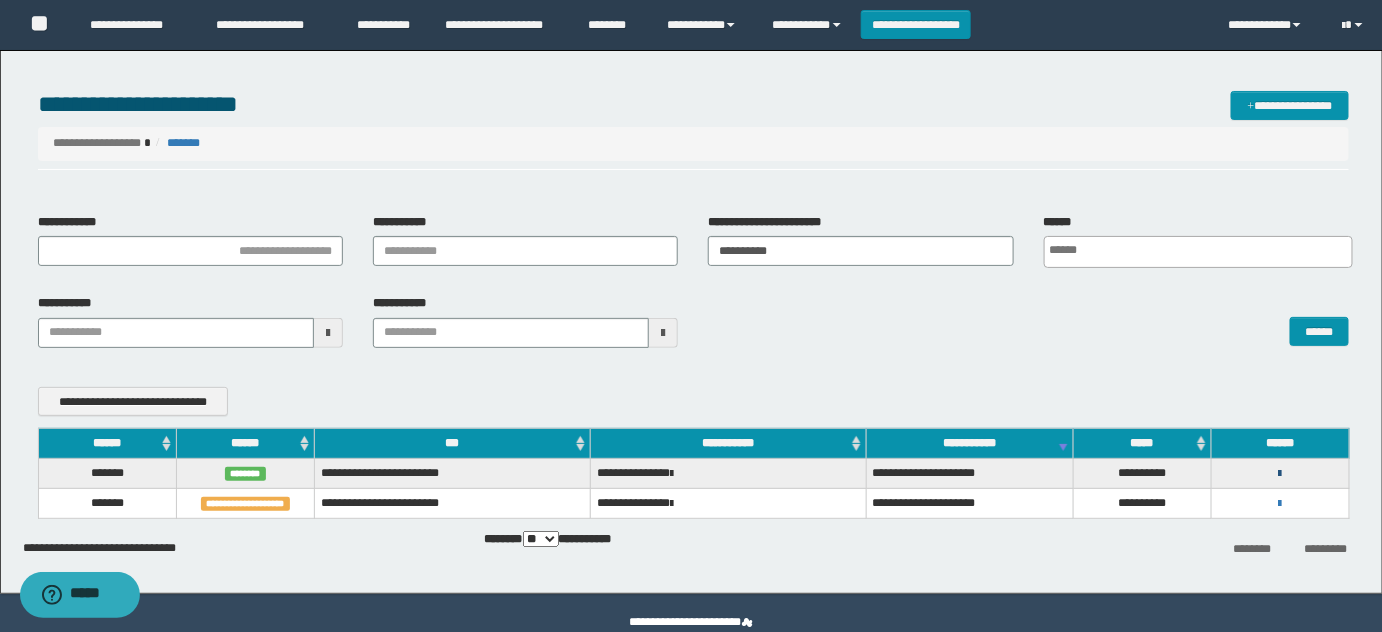click at bounding box center [1280, 474] 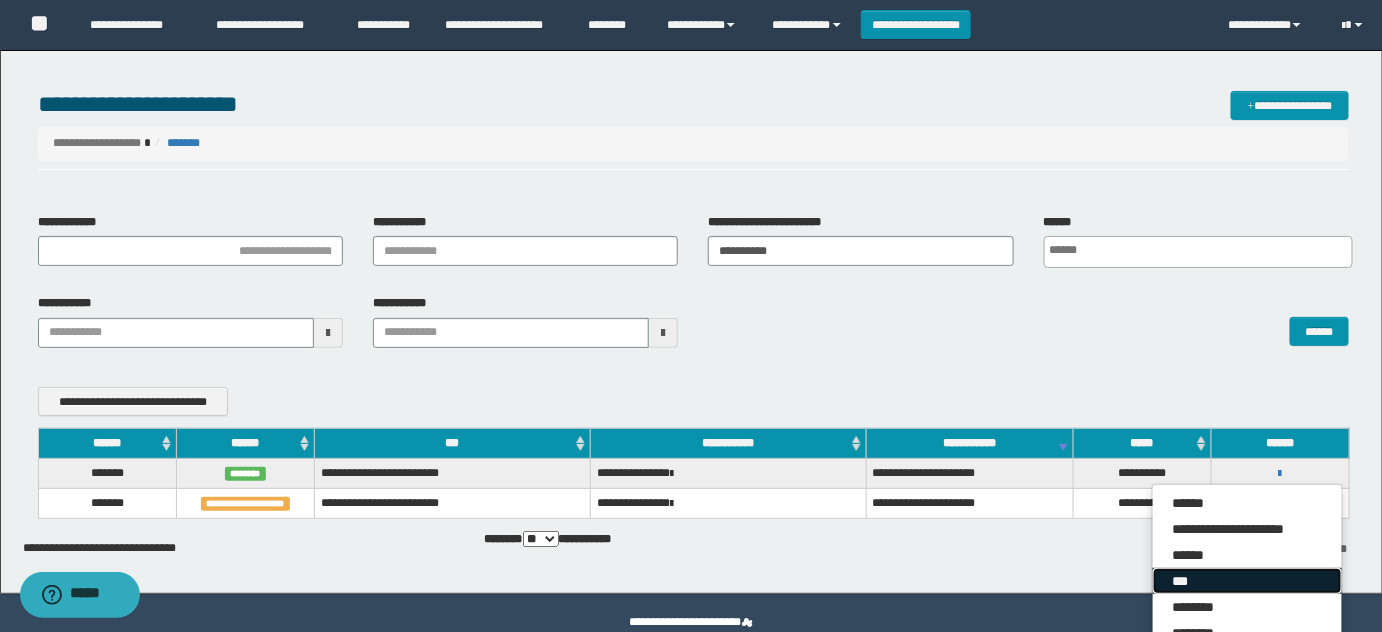 click on "***" at bounding box center [1247, 581] 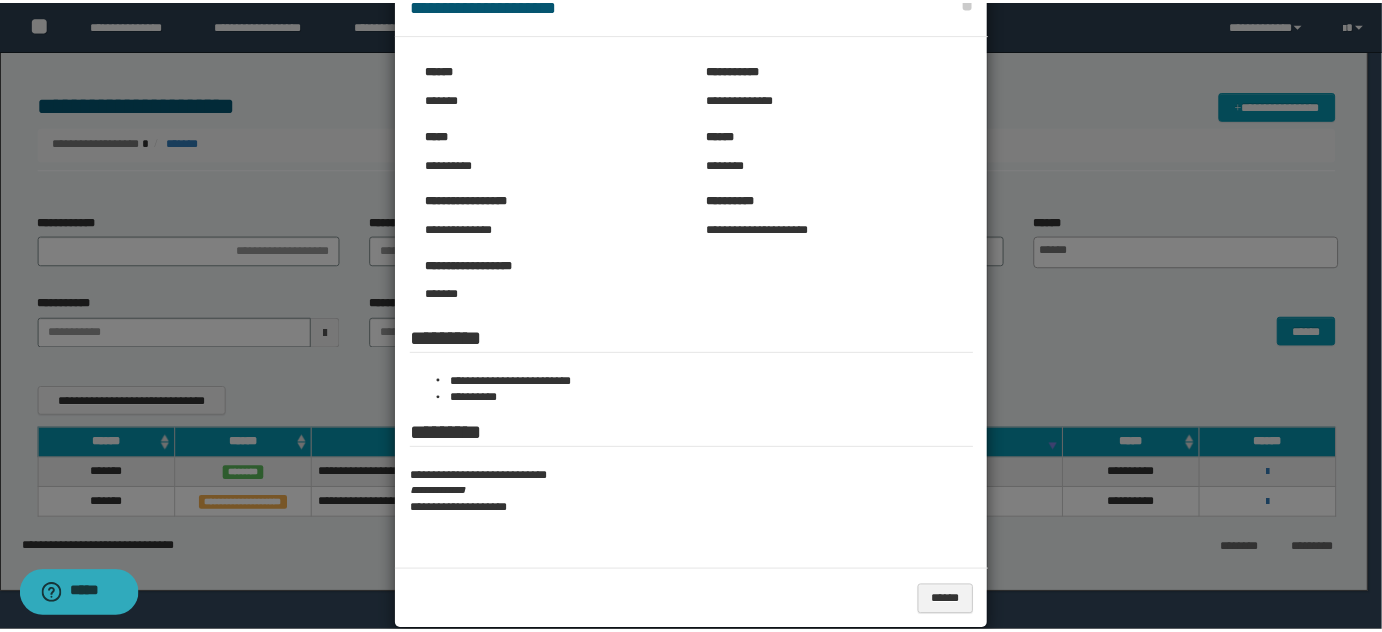 scroll, scrollTop: 82, scrollLeft: 0, axis: vertical 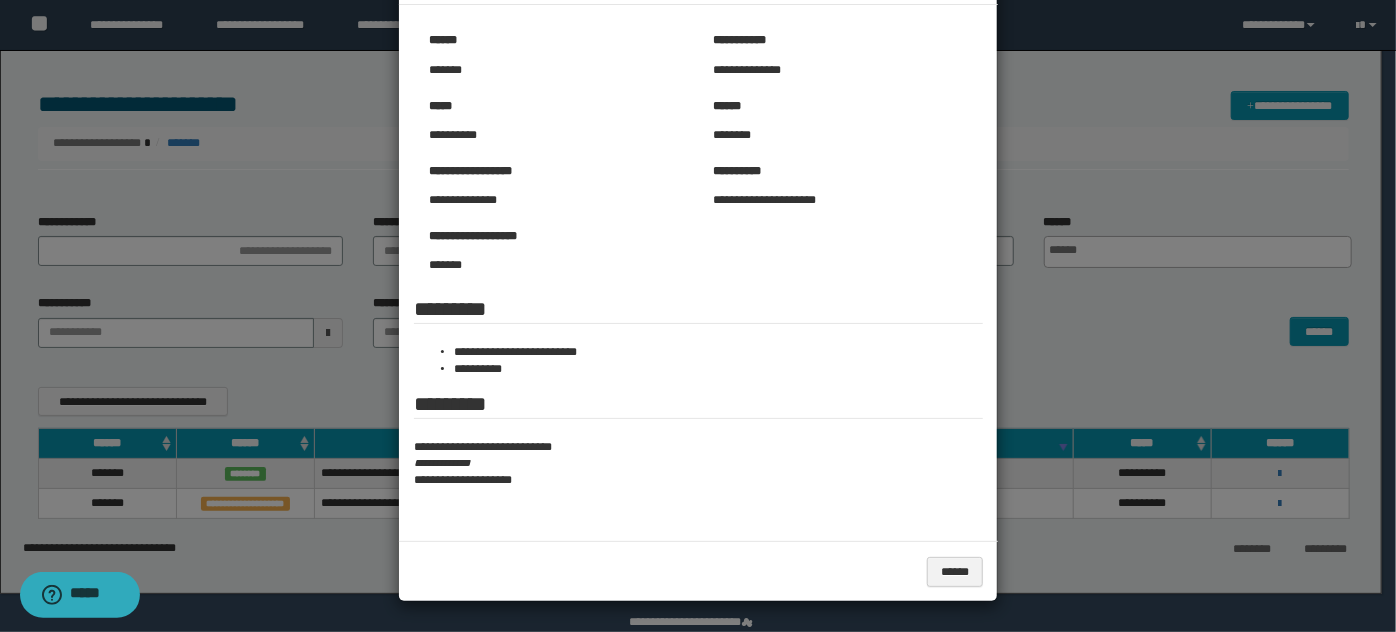 click at bounding box center [698, 275] 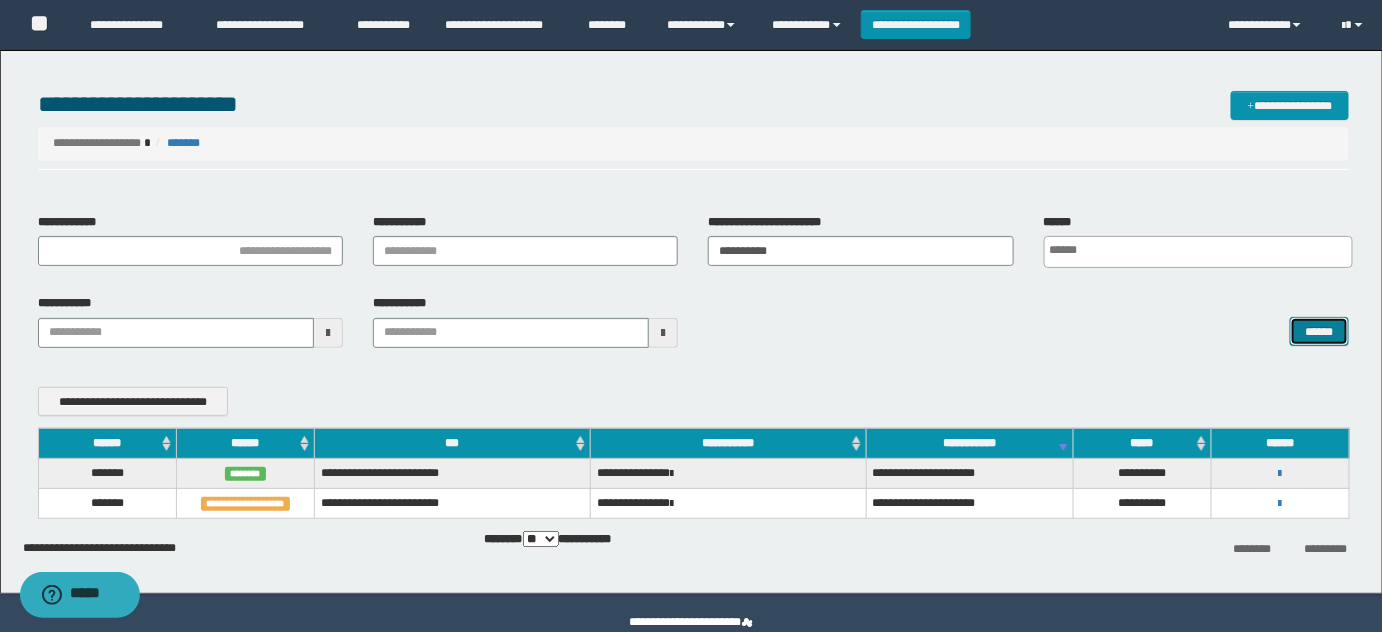 drag, startPoint x: 1319, startPoint y: 333, endPoint x: 288, endPoint y: 519, distance: 1047.6436 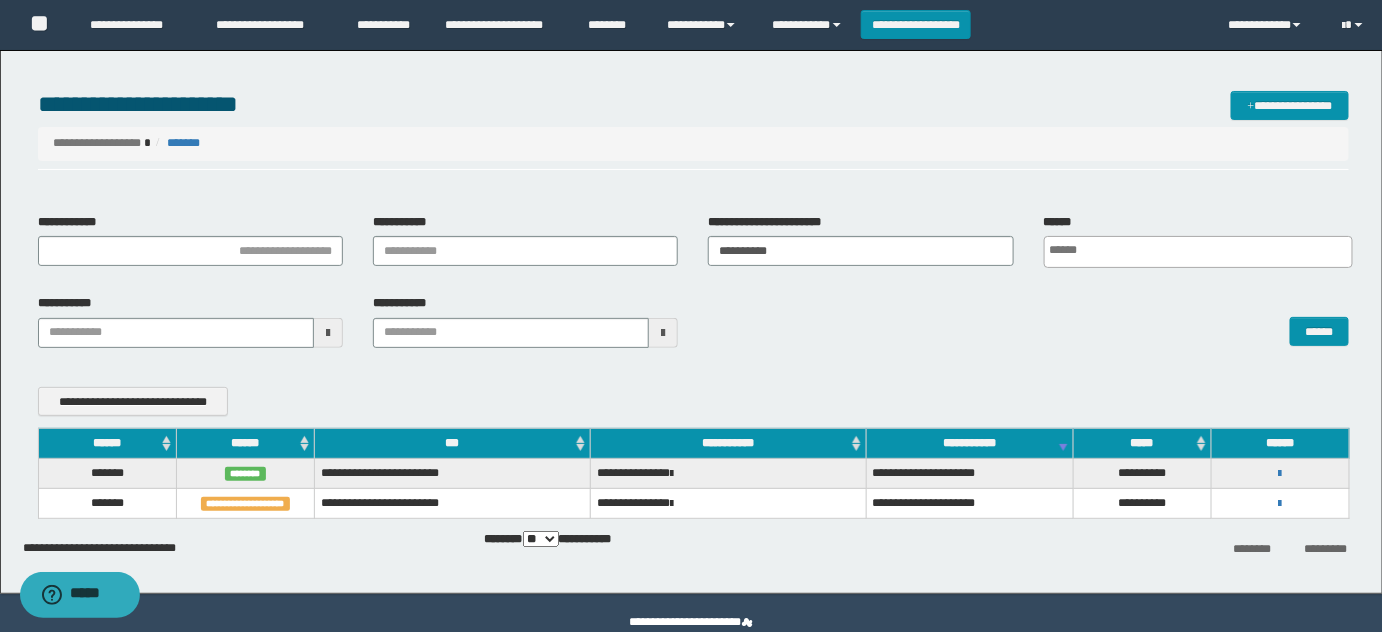 click on "*******" at bounding box center (107, 504) 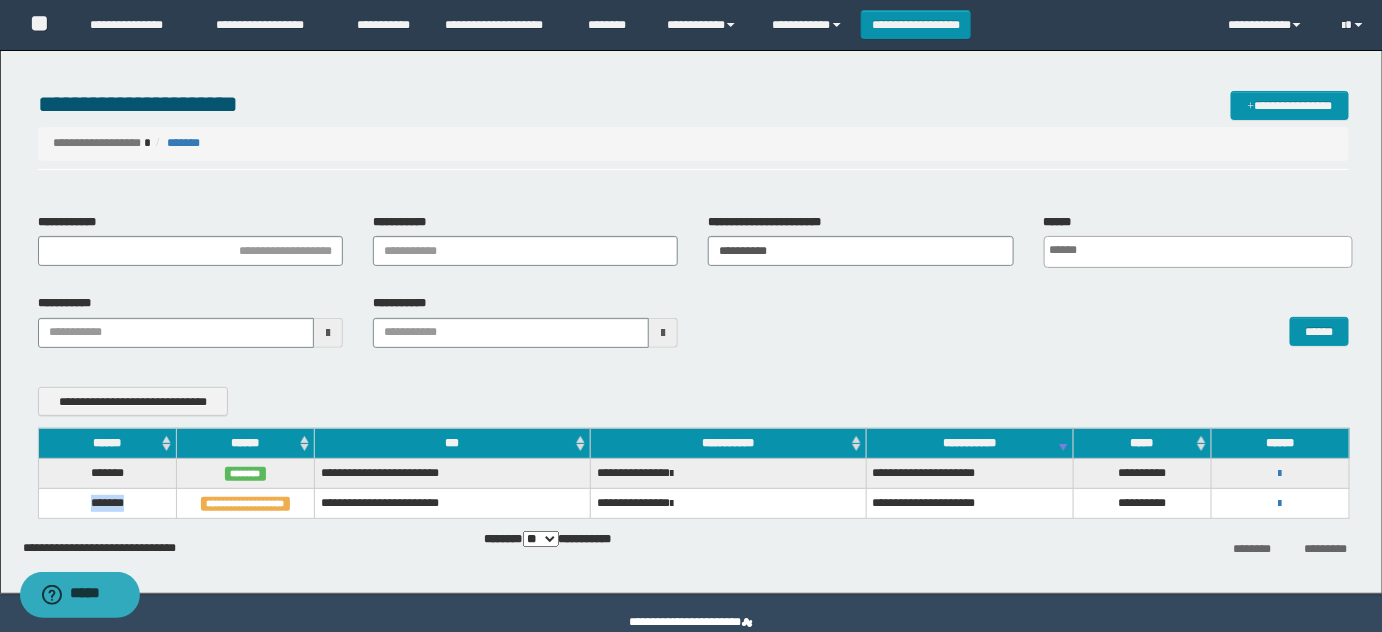 click on "*******" at bounding box center (107, 504) 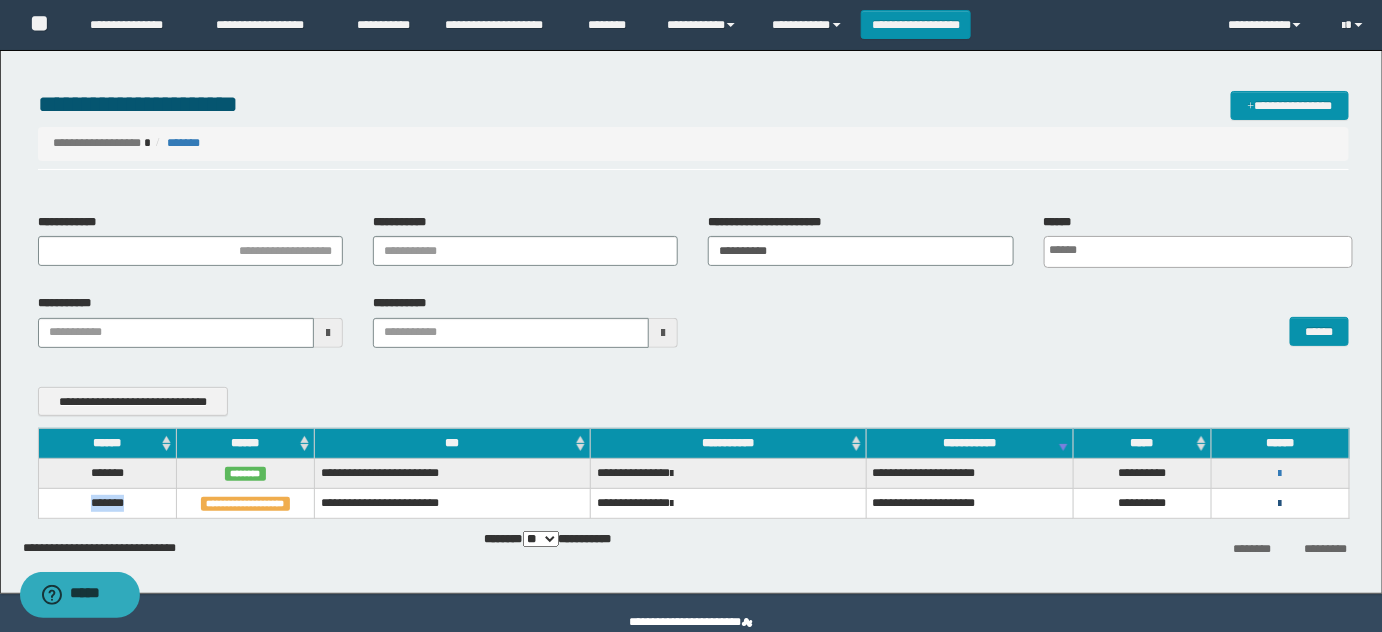 click at bounding box center (1280, 504) 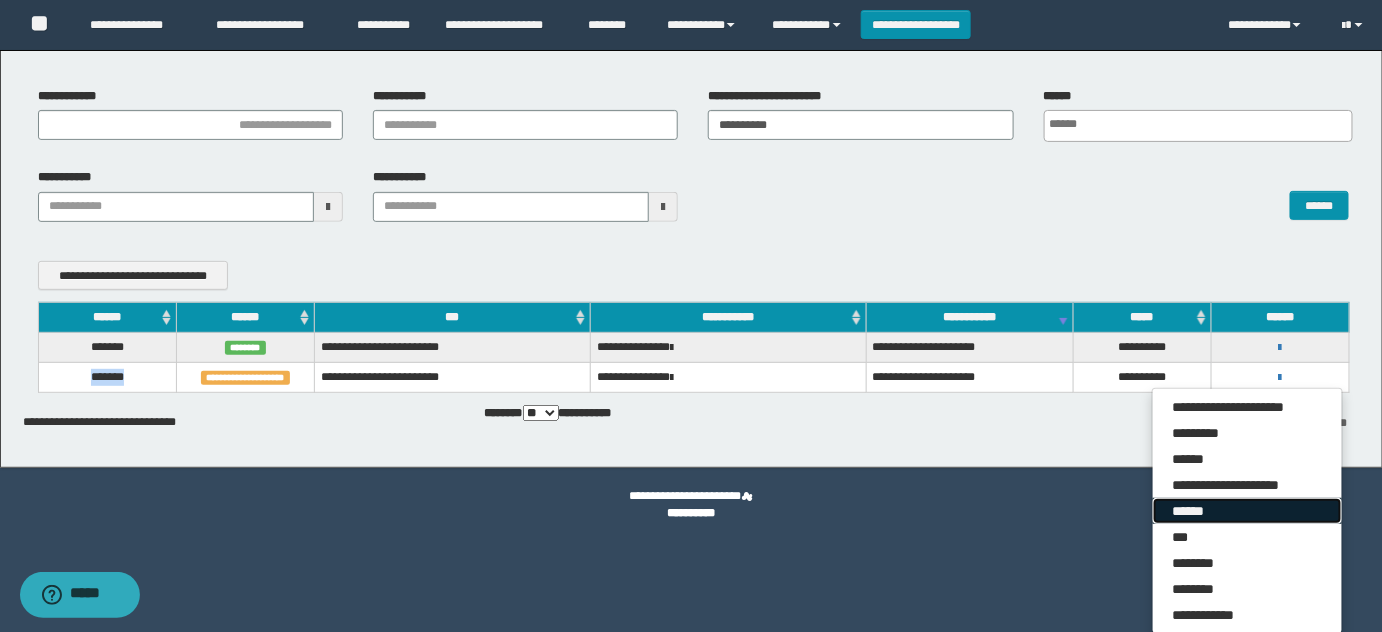 click on "******" at bounding box center (1247, 511) 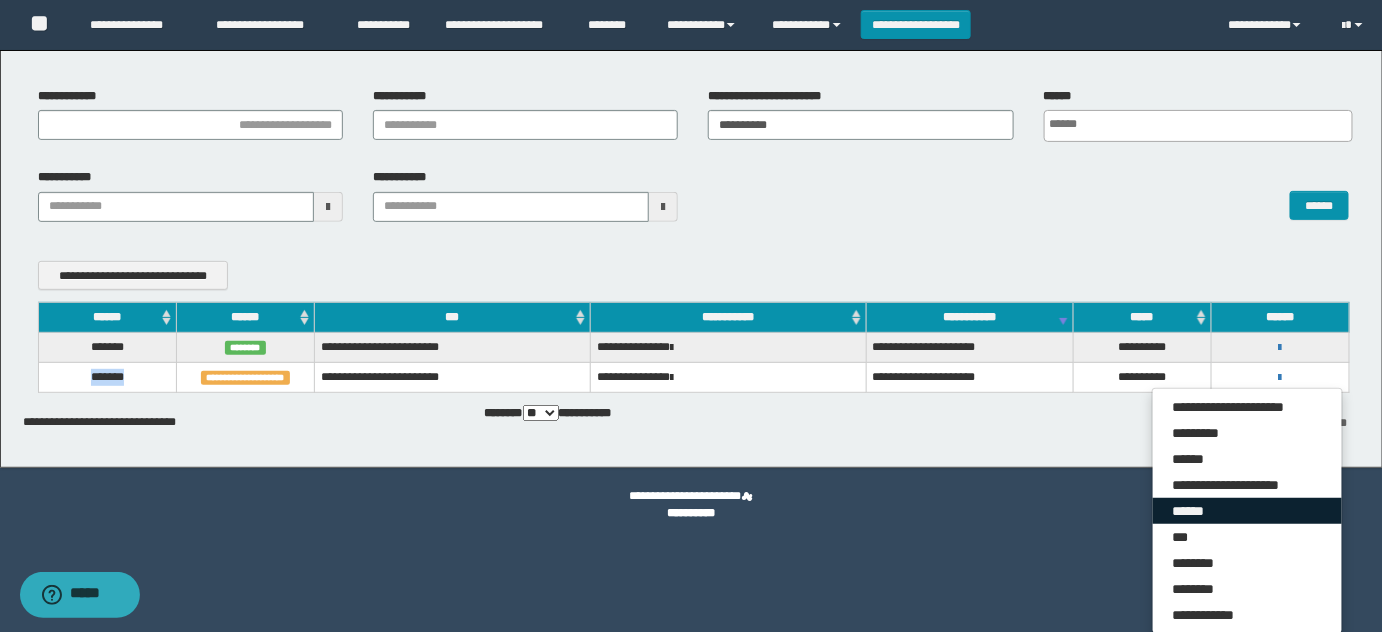 scroll, scrollTop: 36, scrollLeft: 0, axis: vertical 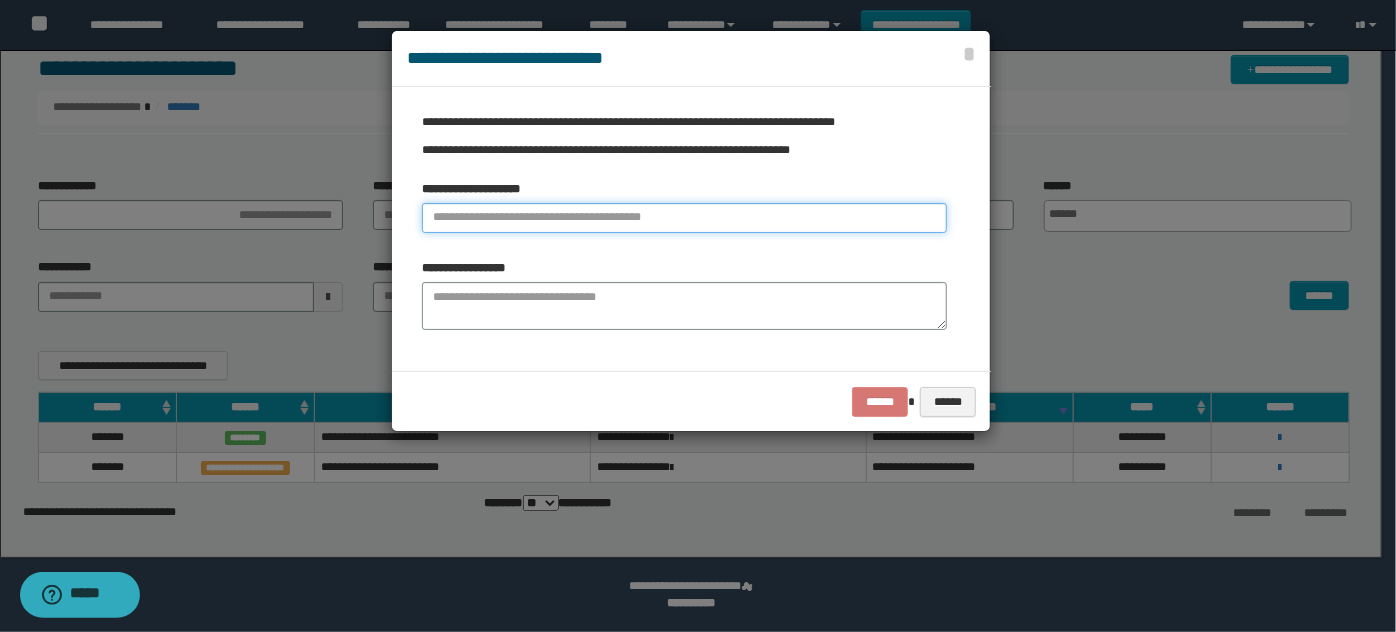 click at bounding box center (684, 218) 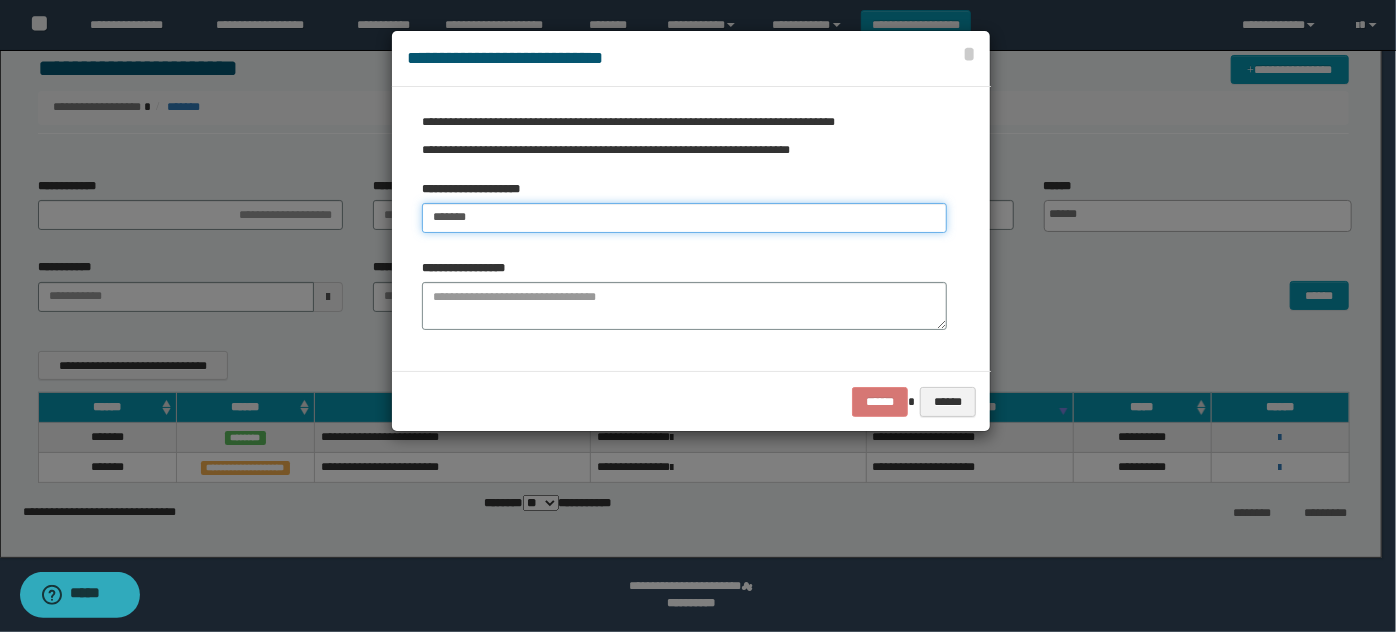 type on "*******" 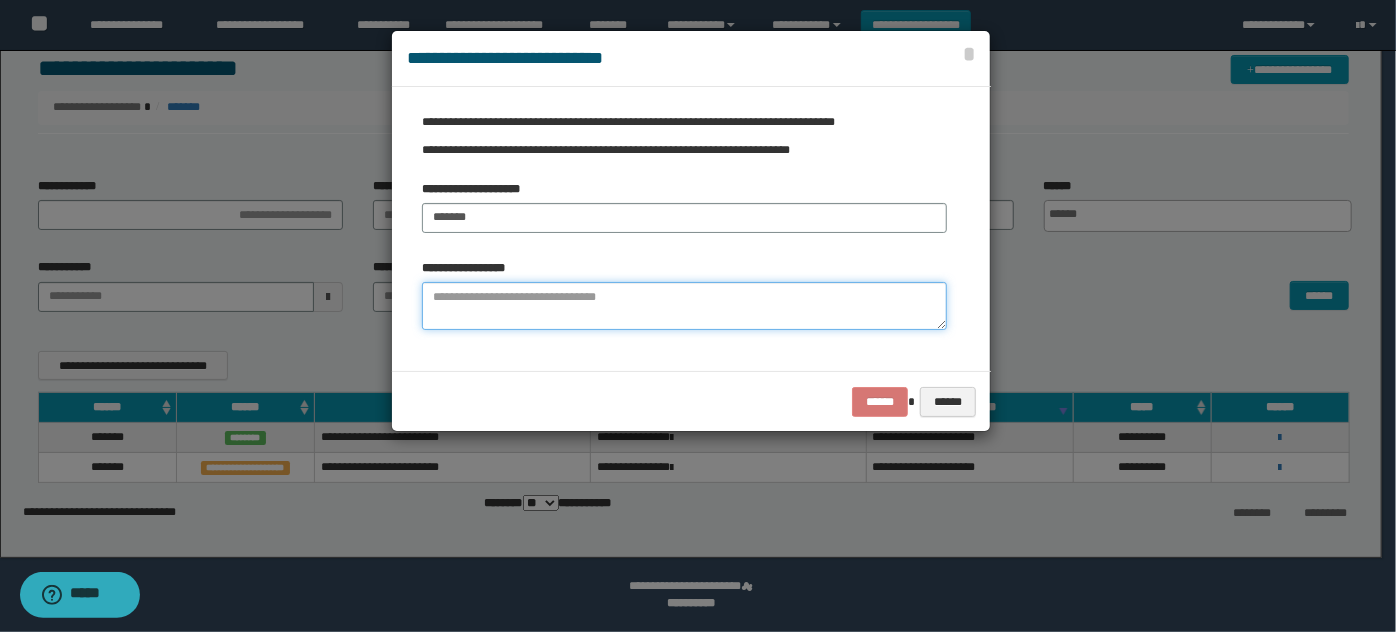 click at bounding box center [684, 306] 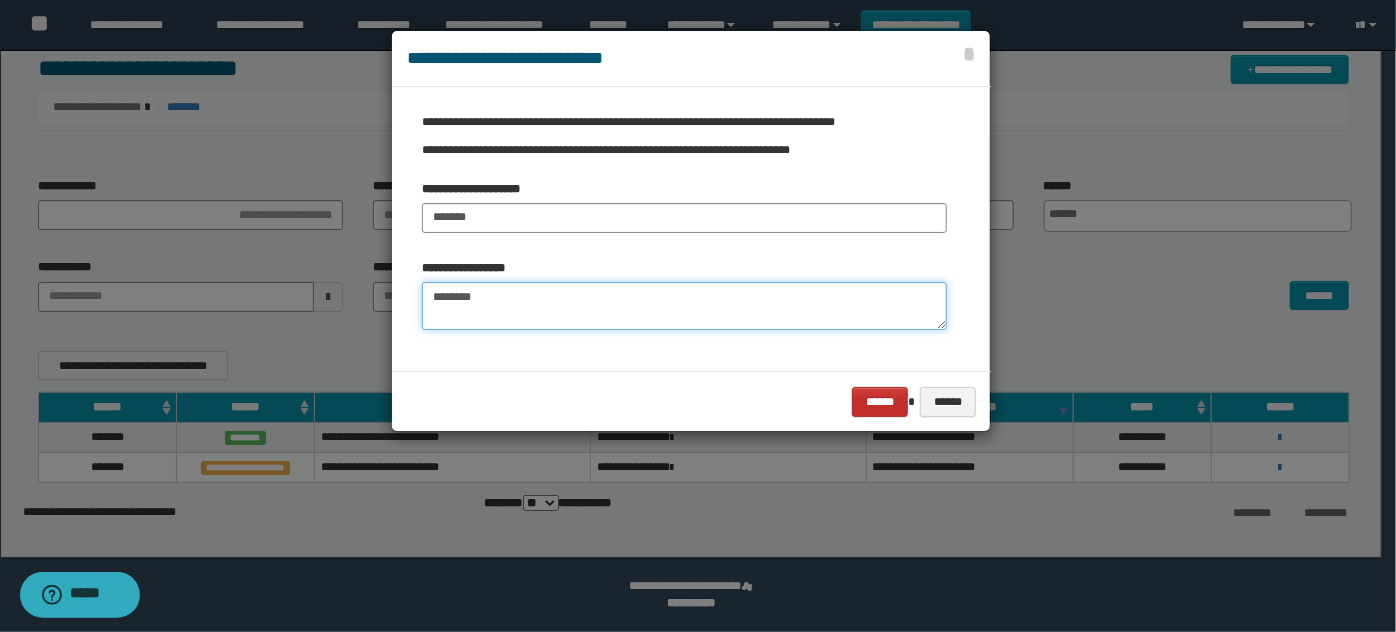 type on "********" 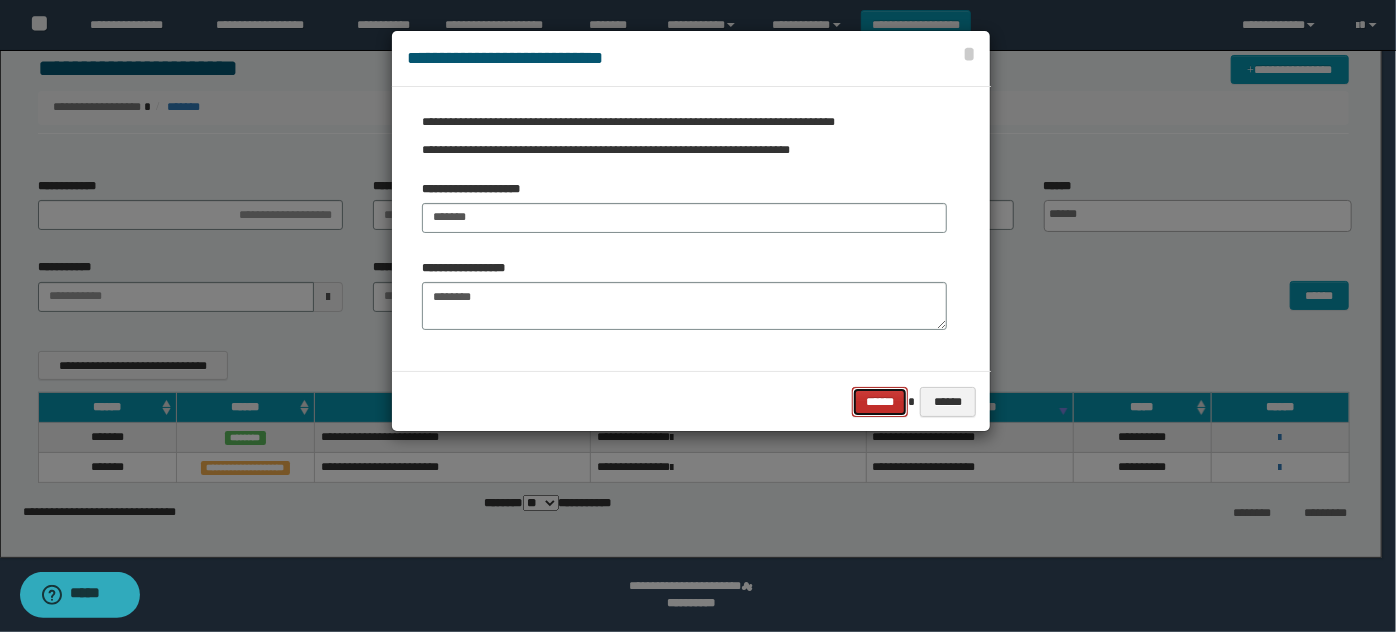 click on "******" at bounding box center [880, 401] 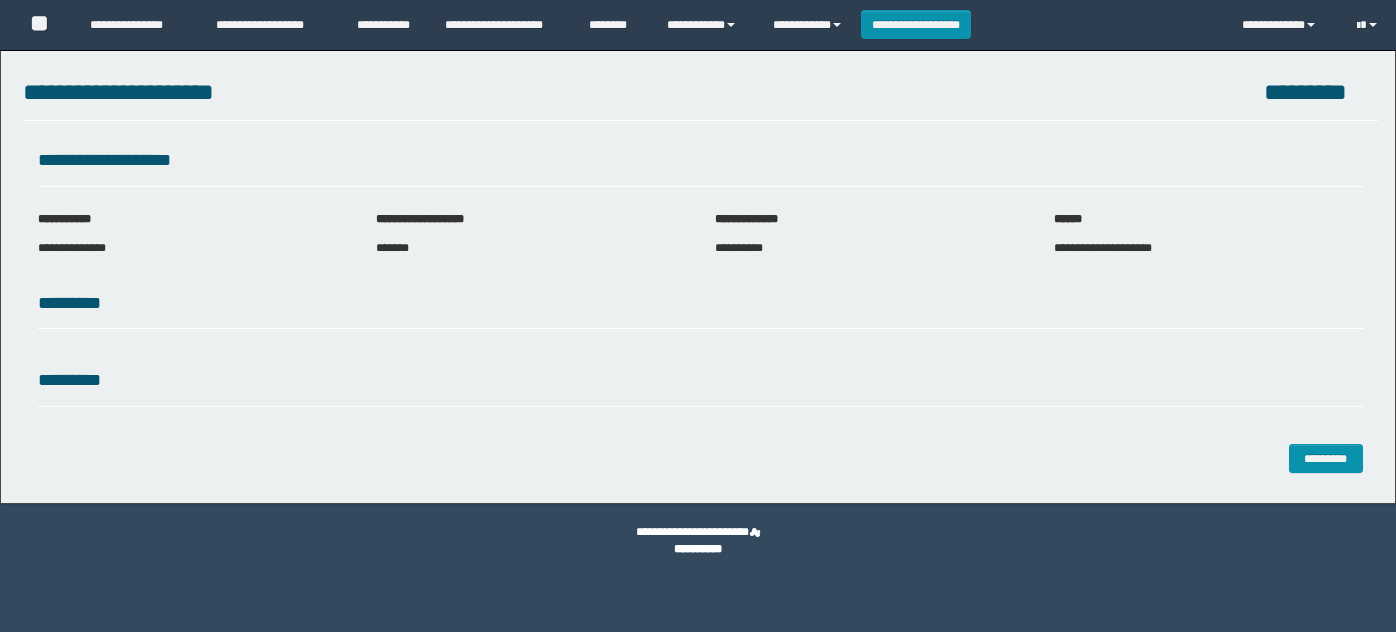 scroll, scrollTop: 0, scrollLeft: 0, axis: both 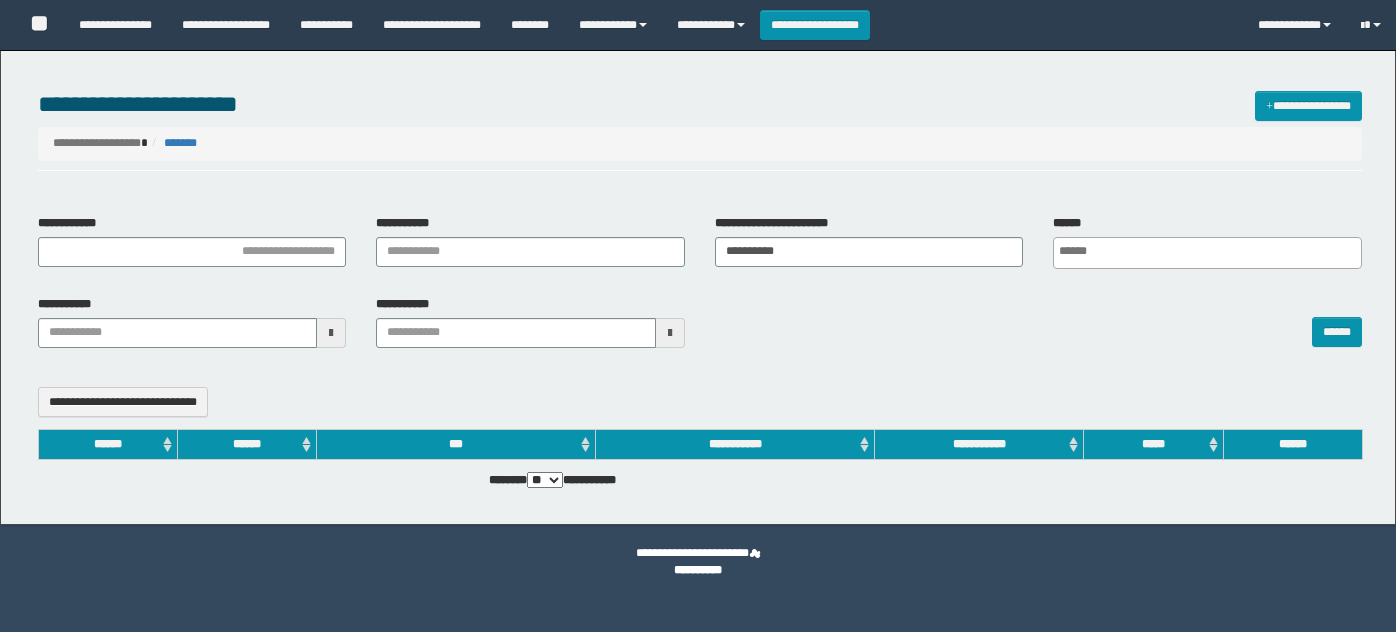 select 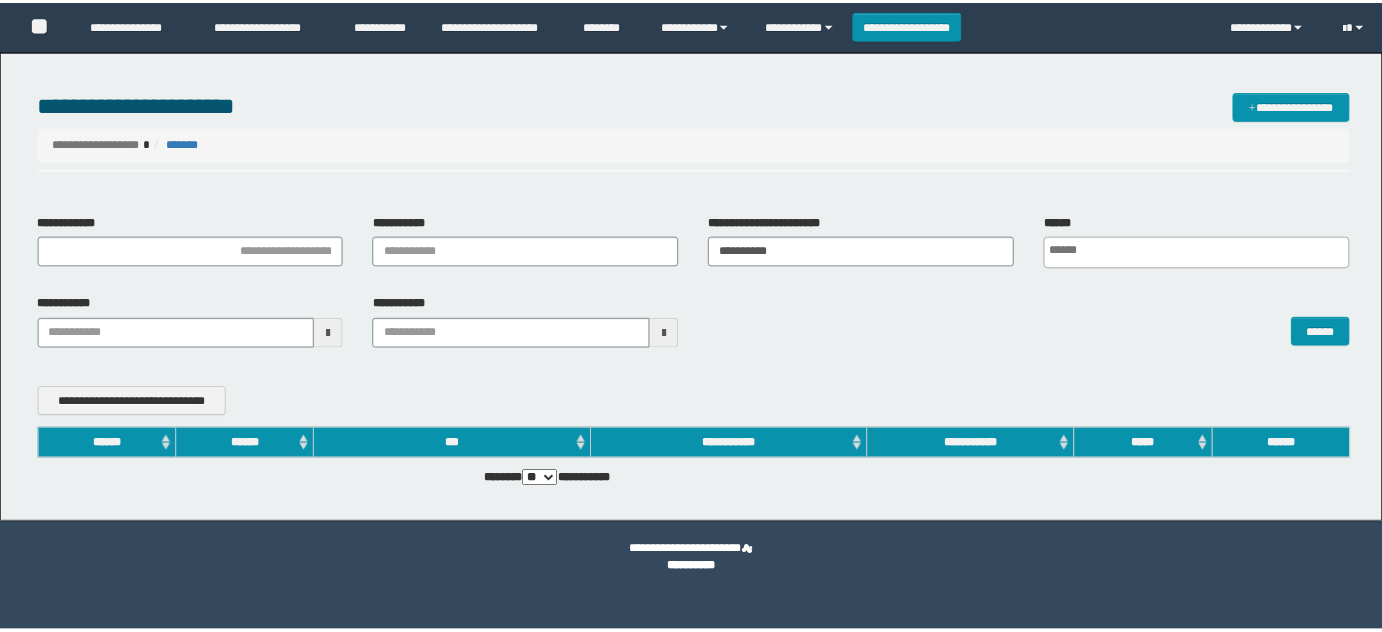 scroll, scrollTop: 0, scrollLeft: 0, axis: both 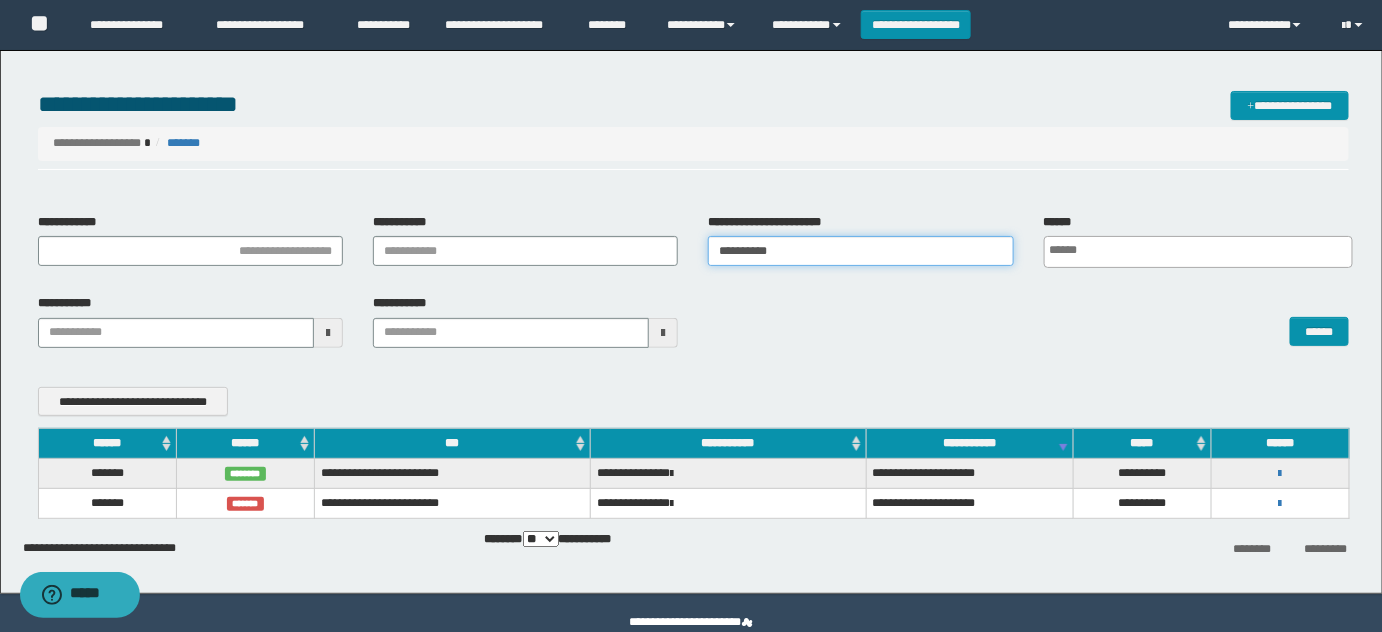 drag, startPoint x: 786, startPoint y: 243, endPoint x: 298, endPoint y: 185, distance: 491.43463 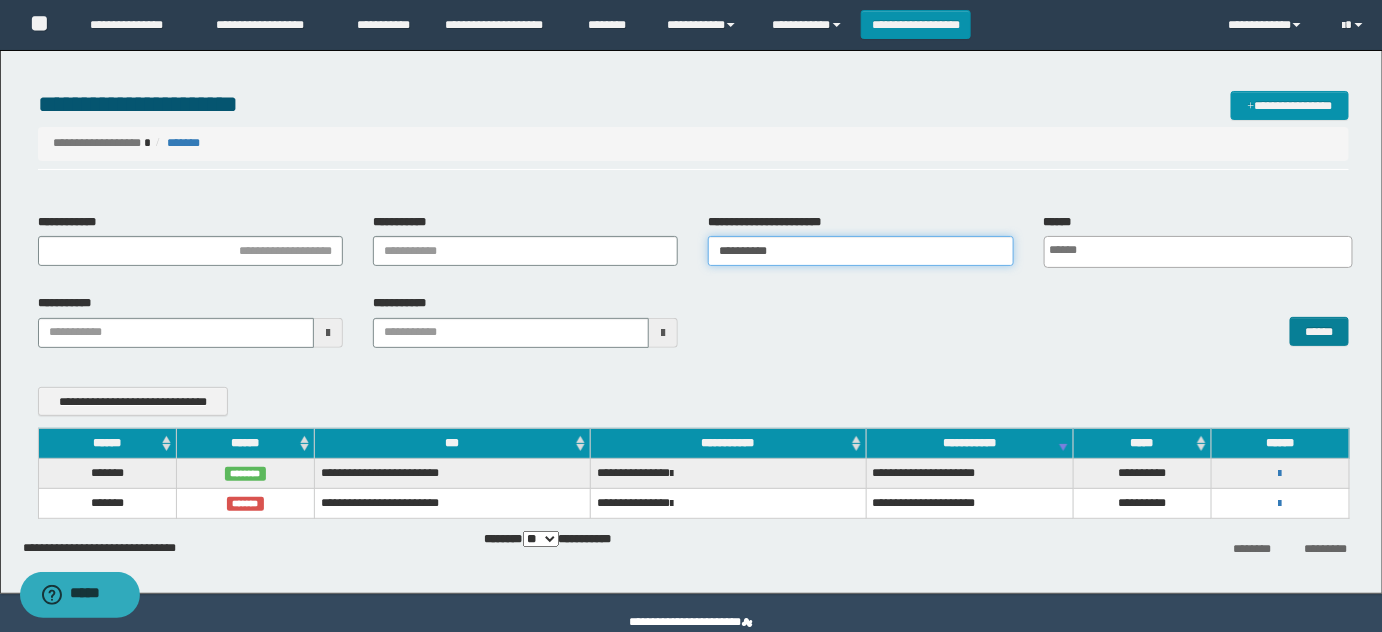 type on "**********" 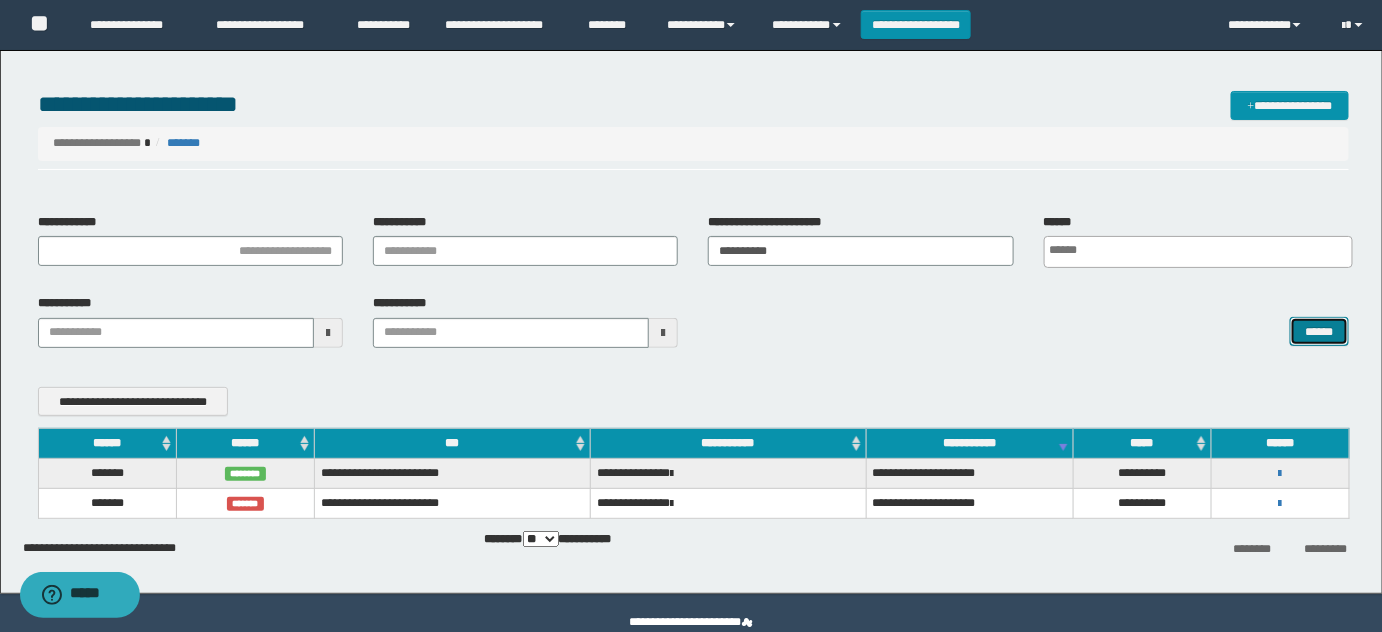 click on "******" at bounding box center (1319, 331) 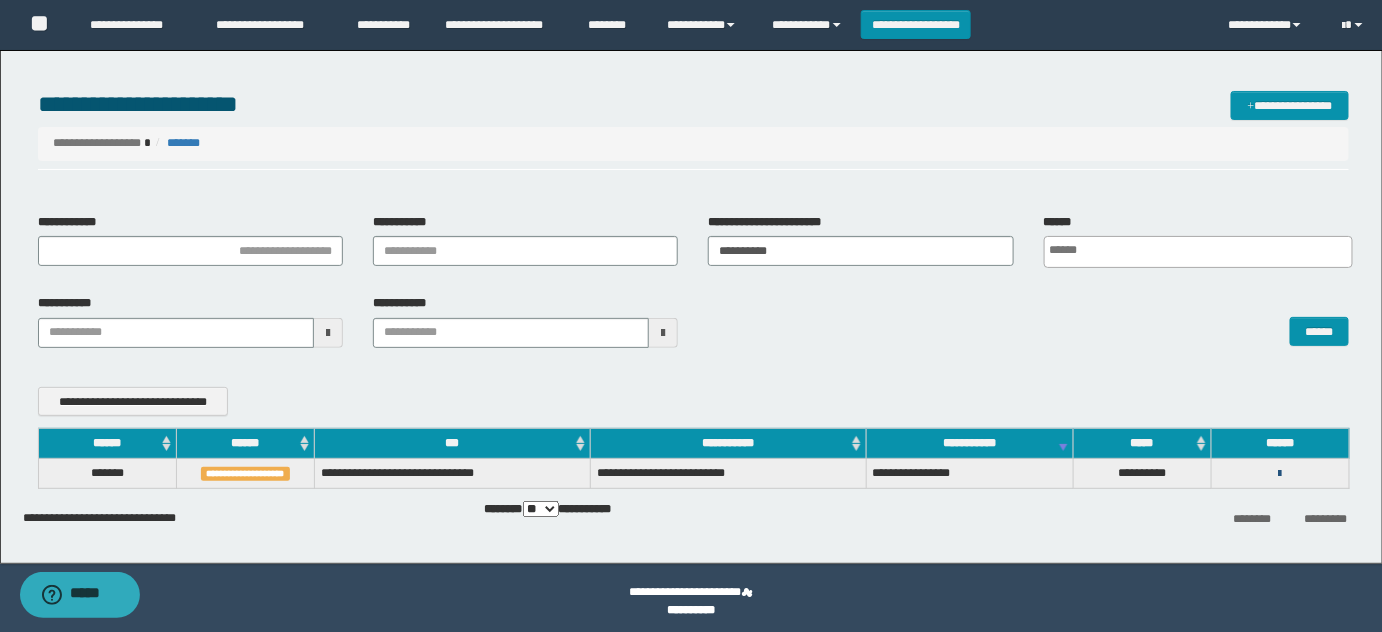 click at bounding box center [1280, 474] 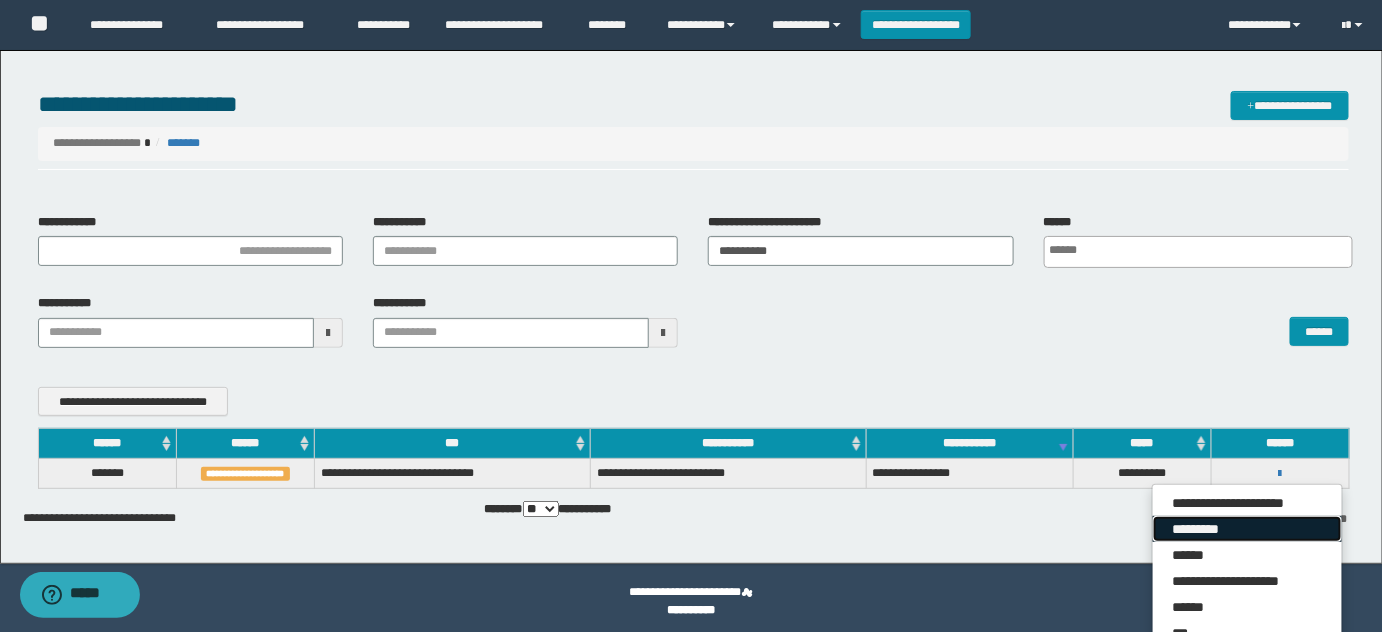 click on "*********" at bounding box center (1247, 529) 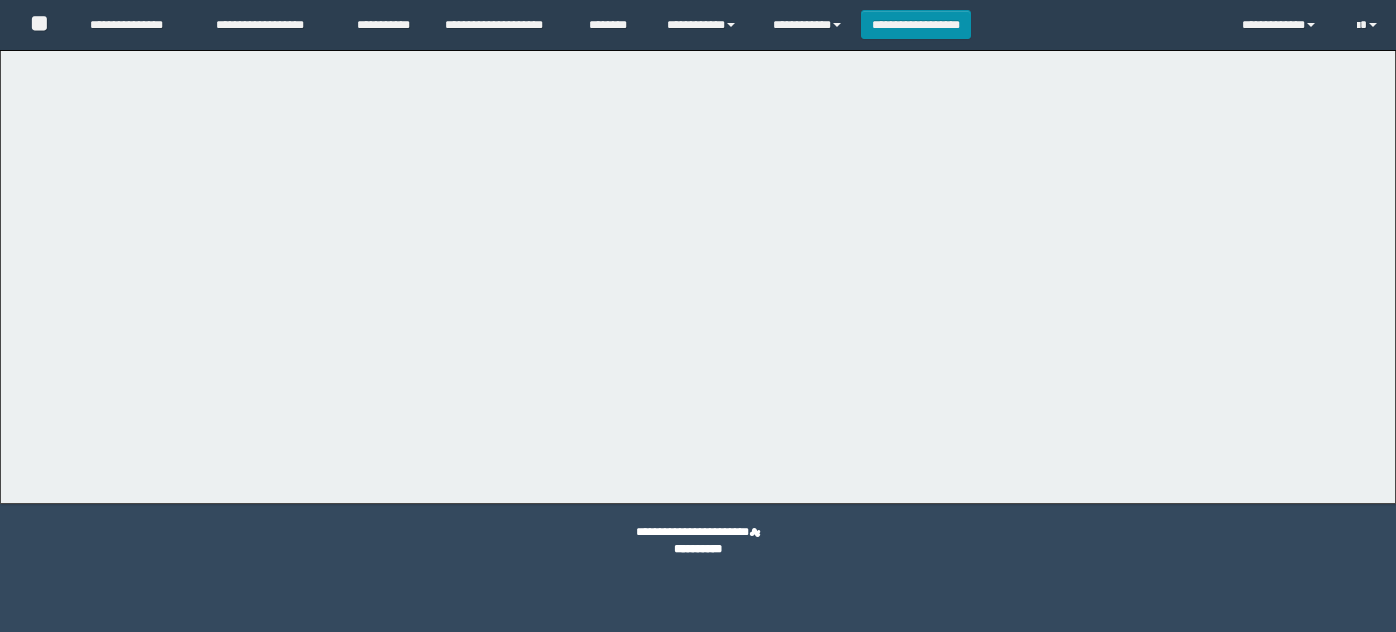 scroll, scrollTop: 0, scrollLeft: 0, axis: both 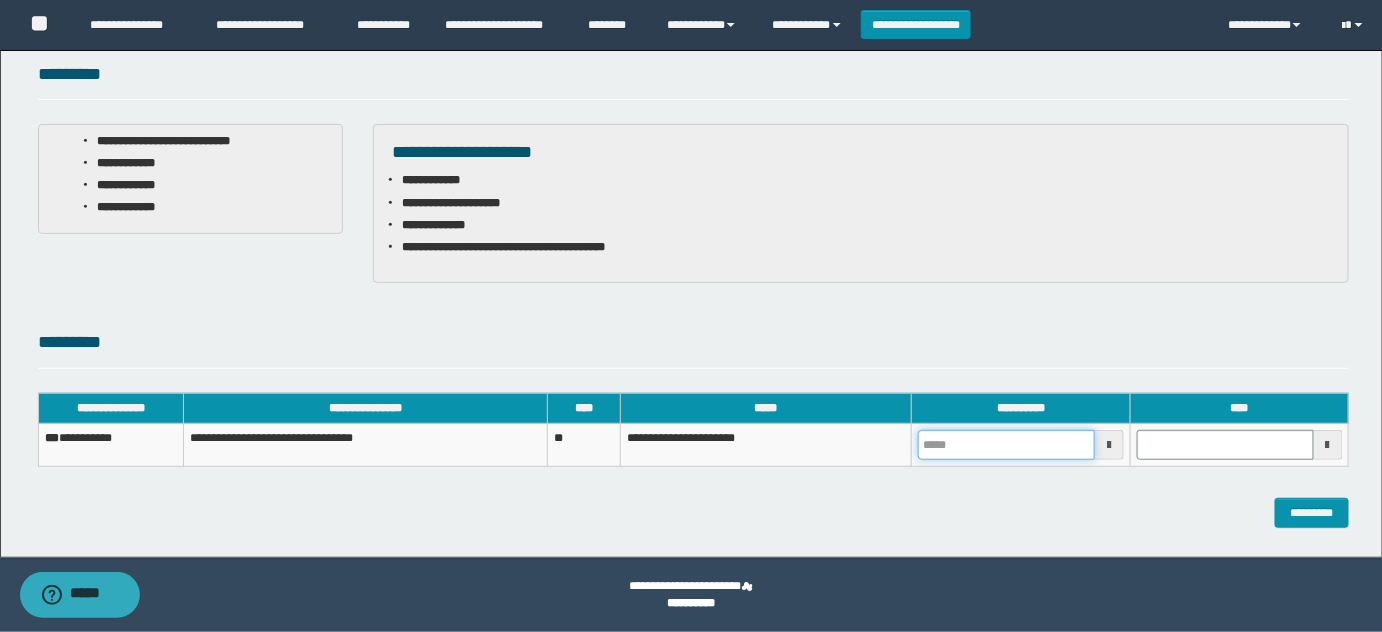 click at bounding box center [1006, 445] 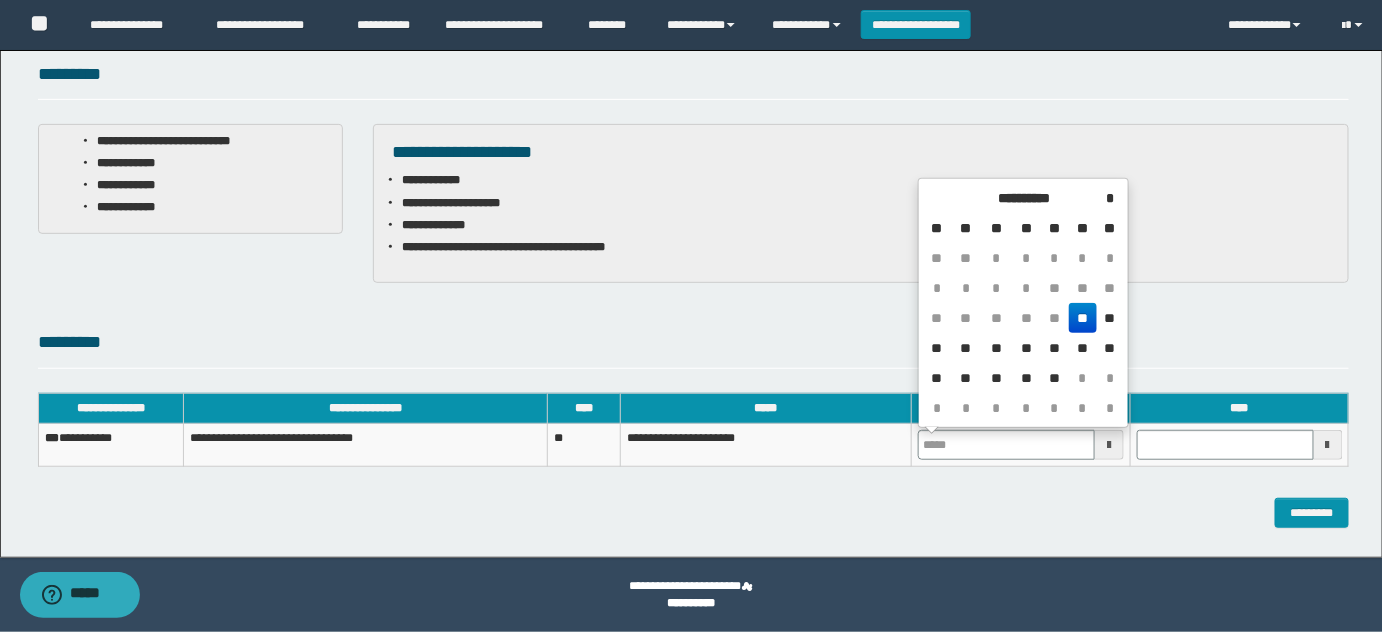 click on "**" at bounding box center (1083, 318) 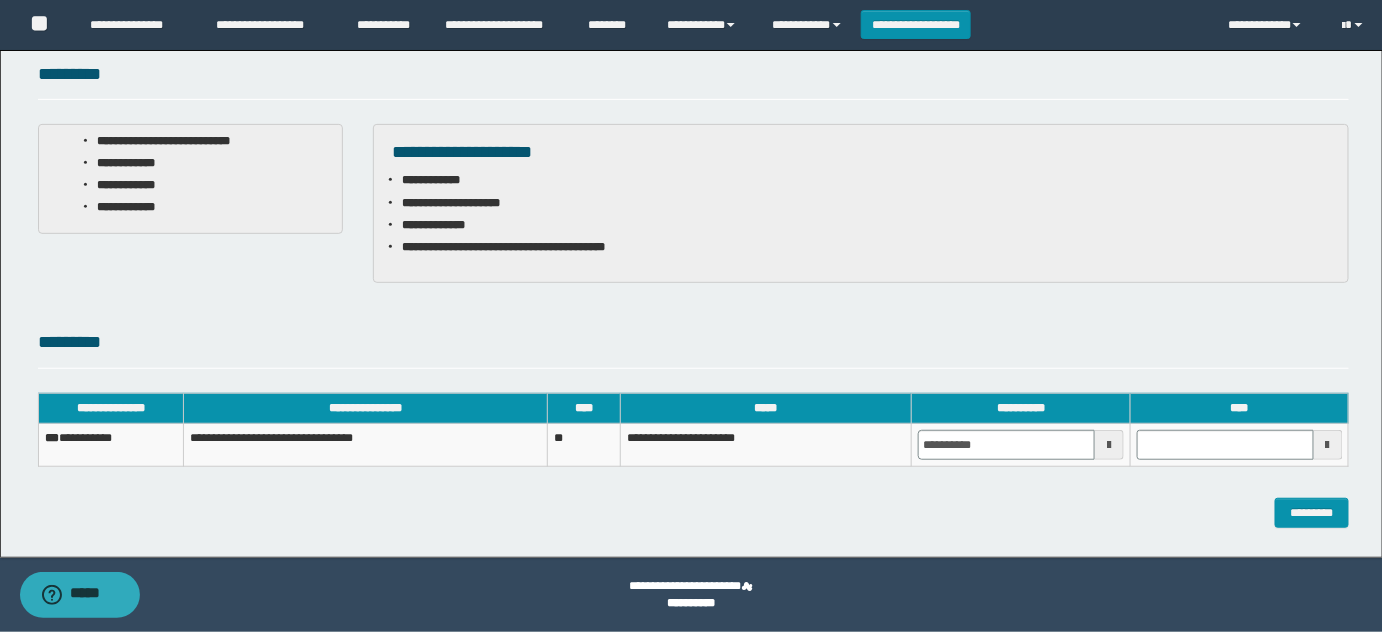 click at bounding box center [1239, 445] 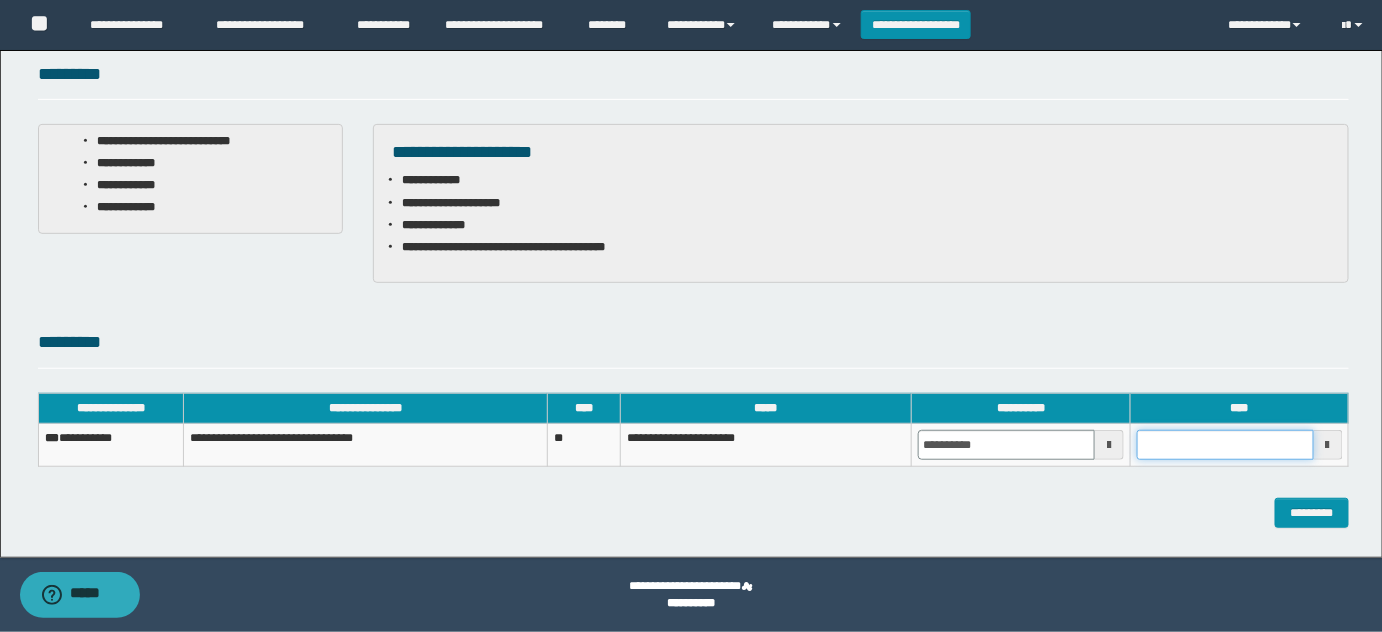 click at bounding box center [1225, 445] 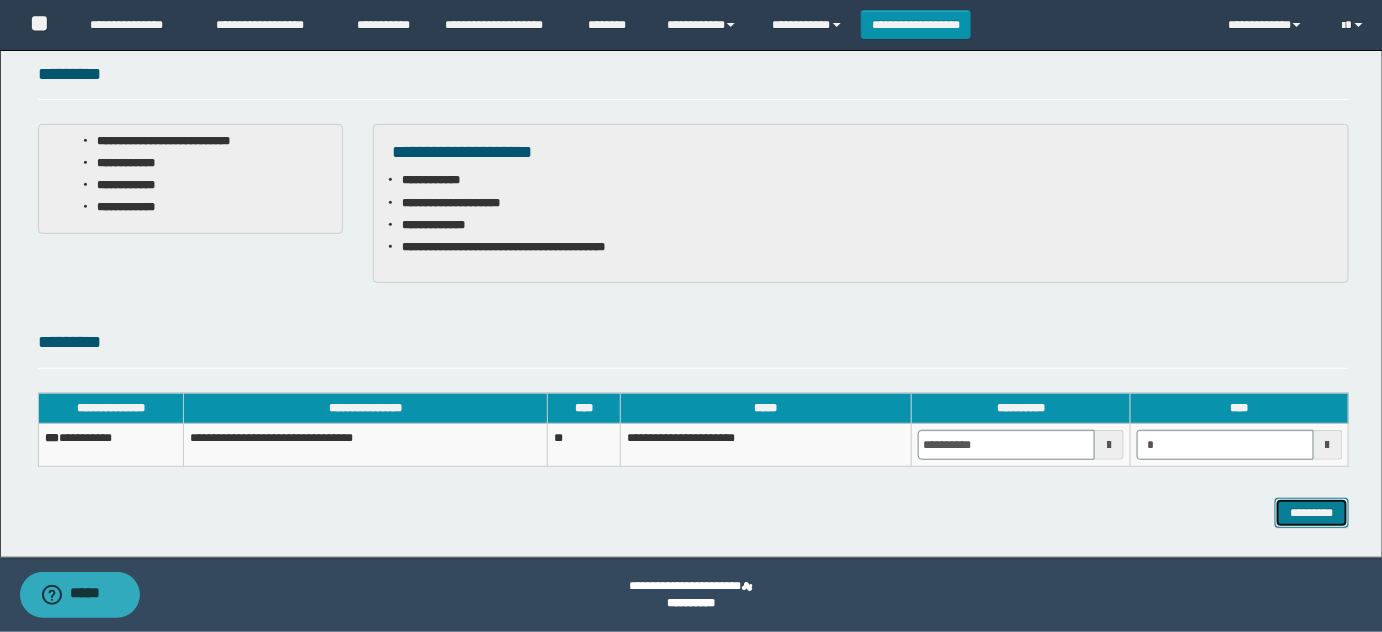type on "*******" 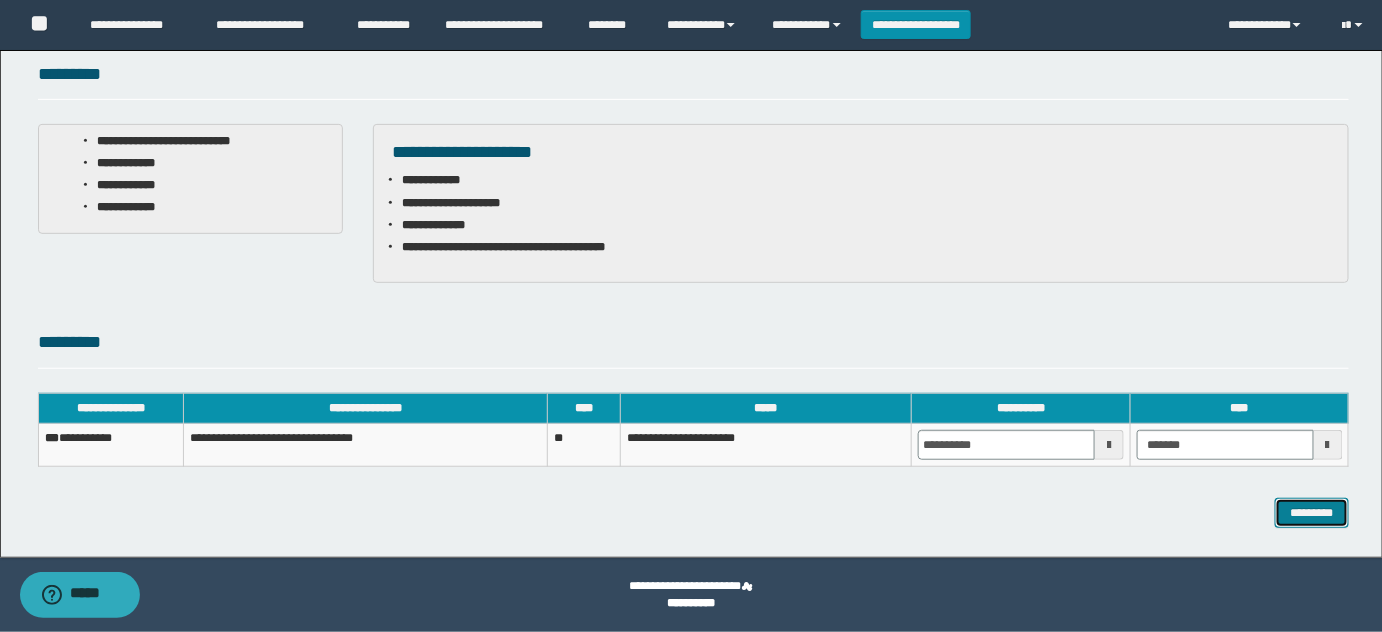 click on "*********" at bounding box center (1312, 512) 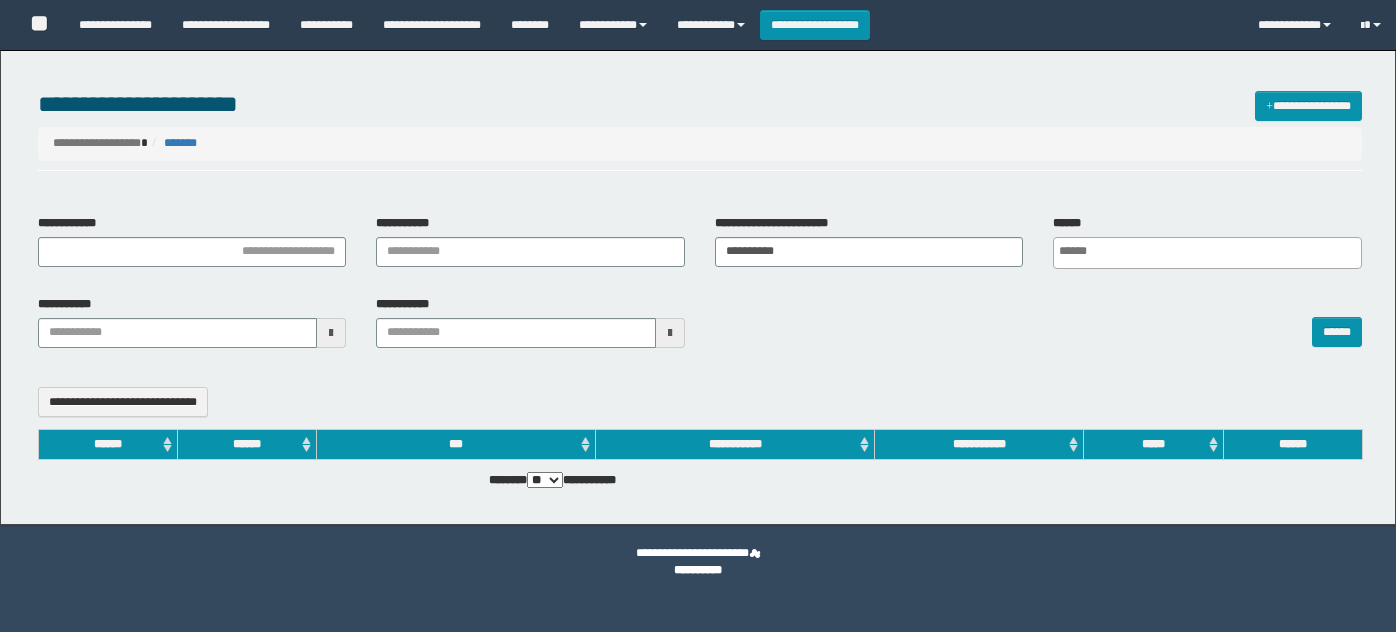 select 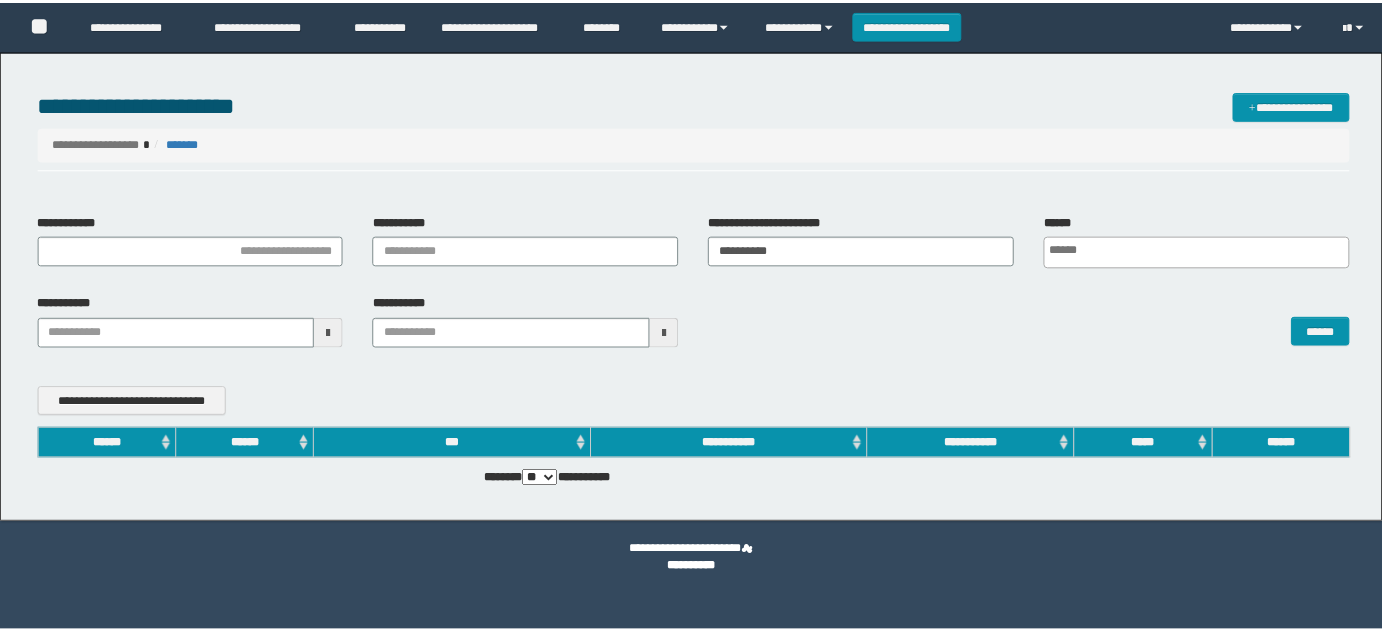 scroll, scrollTop: 0, scrollLeft: 0, axis: both 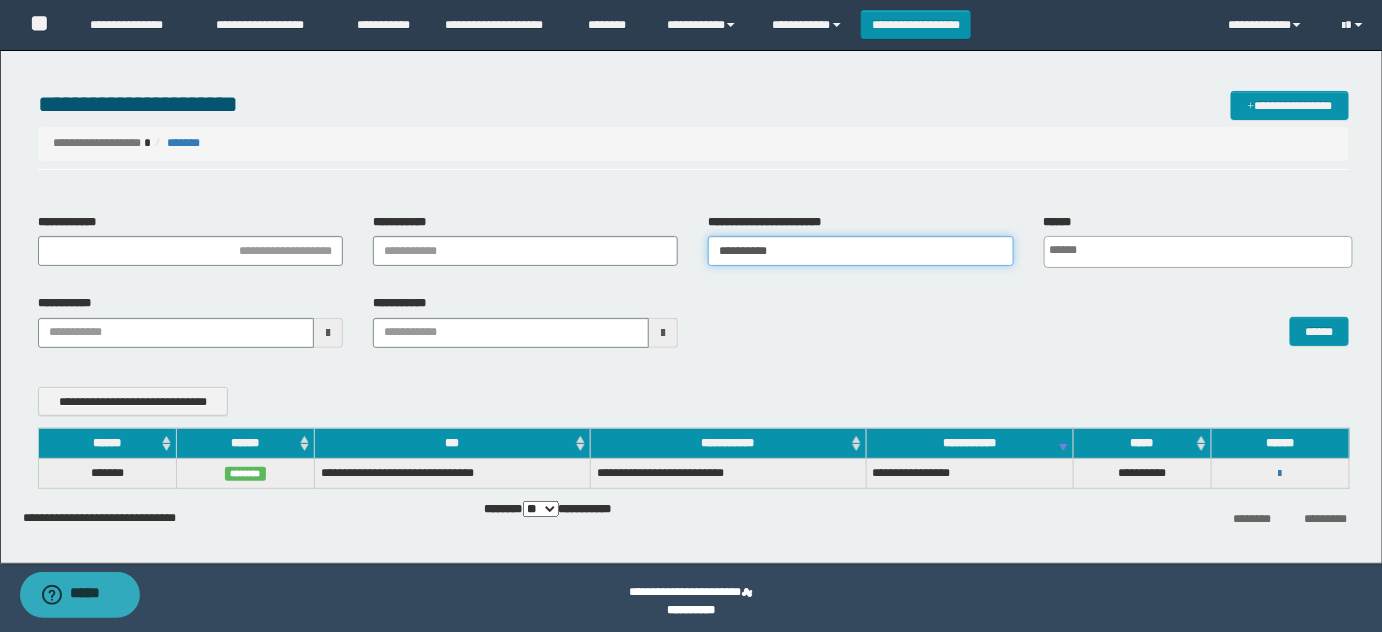drag, startPoint x: 788, startPoint y: 244, endPoint x: 400, endPoint y: 250, distance: 388.0464 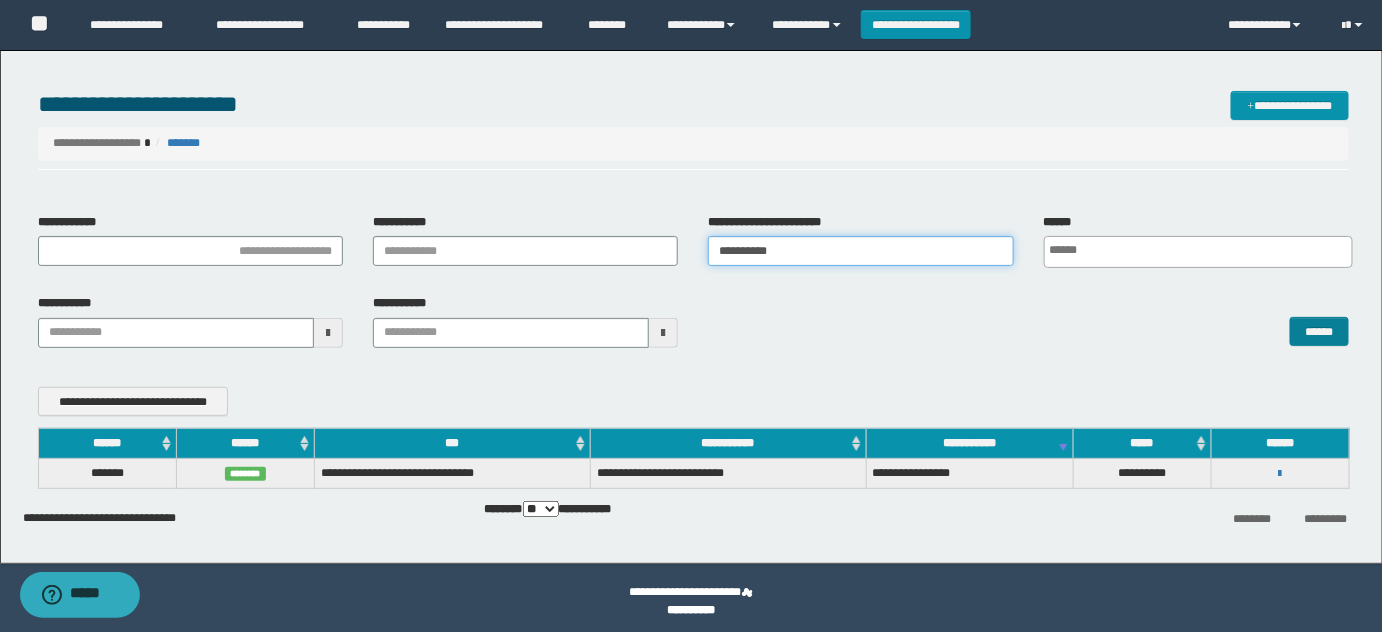 type on "**********" 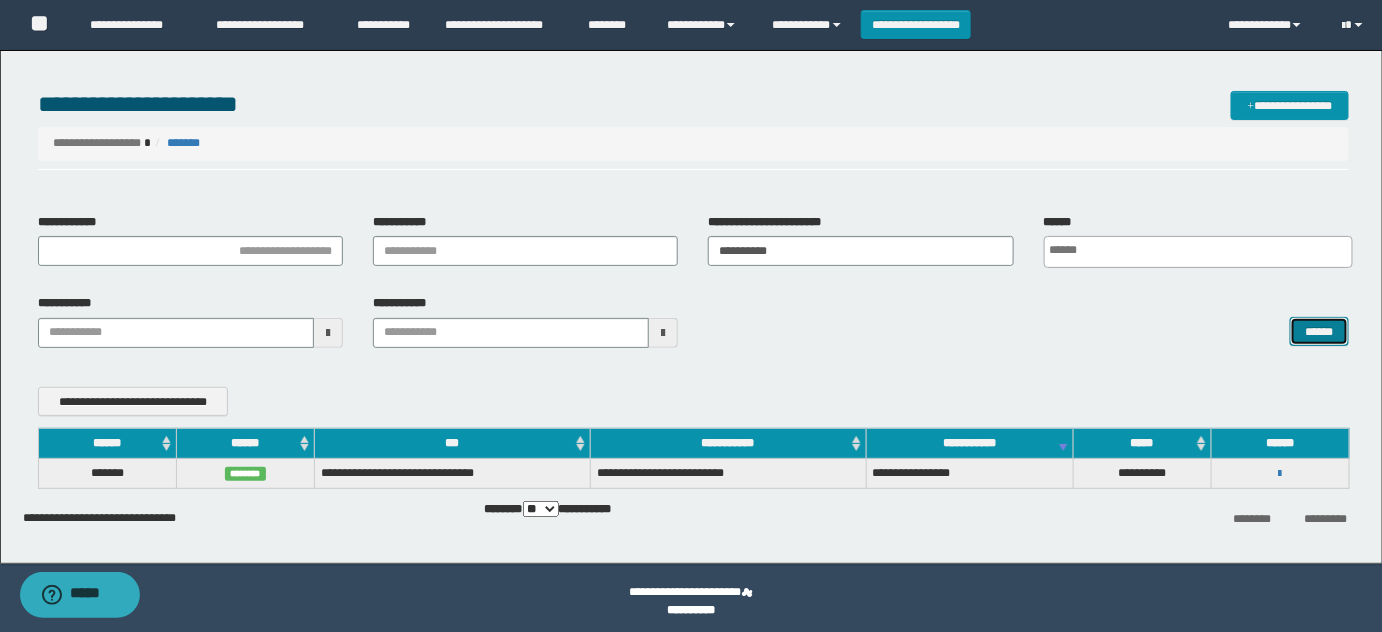 click on "******" at bounding box center [1319, 331] 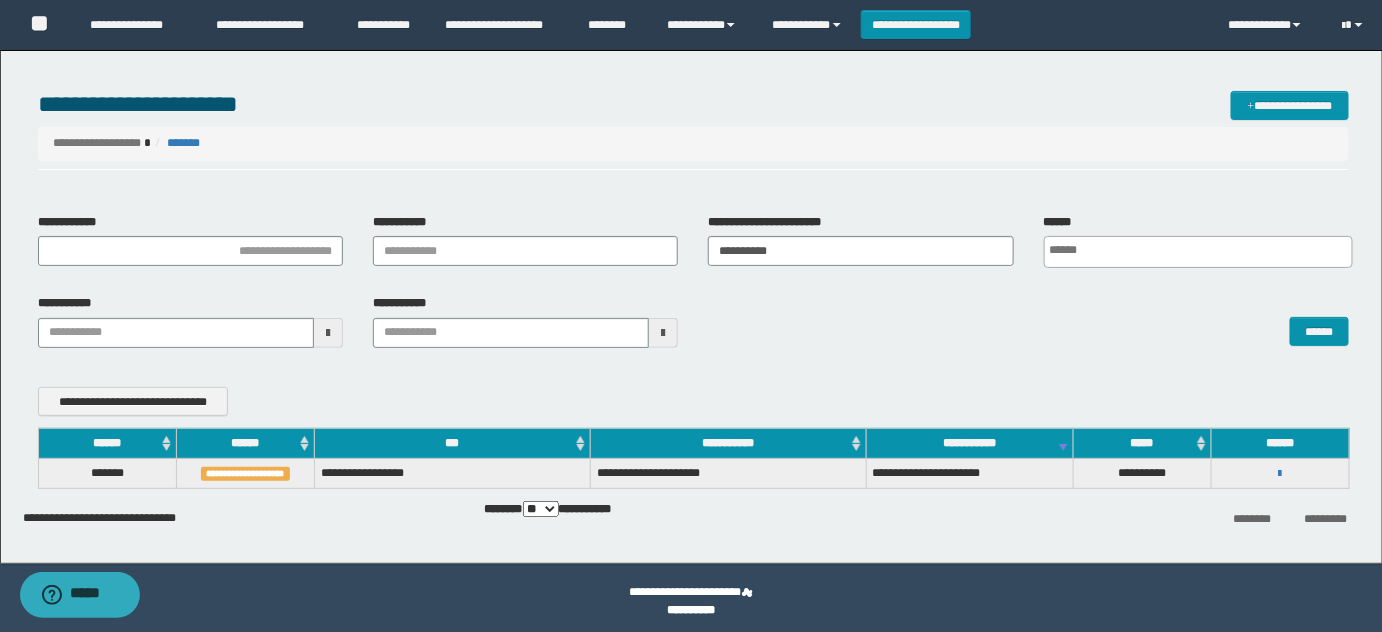 click on "**********" at bounding box center (1280, 473) 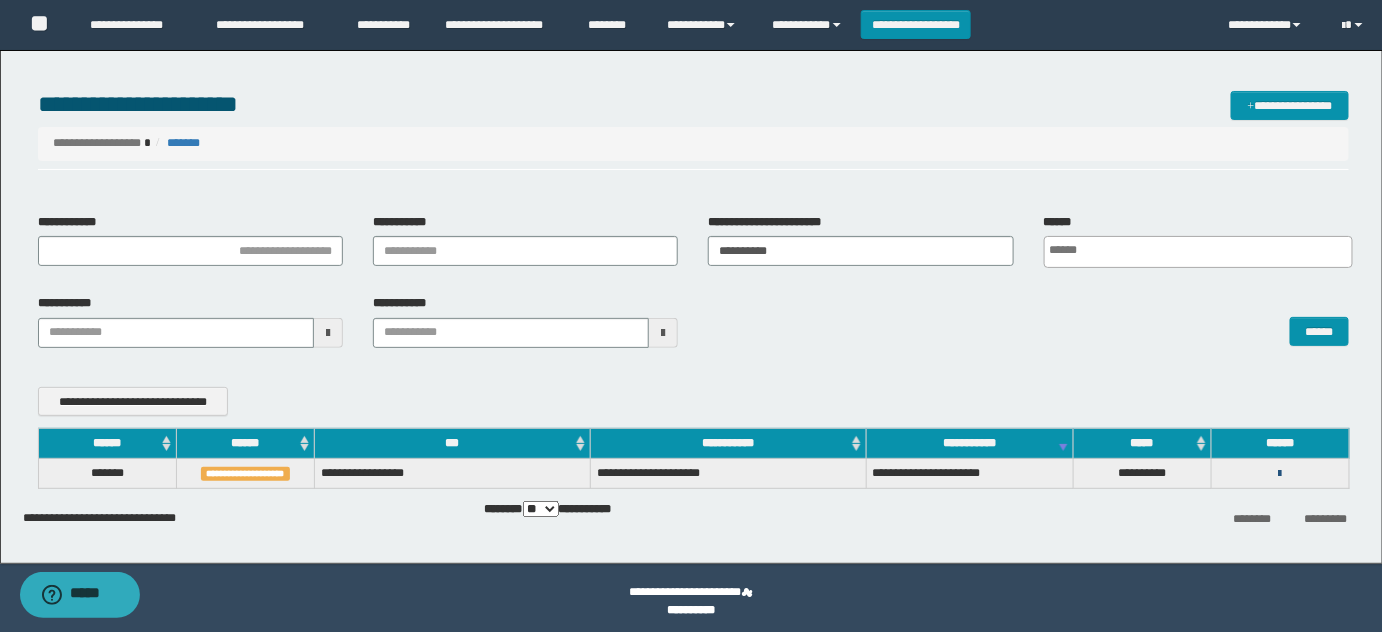 click at bounding box center [1280, 474] 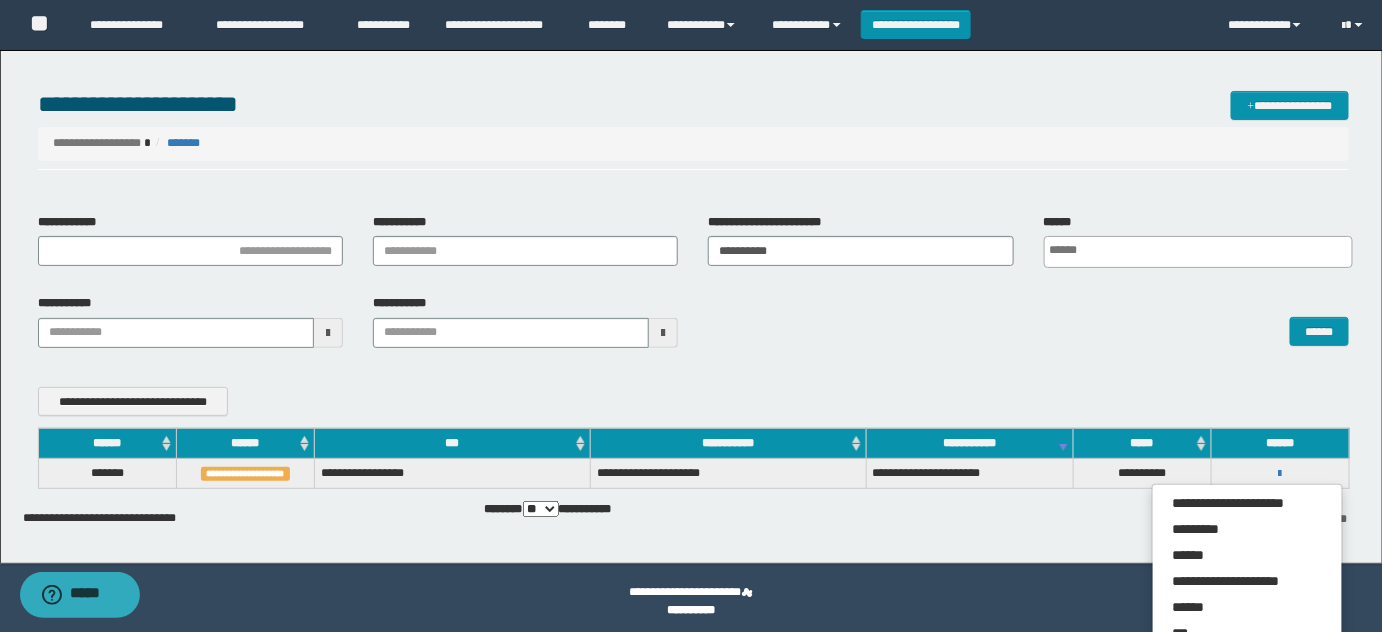 click on "**********" at bounding box center (694, 328) 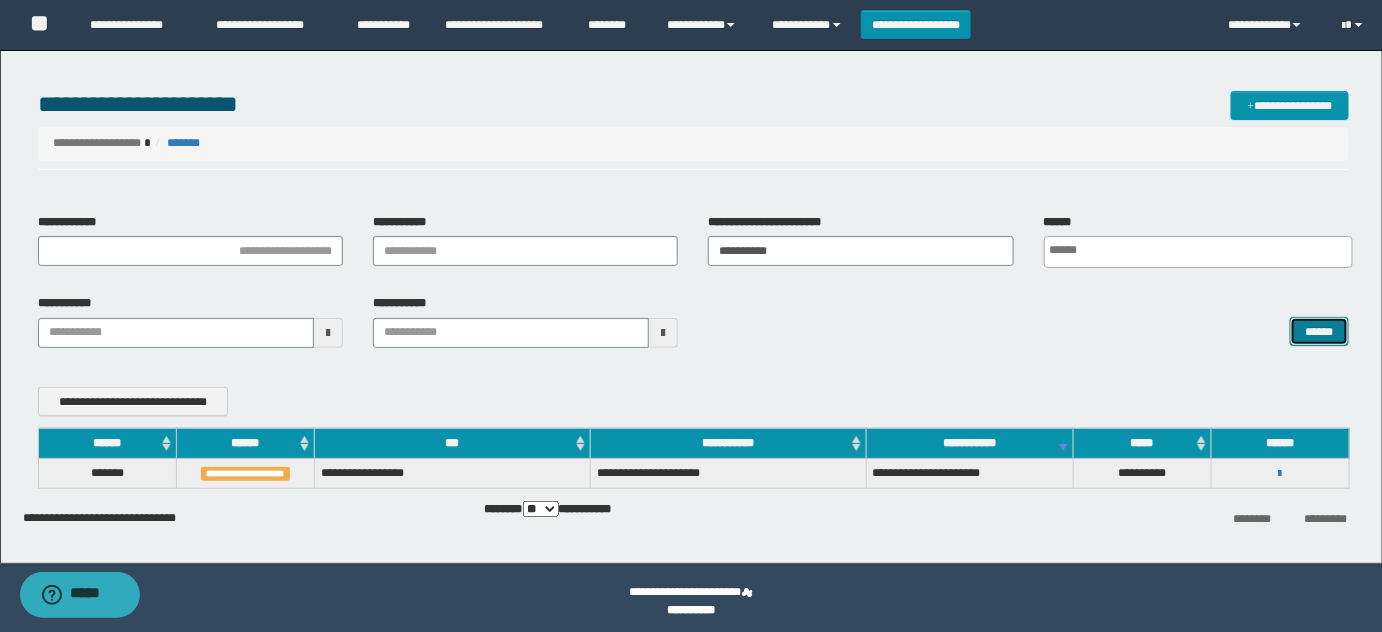 click on "******" at bounding box center (1319, 331) 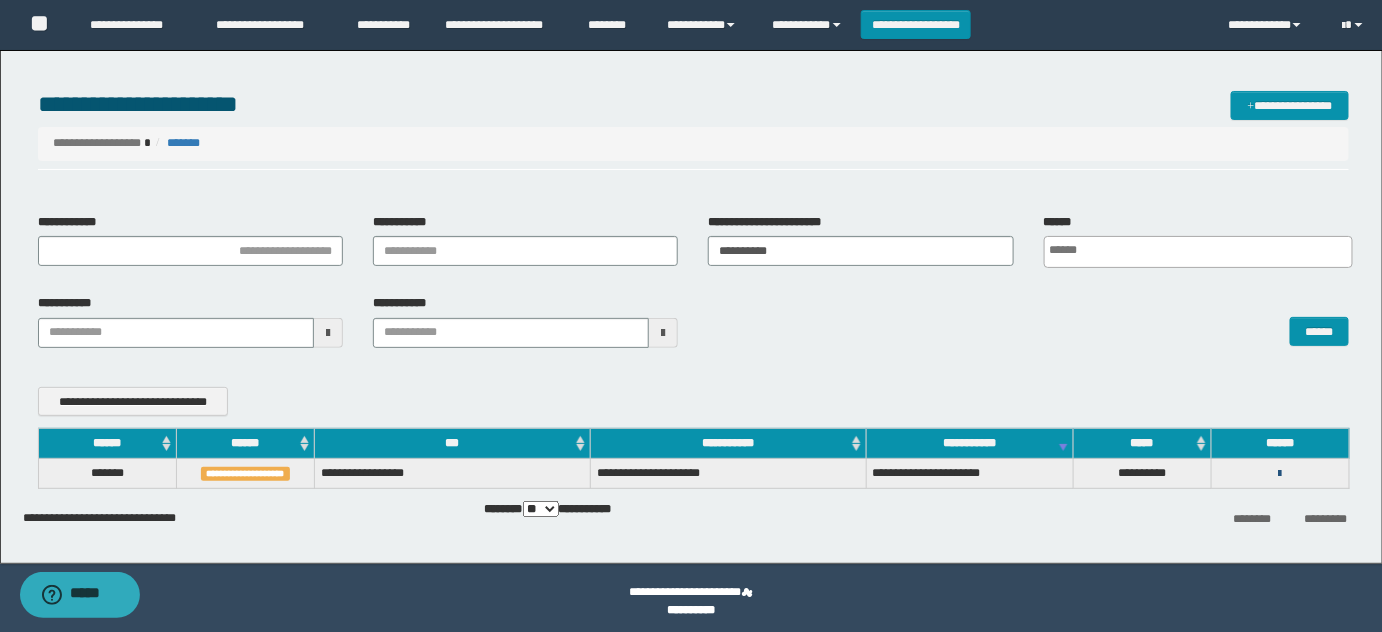 click at bounding box center [1280, 474] 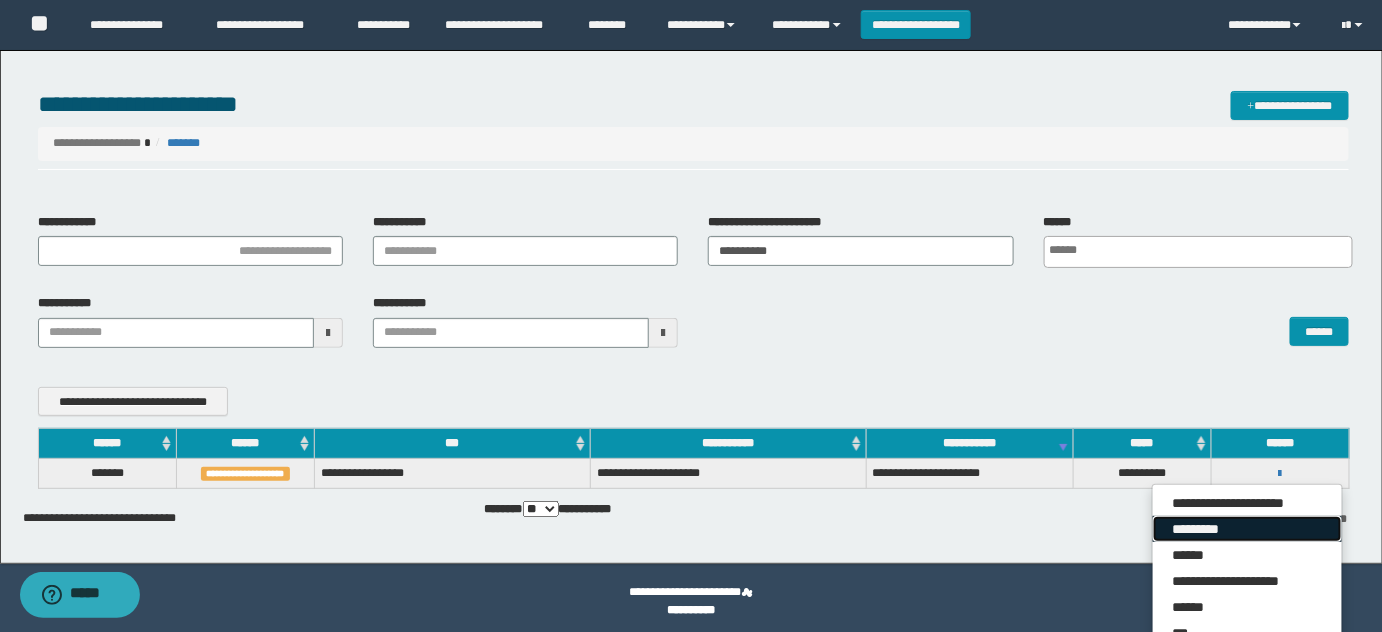 click on "*********" at bounding box center (1247, 529) 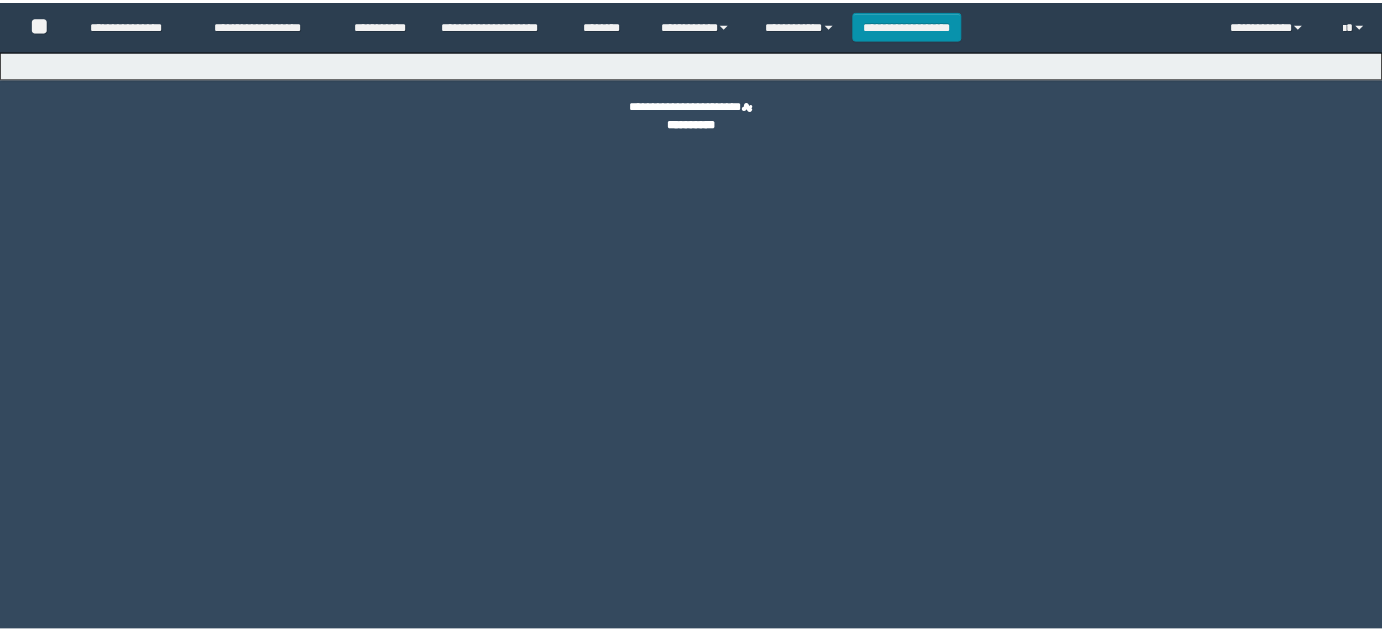 scroll, scrollTop: 0, scrollLeft: 0, axis: both 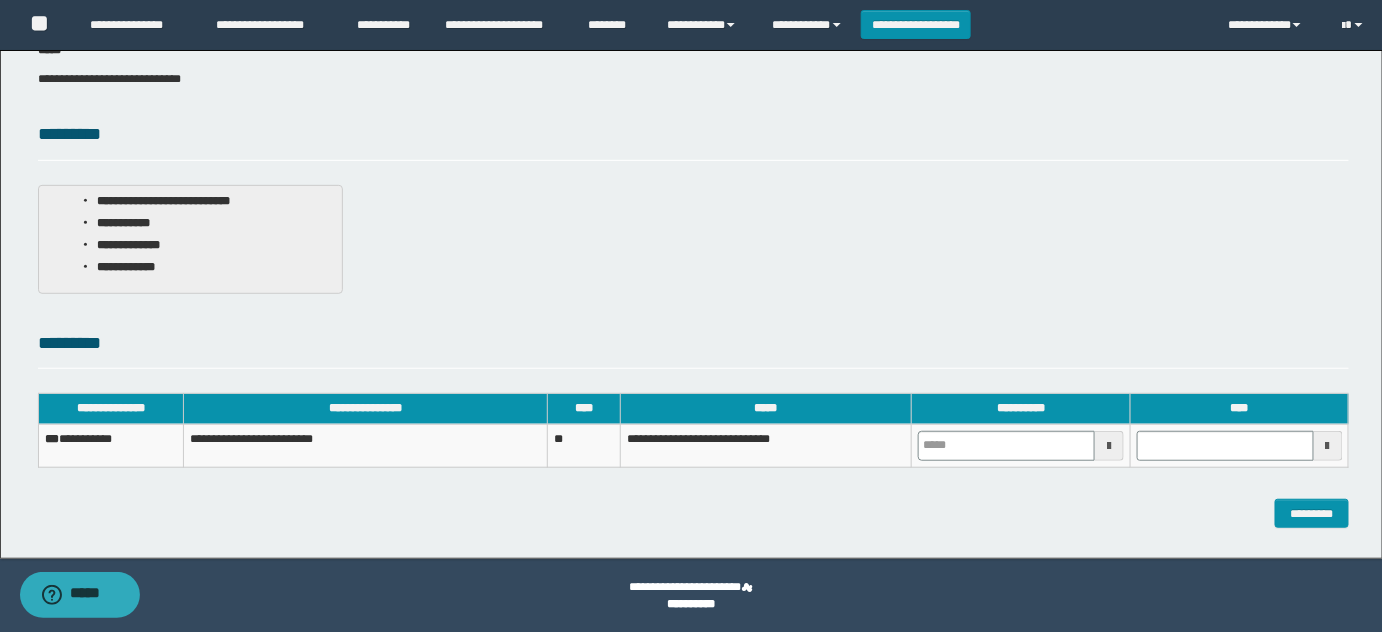 click at bounding box center [1021, 445] 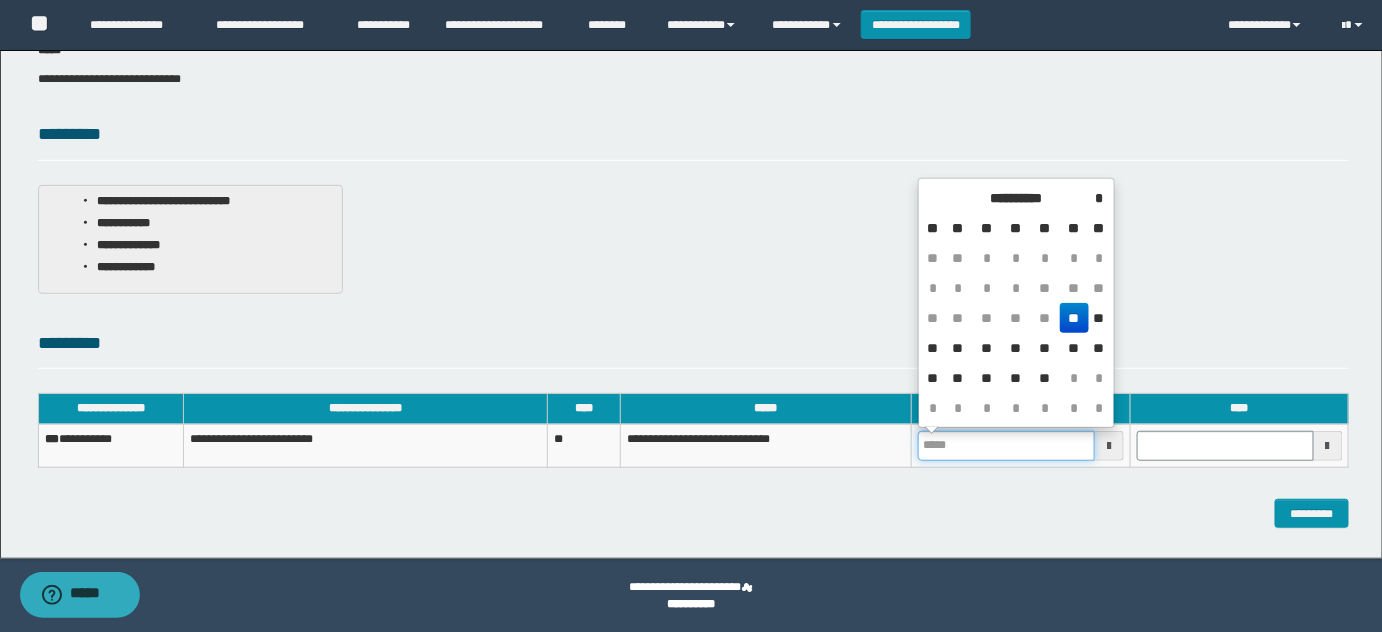 click at bounding box center (1006, 446) 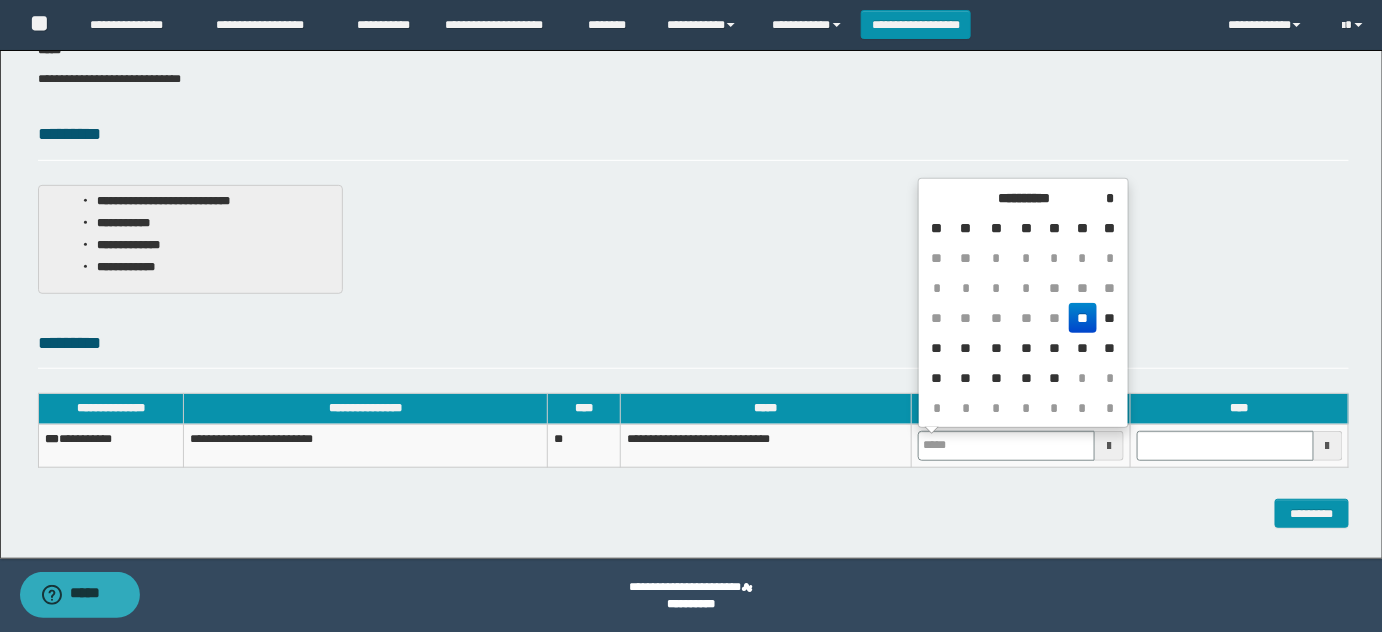 click on "**" at bounding box center (1083, 318) 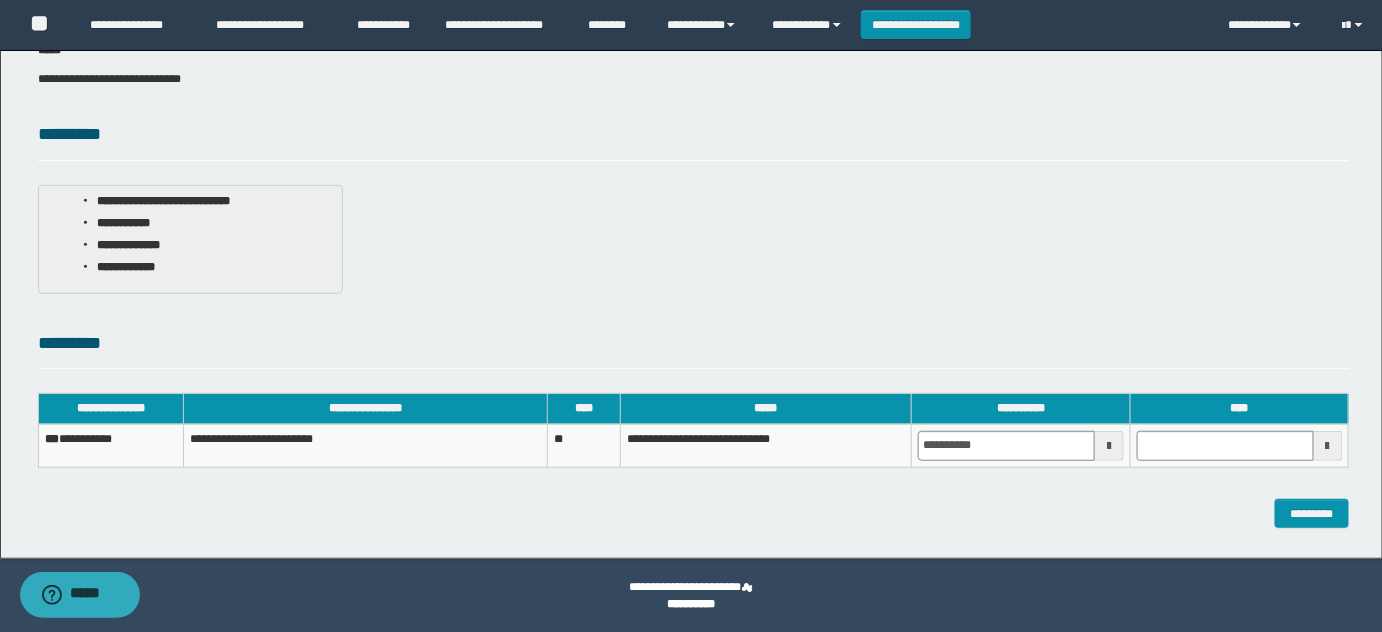 click on "****" at bounding box center (1239, 409) 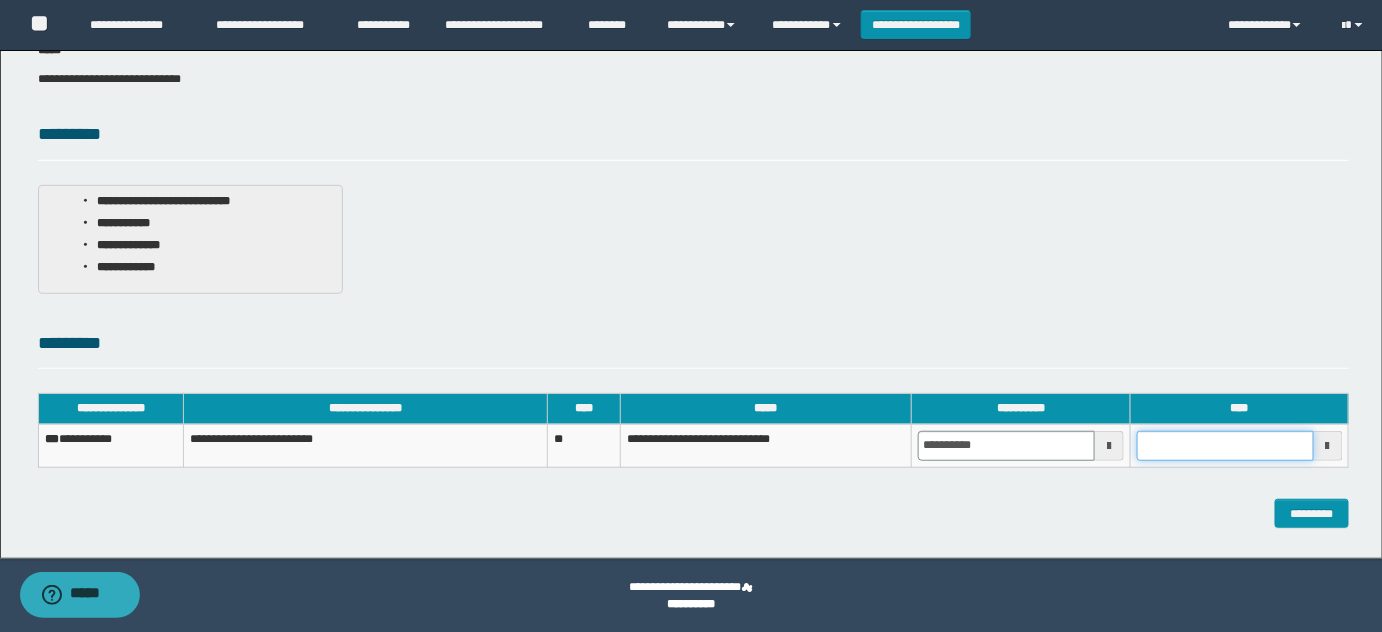 click at bounding box center [1225, 446] 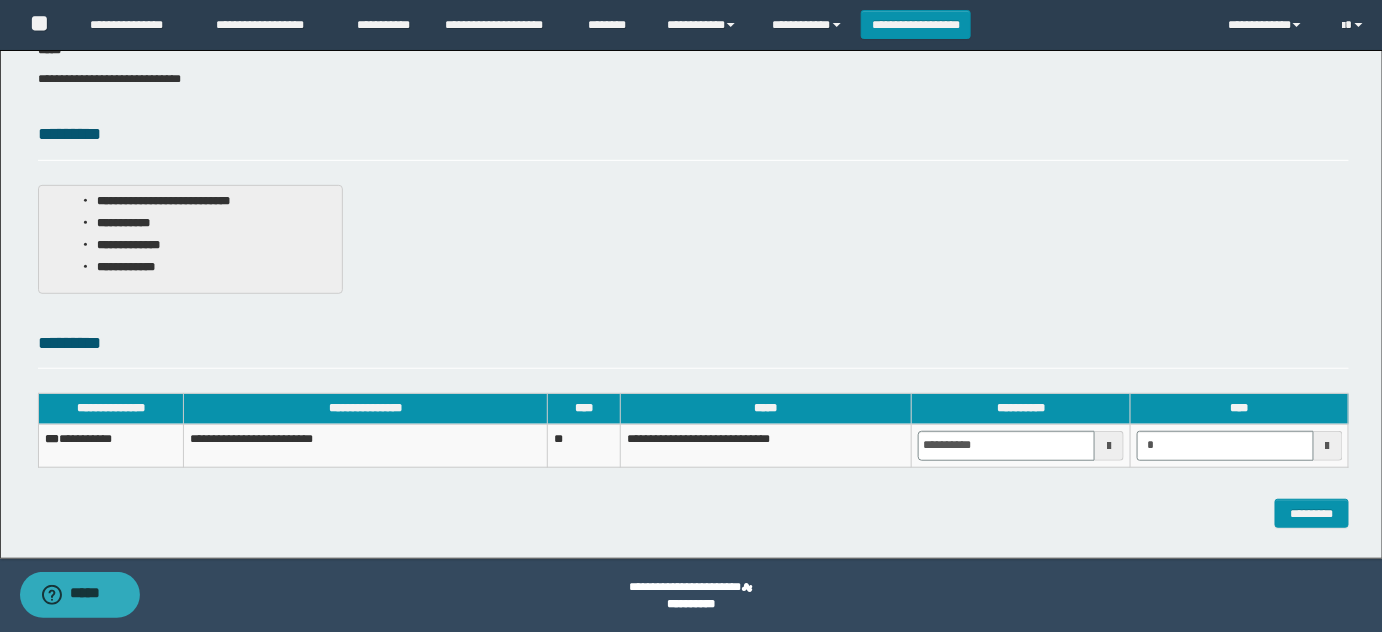 type on "*******" 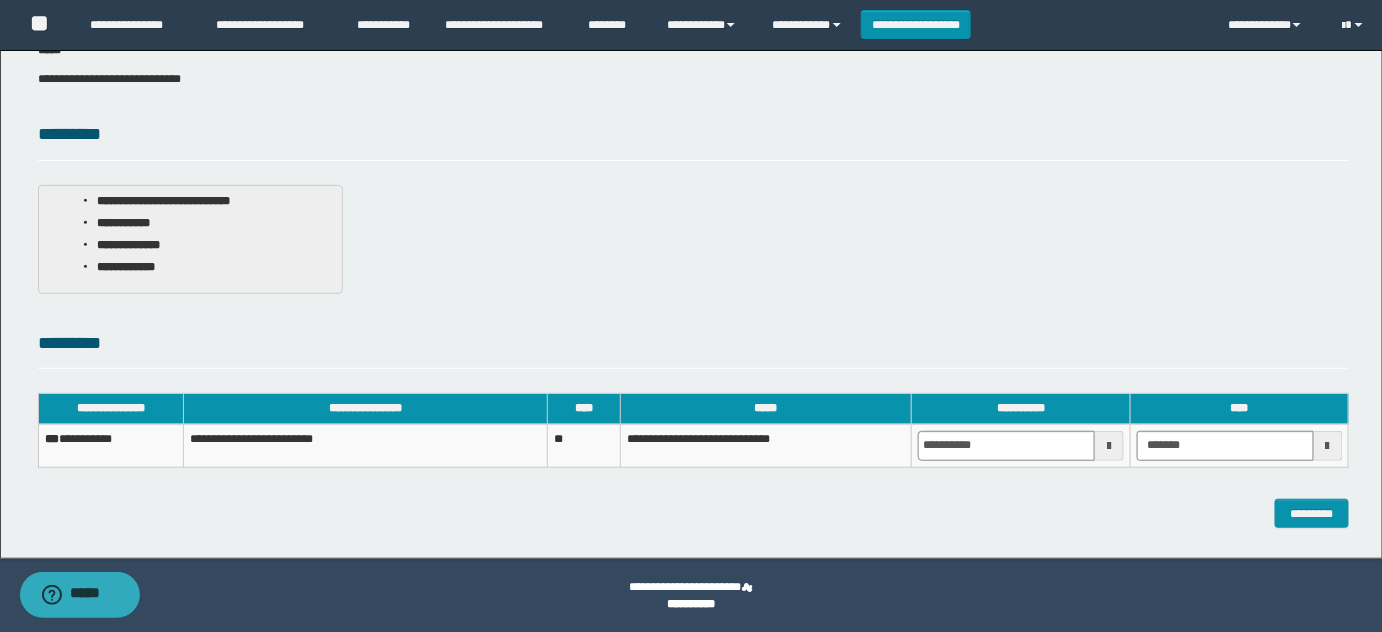 click on "**********" at bounding box center [691, 182] 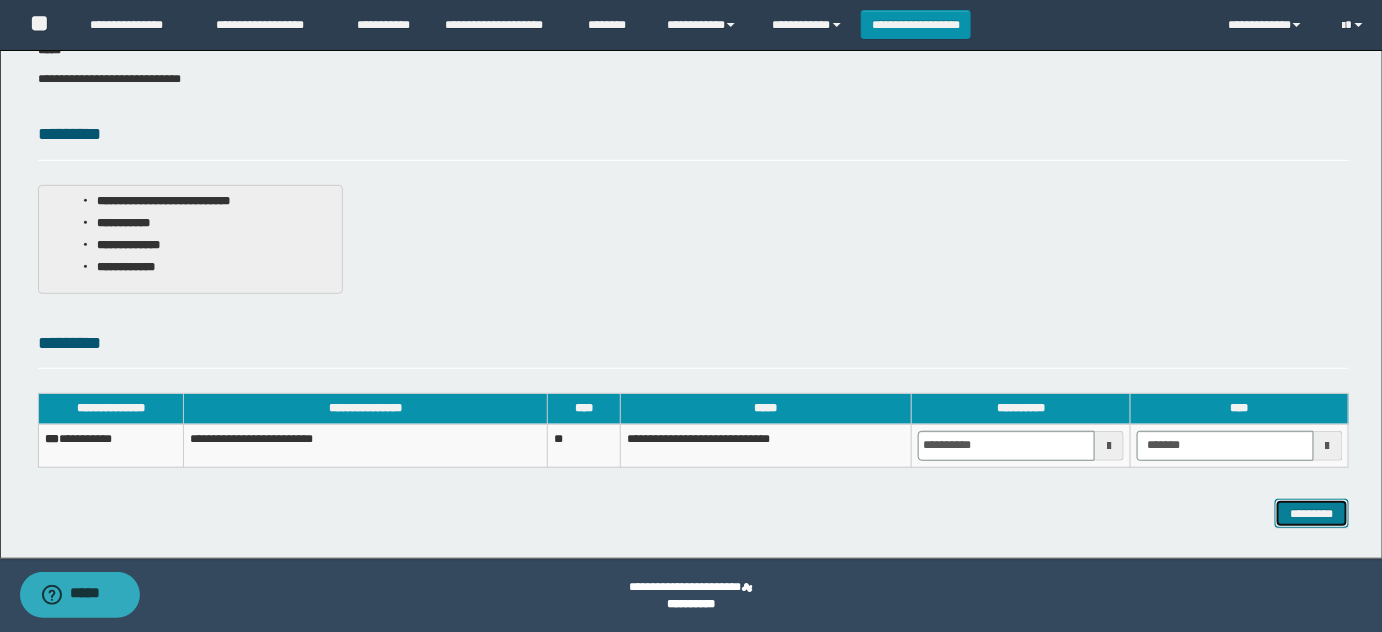 click on "*********" at bounding box center [1312, 513] 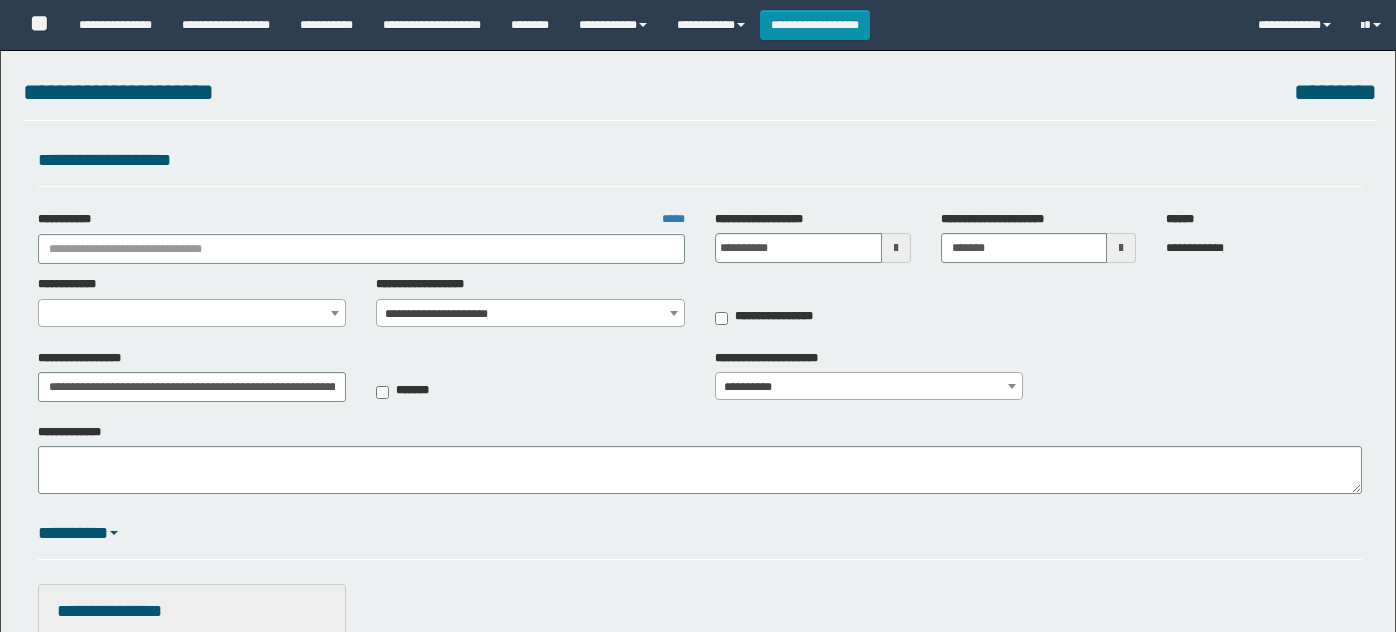 select on "****" 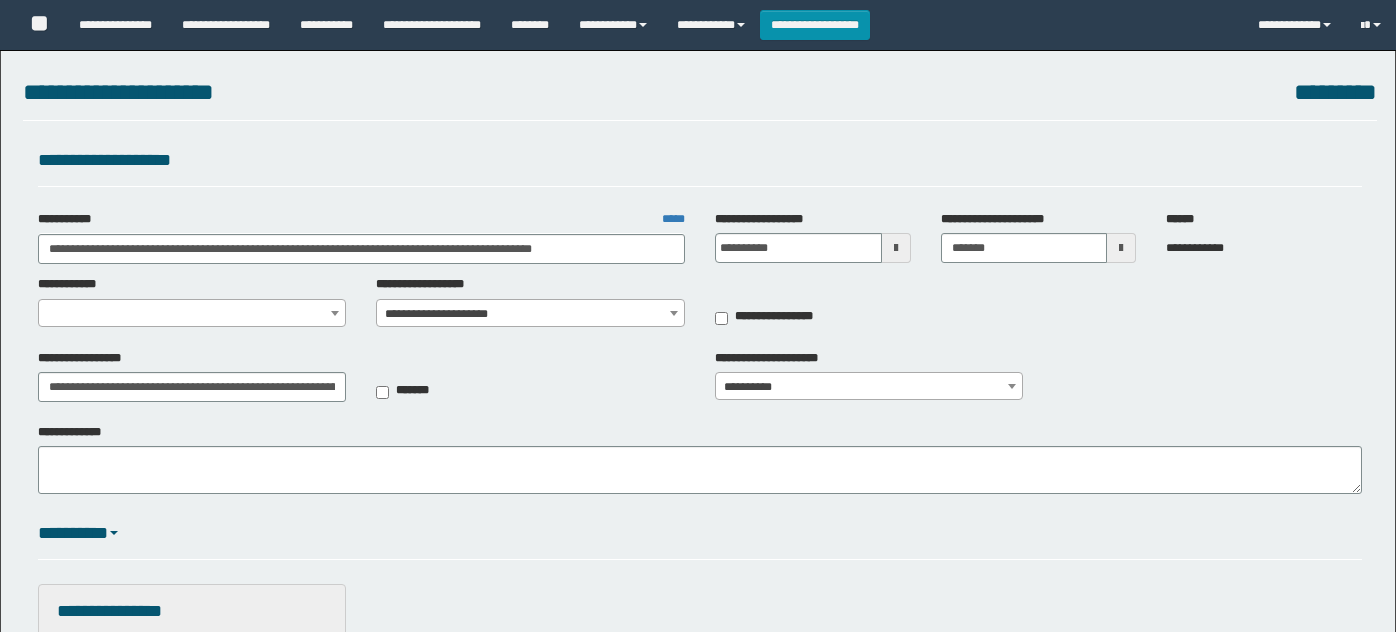 select on "**" 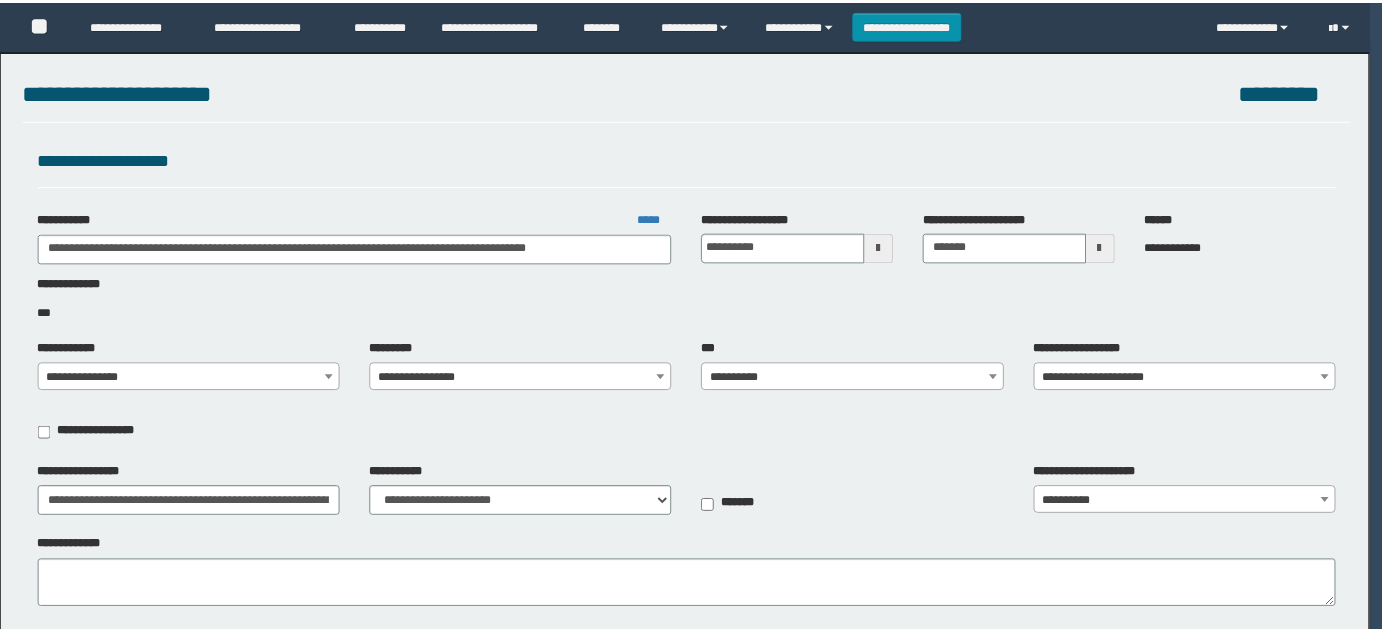 scroll, scrollTop: 0, scrollLeft: 0, axis: both 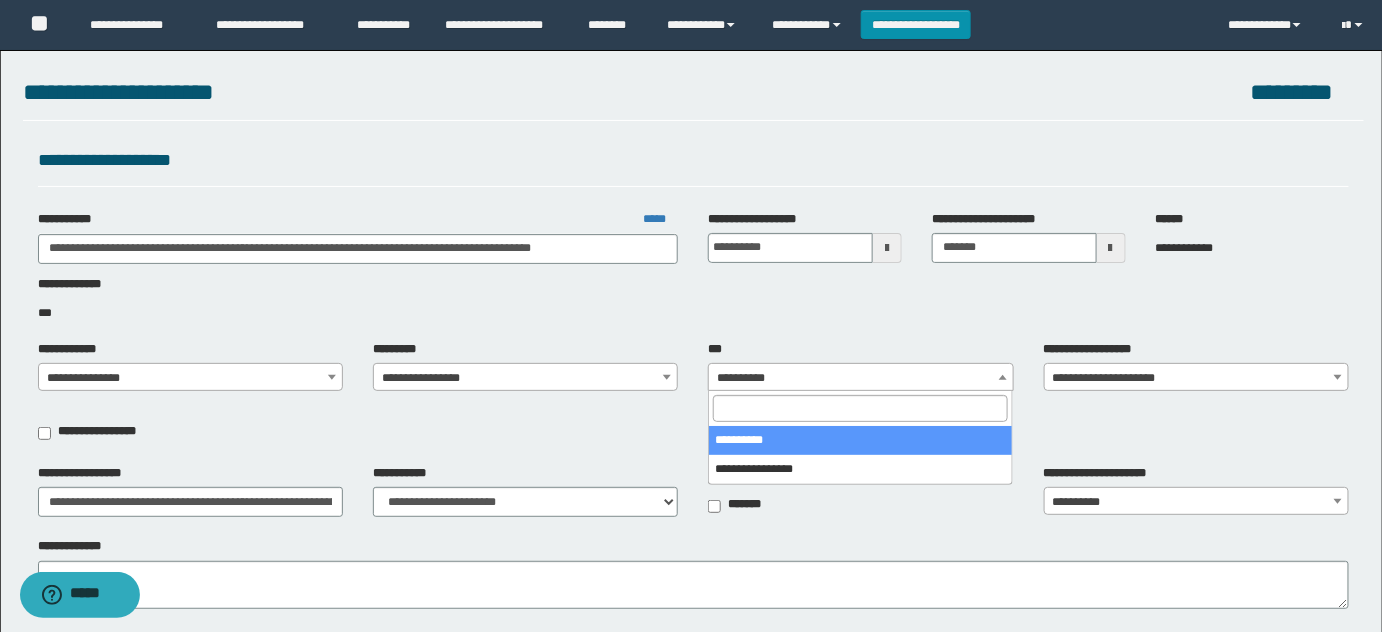 click on "**********" at bounding box center (861, 378) 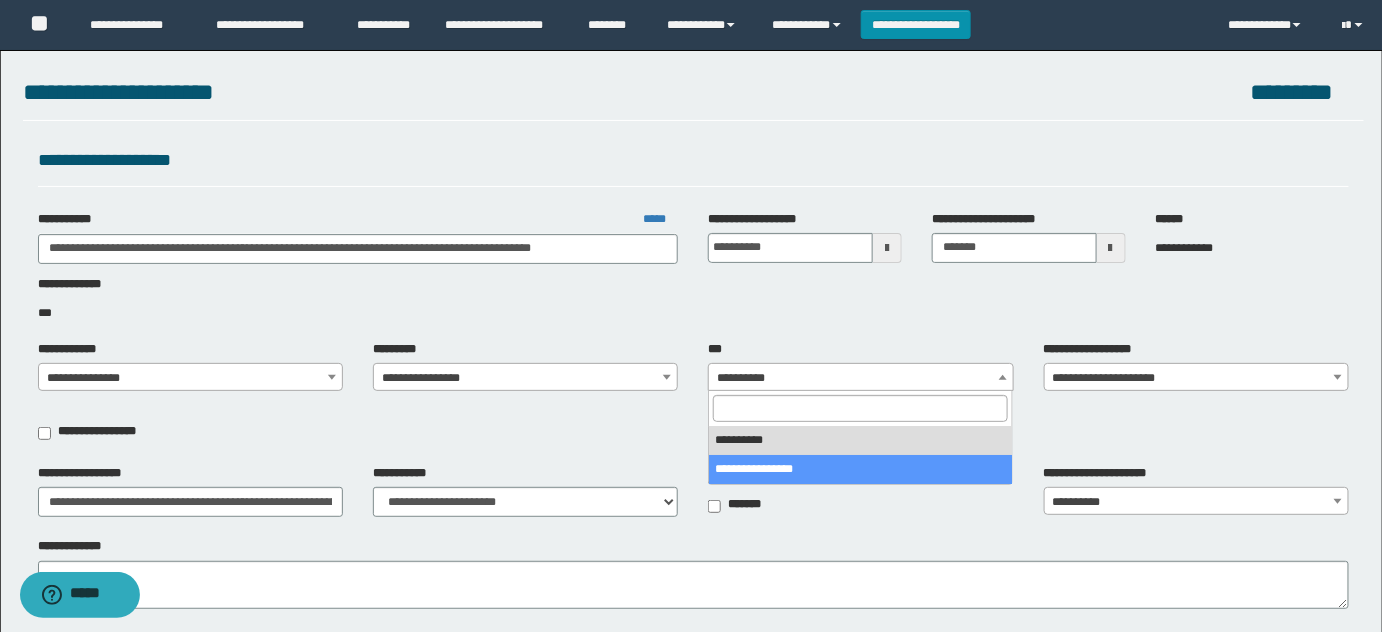 select on "***" 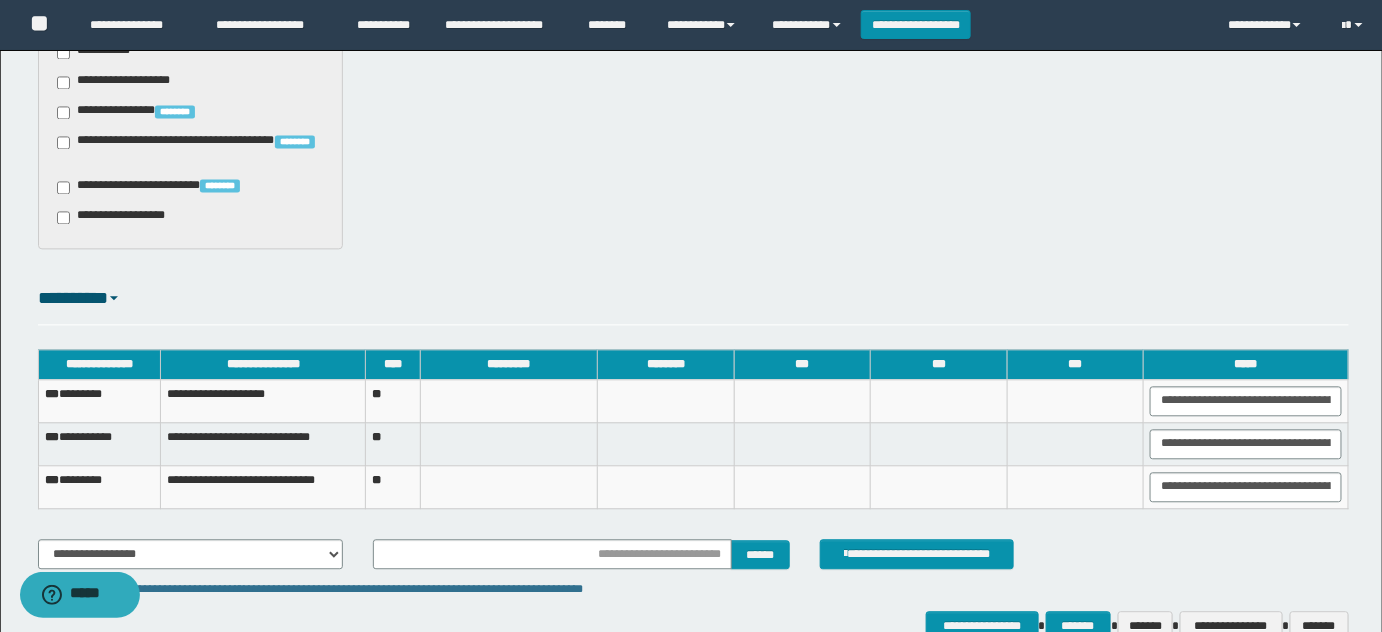 scroll, scrollTop: 1445, scrollLeft: 0, axis: vertical 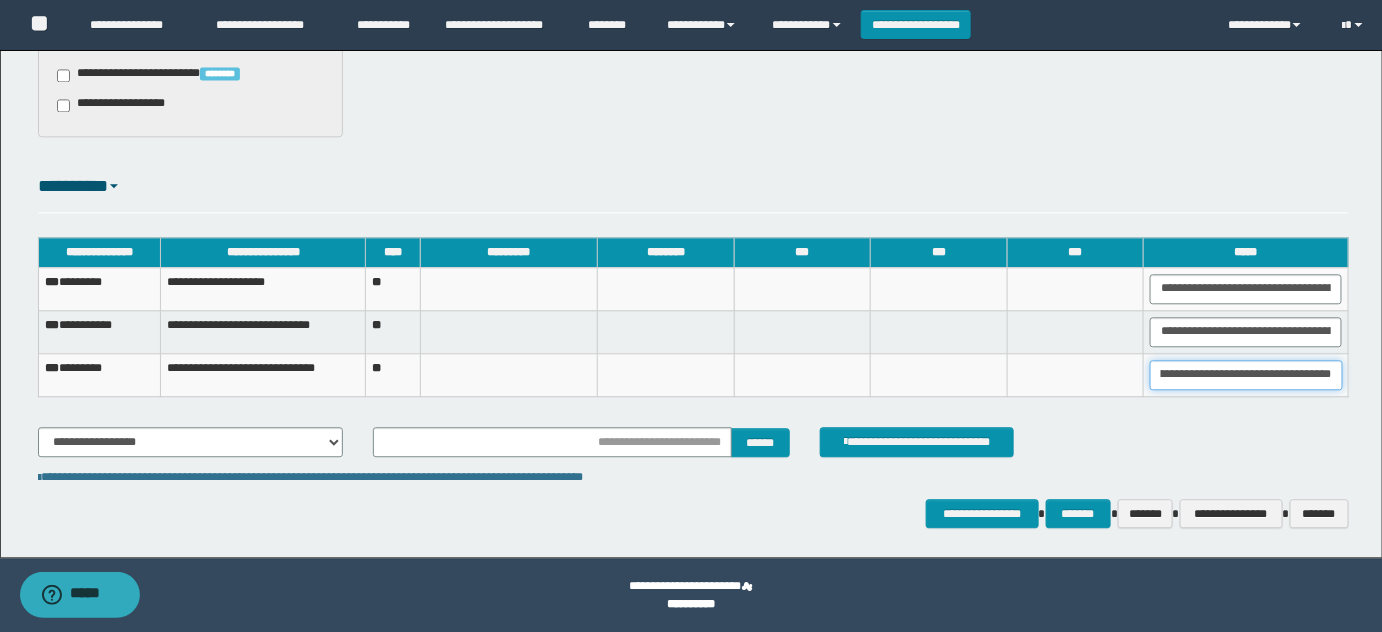 drag, startPoint x: 1224, startPoint y: 371, endPoint x: 1395, endPoint y: 383, distance: 171.42053 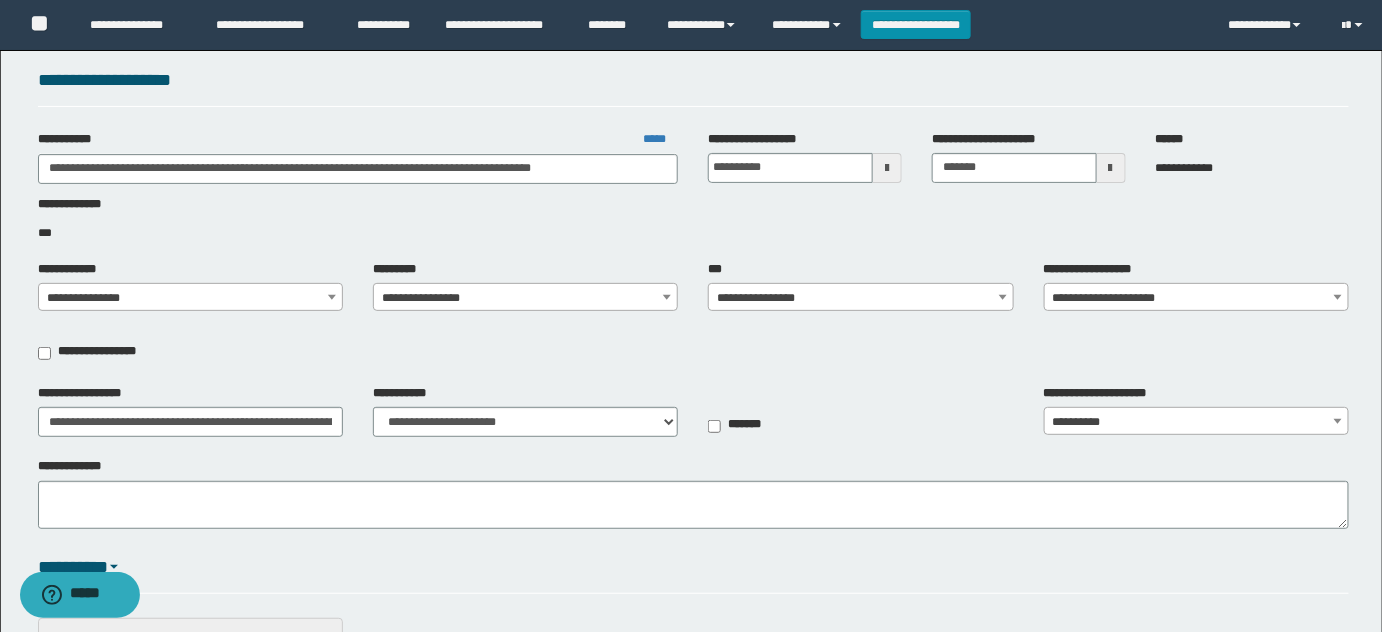 scroll, scrollTop: 90, scrollLeft: 0, axis: vertical 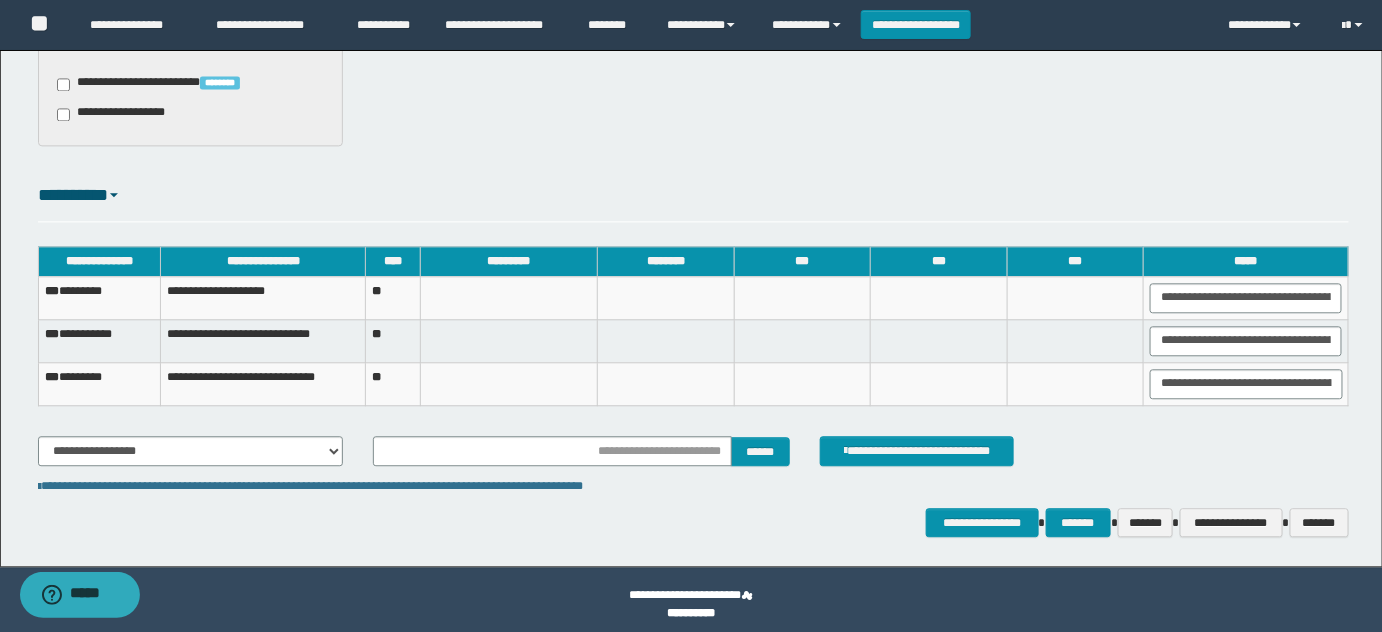 click on "*** ********" at bounding box center [99, 383] 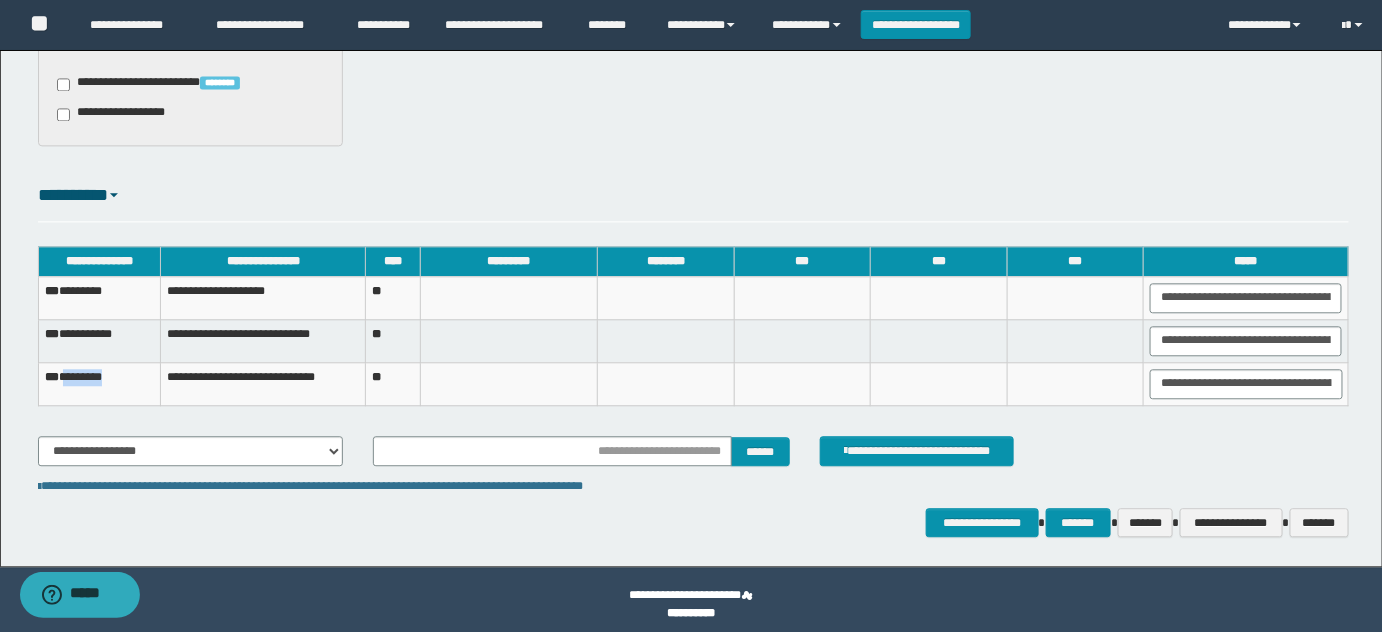 click on "*** ********" at bounding box center [99, 383] 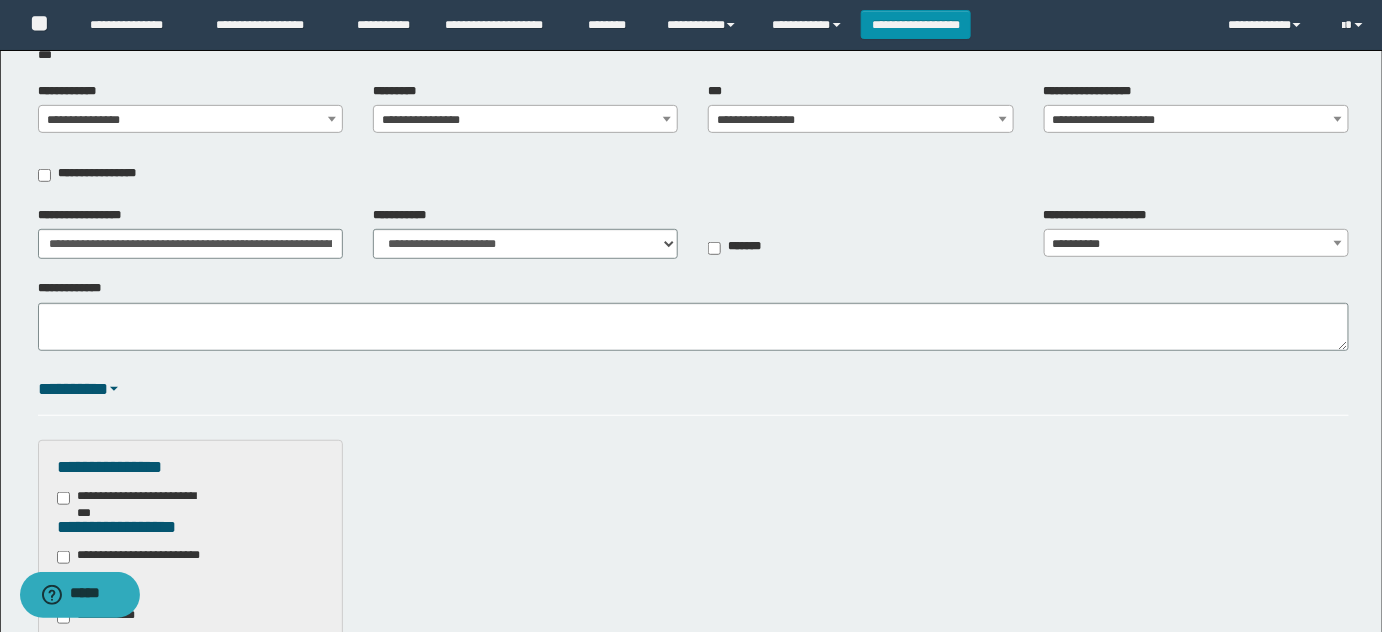 scroll, scrollTop: 233, scrollLeft: 0, axis: vertical 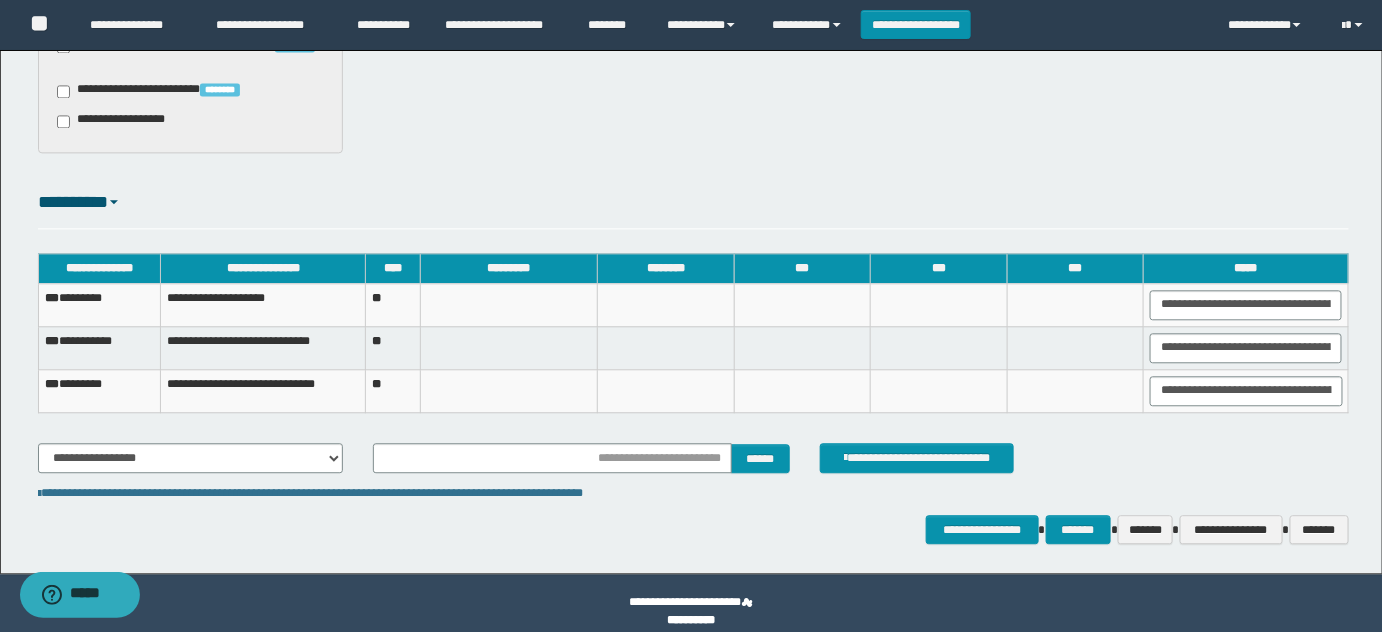 click on "**********" at bounding box center [263, 304] 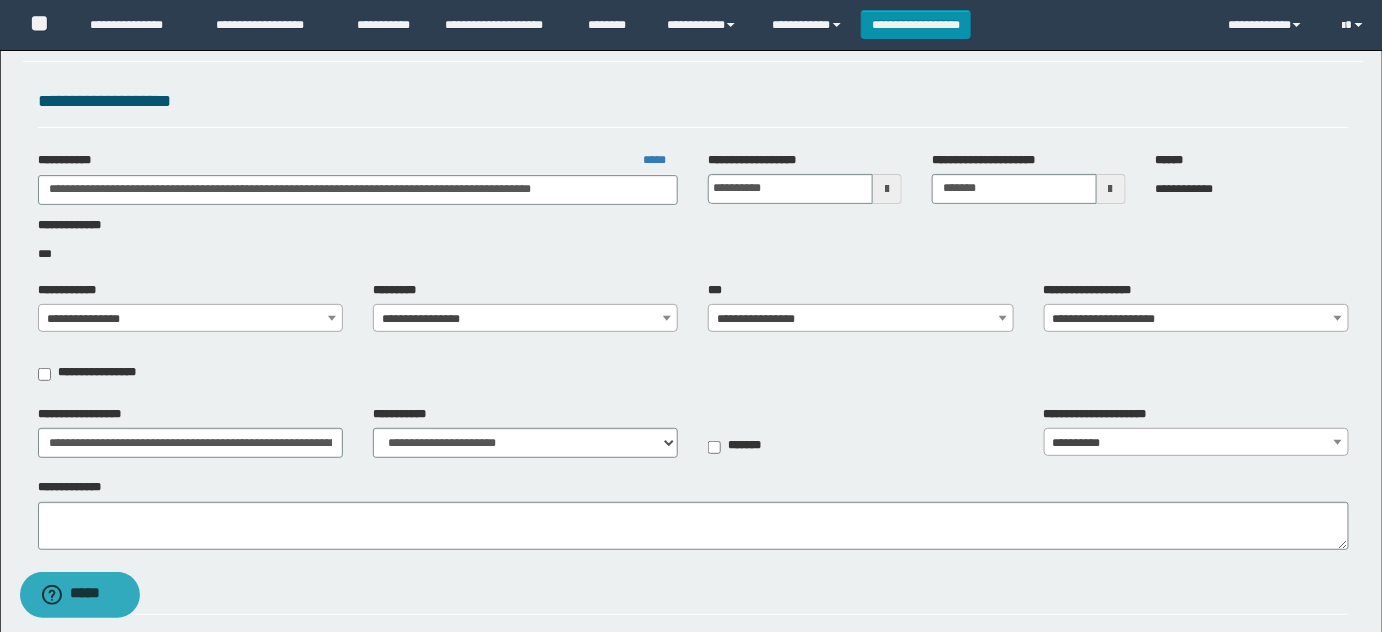 scroll, scrollTop: 54, scrollLeft: 0, axis: vertical 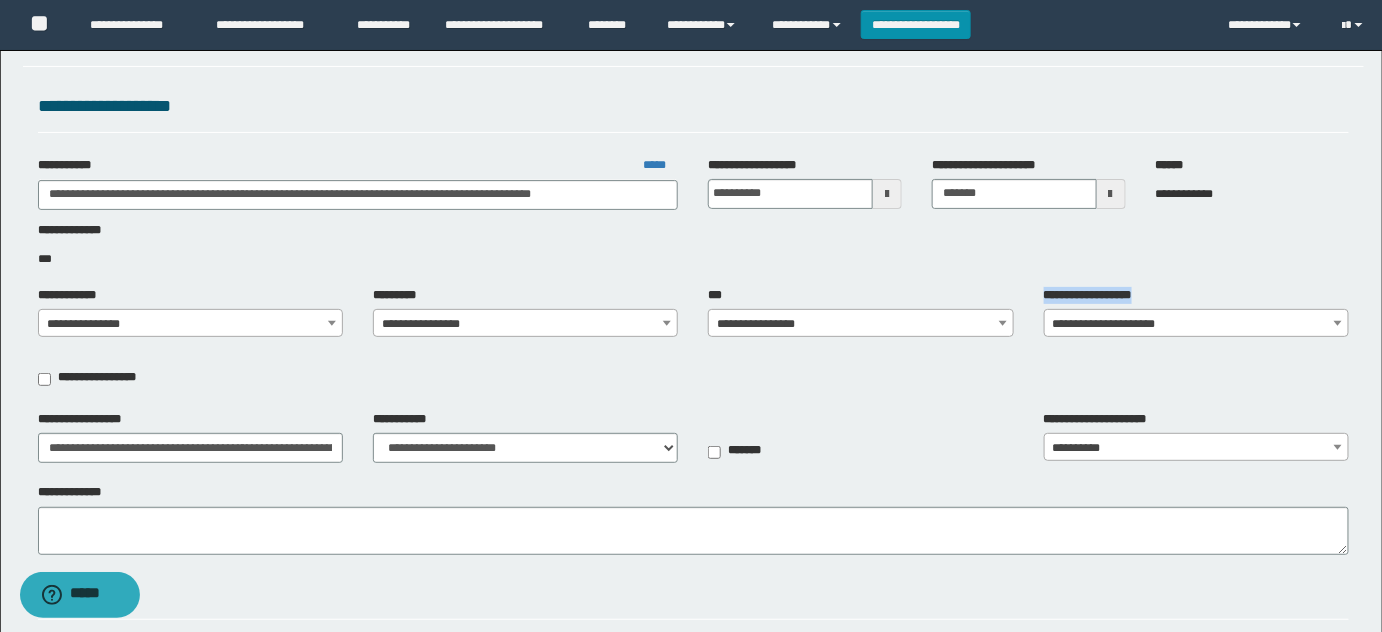 drag, startPoint x: 1042, startPoint y: 298, endPoint x: 1149, endPoint y: 292, distance: 107.16809 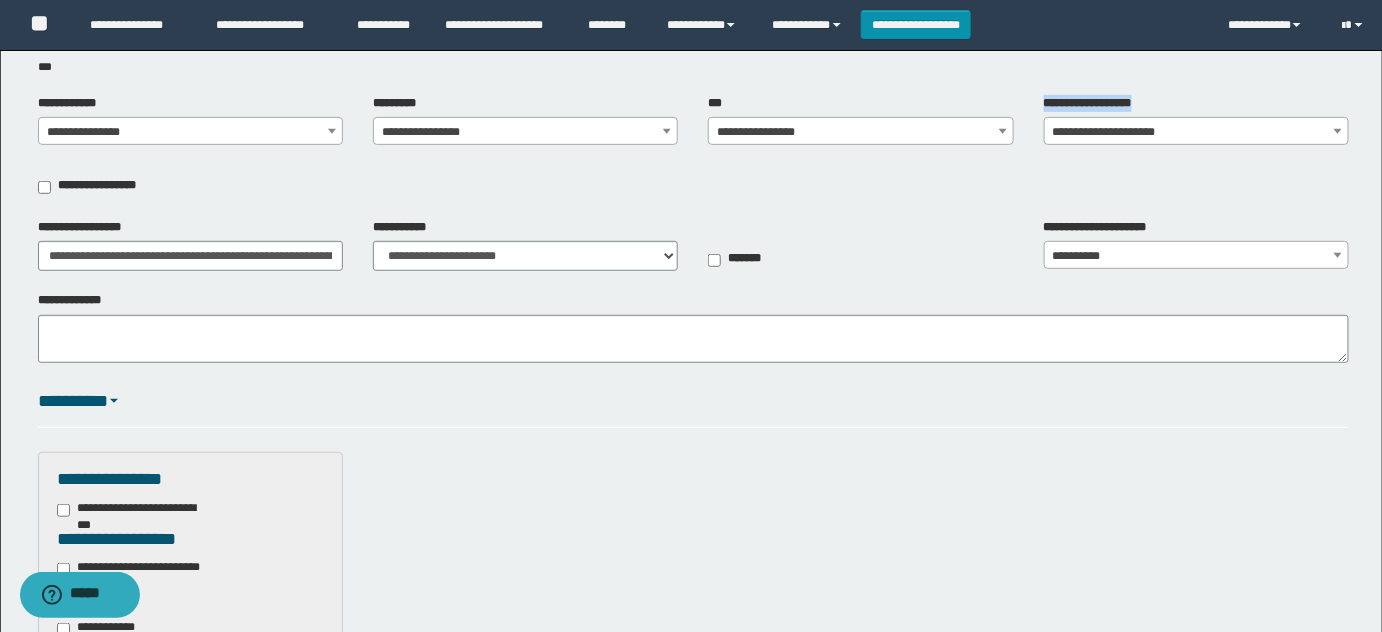 scroll, scrollTop: 173, scrollLeft: 0, axis: vertical 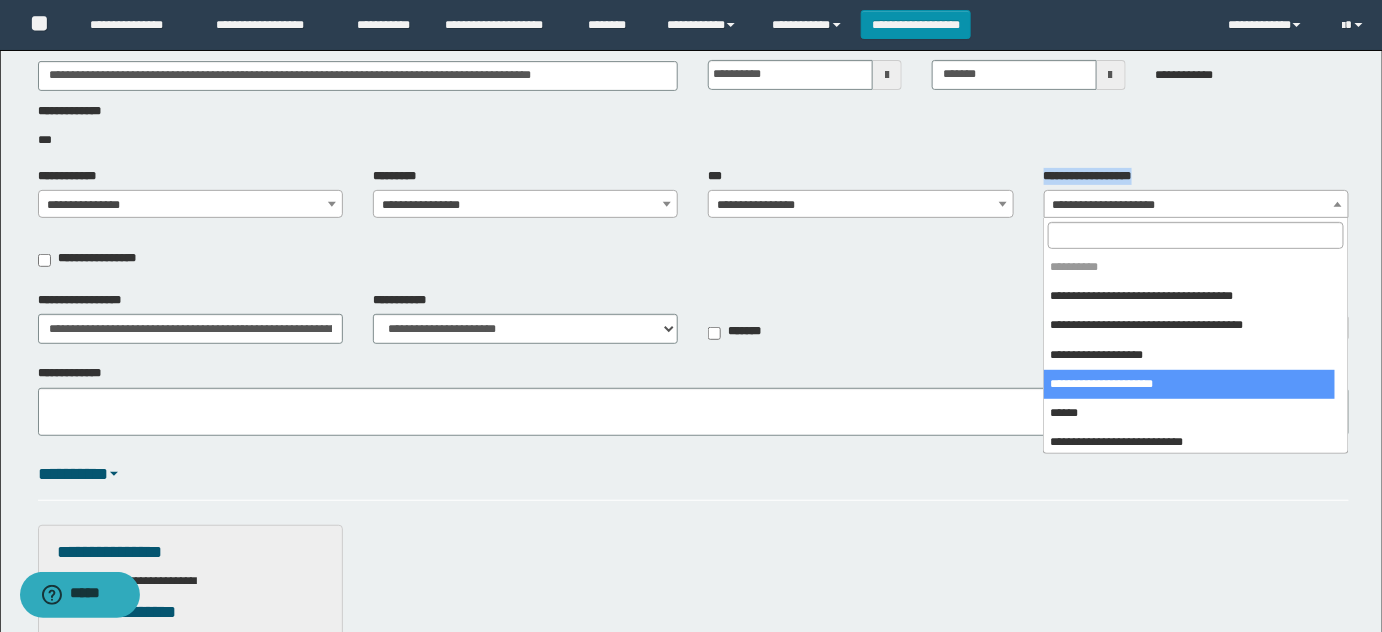 click on "**********" at bounding box center (1197, 205) 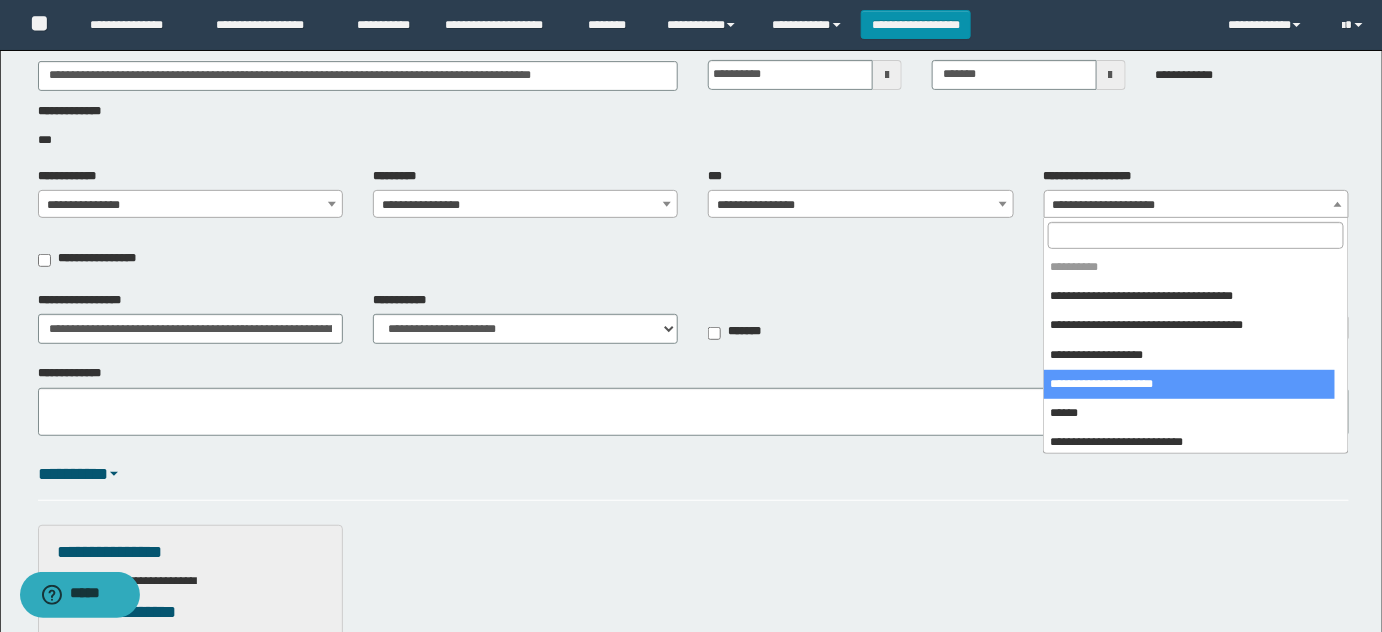 click on "***" at bounding box center (694, 140) 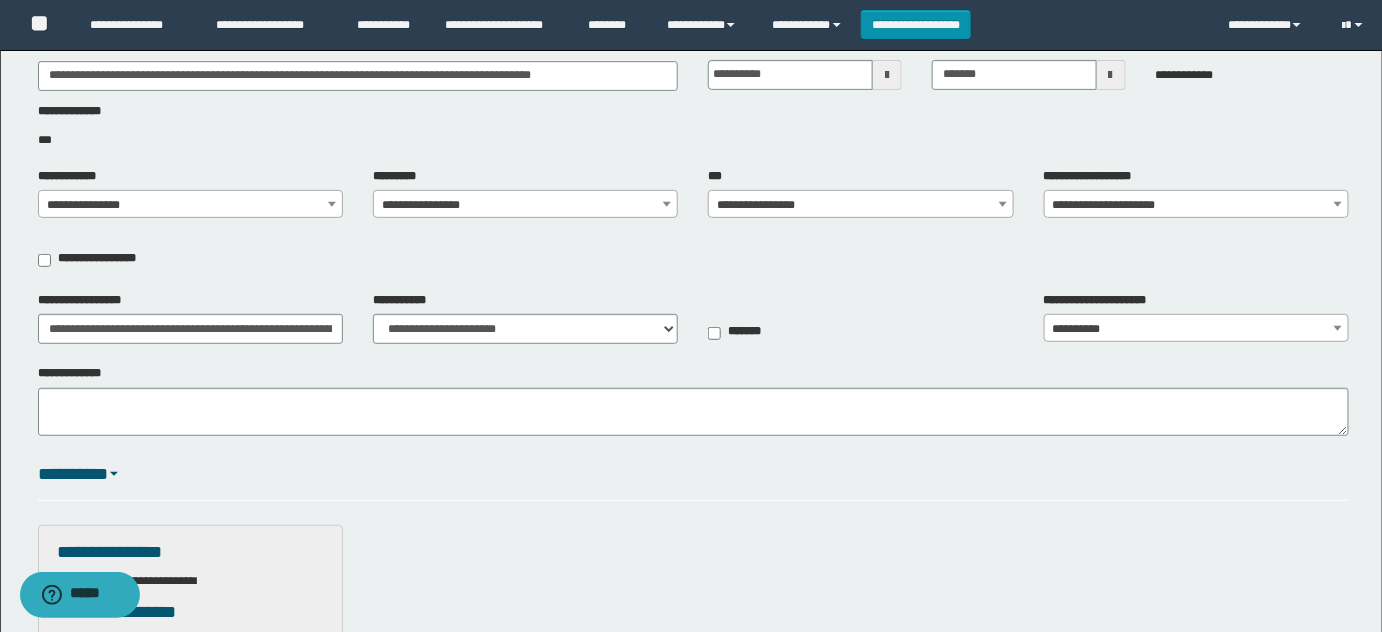 click on "**********" at bounding box center (1197, 205) 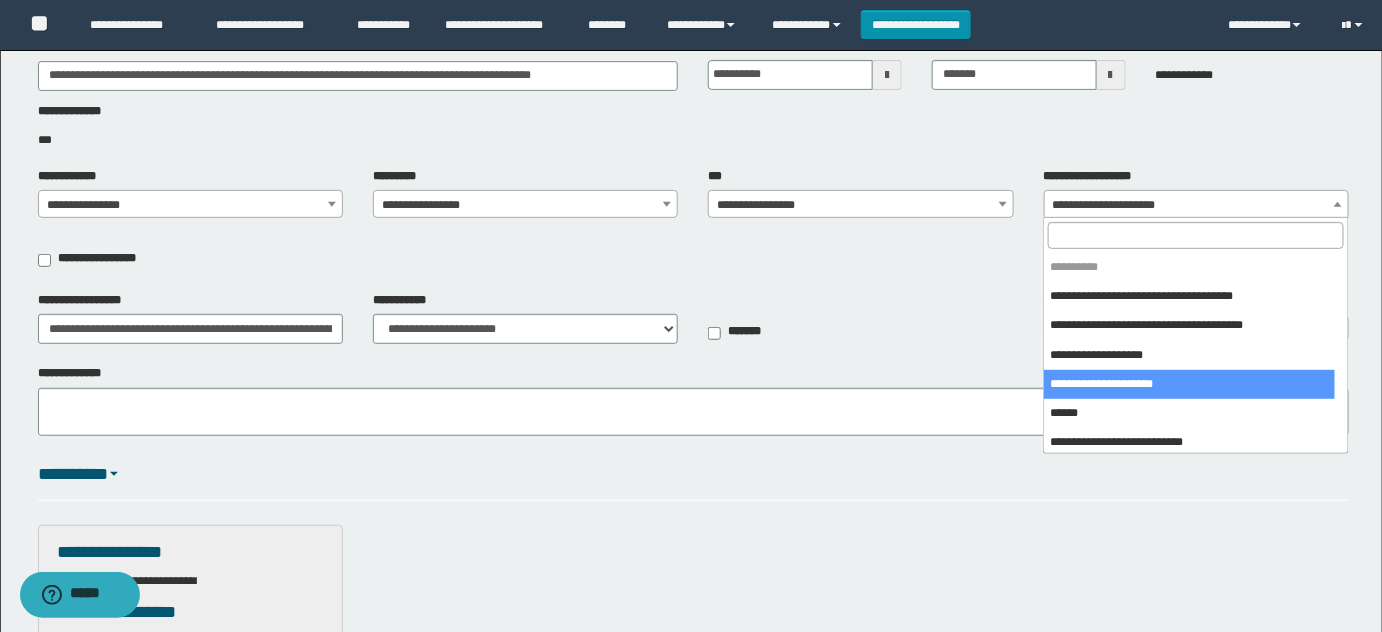 click on "**********" at bounding box center (1098, 176) 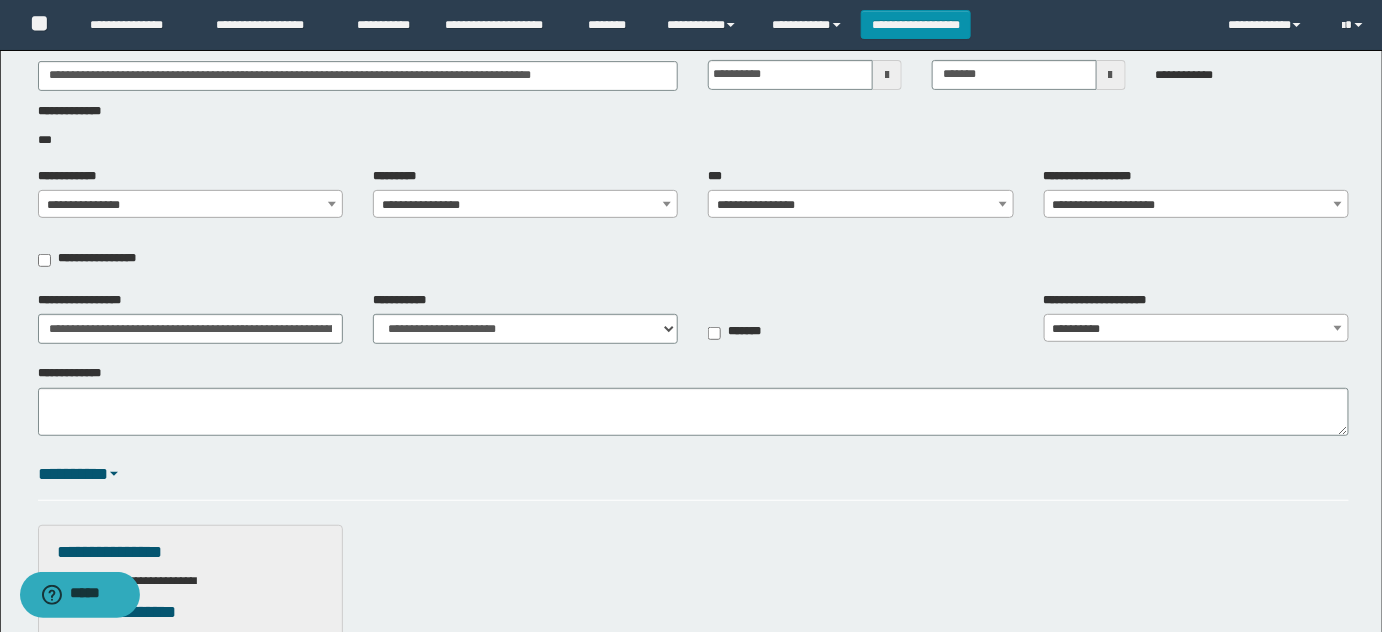 click on "**********" at bounding box center (1197, 205) 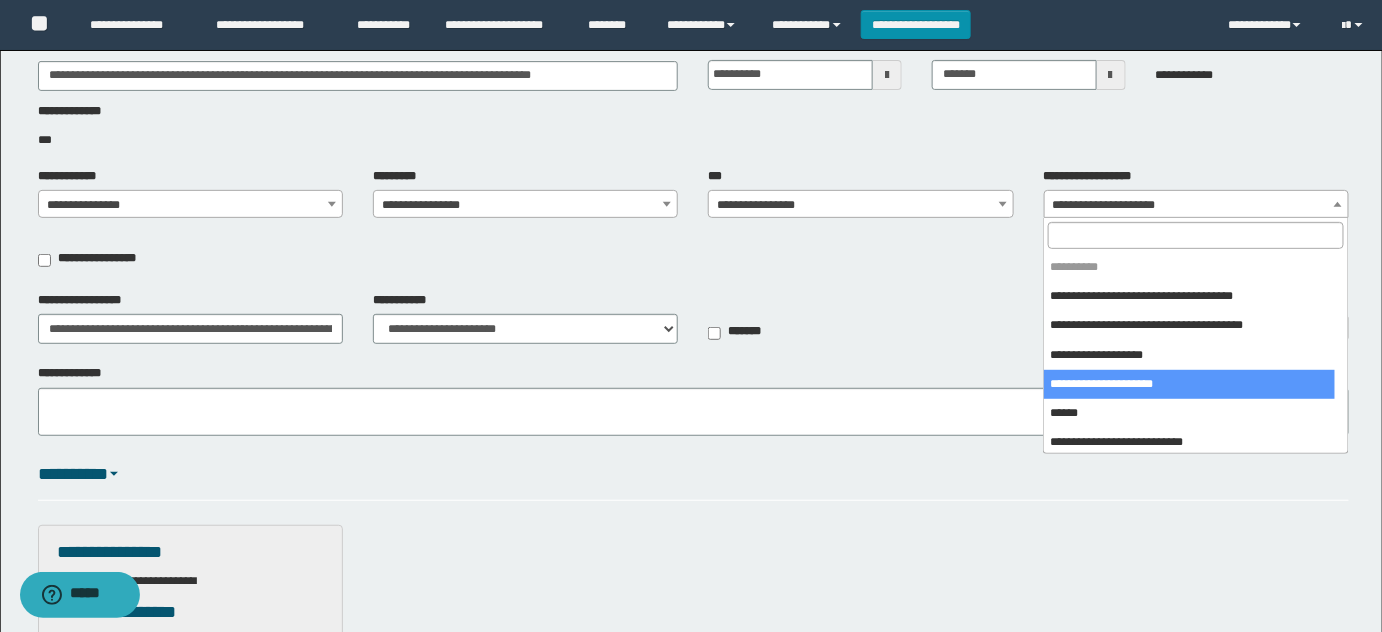 click on "**********" at bounding box center [1189, 267] 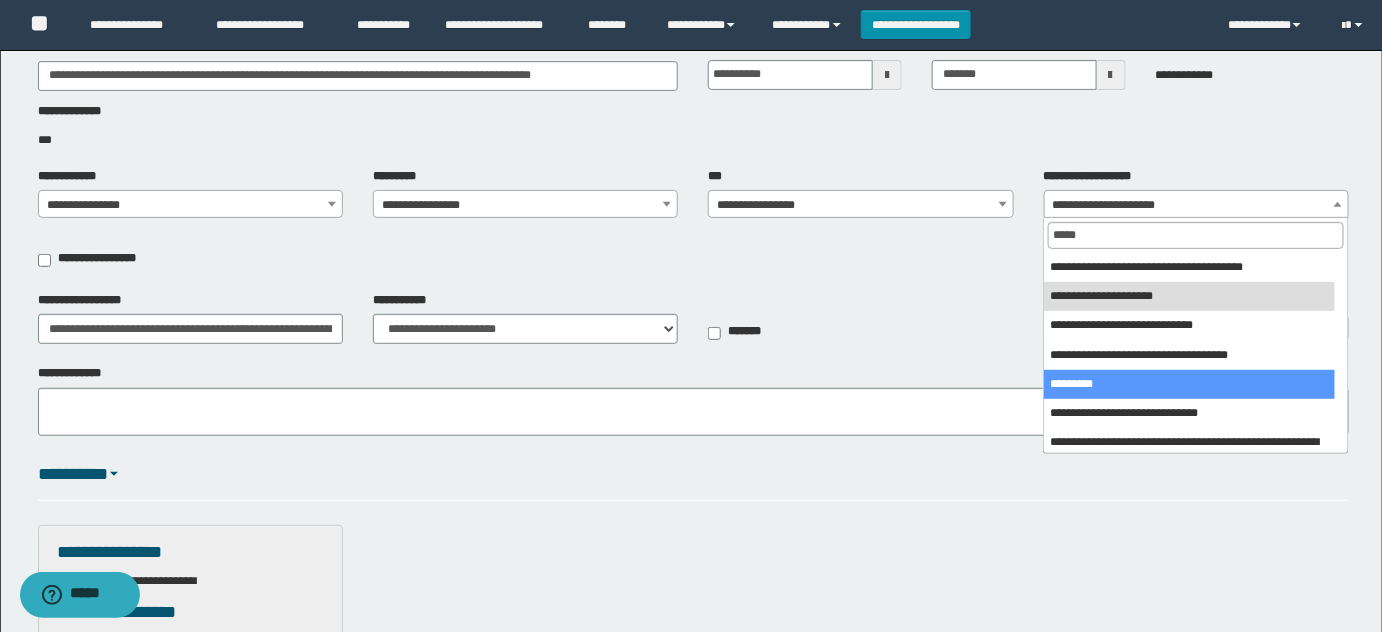 type on "*****" 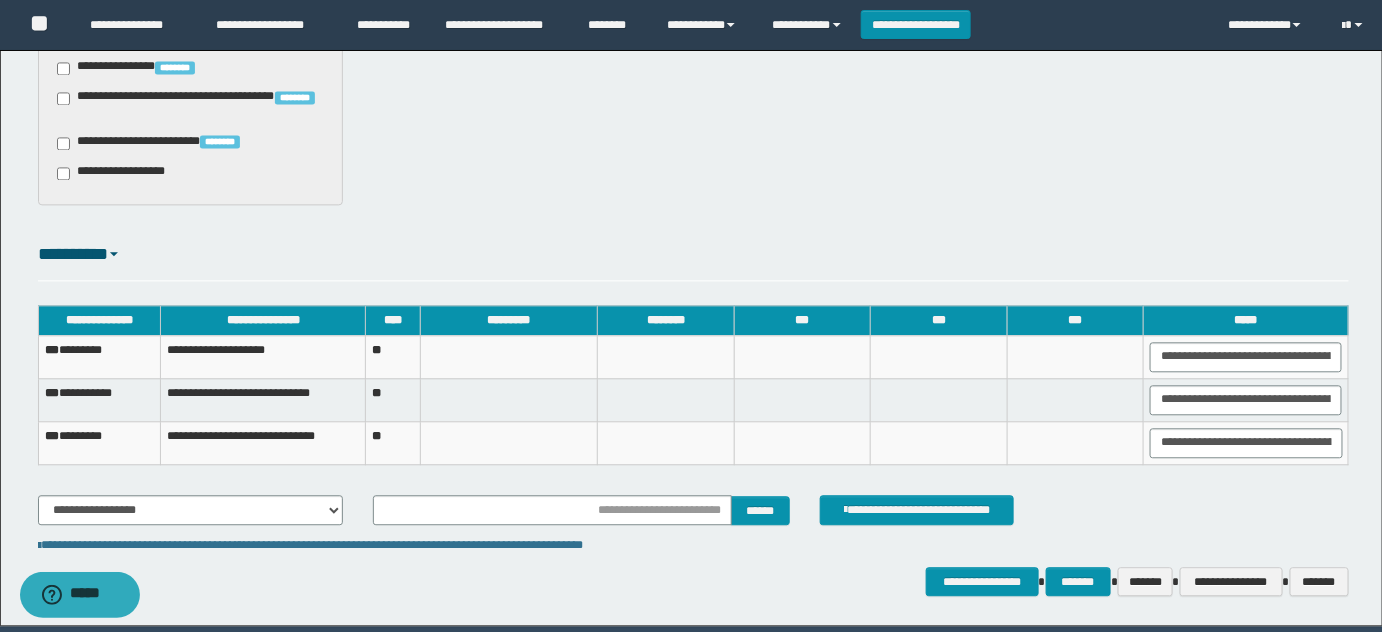 scroll, scrollTop: 1425, scrollLeft: 0, axis: vertical 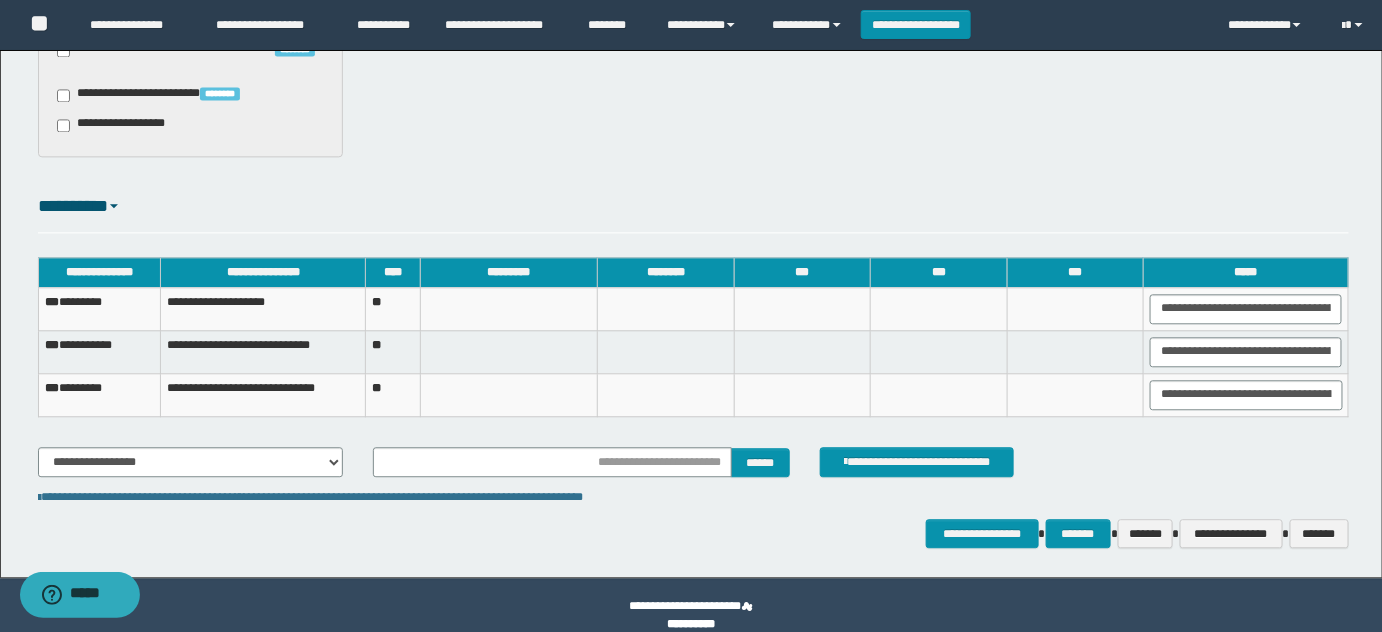 click on "*** ********" at bounding box center [99, 308] 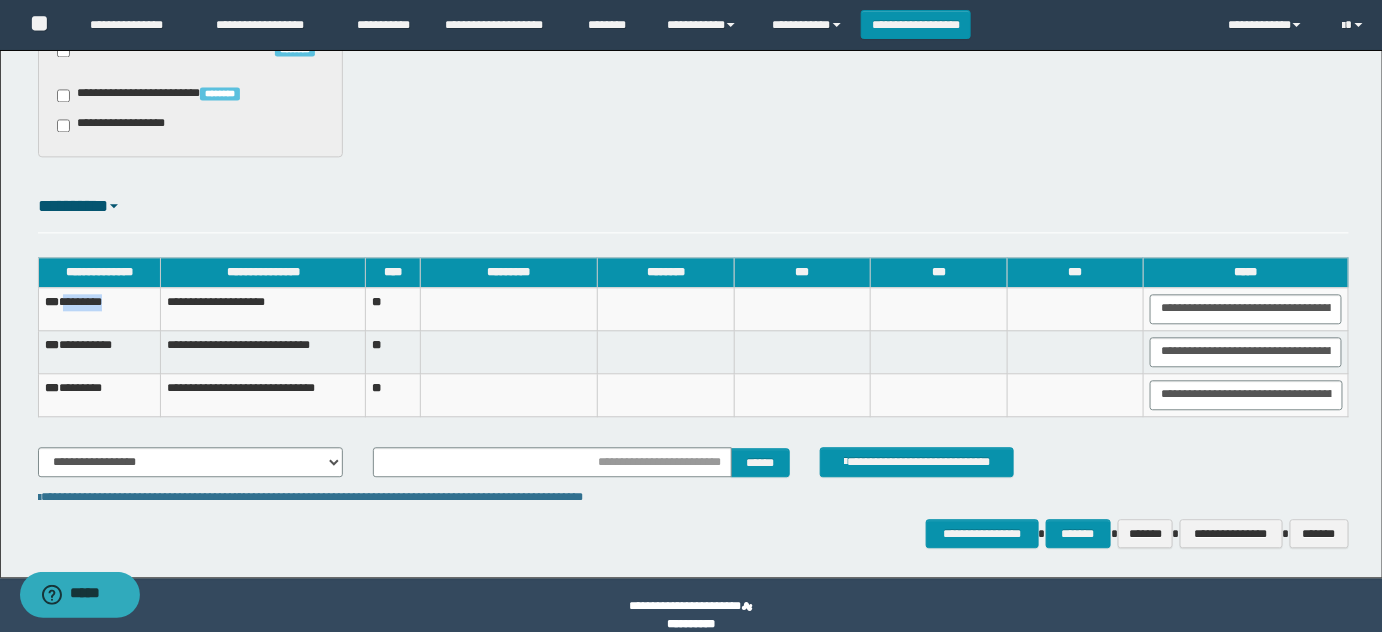 click on "*** ********" at bounding box center [99, 308] 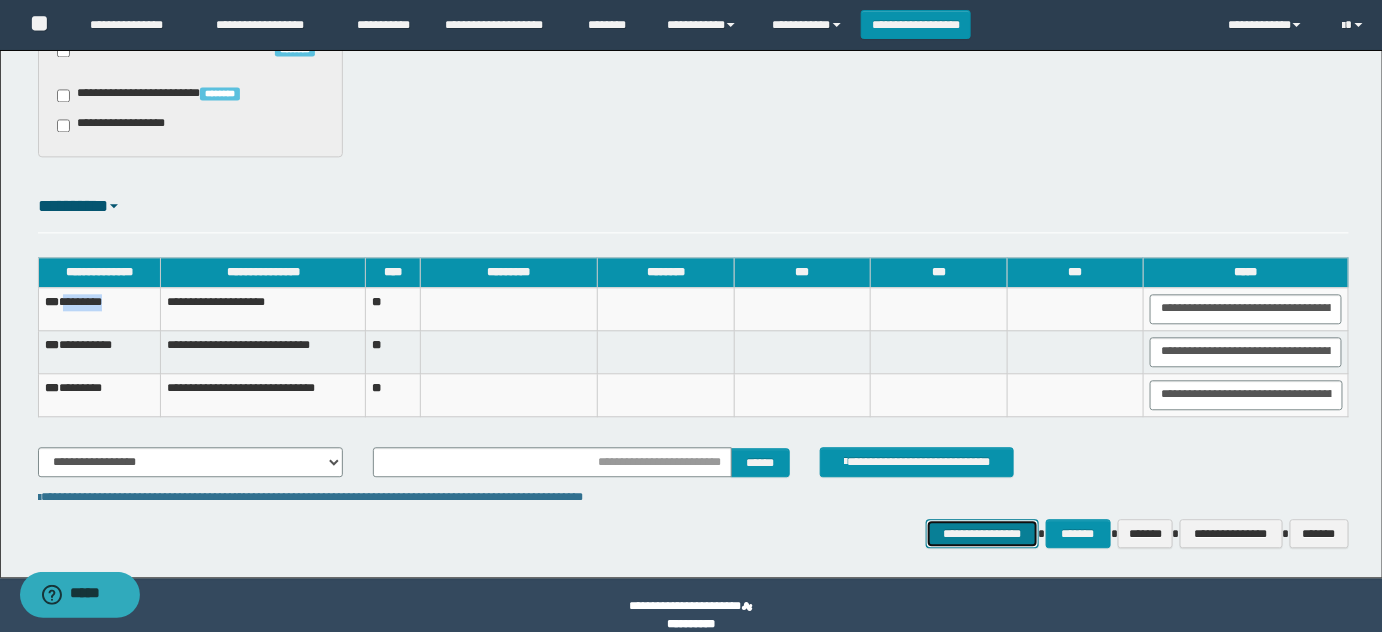 click on "**********" at bounding box center [982, 533] 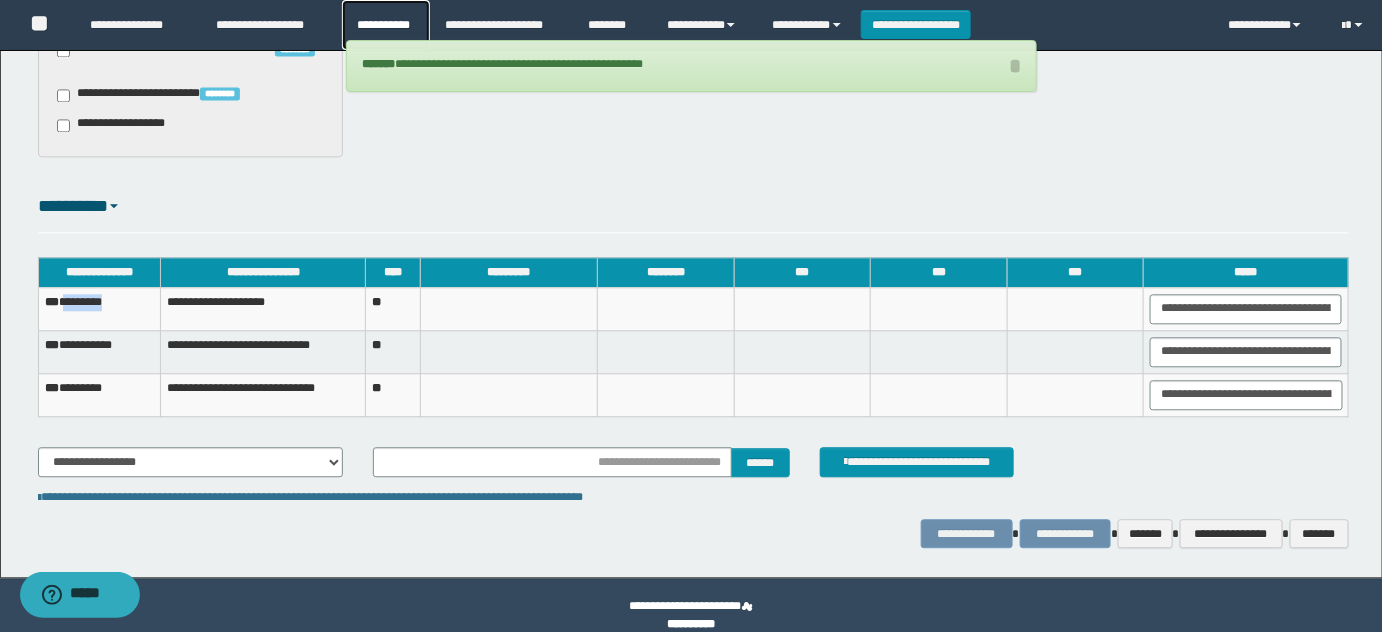 click on "**********" at bounding box center [386, 25] 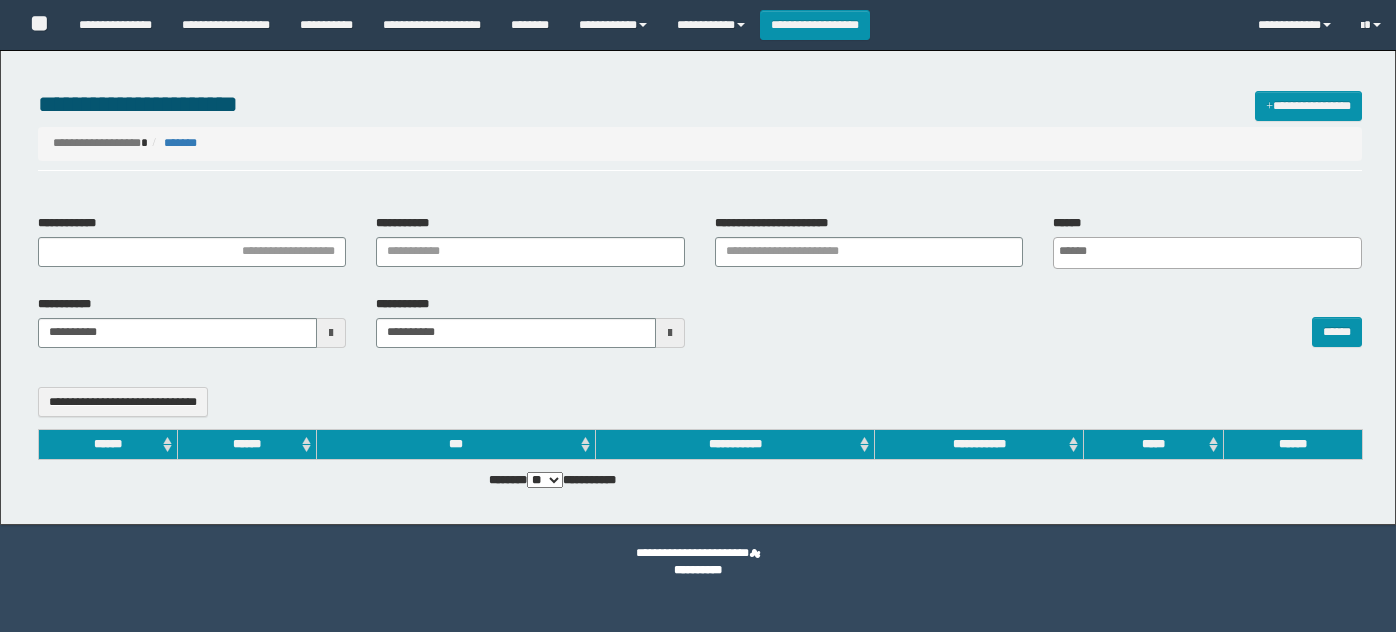 select 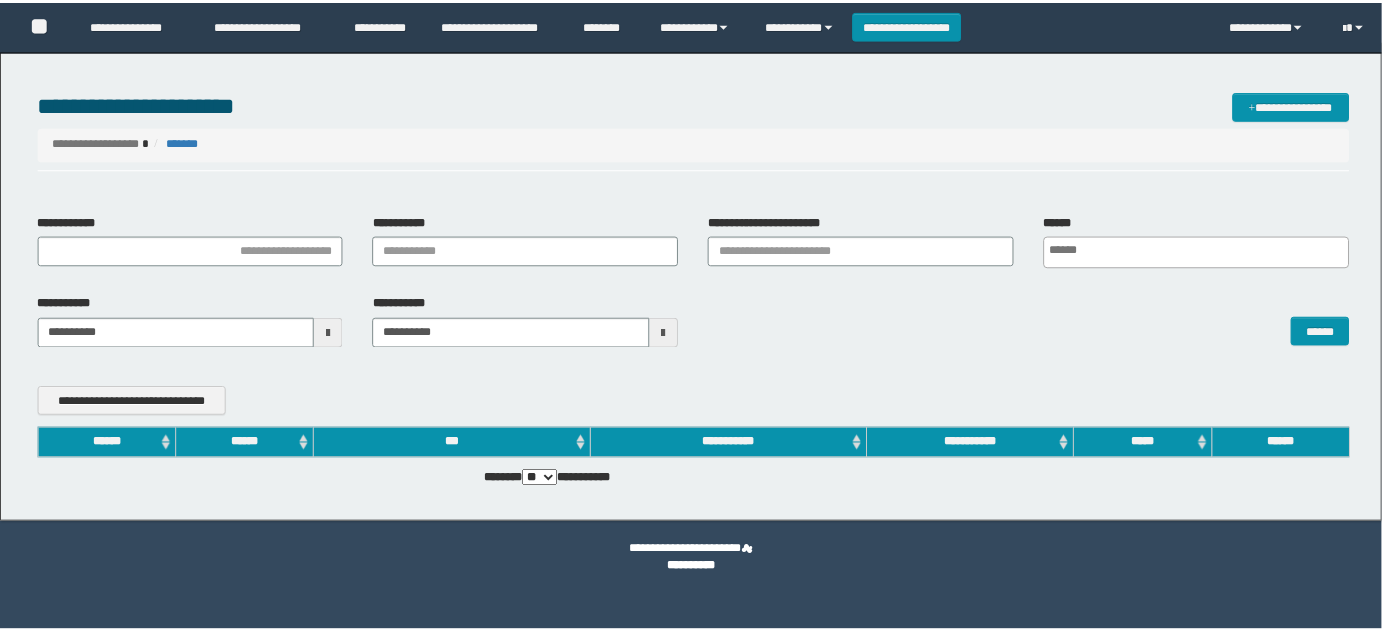 scroll, scrollTop: 0, scrollLeft: 0, axis: both 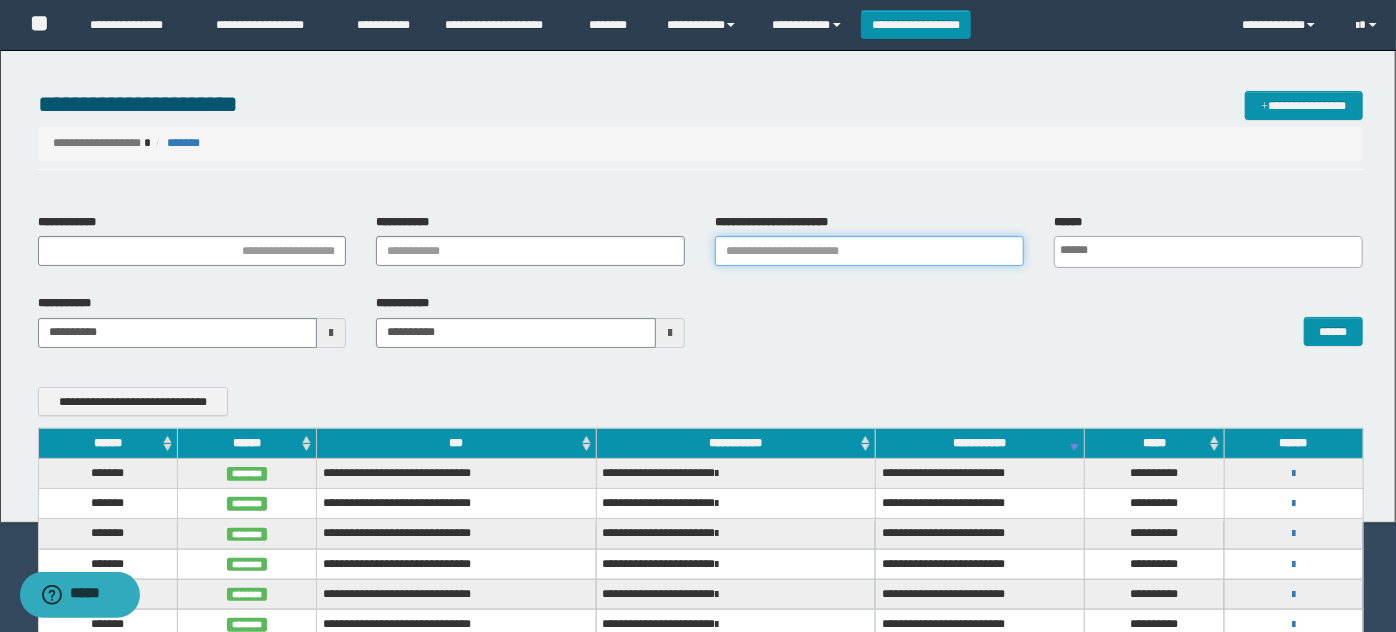 click on "**********" at bounding box center (869, 251) 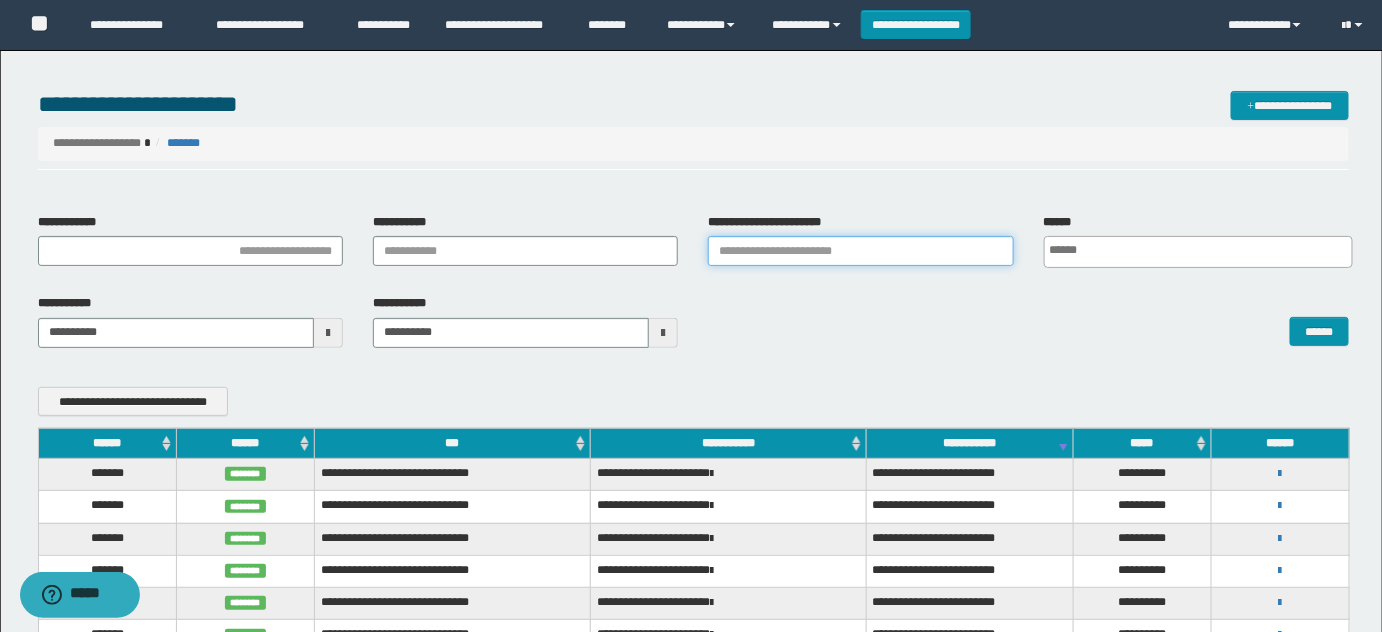 paste on "********" 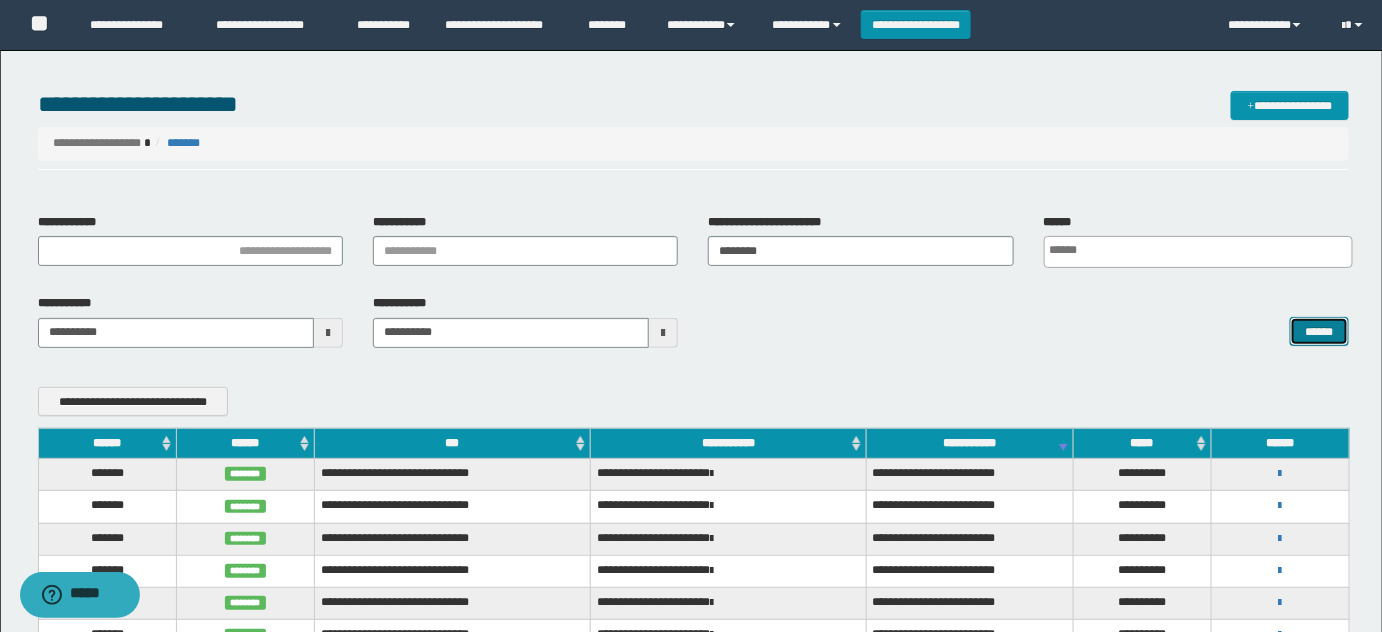 click on "******" at bounding box center (1319, 331) 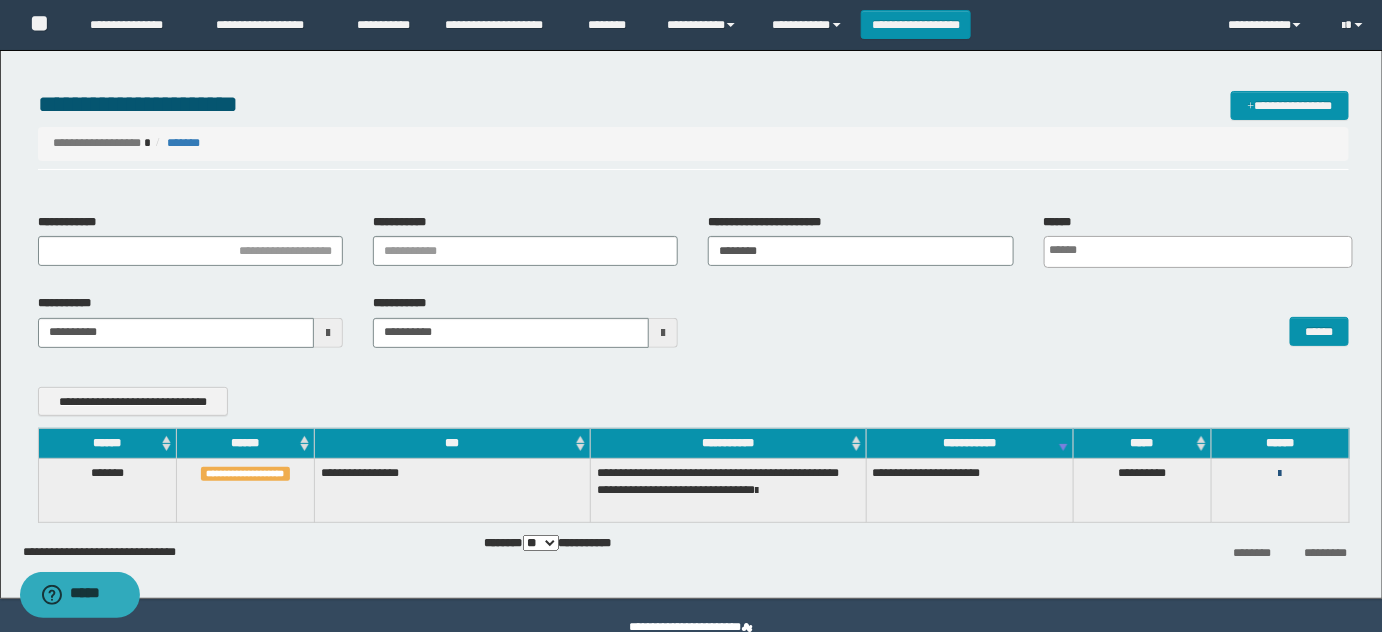 click at bounding box center [1280, 474] 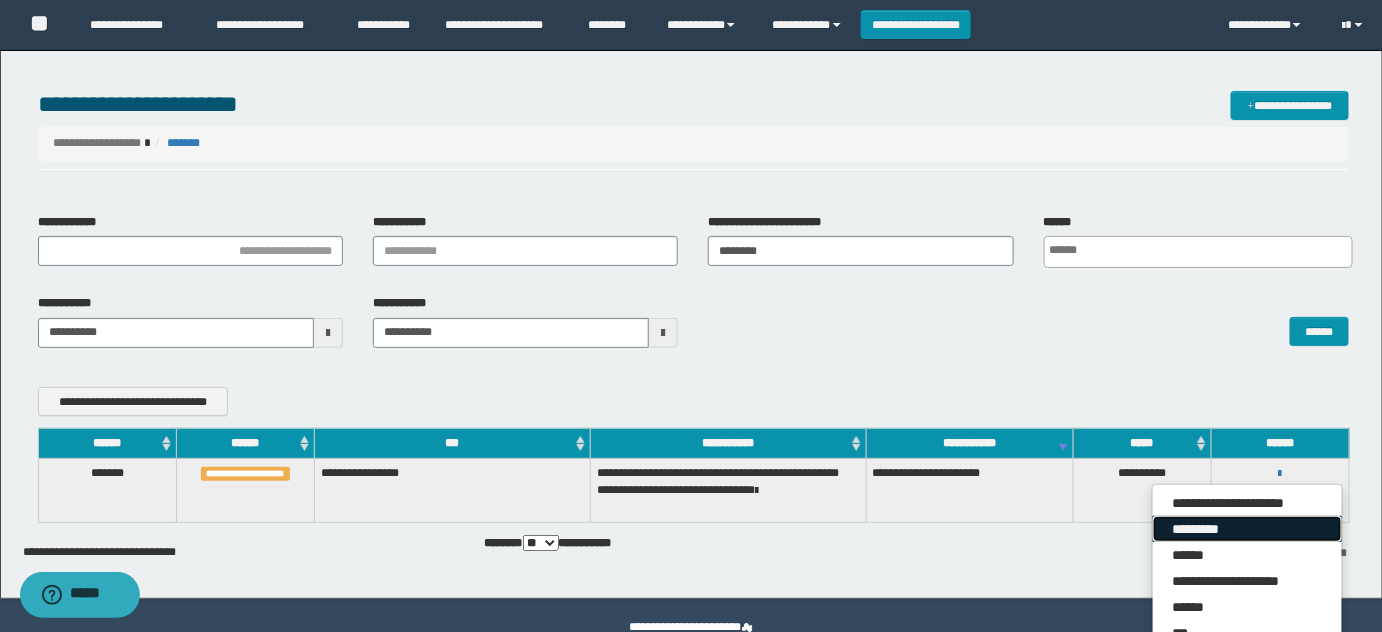 click on "*********" at bounding box center (1247, 529) 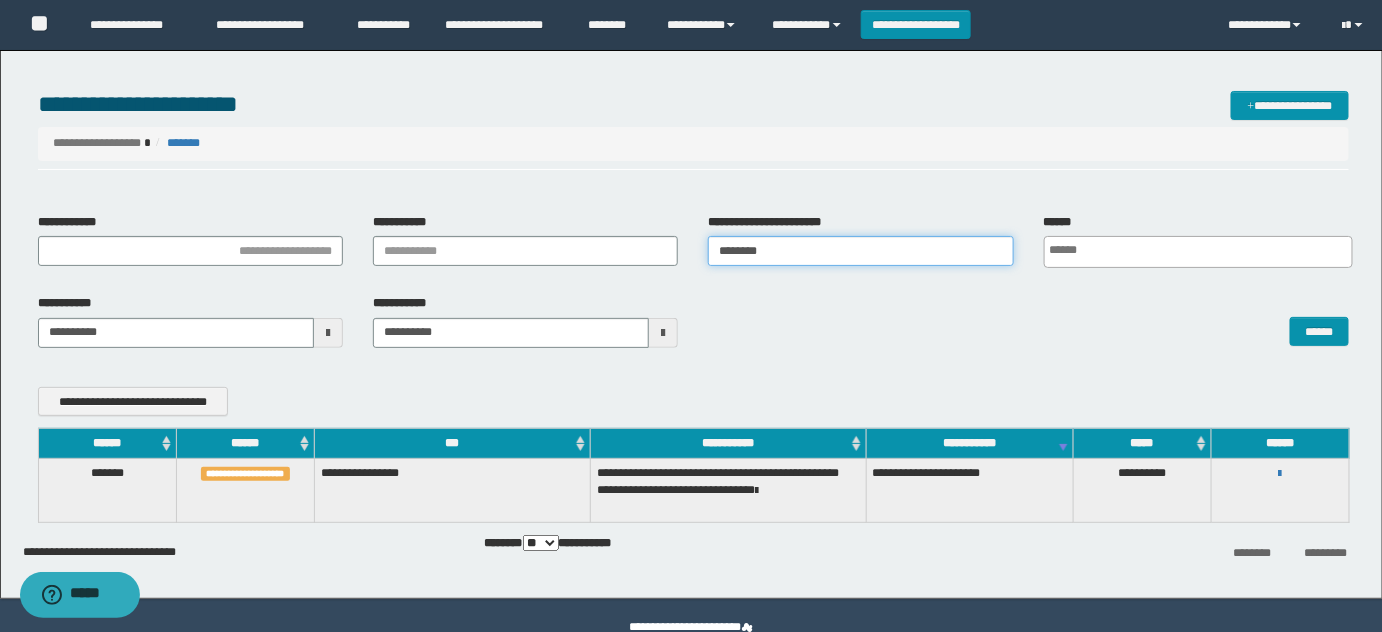drag, startPoint x: 784, startPoint y: 261, endPoint x: 378, endPoint y: 234, distance: 406.8968 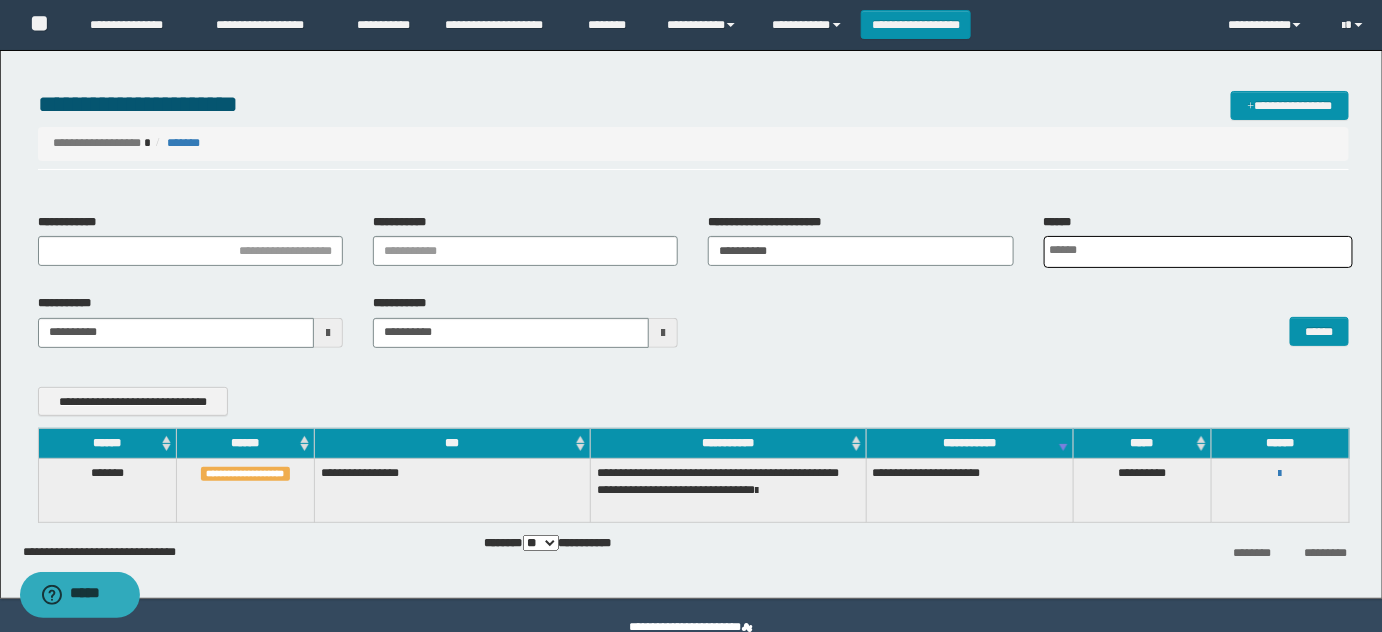 scroll, scrollTop: 0, scrollLeft: 5, axis: horizontal 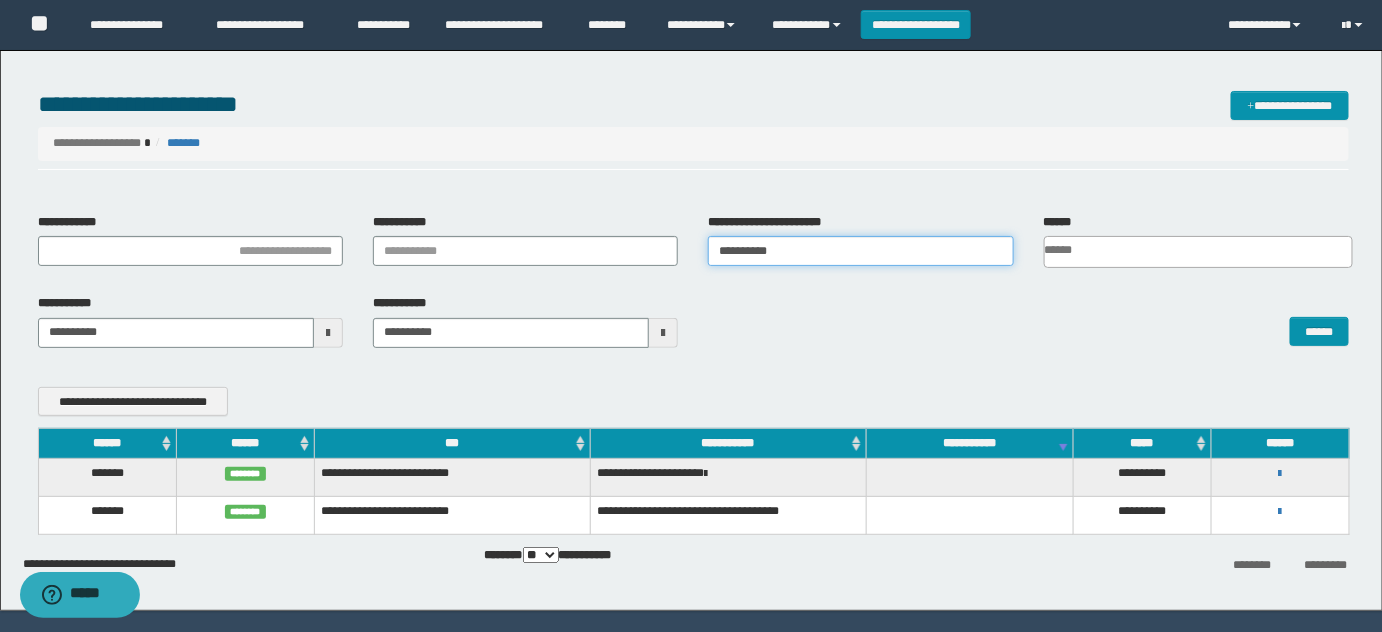 drag, startPoint x: 814, startPoint y: 257, endPoint x: 292, endPoint y: 204, distance: 524.6837 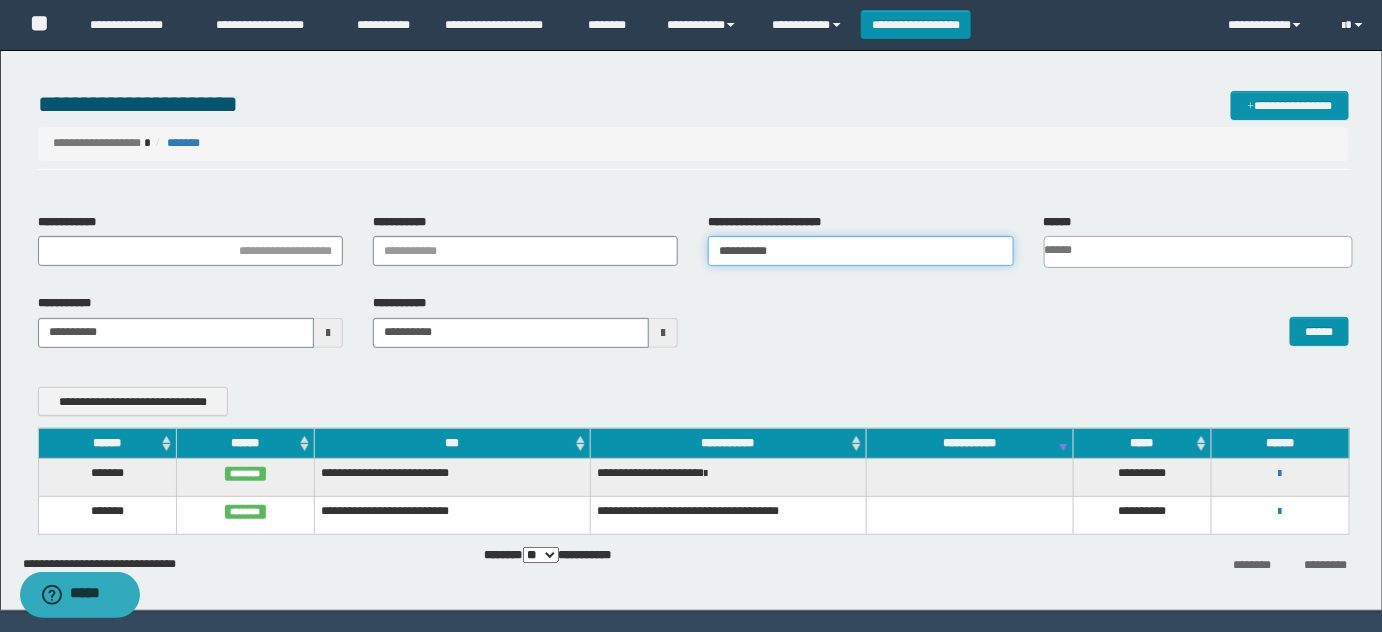 paste 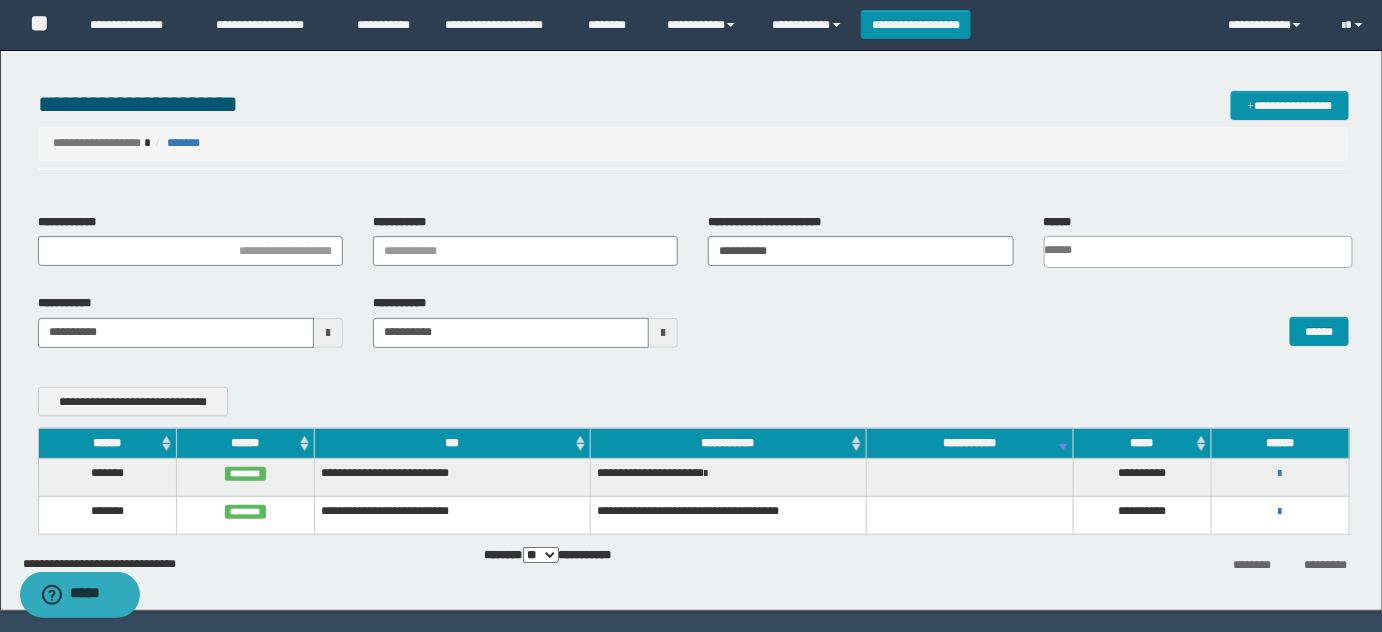 click on "******" at bounding box center (1028, 320) 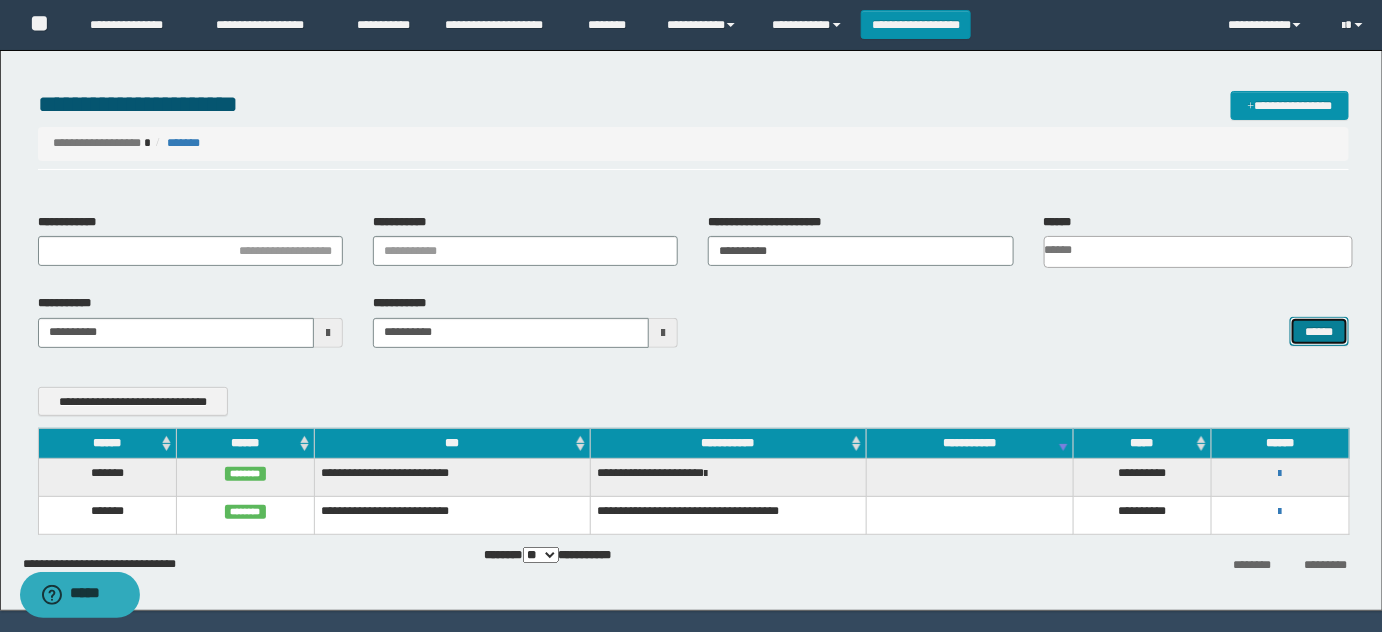 click on "******" at bounding box center [1319, 331] 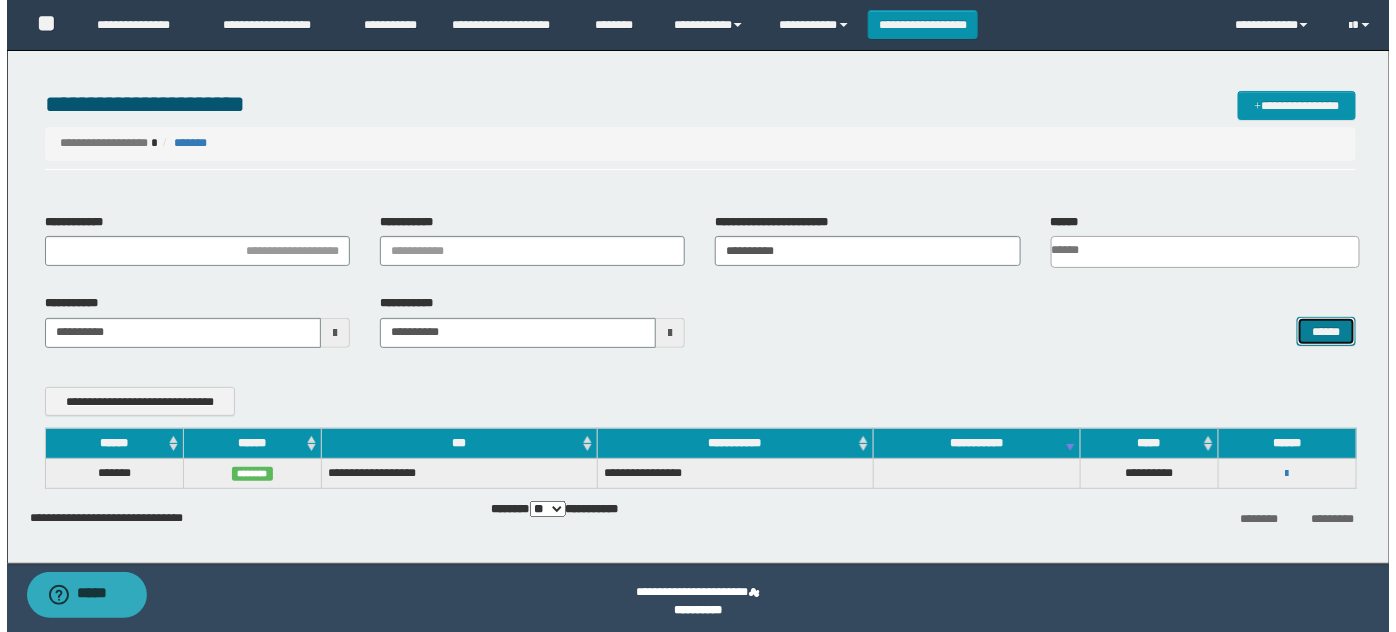 scroll, scrollTop: 6, scrollLeft: 0, axis: vertical 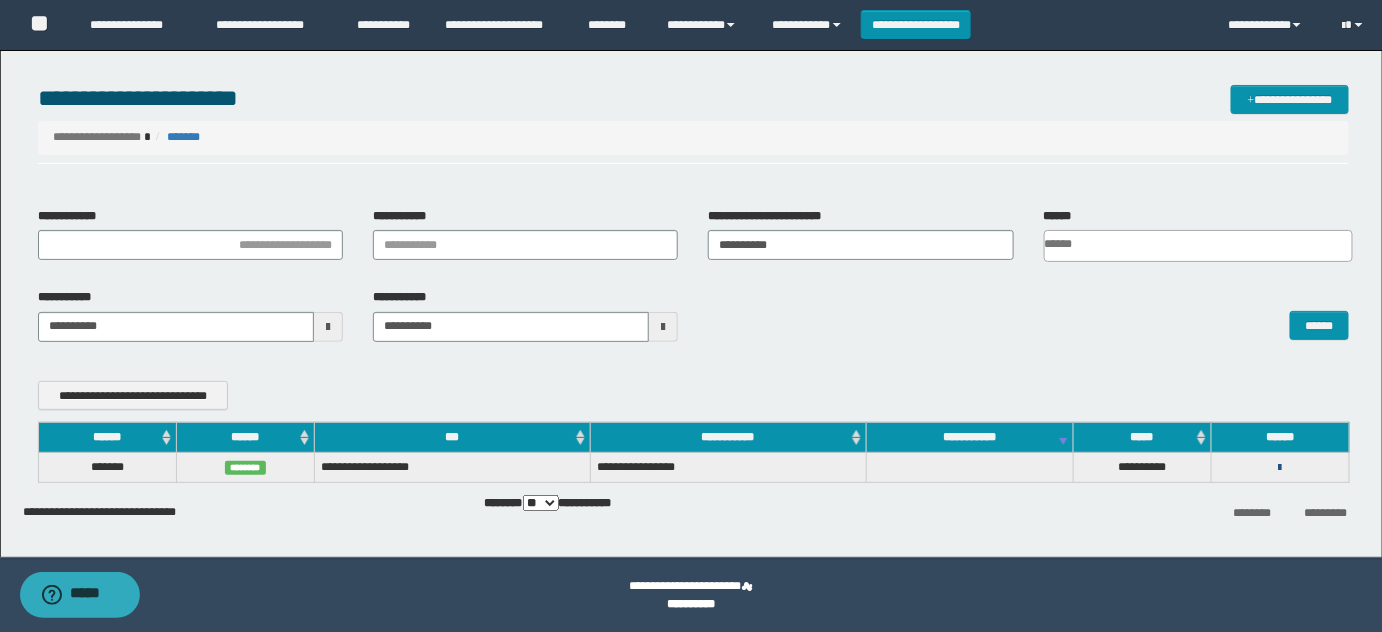 click at bounding box center (1280, 468) 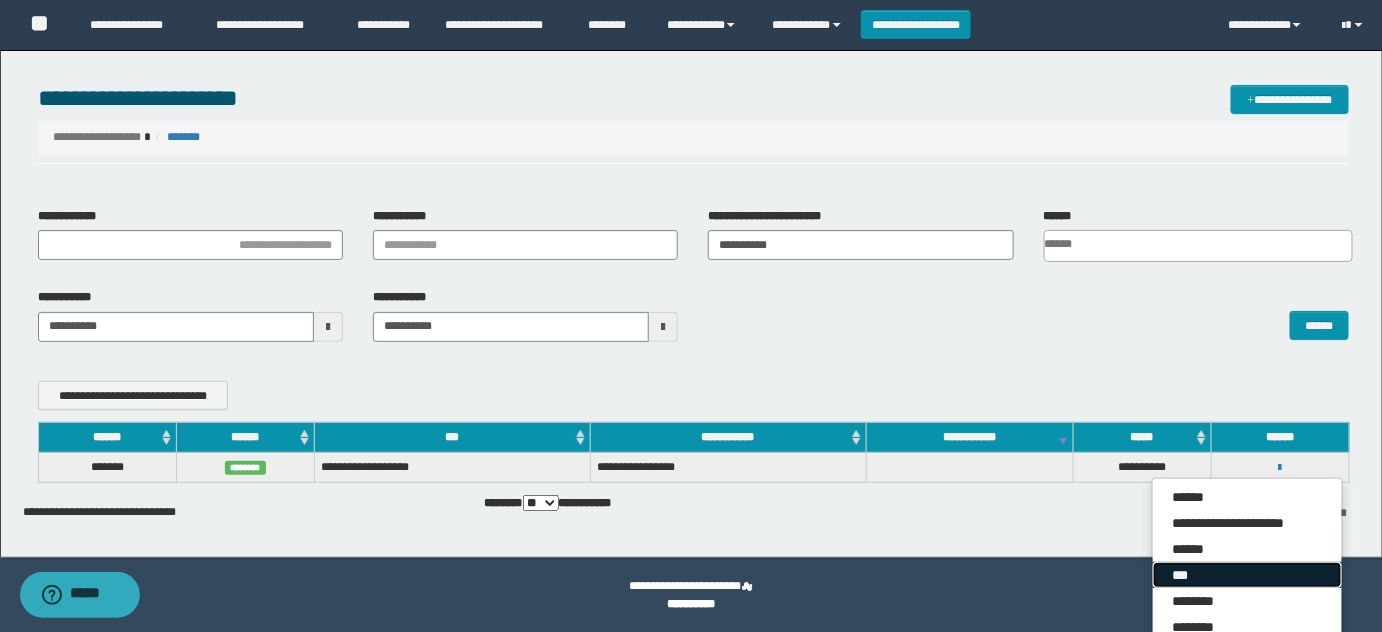click on "***" at bounding box center [1247, 575] 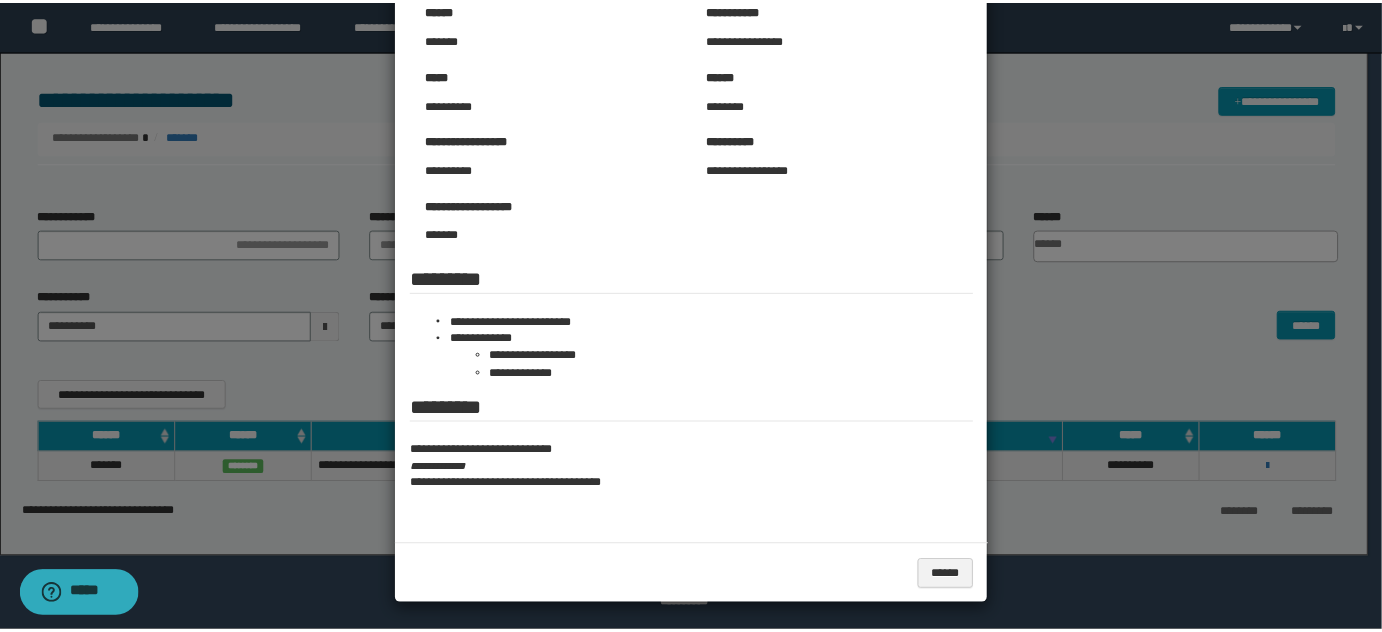 scroll, scrollTop: 116, scrollLeft: 0, axis: vertical 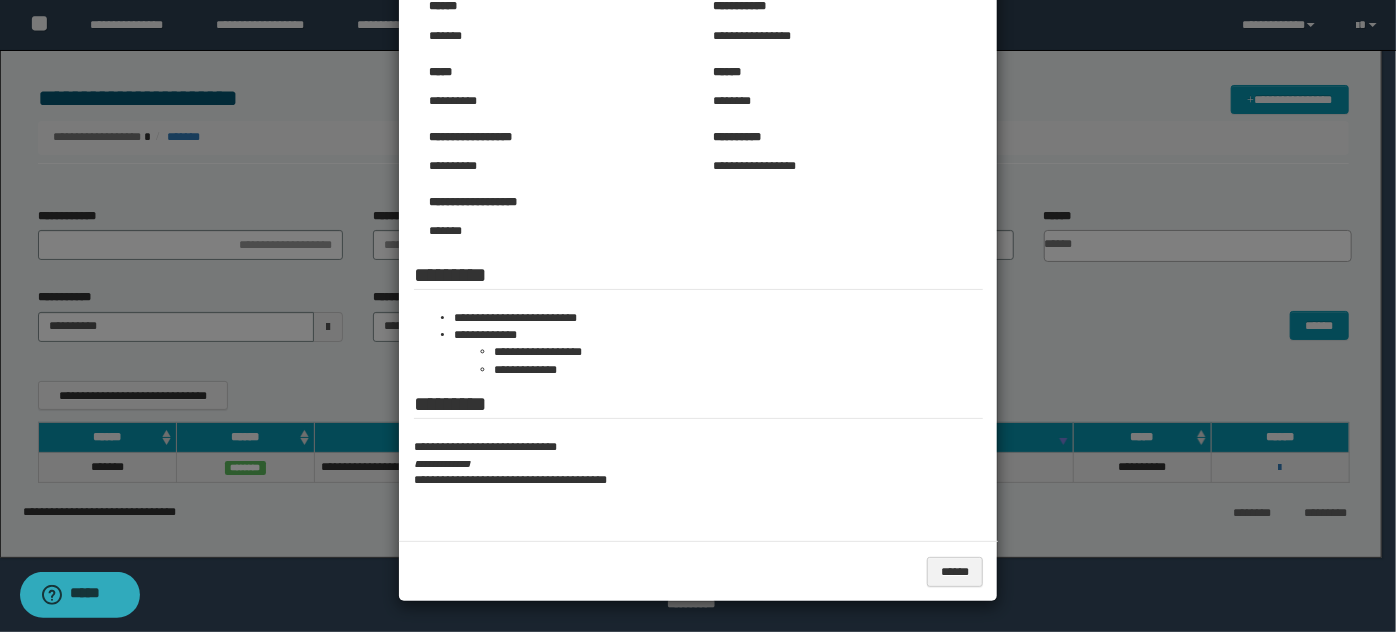 click at bounding box center [698, 258] 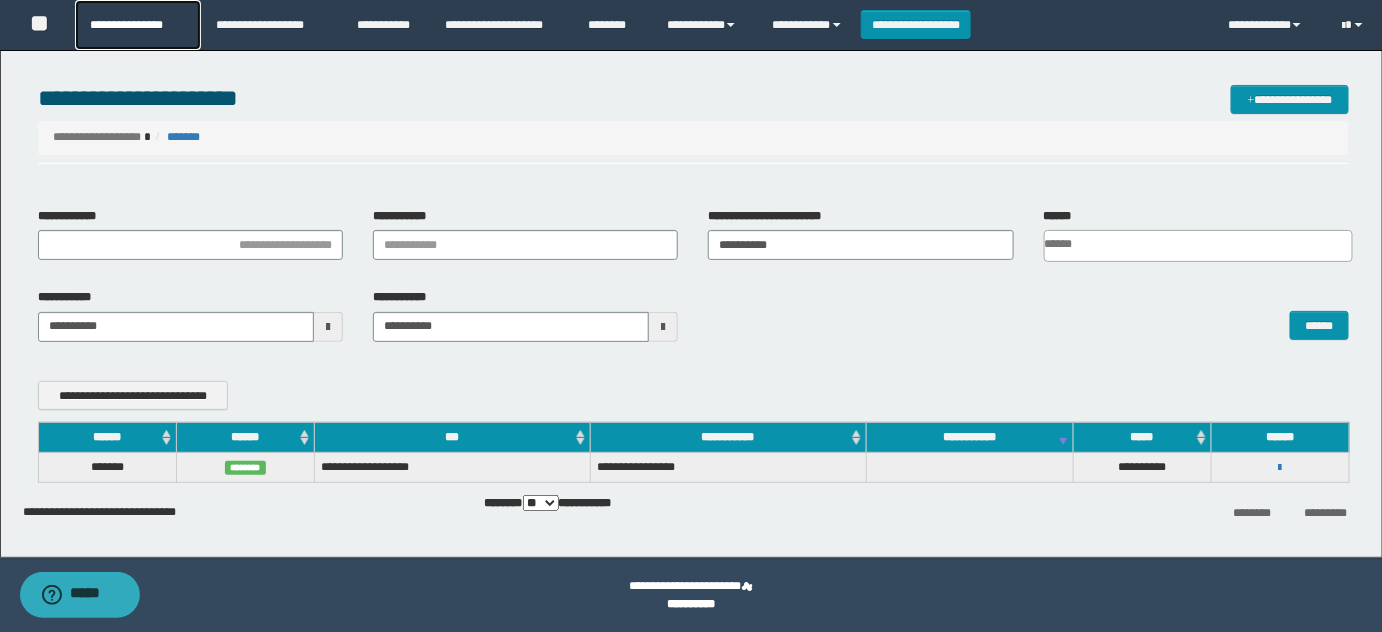 click on "**********" at bounding box center [137, 25] 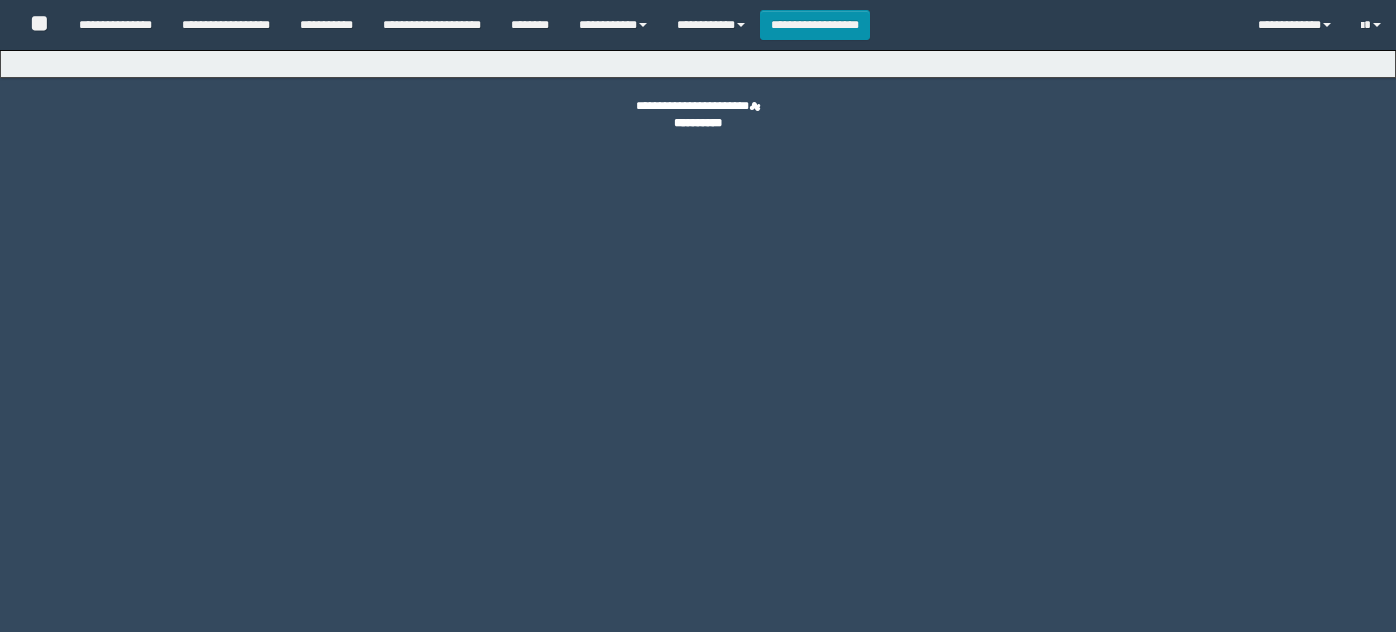 scroll, scrollTop: 0, scrollLeft: 0, axis: both 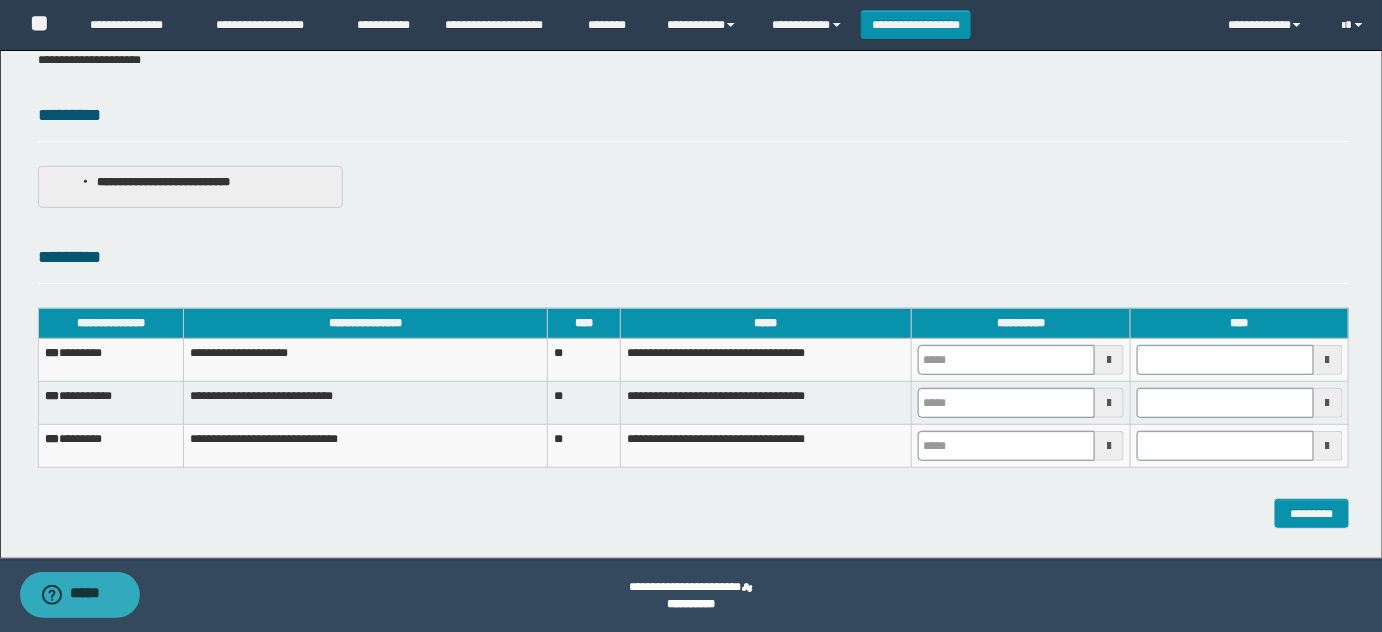 type 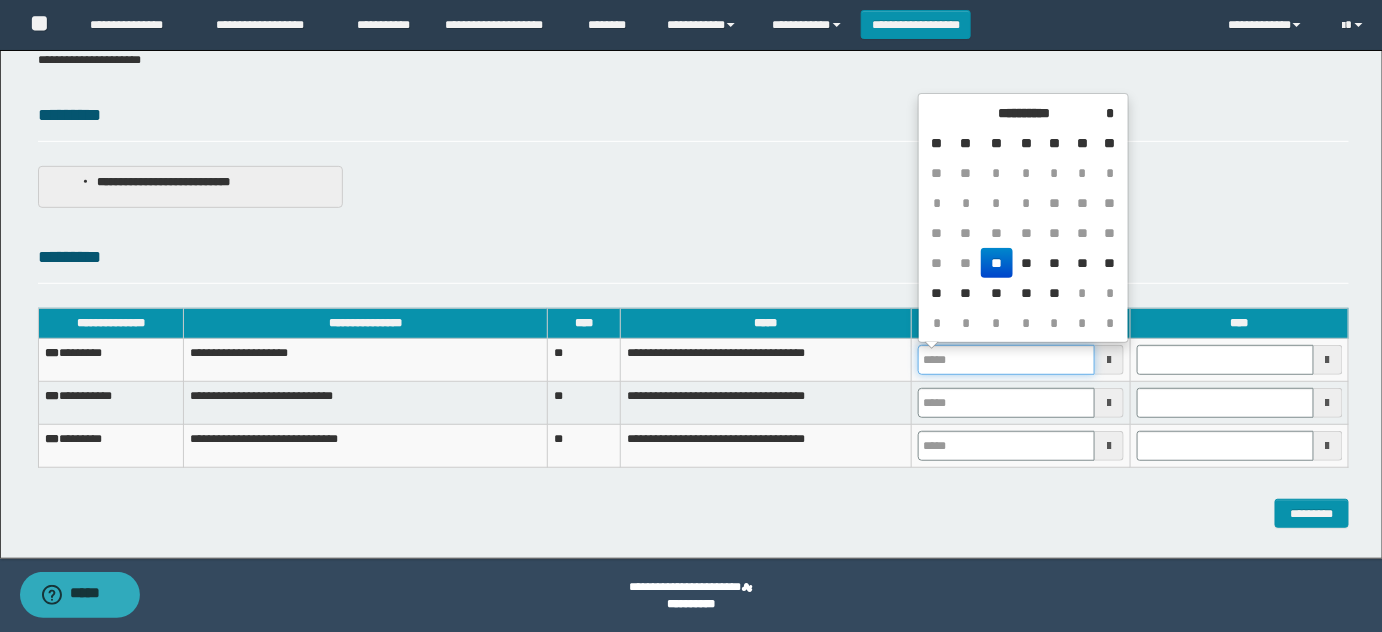 click at bounding box center [1006, 360] 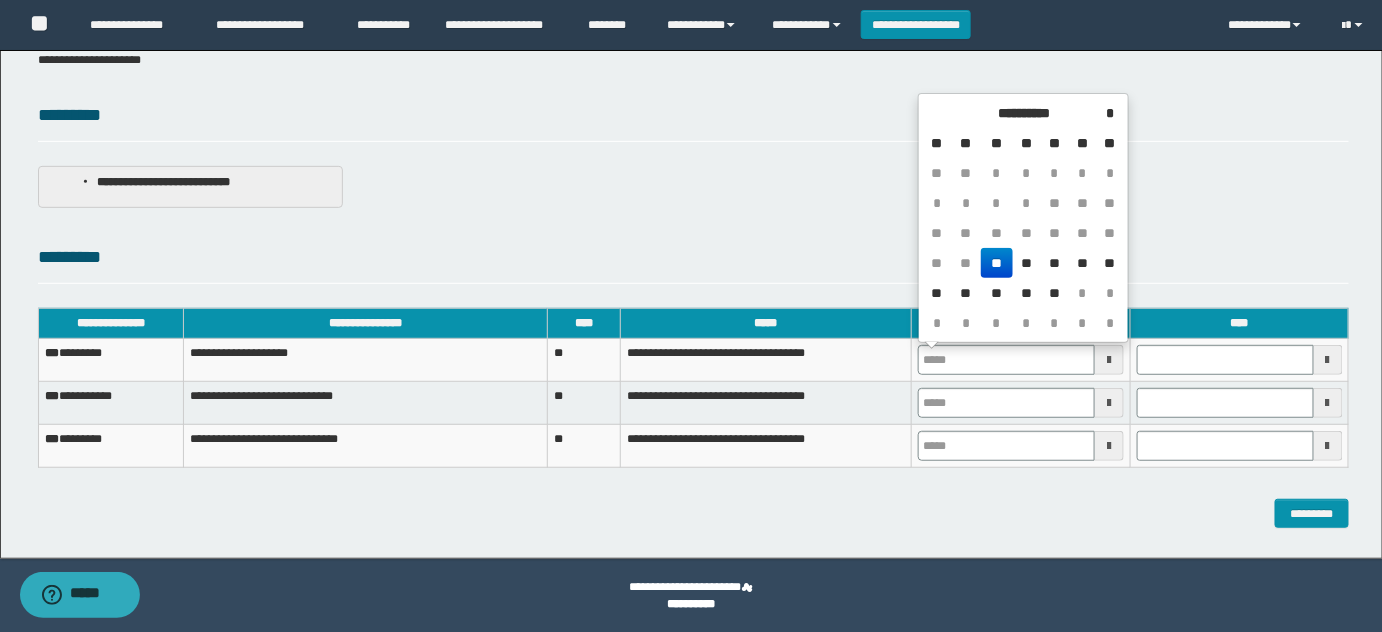 click on "**" at bounding box center [997, 263] 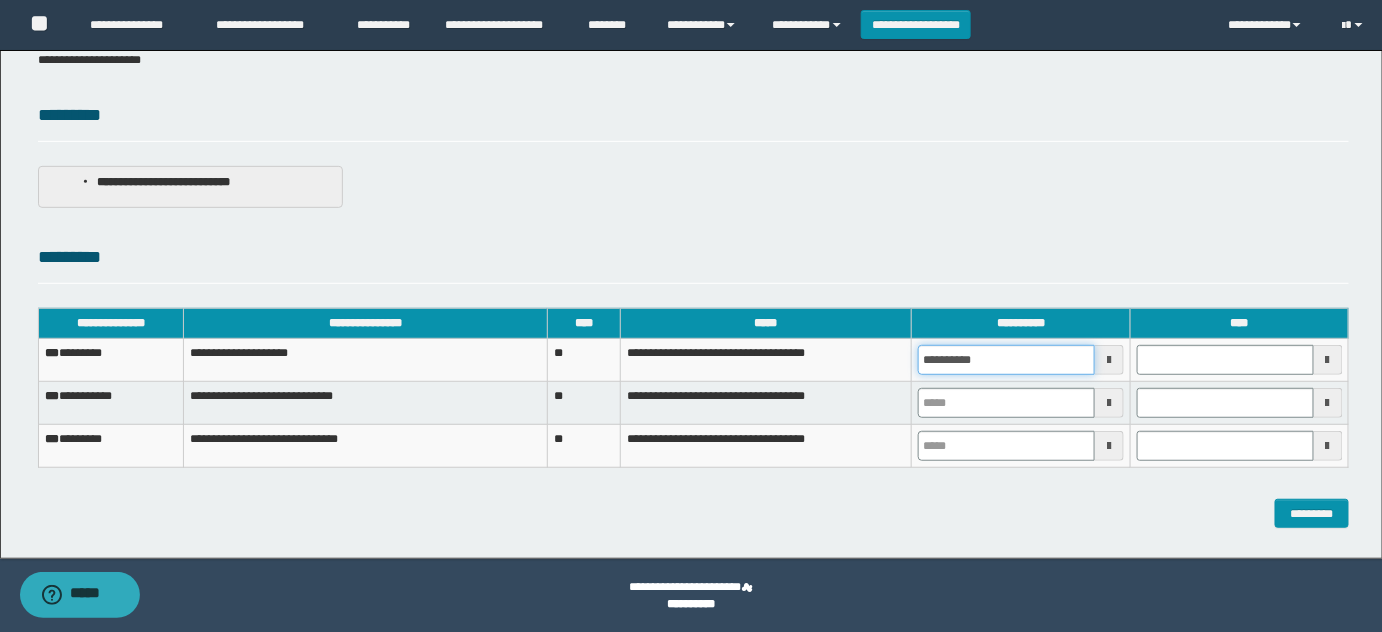 drag, startPoint x: 805, startPoint y: 379, endPoint x: 985, endPoint y: 441, distance: 190.37857 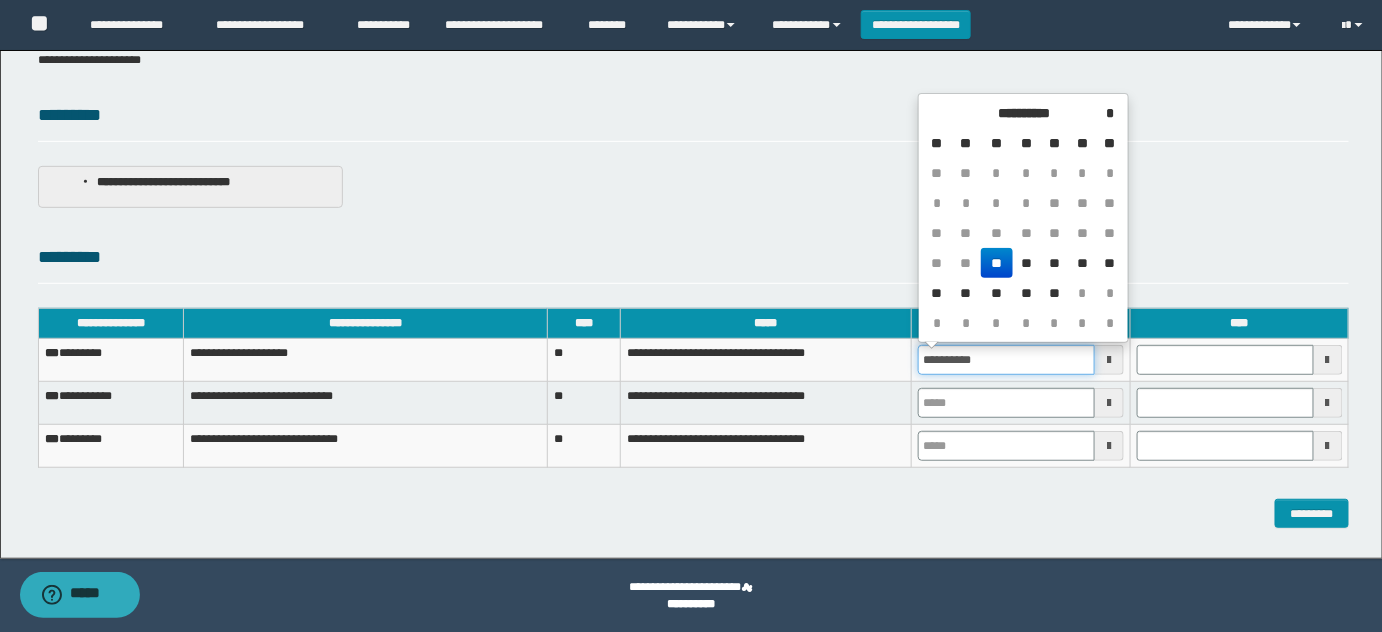 type 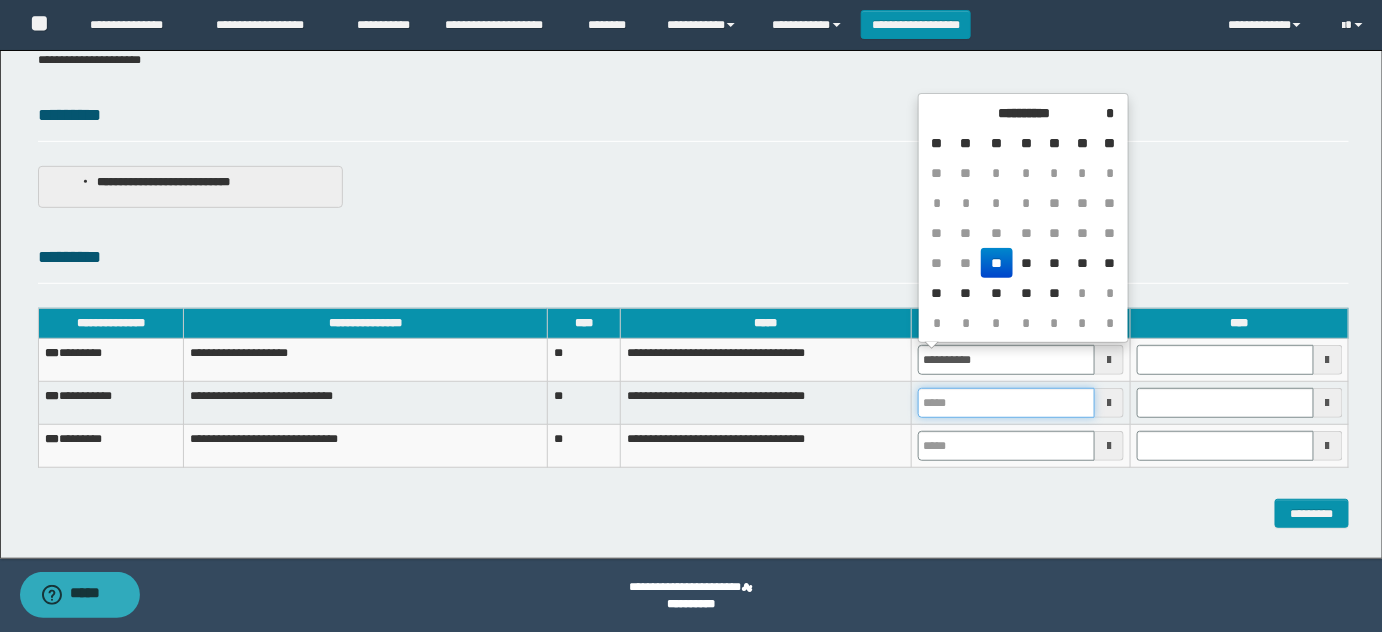 type on "**********" 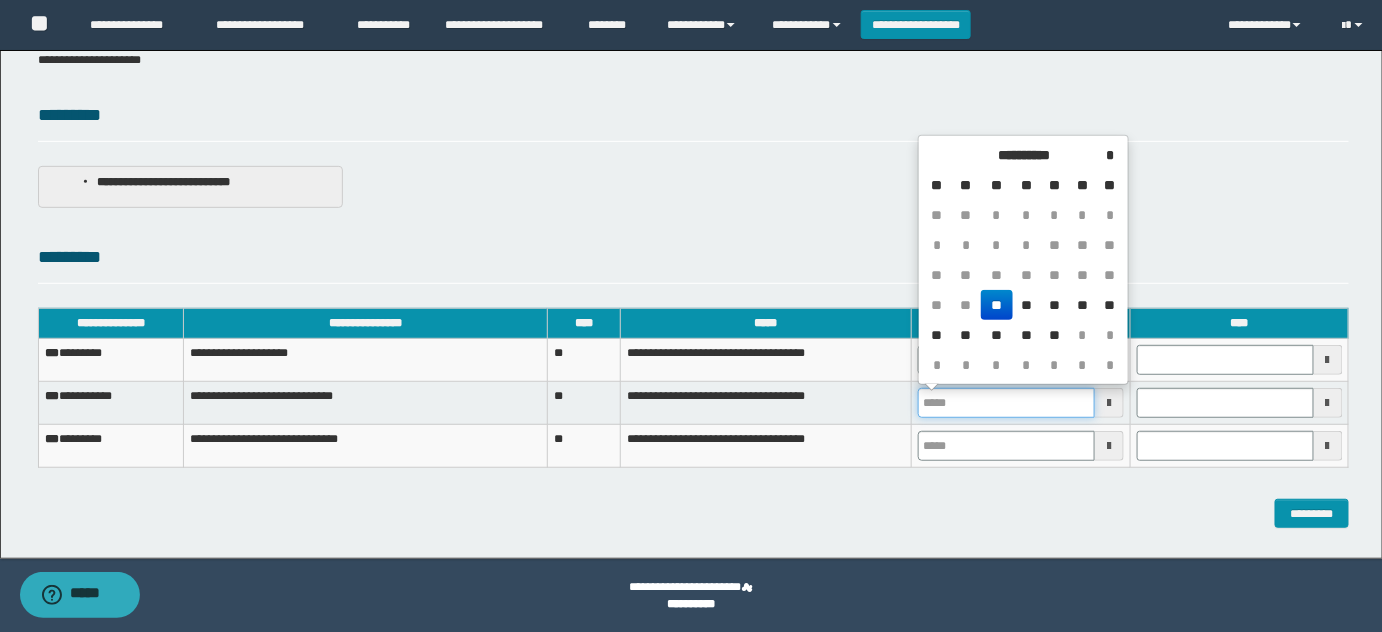 click at bounding box center (1006, 403) 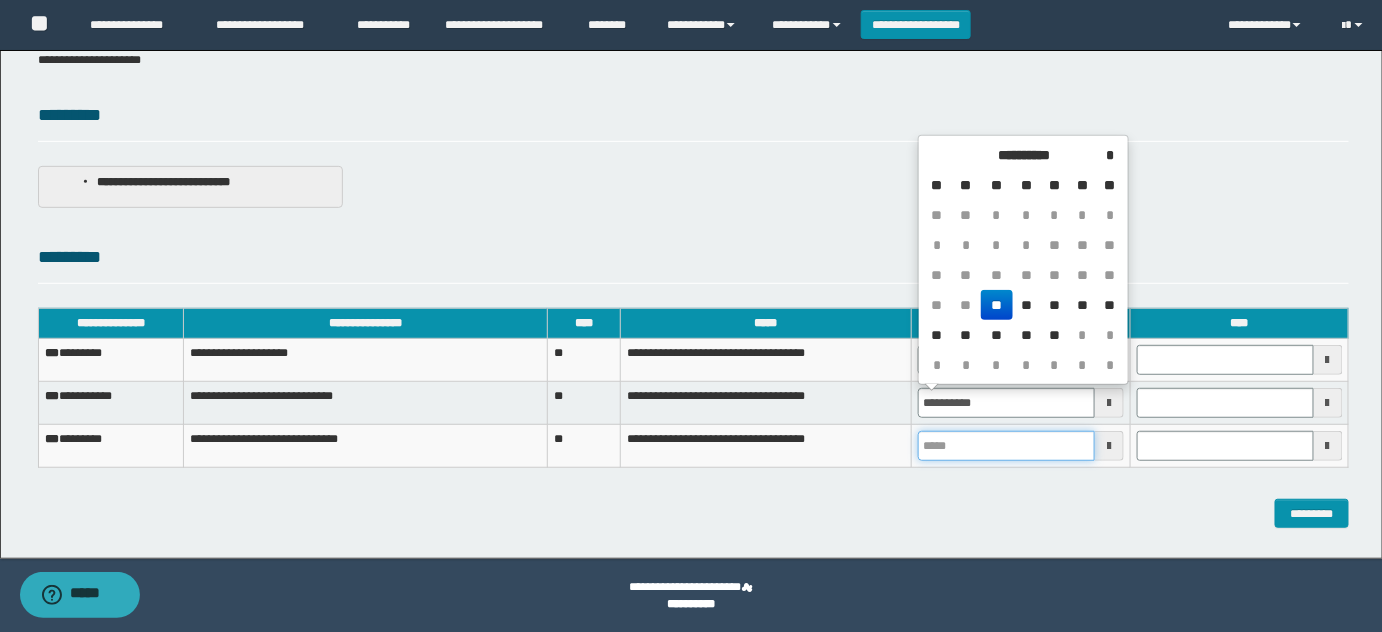type on "**********" 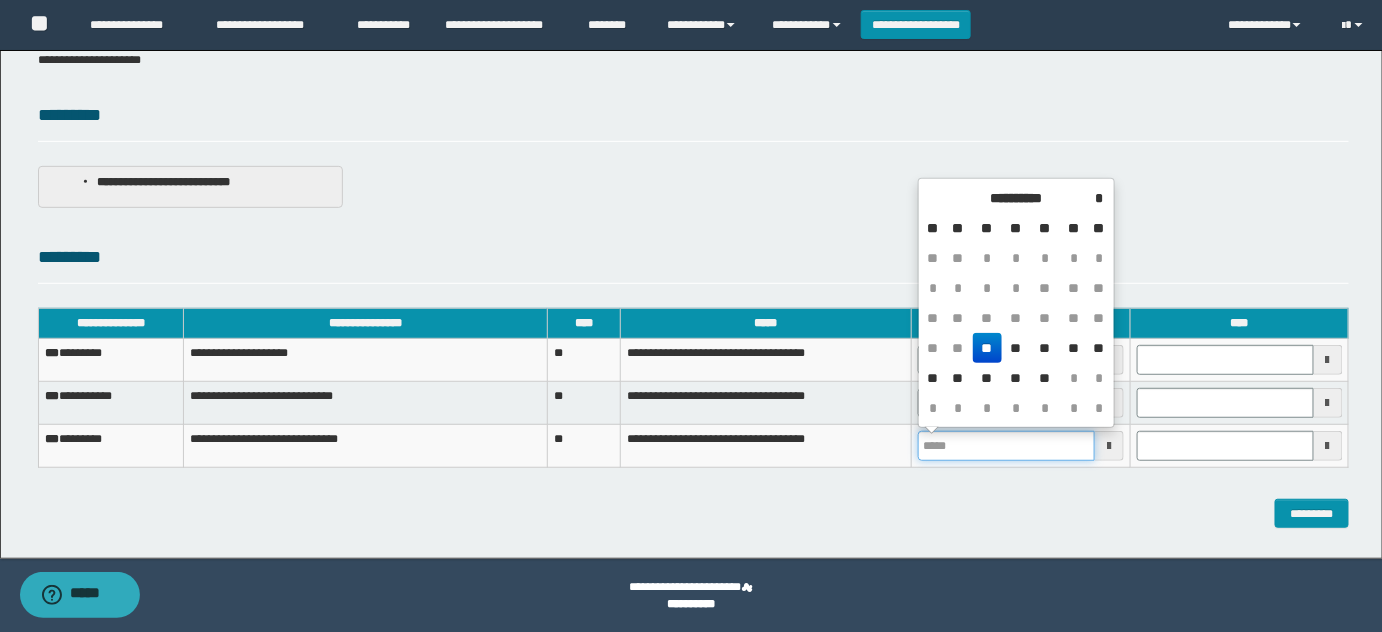 click at bounding box center [1006, 446] 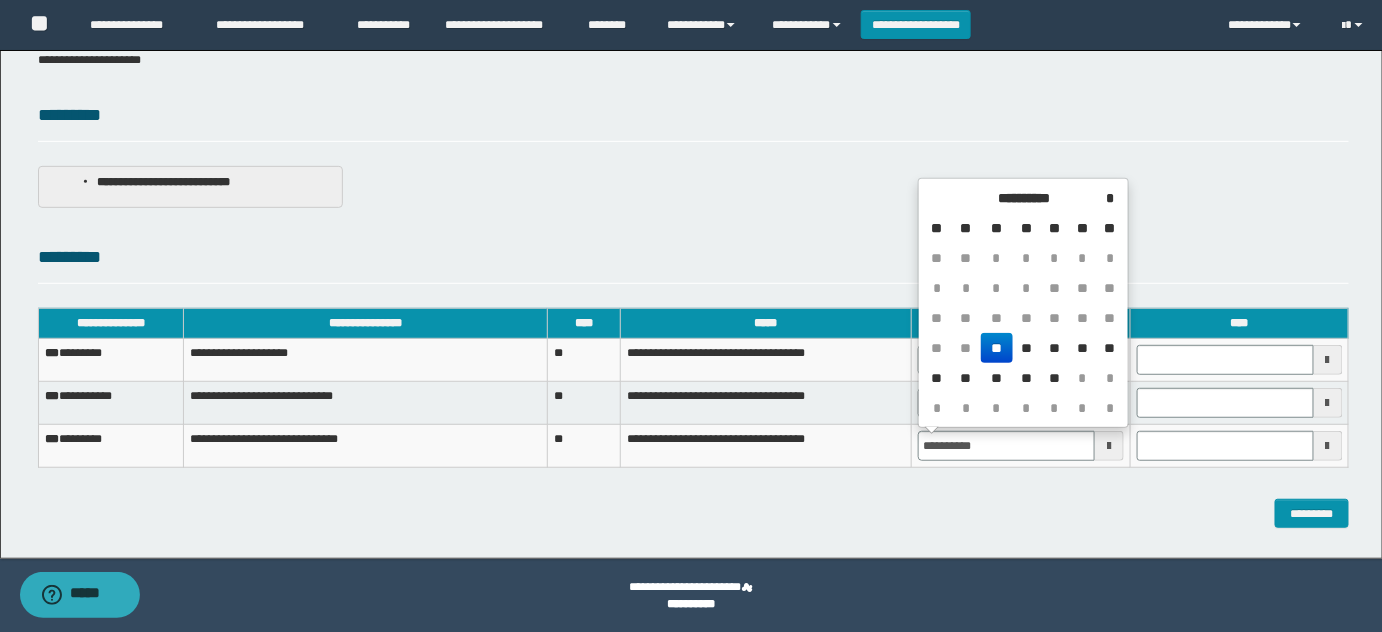 type on "**********" 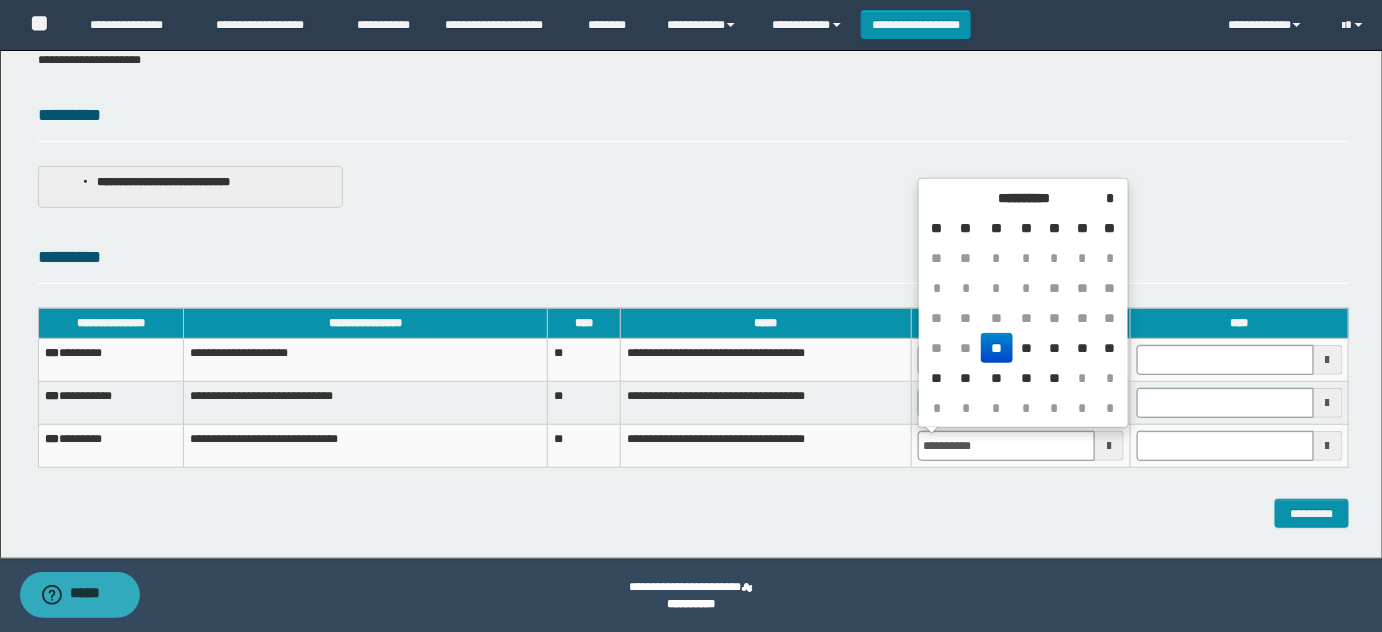 click at bounding box center (1239, 360) 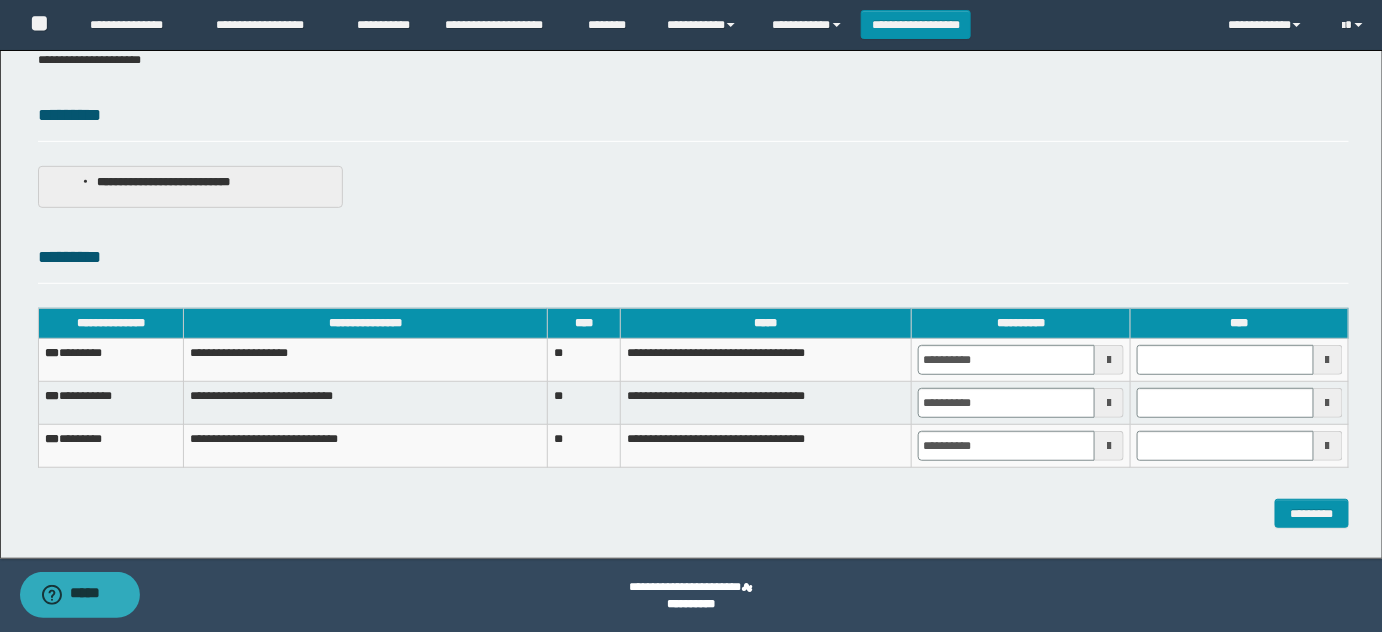 click at bounding box center (1239, 360) 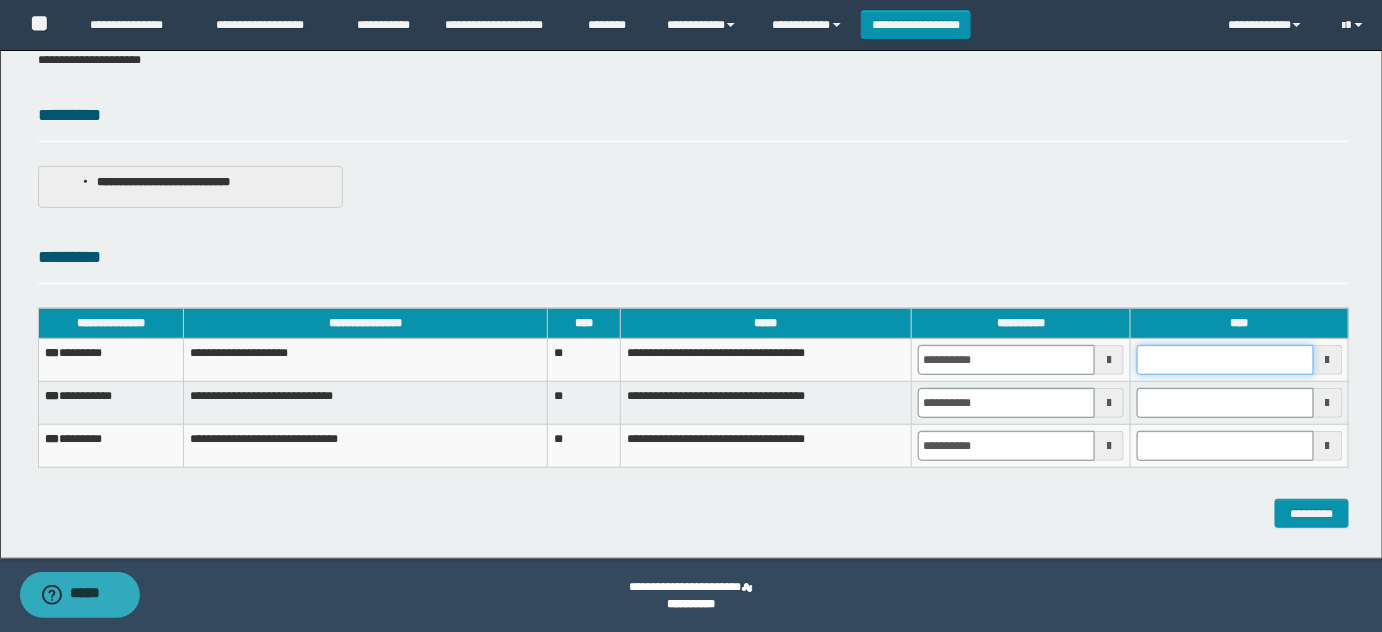click at bounding box center (1225, 360) 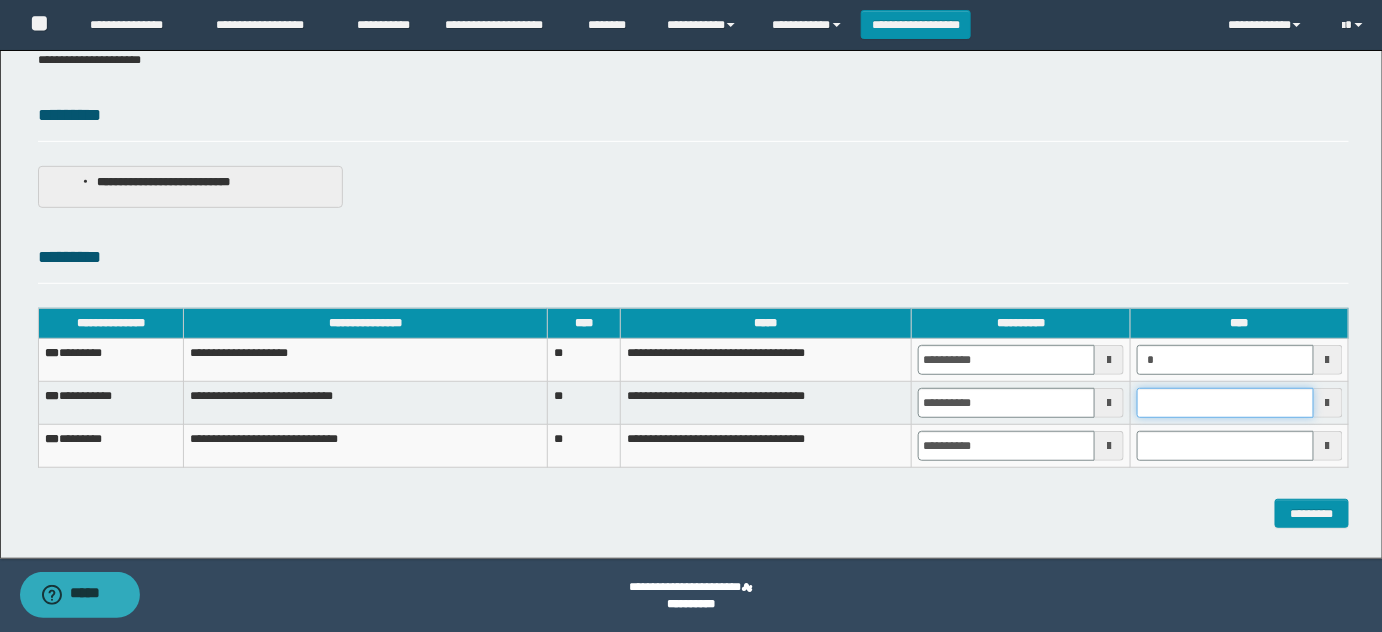 type on "*******" 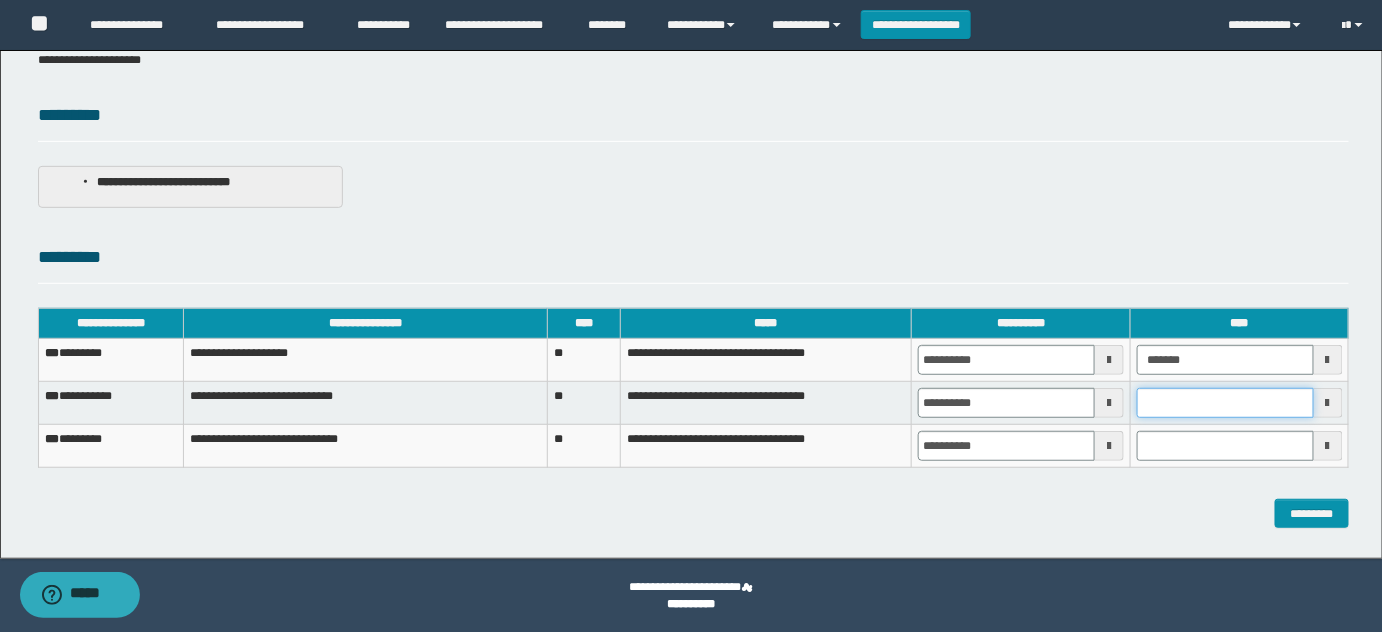 click at bounding box center [1225, 403] 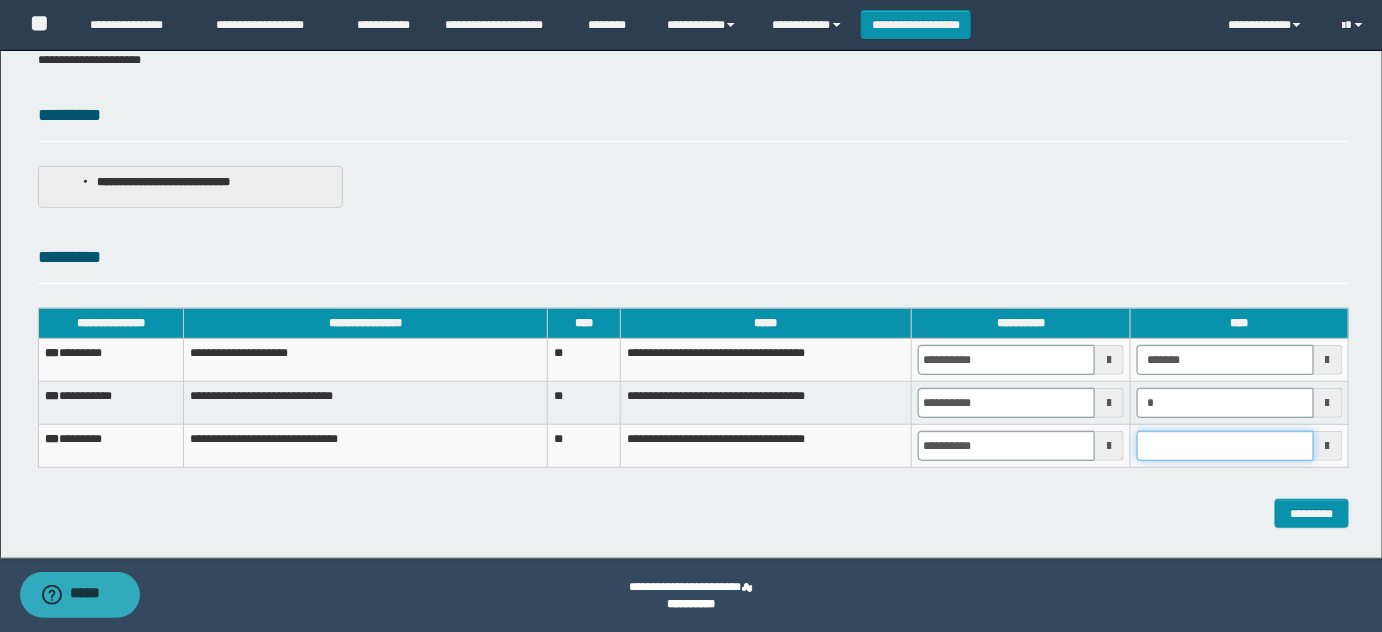 type on "*******" 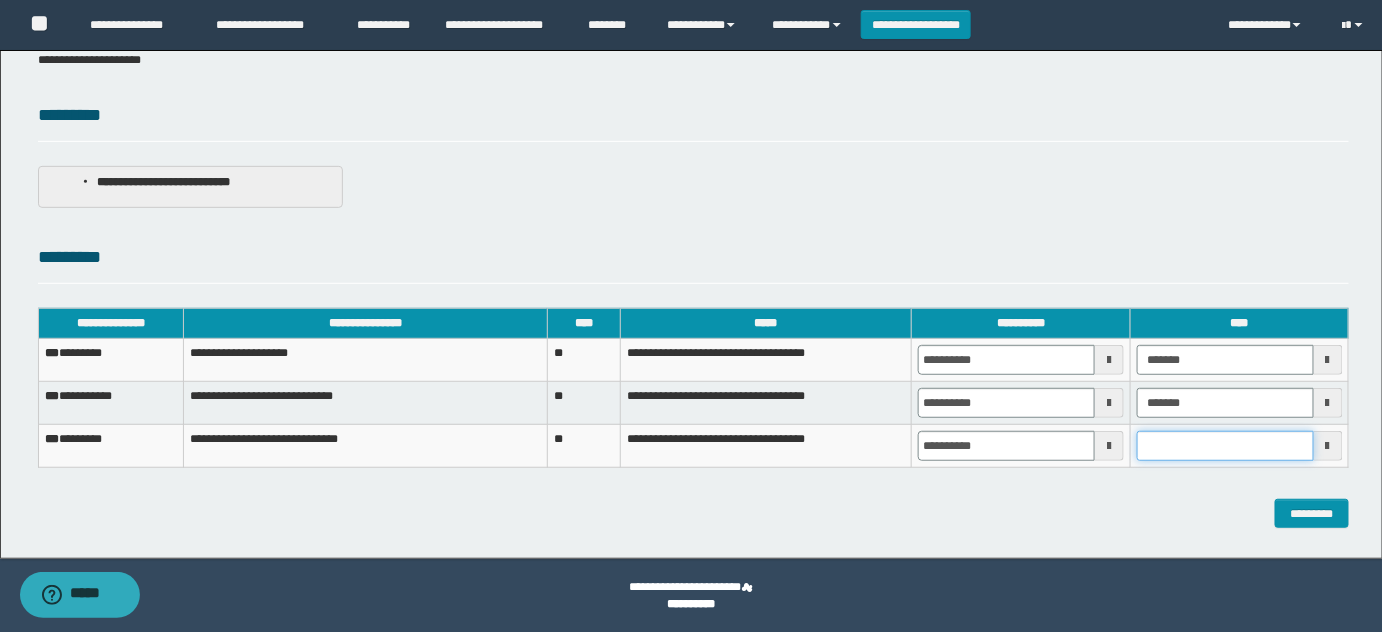 click at bounding box center (1225, 446) 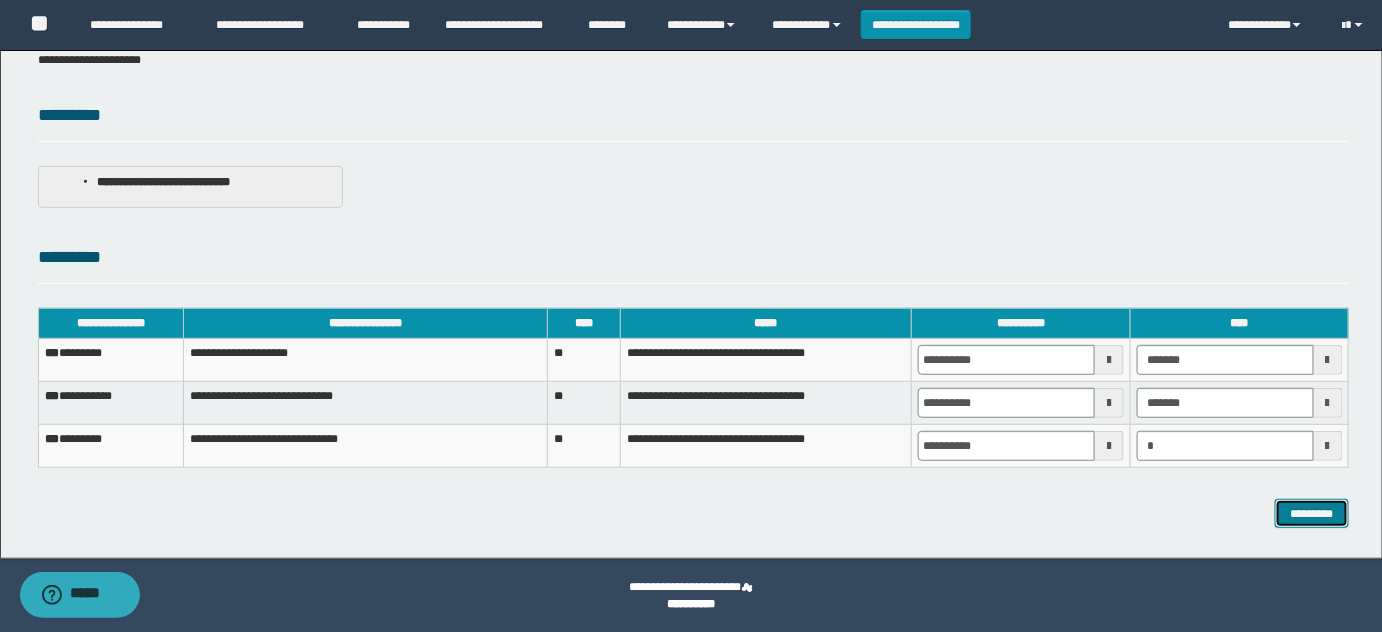 type on "*******" 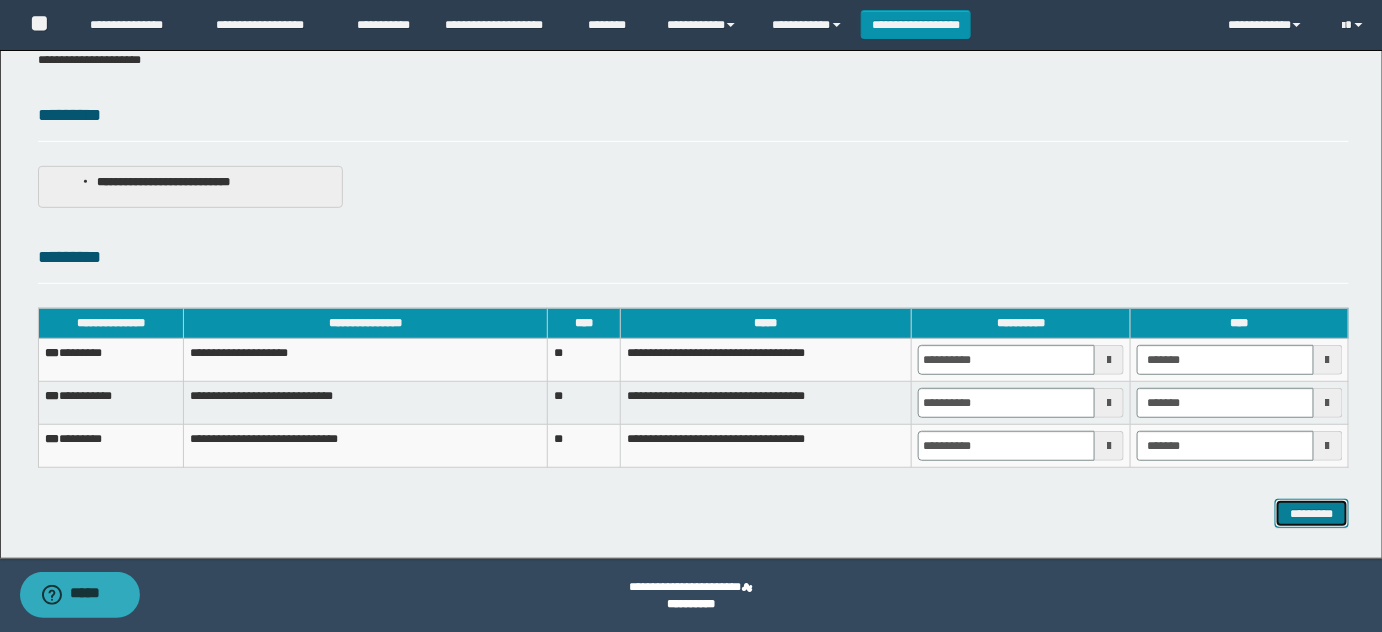 click on "*********" at bounding box center (1312, 513) 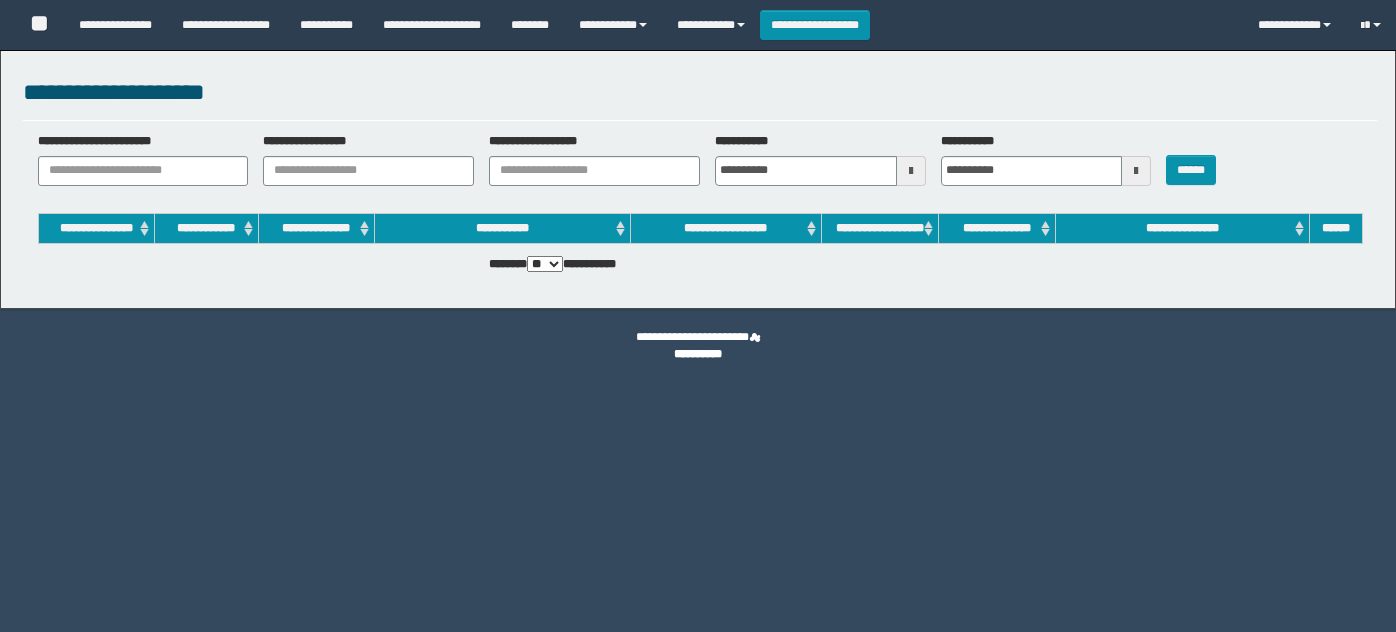 scroll, scrollTop: 0, scrollLeft: 0, axis: both 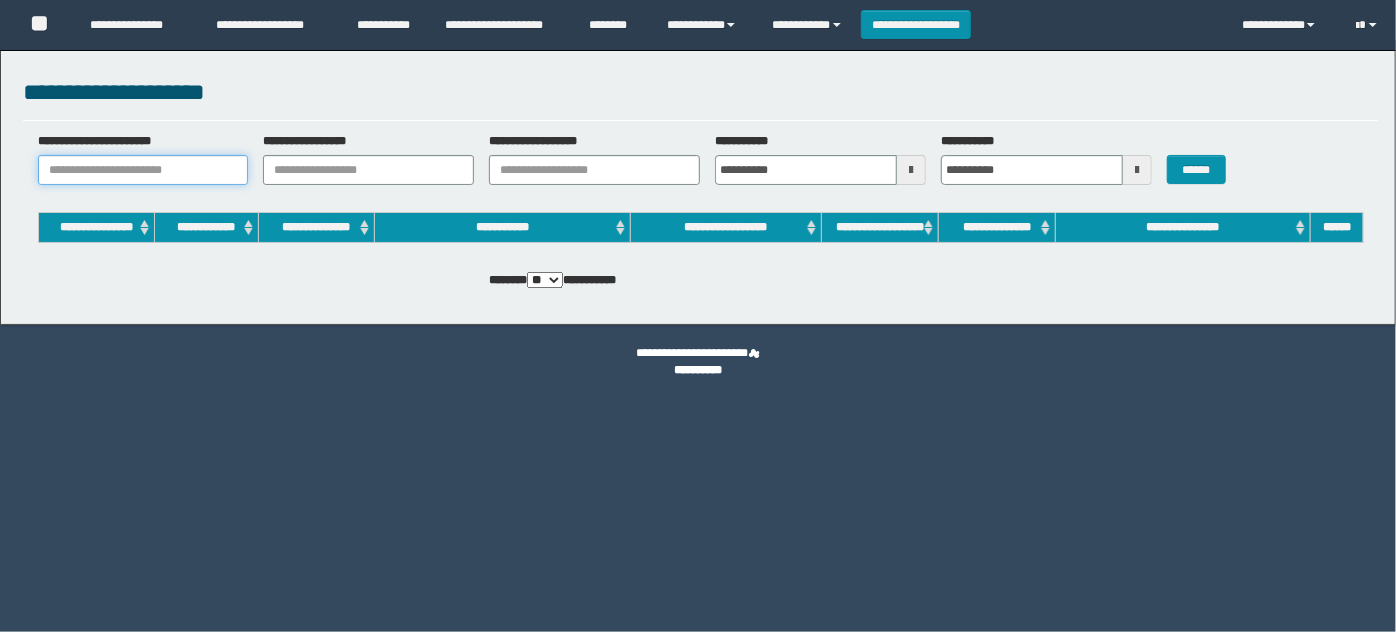 drag, startPoint x: 187, startPoint y: 170, endPoint x: 448, endPoint y: 170, distance: 261 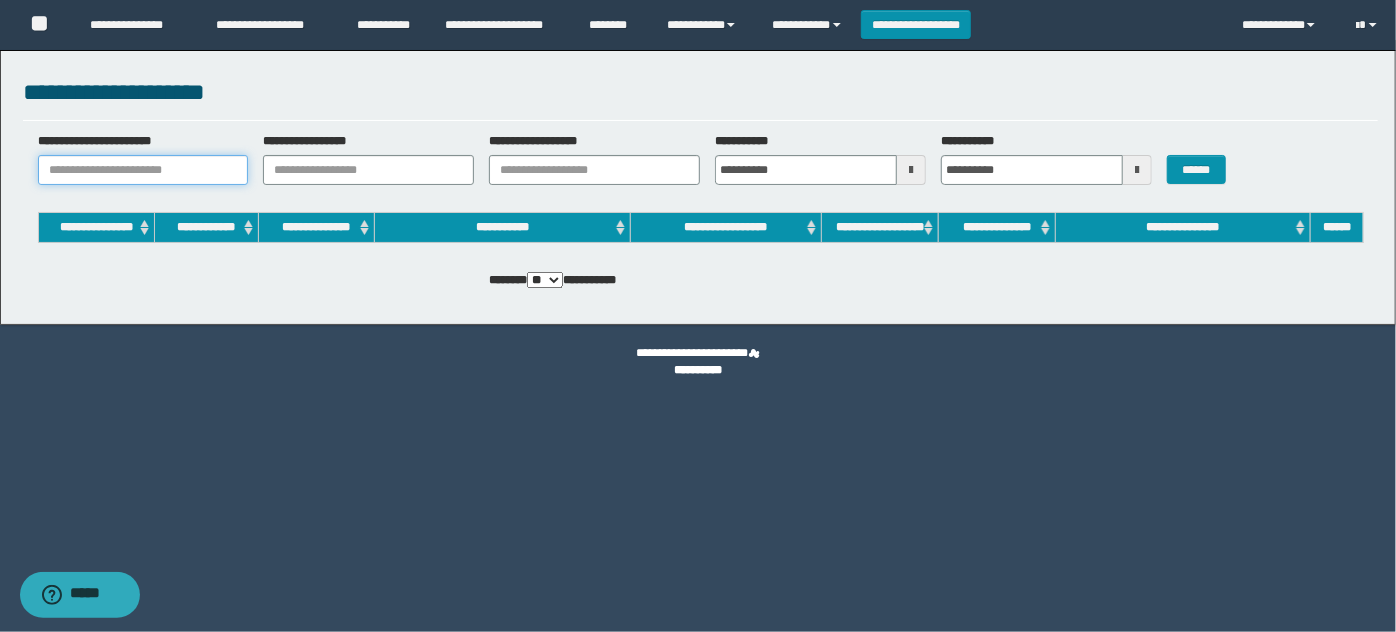paste on "**********" 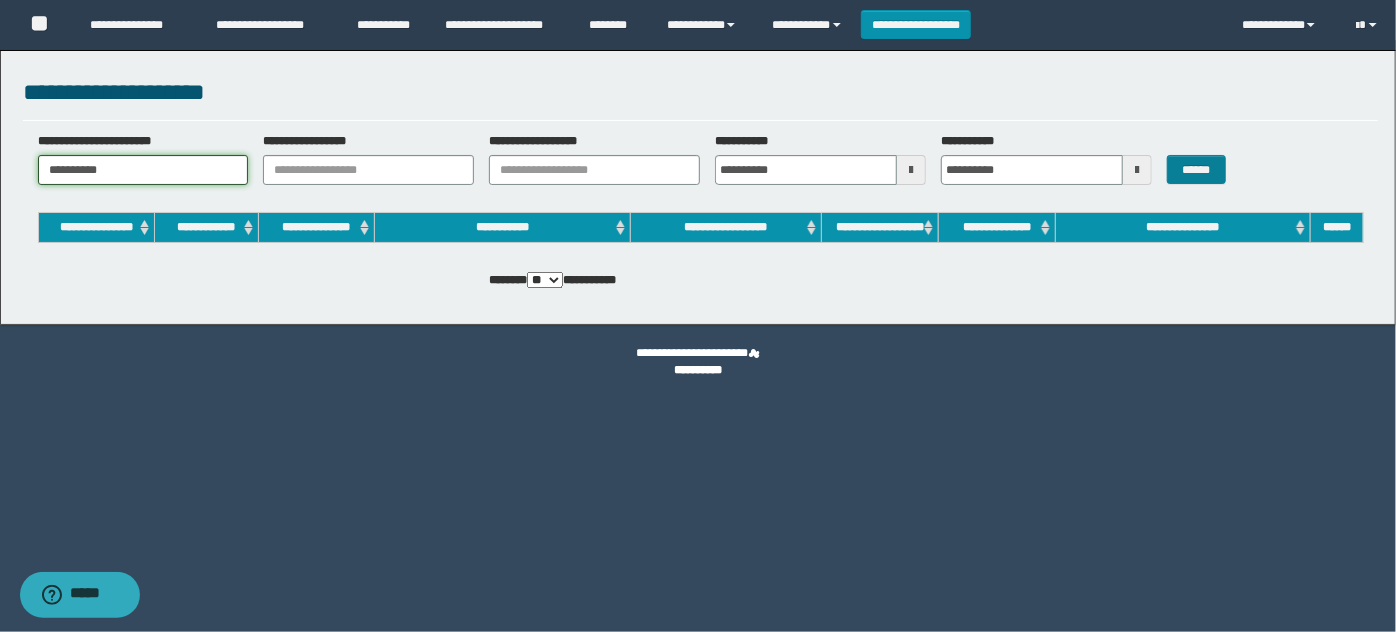 type on "**********" 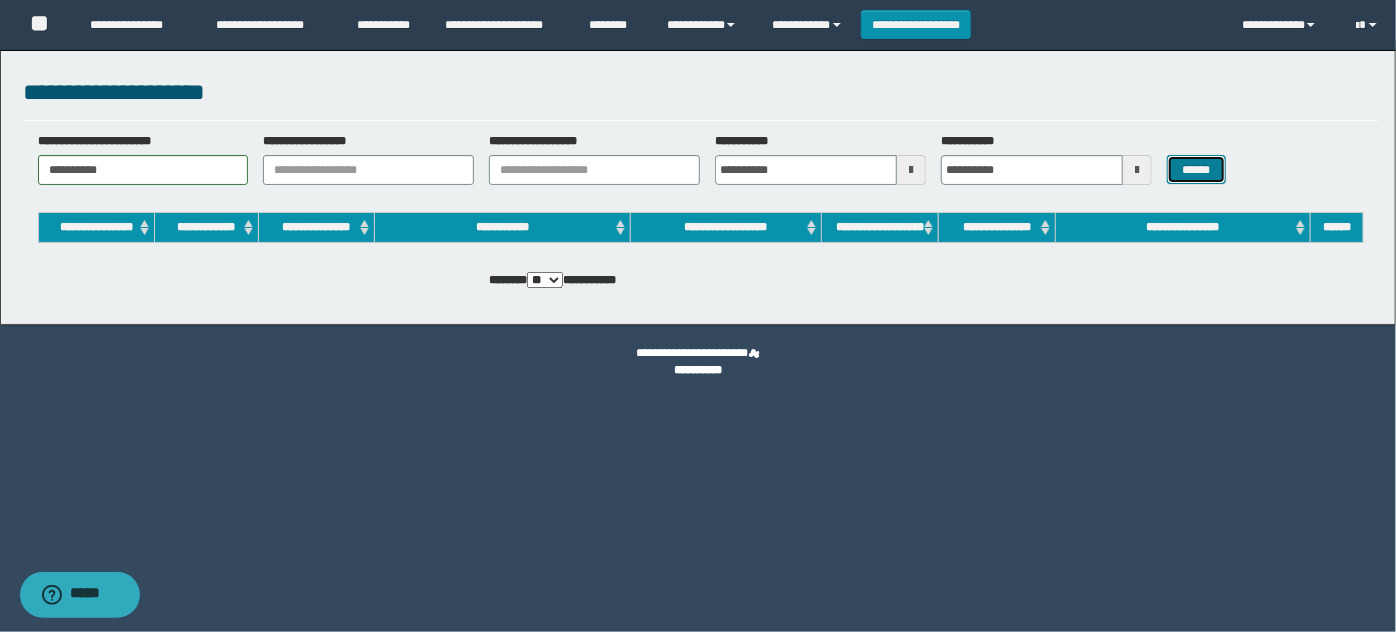 click on "******" at bounding box center [1196, 169] 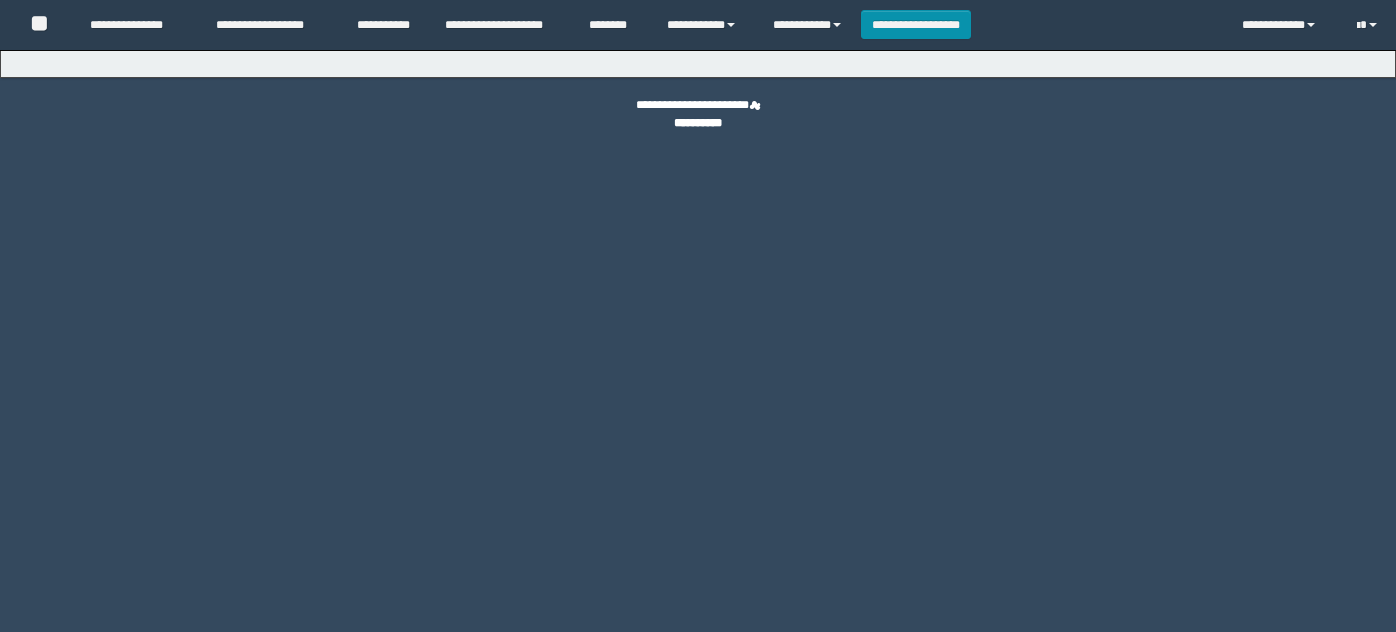 scroll, scrollTop: 0, scrollLeft: 0, axis: both 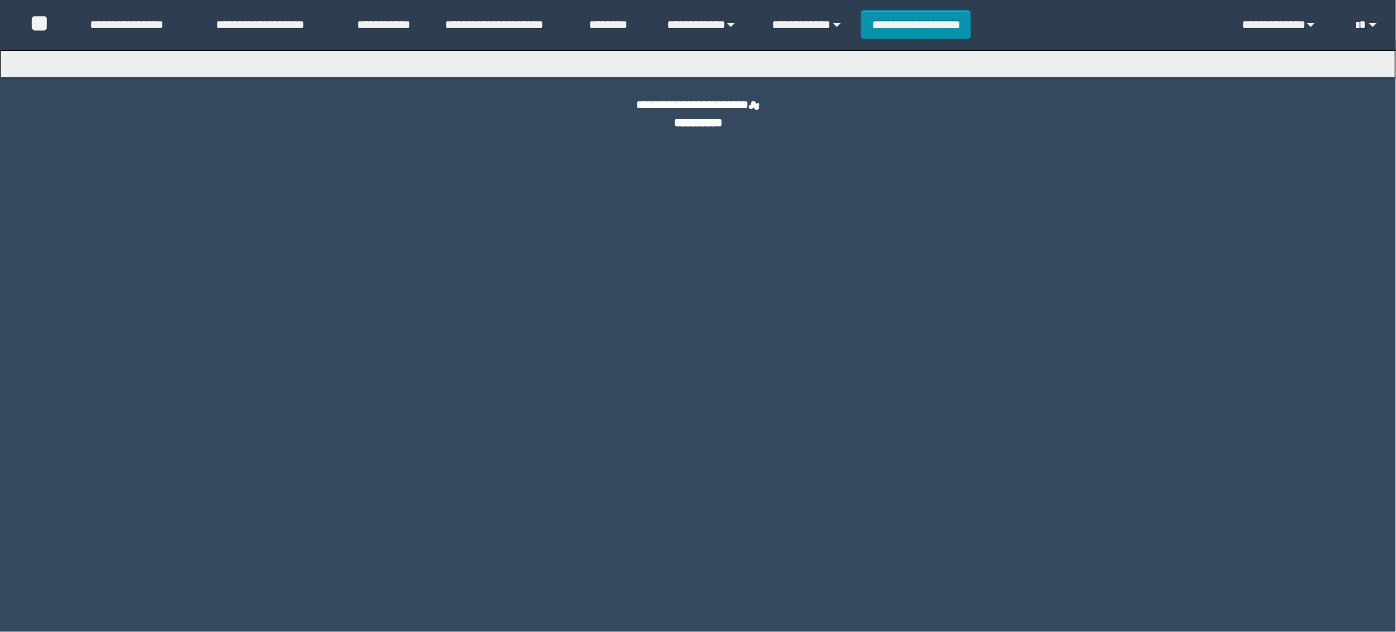 select on "***" 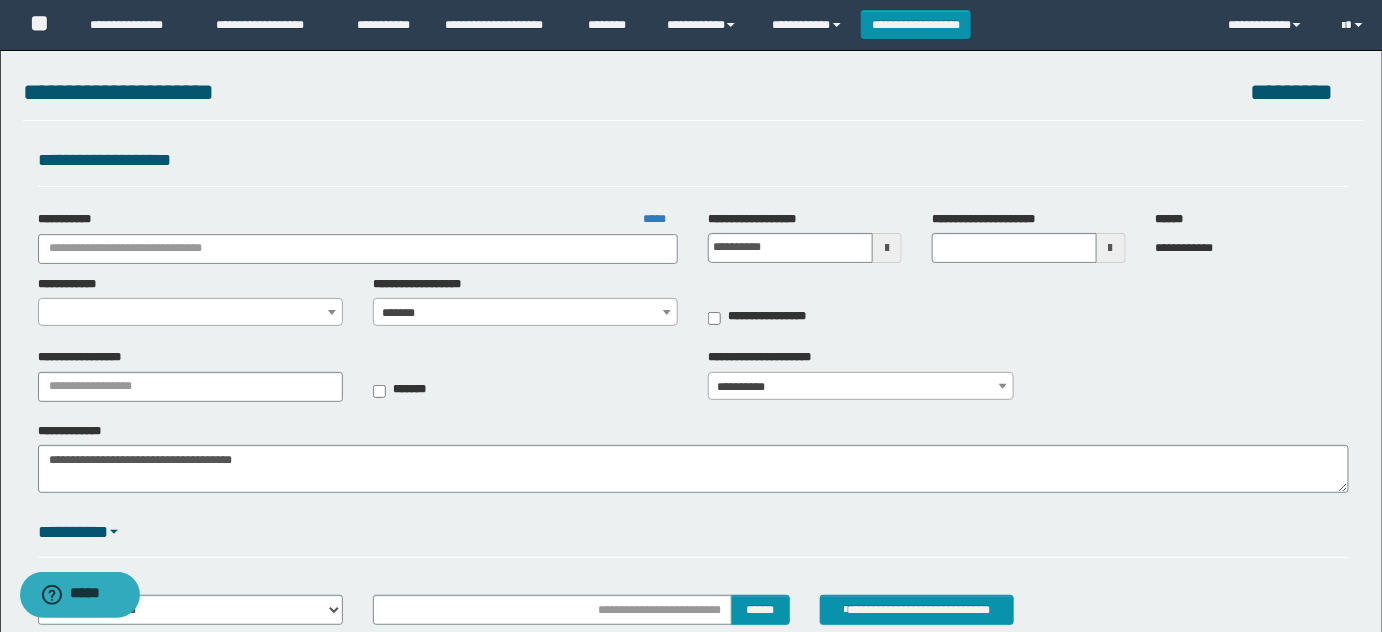type on "**********" 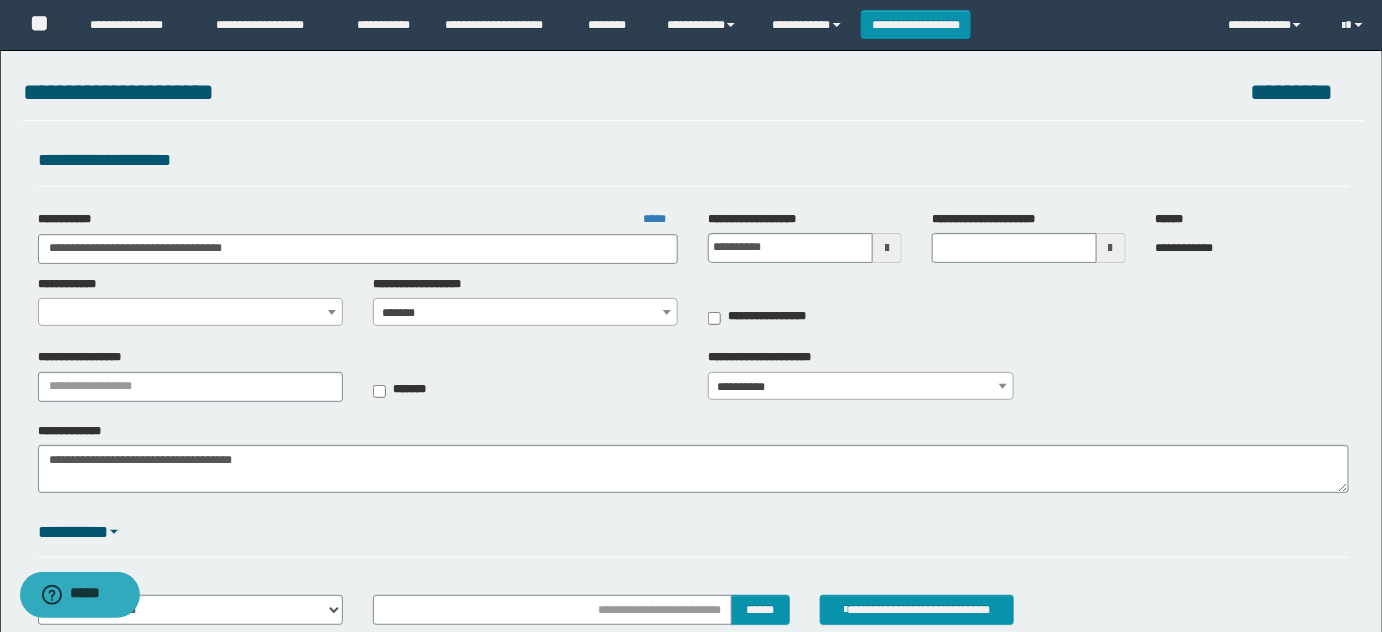 select on "*" 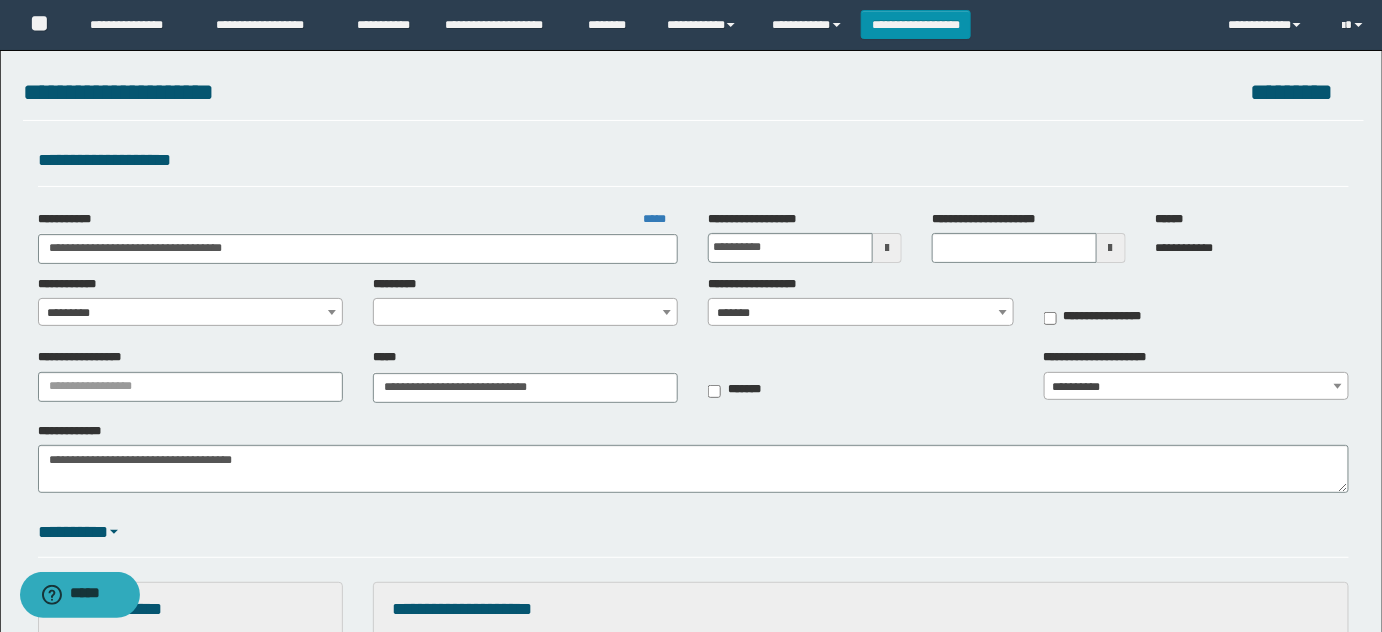 select on "***" 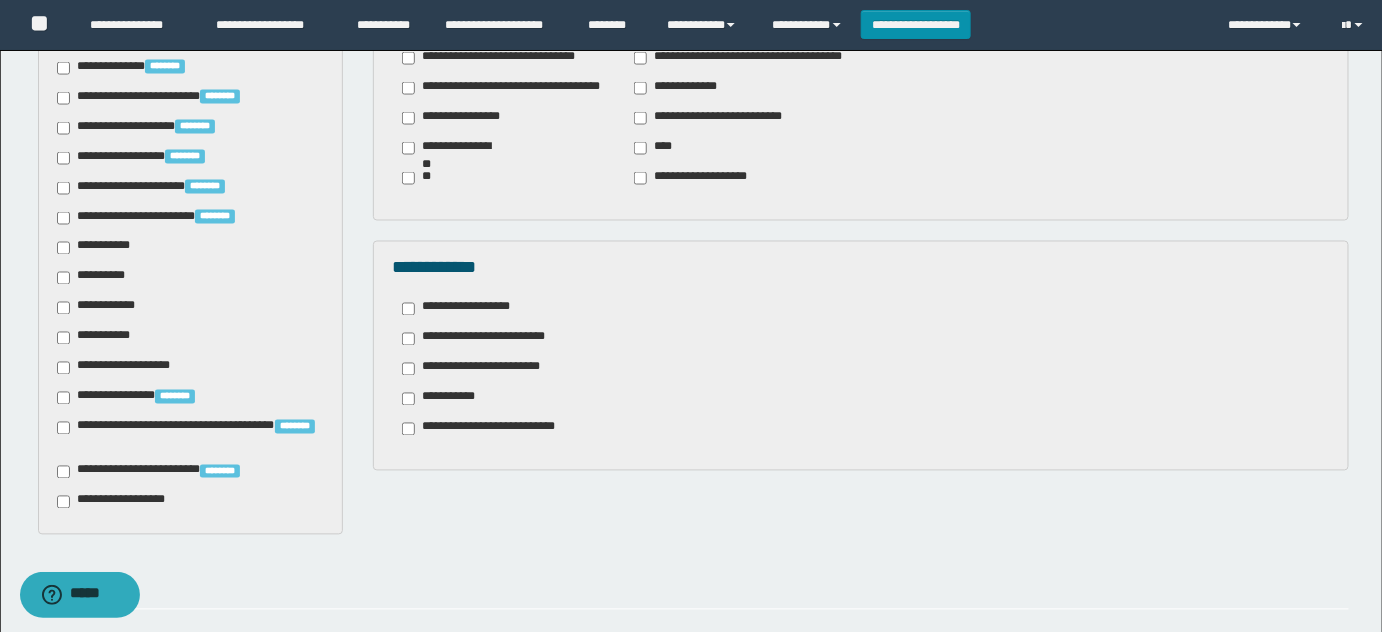 scroll, scrollTop: 1254, scrollLeft: 0, axis: vertical 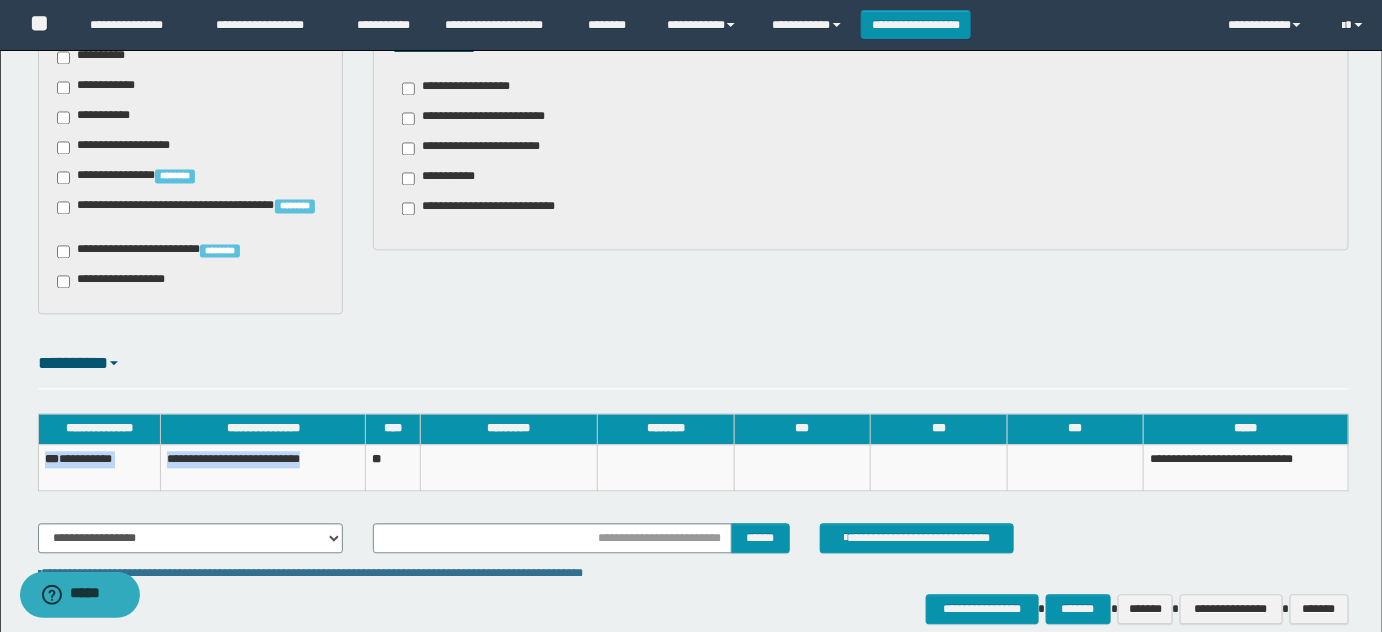 drag, startPoint x: 320, startPoint y: 457, endPoint x: 45, endPoint y: 468, distance: 275.2199 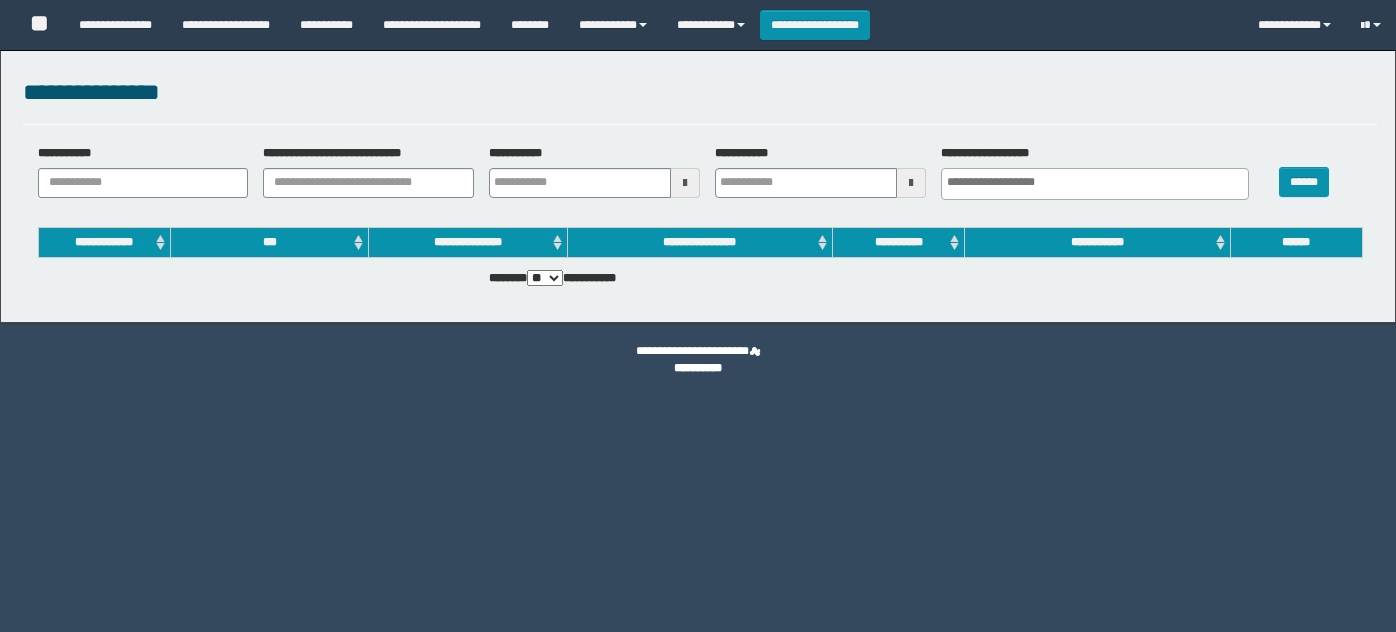 select 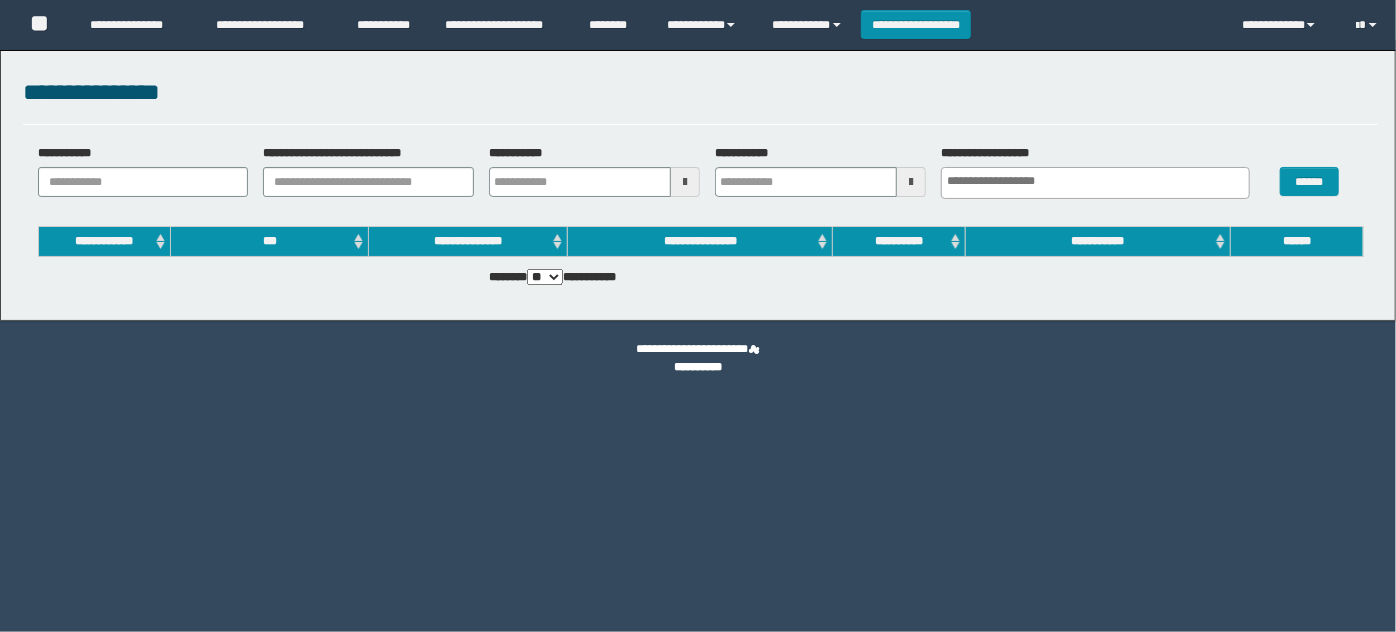 scroll, scrollTop: 0, scrollLeft: 0, axis: both 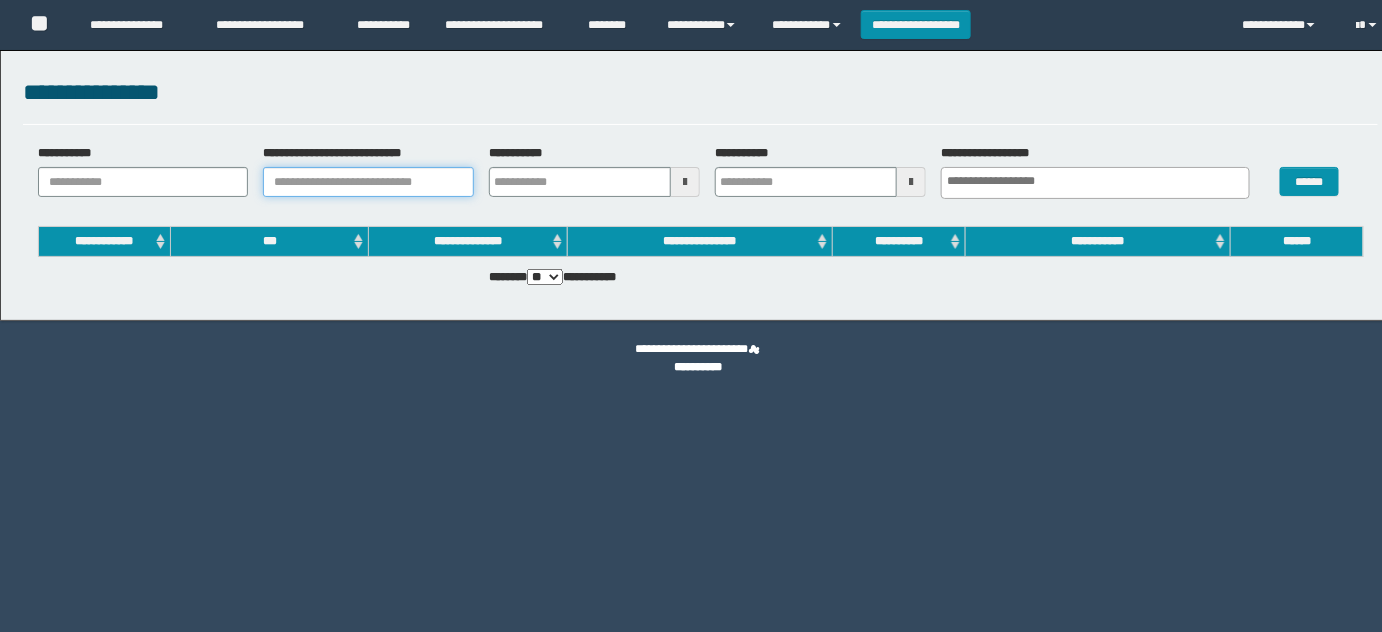 click on "**********" at bounding box center (368, 182) 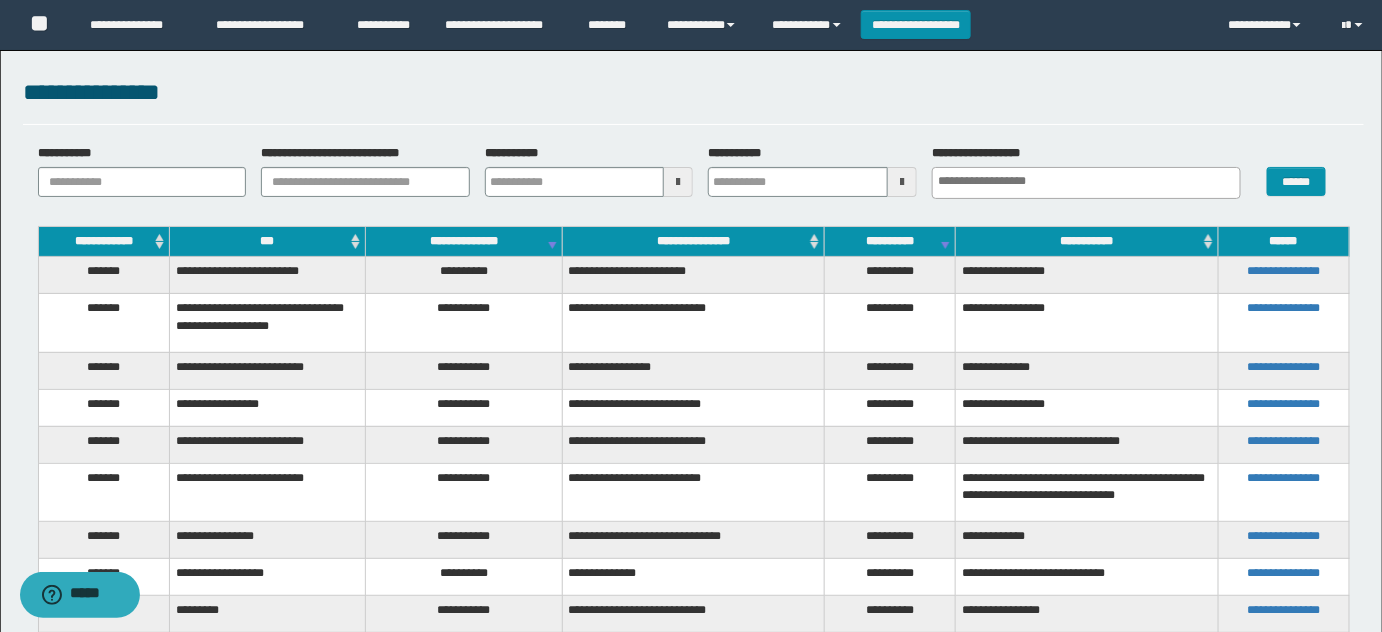 click on "**********" at bounding box center [694, 179] 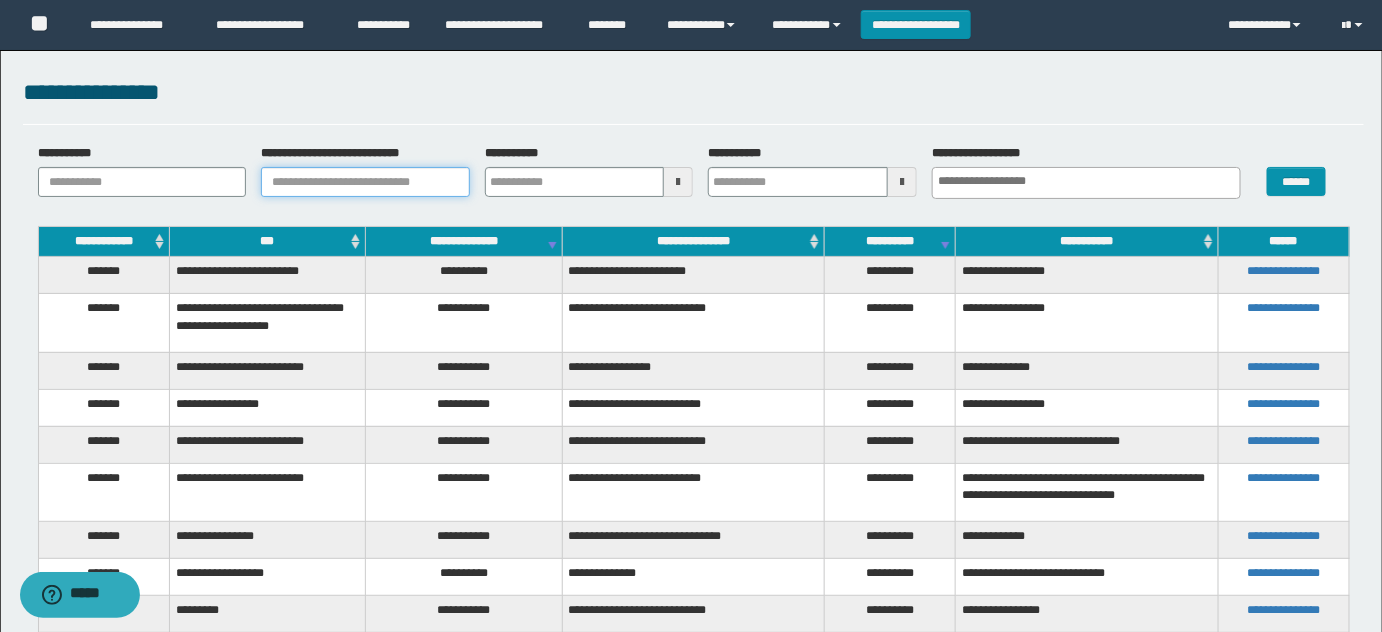 click on "**********" at bounding box center (365, 182) 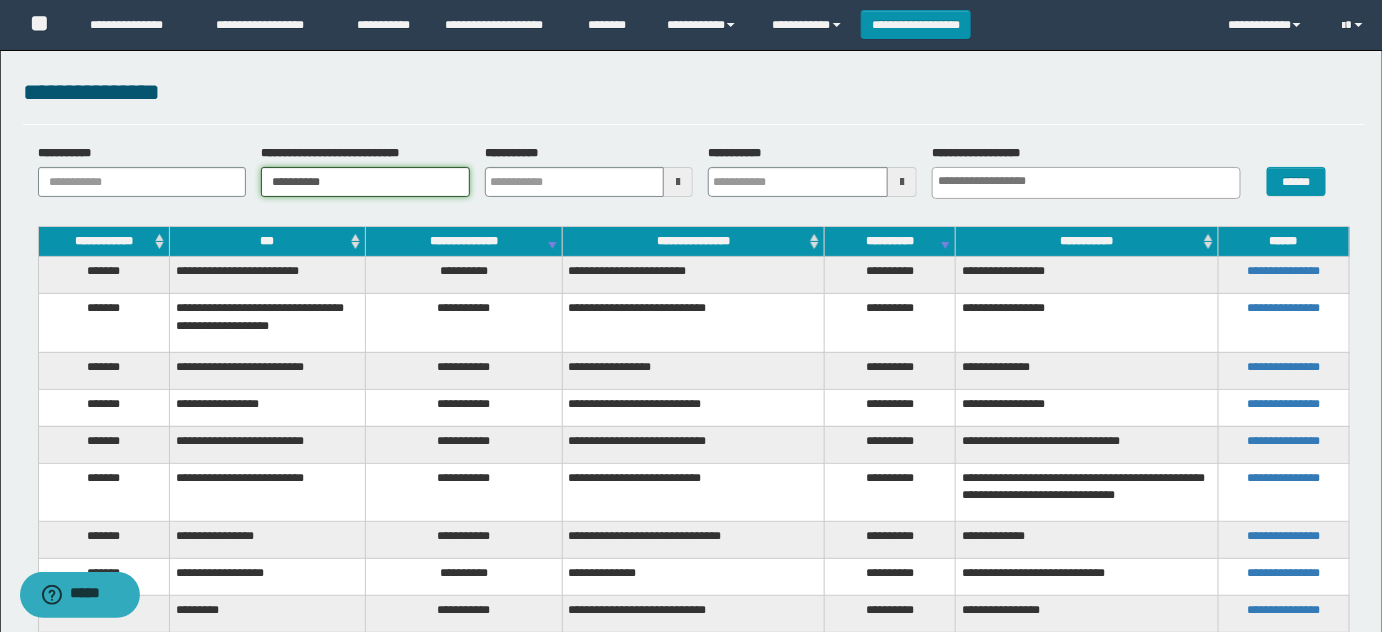 type on "**********" 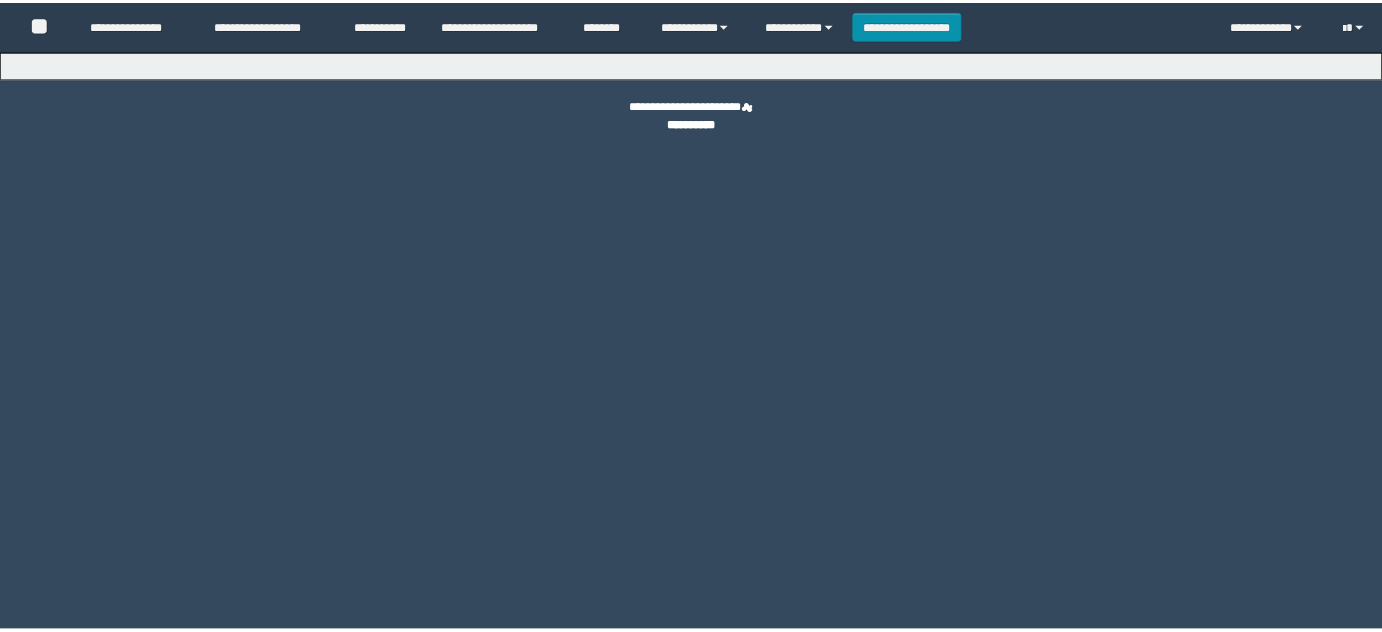 scroll, scrollTop: 0, scrollLeft: 0, axis: both 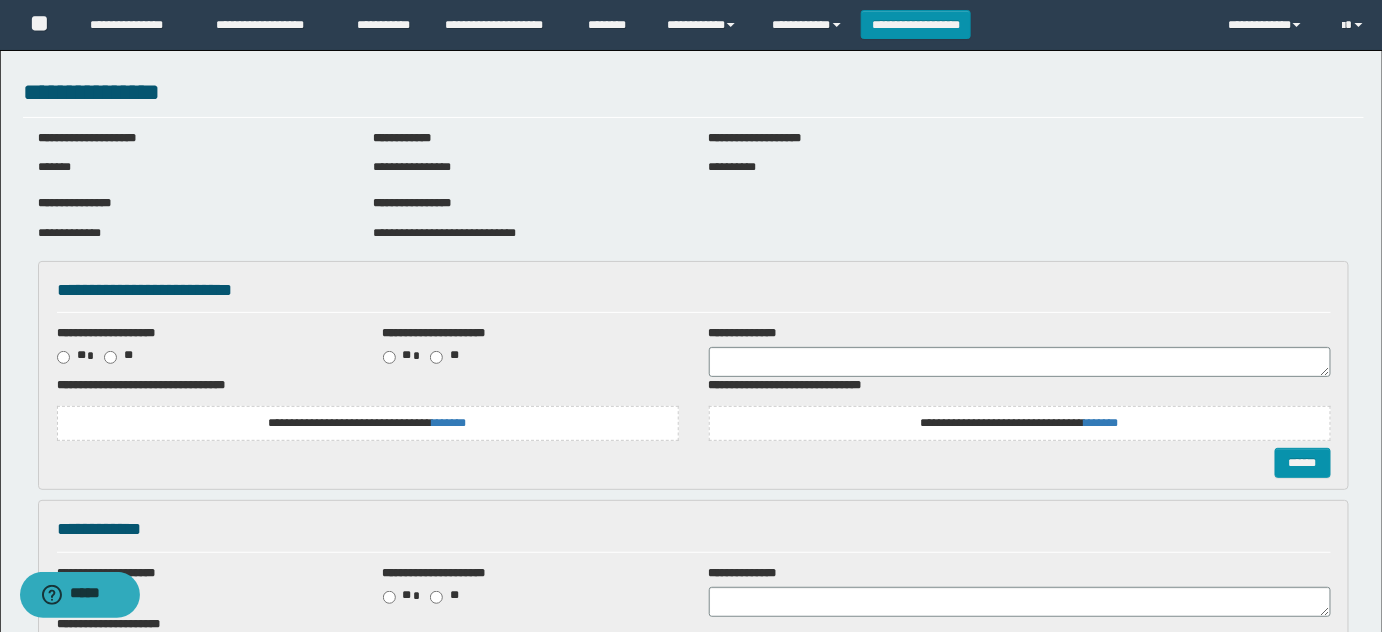 click on "**********" at bounding box center (525, 233) 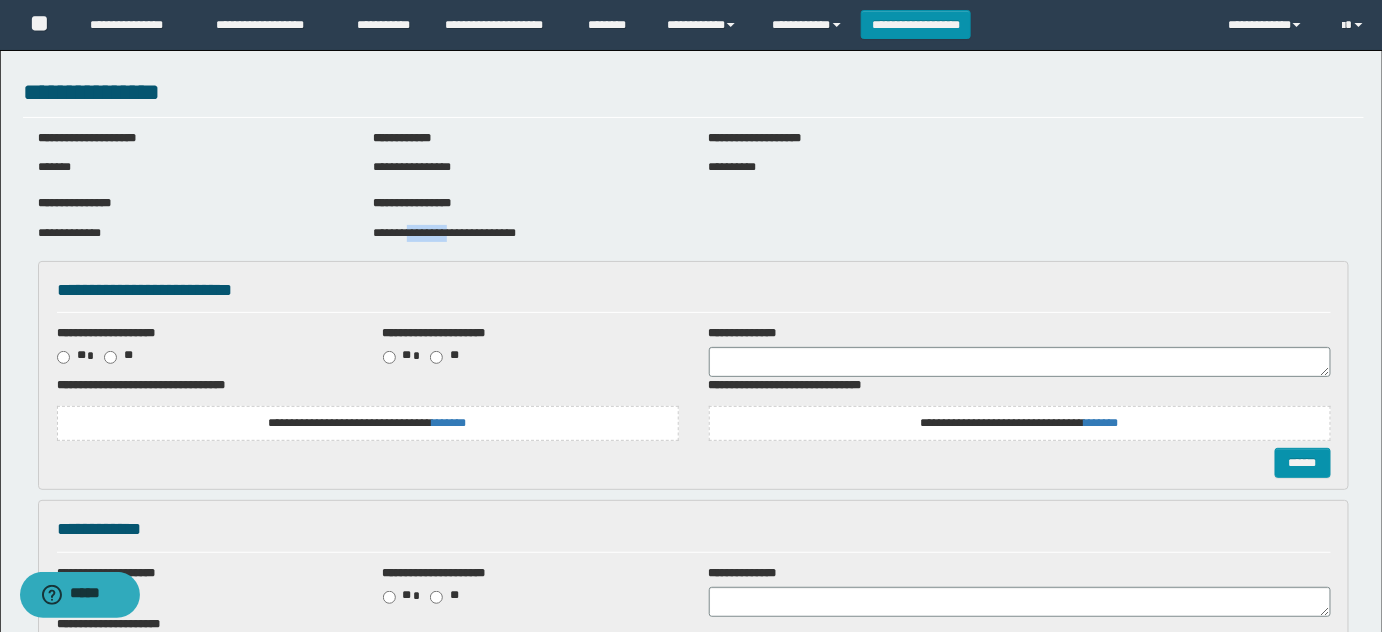 click on "**********" at bounding box center (525, 233) 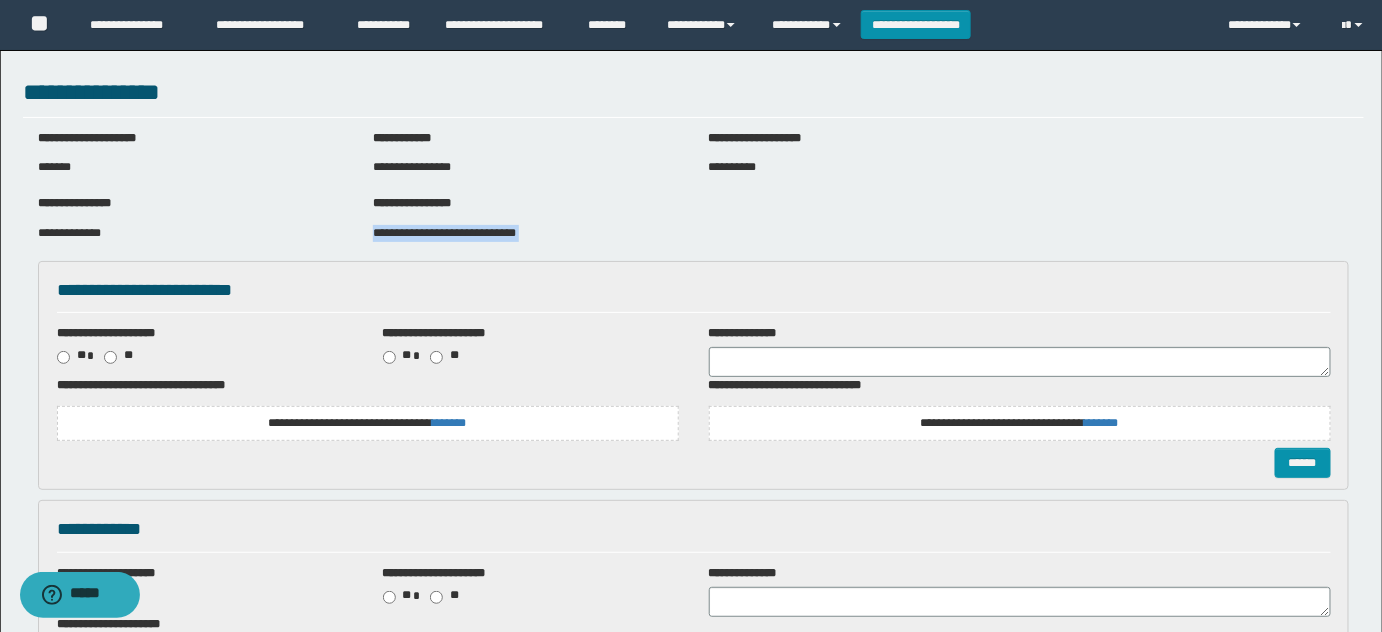 click on "**********" at bounding box center (525, 233) 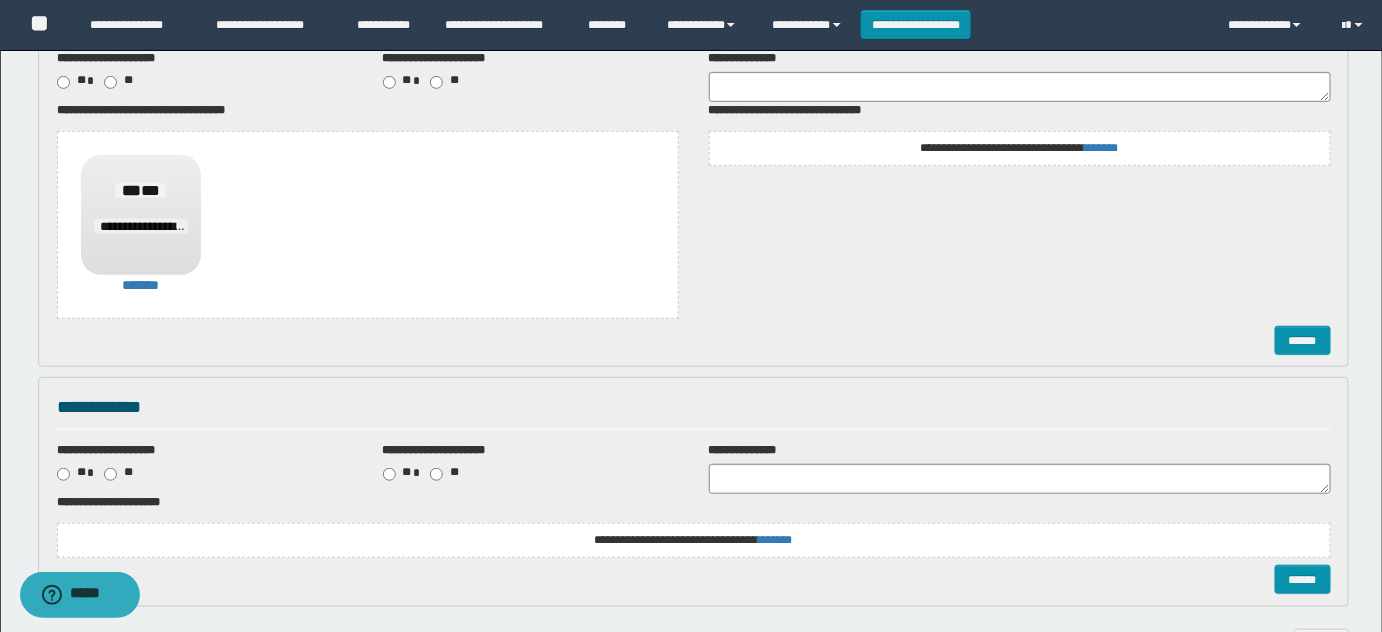 scroll, scrollTop: 133, scrollLeft: 0, axis: vertical 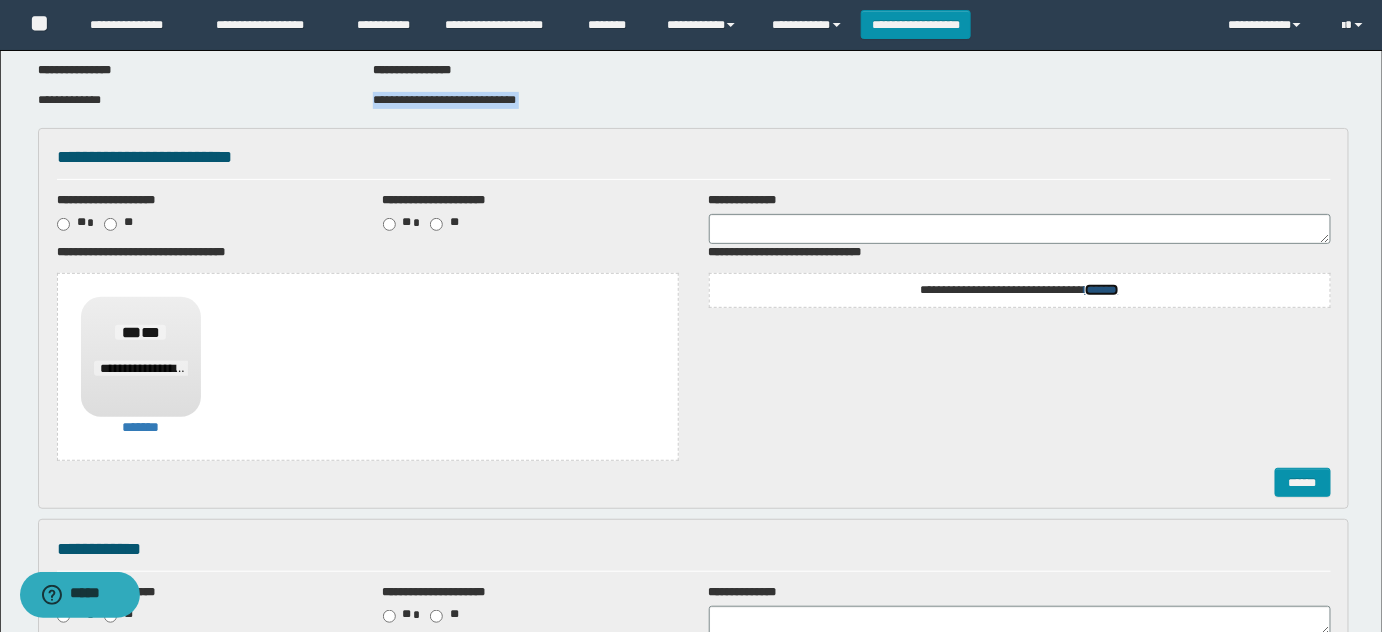 click on "*******" at bounding box center (1102, 290) 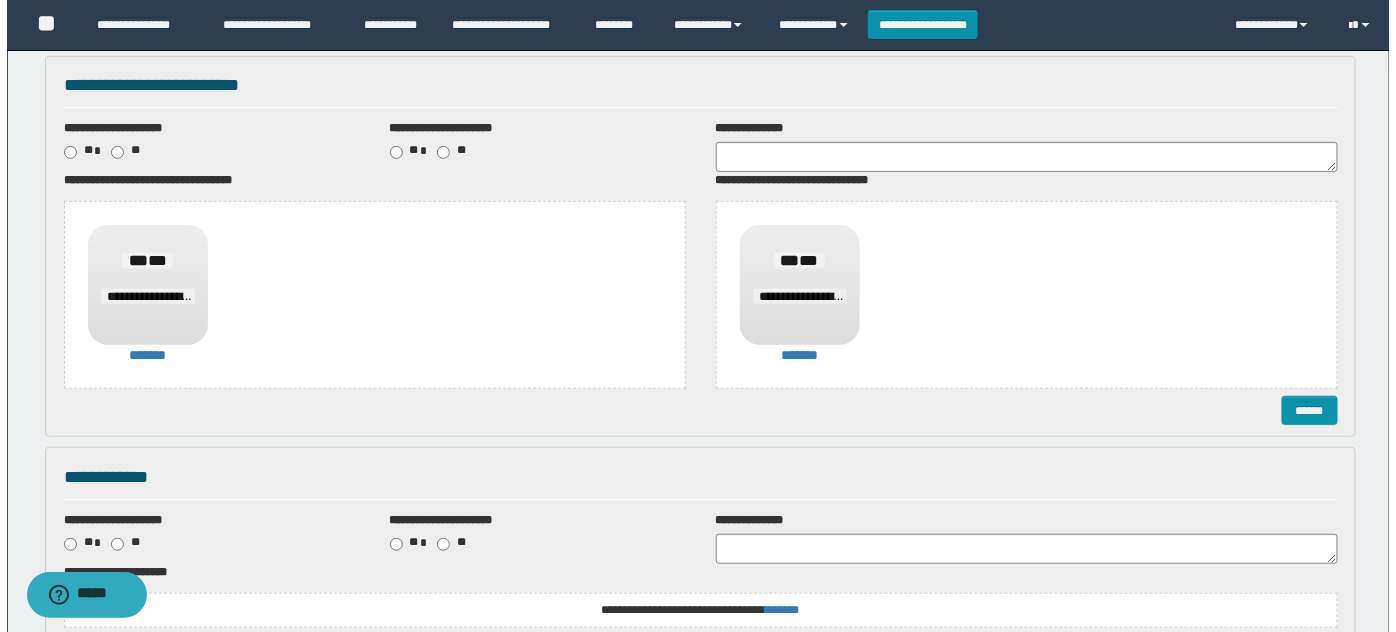 scroll, scrollTop: 405, scrollLeft: 0, axis: vertical 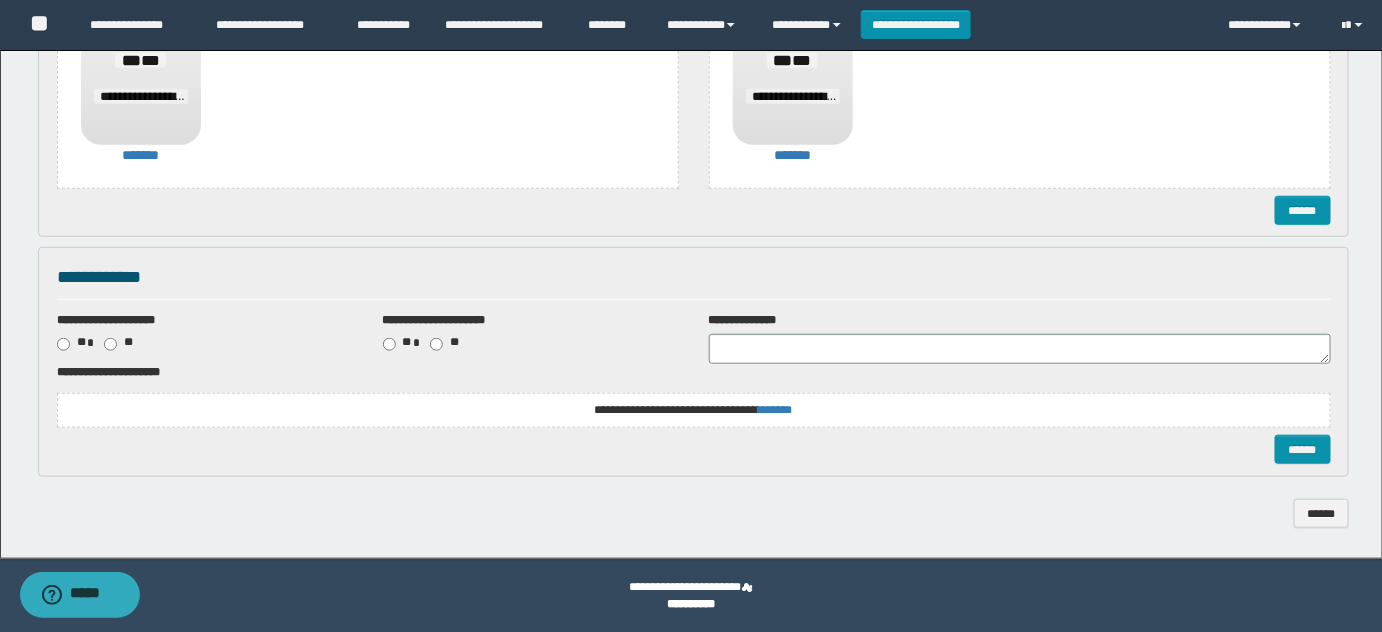 click on "**********" at bounding box center [694, 410] 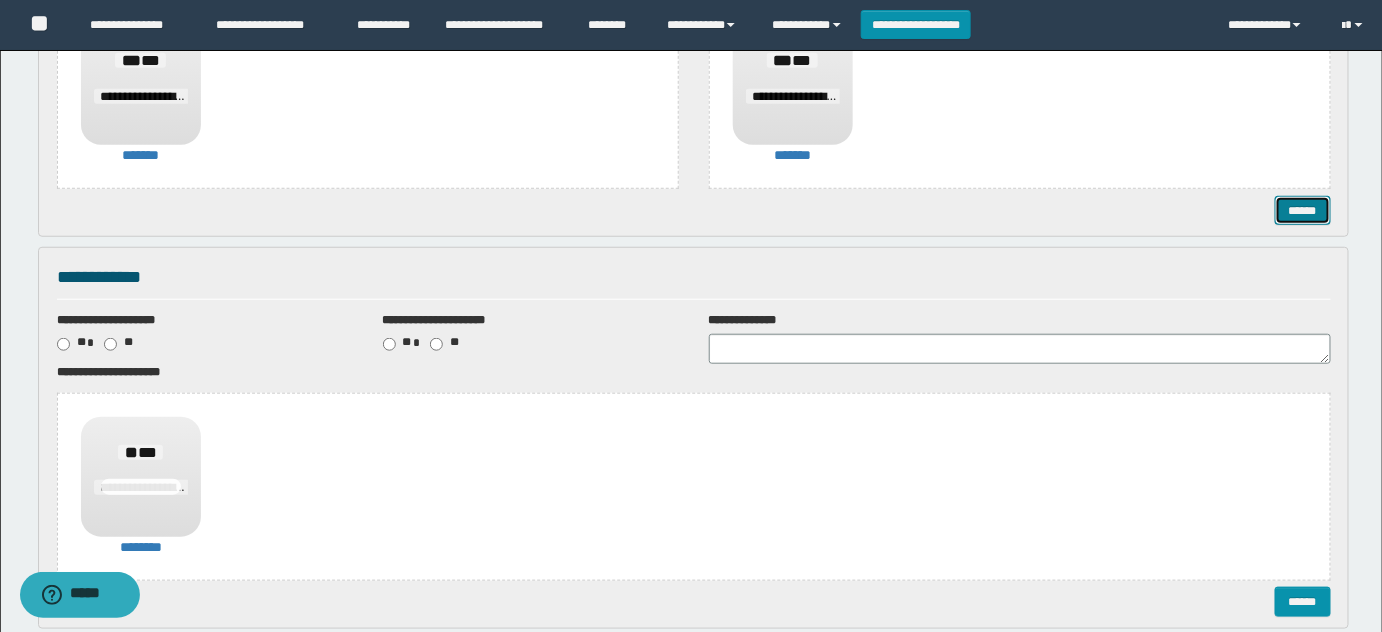 click on "******" at bounding box center [1302, 210] 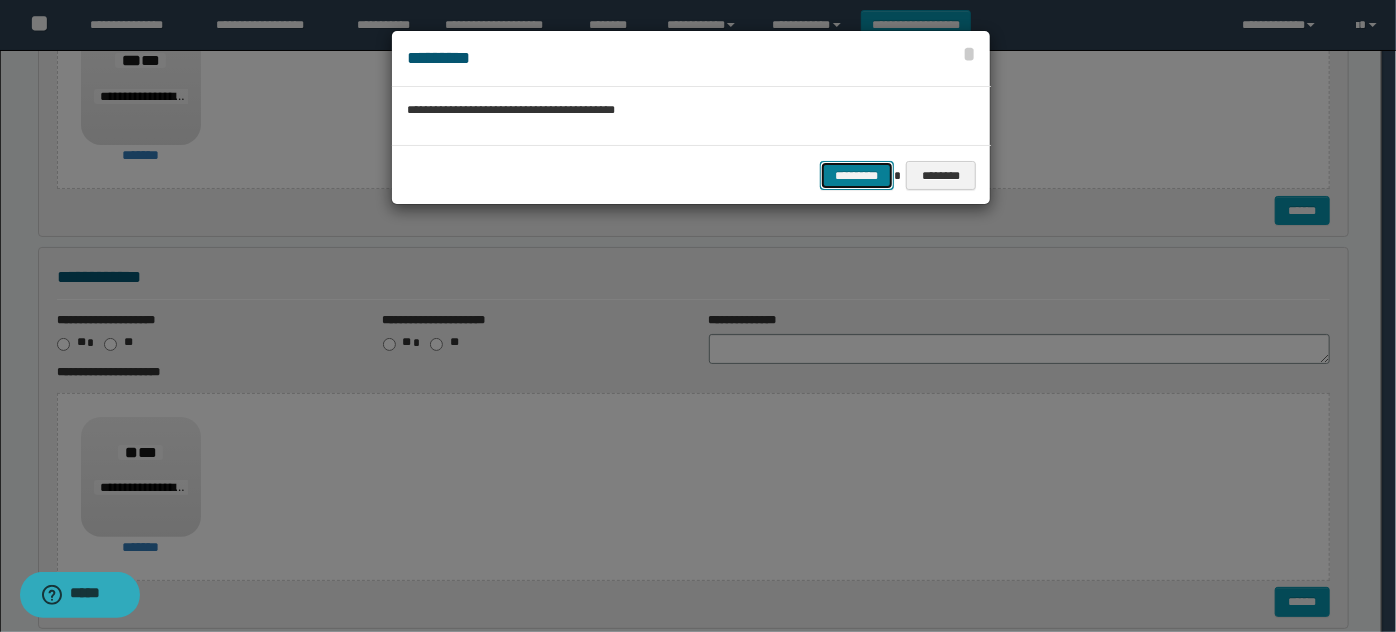 click on "*********" at bounding box center [857, 175] 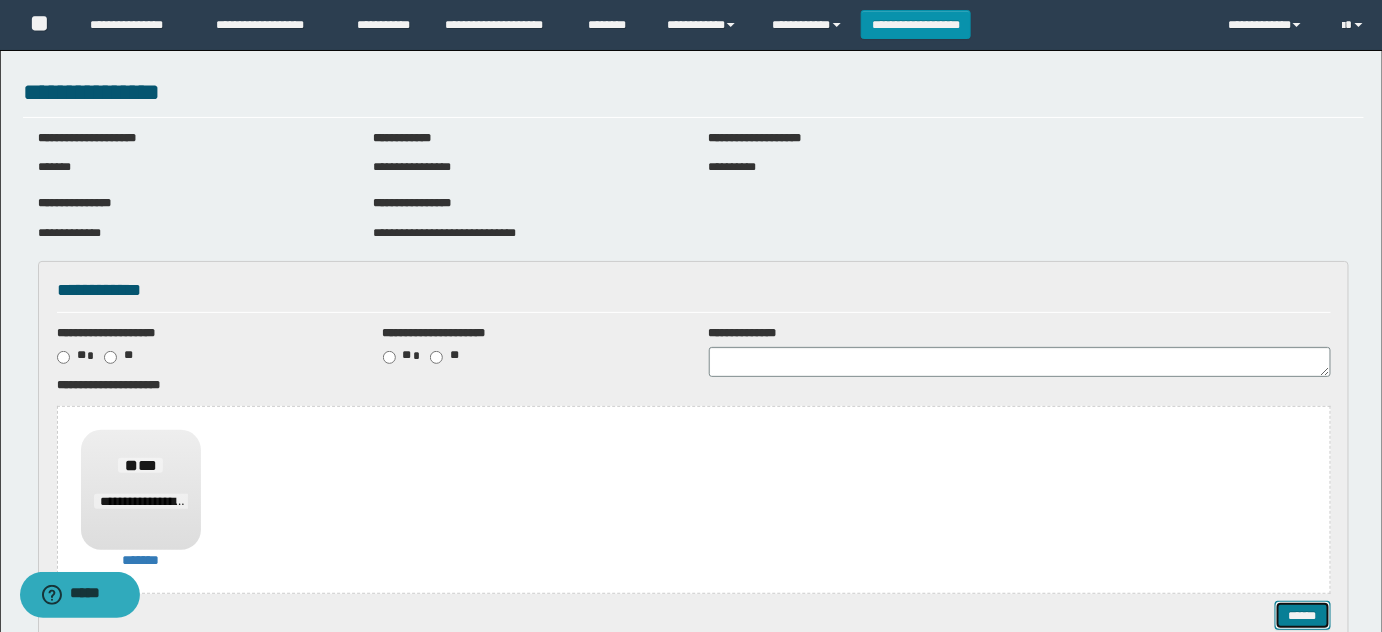 click on "******" at bounding box center [1302, 615] 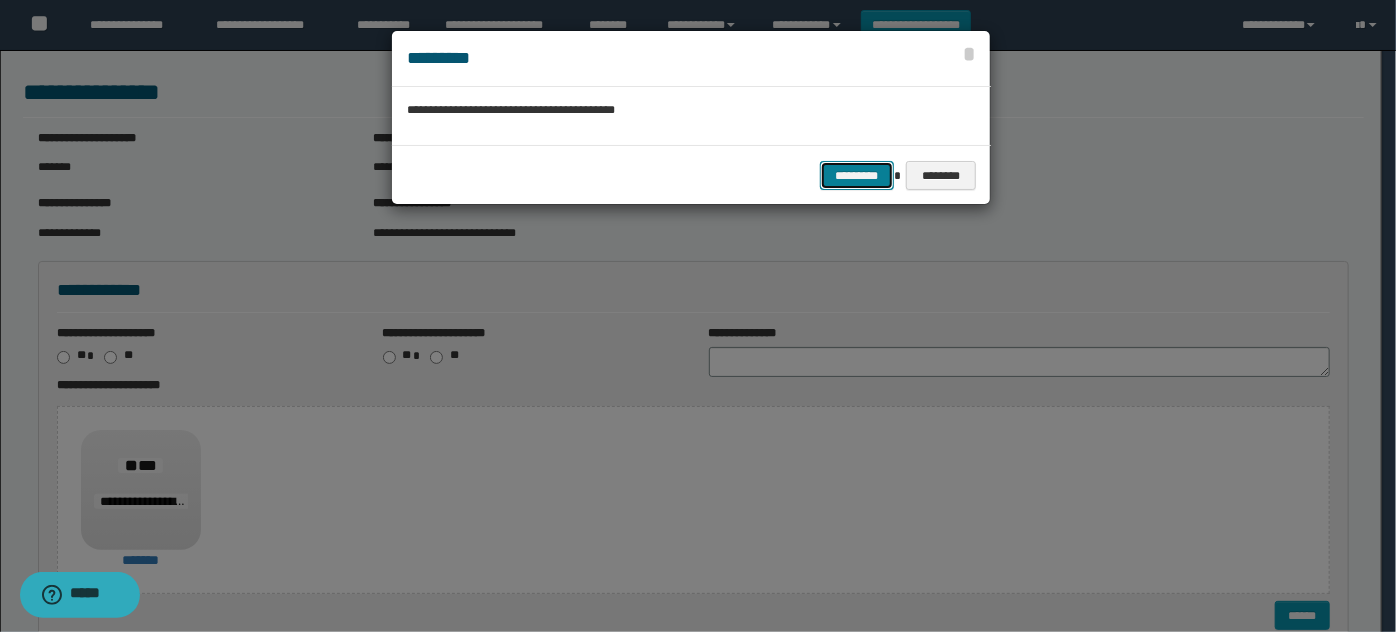click on "*********" at bounding box center (857, 175) 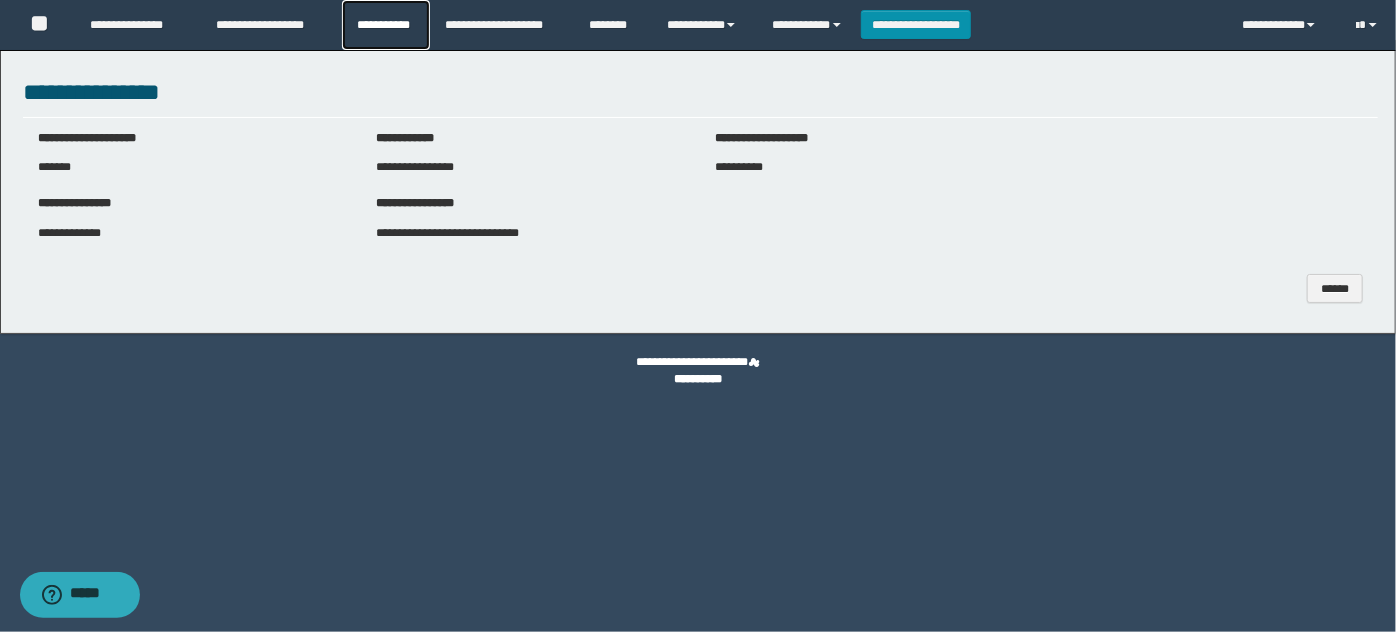 click on "**********" at bounding box center (386, 25) 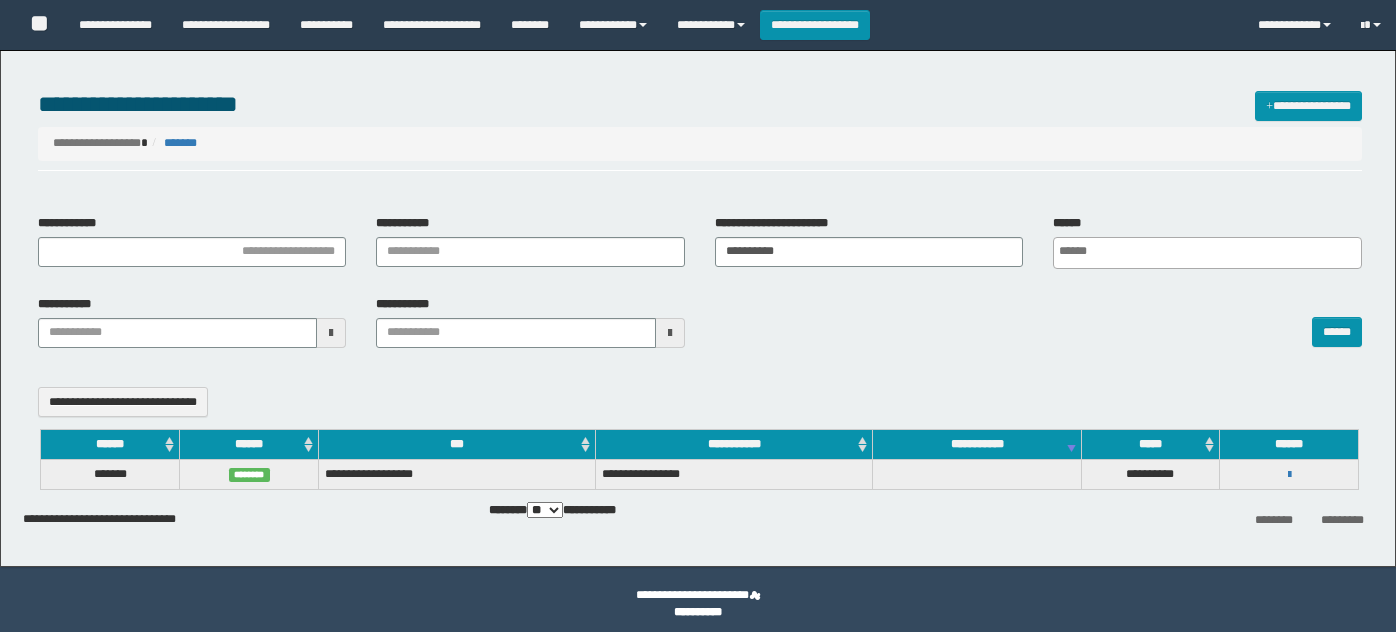 select 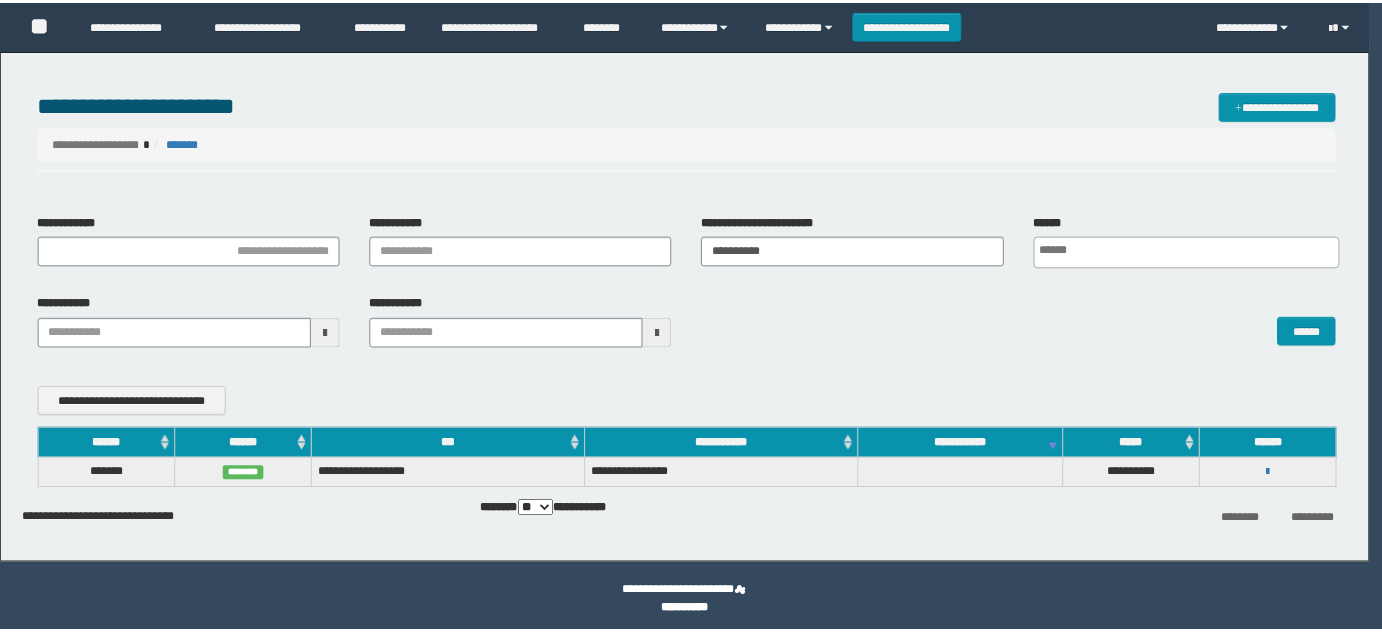 scroll, scrollTop: 0, scrollLeft: 0, axis: both 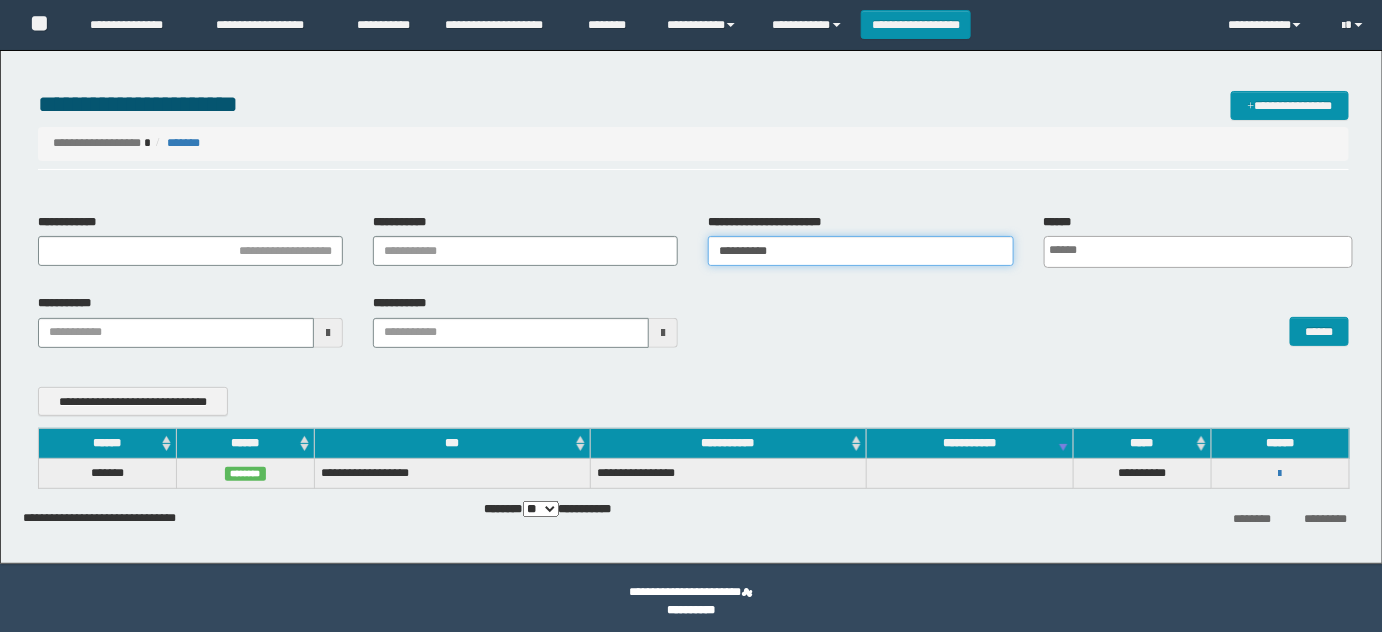drag, startPoint x: 823, startPoint y: 247, endPoint x: 442, endPoint y: 253, distance: 381.04724 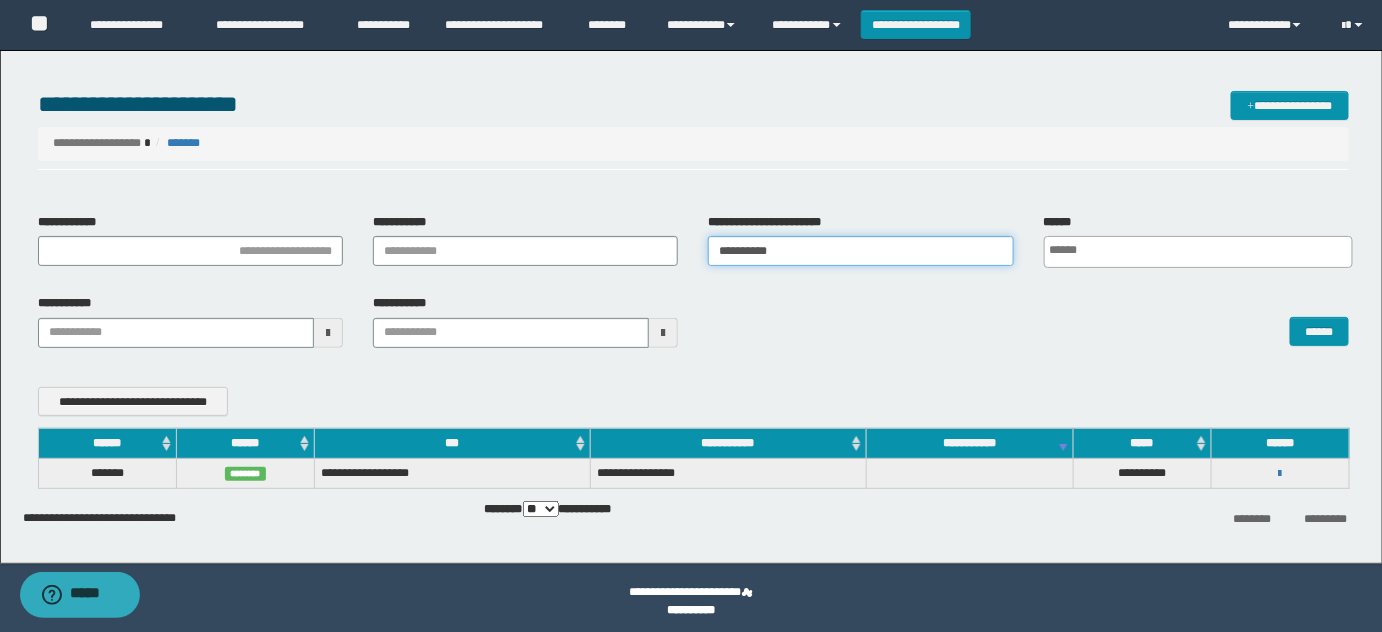 paste 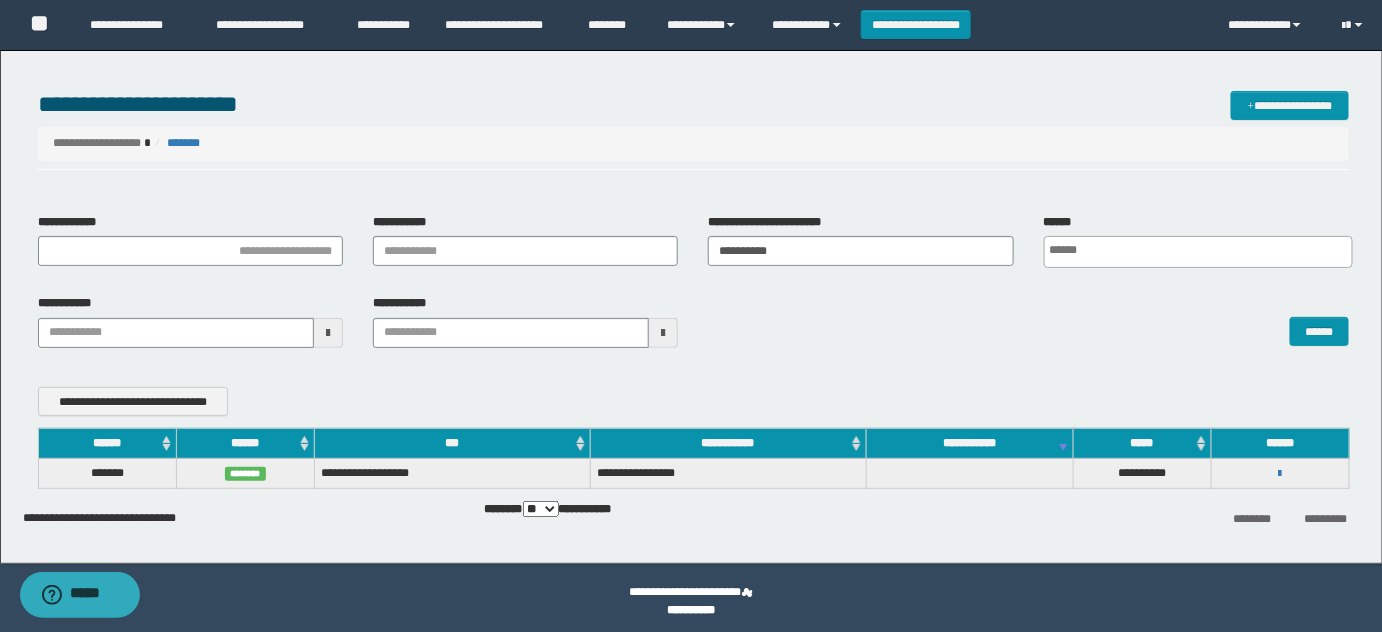 click on "**********" at bounding box center [694, 328] 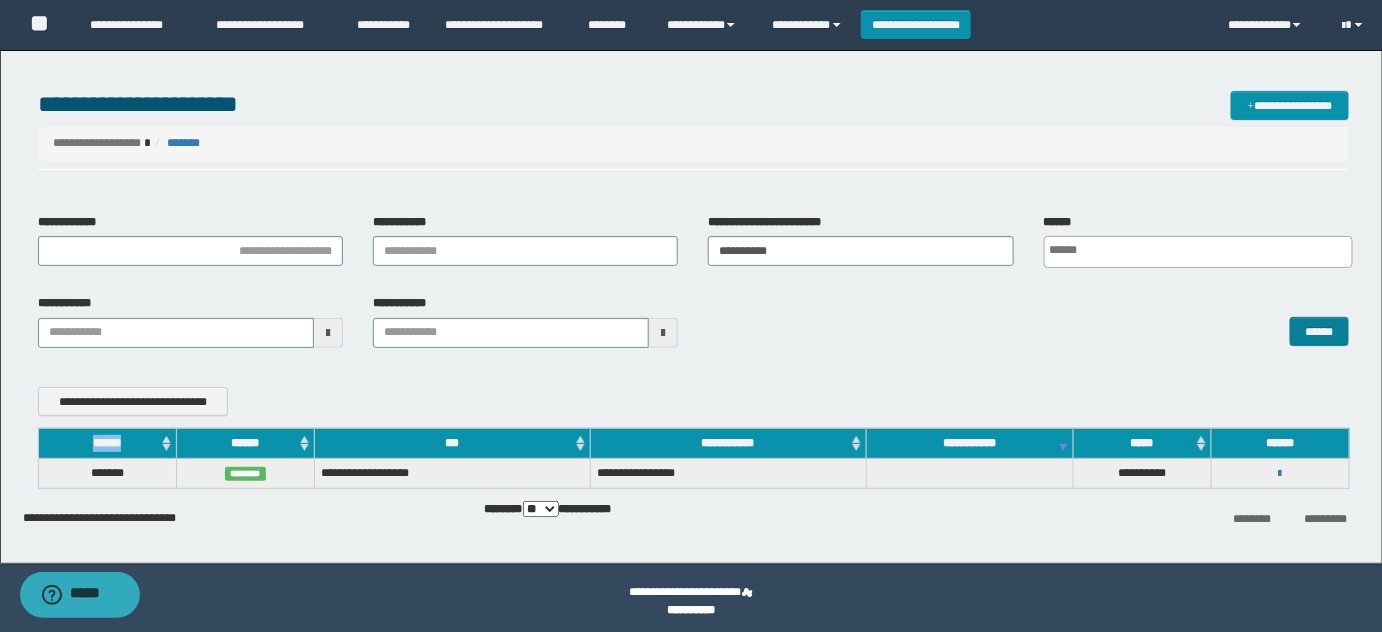 drag, startPoint x: 1344, startPoint y: 348, endPoint x: 1333, endPoint y: 344, distance: 11.7046995 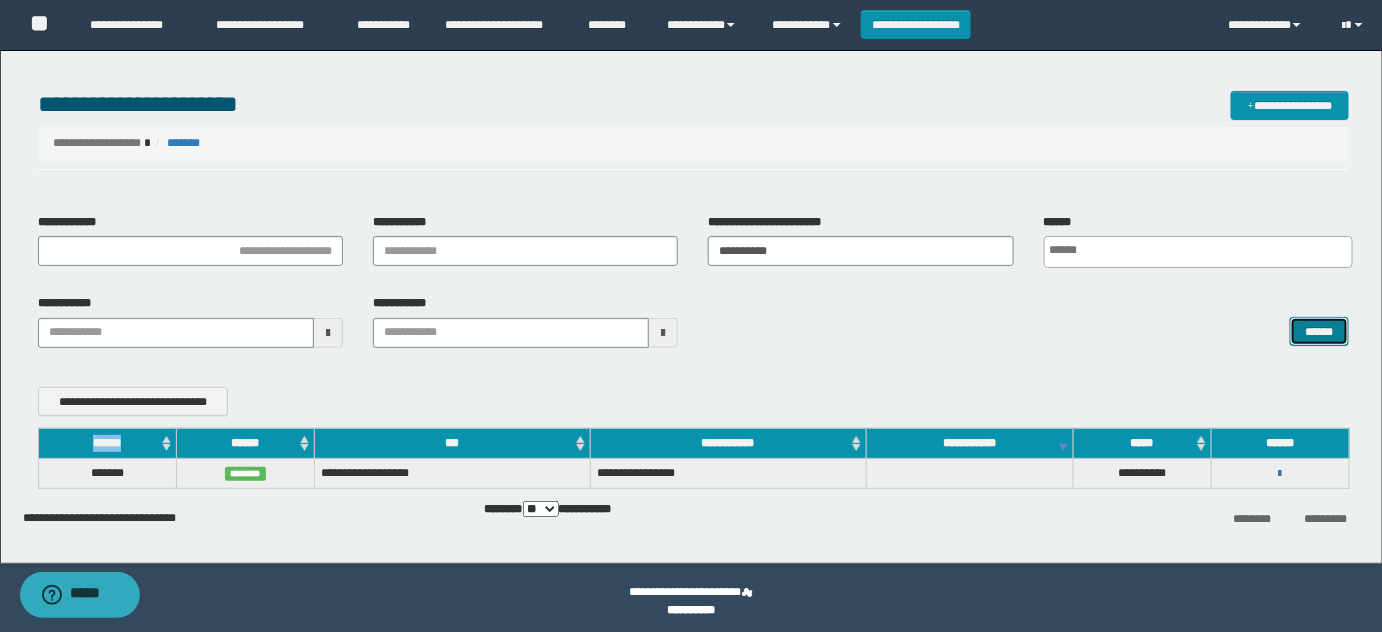 click on "******" at bounding box center [1319, 331] 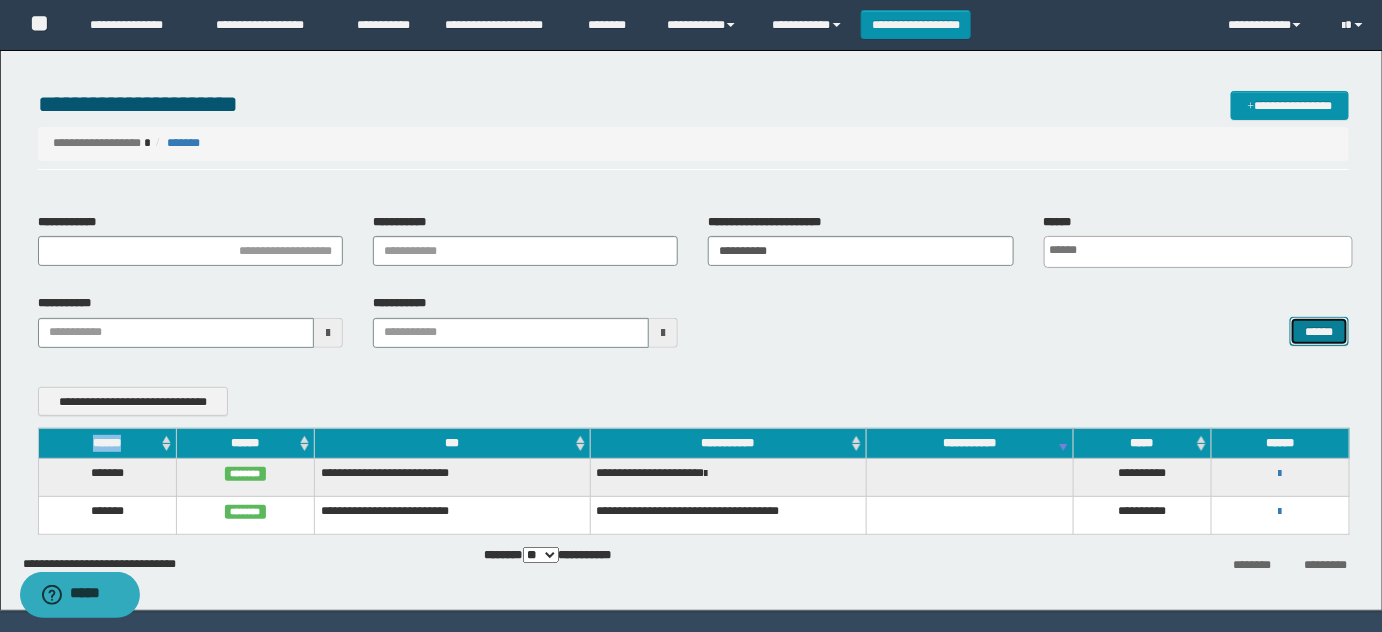 type 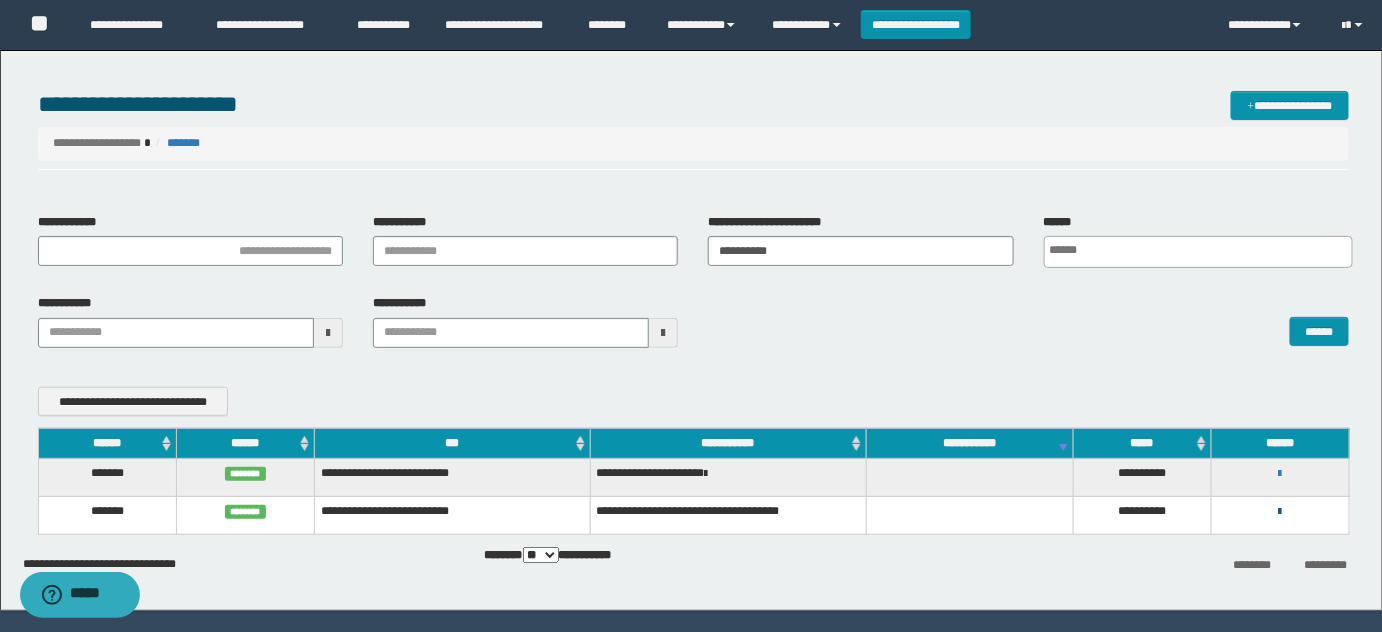 click on "**********" at bounding box center [1280, 511] 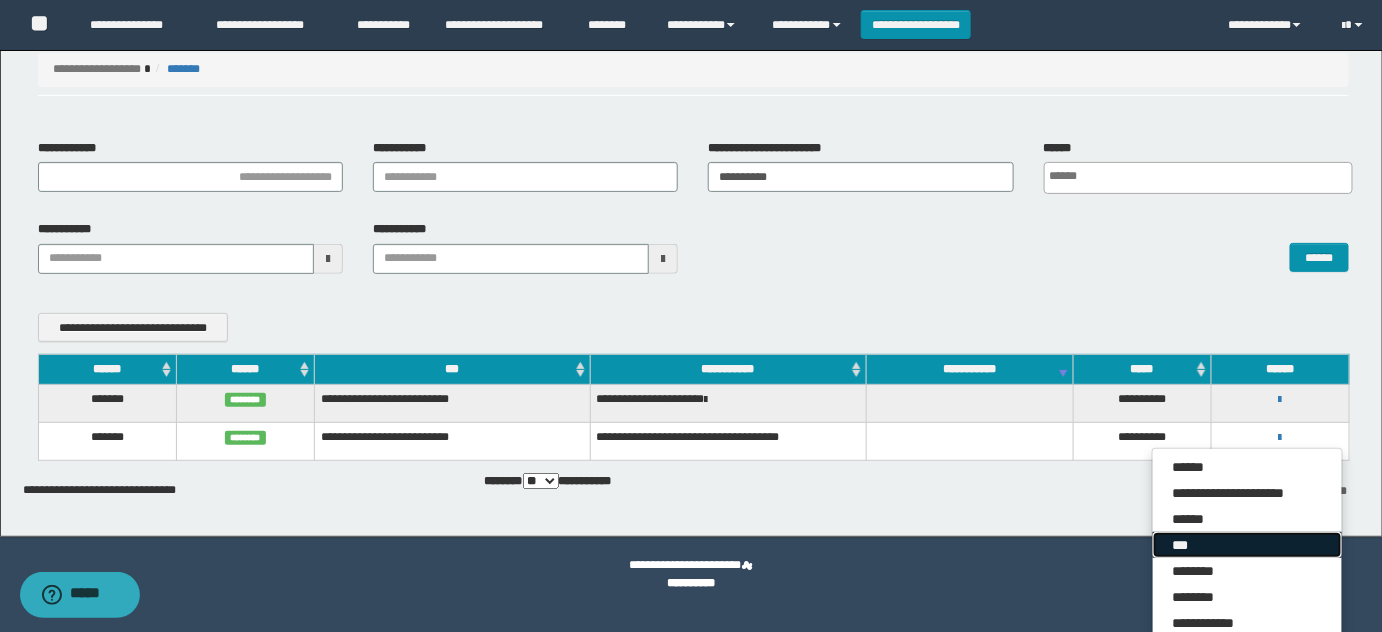click on "***" at bounding box center (1247, 545) 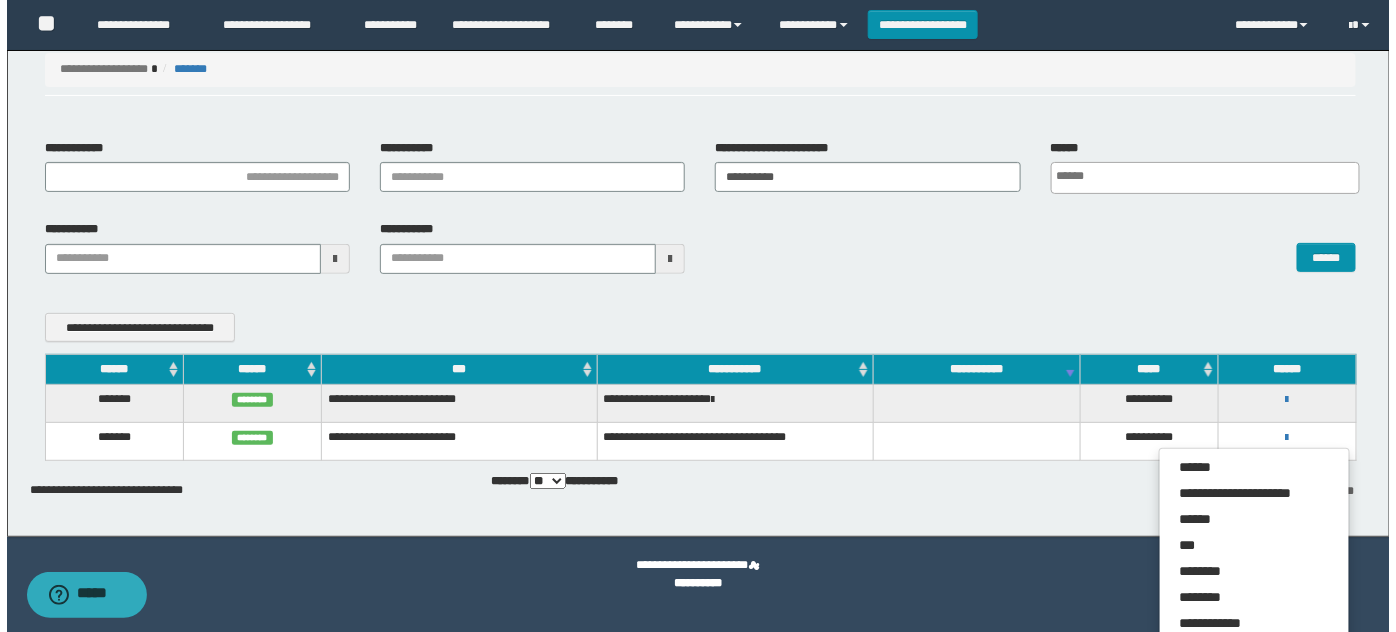 scroll, scrollTop: 53, scrollLeft: 0, axis: vertical 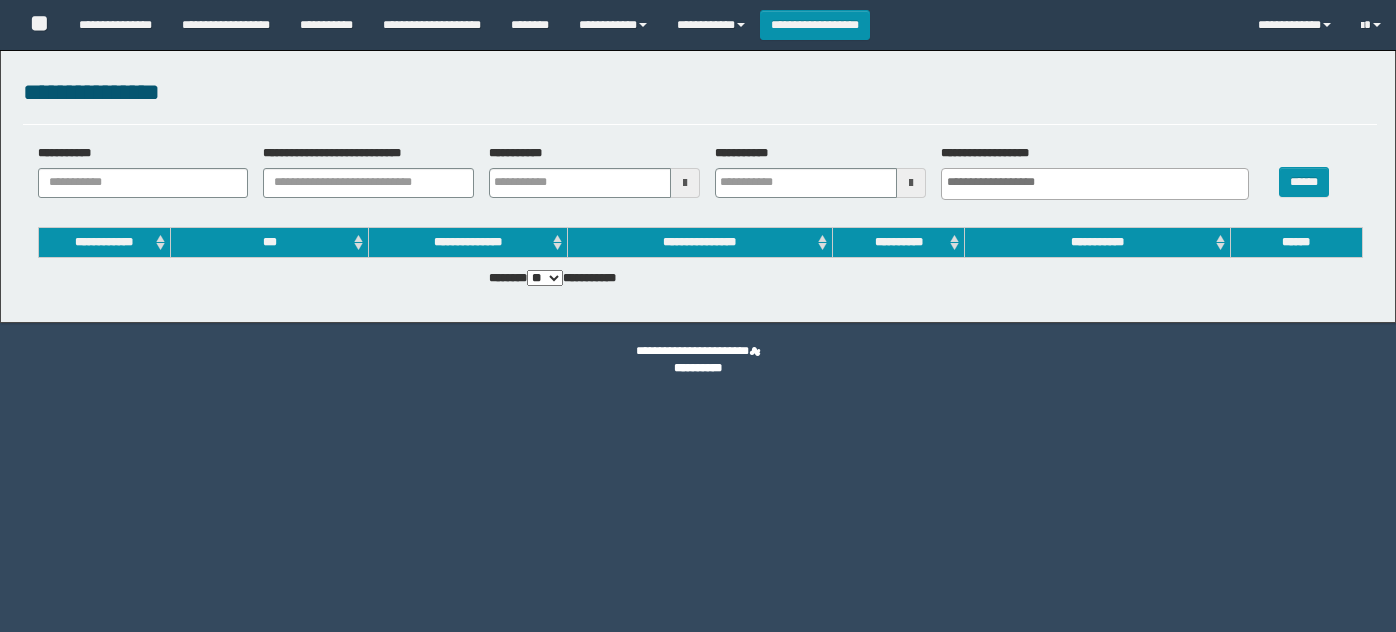 select 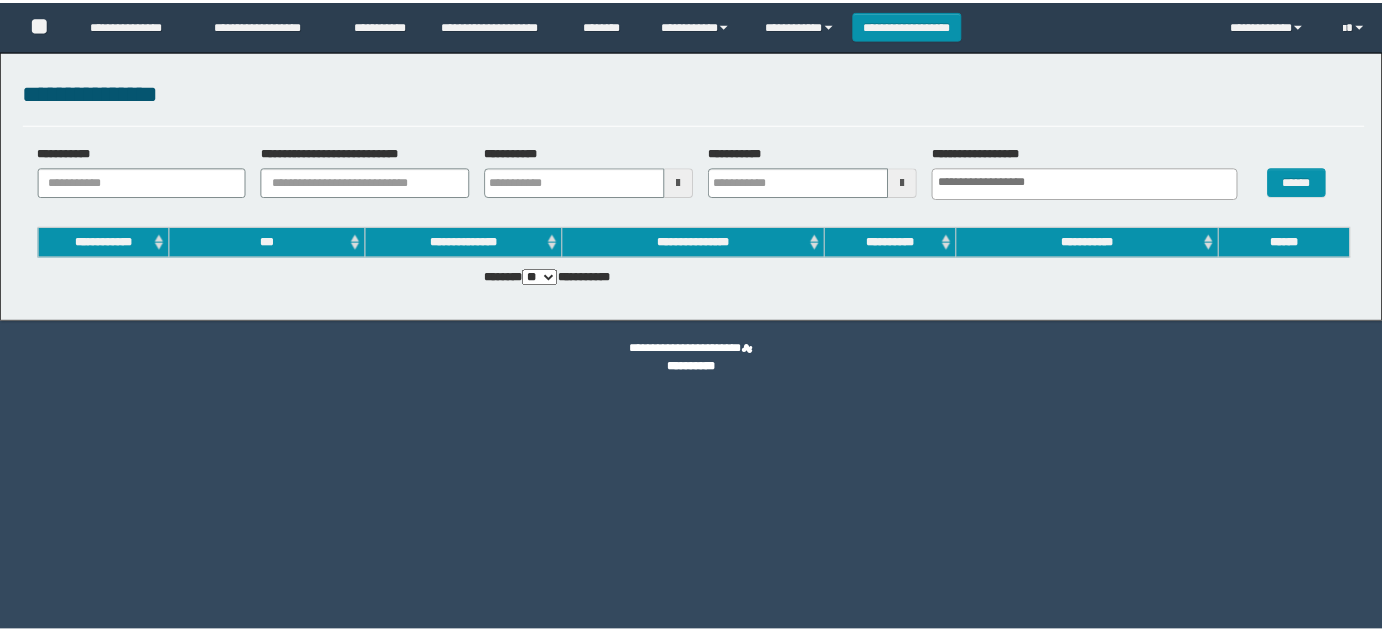 scroll, scrollTop: 0, scrollLeft: 0, axis: both 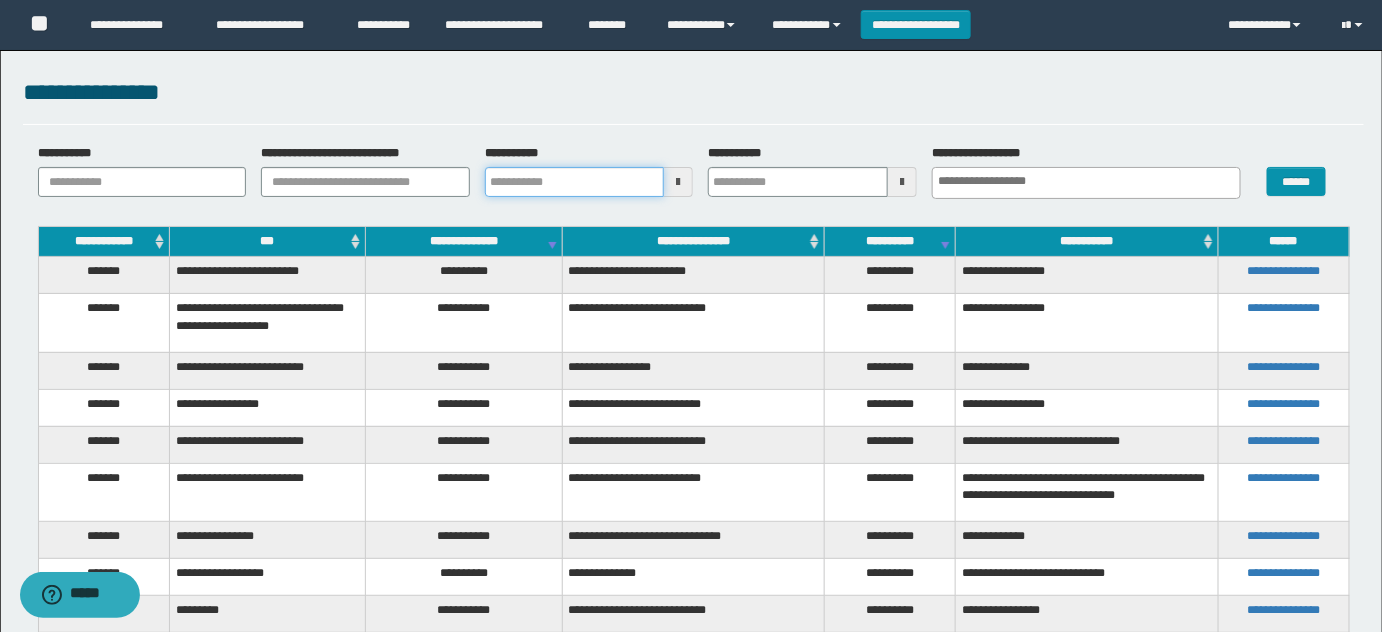 click on "**********" at bounding box center [575, 182] 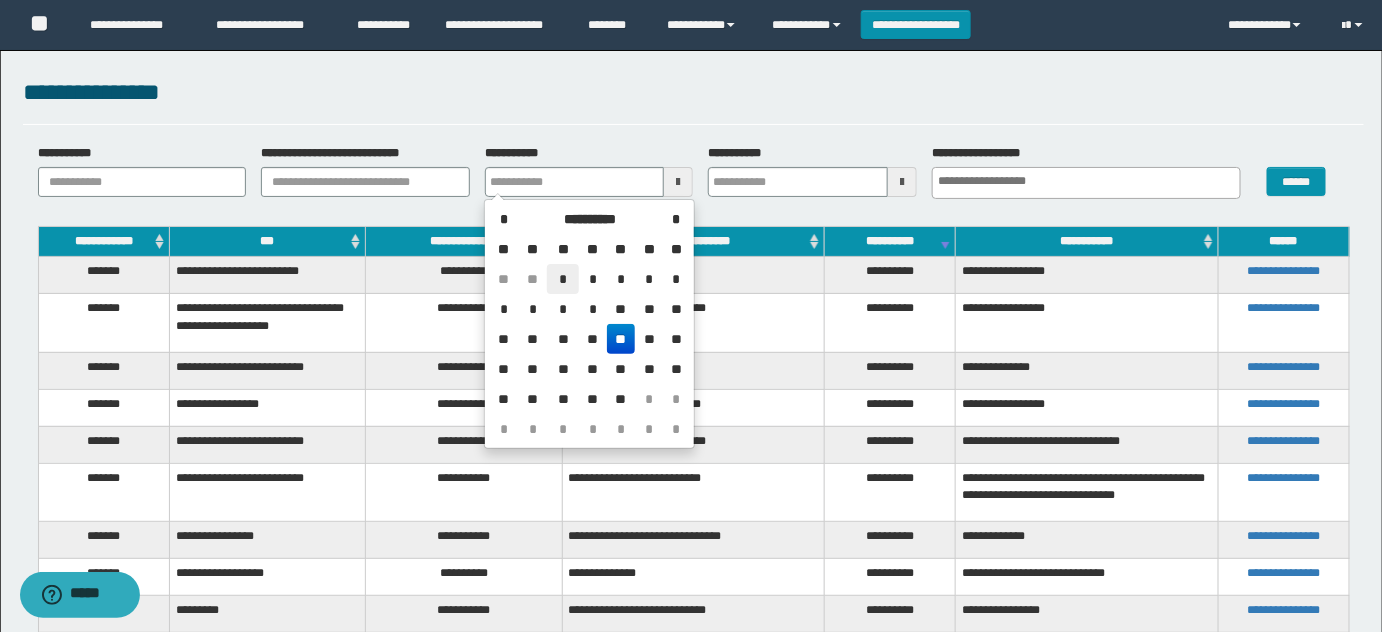 click on "*" at bounding box center [563, 279] 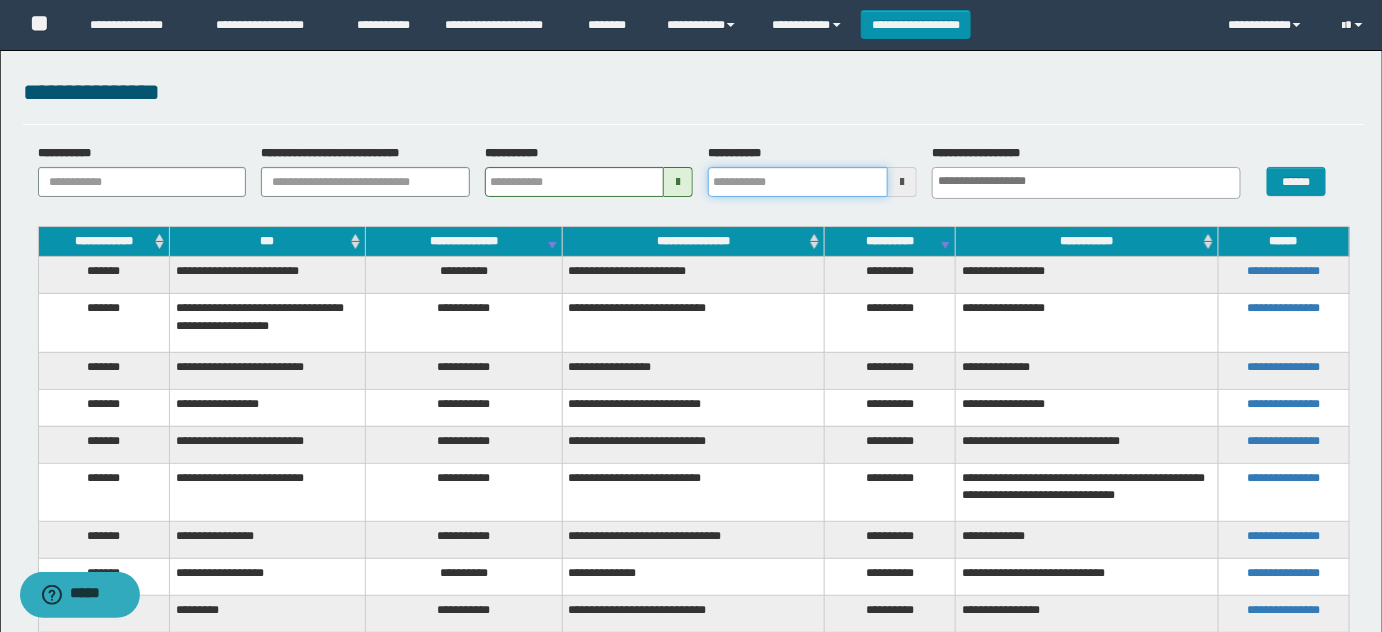 click on "**********" at bounding box center (798, 182) 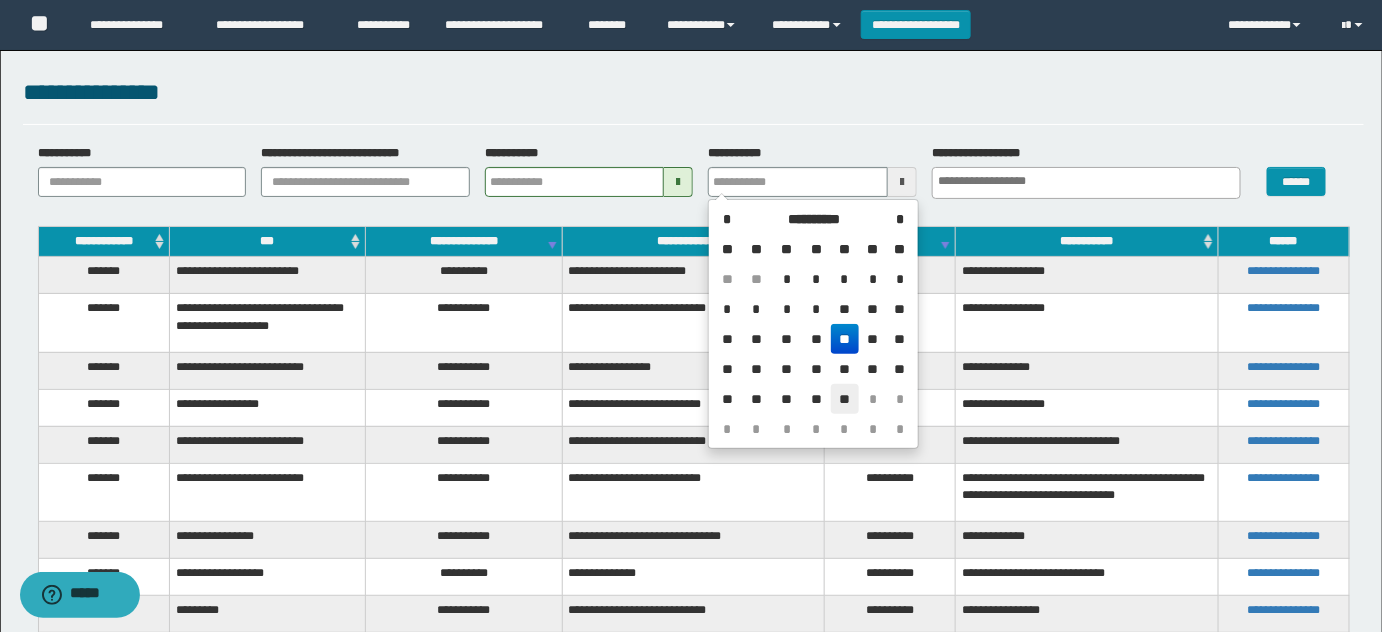 click on "**" at bounding box center [845, 399] 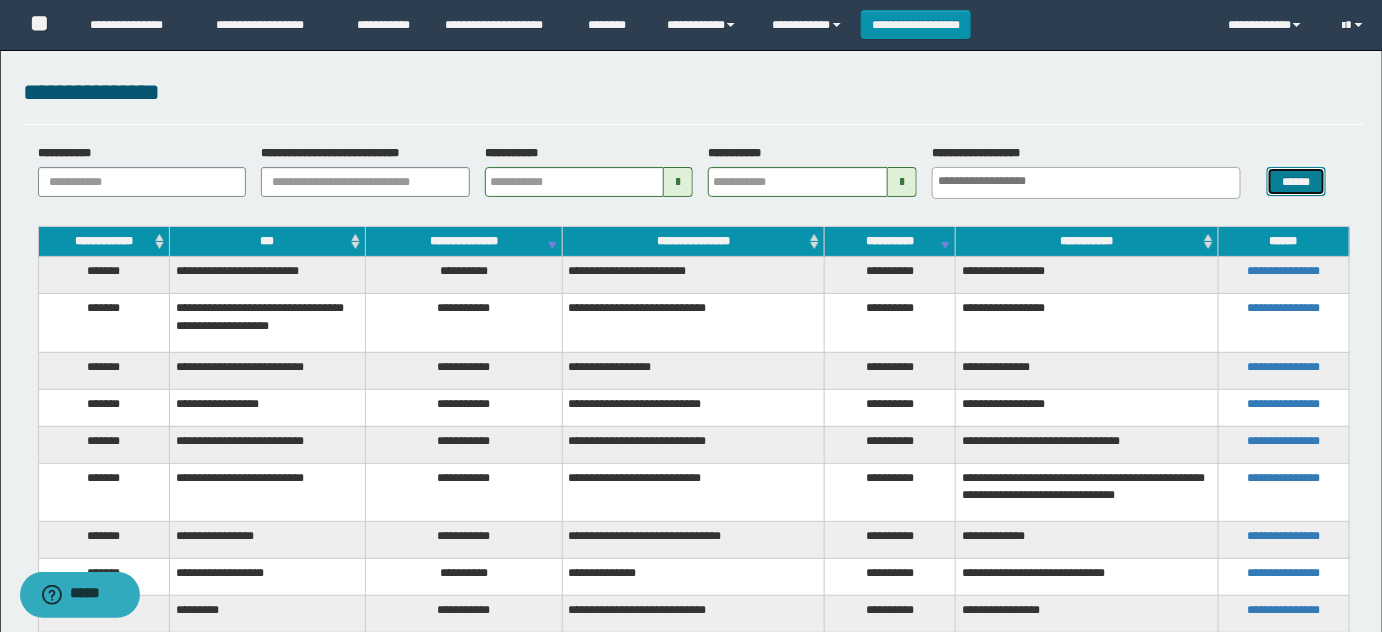 click on "******" at bounding box center [1296, 181] 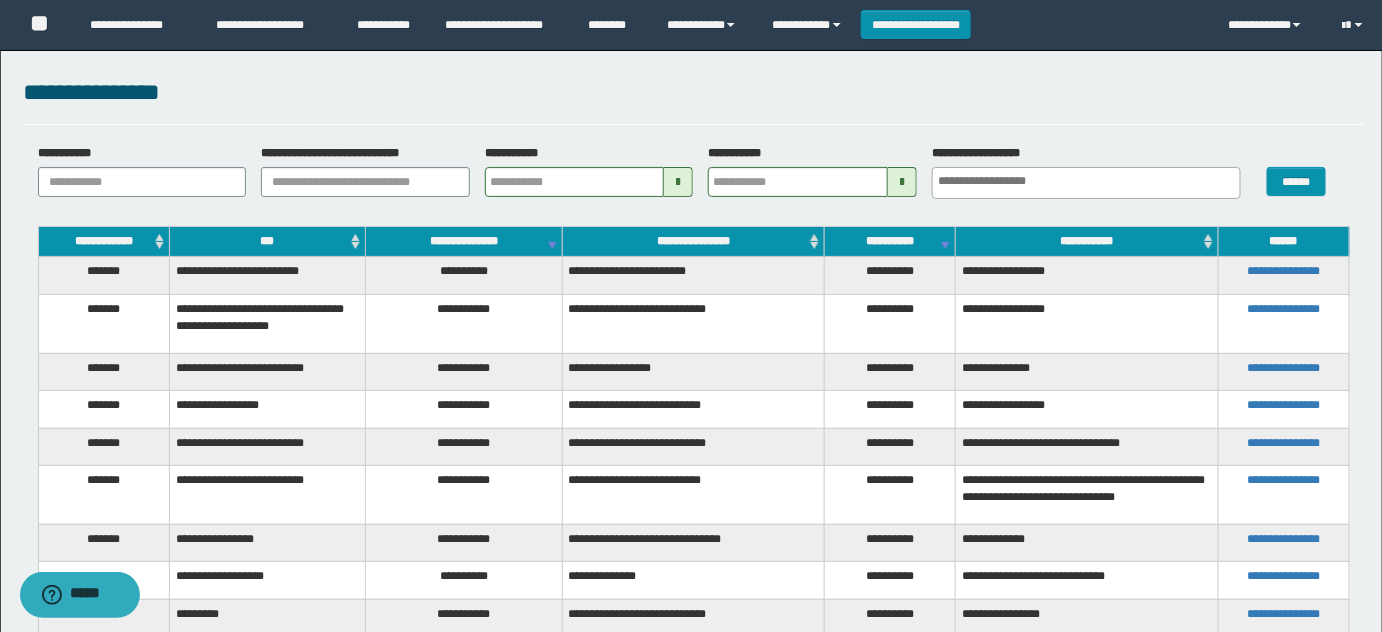 click on "***" at bounding box center [267, 242] 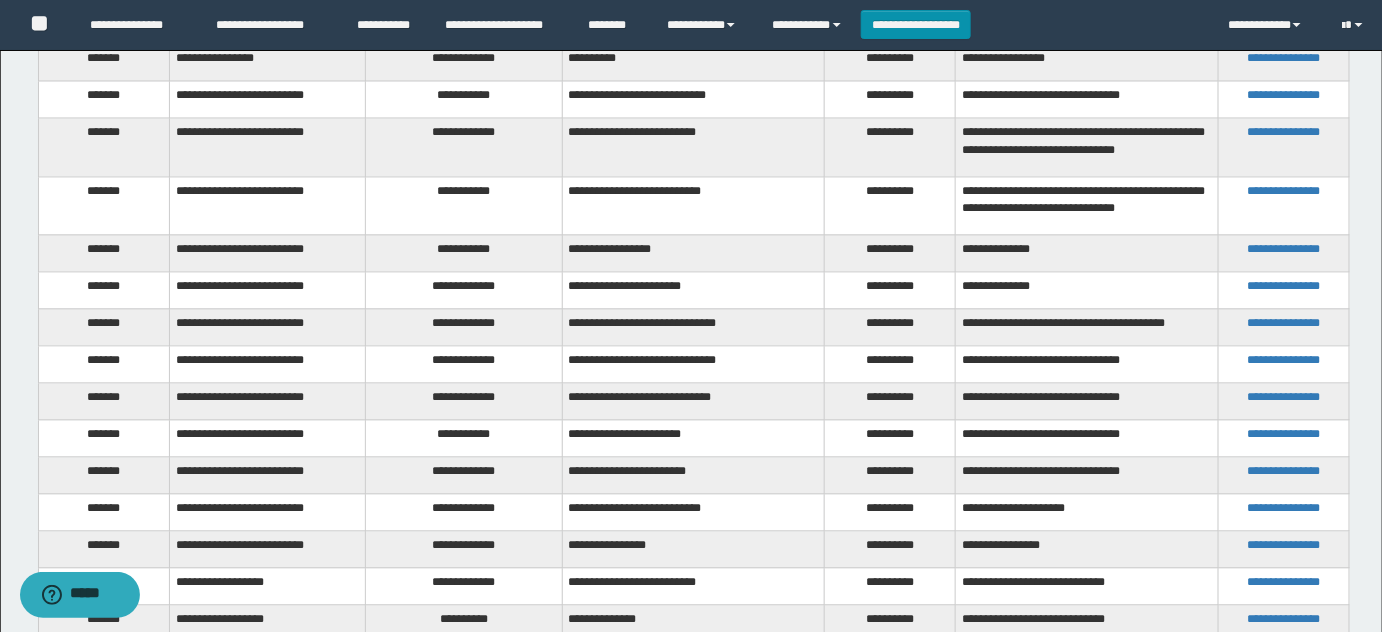 scroll, scrollTop: 1714, scrollLeft: 0, axis: vertical 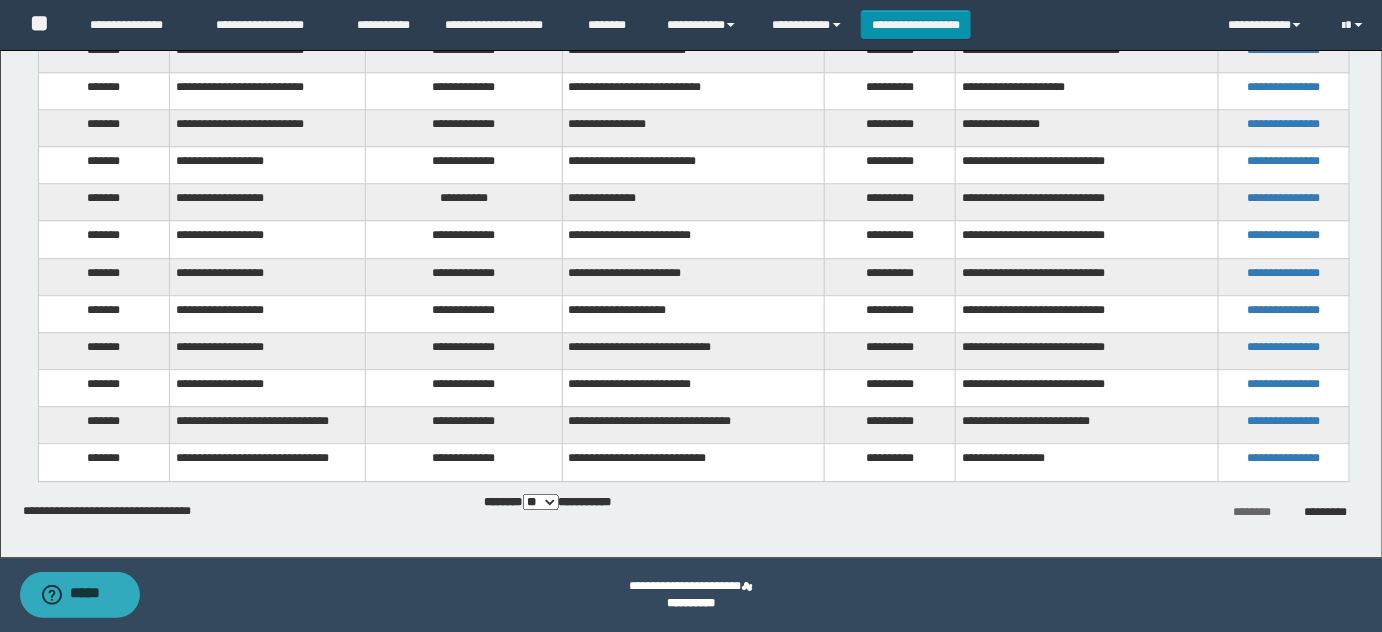 click on "**********" at bounding box center [561, 502] 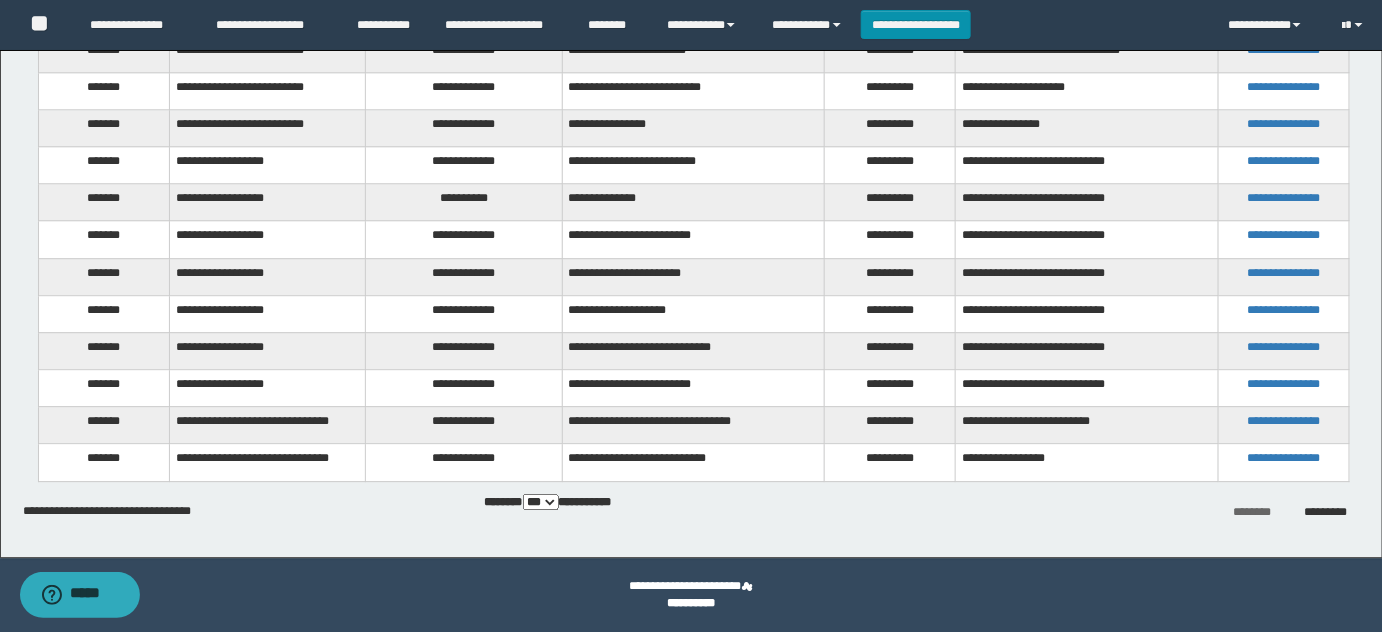 click on "** *** *** ***" at bounding box center [541, 502] 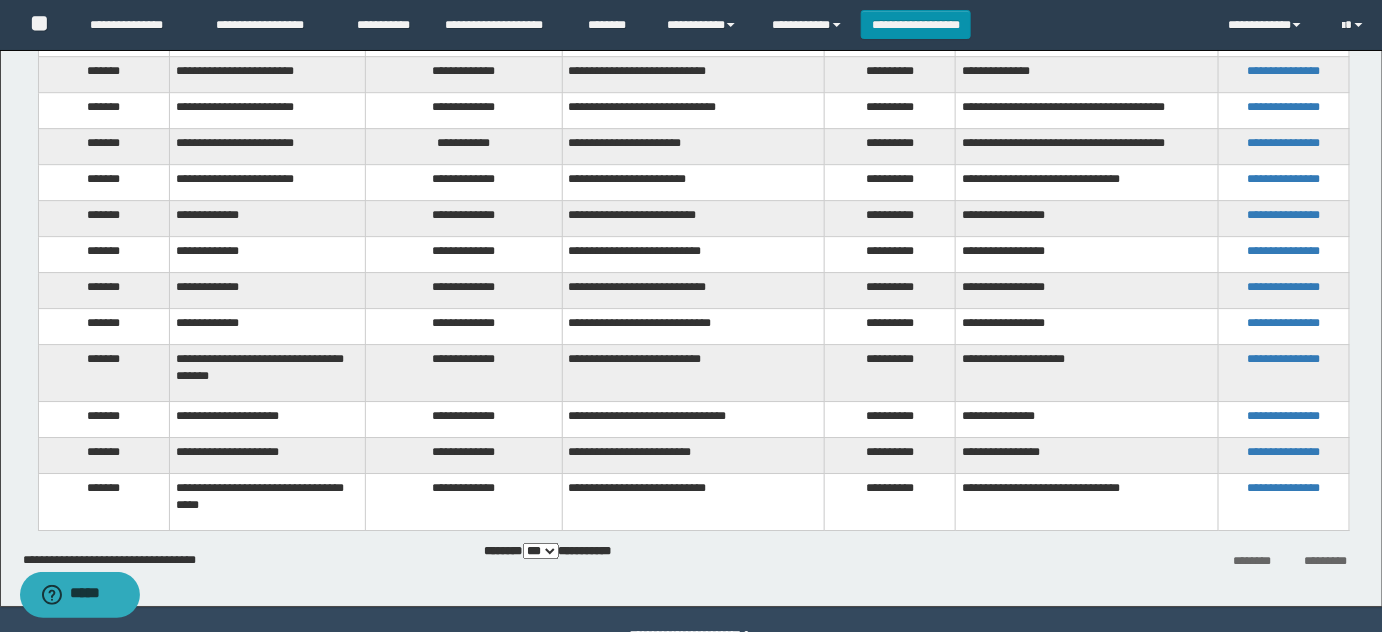 scroll, scrollTop: 4562, scrollLeft: 0, axis: vertical 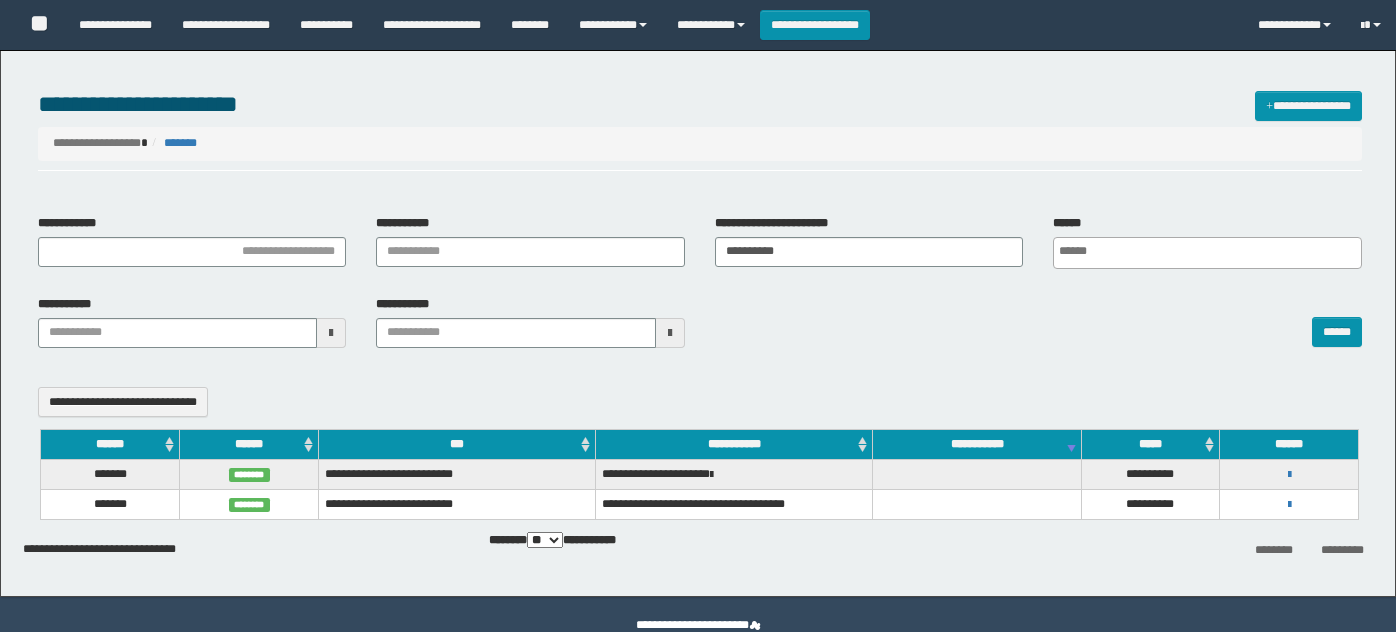 select 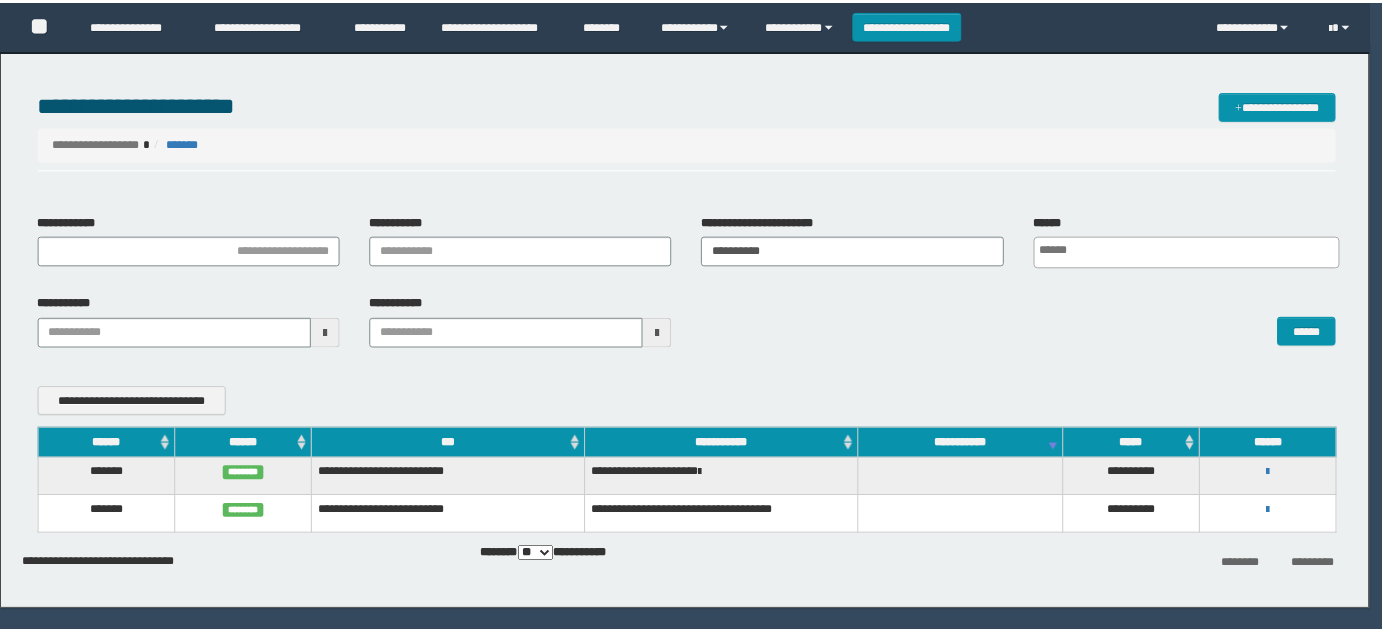 scroll, scrollTop: 0, scrollLeft: 0, axis: both 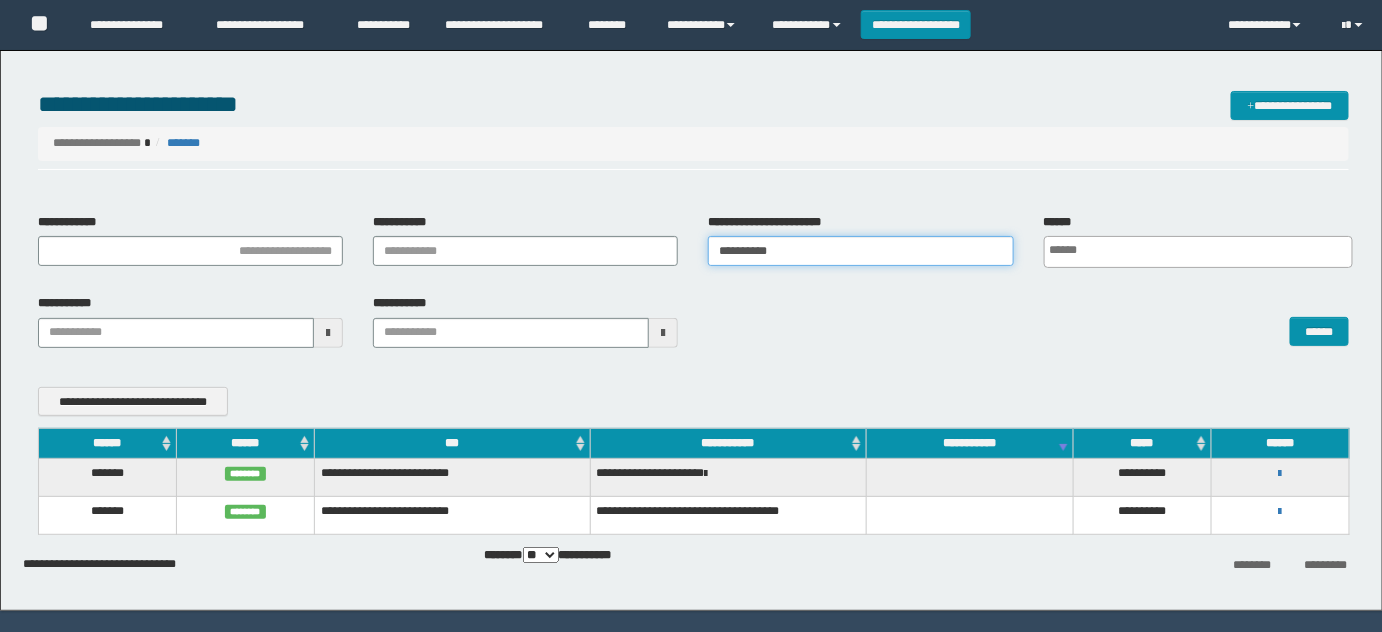 drag, startPoint x: 796, startPoint y: 248, endPoint x: 492, endPoint y: 234, distance: 304.3222 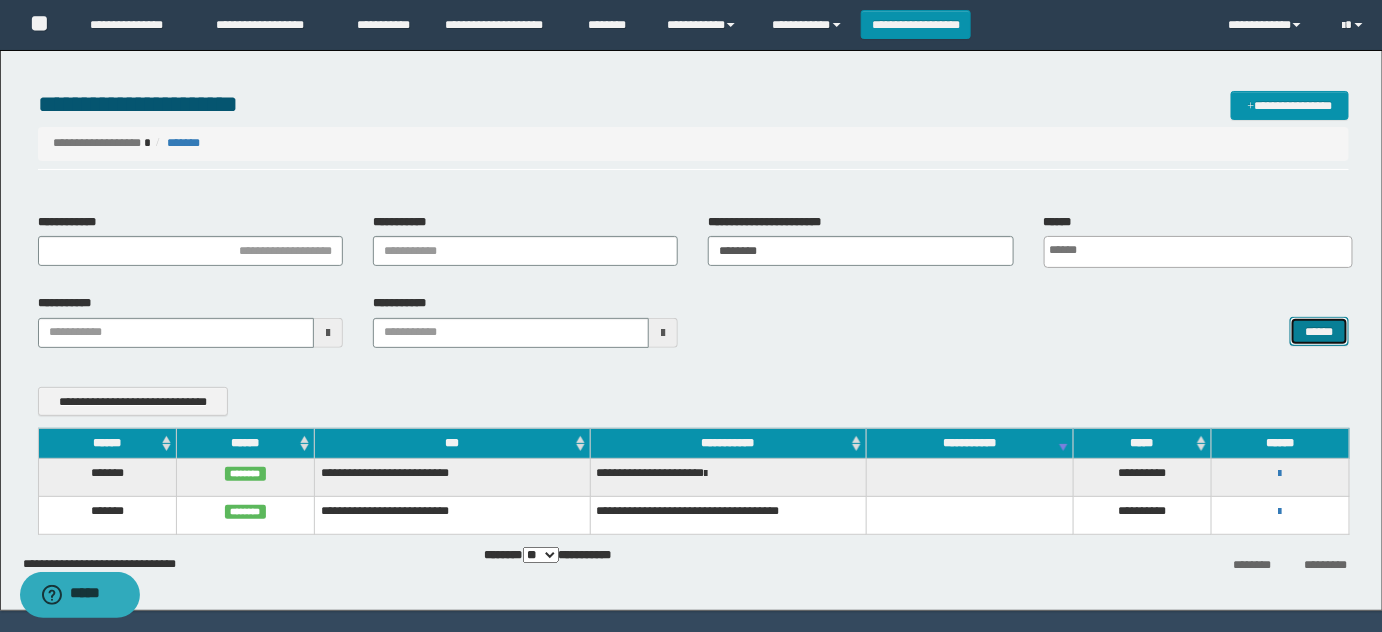 click on "******" at bounding box center [1319, 331] 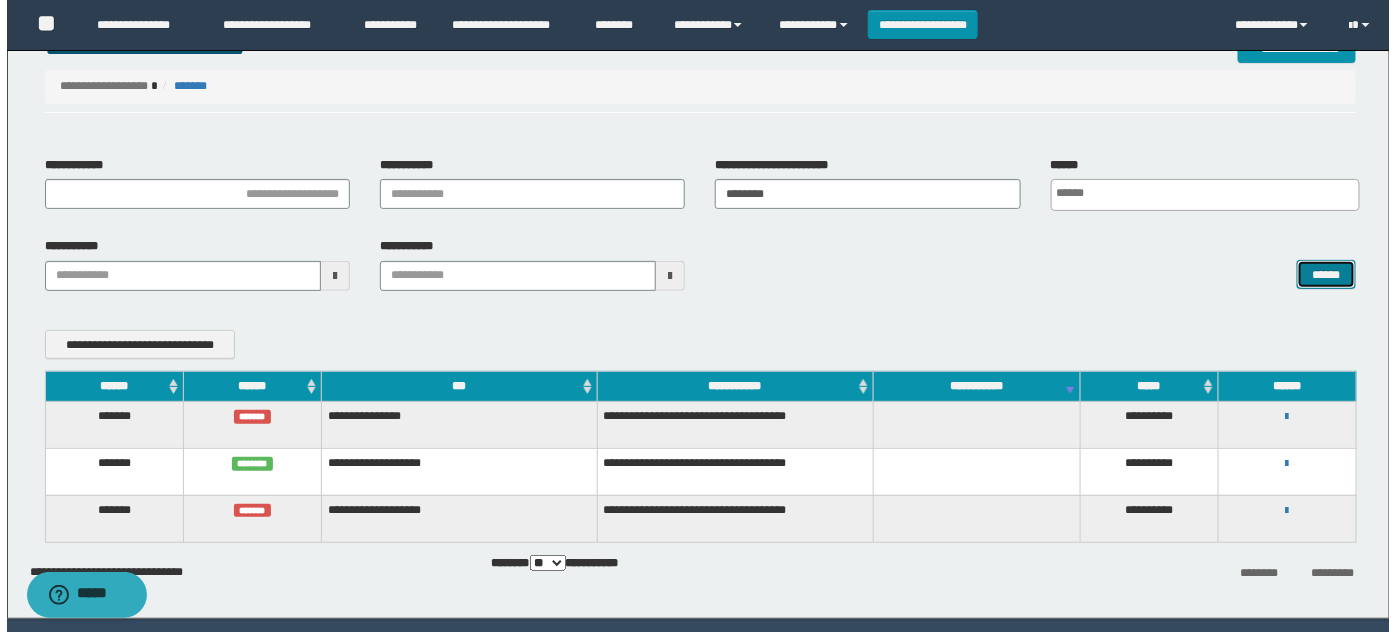 scroll, scrollTop: 117, scrollLeft: 0, axis: vertical 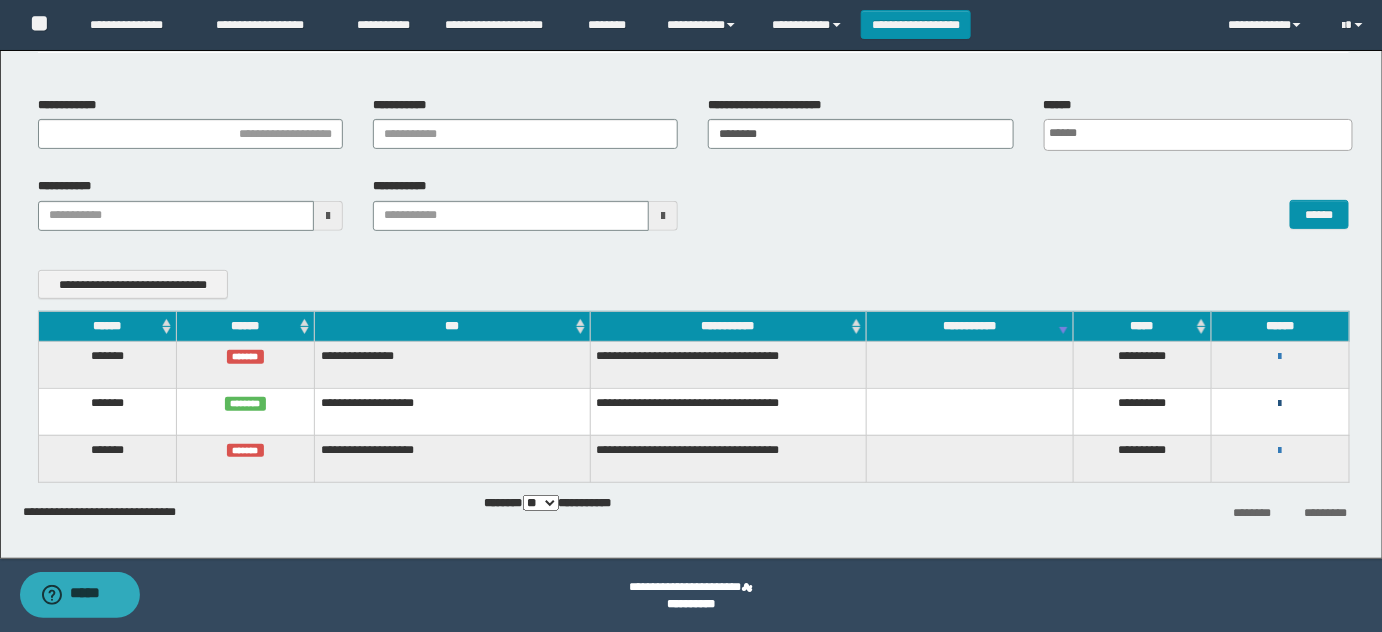 click on "**********" at bounding box center (1280, 403) 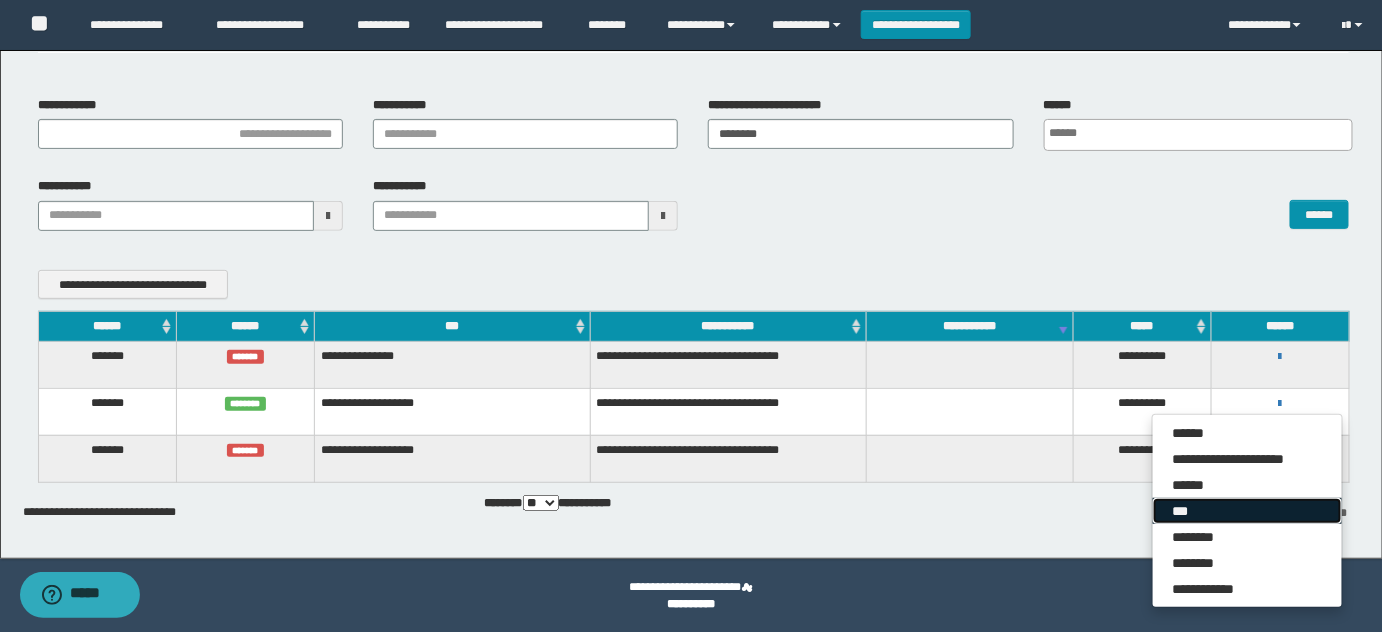 click on "***" at bounding box center [1247, 511] 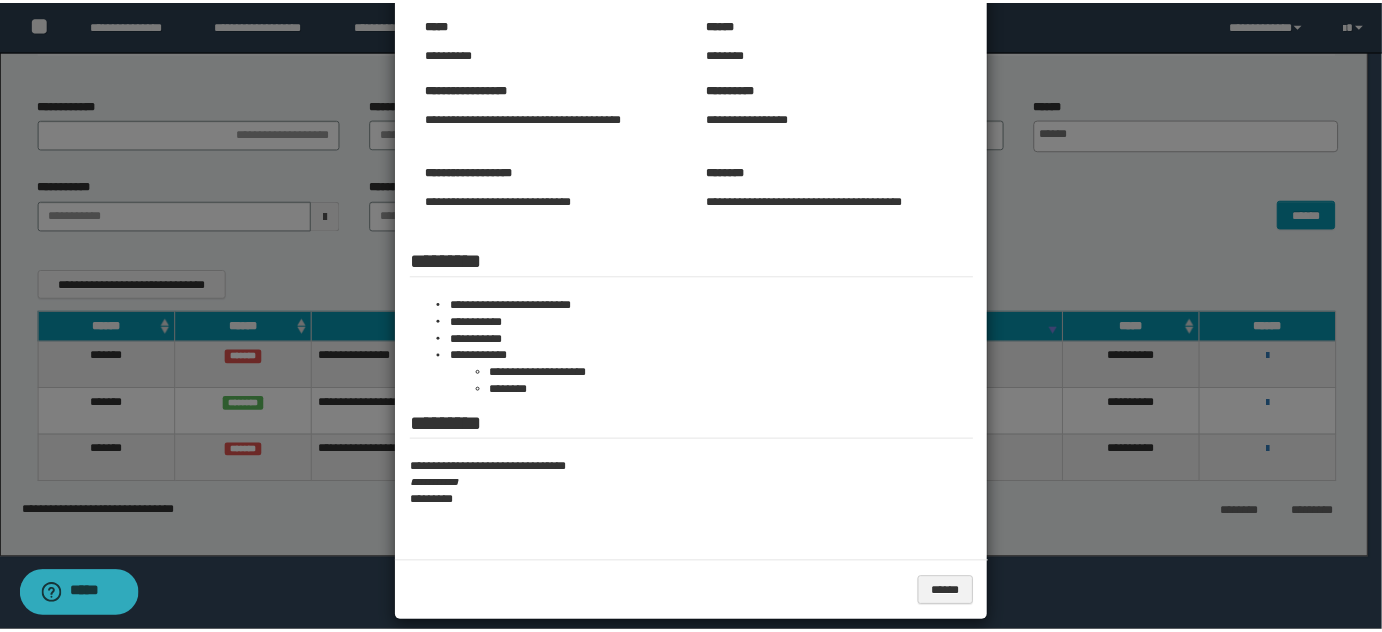 scroll, scrollTop: 0, scrollLeft: 0, axis: both 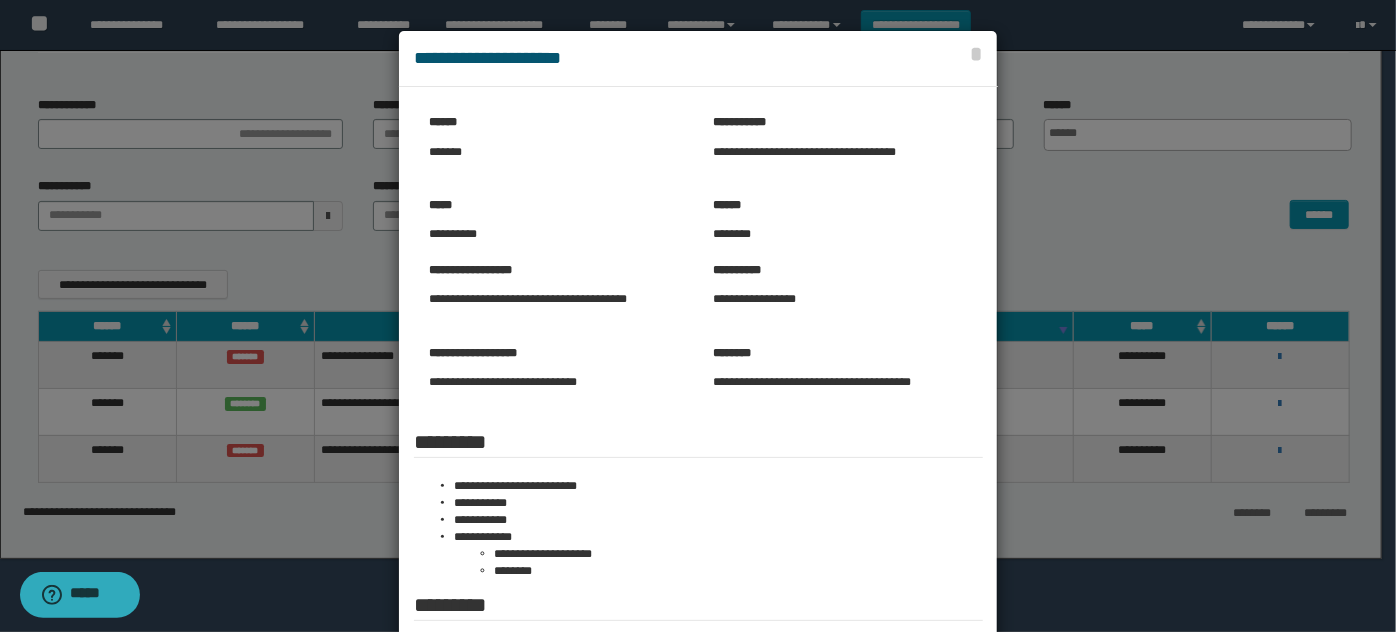 click at bounding box center (698, 417) 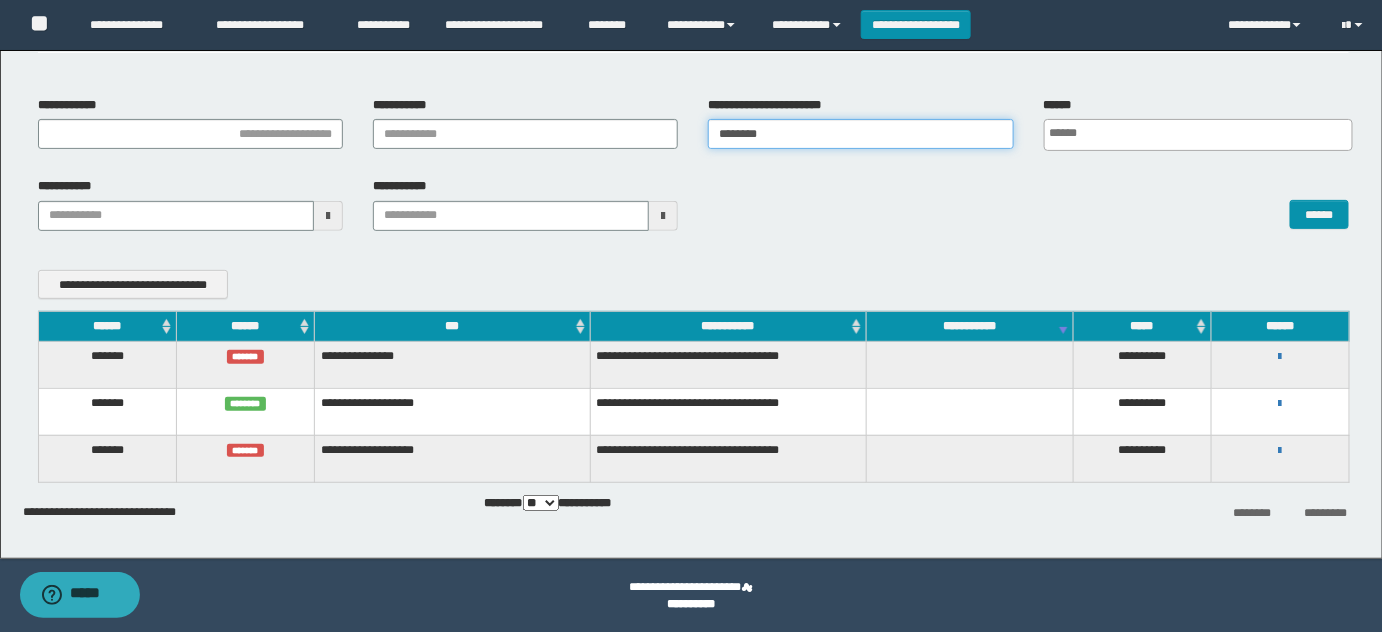 drag, startPoint x: 712, startPoint y: 124, endPoint x: 468, endPoint y: 116, distance: 244.13112 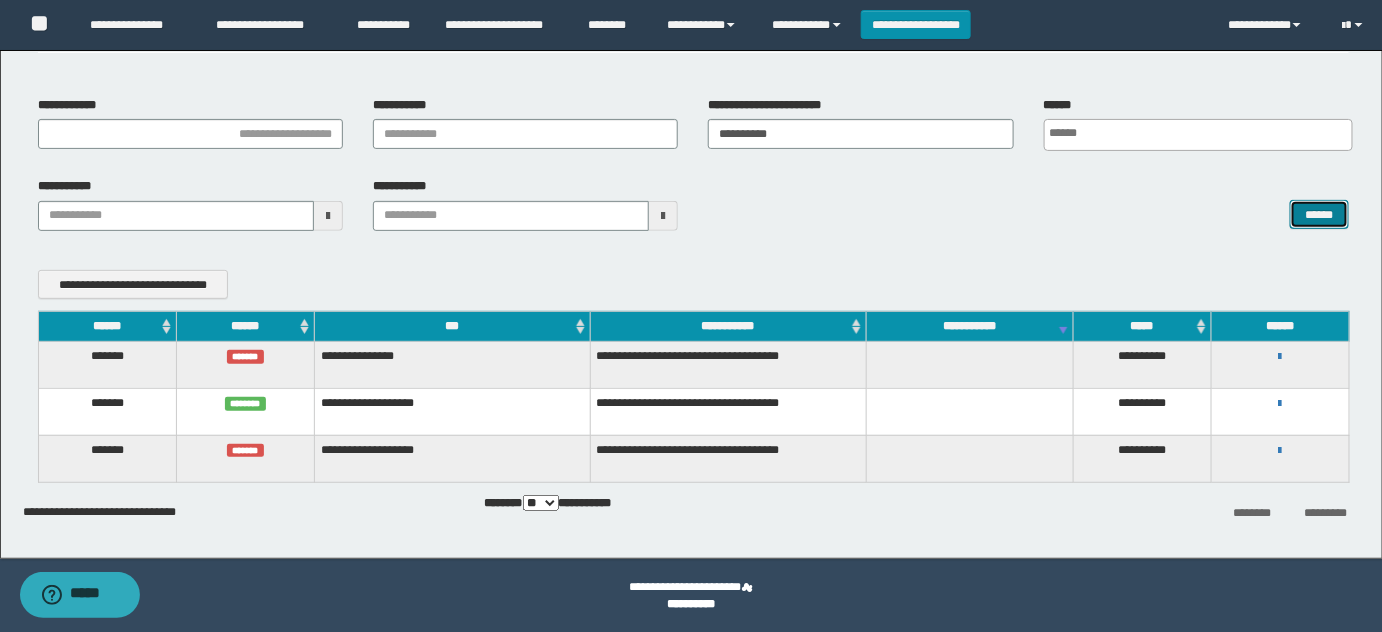 click on "******" at bounding box center [1319, 214] 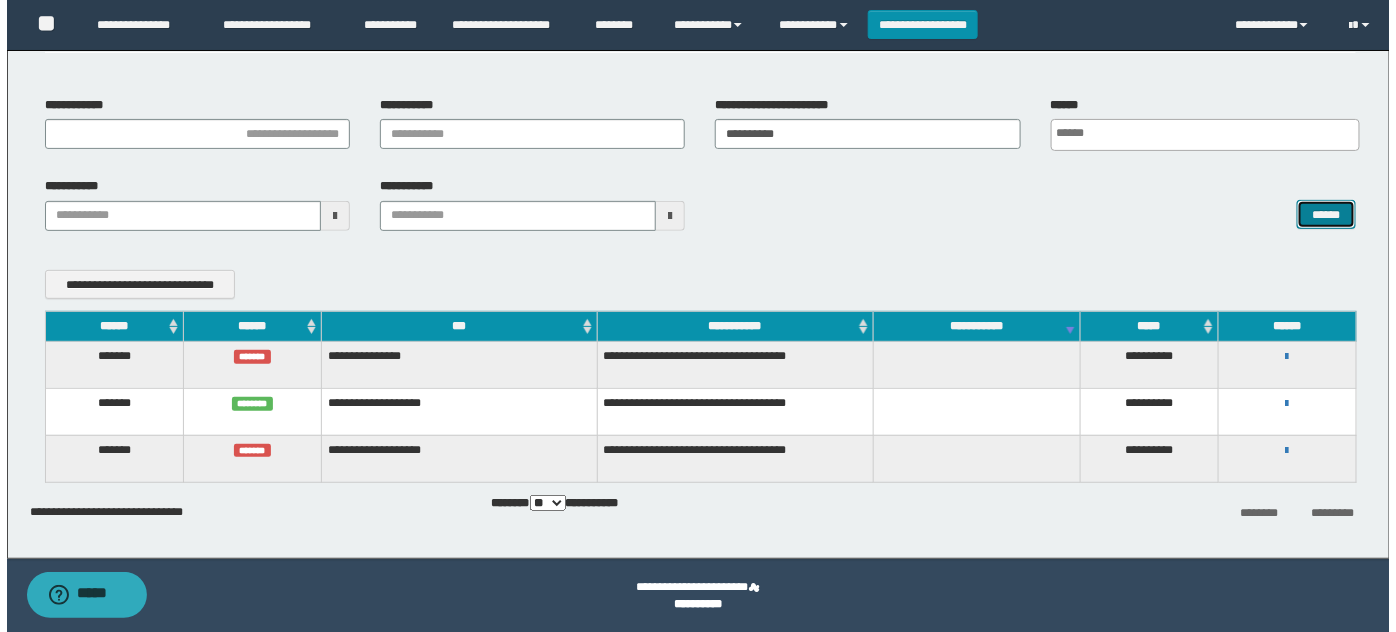 scroll, scrollTop: 6, scrollLeft: 0, axis: vertical 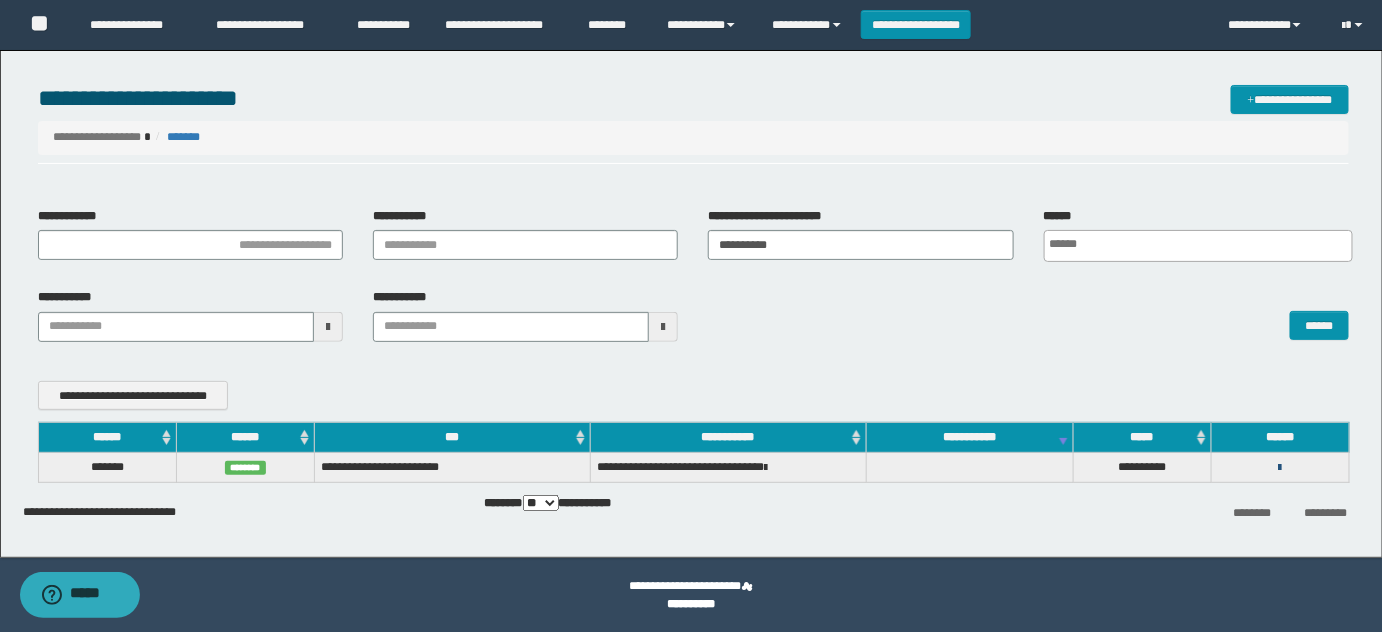 click at bounding box center [1280, 468] 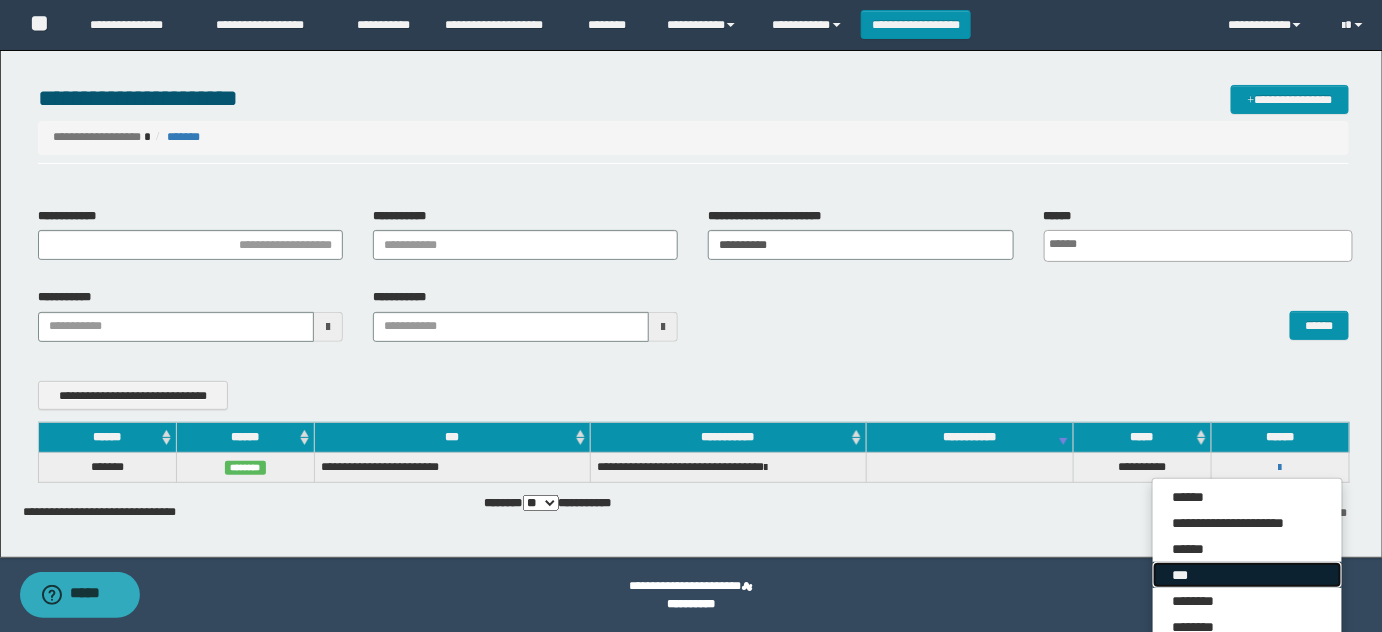 click on "***" at bounding box center [1247, 575] 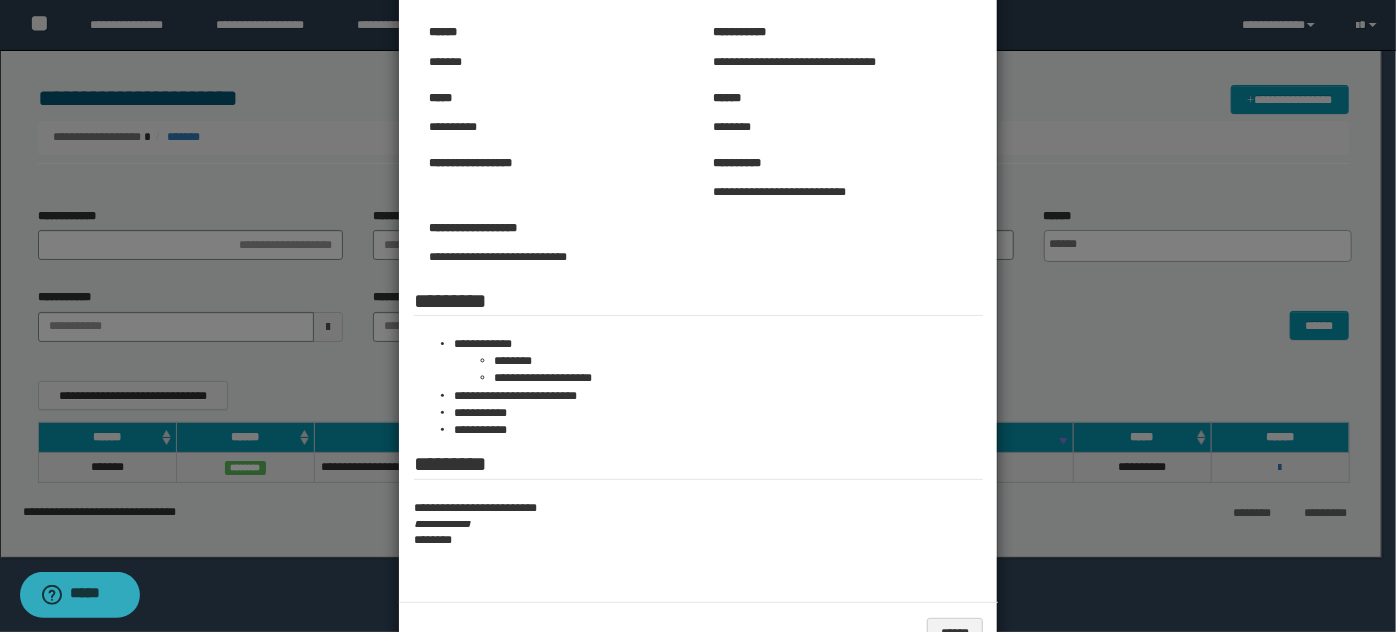 scroll, scrollTop: 150, scrollLeft: 0, axis: vertical 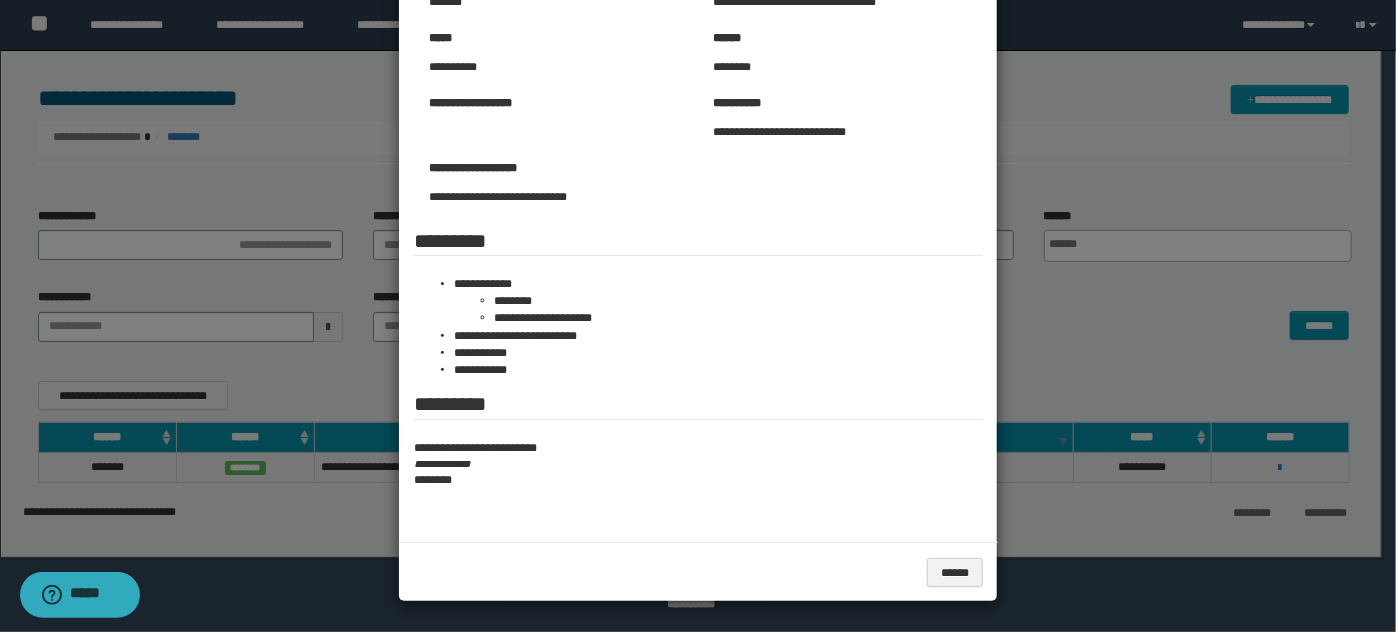 click at bounding box center [698, 241] 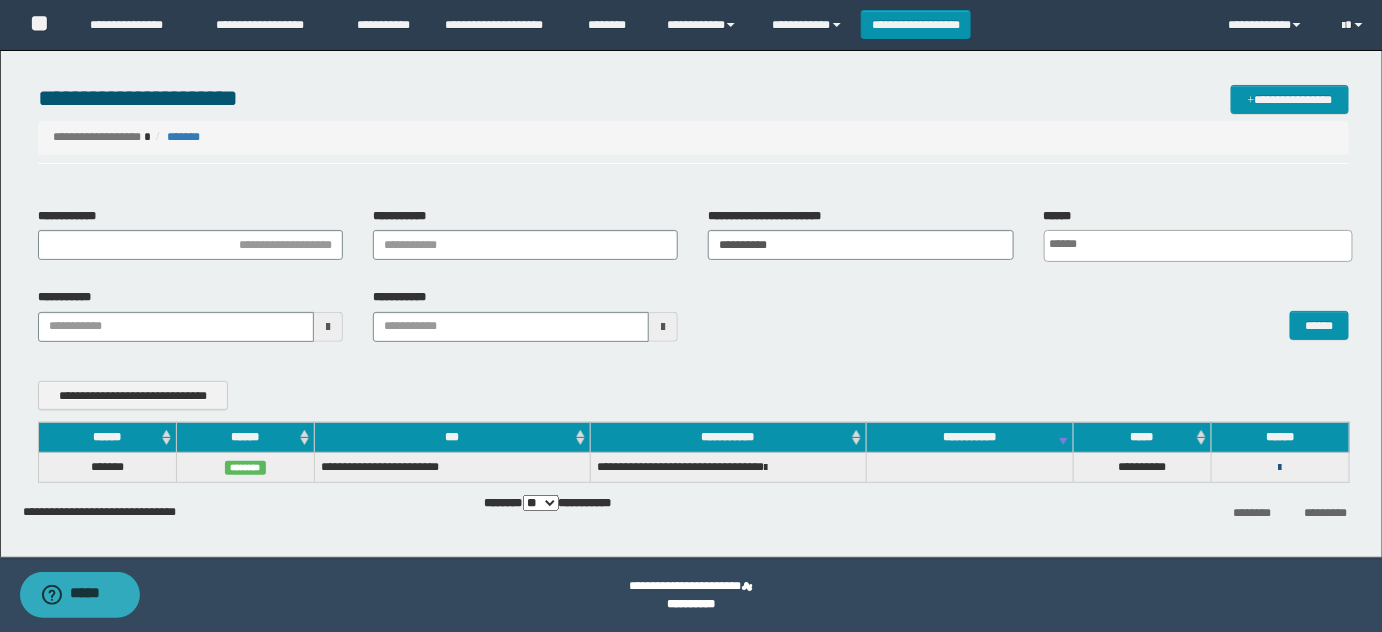 click at bounding box center (1280, 468) 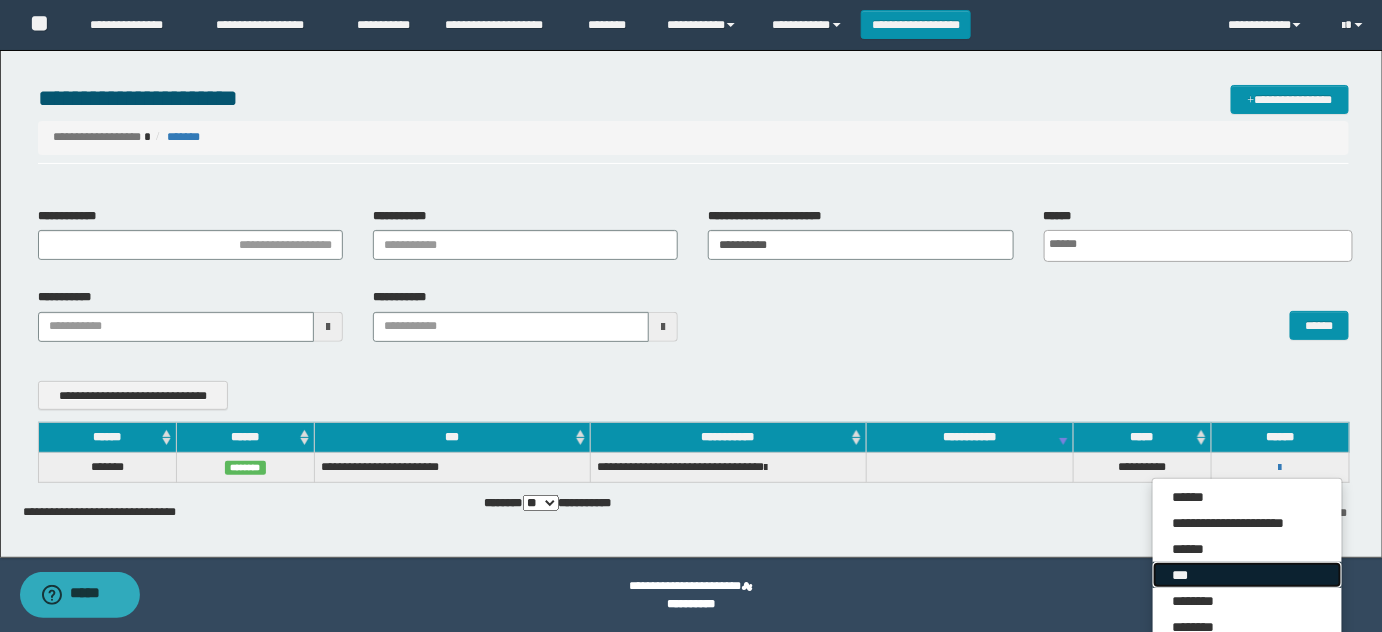 click on "***" at bounding box center (1247, 575) 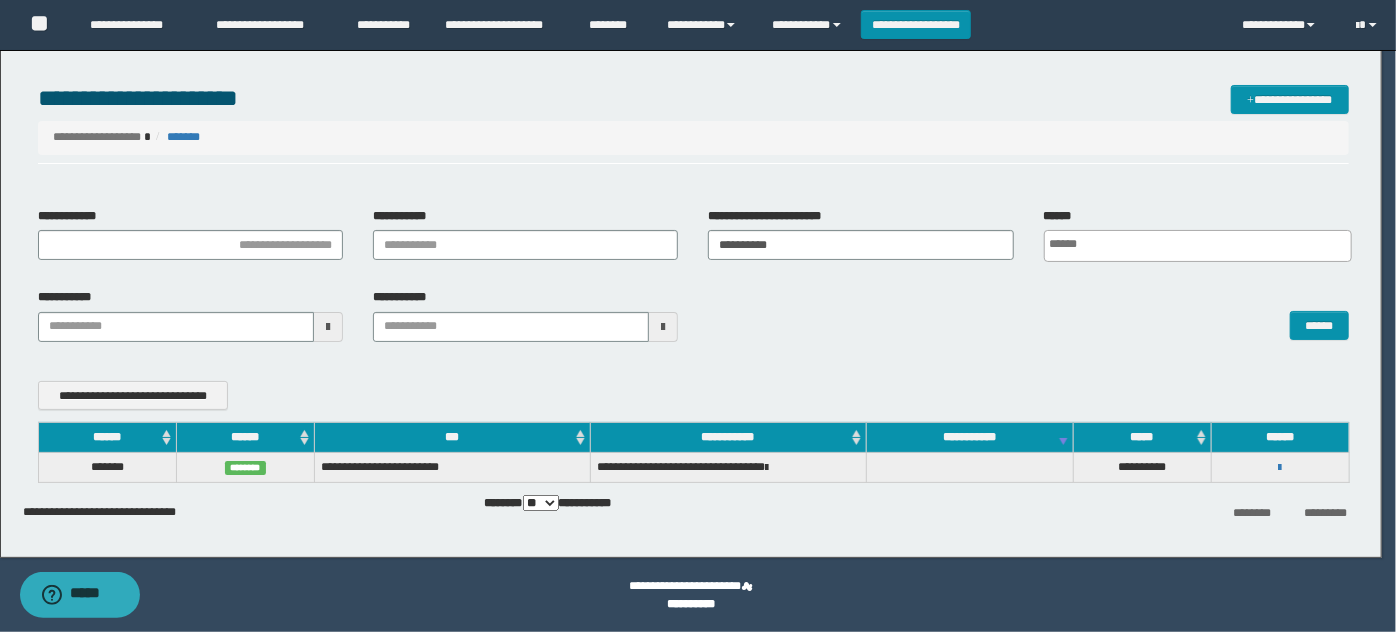 scroll, scrollTop: 0, scrollLeft: 0, axis: both 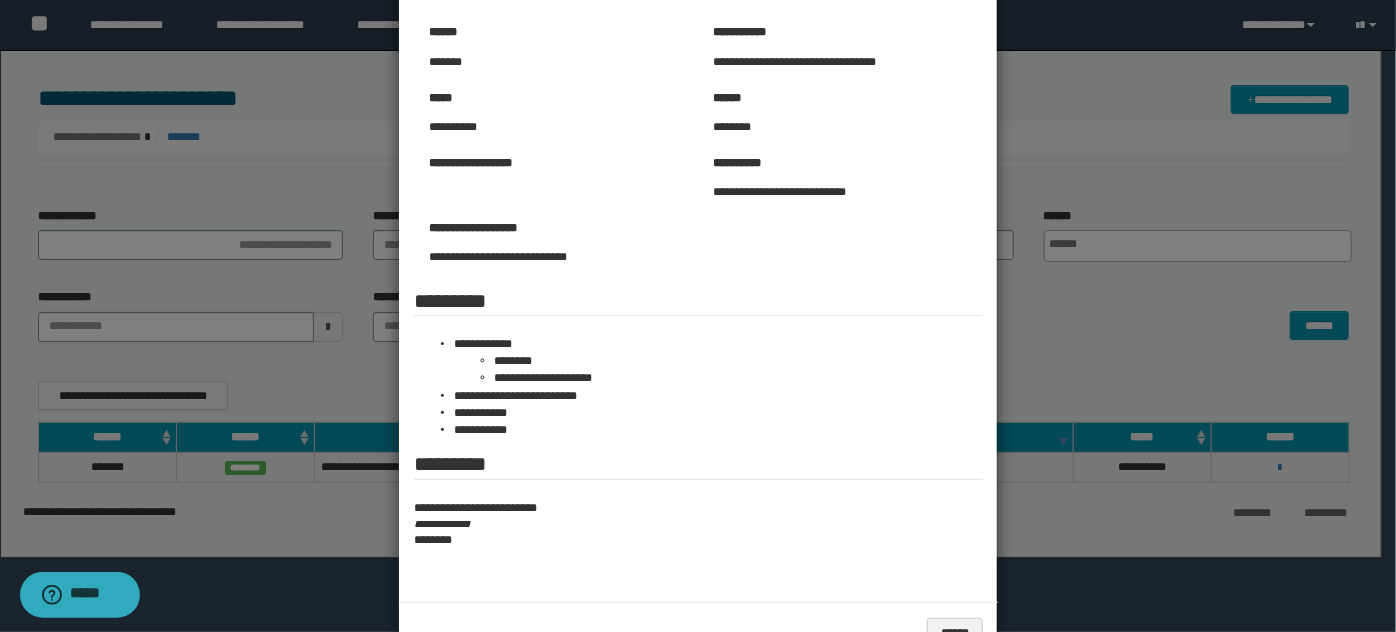 click at bounding box center [698, 301] 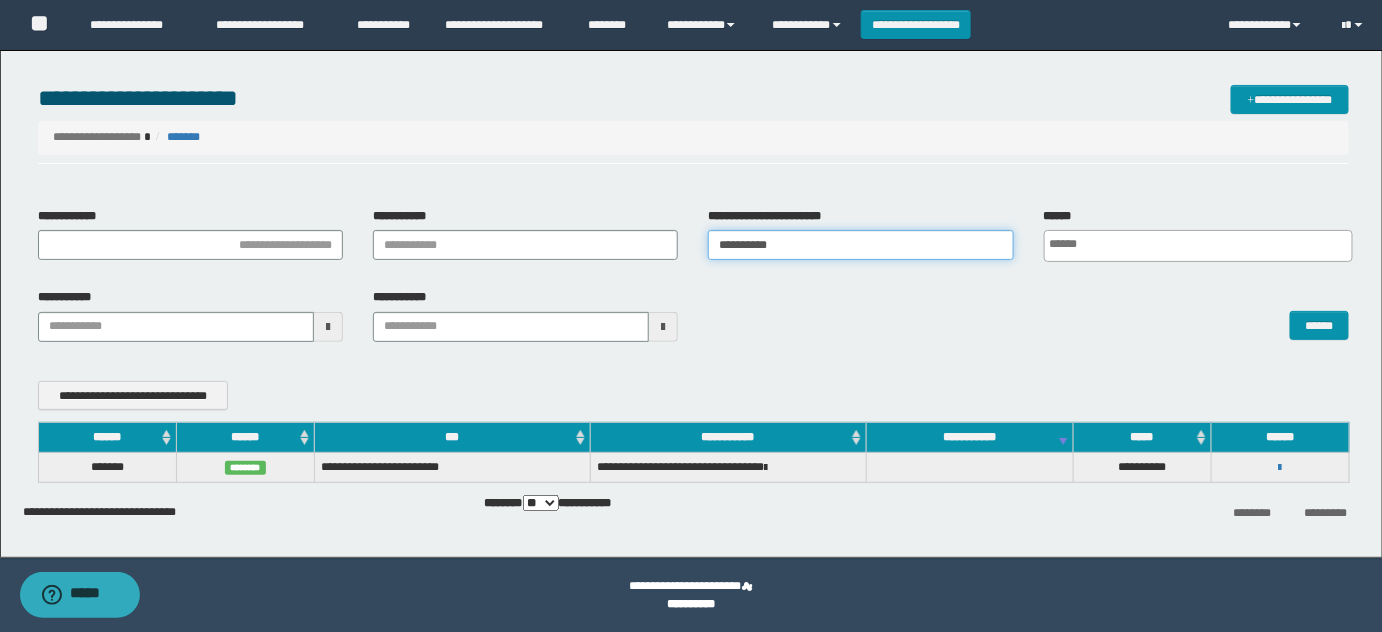 drag, startPoint x: 789, startPoint y: 260, endPoint x: 461, endPoint y: 251, distance: 328.12344 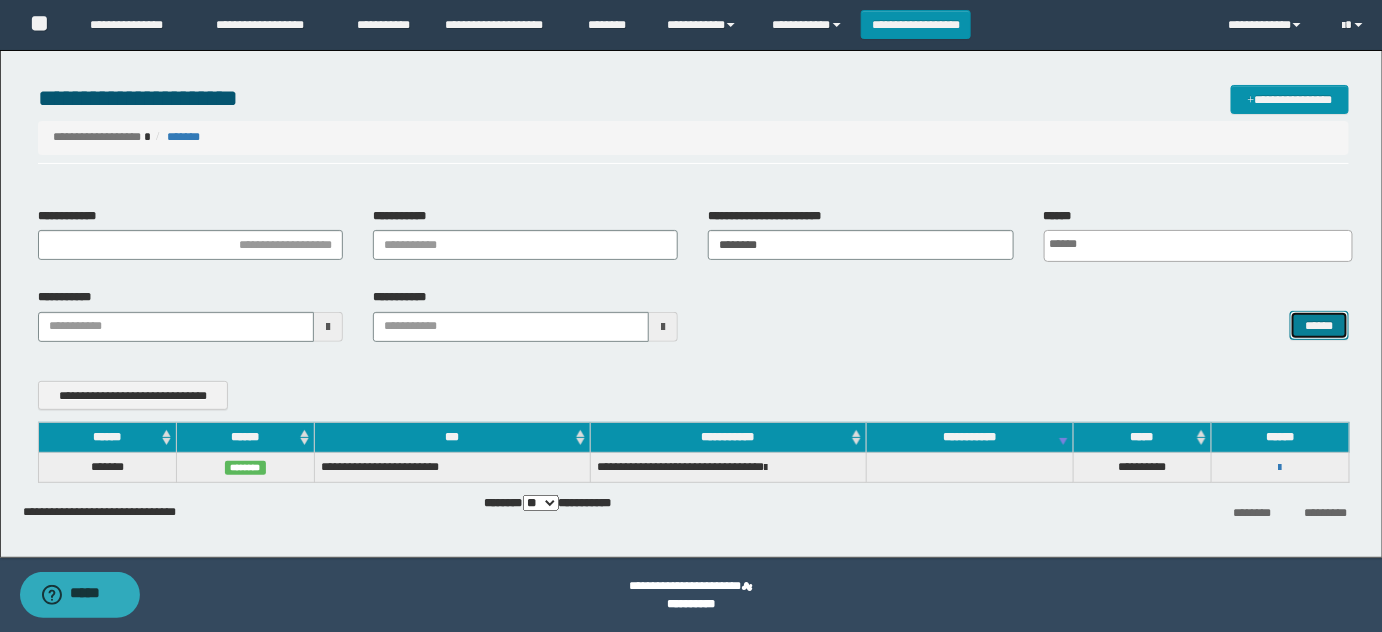 click on "******" at bounding box center (1319, 325) 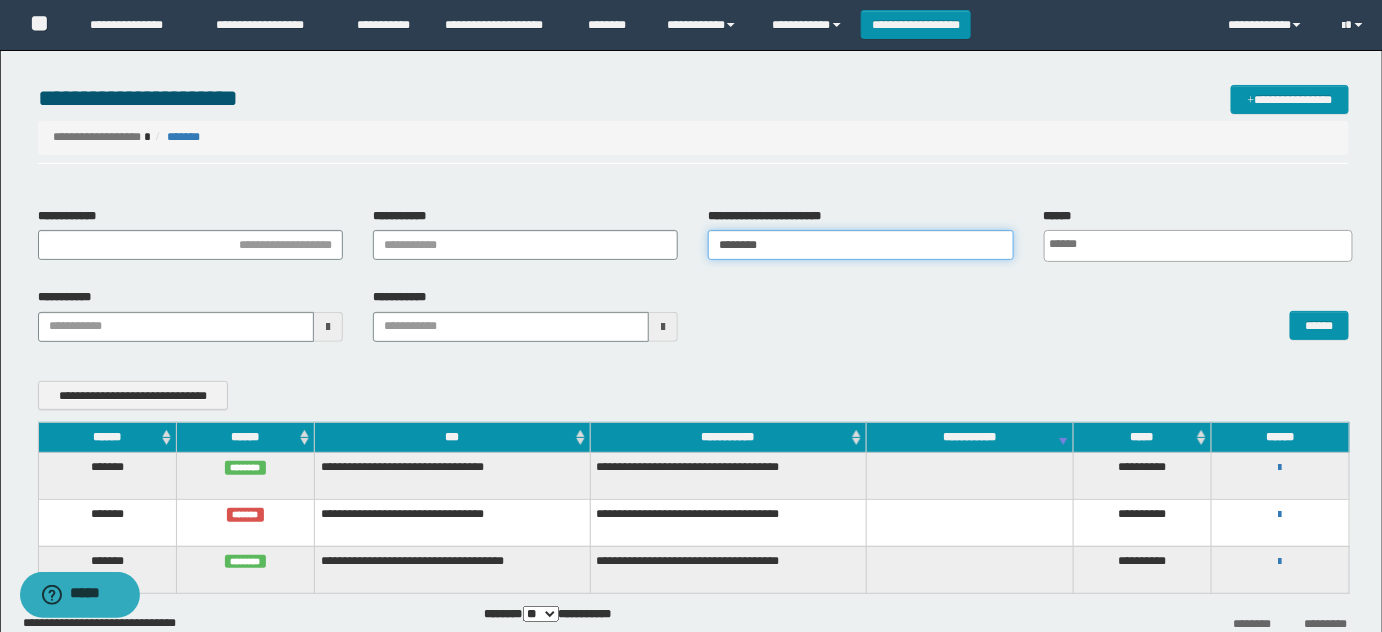 drag, startPoint x: 381, startPoint y: 201, endPoint x: 414, endPoint y: 208, distance: 33.734257 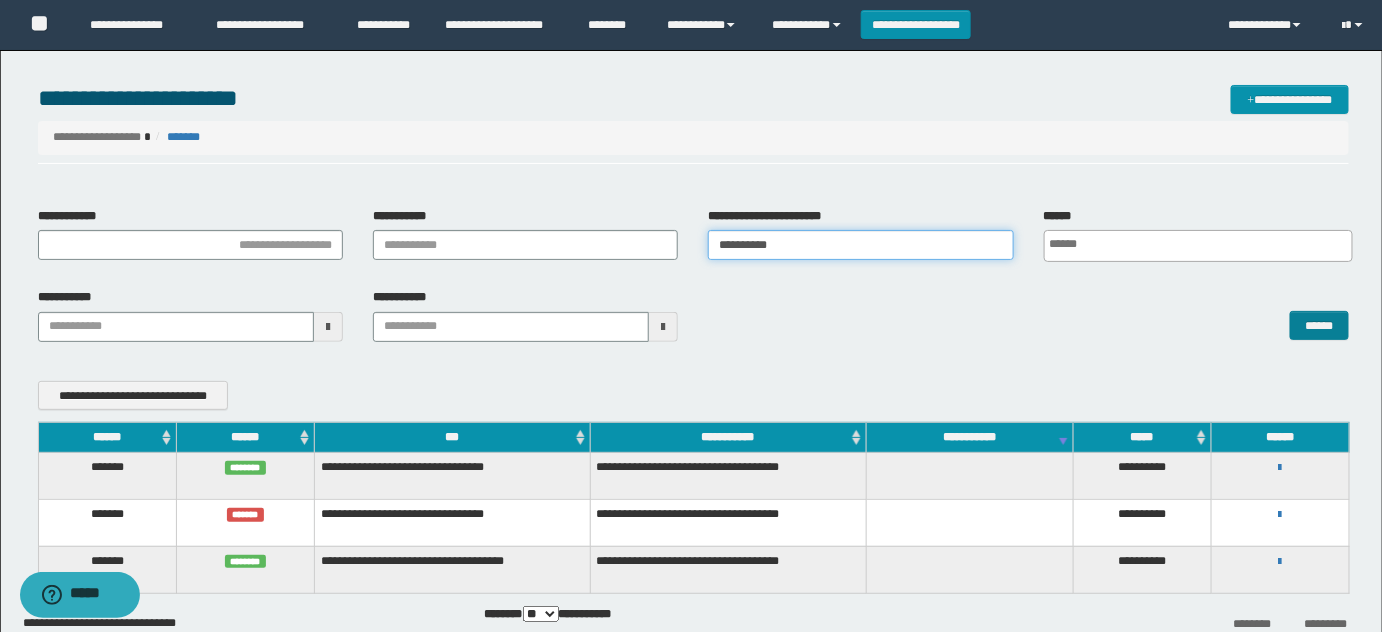 type on "**********" 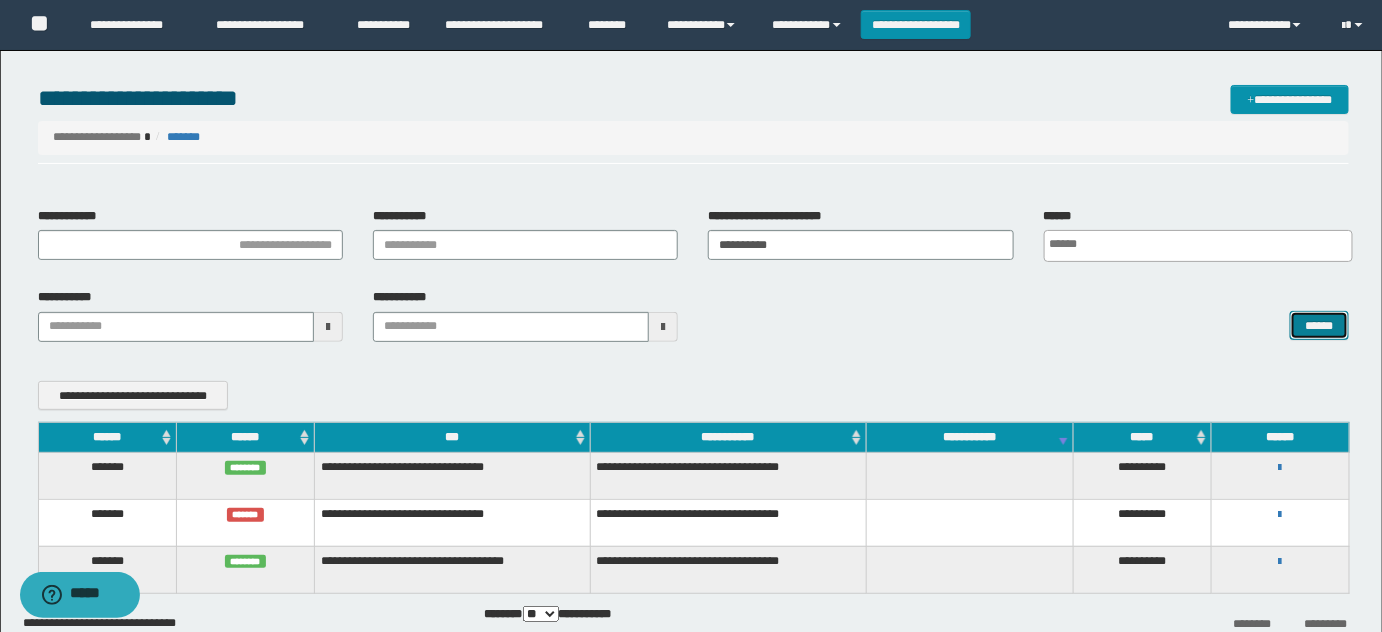 click on "******" at bounding box center (1319, 325) 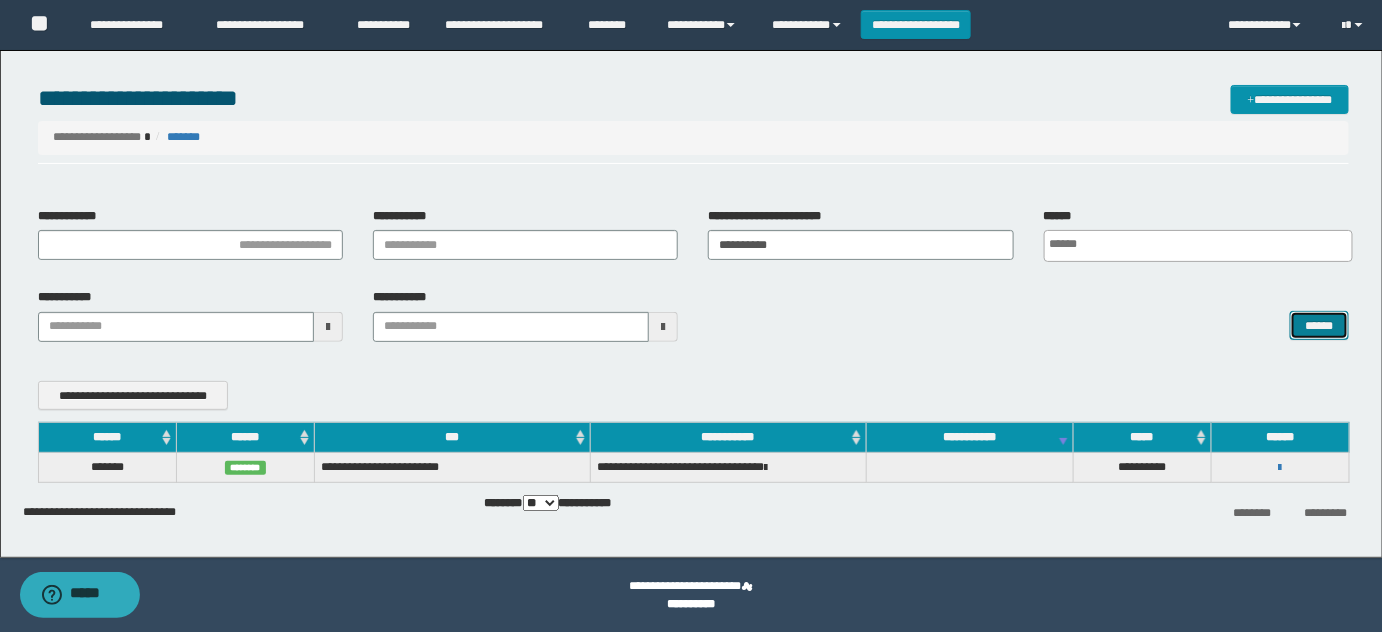 type 